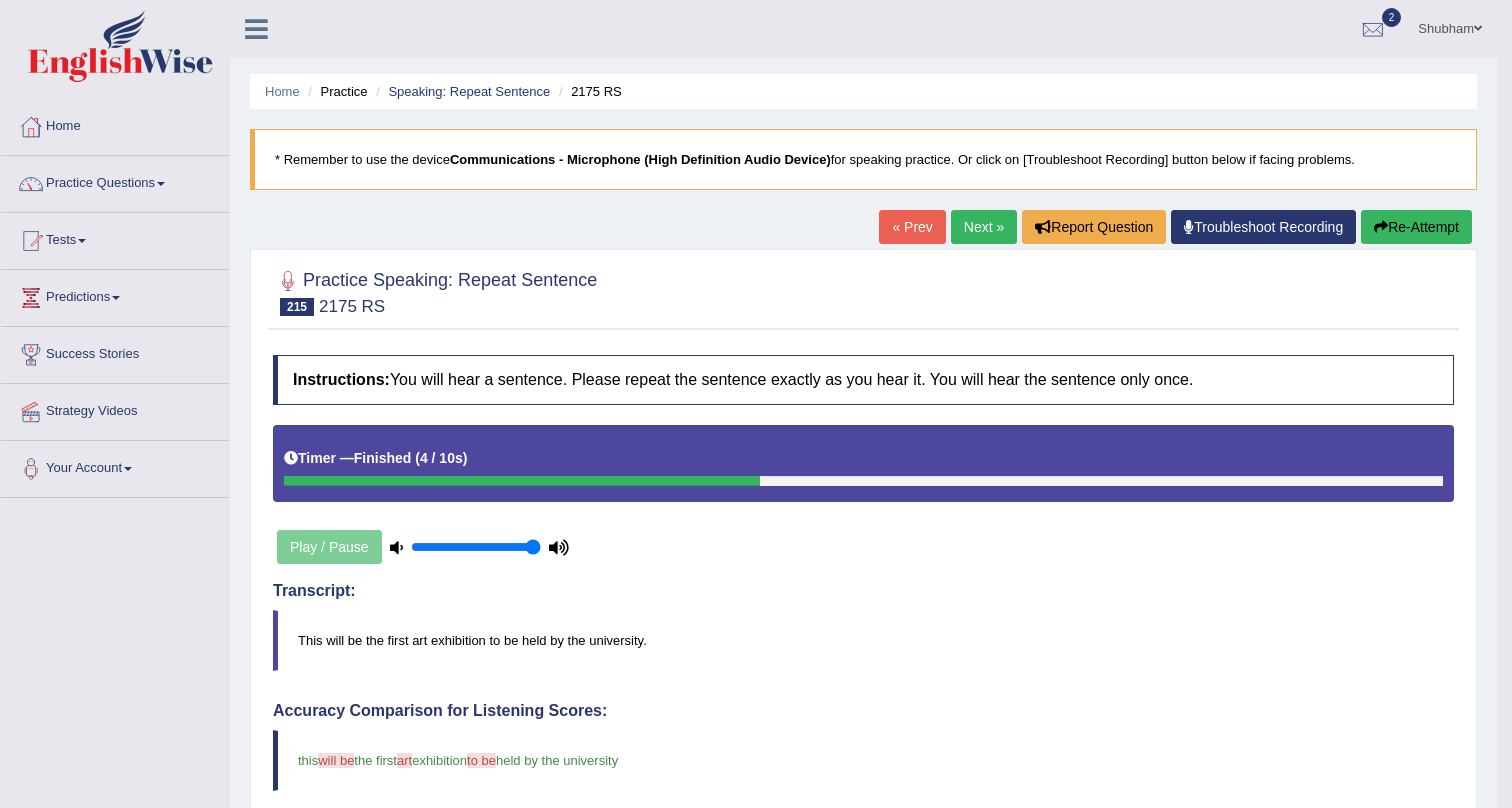 scroll, scrollTop: 626, scrollLeft: 0, axis: vertical 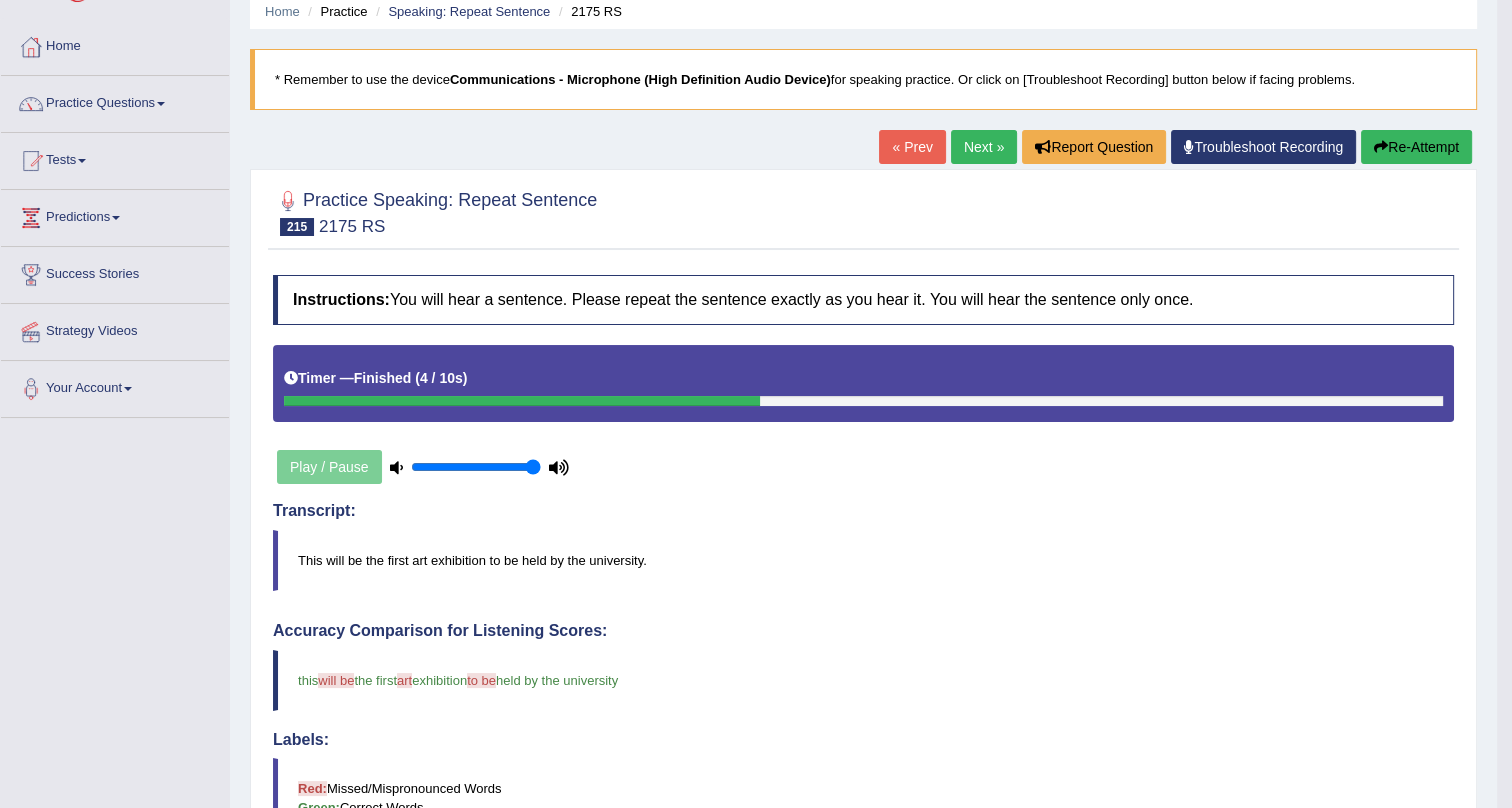 click on "Next »" at bounding box center [984, 147] 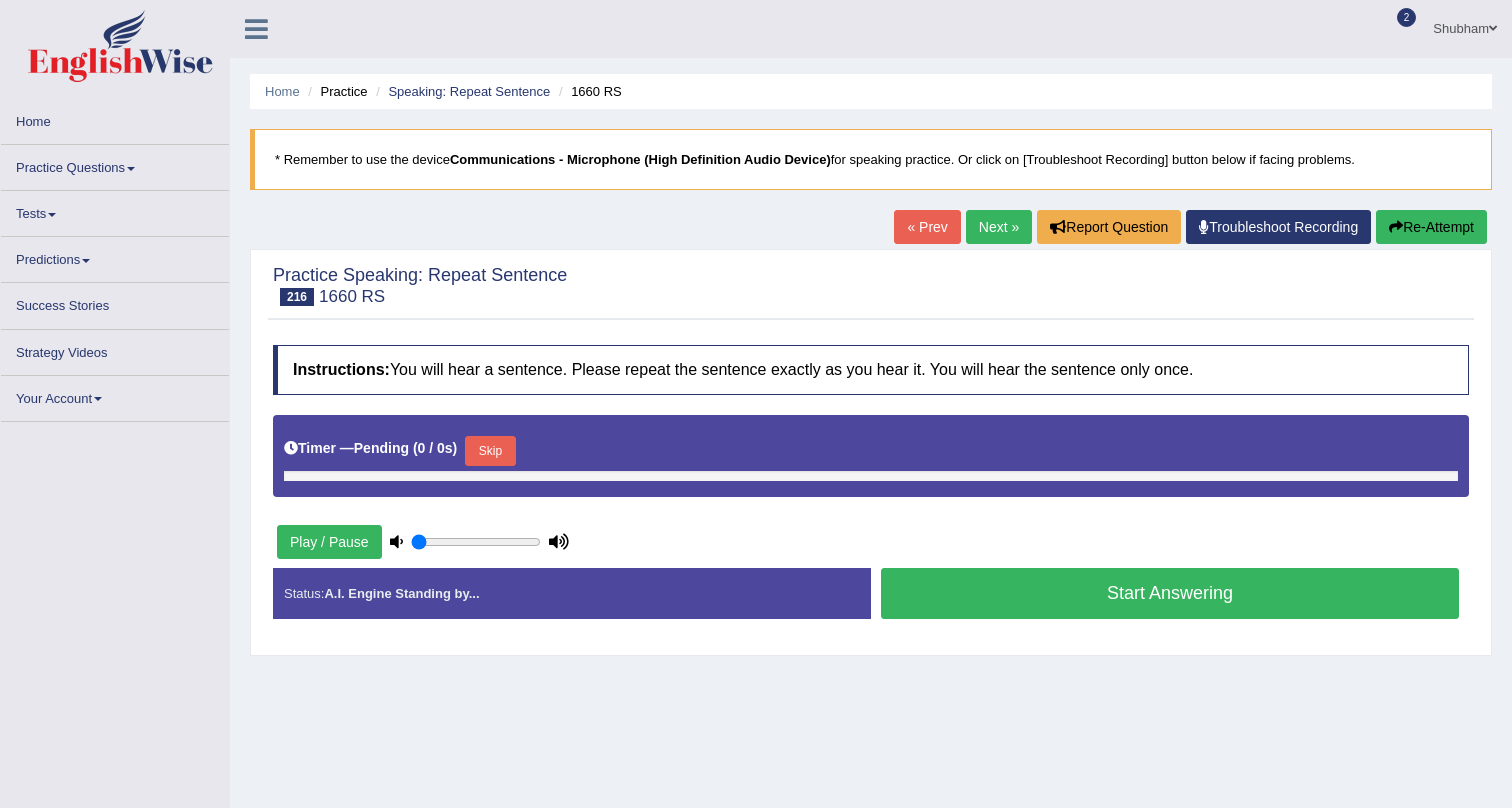 scroll, scrollTop: 0, scrollLeft: 0, axis: both 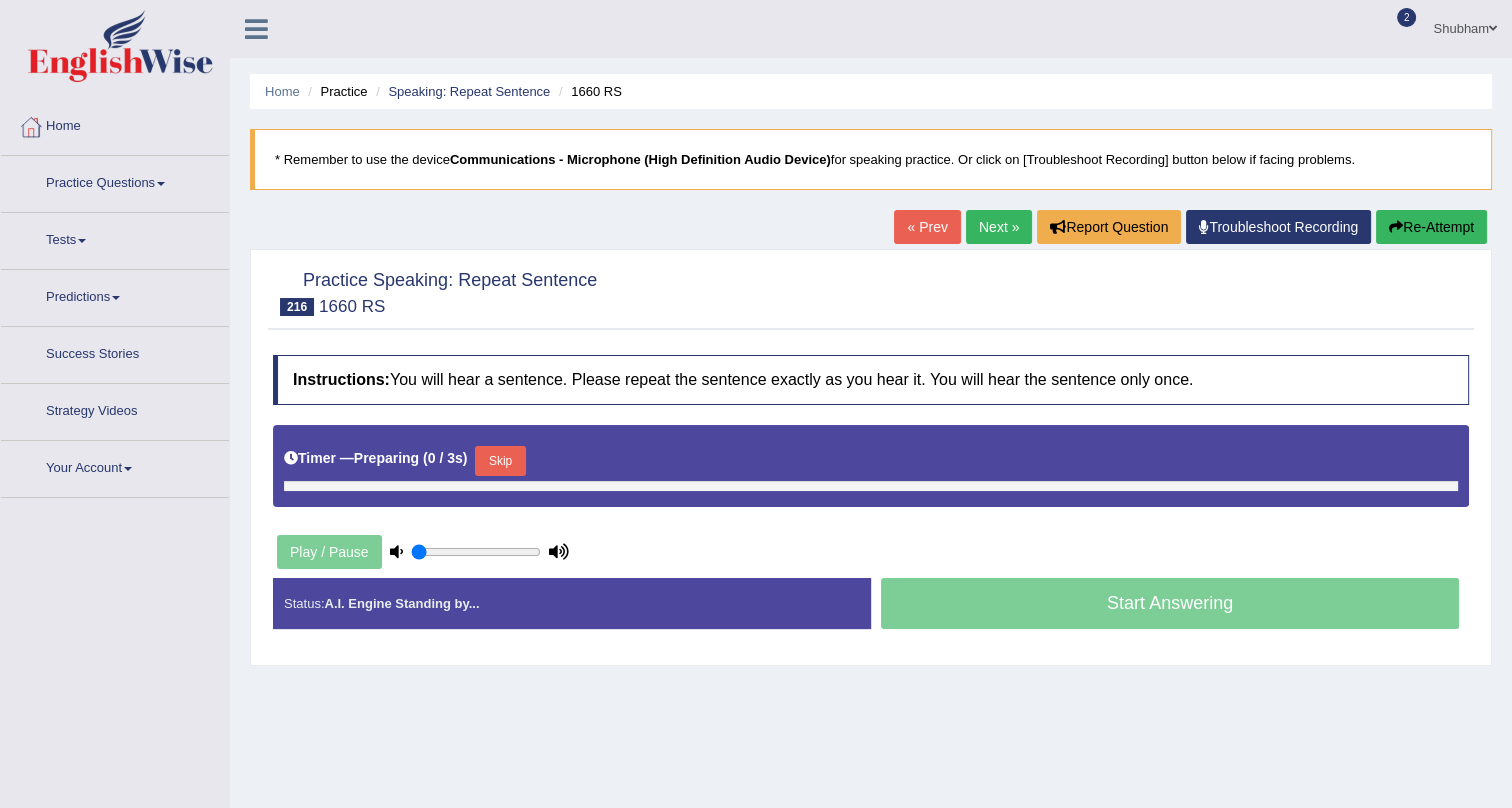 type on "1" 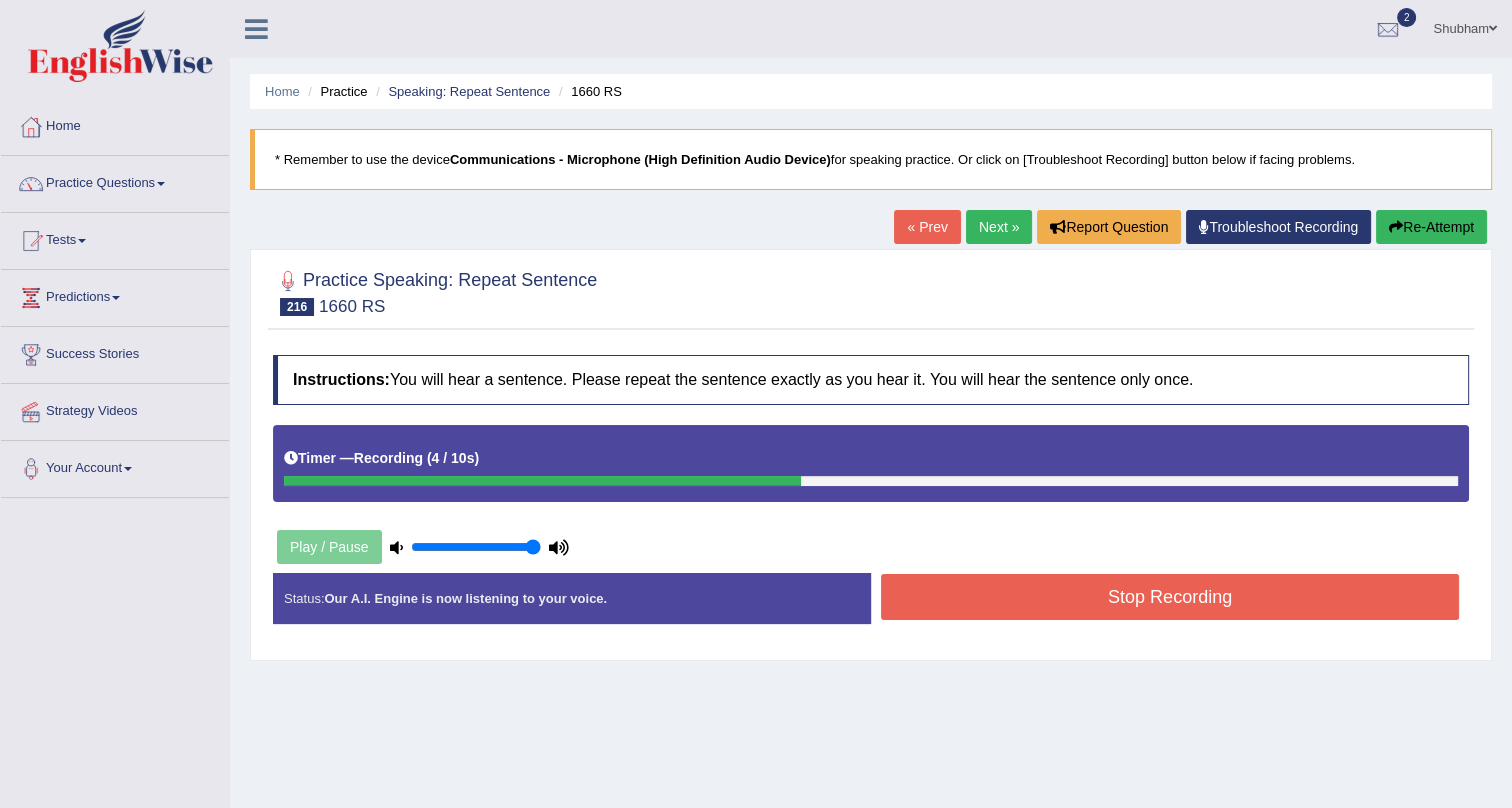 click on "Stop Recording" at bounding box center (1170, 597) 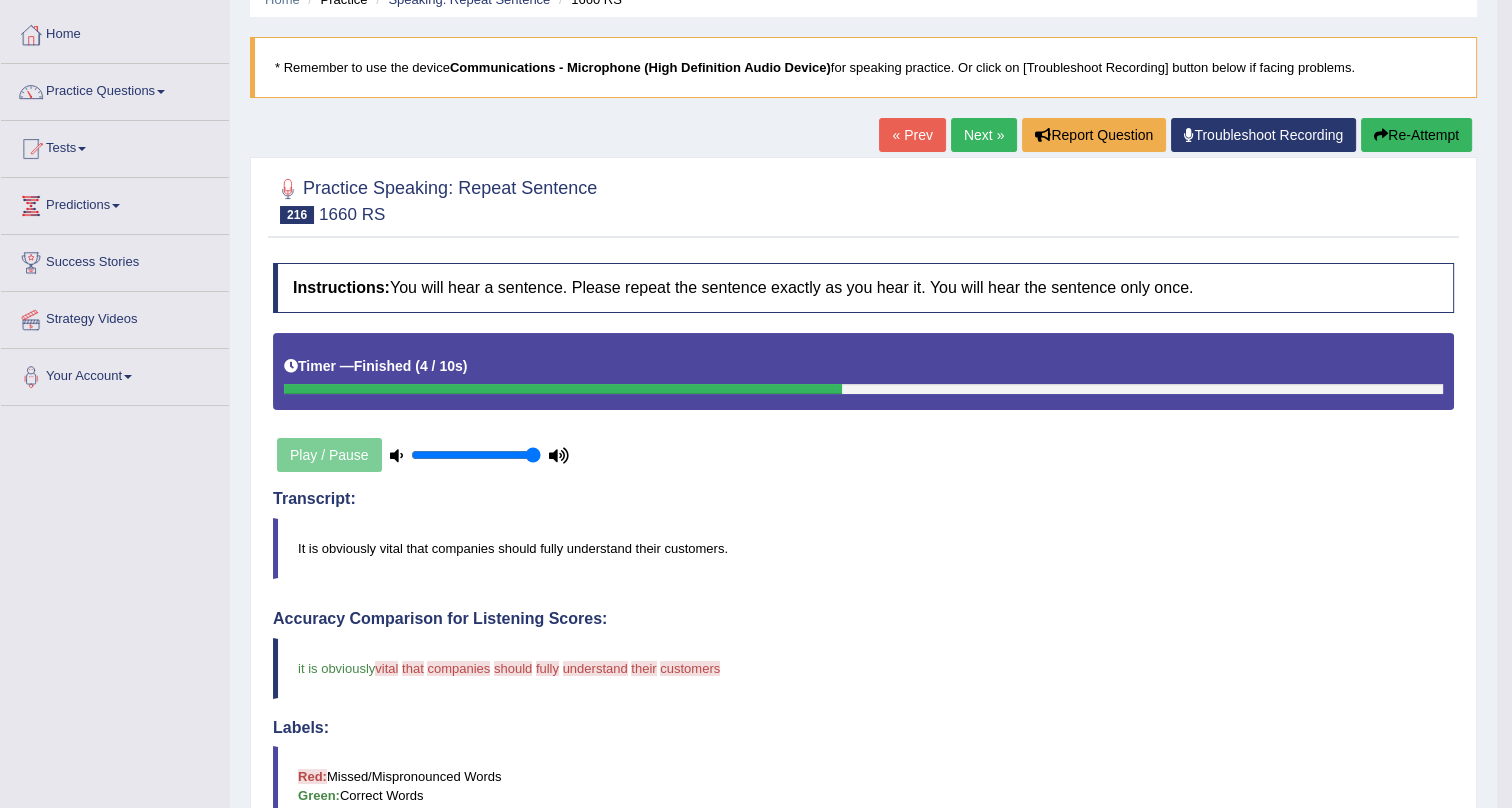 scroll, scrollTop: 90, scrollLeft: 0, axis: vertical 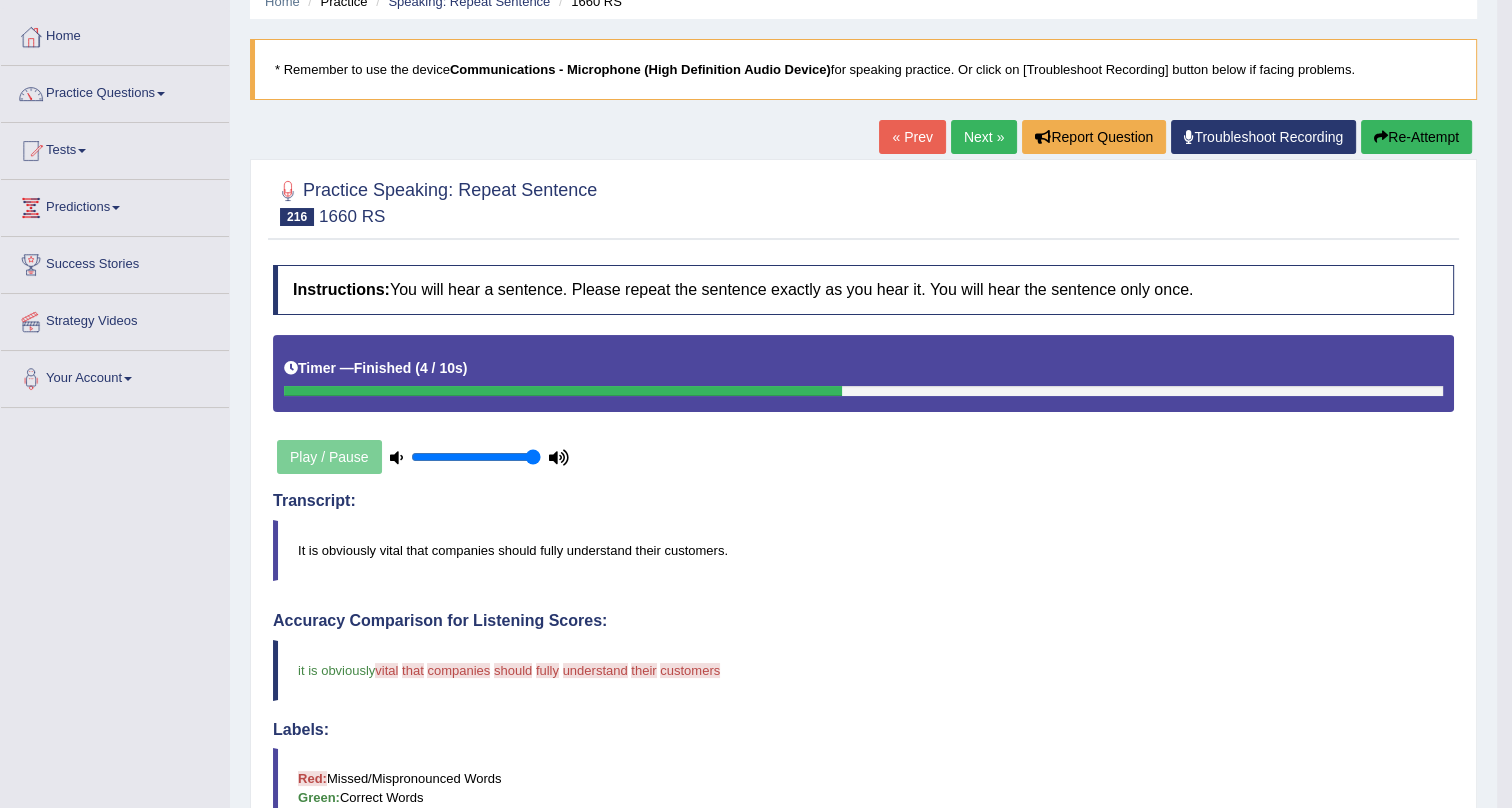 click on "Next »" at bounding box center (984, 137) 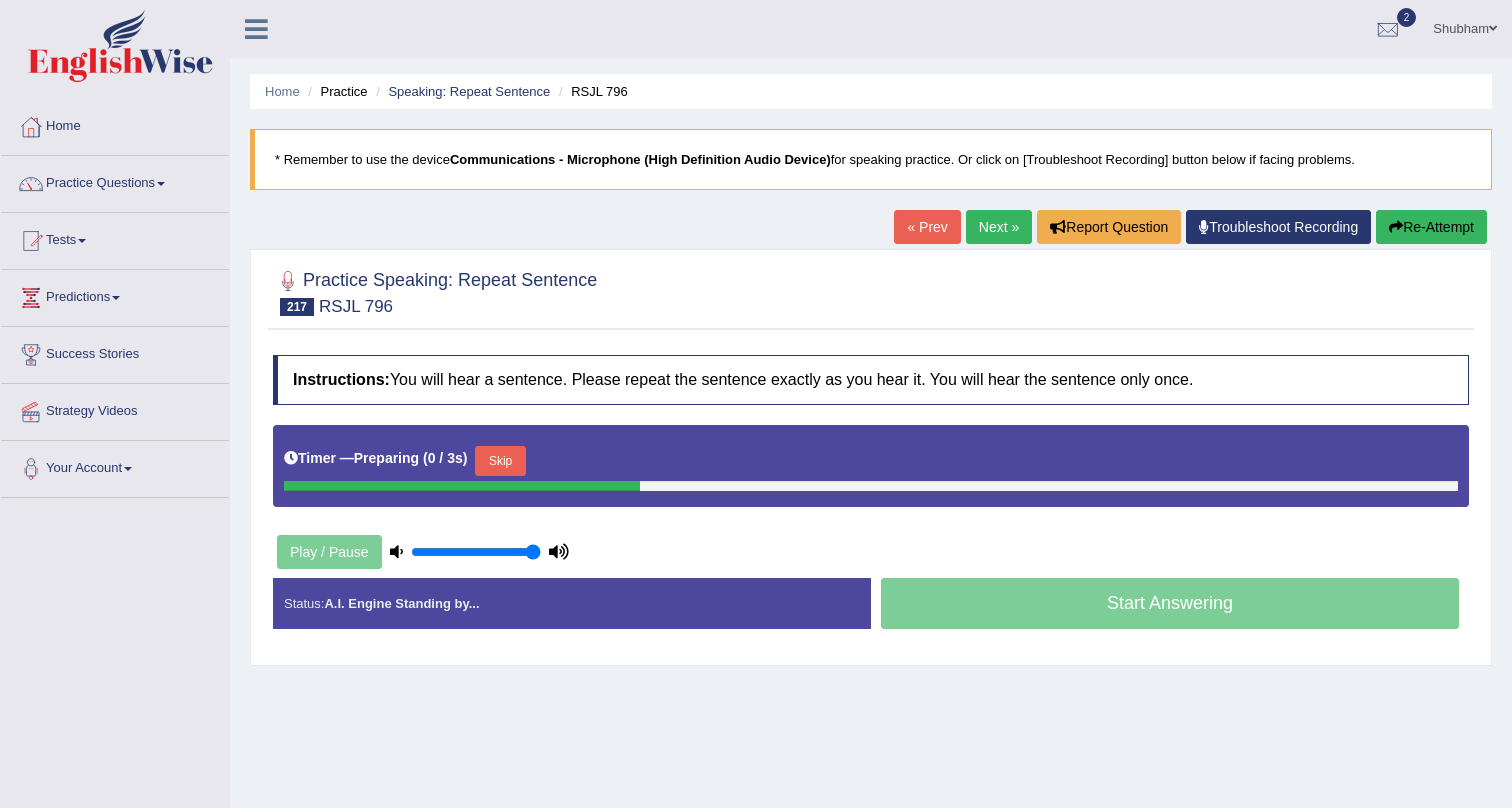 scroll, scrollTop: 0, scrollLeft: 0, axis: both 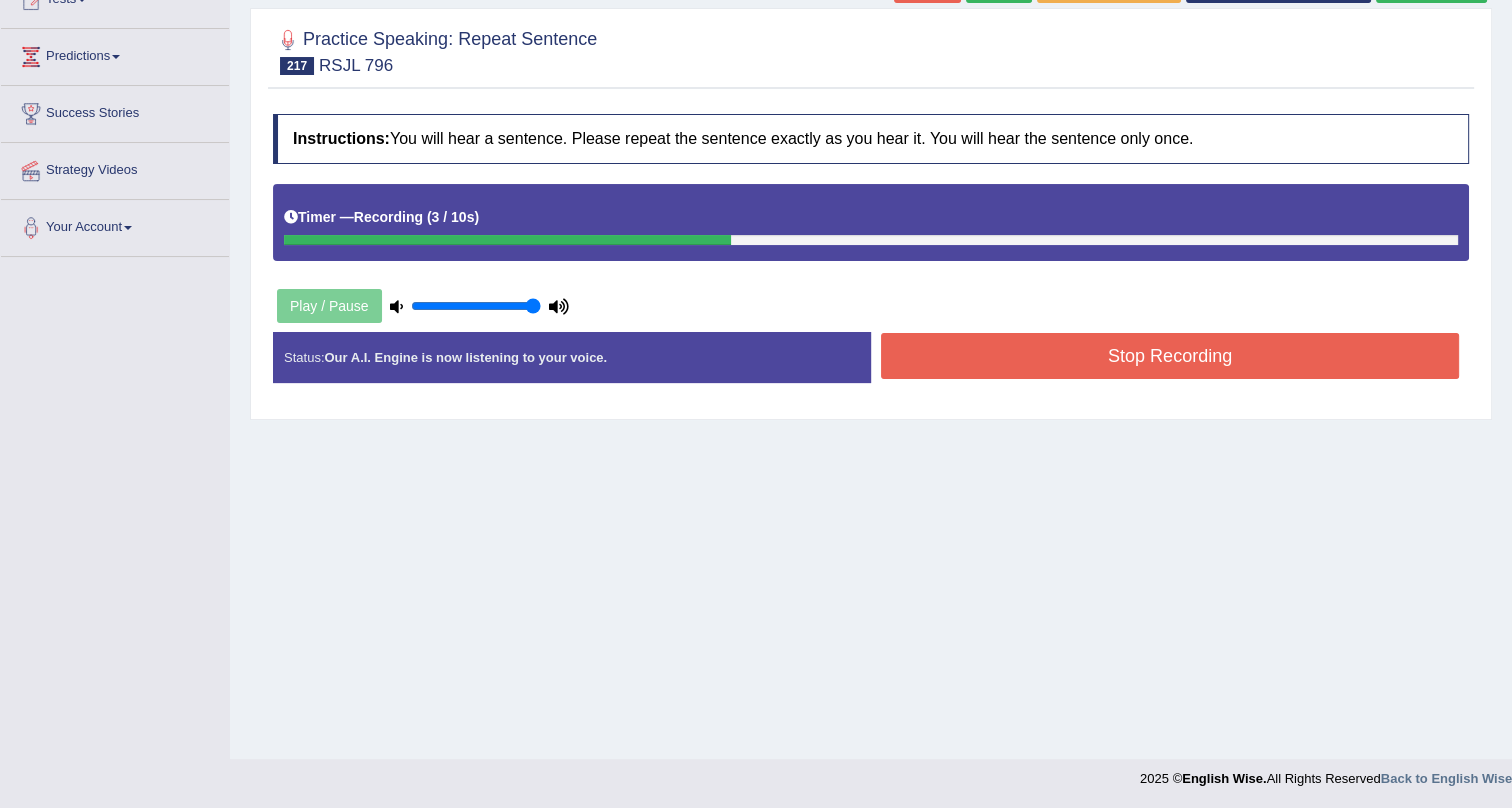 click on "Stop Recording" at bounding box center [1170, 356] 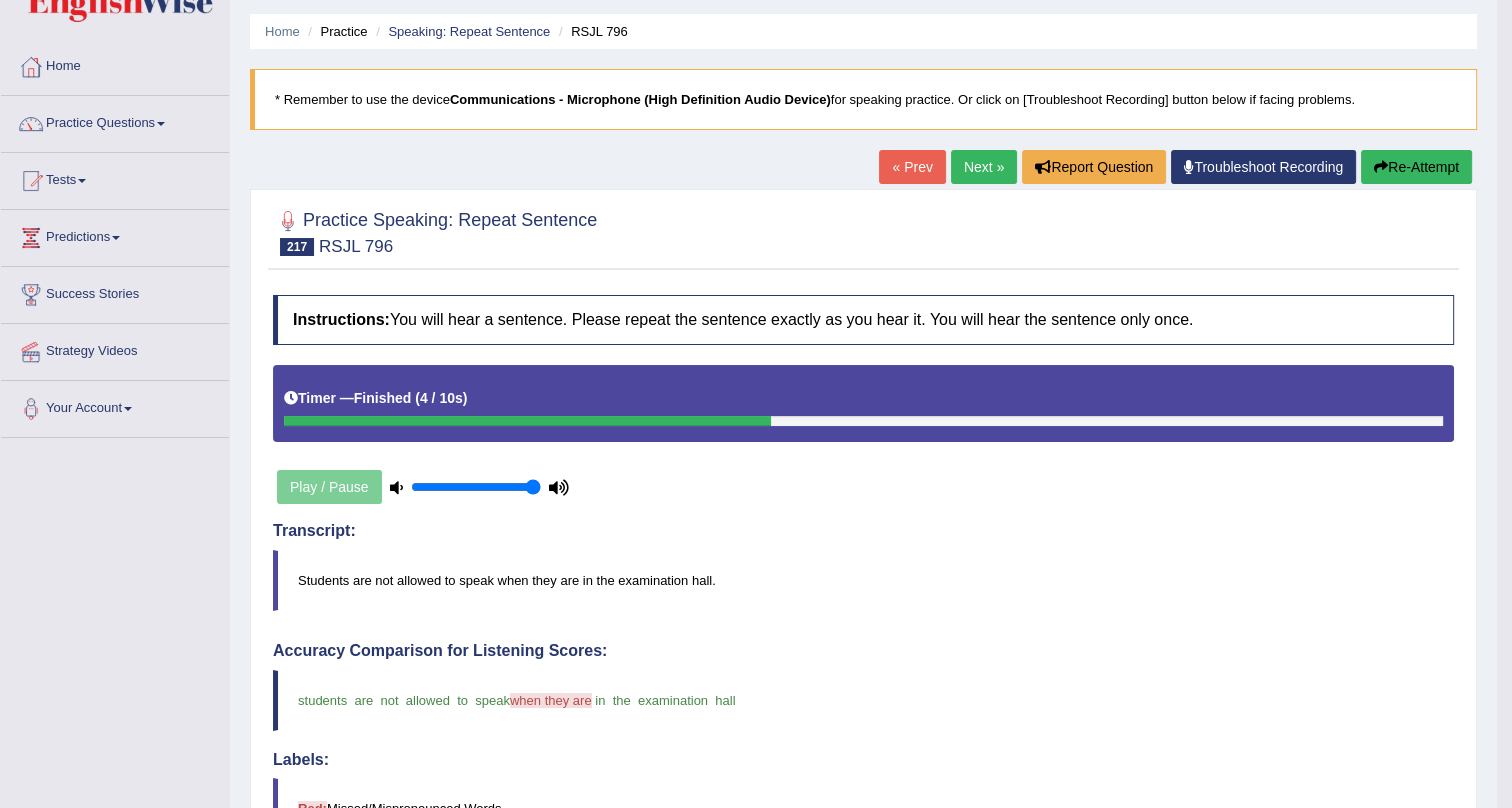 scroll, scrollTop: 60, scrollLeft: 0, axis: vertical 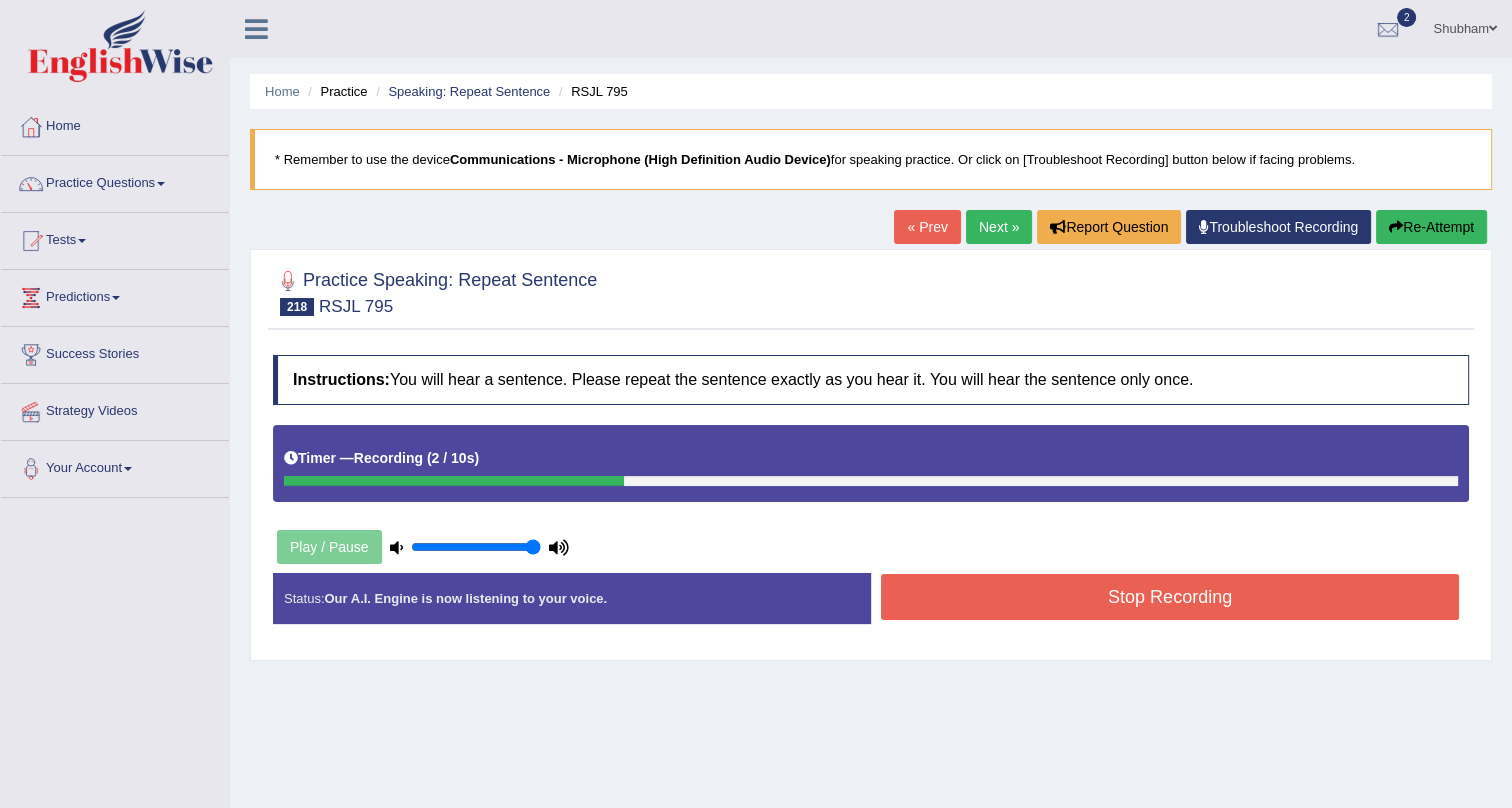 drag, startPoint x: 1325, startPoint y: 600, endPoint x: 1320, endPoint y: 579, distance: 21.587032 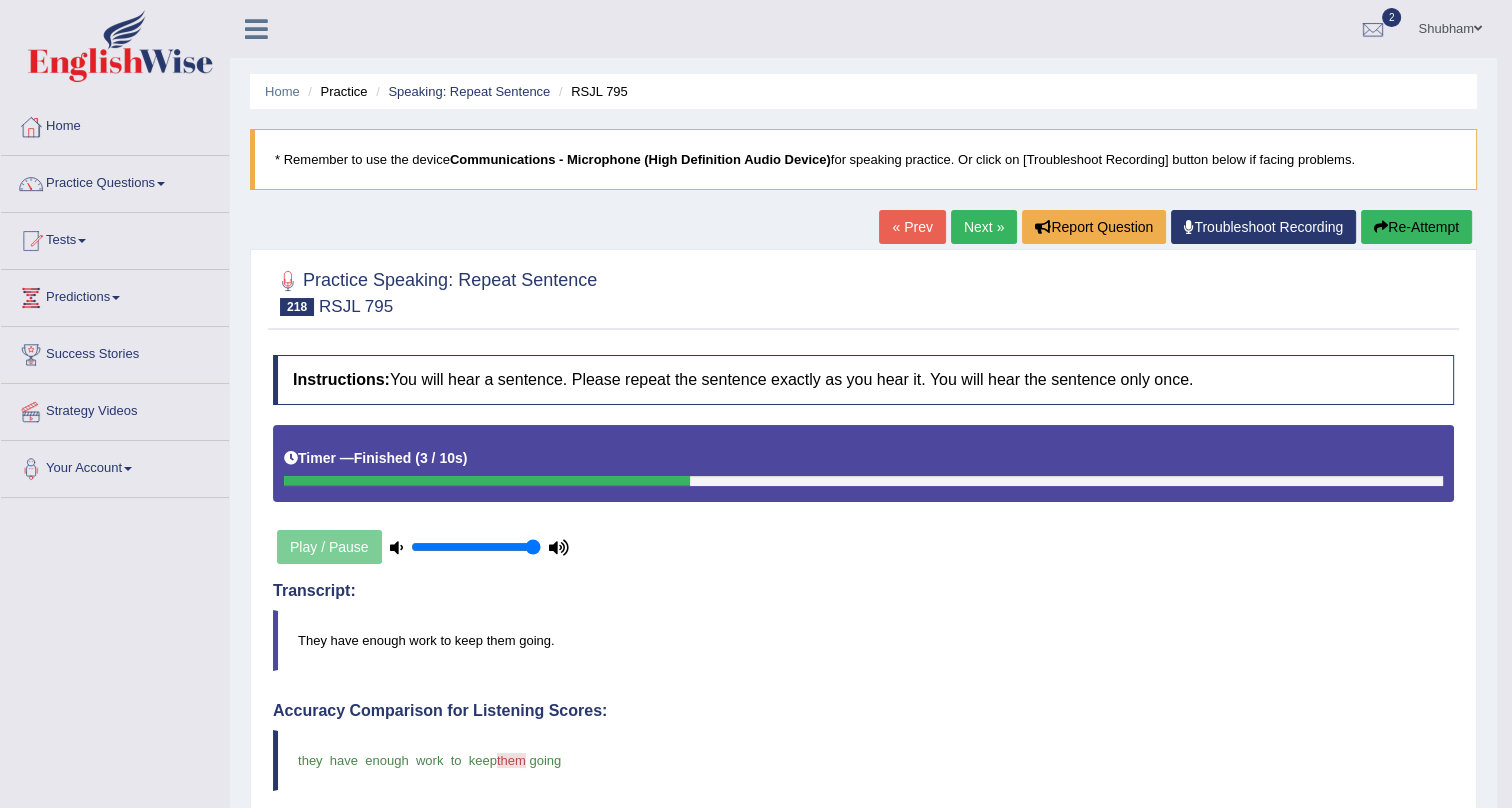 scroll, scrollTop: 0, scrollLeft: 0, axis: both 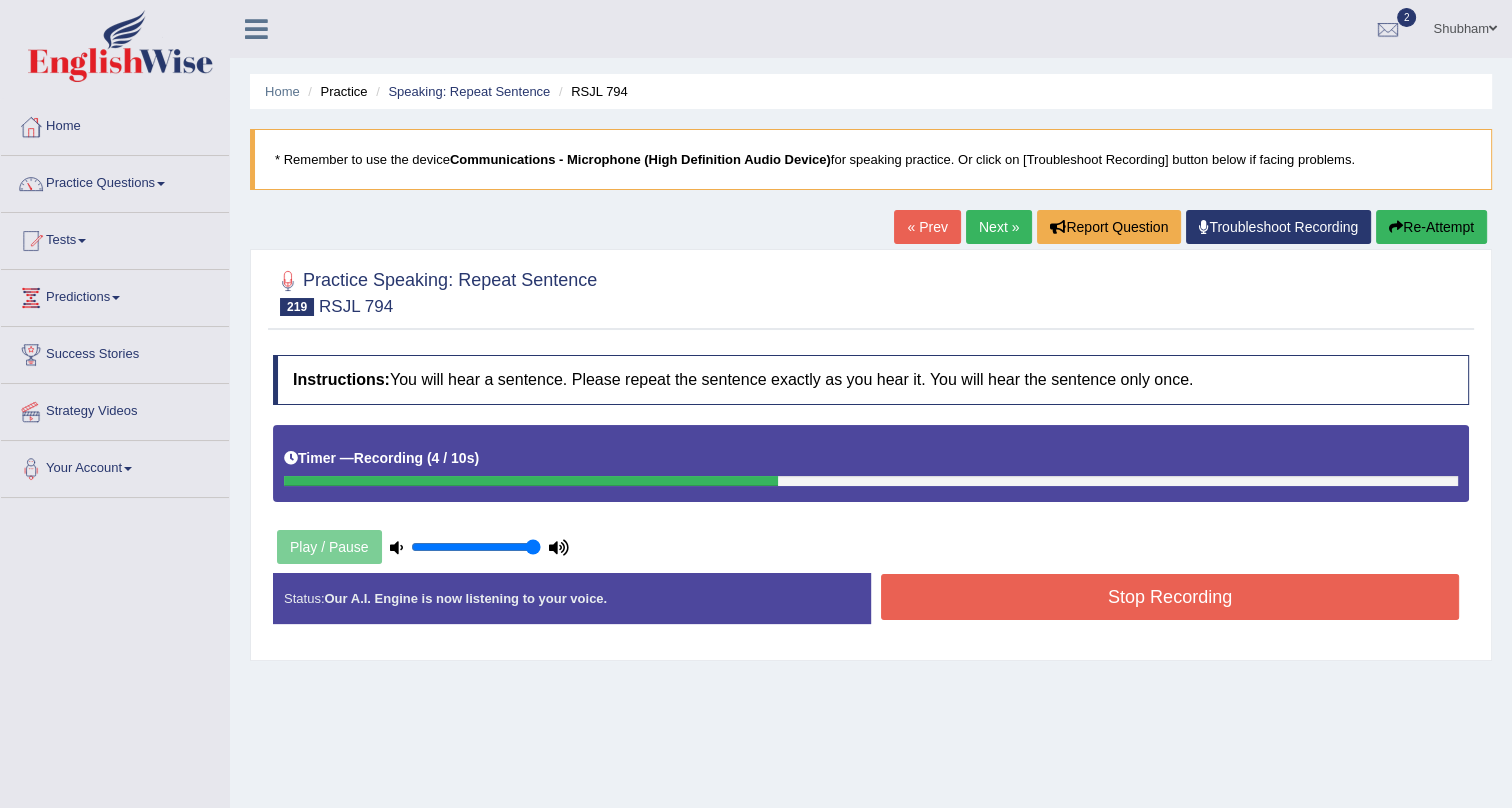 click on "Stop Recording" at bounding box center [1170, 597] 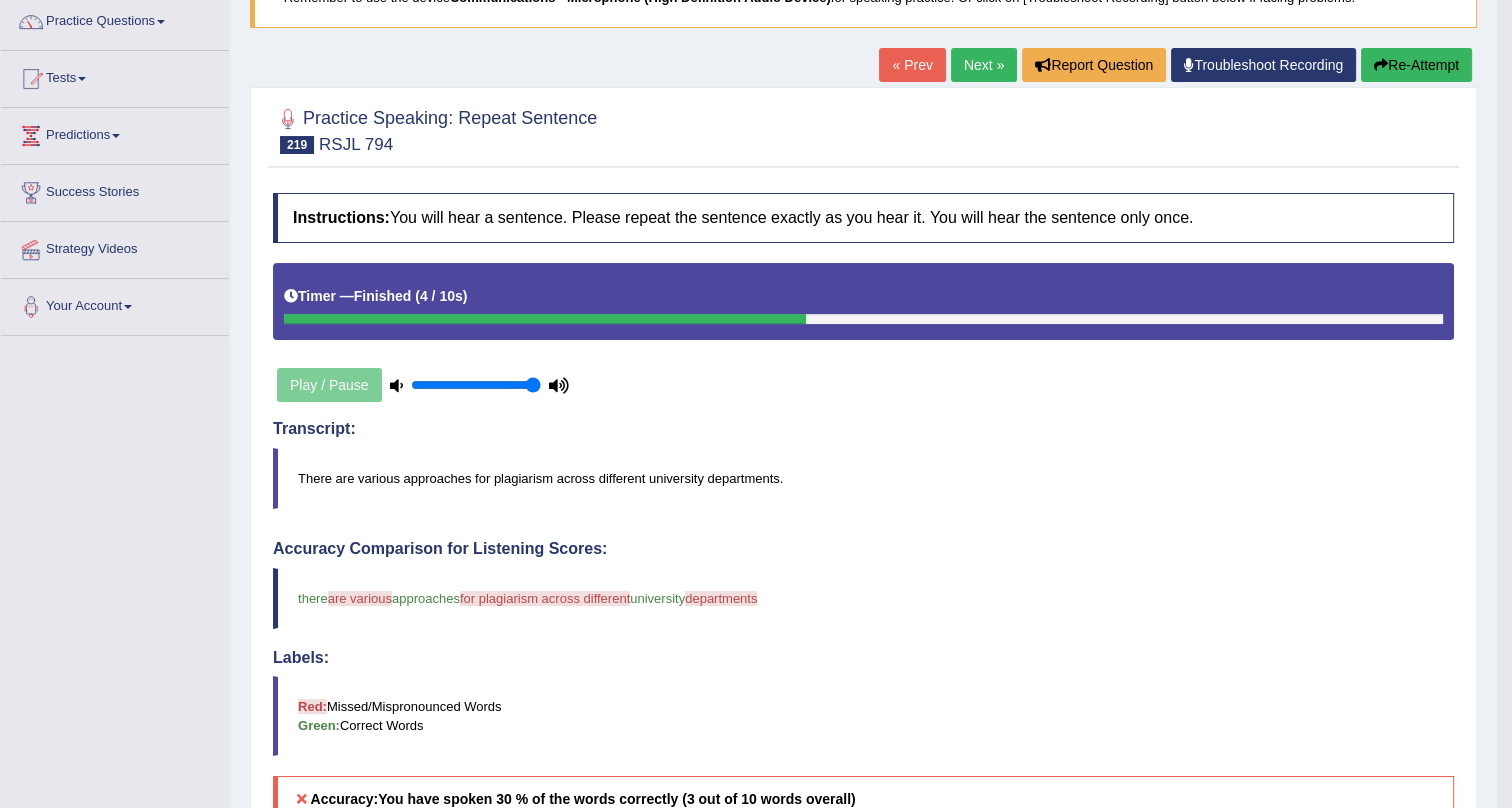scroll, scrollTop: 0, scrollLeft: 0, axis: both 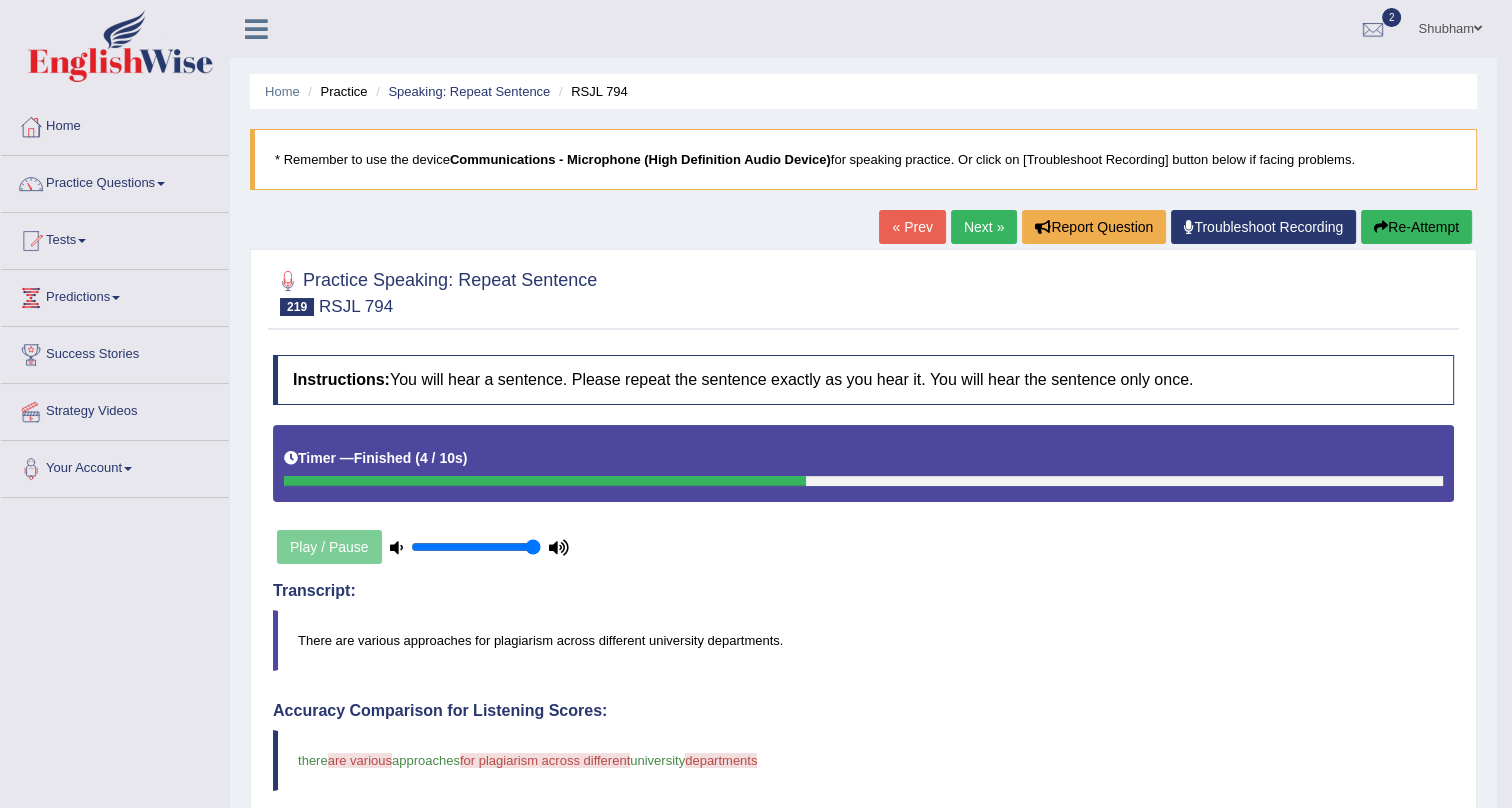 click on "Next »" at bounding box center (984, 227) 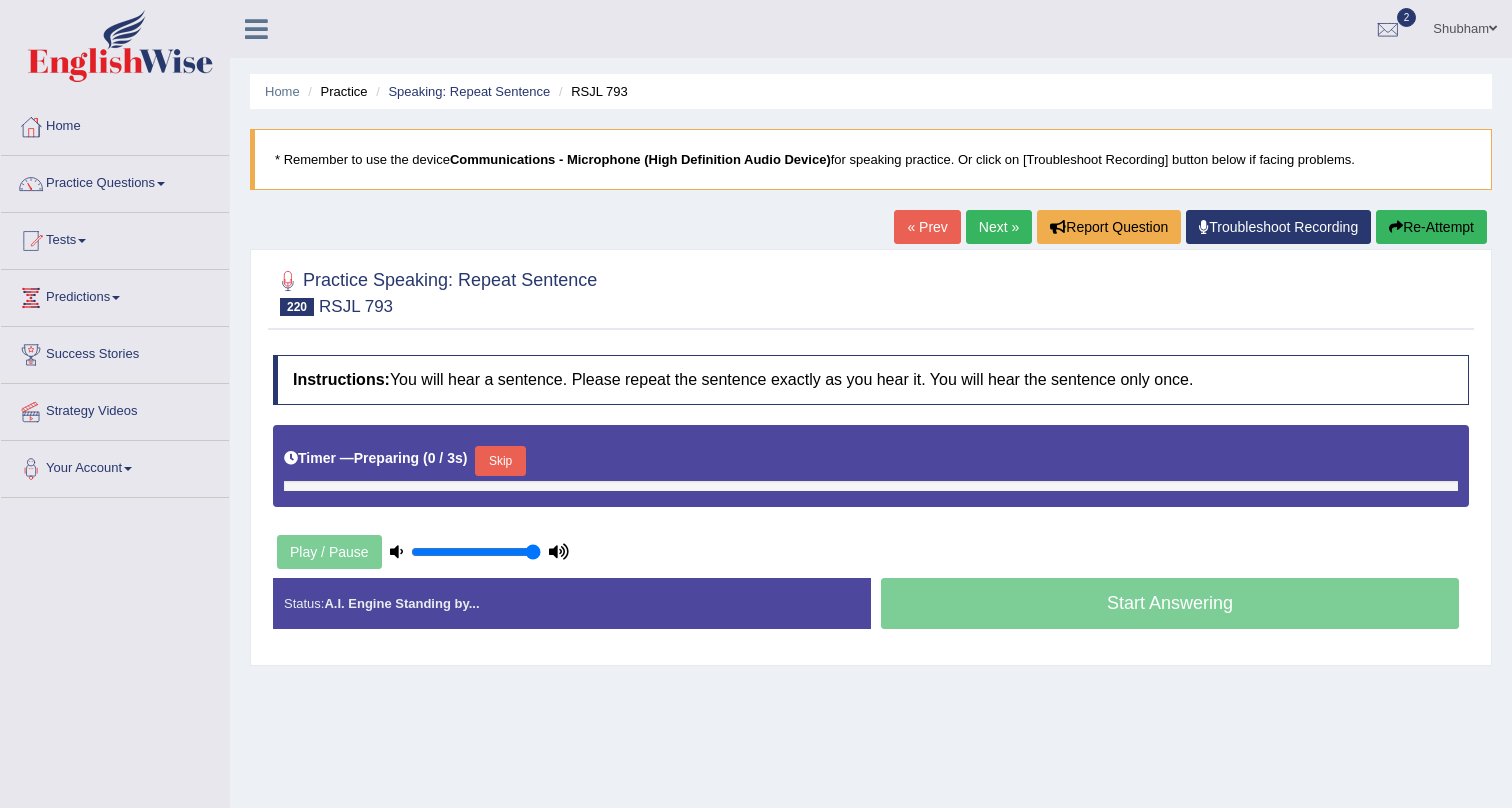 scroll, scrollTop: 0, scrollLeft: 0, axis: both 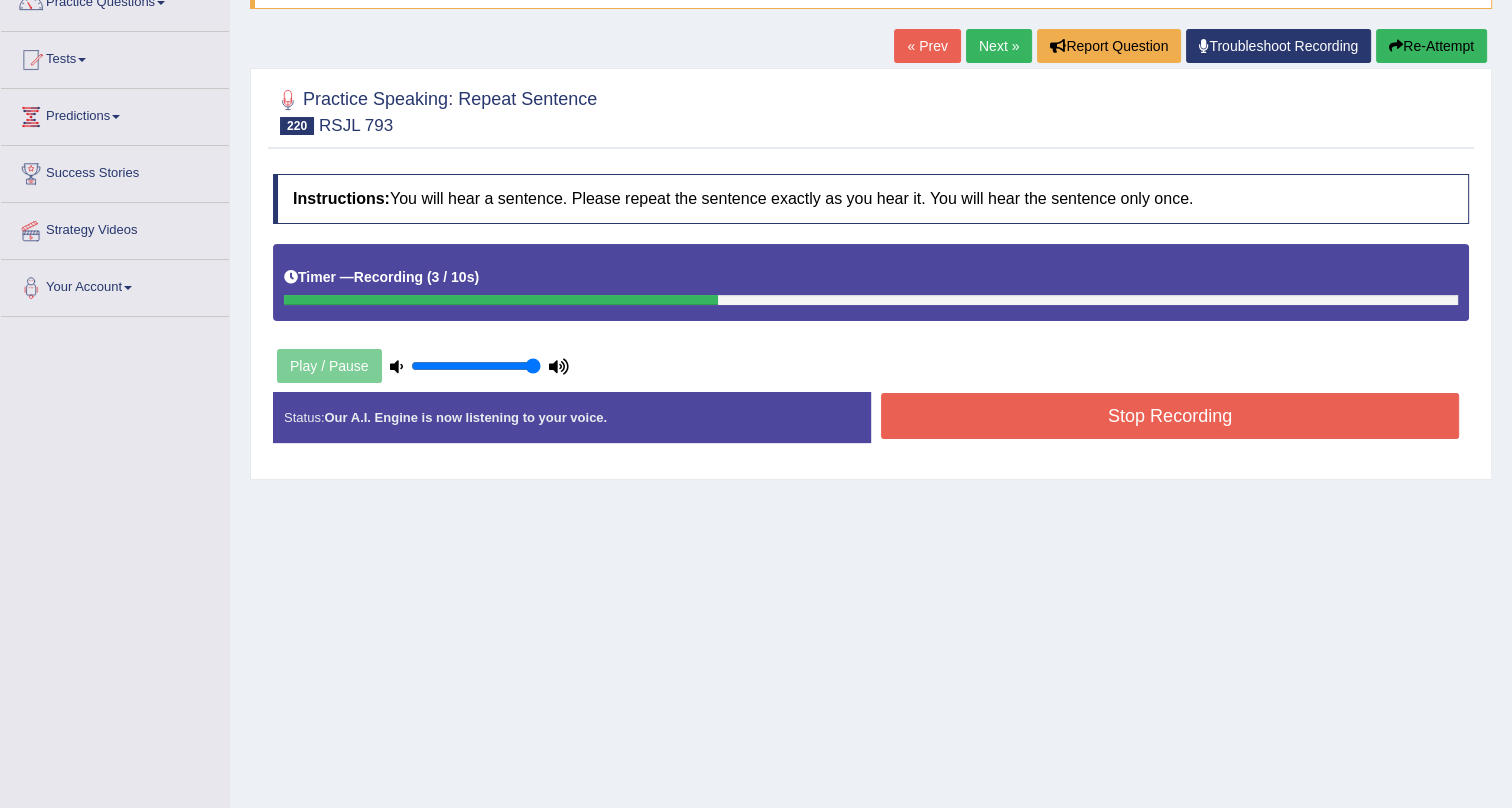 click on "Stop Recording" at bounding box center (1170, 416) 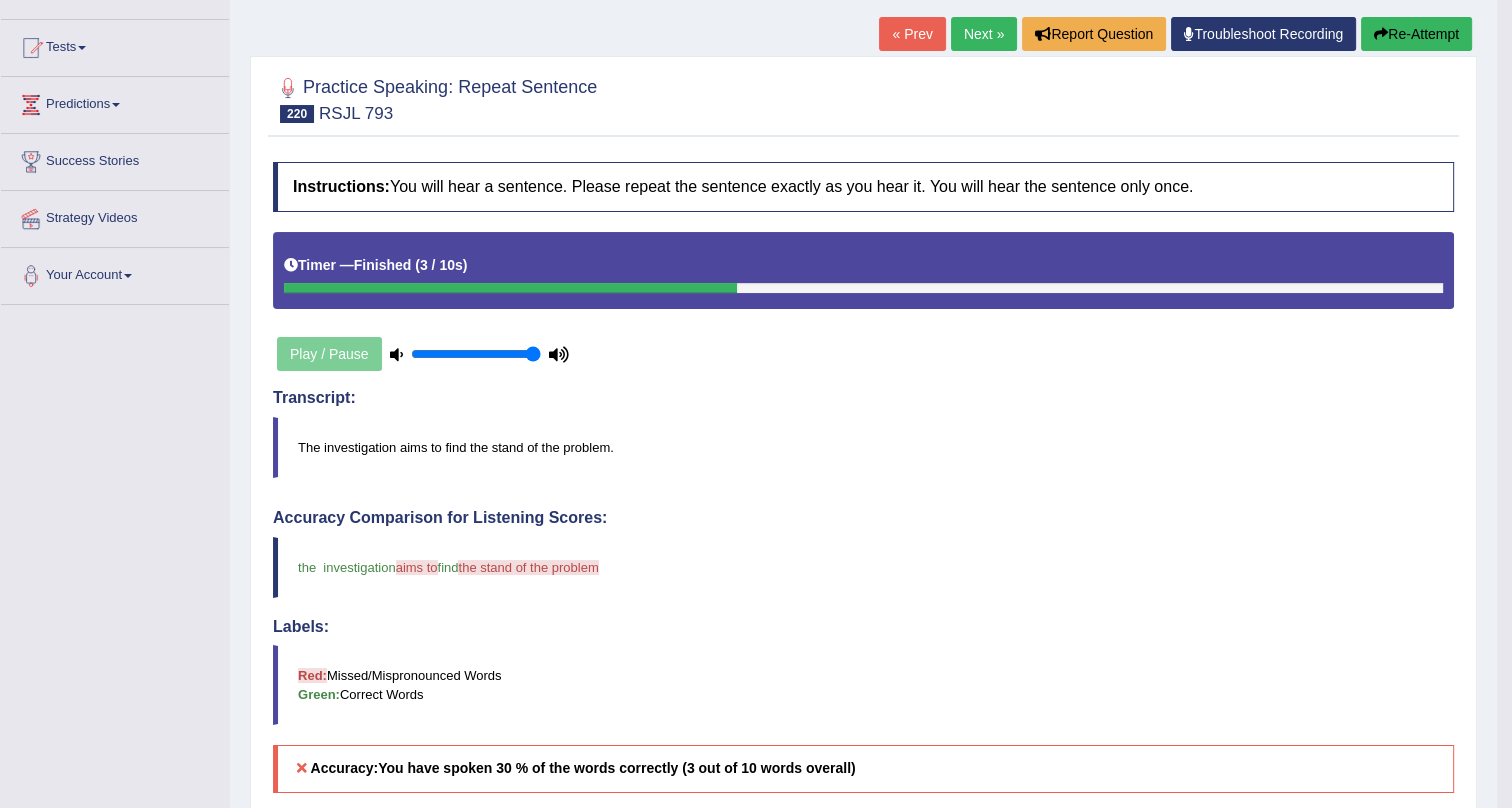 scroll, scrollTop: 0, scrollLeft: 0, axis: both 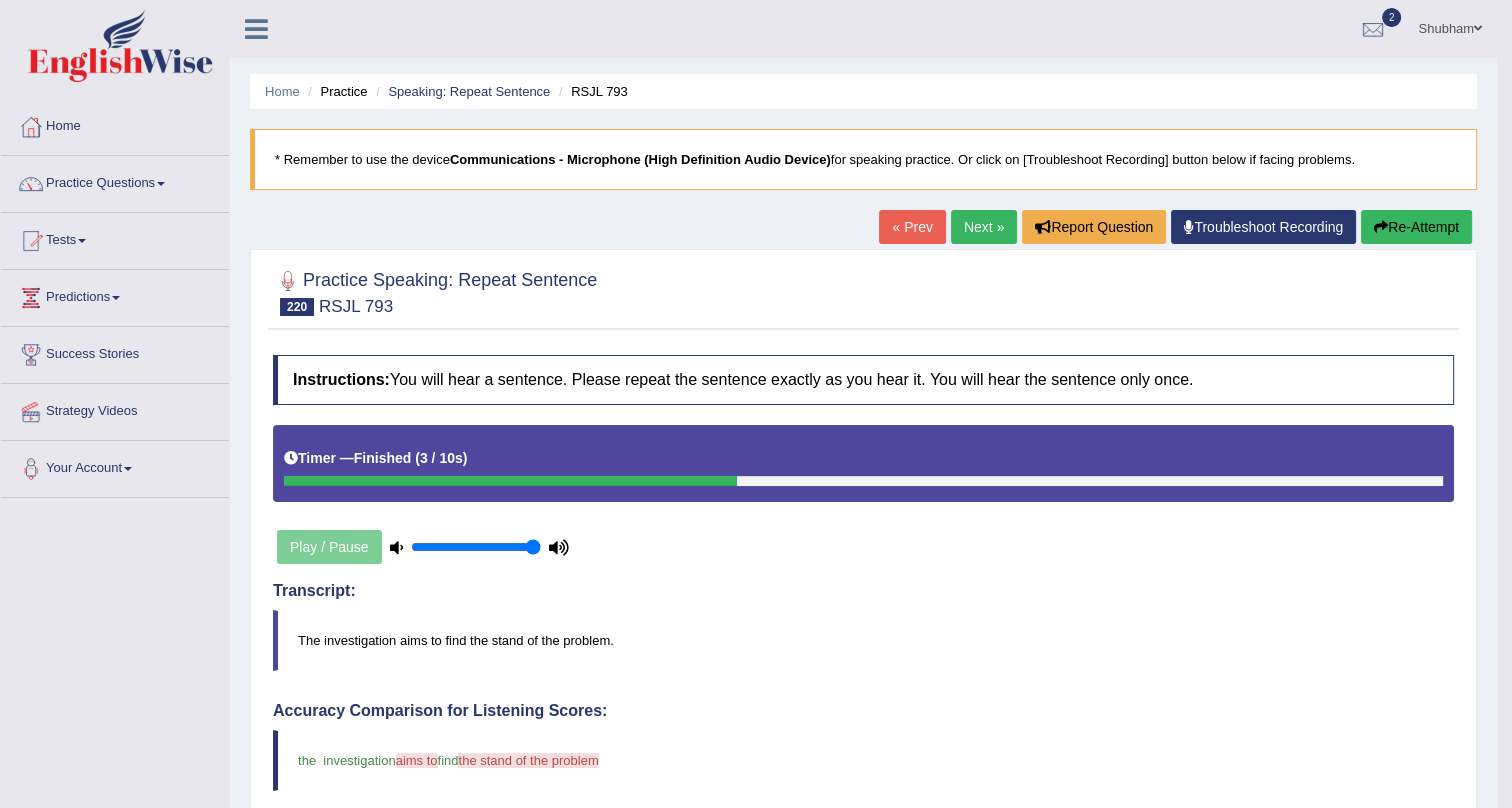 click on "Next »" at bounding box center [984, 227] 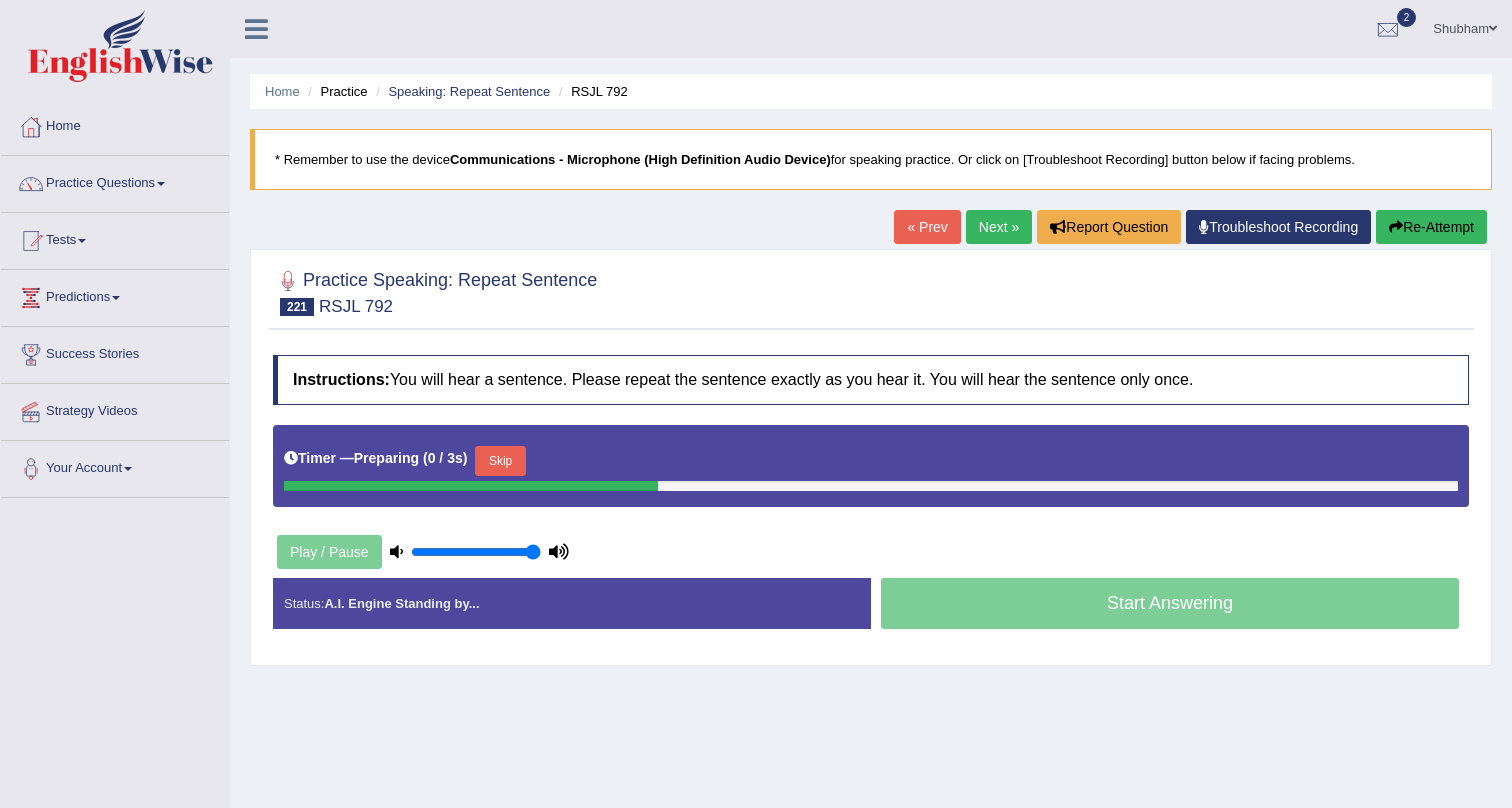 scroll, scrollTop: 241, scrollLeft: 0, axis: vertical 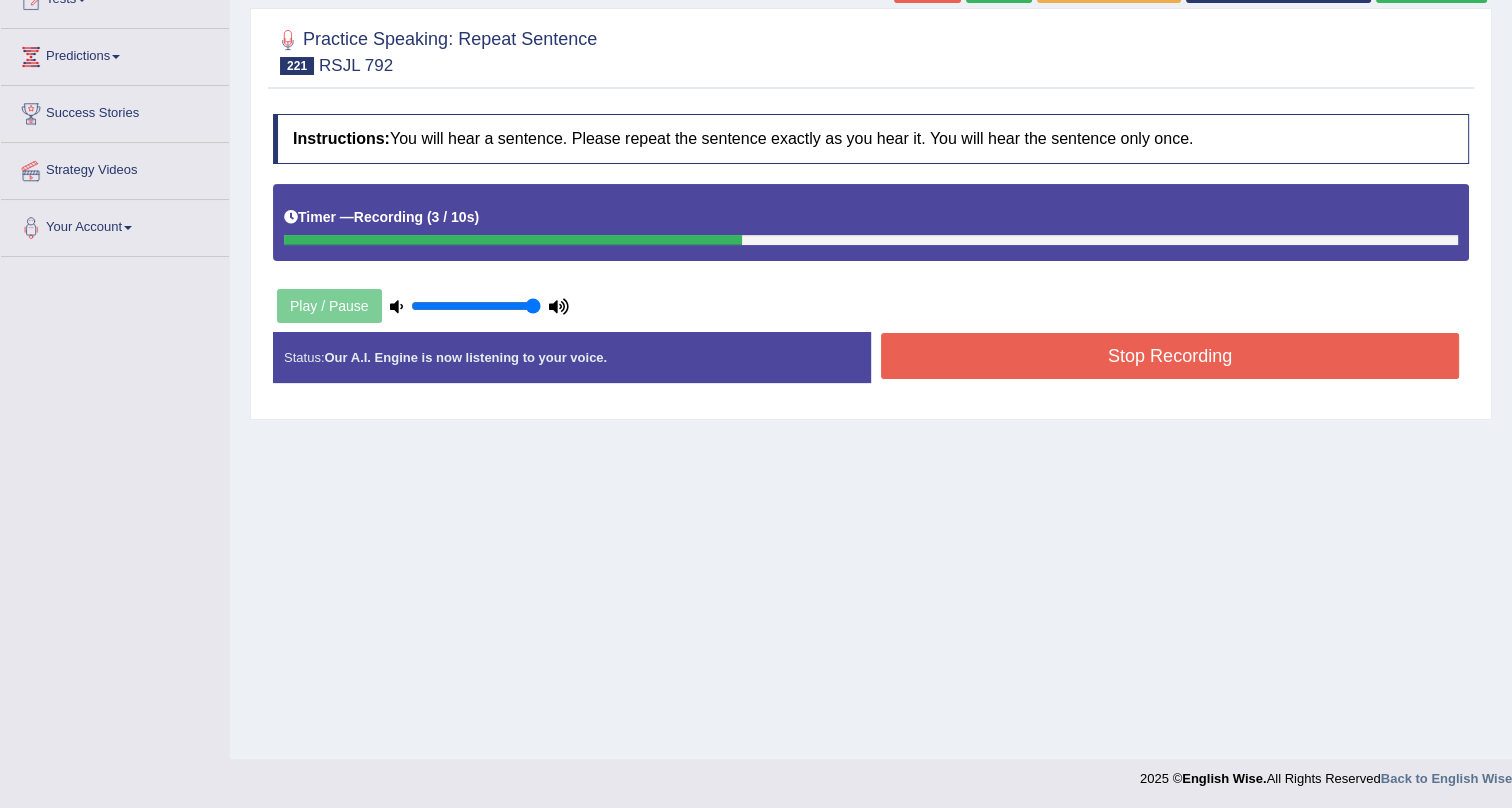 click on "Stop Recording" at bounding box center (1170, 356) 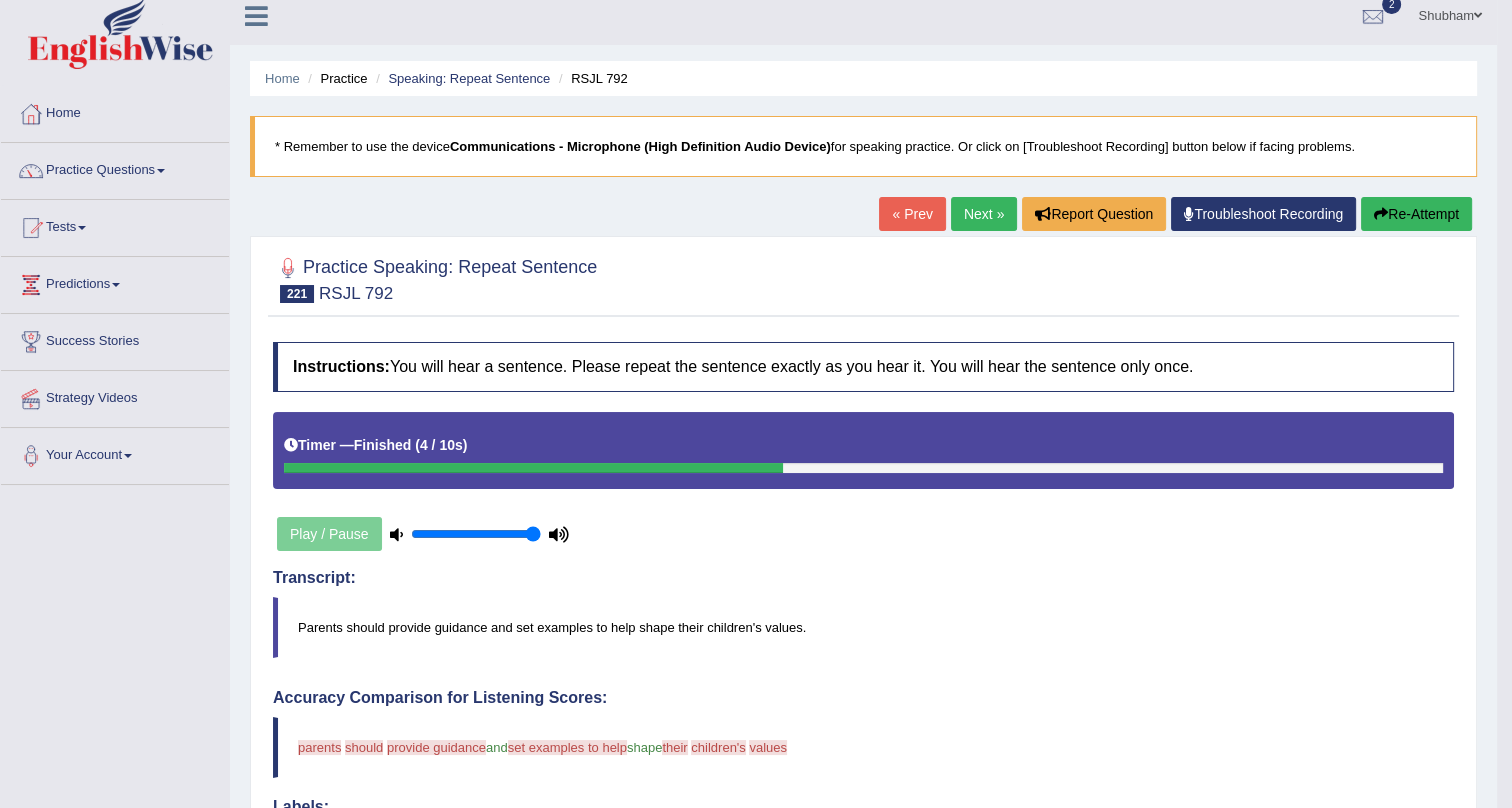 scroll, scrollTop: 0, scrollLeft: 0, axis: both 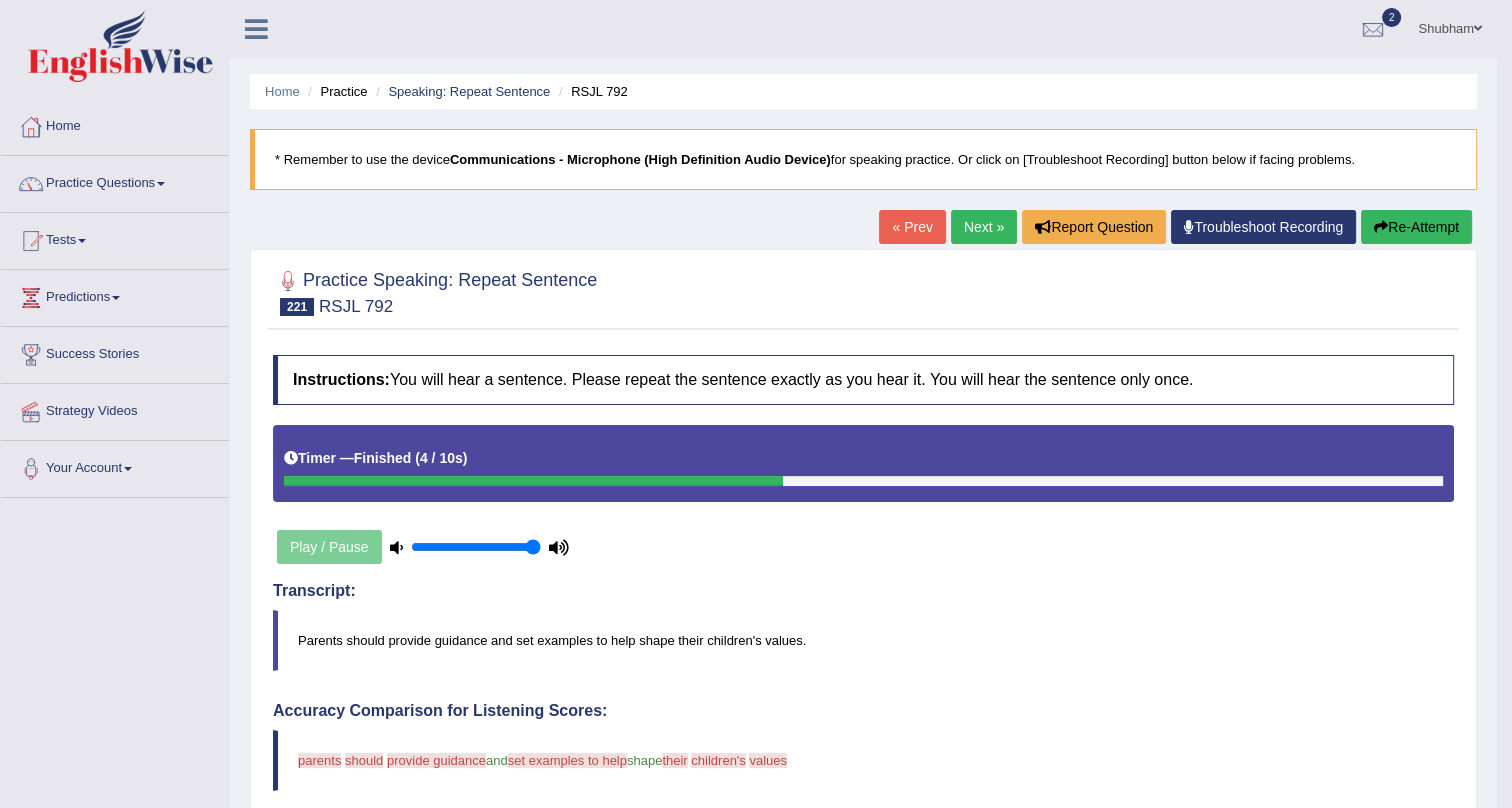 click on "Next »" at bounding box center [984, 227] 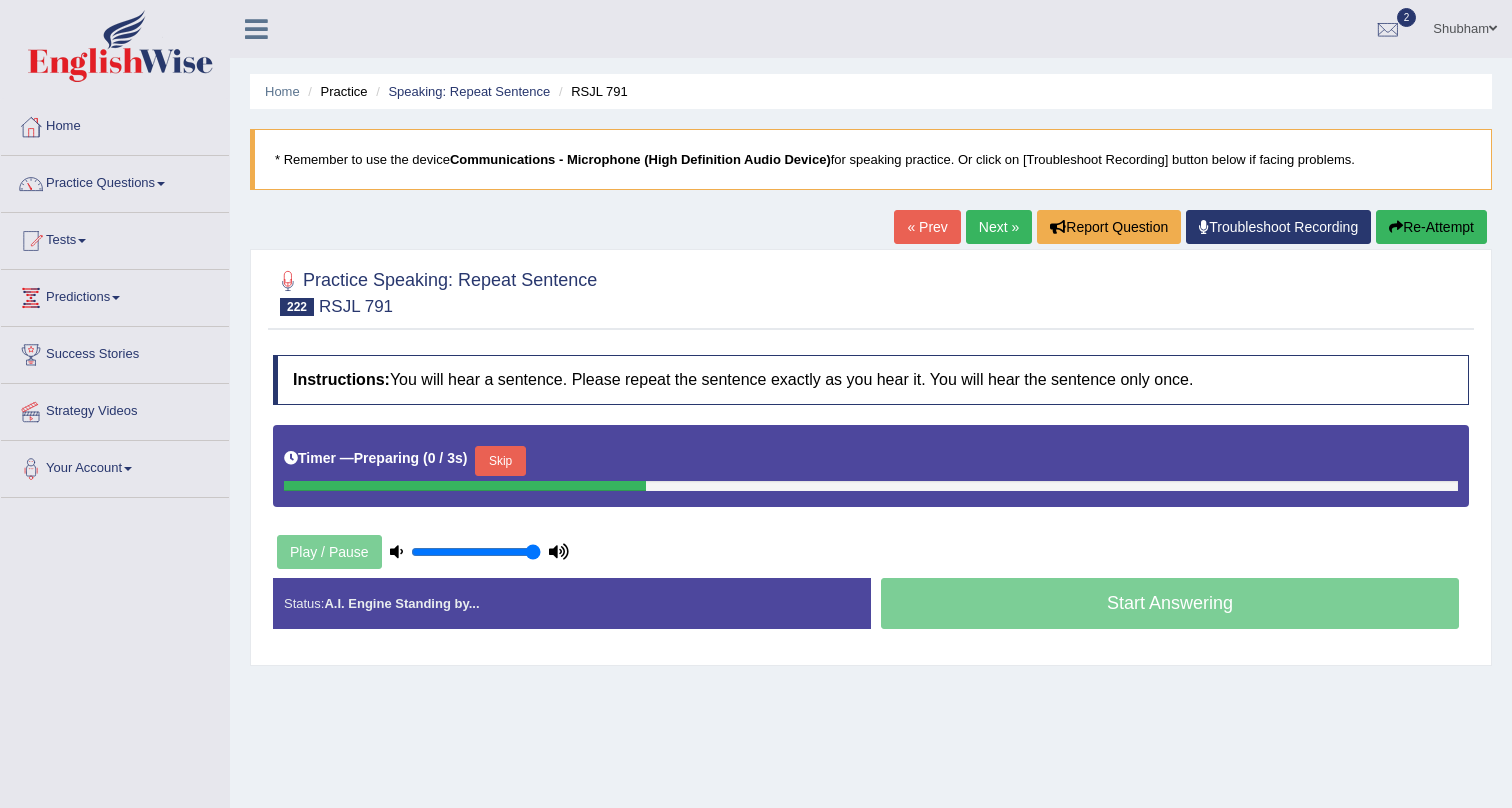 scroll, scrollTop: 0, scrollLeft: 0, axis: both 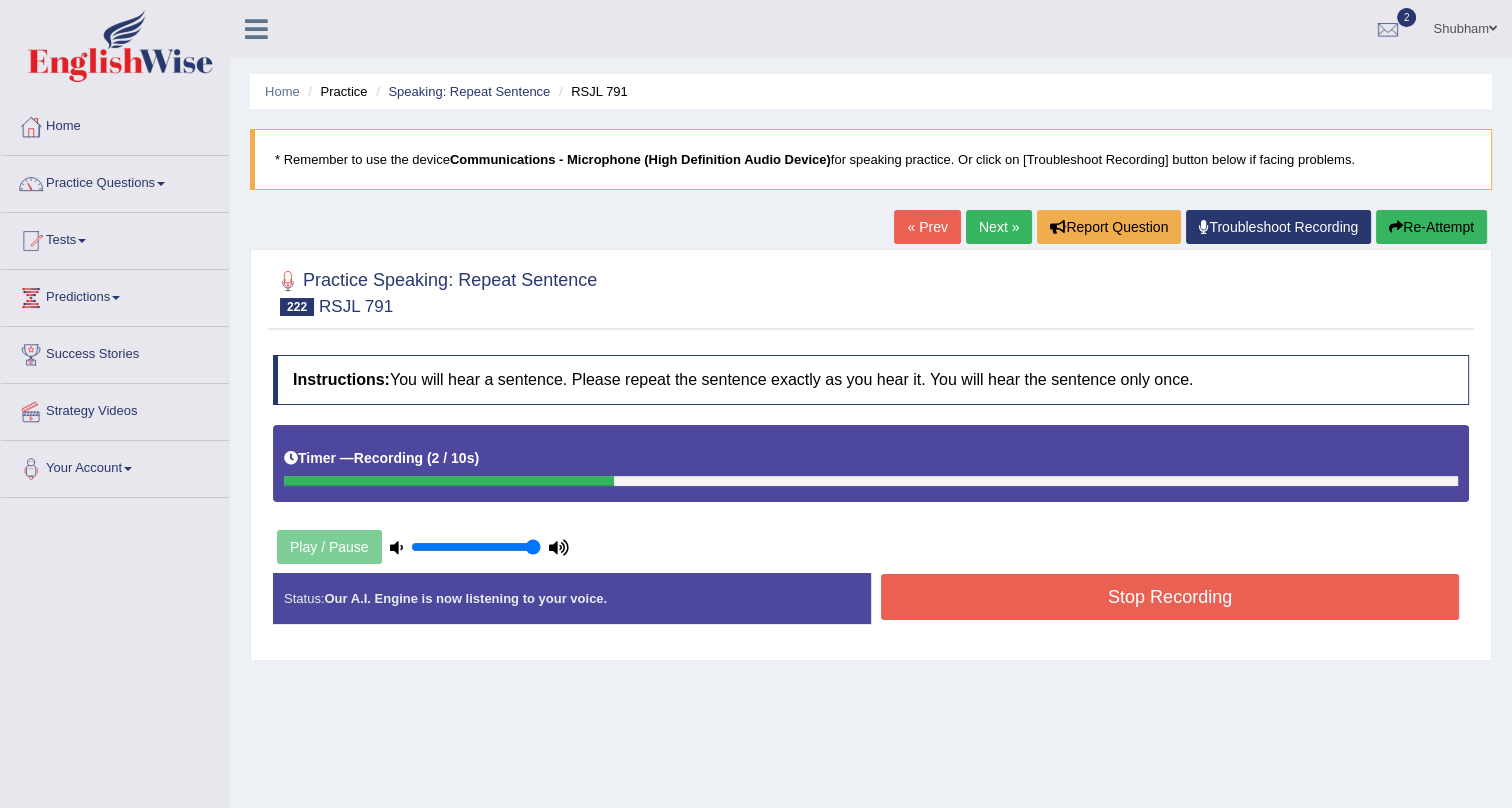 drag, startPoint x: 1359, startPoint y: 599, endPoint x: 1305, endPoint y: 536, distance: 82.9759 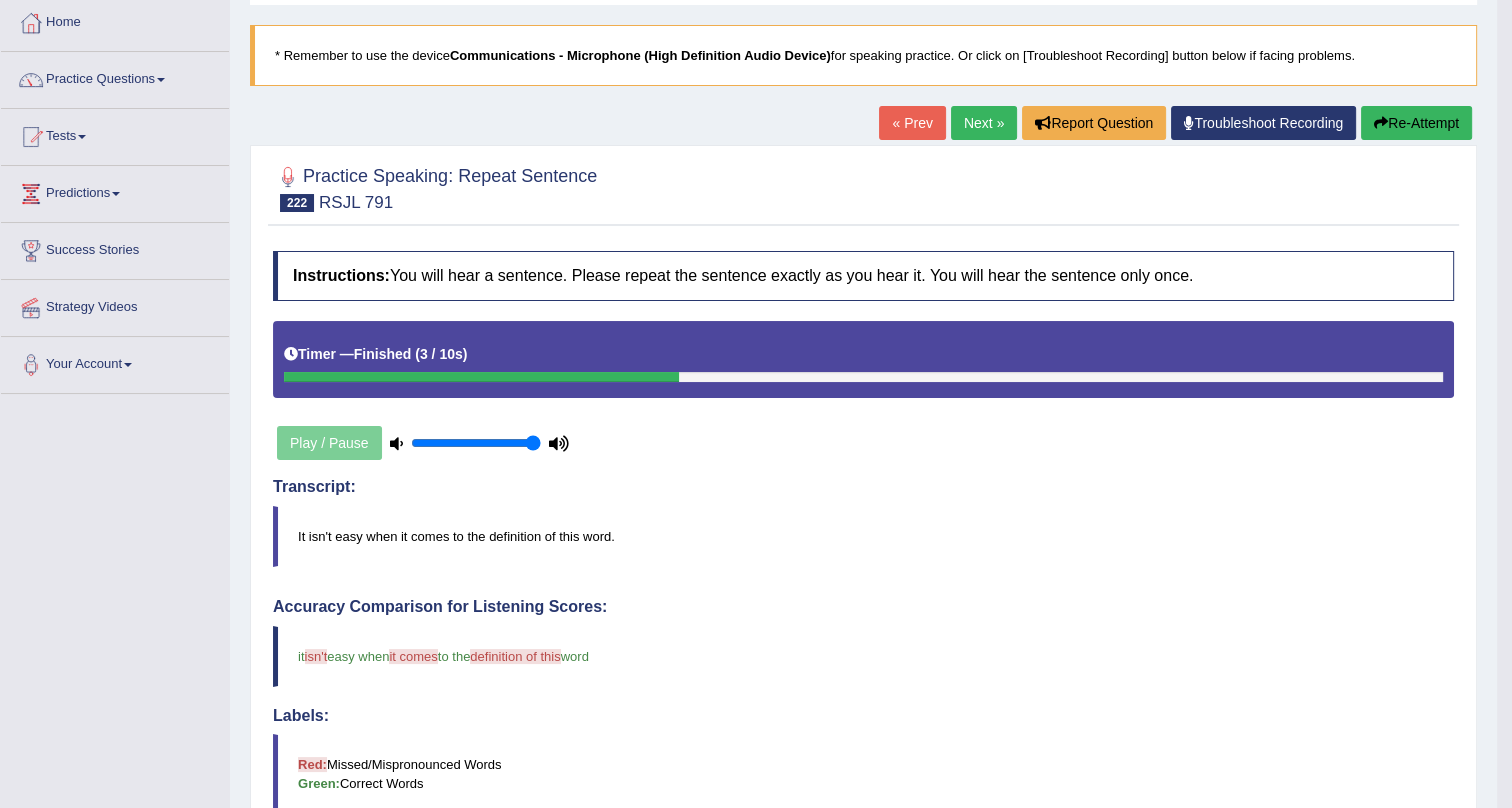 scroll, scrollTop: 626, scrollLeft: 0, axis: vertical 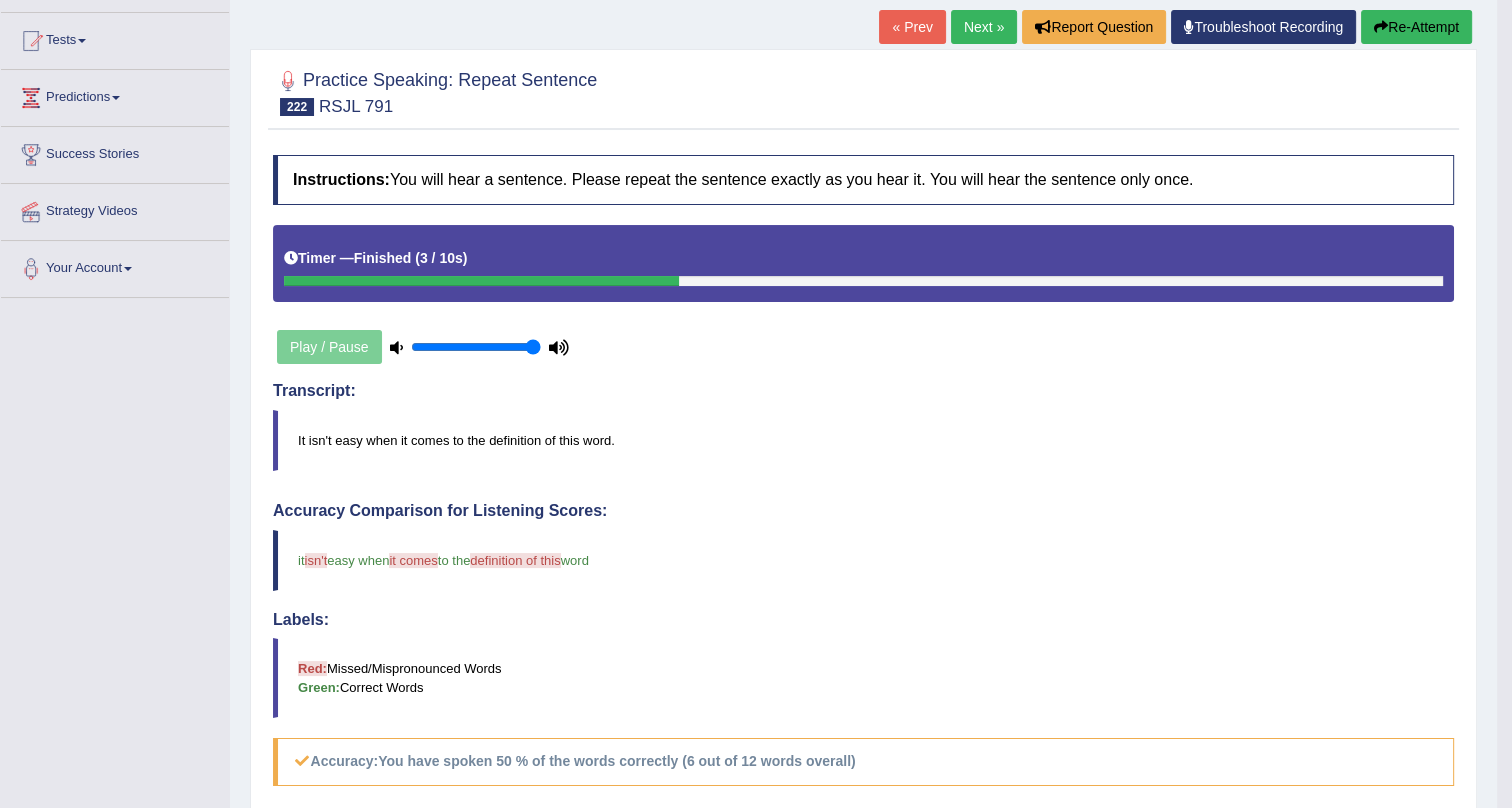 click on "Next »" at bounding box center [984, 27] 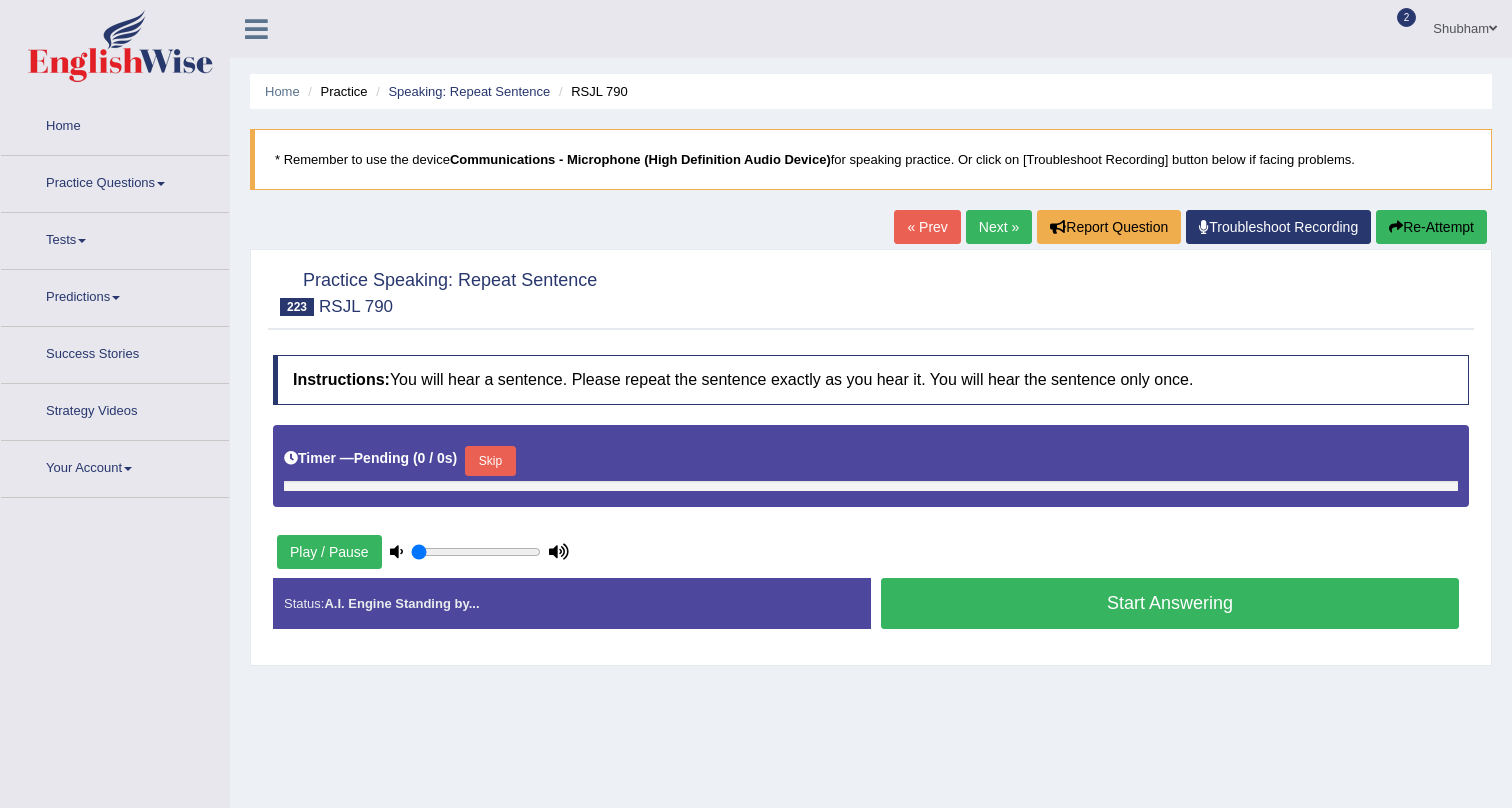 type on "1" 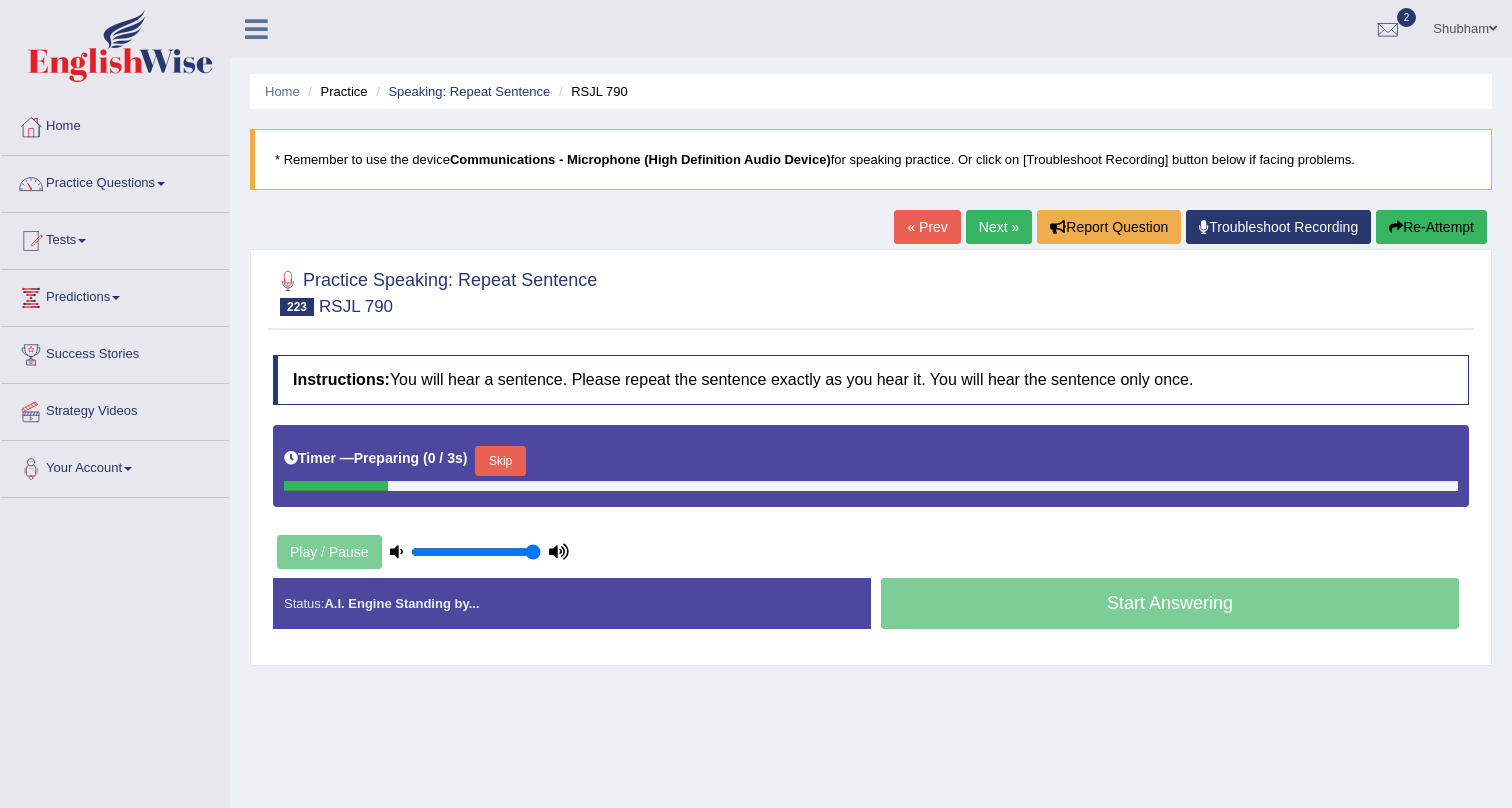 scroll, scrollTop: 0, scrollLeft: 0, axis: both 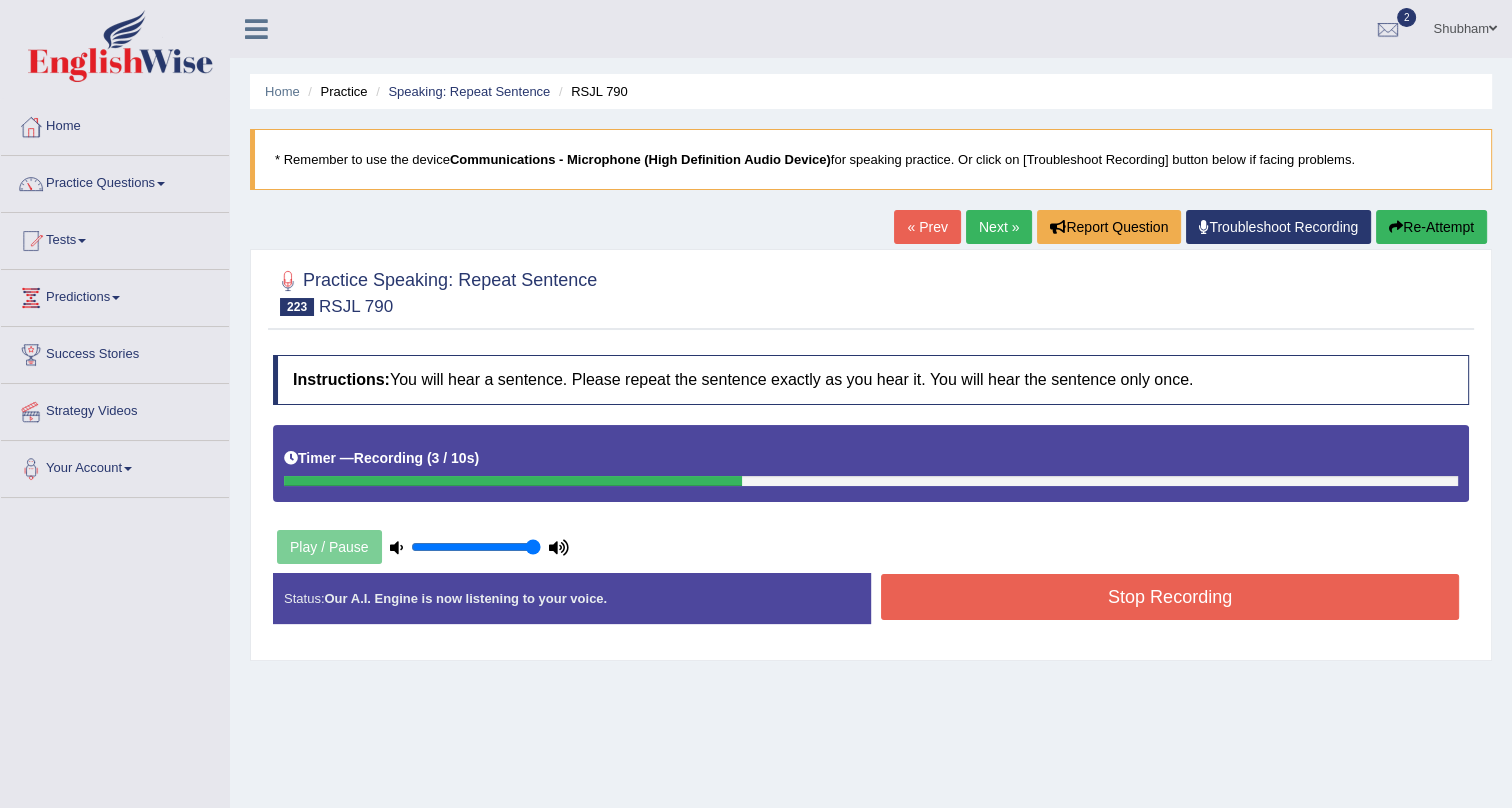 drag, startPoint x: 1187, startPoint y: 621, endPoint x: 1175, endPoint y: 589, distance: 34.176014 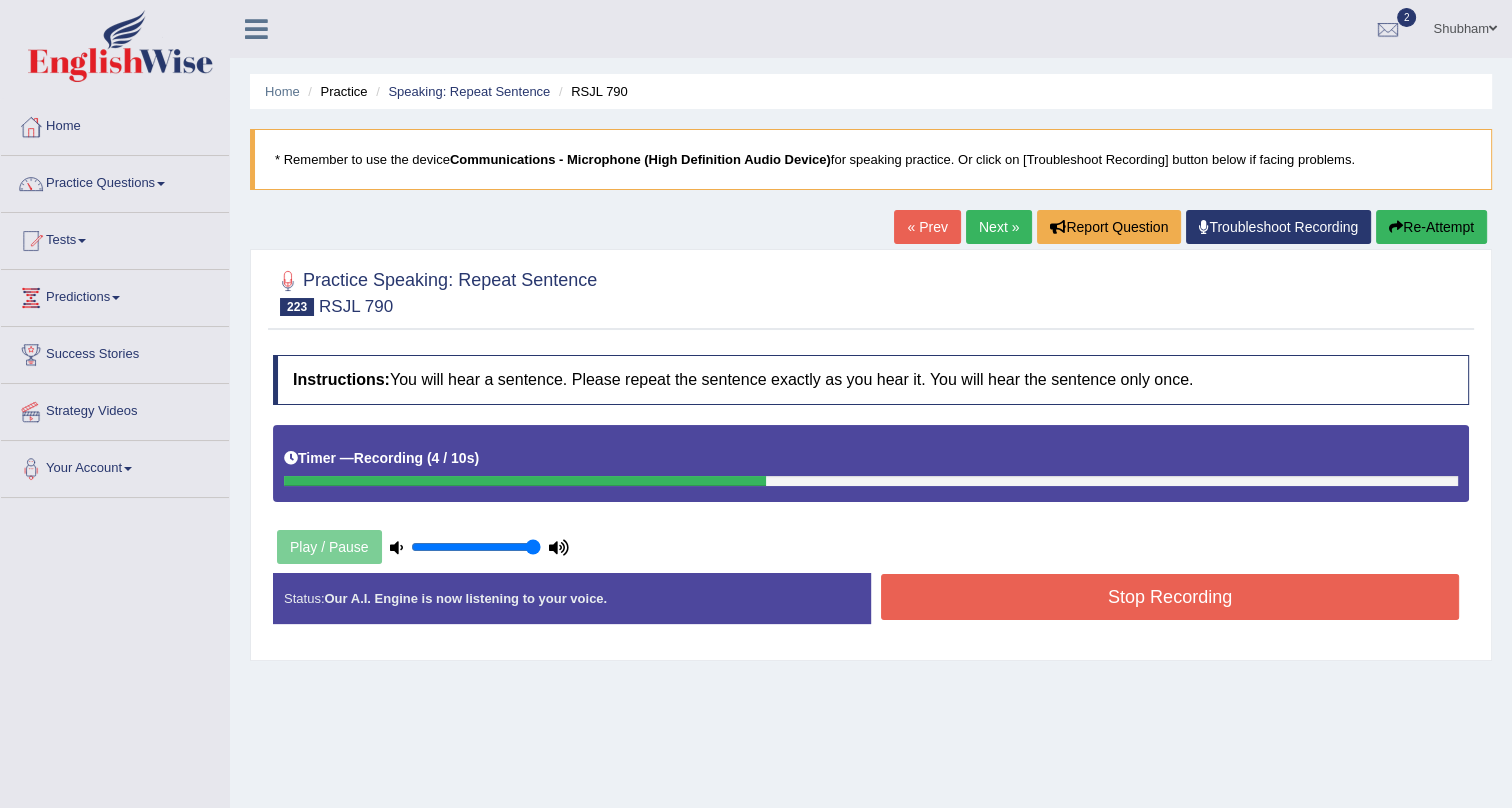 click on "Stop Recording" at bounding box center (1170, 597) 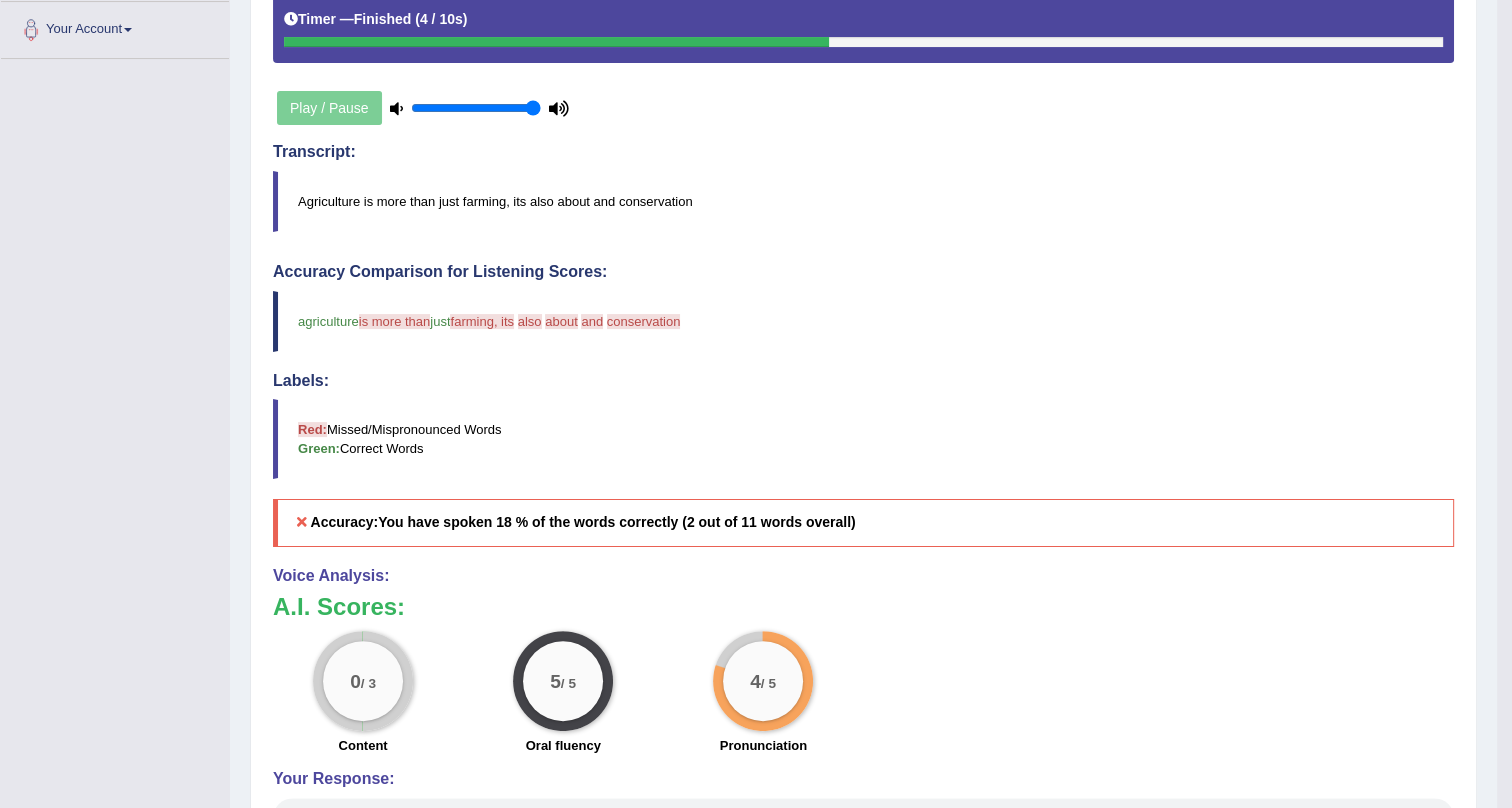 scroll, scrollTop: 626, scrollLeft: 0, axis: vertical 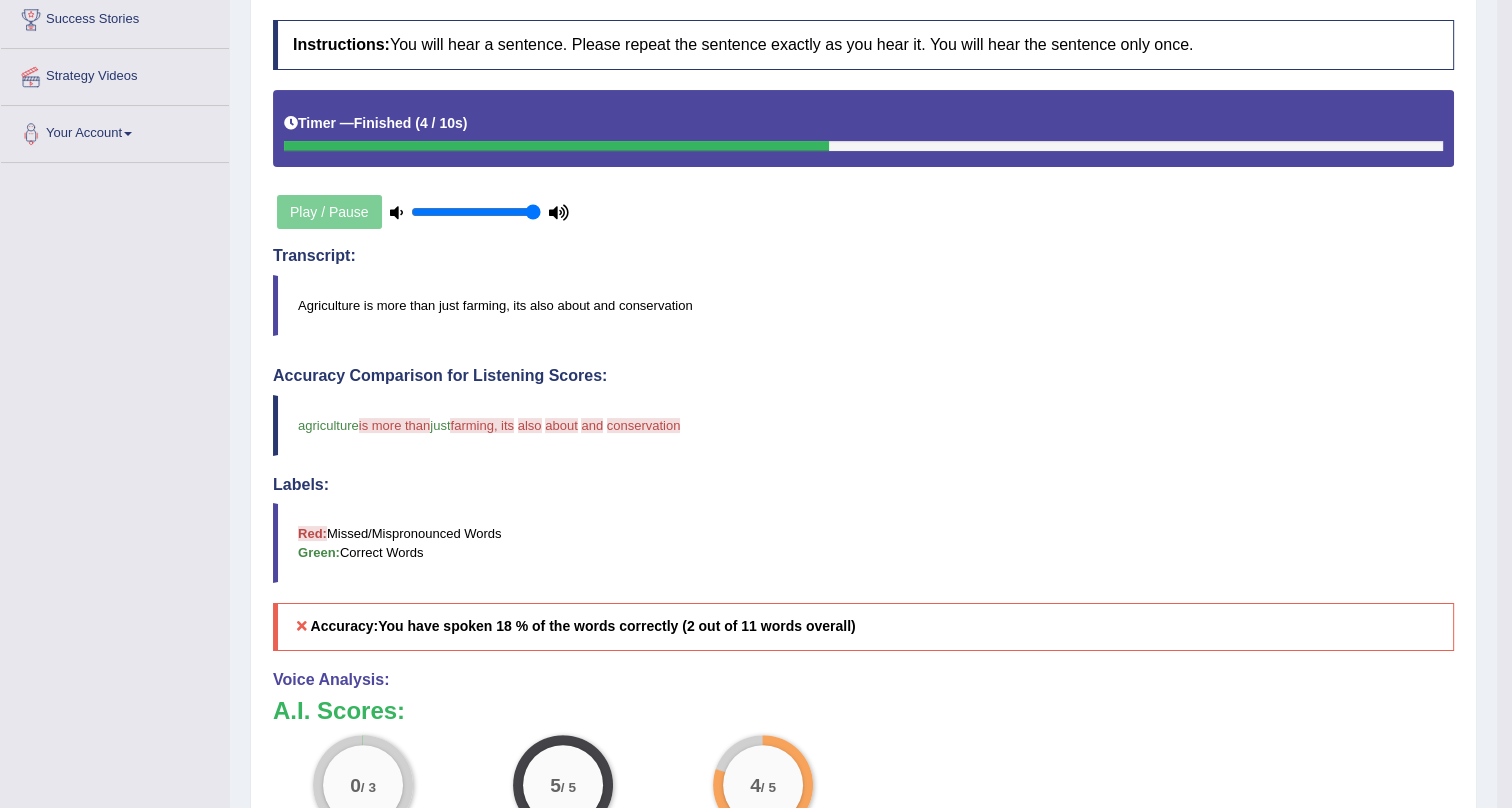 drag, startPoint x: 823, startPoint y: 520, endPoint x: 1106, endPoint y: 418, distance: 300.82056 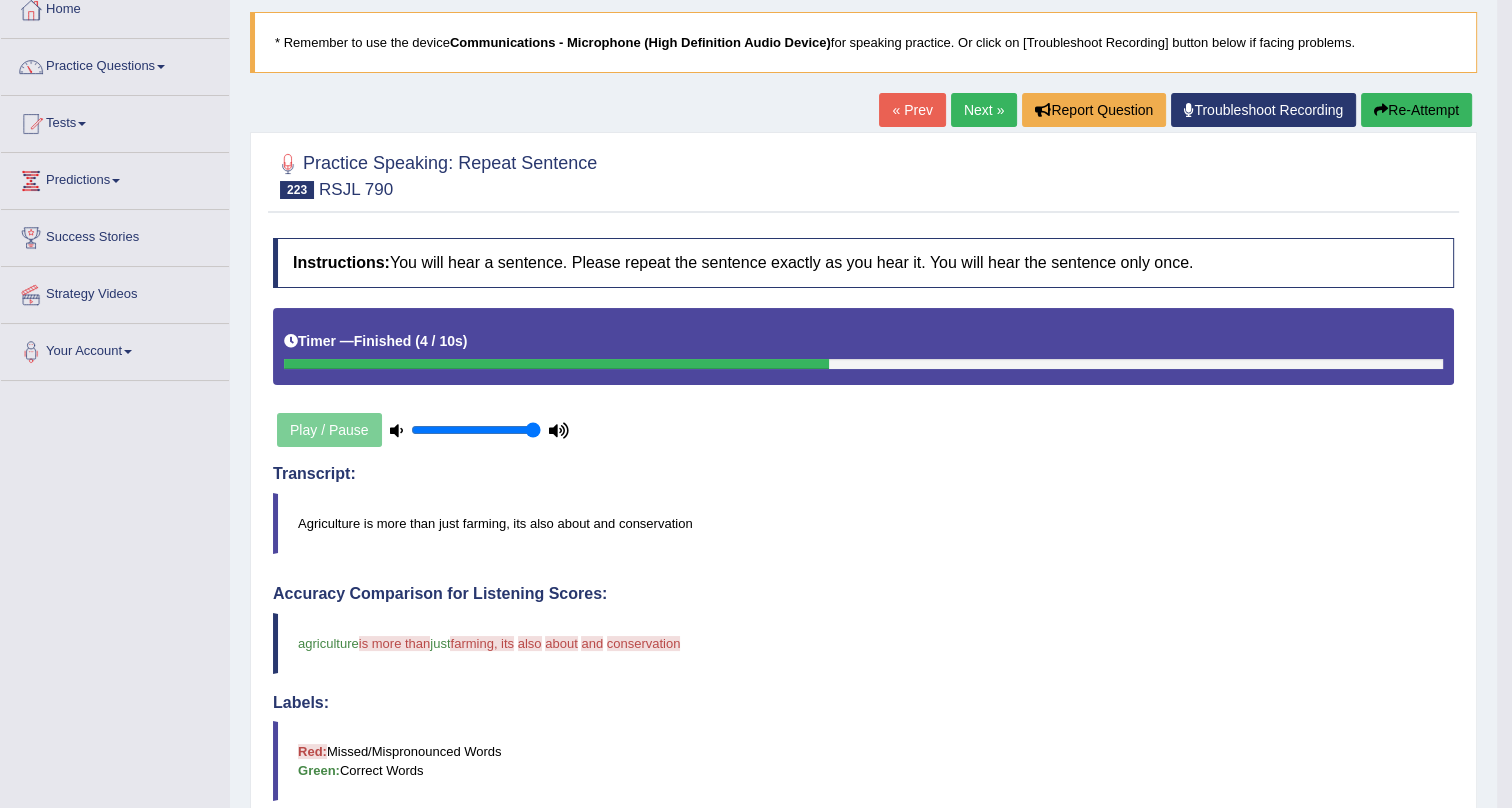 scroll, scrollTop: 0, scrollLeft: 0, axis: both 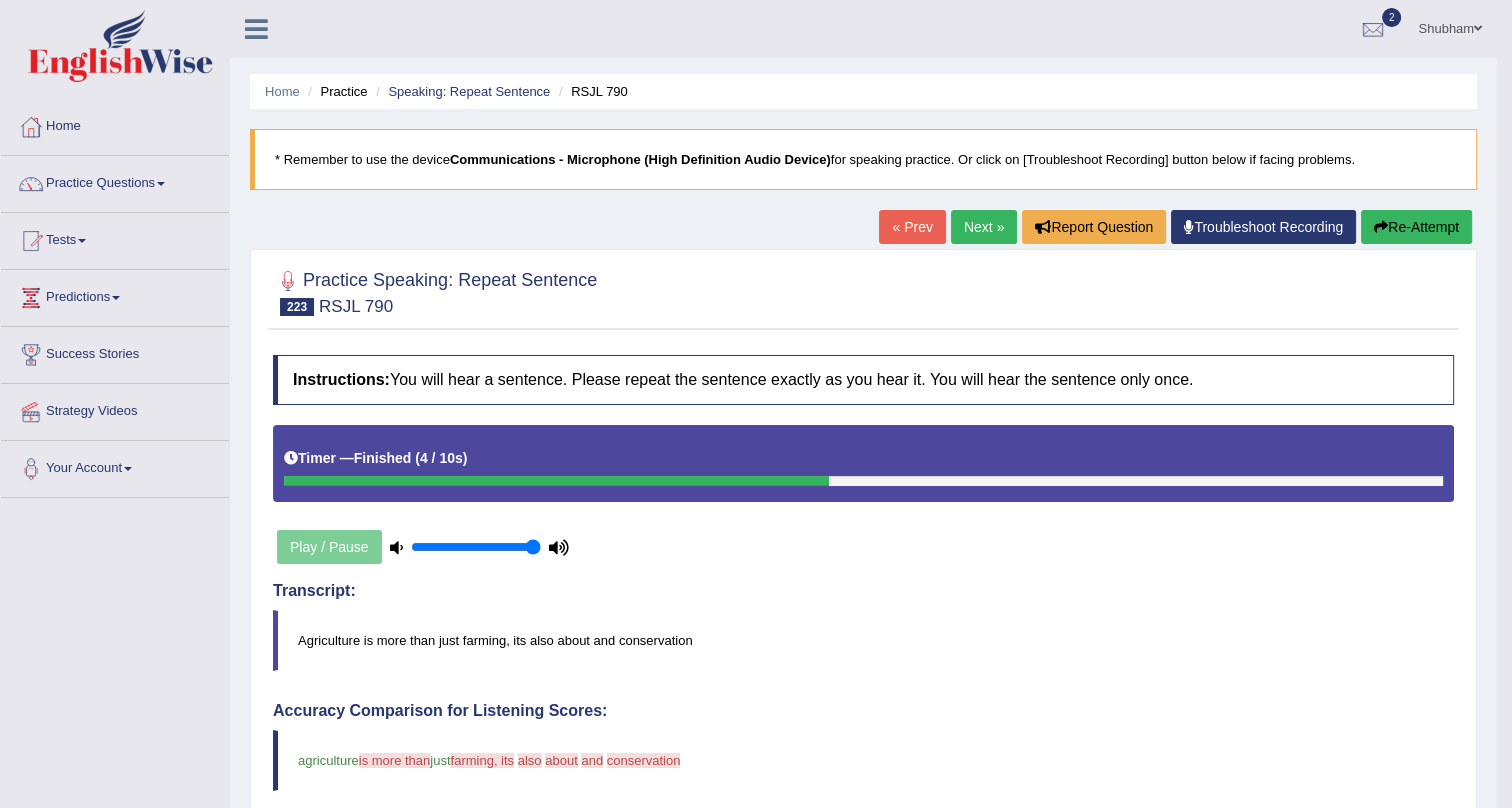 click on "Next »" at bounding box center [984, 227] 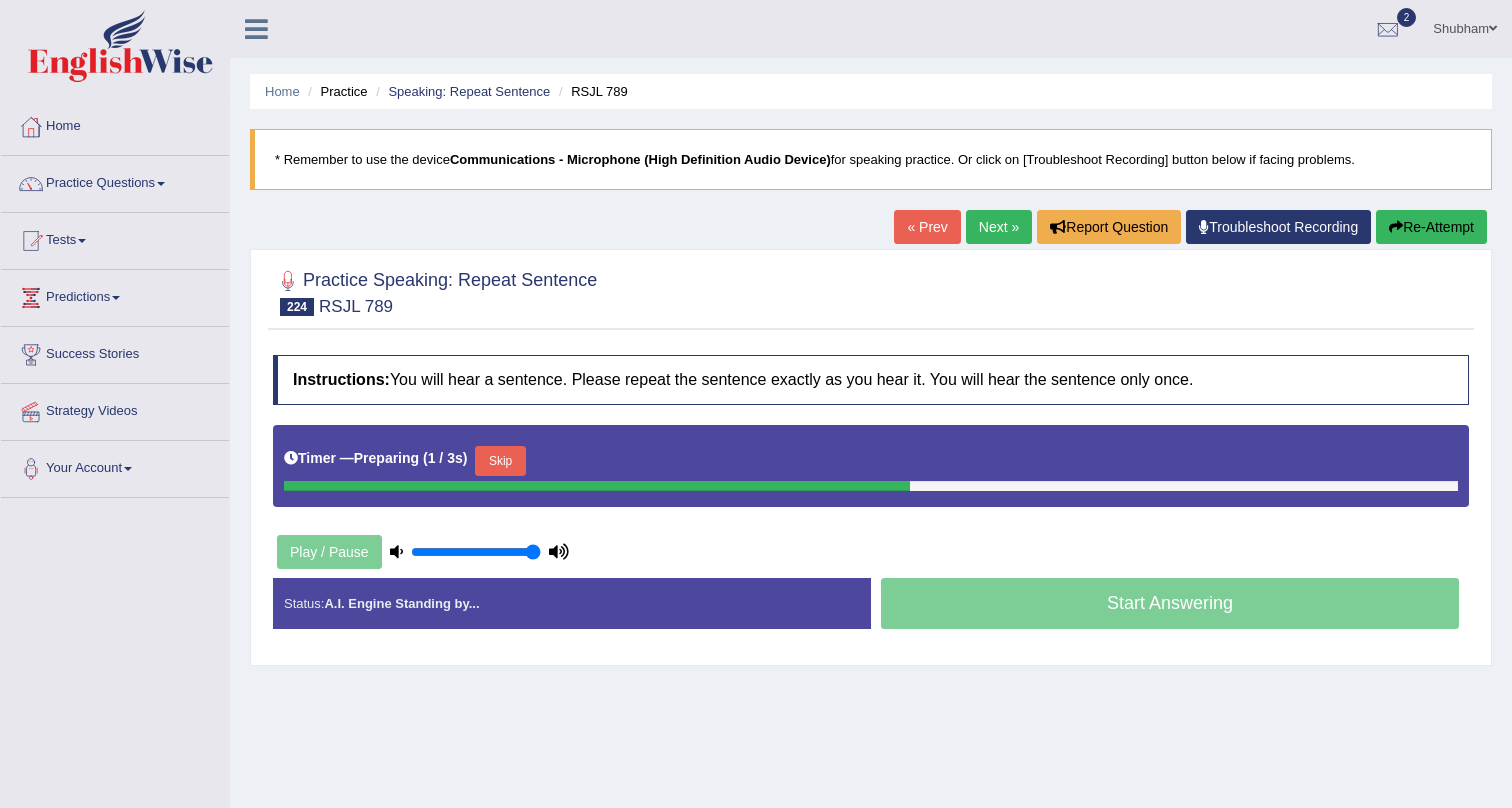 scroll, scrollTop: 241, scrollLeft: 0, axis: vertical 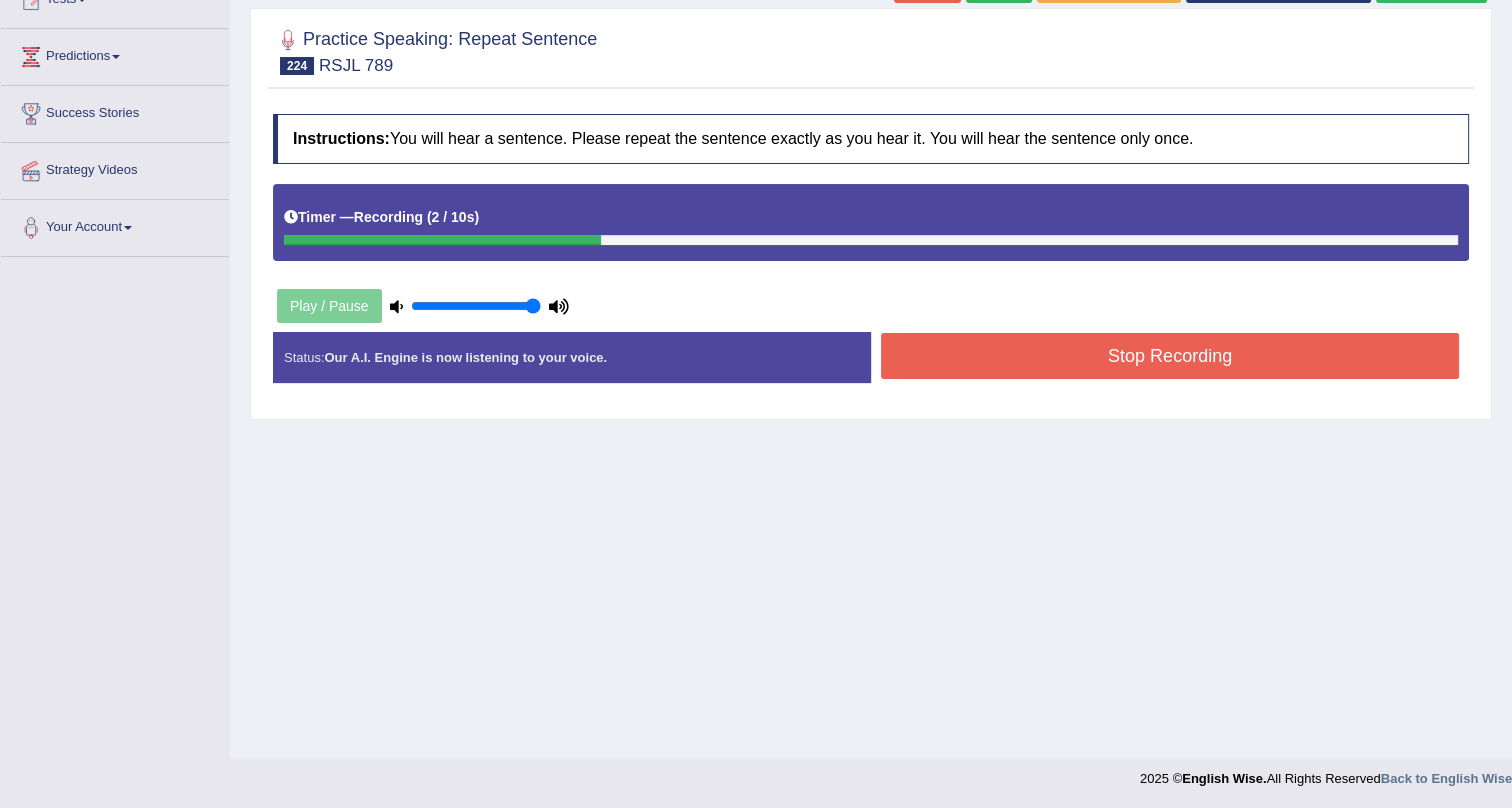 click on "Stop Recording" at bounding box center (1170, 356) 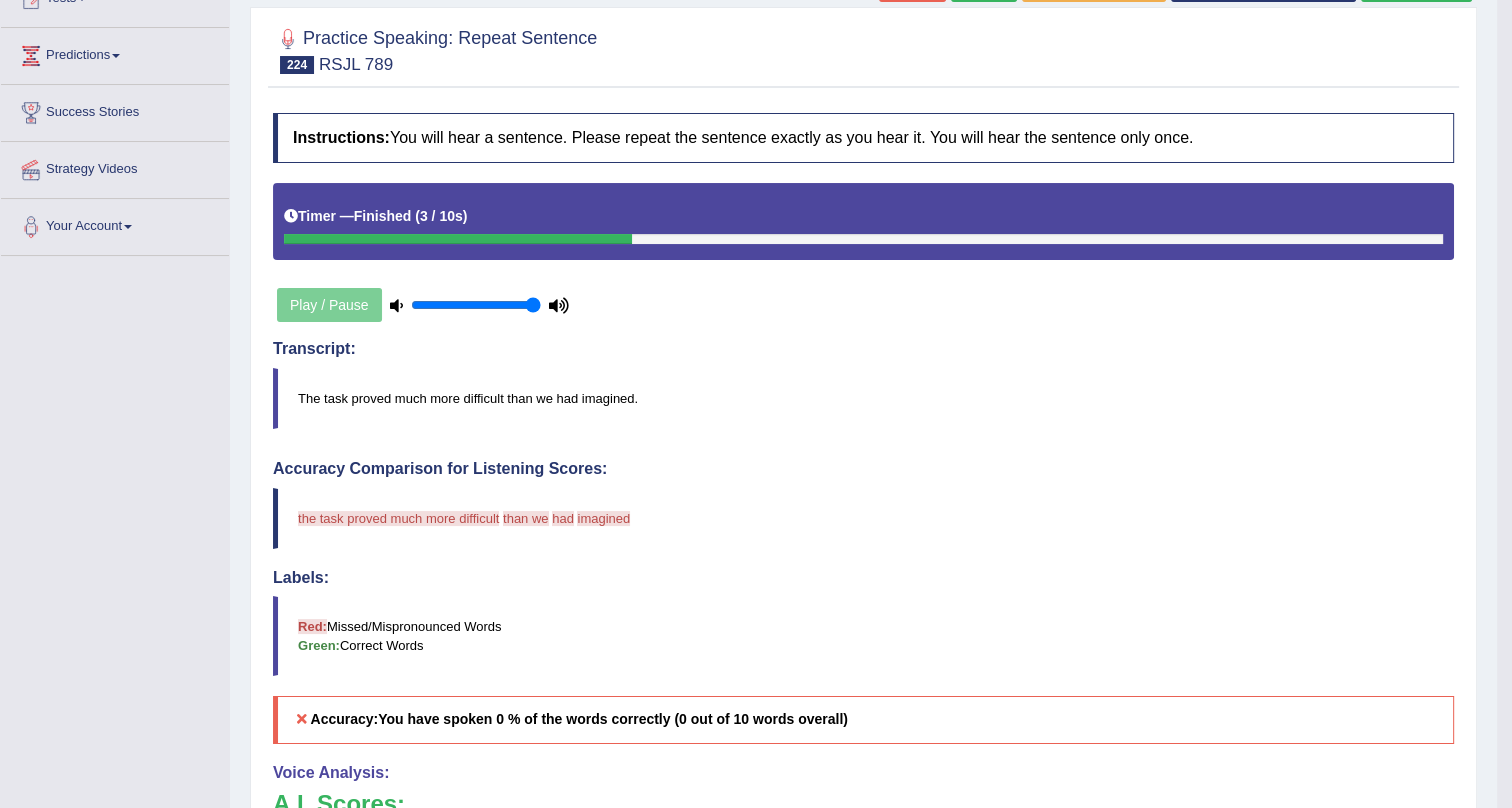 scroll, scrollTop: 0, scrollLeft: 0, axis: both 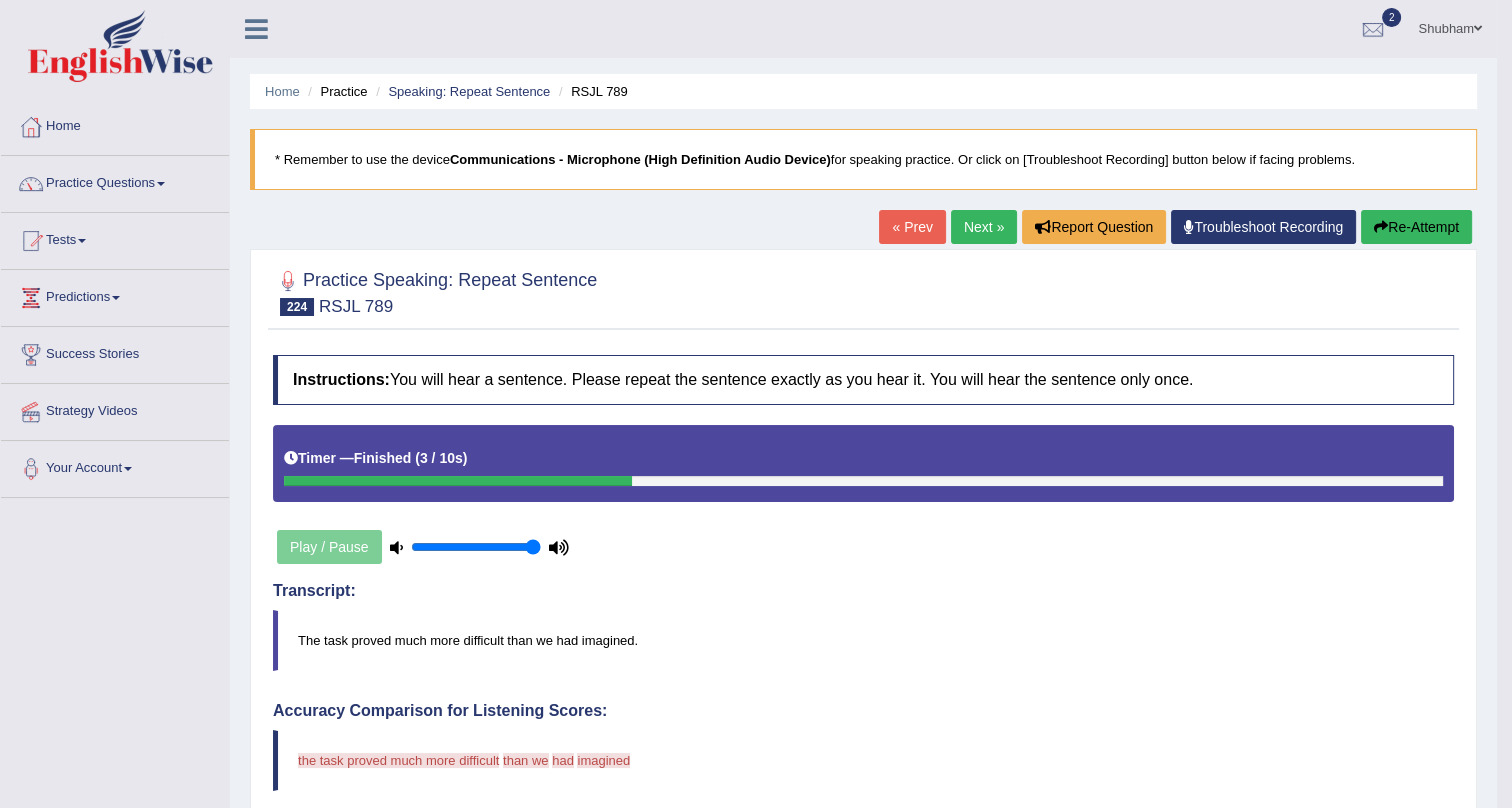 click on "Next »" at bounding box center [984, 227] 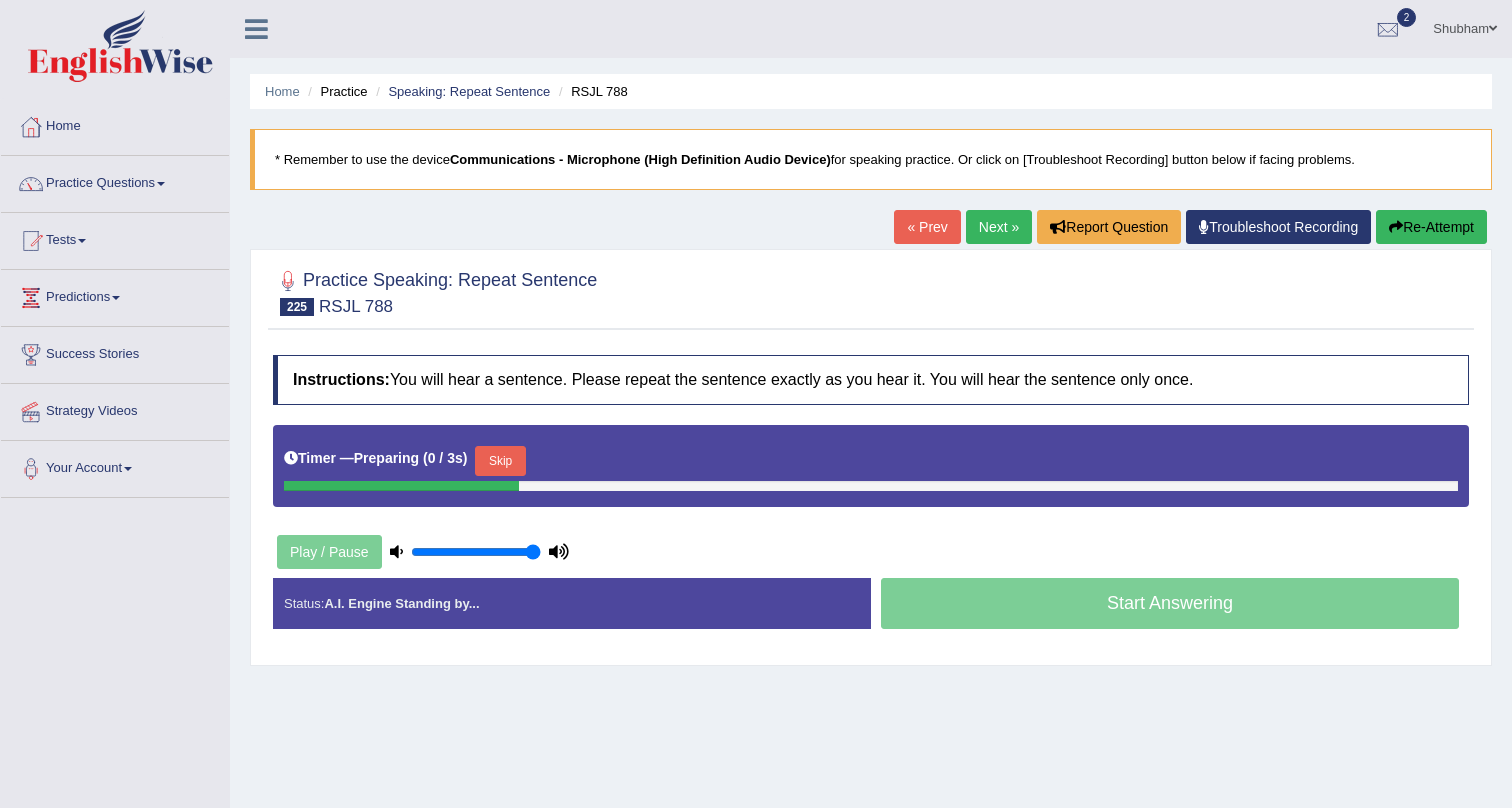 scroll, scrollTop: 0, scrollLeft: 0, axis: both 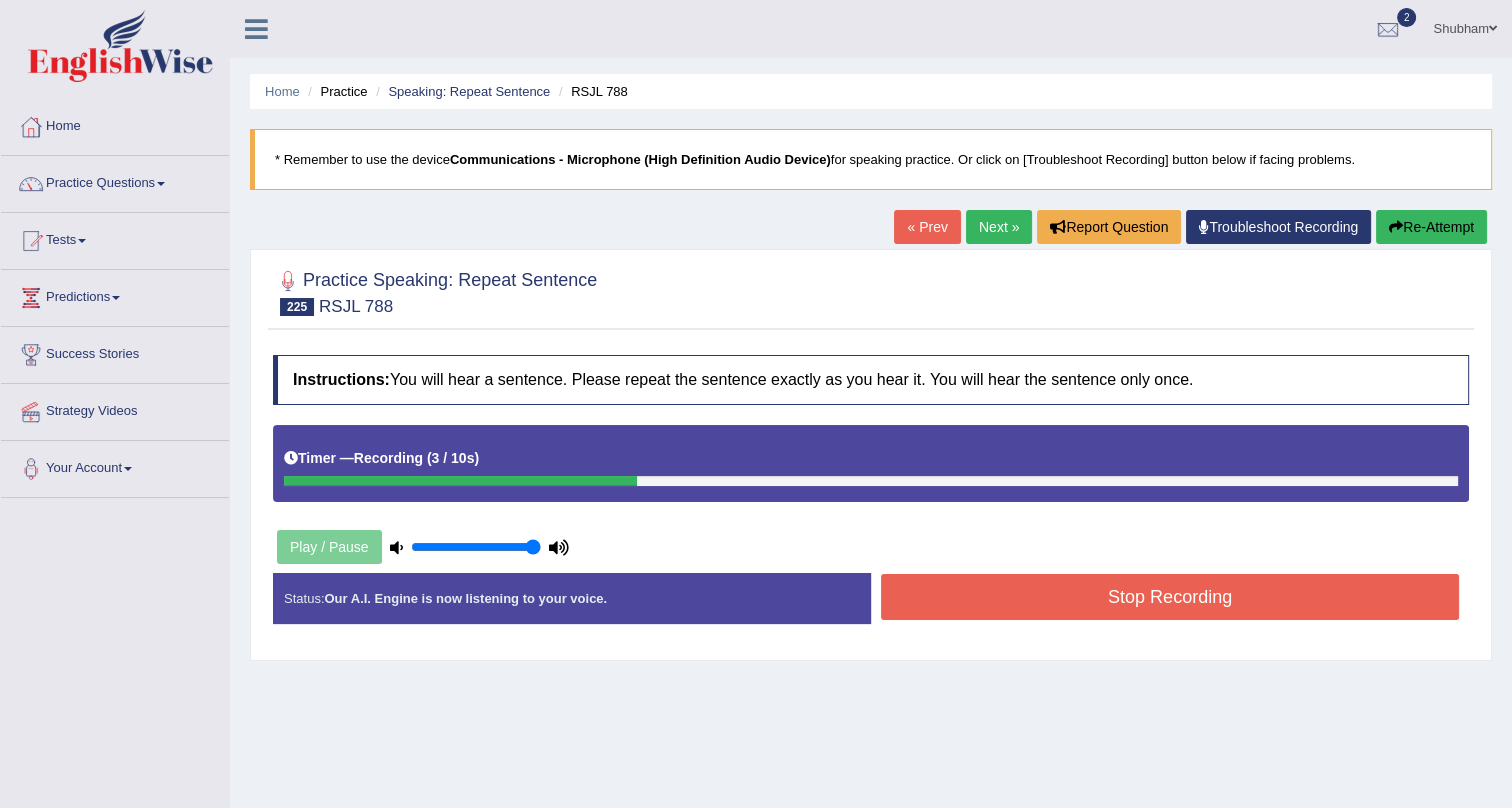 click on "Instructions:  You will hear a sentence. Please repeat the sentence exactly as you hear it. You will hear the sentence only once.
Timer —  Recording   ( [NUMBER] / [NUMBER]s ) Play / Pause Transcript: They appointed a new manager to coordinate the work of the team. Created with Highcharts 7.1.2 Too low Too high Time Pitch meter: 0 2 4 6 8 10 Created with Highcharts 7.1.2 Great Too slow Too fast Time Speech pace meter: 0 5 10 15 20 25 30 35 40 Accuracy Comparison for Listening Scores: Labels:
Red:  Missed/Mispronounced Words
Green:  Correct Words
Accuracy:  Voice Analysis: Your Response: Status:  Our A.I. Engine is now listening to your voice. Start Answering Stop Recording" at bounding box center (871, 497) 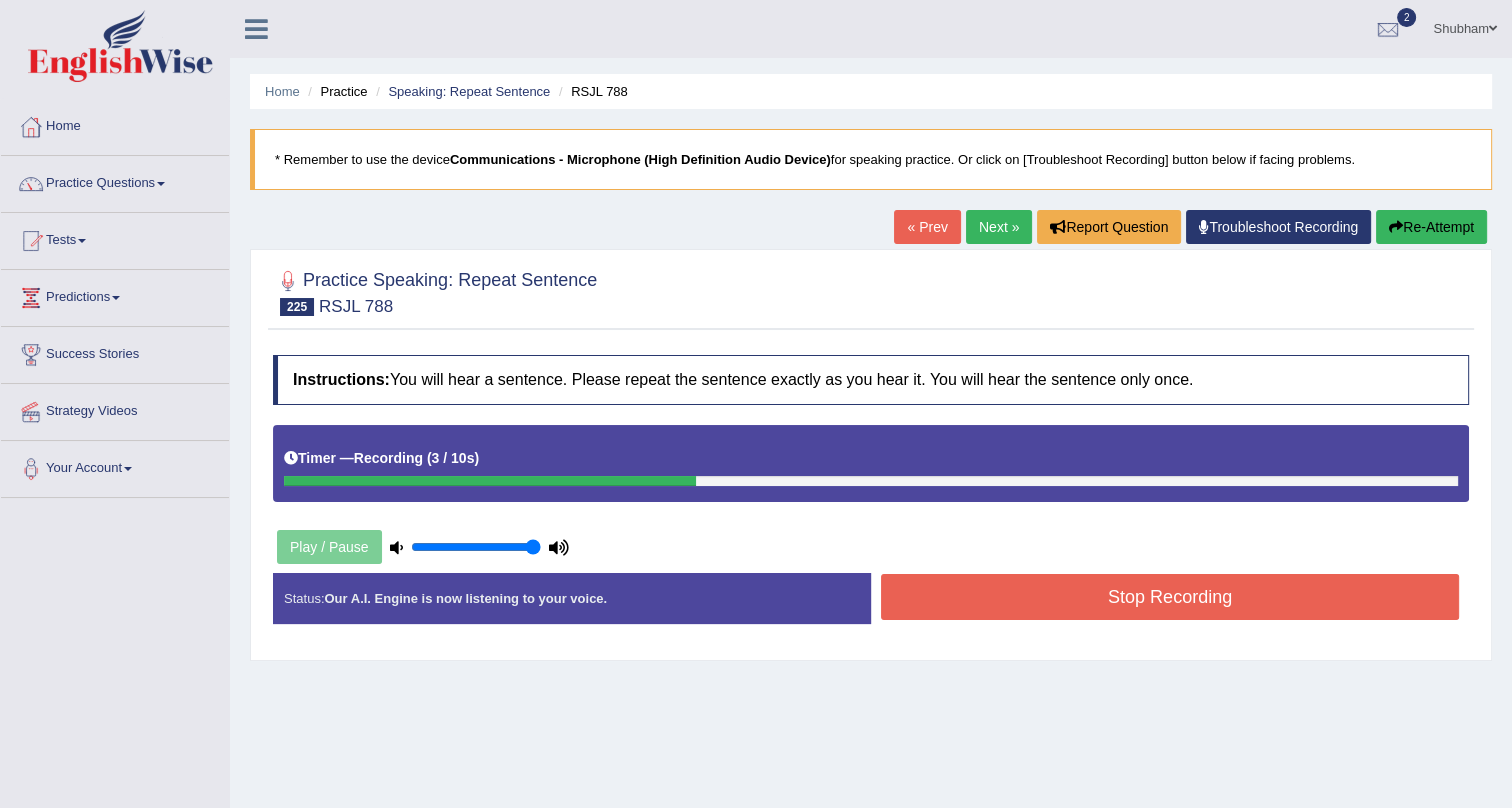 click on "Stop Recording" at bounding box center (1170, 597) 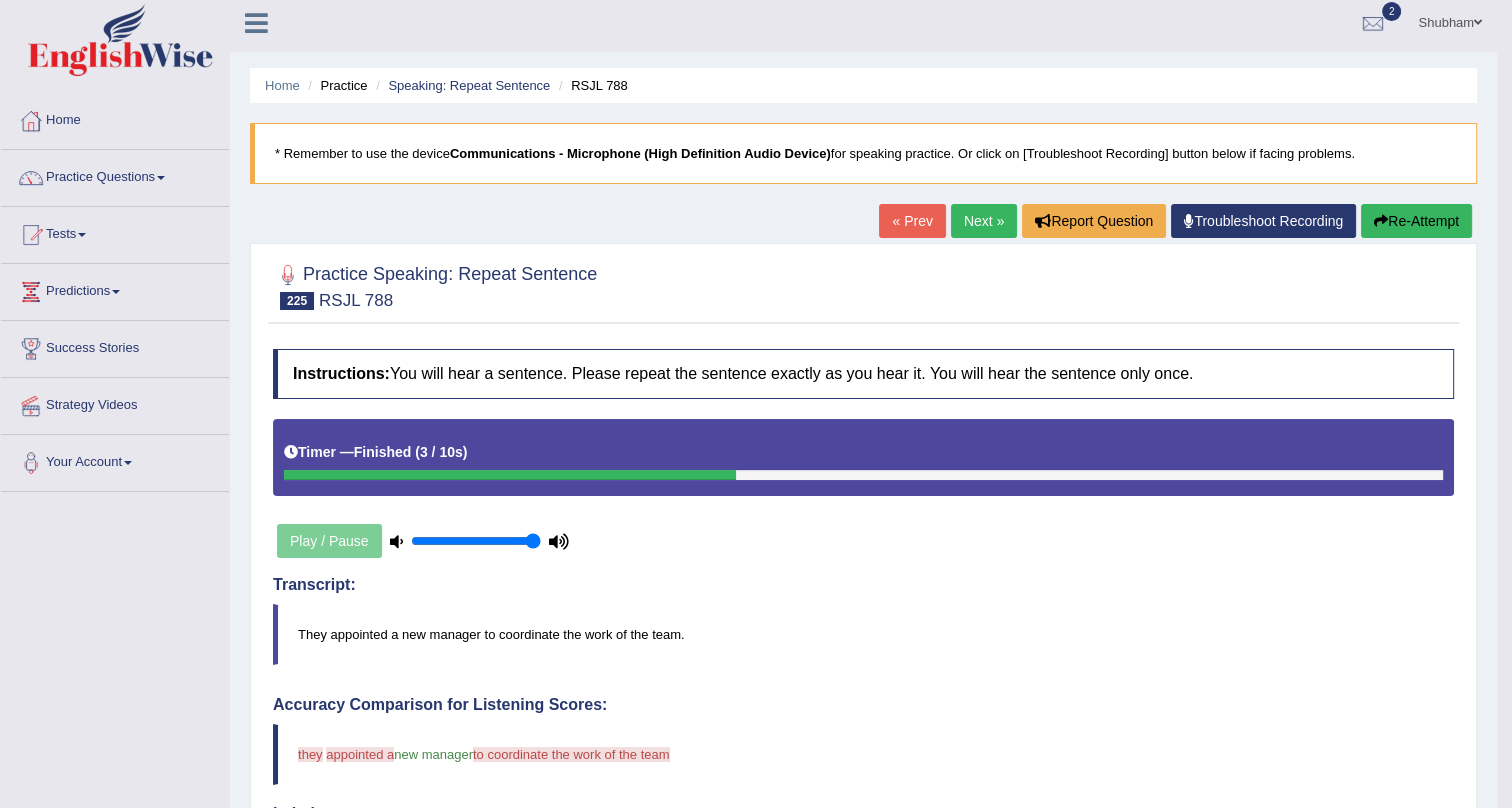 scroll, scrollTop: 0, scrollLeft: 0, axis: both 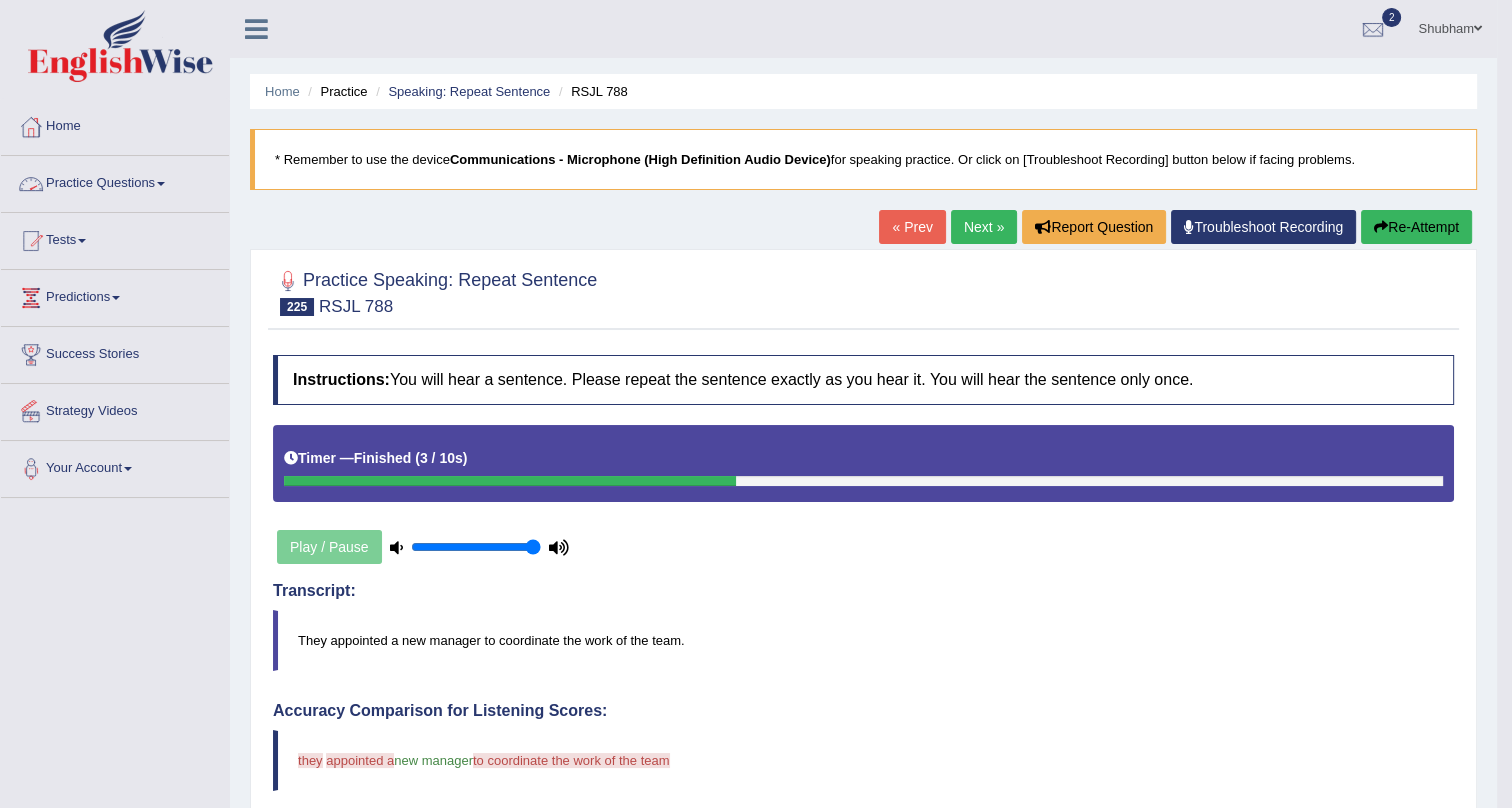 click at bounding box center [161, 184] 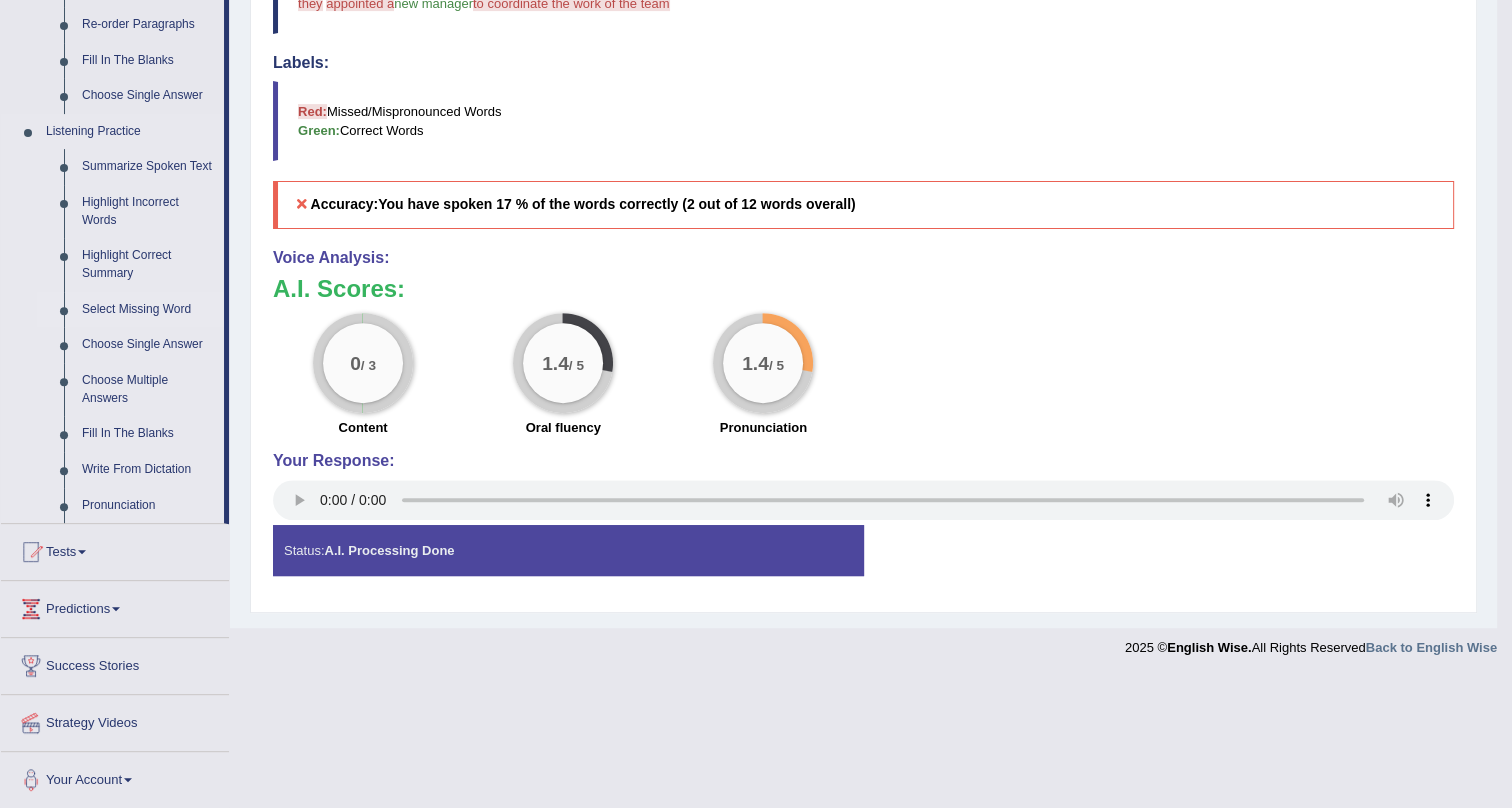 scroll, scrollTop: 0, scrollLeft: 0, axis: both 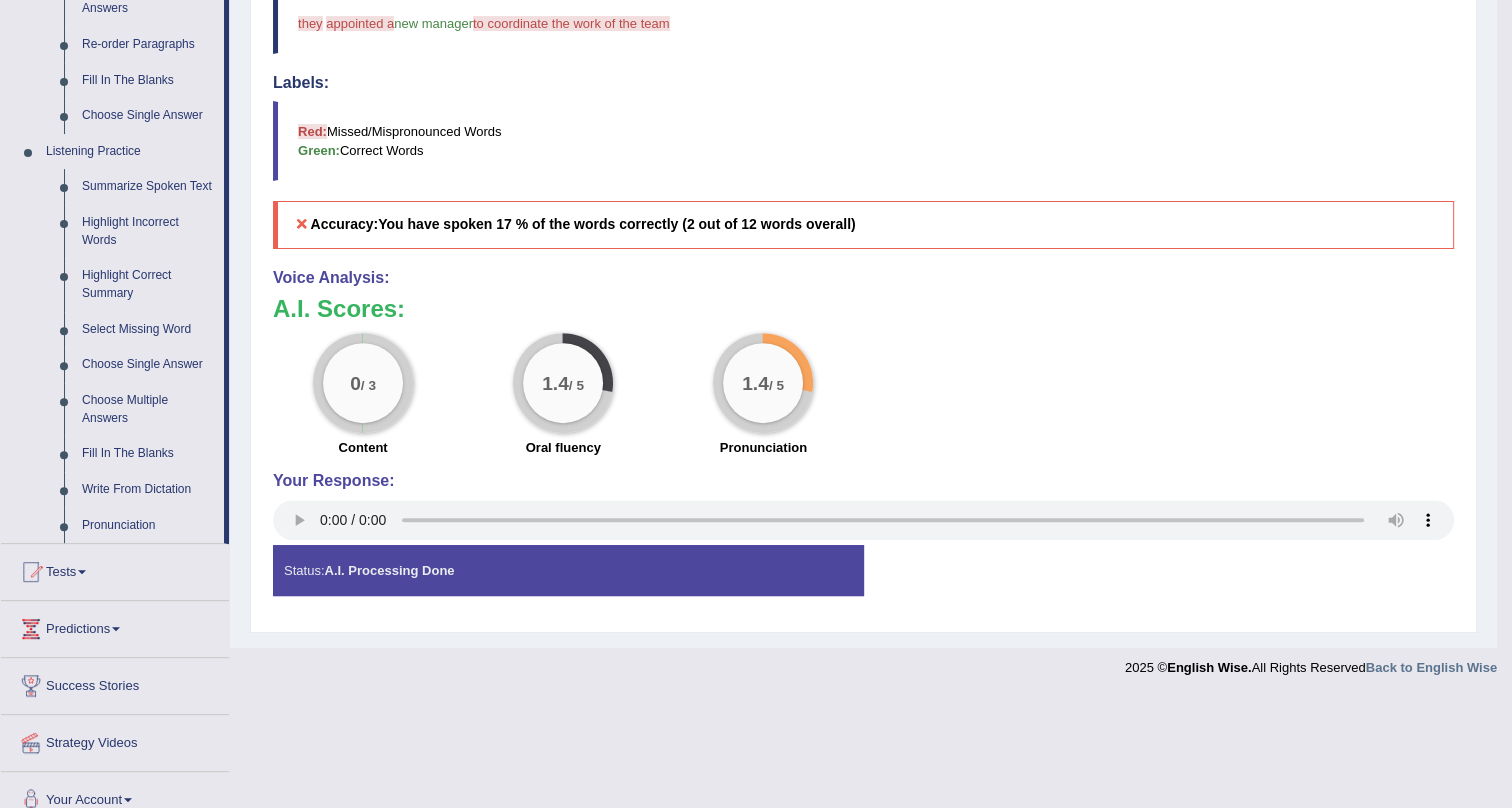 drag, startPoint x: 245, startPoint y: 269, endPoint x: 332, endPoint y: 333, distance: 108.00463 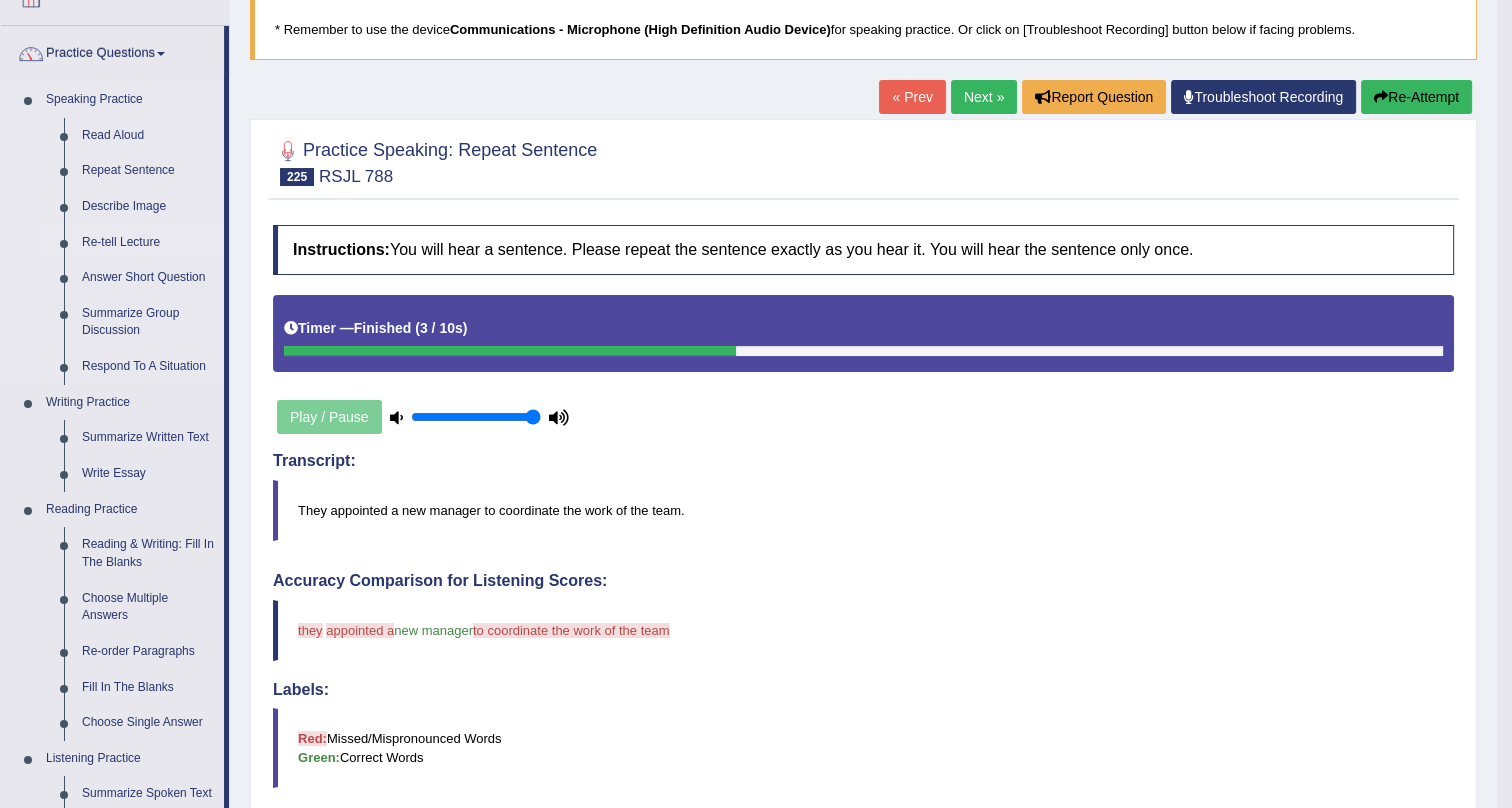 scroll, scrollTop: 0, scrollLeft: 0, axis: both 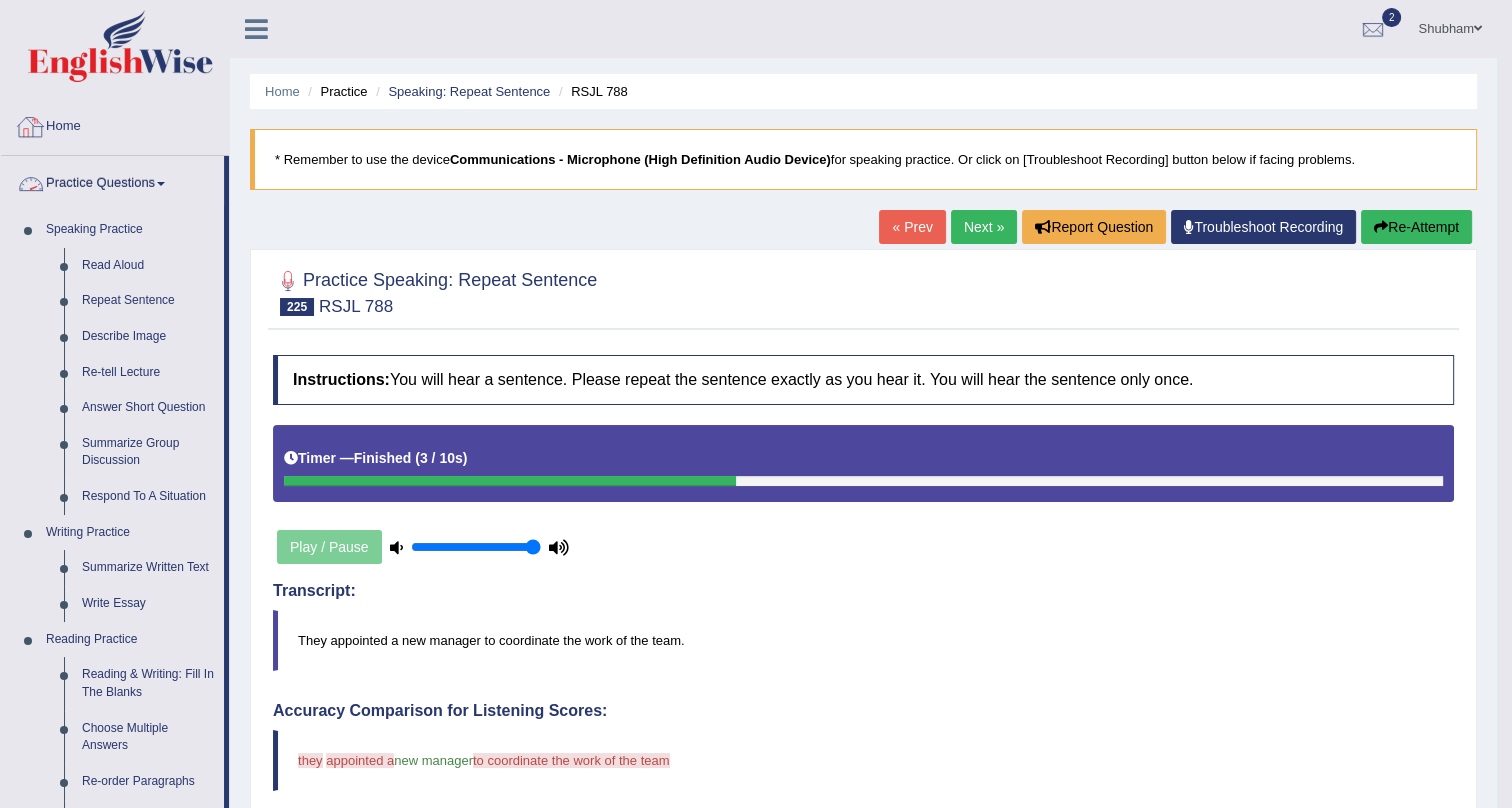 click on "Home" at bounding box center (115, 124) 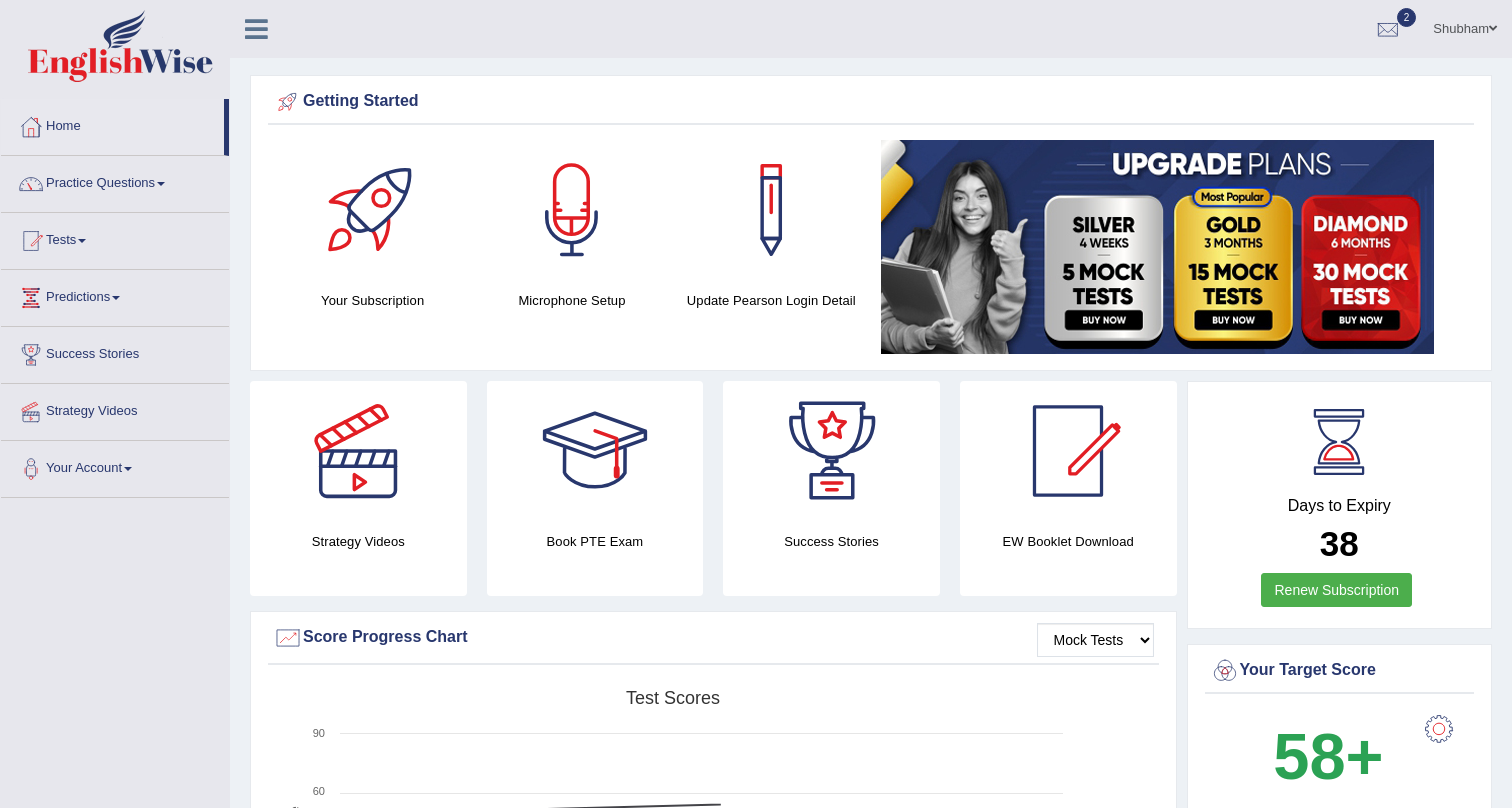 scroll, scrollTop: 0, scrollLeft: 0, axis: both 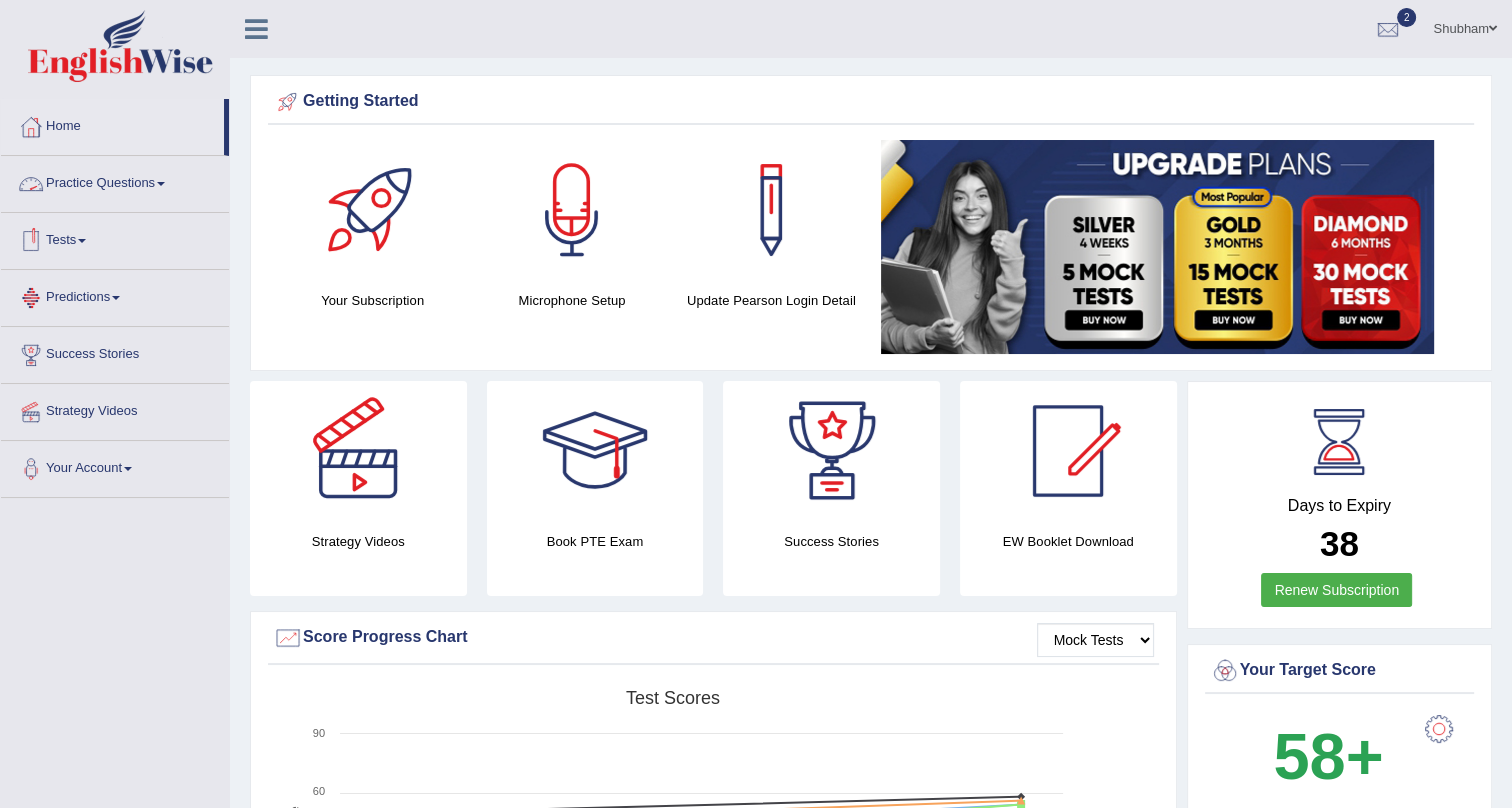 click on "Tests" at bounding box center (115, 238) 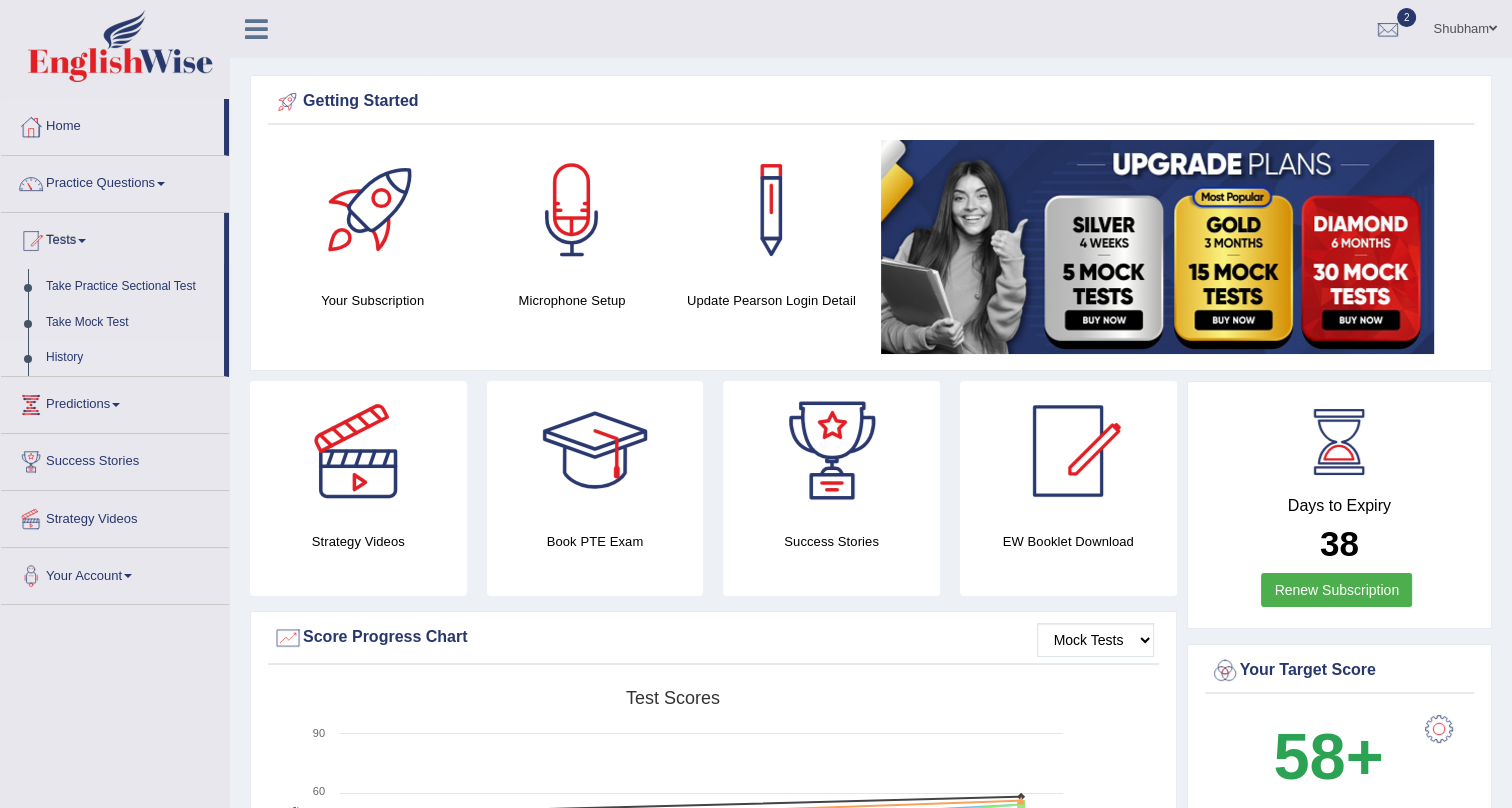 click on "History" at bounding box center (130, 358) 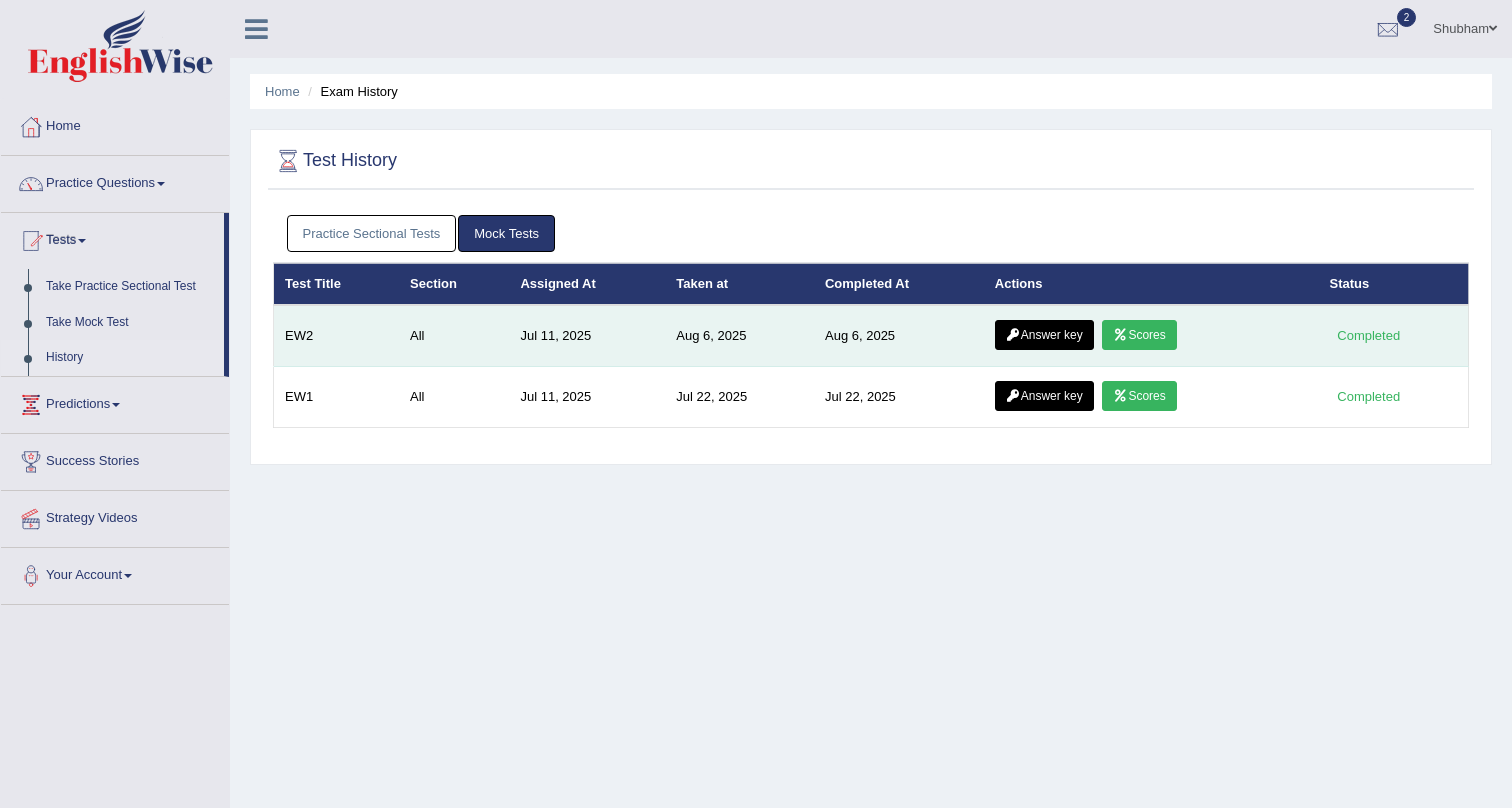 scroll, scrollTop: 0, scrollLeft: 0, axis: both 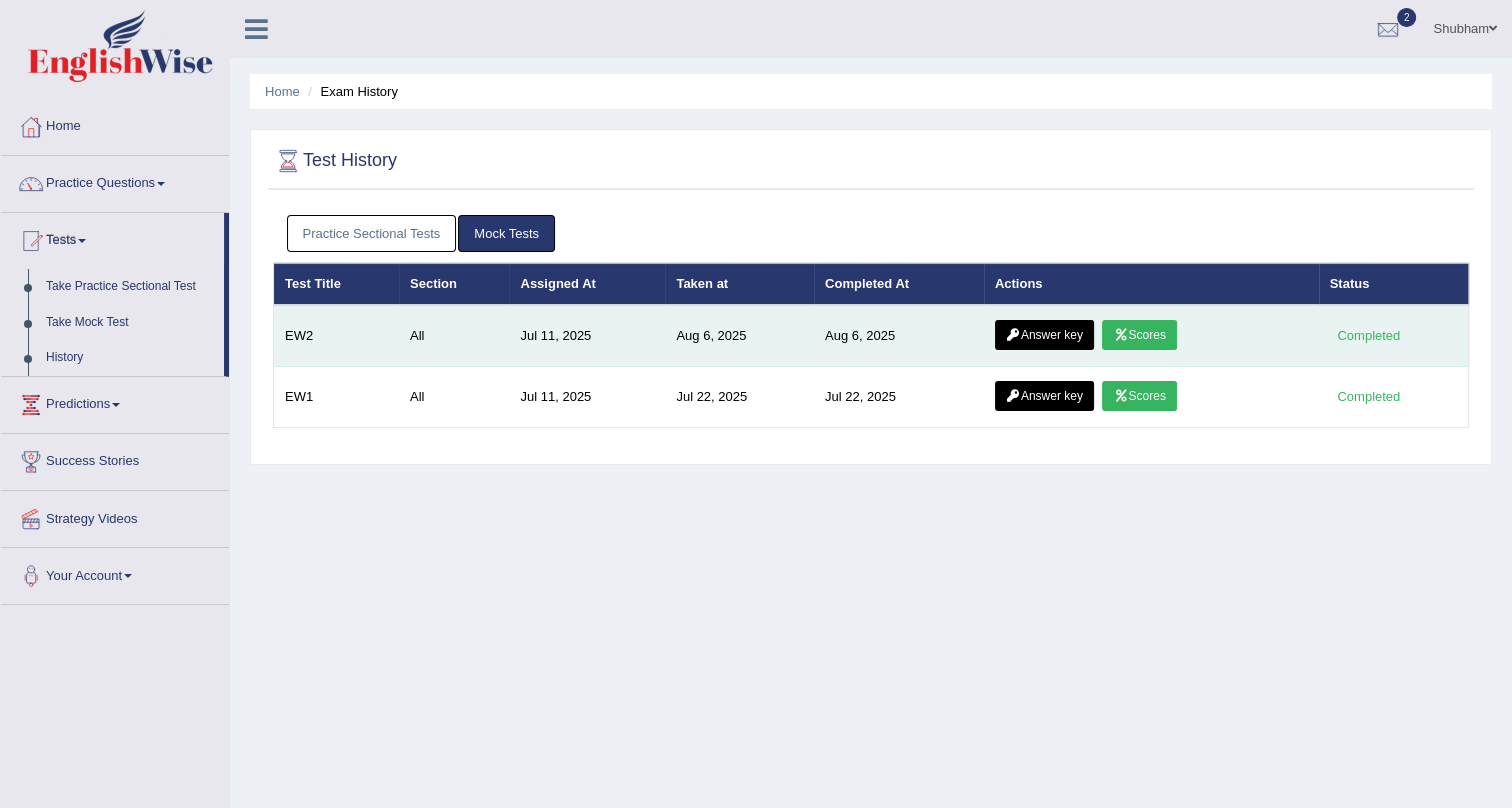 click on "Answer key" at bounding box center [1044, 335] 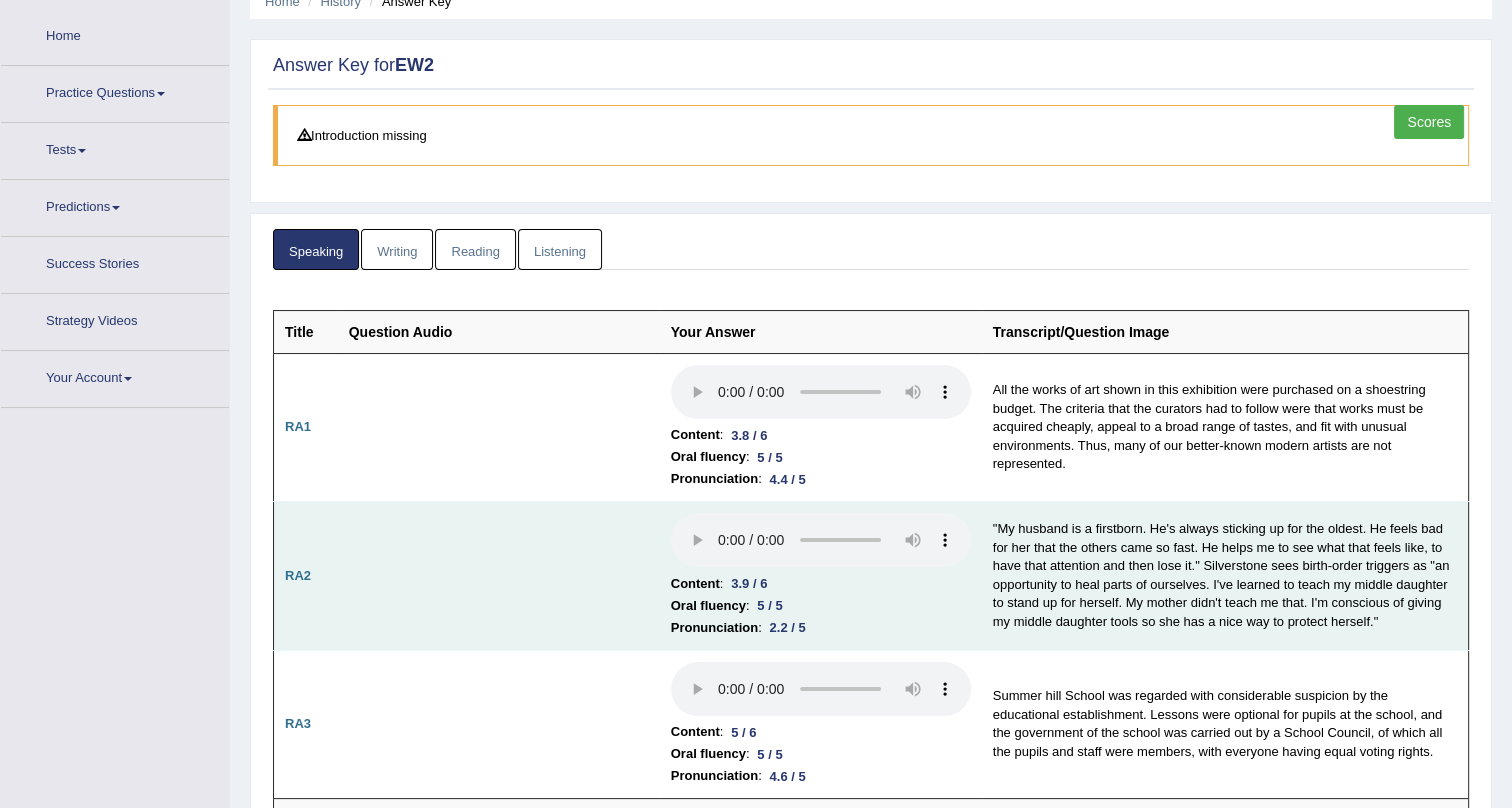 scroll, scrollTop: 90, scrollLeft: 0, axis: vertical 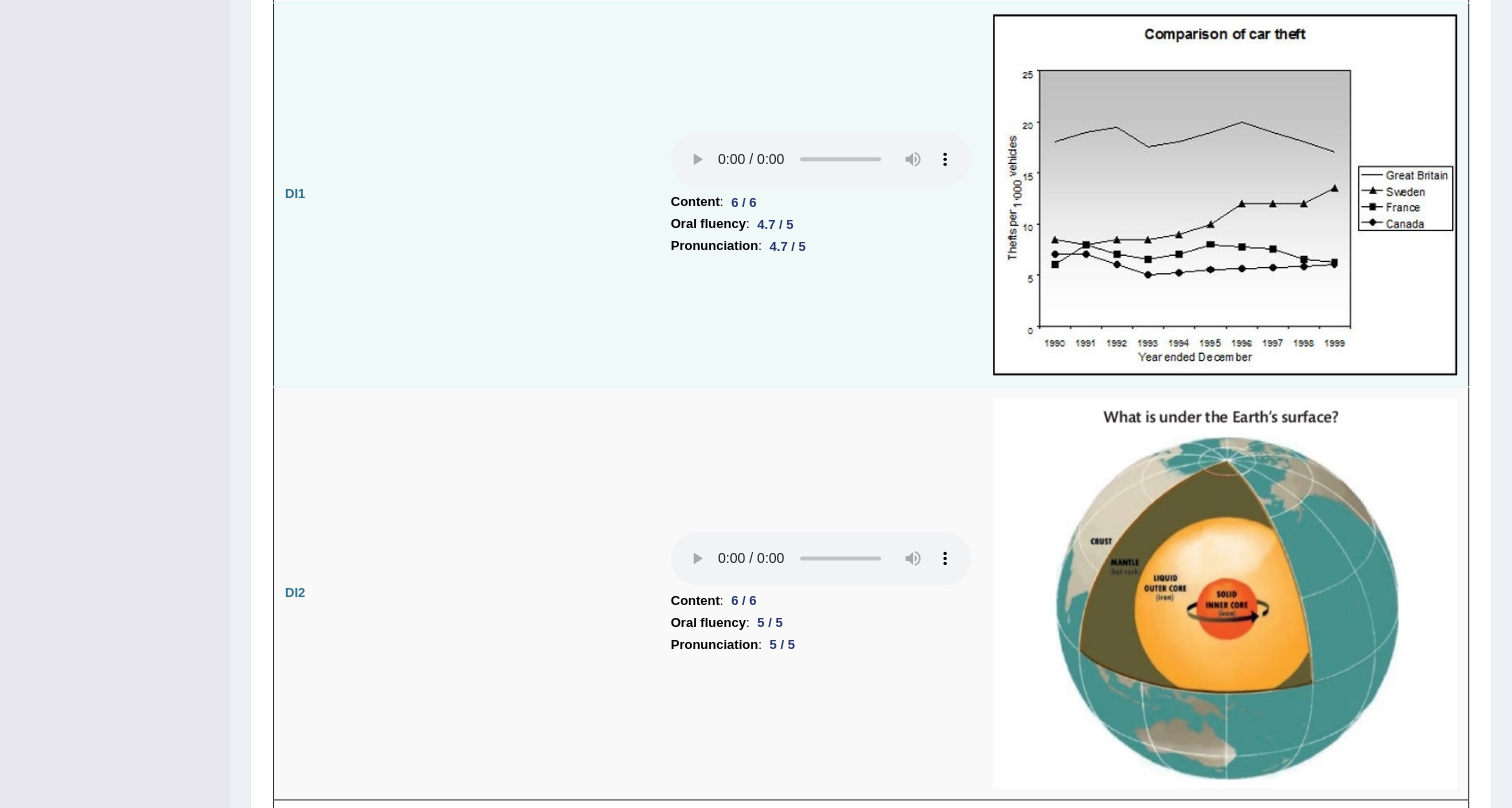 click at bounding box center (1225, 195) 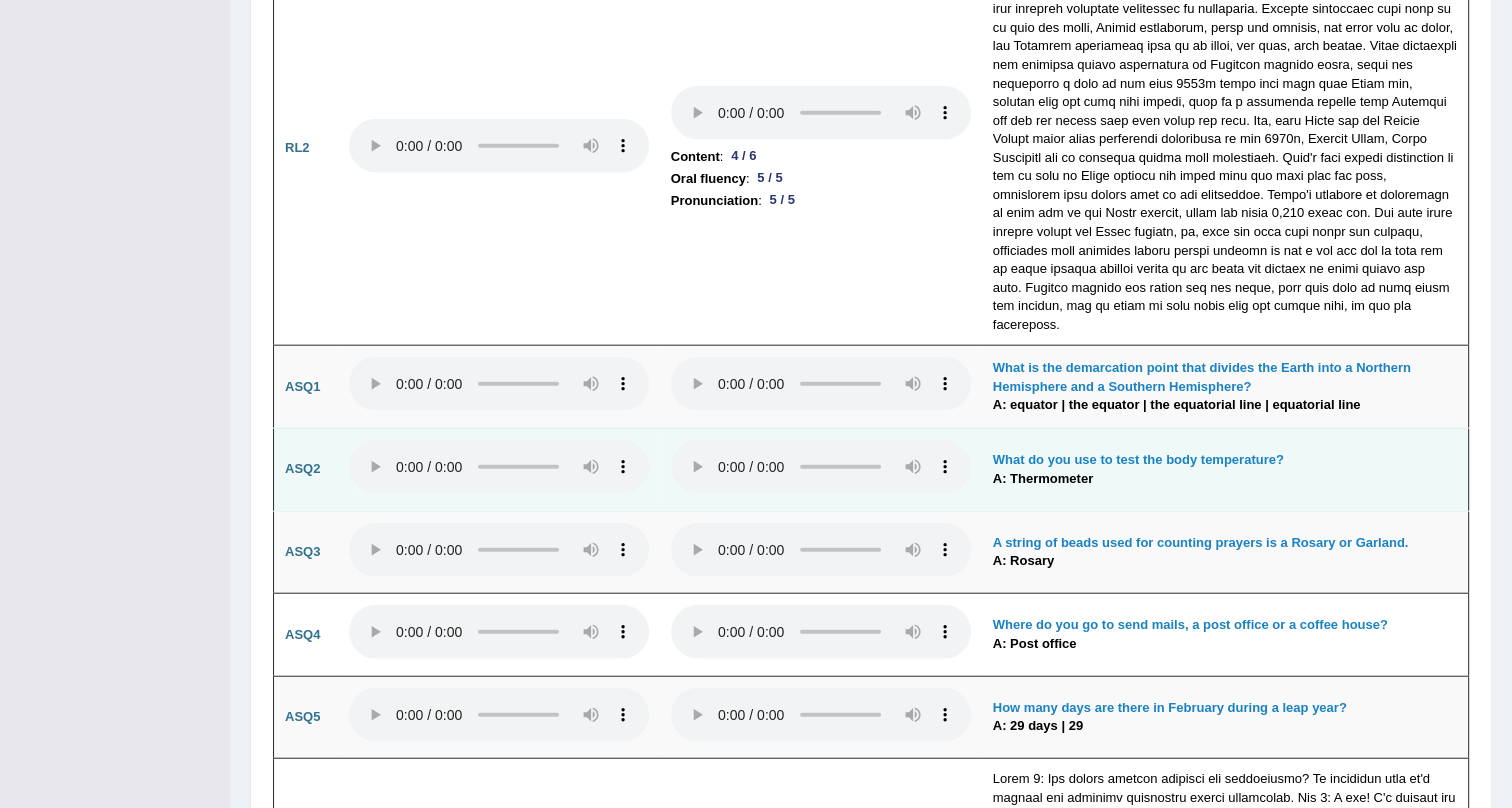 scroll, scrollTop: 5272, scrollLeft: 0, axis: vertical 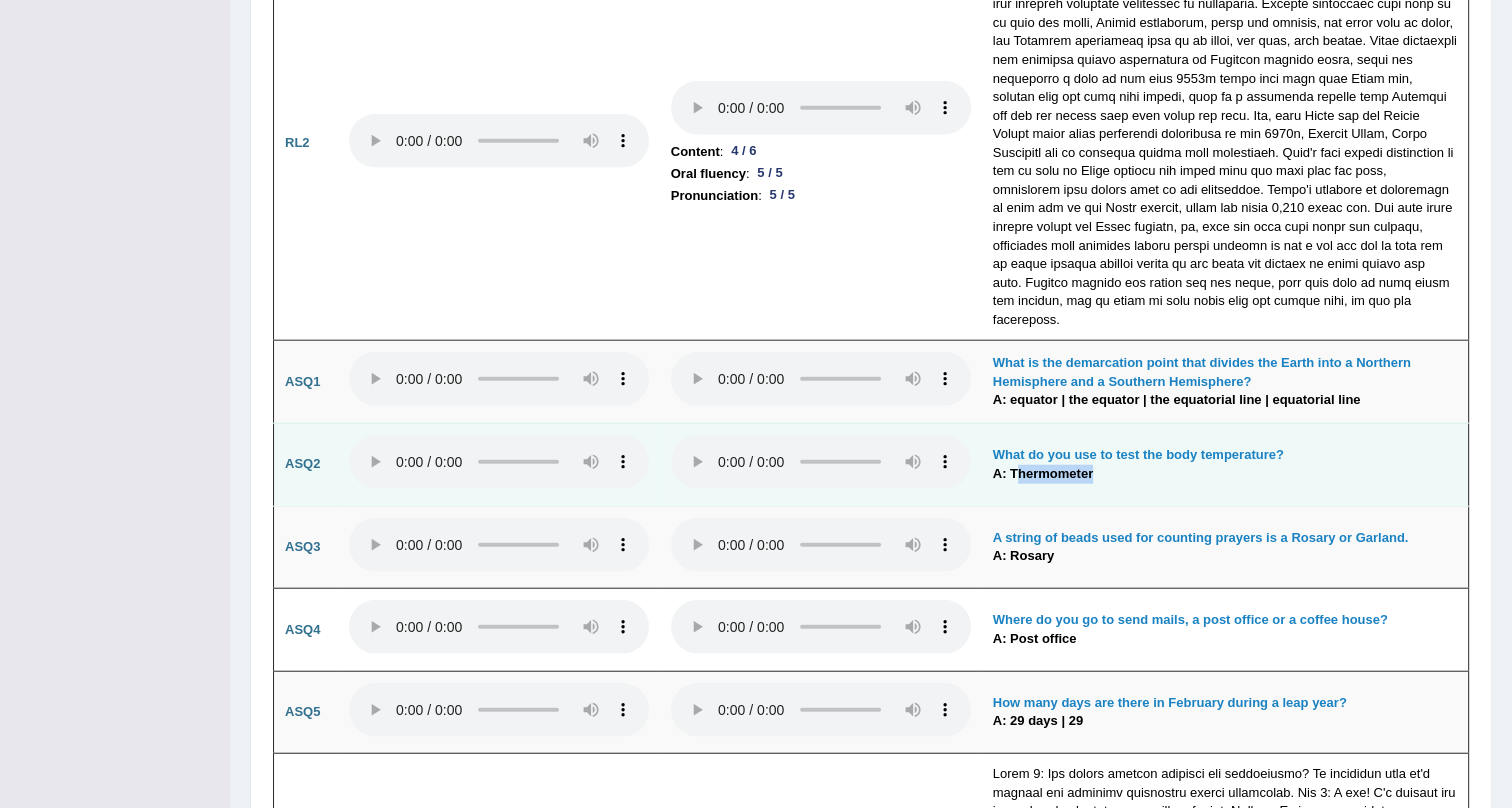 drag, startPoint x: 1020, startPoint y: 442, endPoint x: 1109, endPoint y: 466, distance: 92.17918 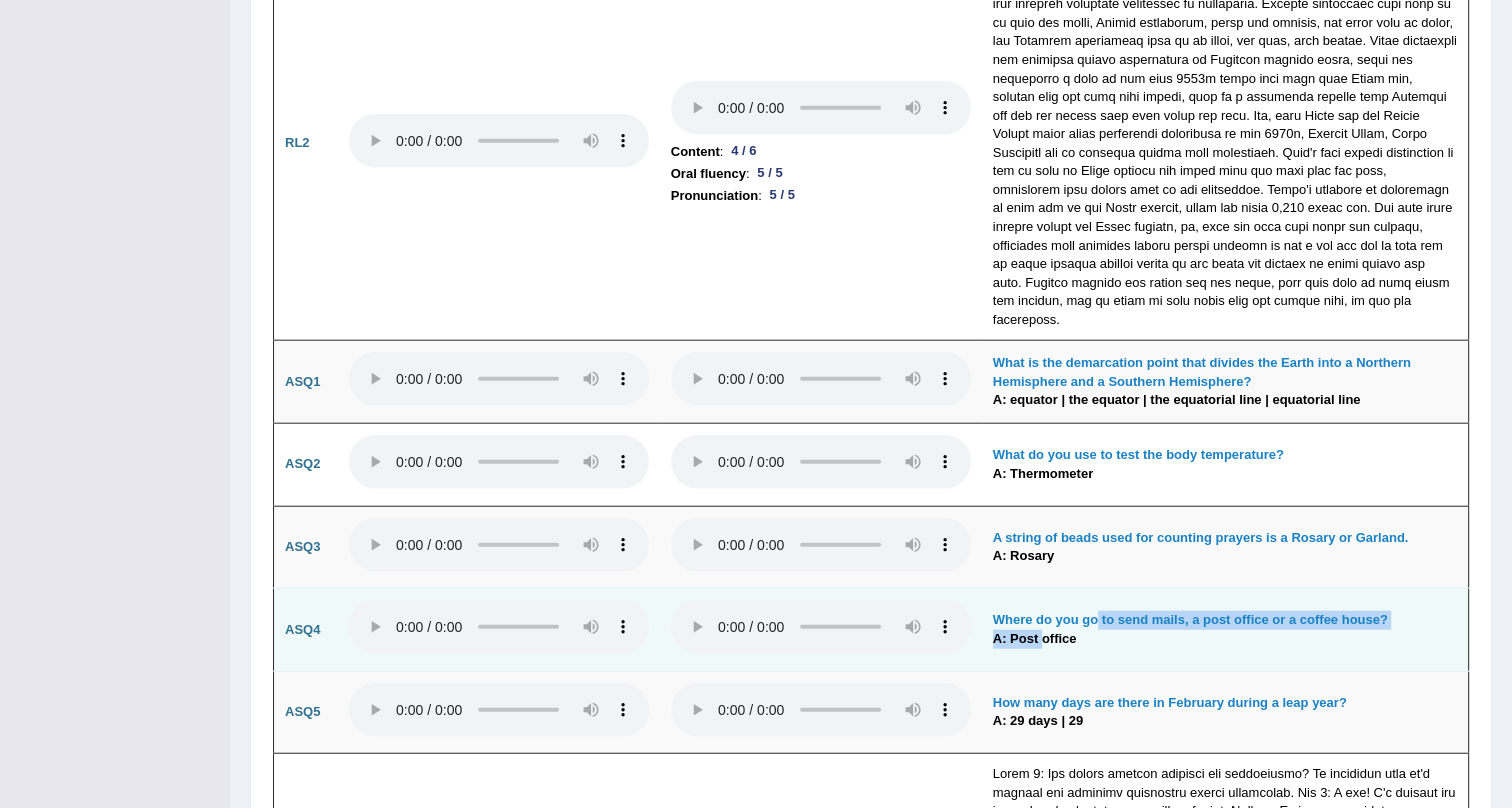 drag, startPoint x: 1041, startPoint y: 601, endPoint x: 1099, endPoint y: 579, distance: 62.03225 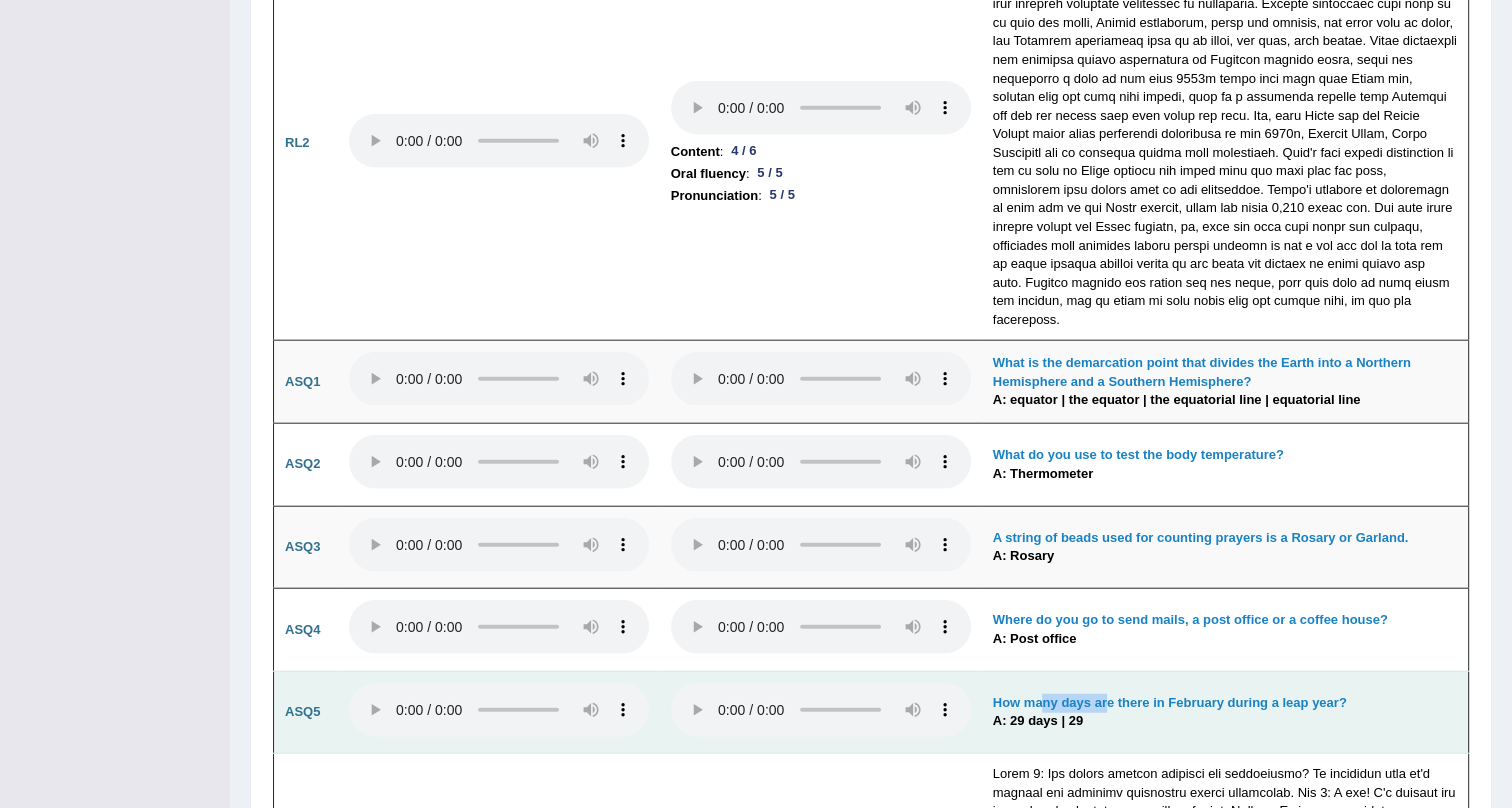 drag, startPoint x: 1042, startPoint y: 667, endPoint x: 1119, endPoint y: 642, distance: 80.95678 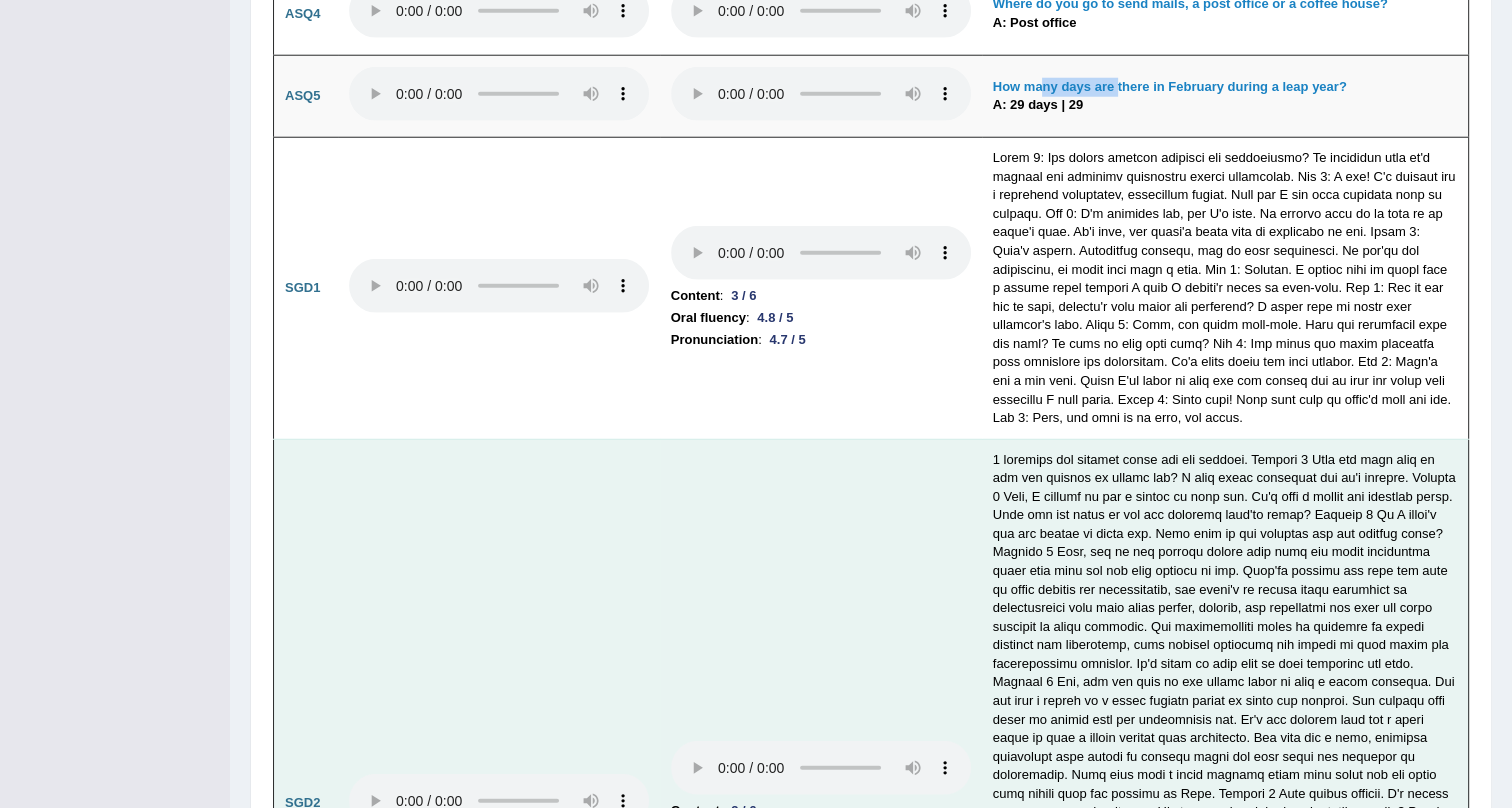 scroll, scrollTop: 5909, scrollLeft: 0, axis: vertical 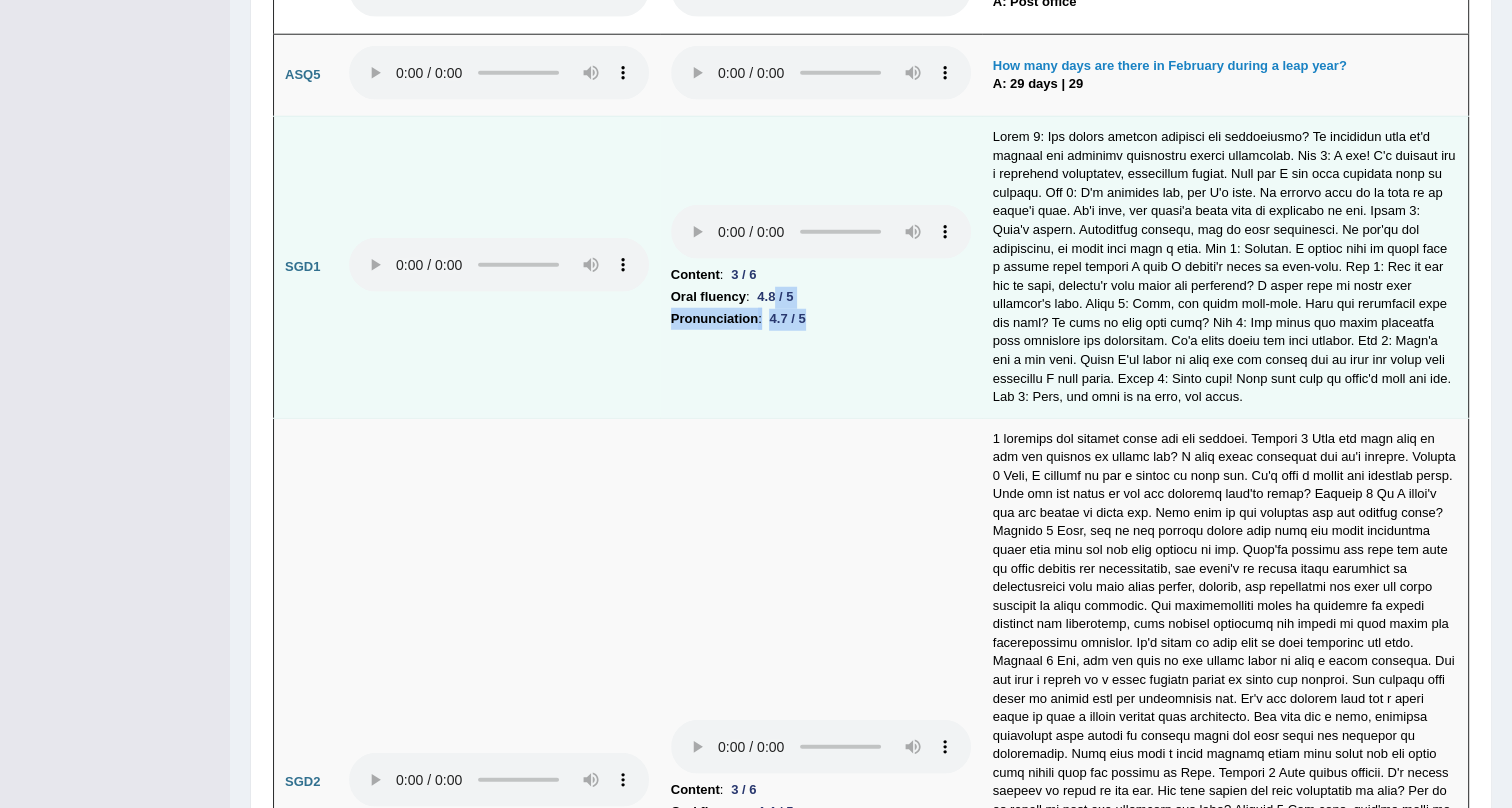 drag, startPoint x: 778, startPoint y: 251, endPoint x: 810, endPoint y: 282, distance: 44.553337 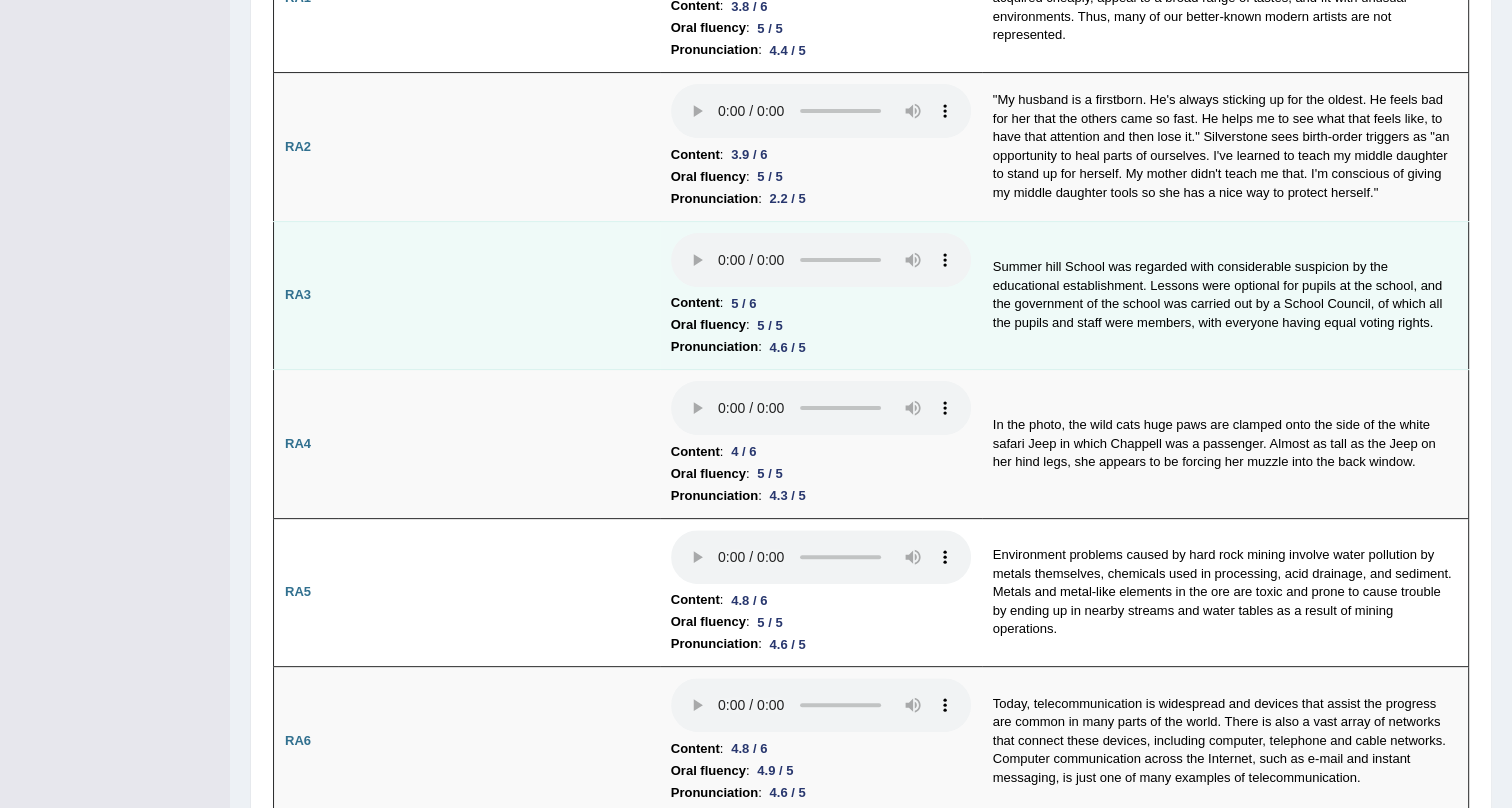 scroll, scrollTop: 0, scrollLeft: 0, axis: both 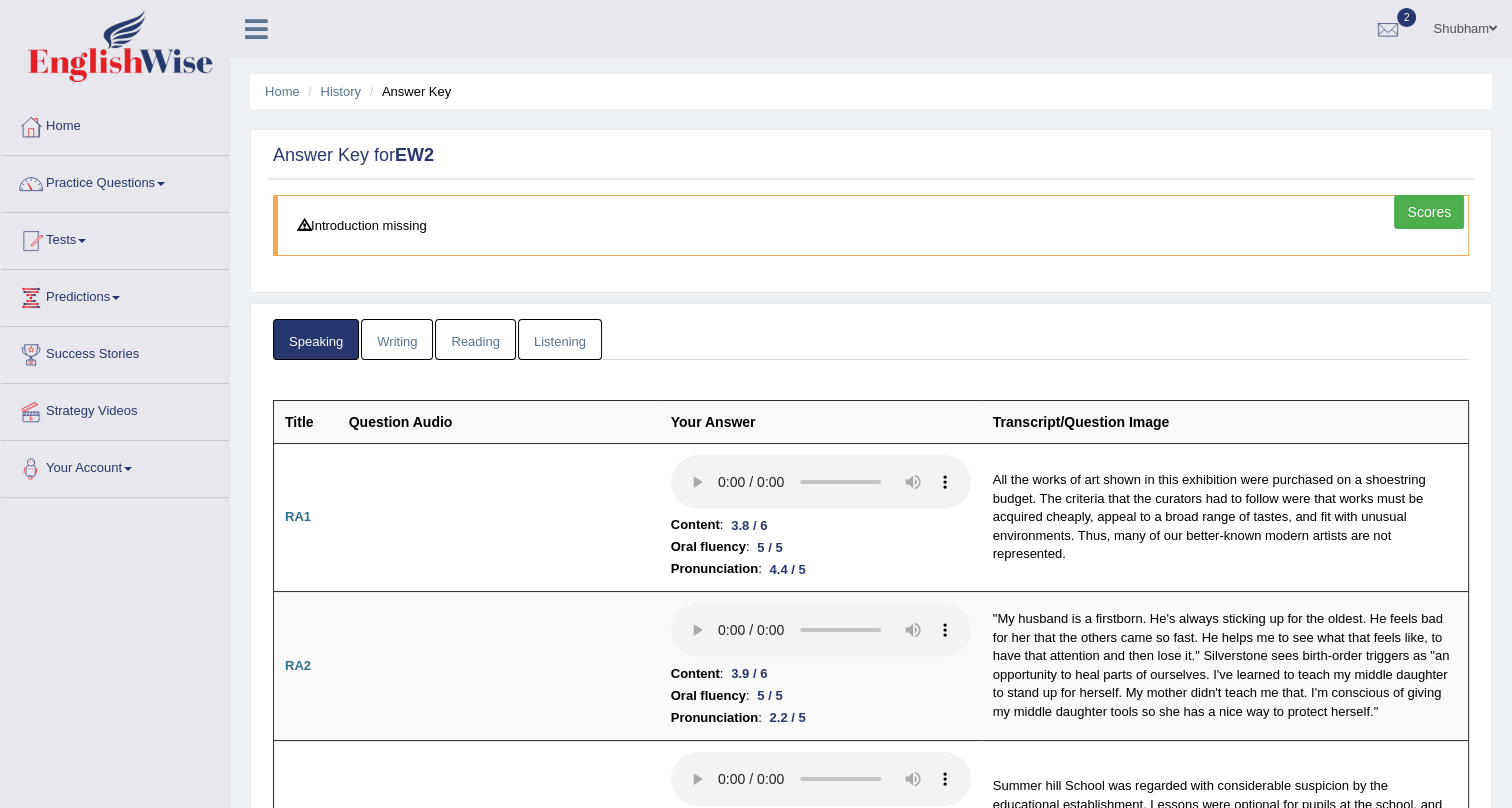 click on "Writing" at bounding box center (397, 339) 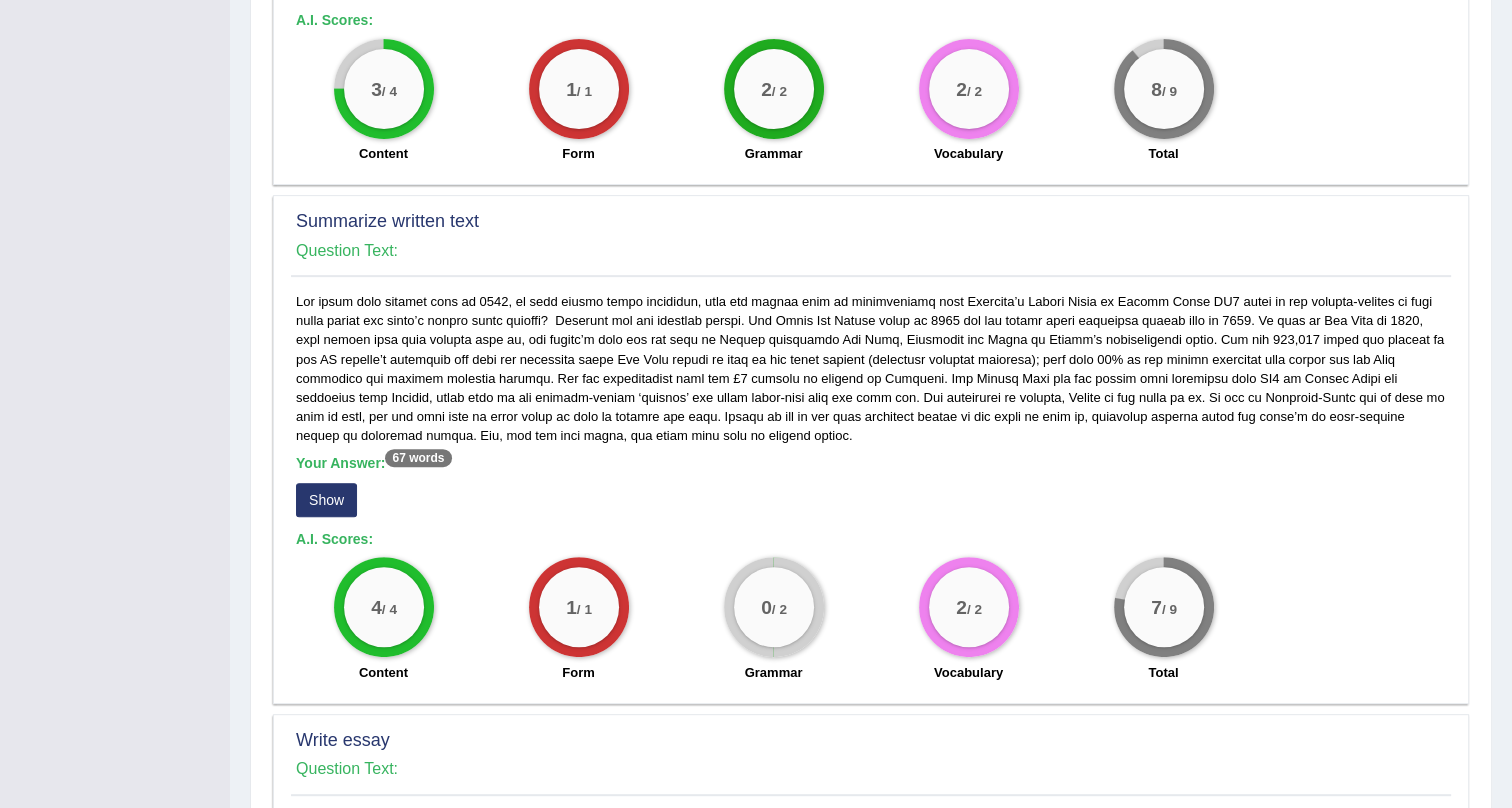 scroll, scrollTop: 818, scrollLeft: 0, axis: vertical 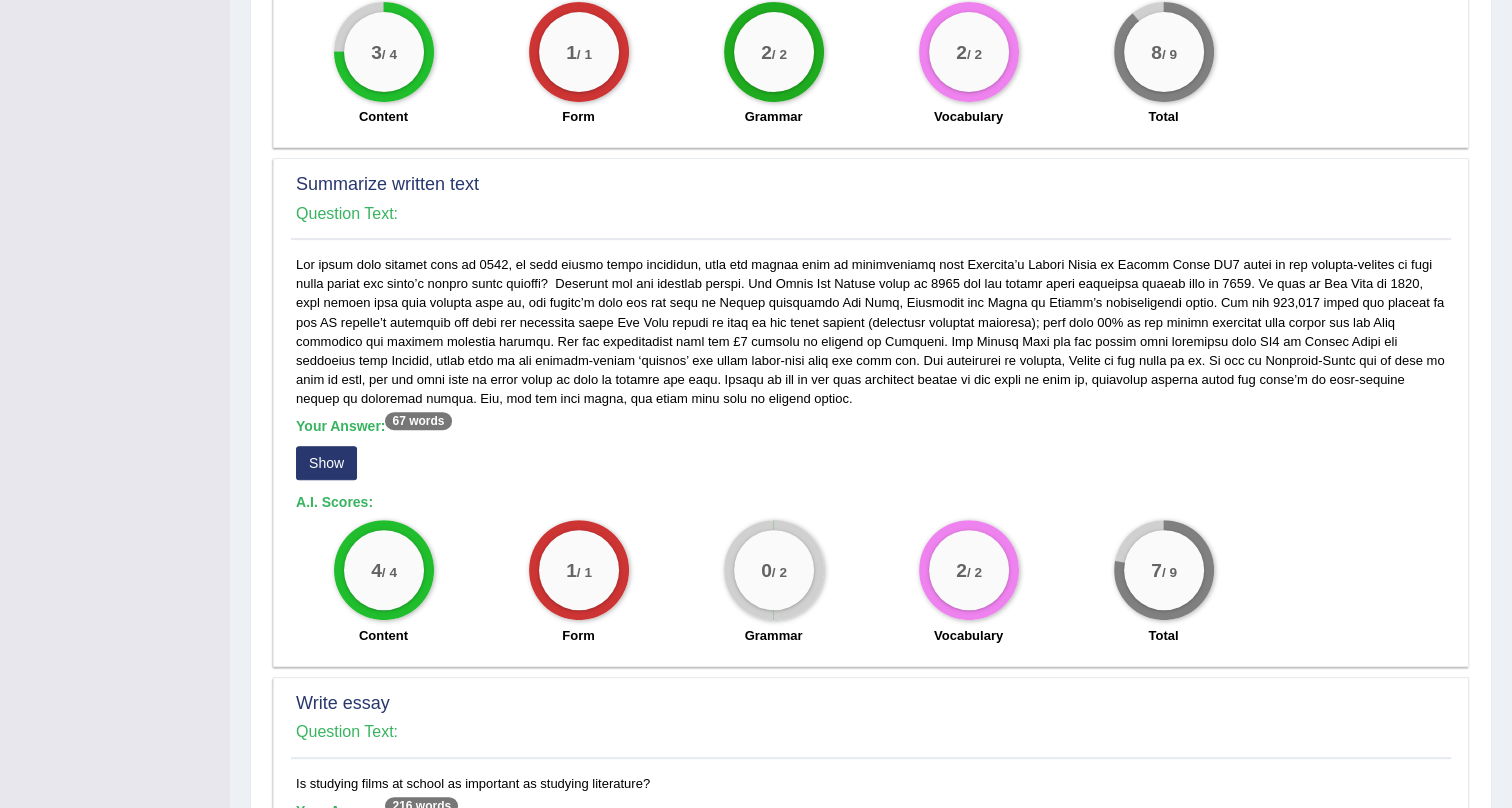 click on "Show" at bounding box center [326, 463] 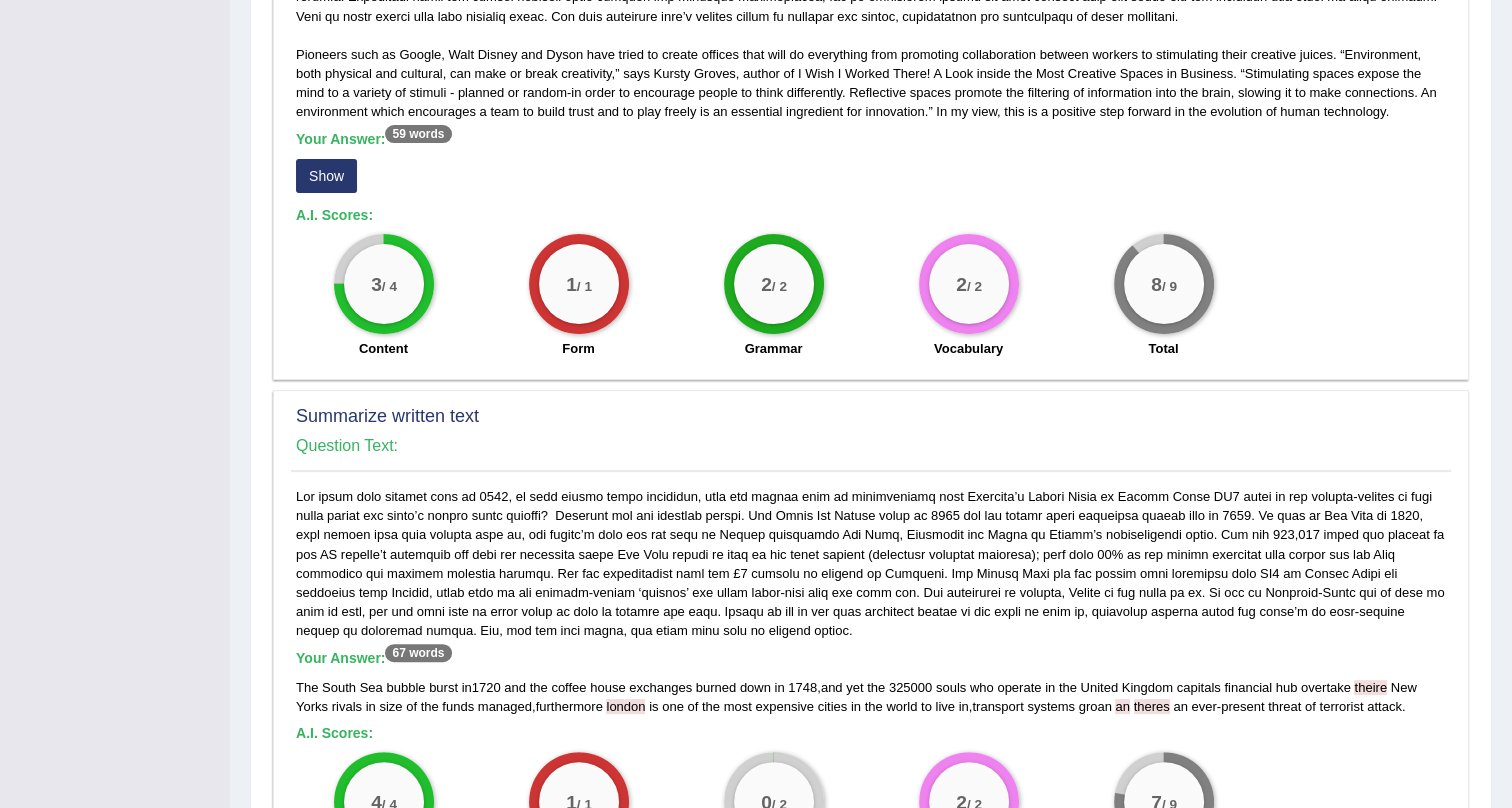 scroll, scrollTop: 371, scrollLeft: 0, axis: vertical 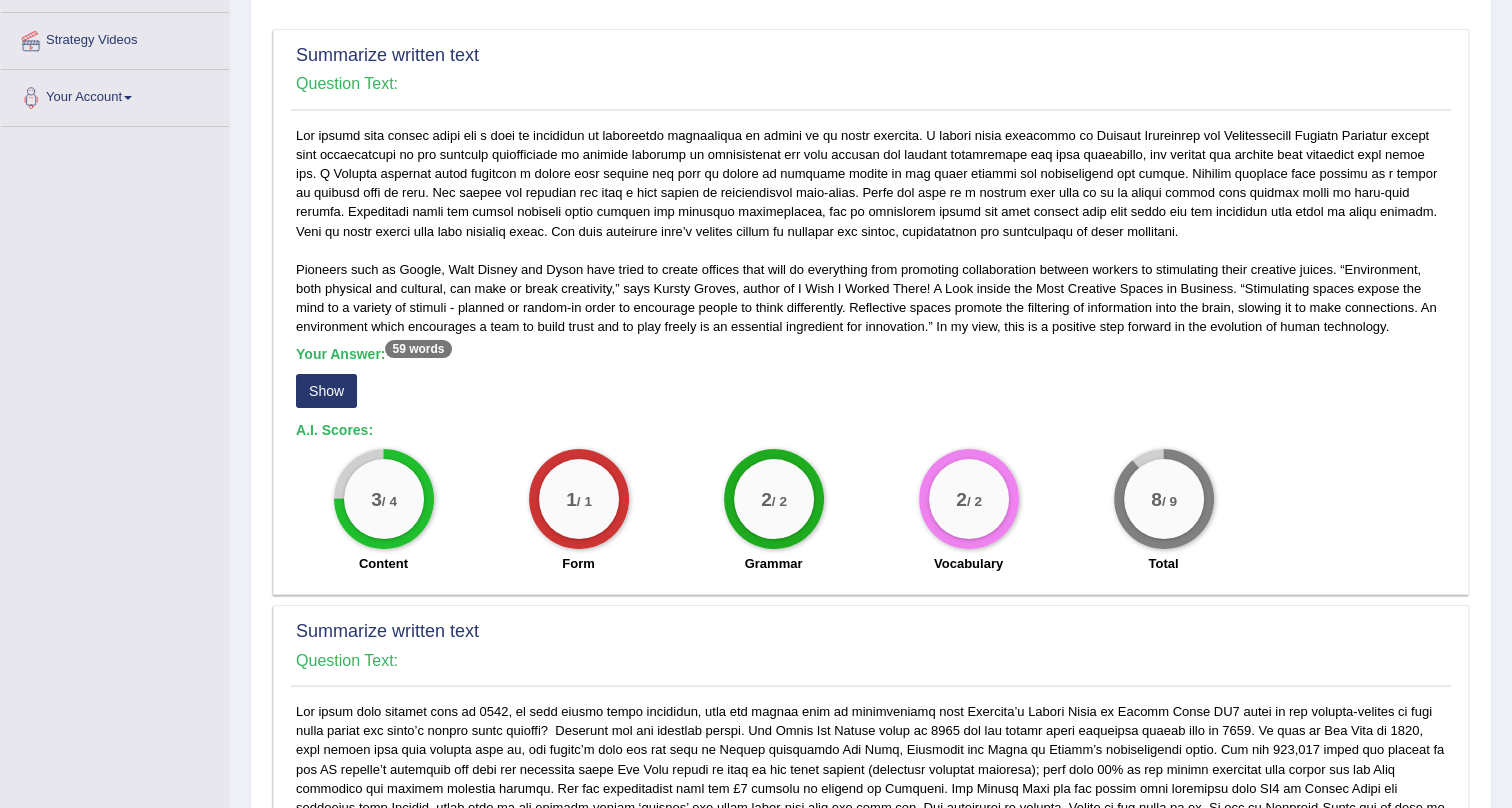 click on "Show" at bounding box center [326, 391] 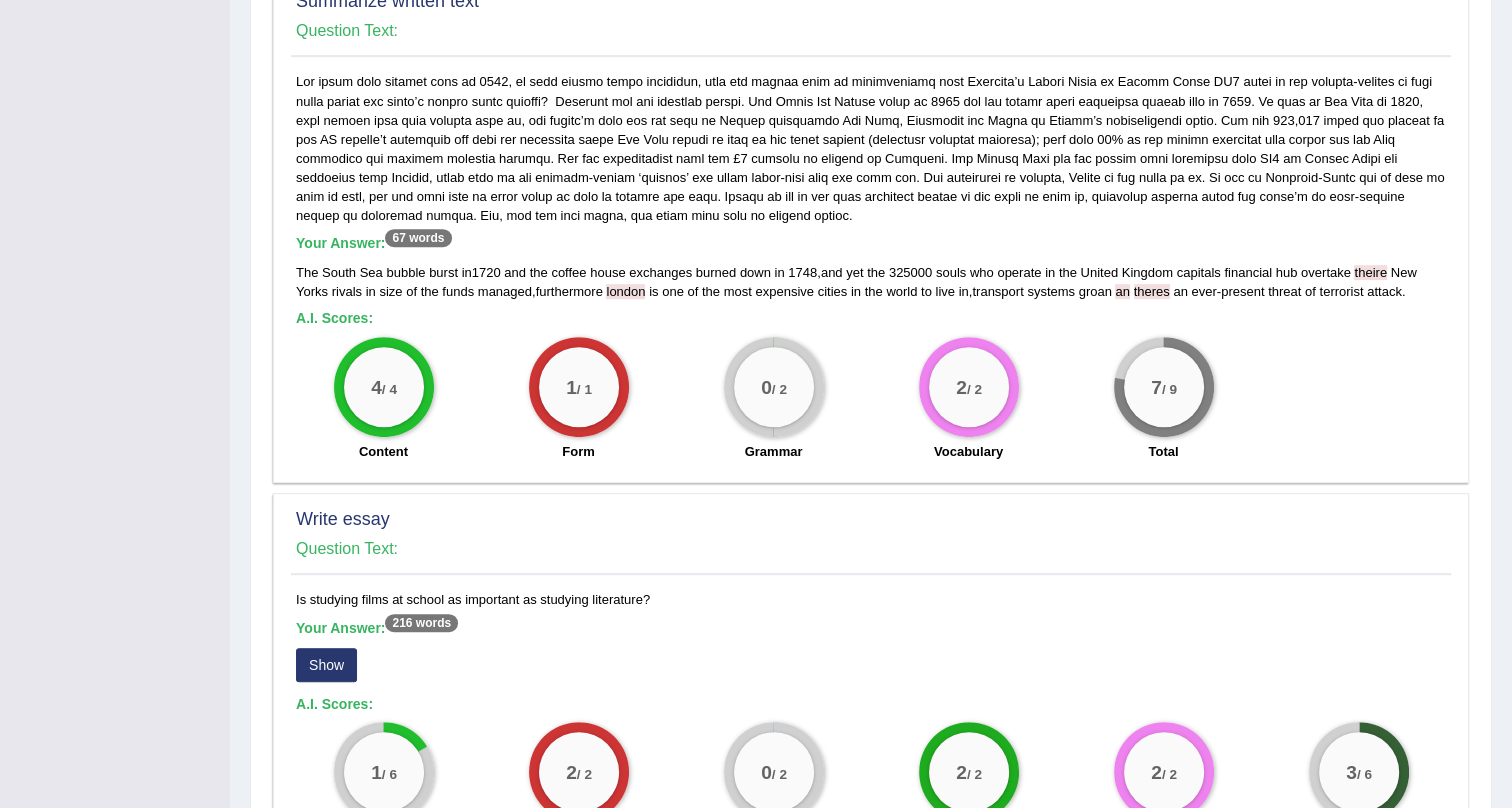 scroll, scrollTop: 1280, scrollLeft: 0, axis: vertical 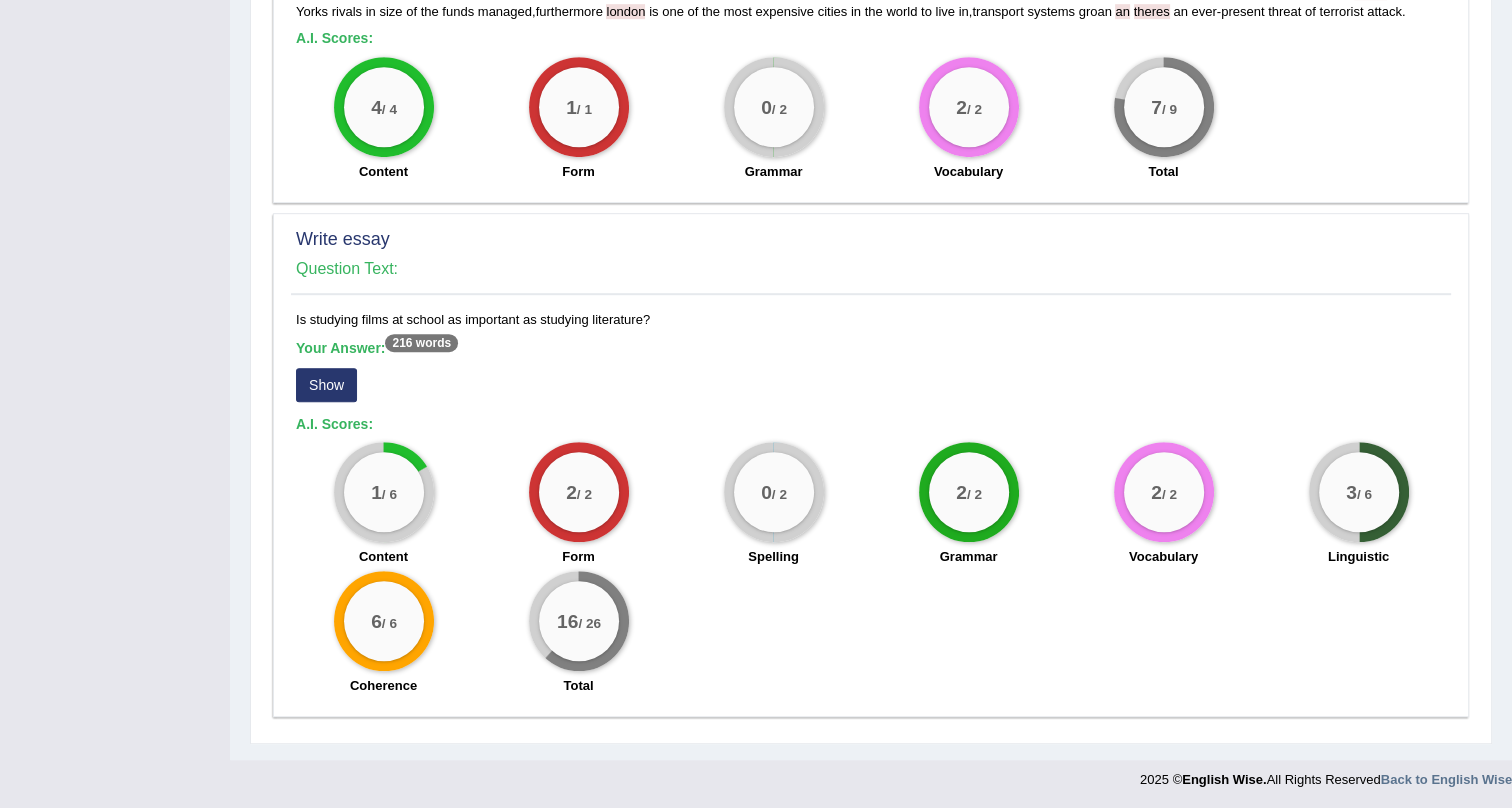 drag, startPoint x: 312, startPoint y: 379, endPoint x: 352, endPoint y: 382, distance: 40.112343 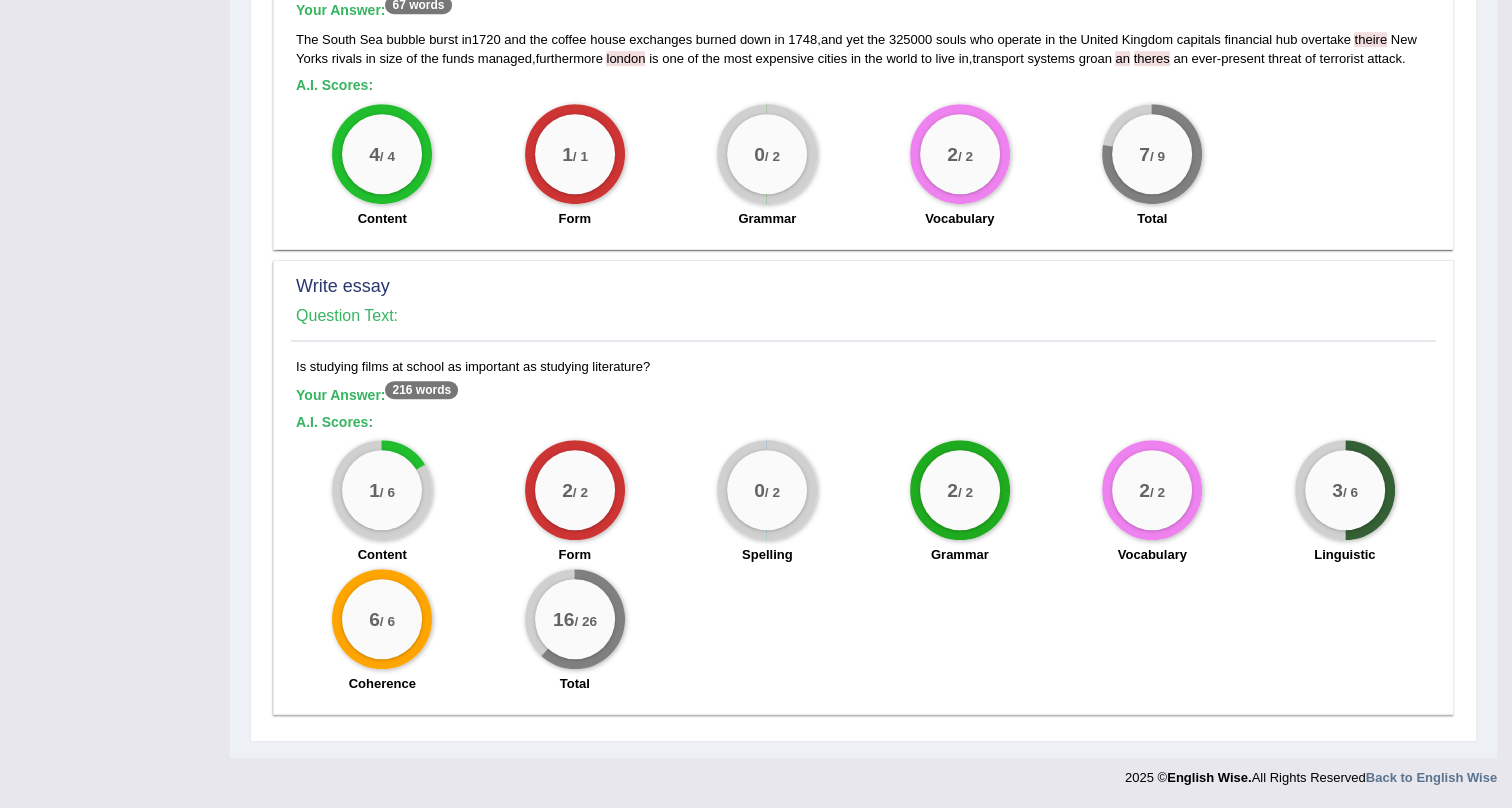scroll, scrollTop: 1231, scrollLeft: 0, axis: vertical 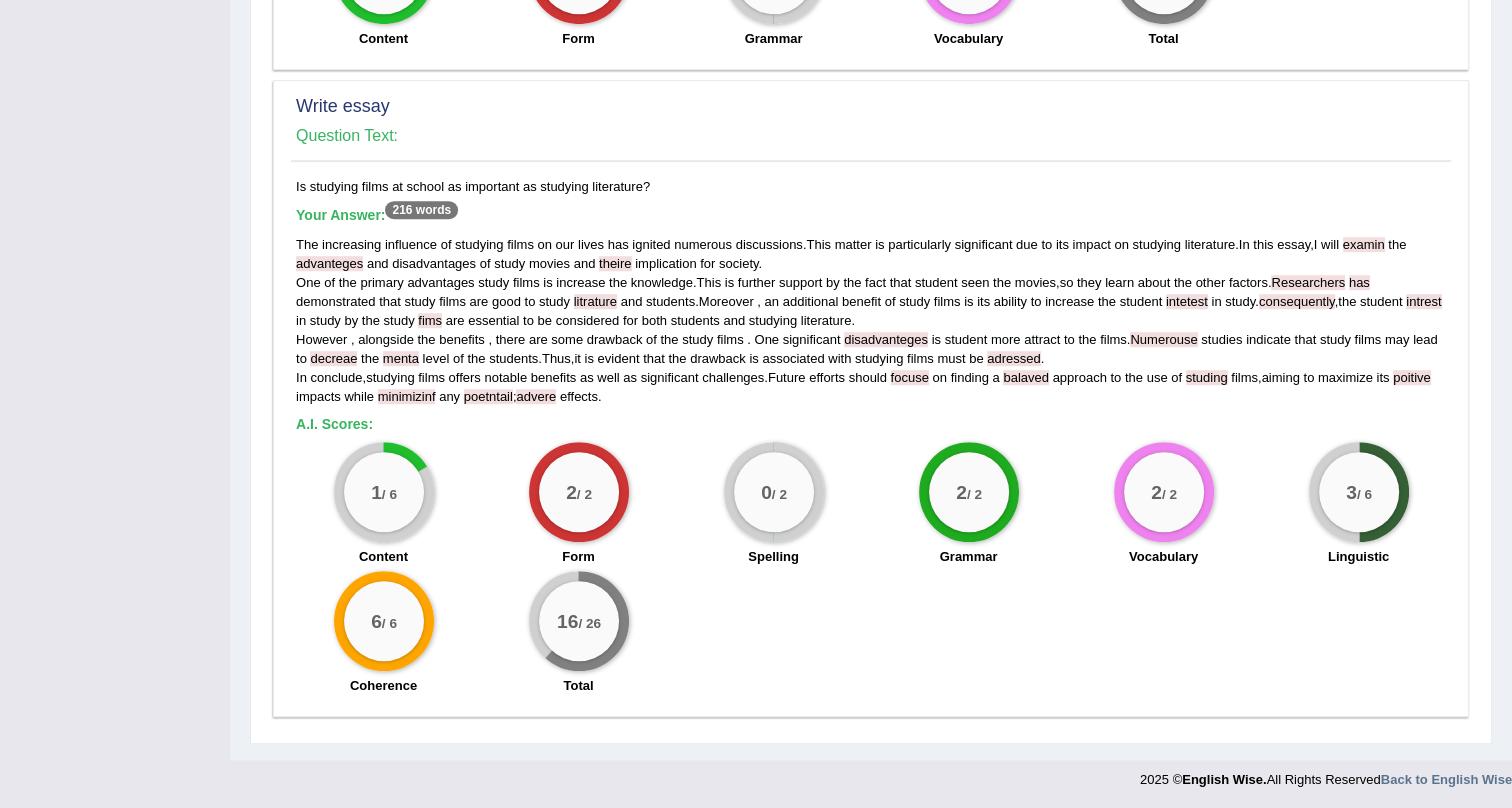 drag, startPoint x: 786, startPoint y: 486, endPoint x: 765, endPoint y: 509, distance: 31.144823 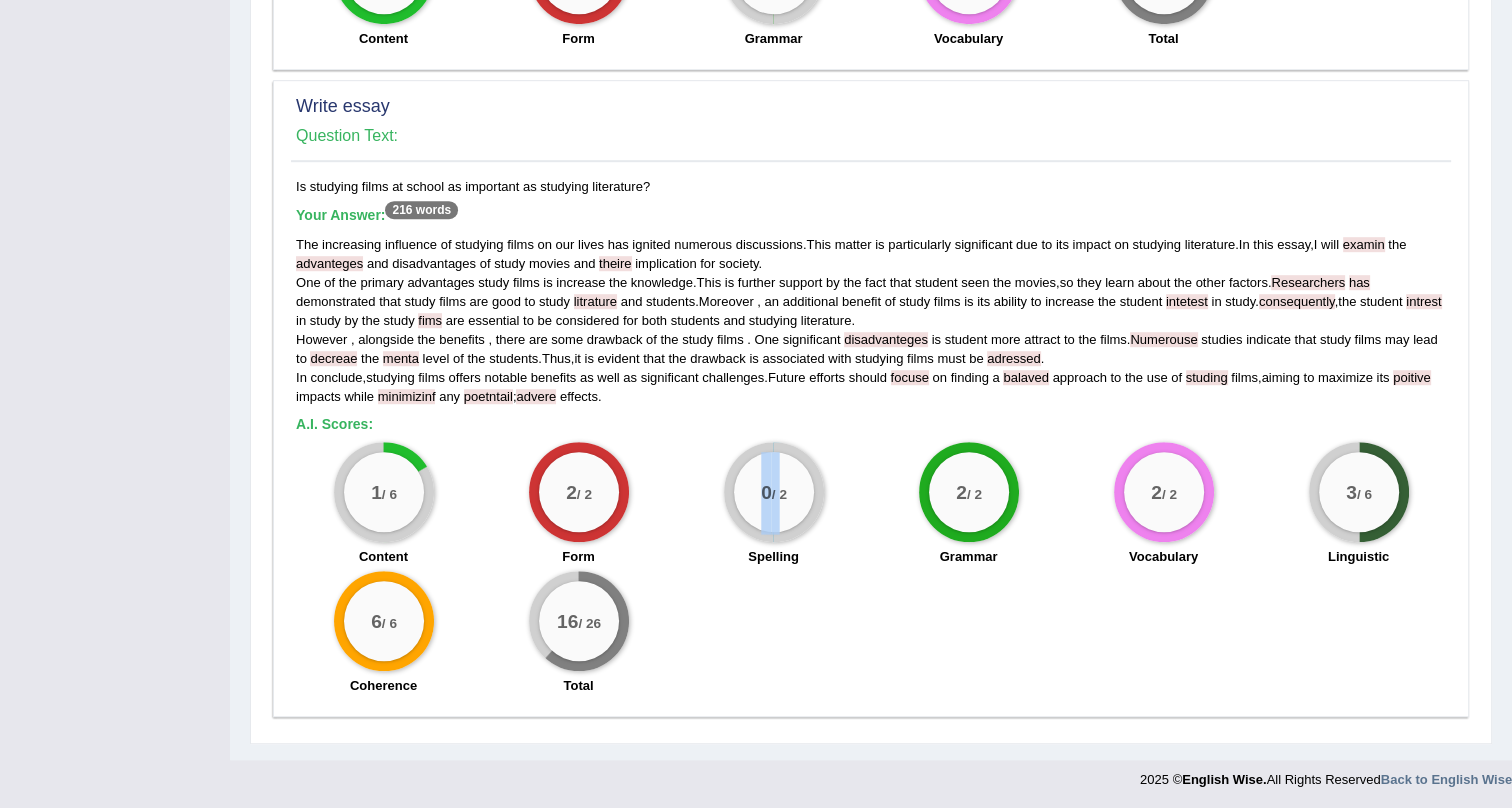 drag, startPoint x: 777, startPoint y: 477, endPoint x: 807, endPoint y: 535, distance: 65.29931 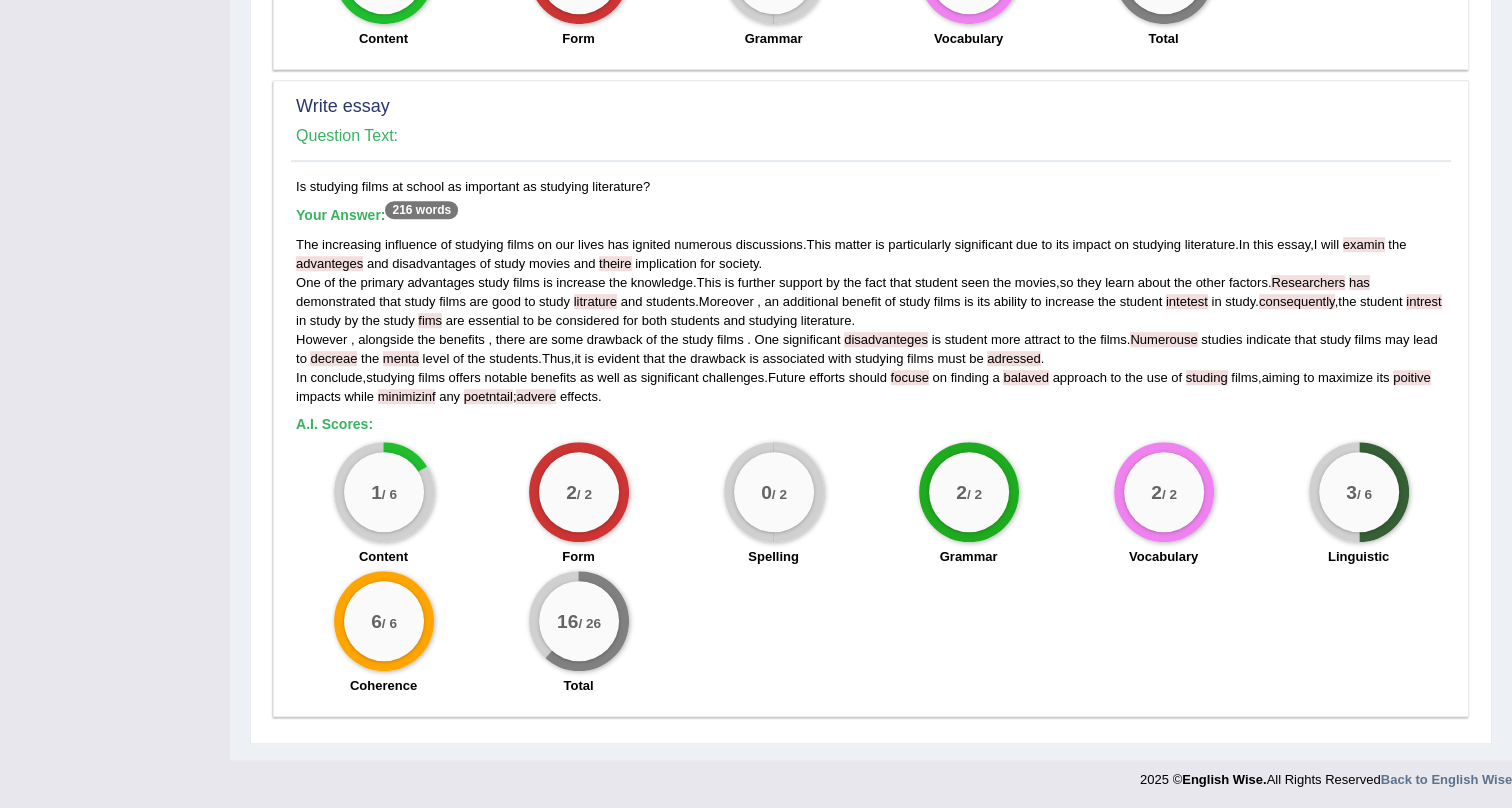 drag, startPoint x: 802, startPoint y: 484, endPoint x: 815, endPoint y: 481, distance: 13.341664 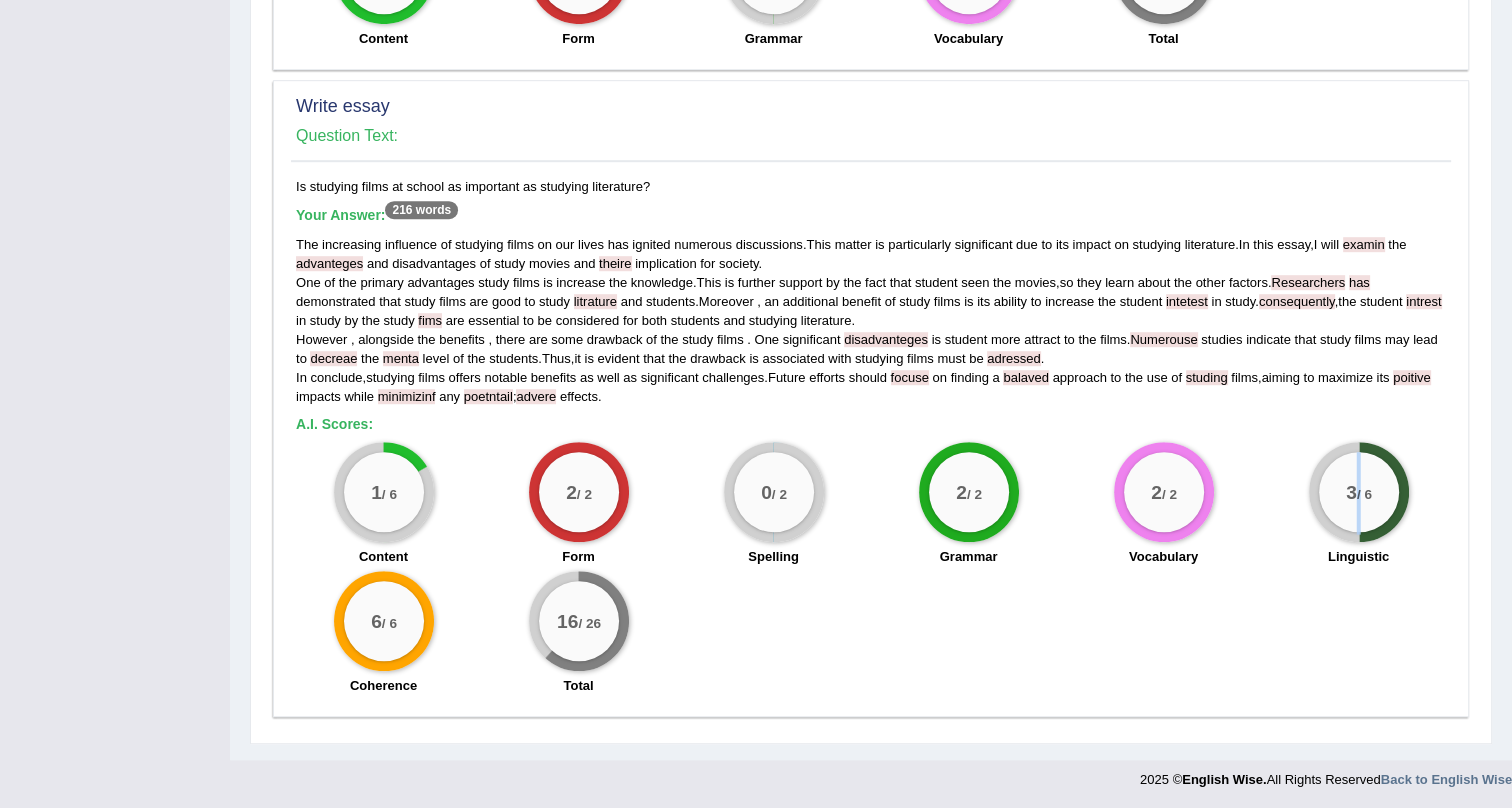 drag, startPoint x: 1355, startPoint y: 505, endPoint x: 1337, endPoint y: 525, distance: 26.907248 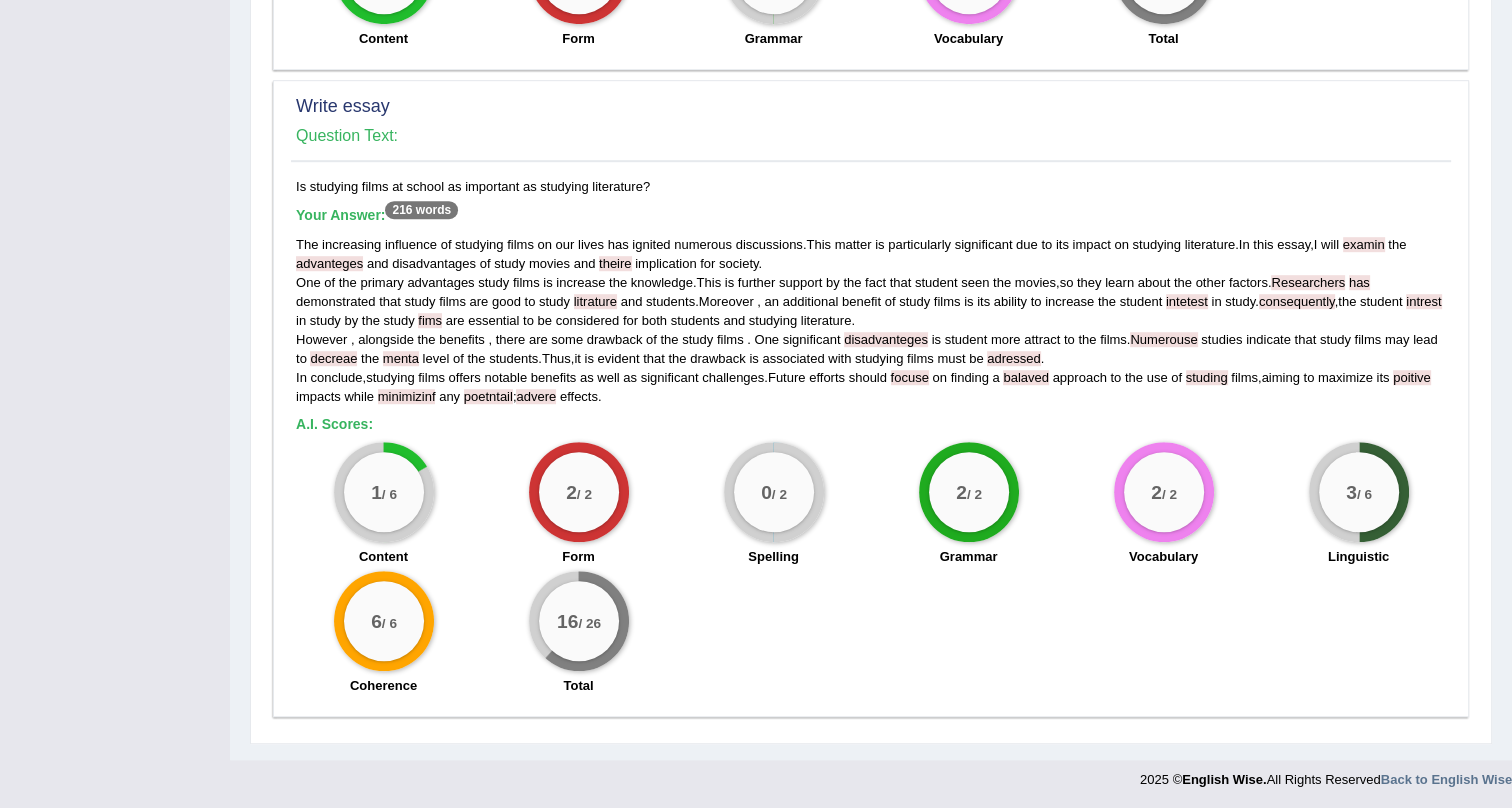 click on "Linguistic" at bounding box center [1358, 556] 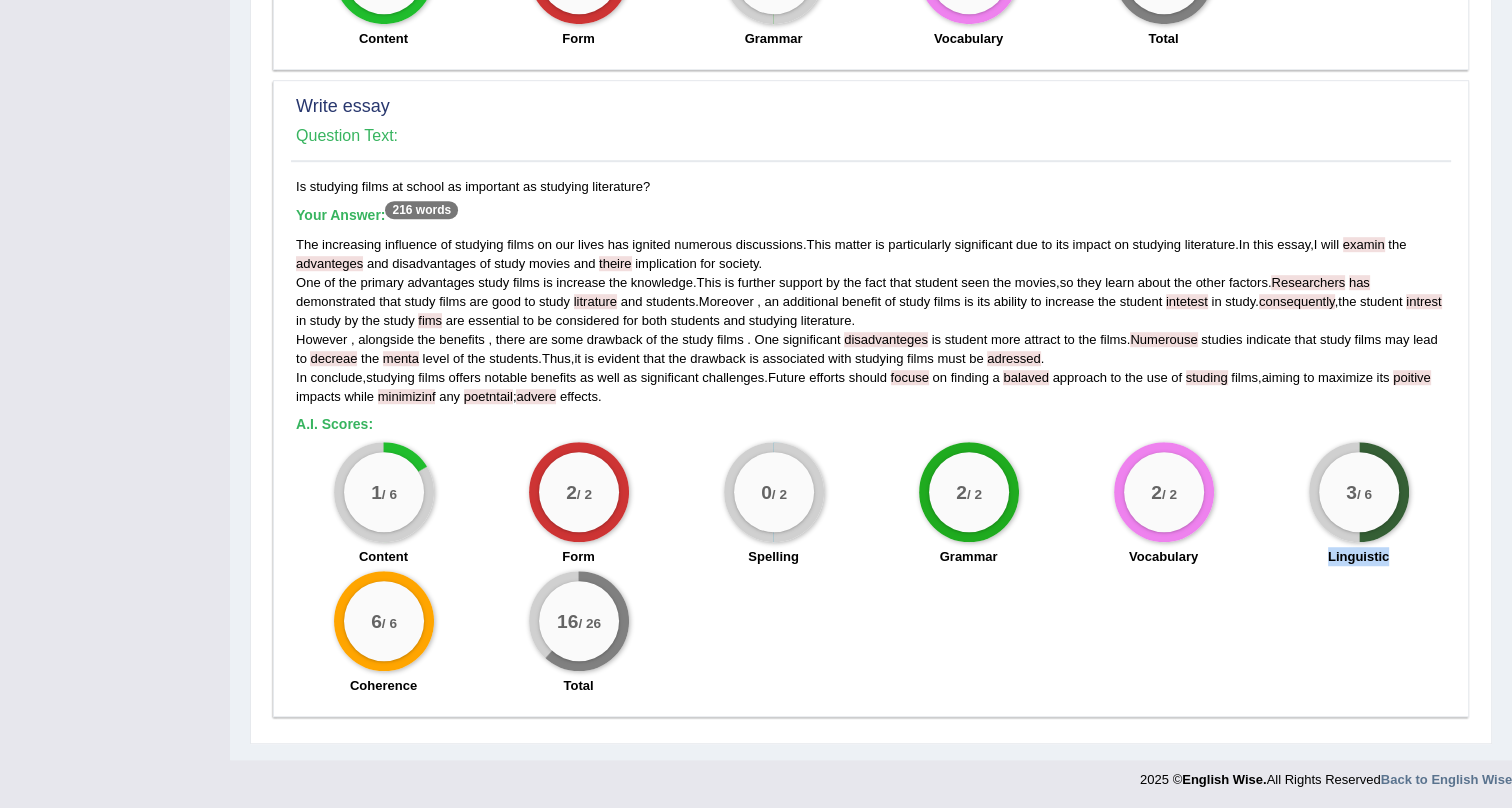 click on "Linguistic" at bounding box center [1358, 556] 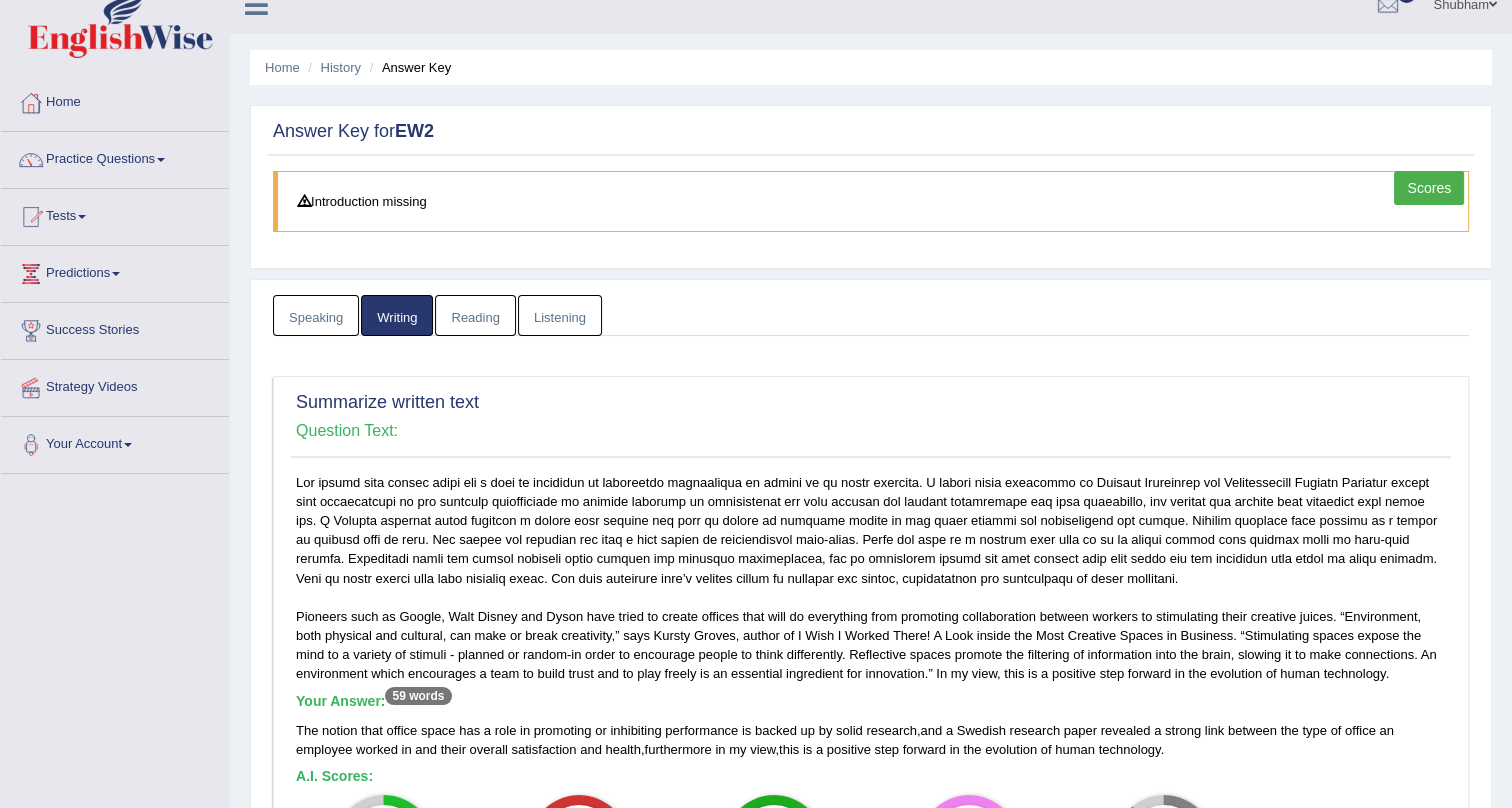 scroll, scrollTop: 0, scrollLeft: 0, axis: both 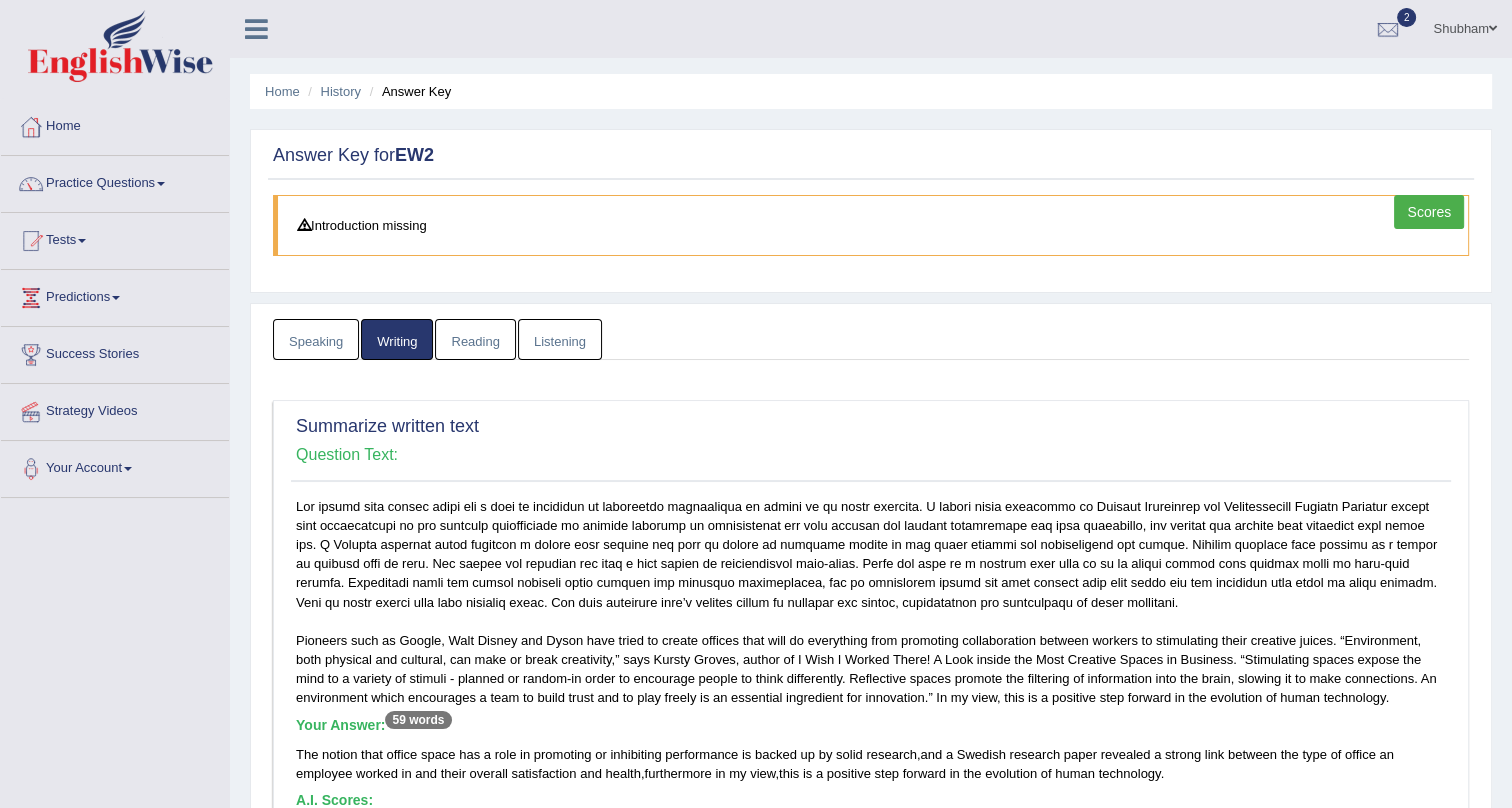 click on "Reading" at bounding box center (475, 339) 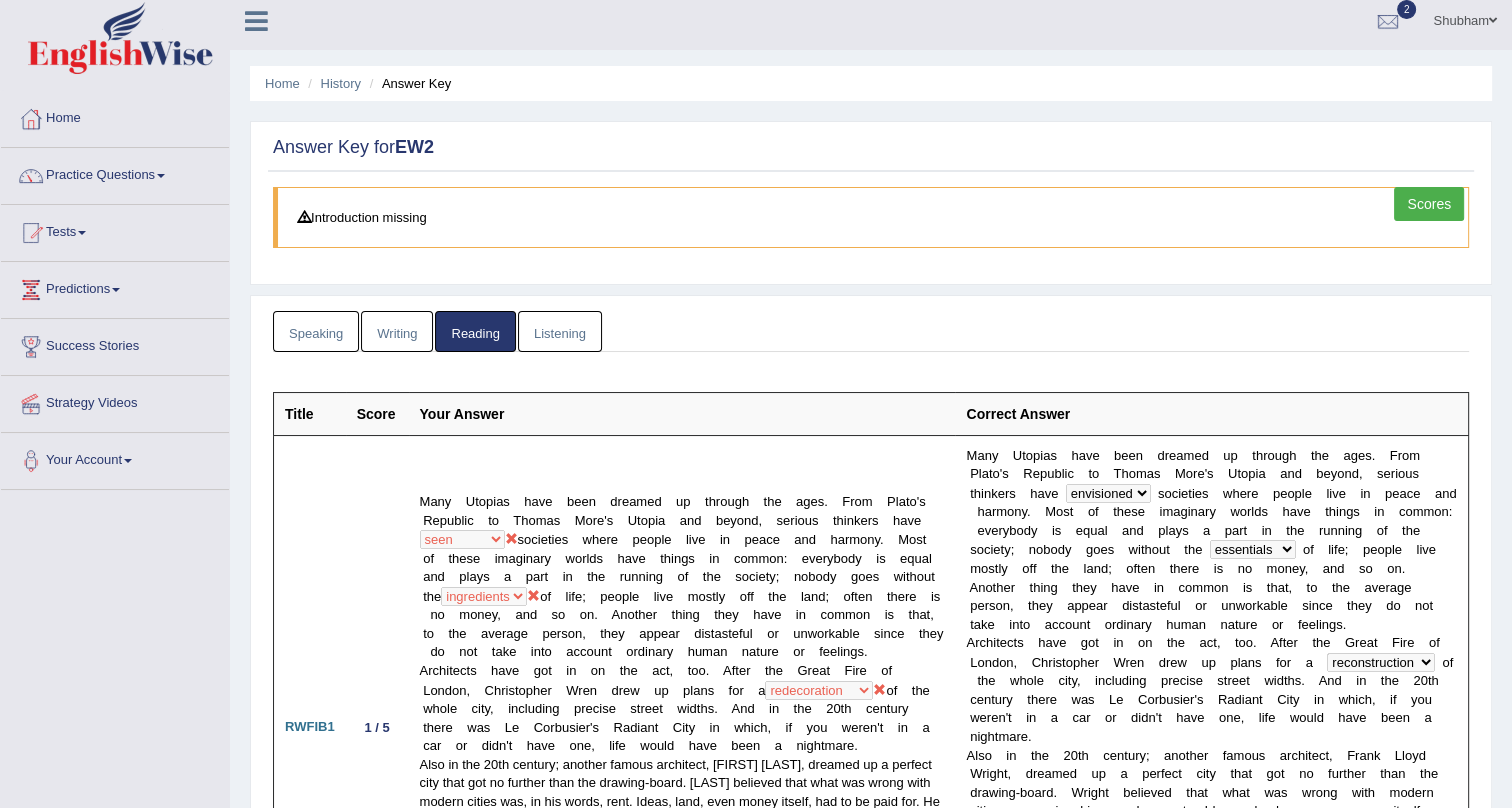 scroll, scrollTop: 0, scrollLeft: 0, axis: both 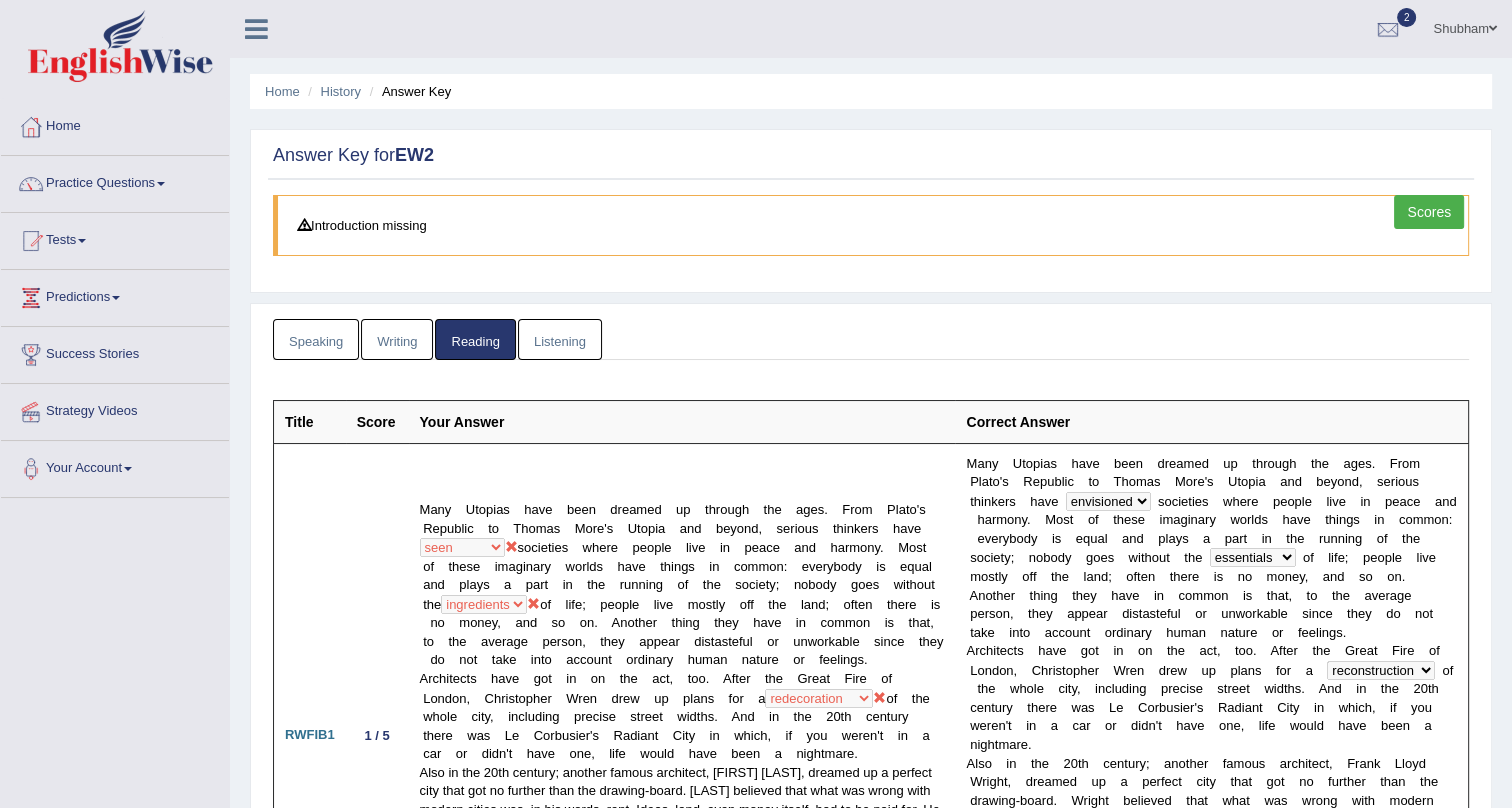 click on "Listening" at bounding box center (560, 339) 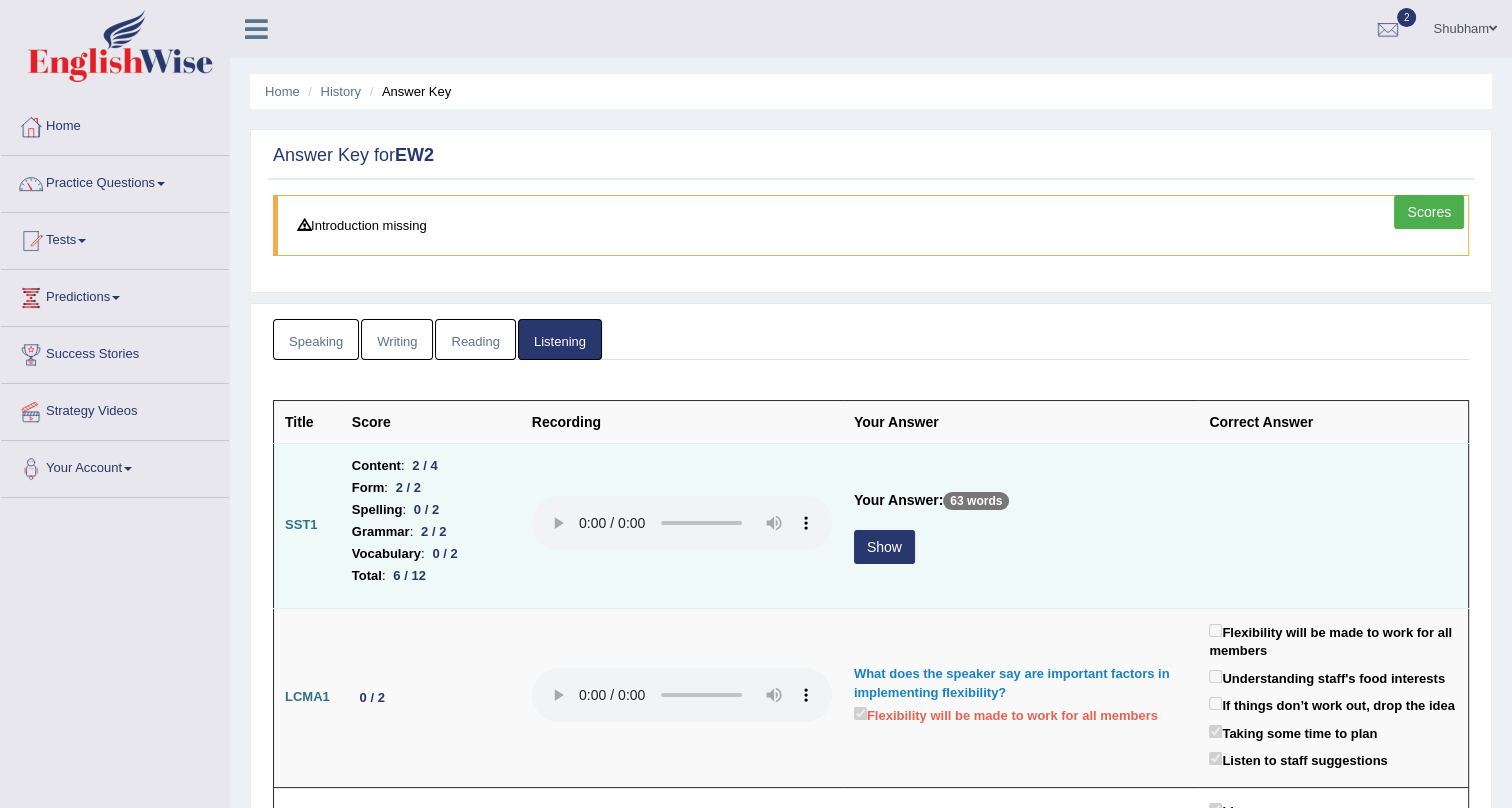 click on "Show" at bounding box center [884, 547] 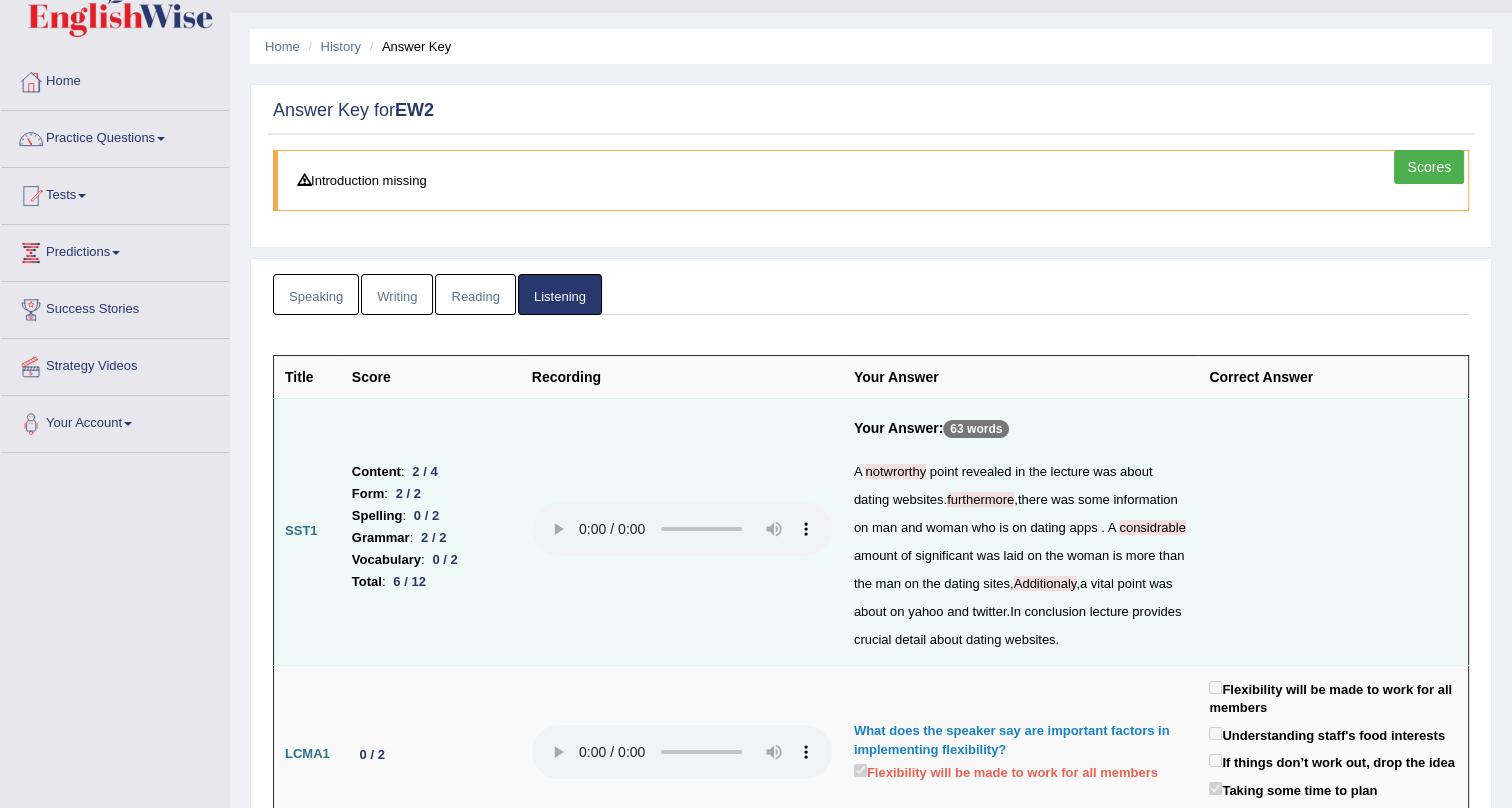 scroll, scrollTop: 90, scrollLeft: 0, axis: vertical 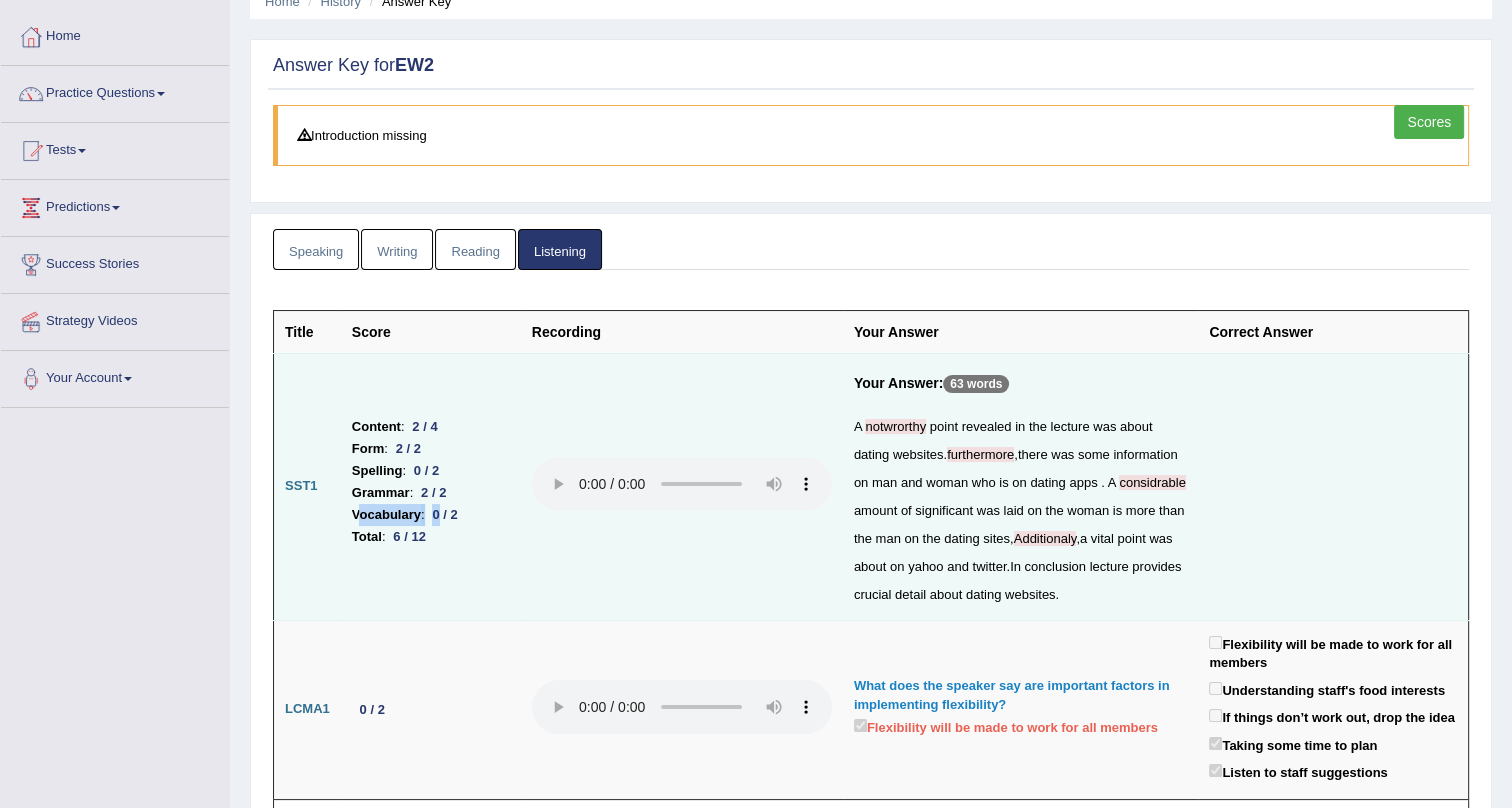 drag, startPoint x: 356, startPoint y: 519, endPoint x: 449, endPoint y: 532, distance: 93.904205 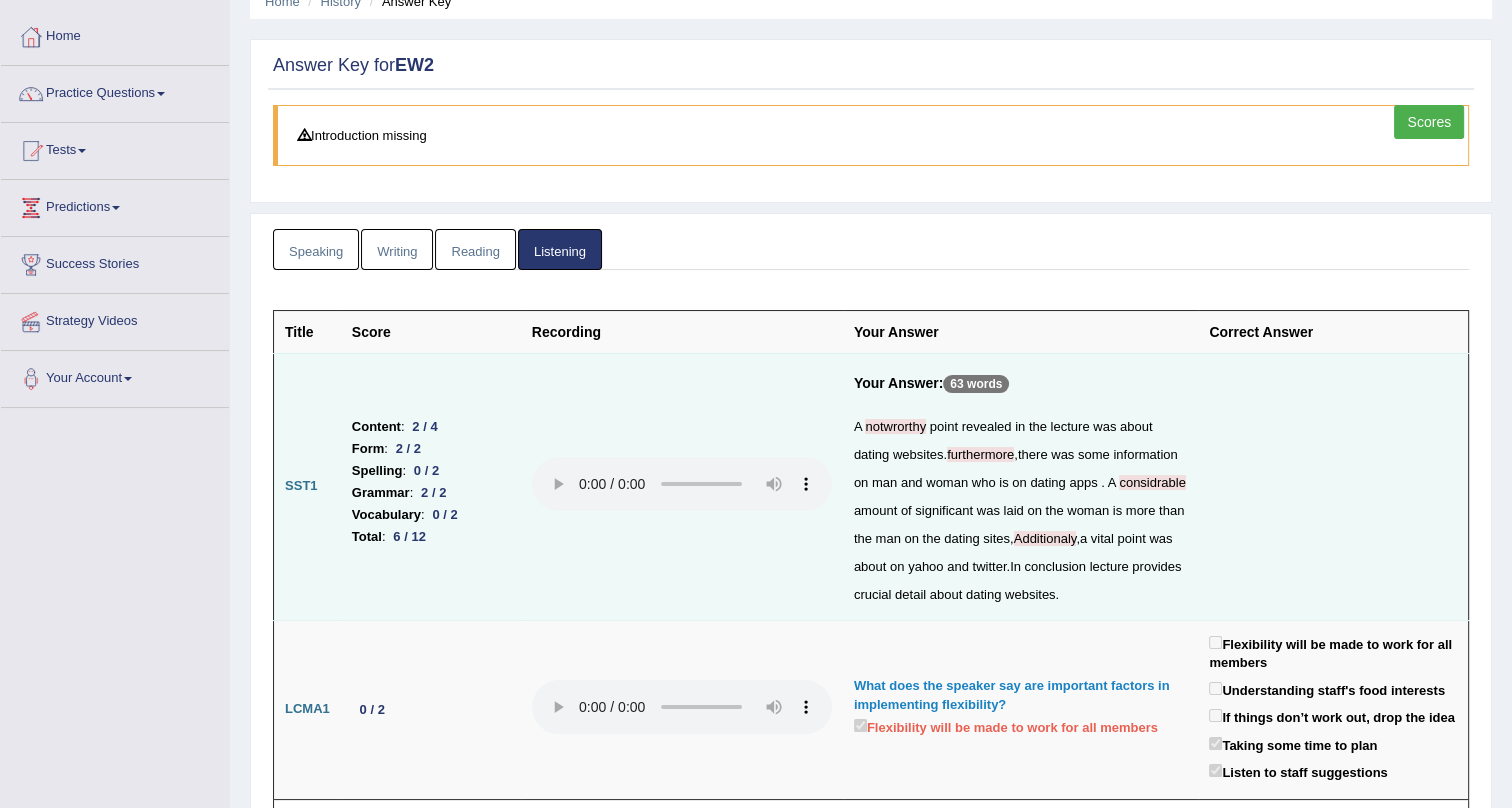 drag, startPoint x: 484, startPoint y: 481, endPoint x: 439, endPoint y: 481, distance: 45 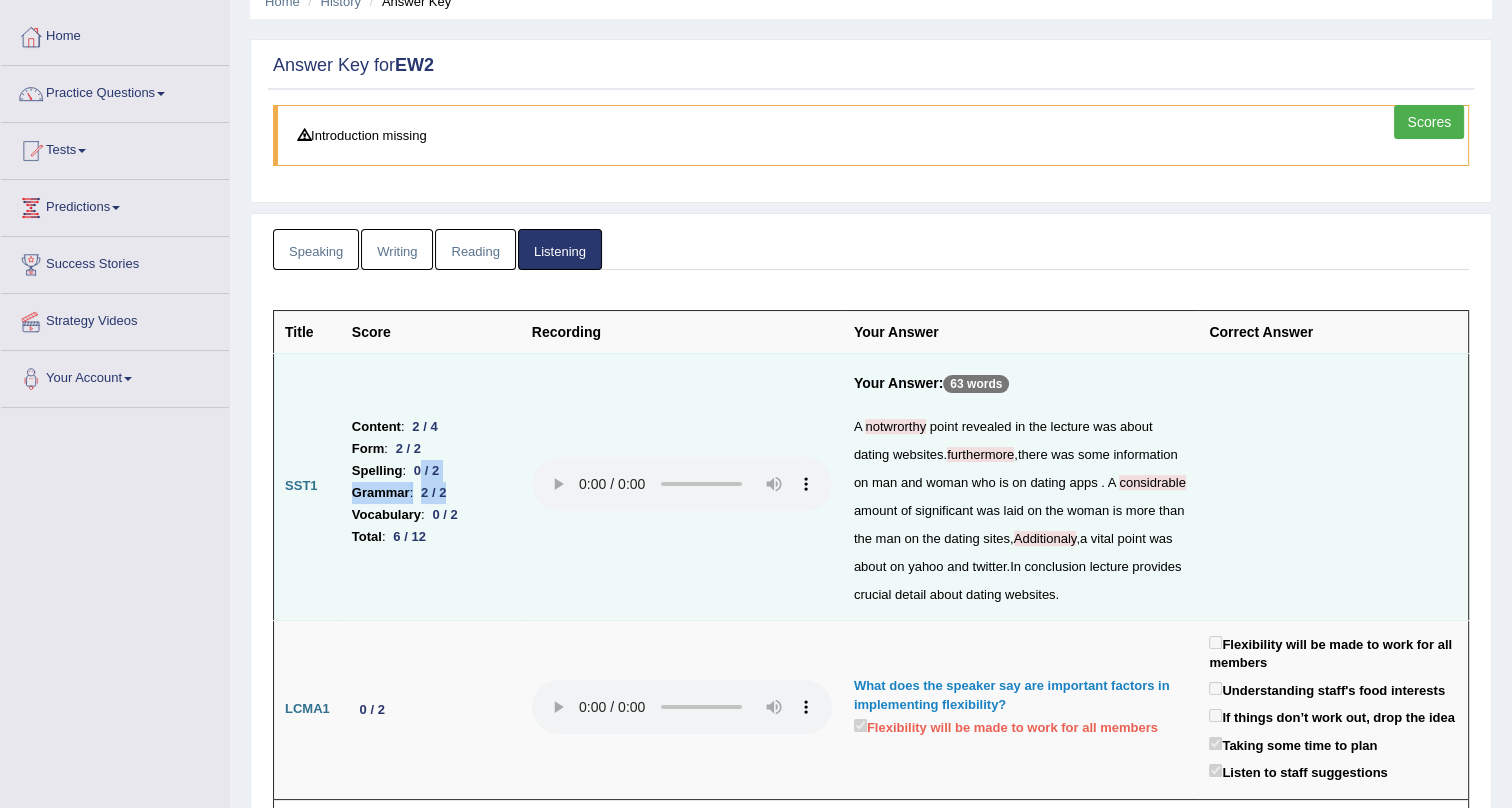 drag, startPoint x: 422, startPoint y: 482, endPoint x: 499, endPoint y: 474, distance: 77.41447 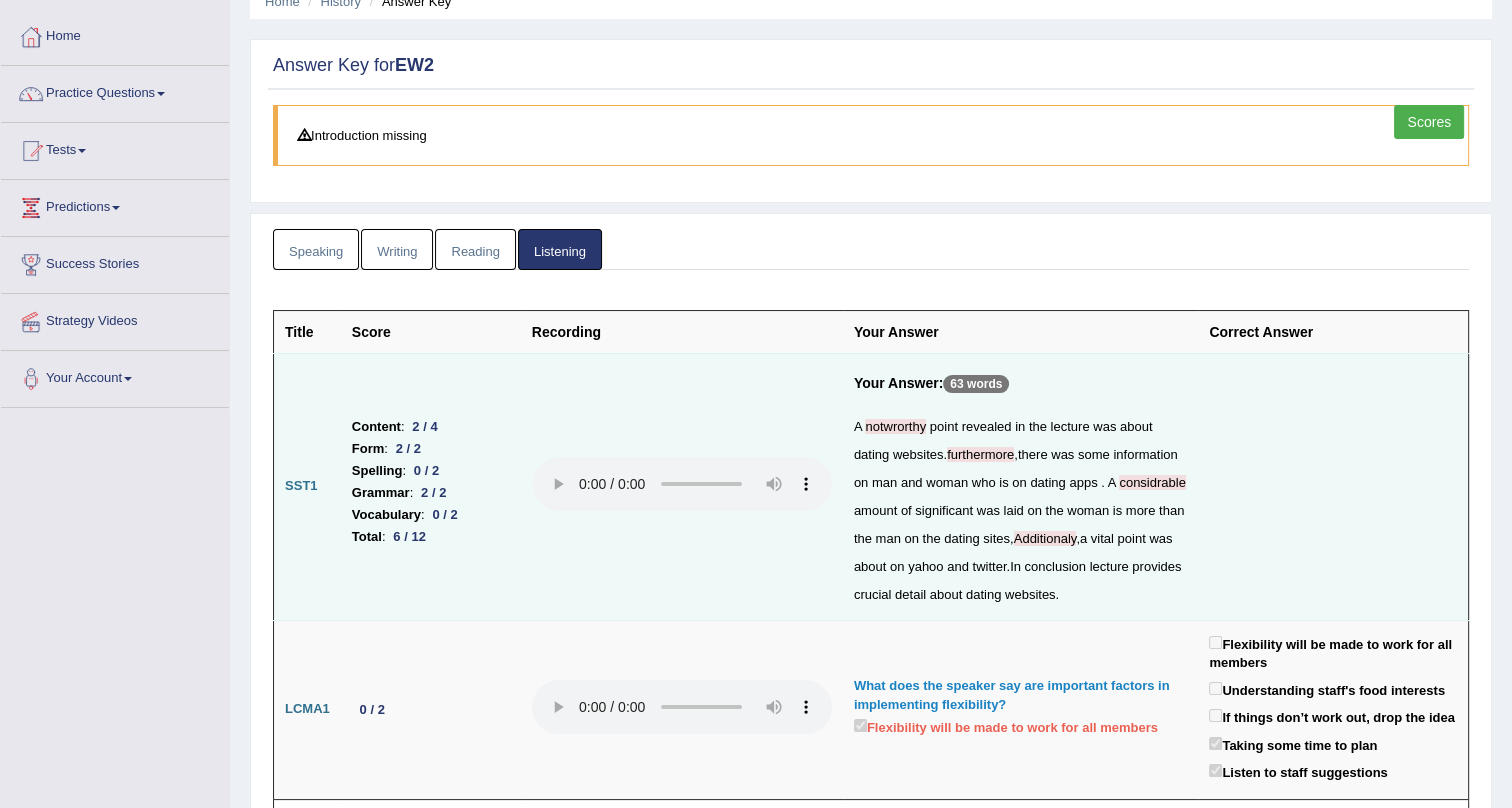 click on "Form  :  2 / 2" at bounding box center [431, 449] 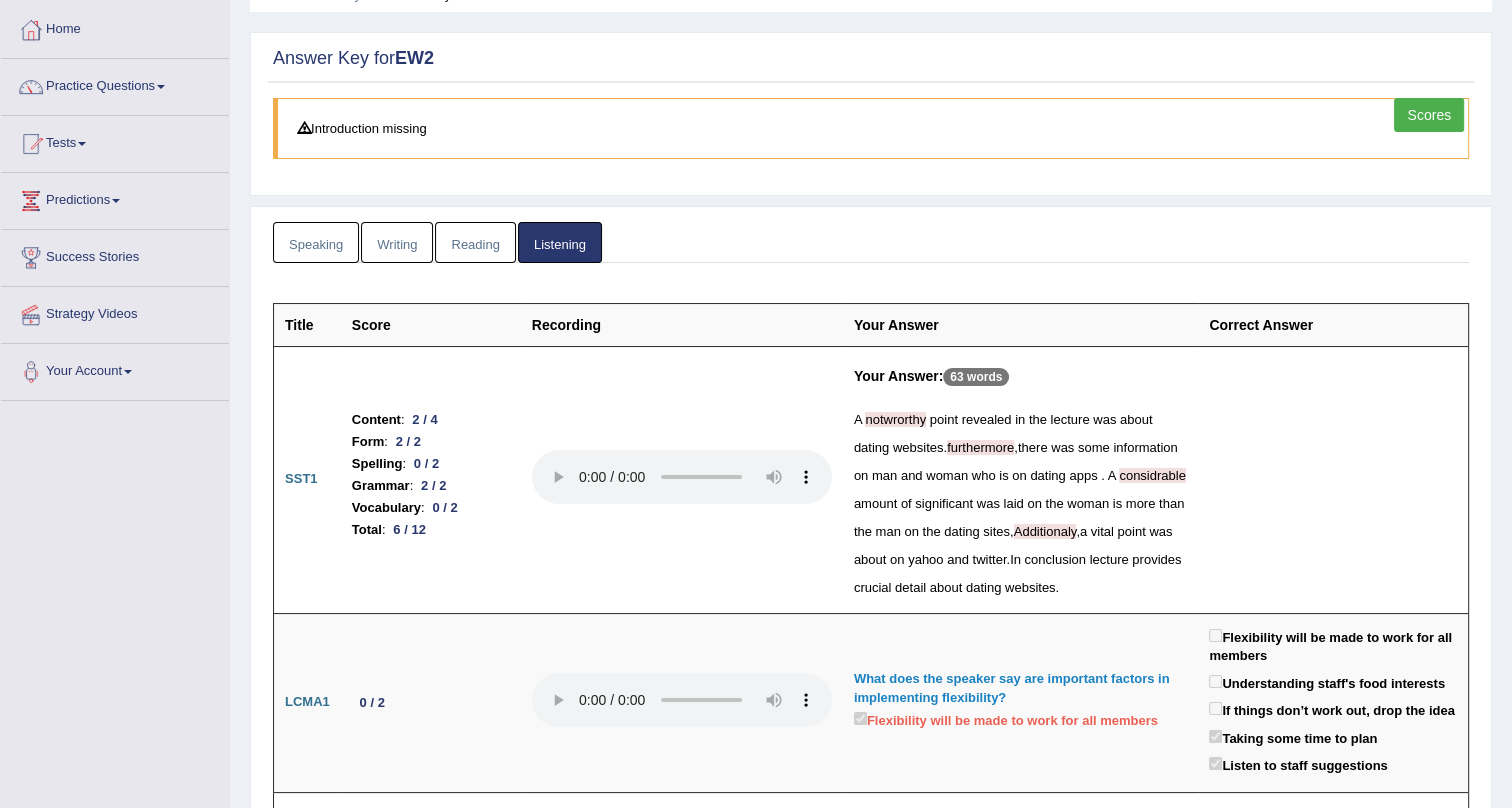 scroll, scrollTop: 0, scrollLeft: 0, axis: both 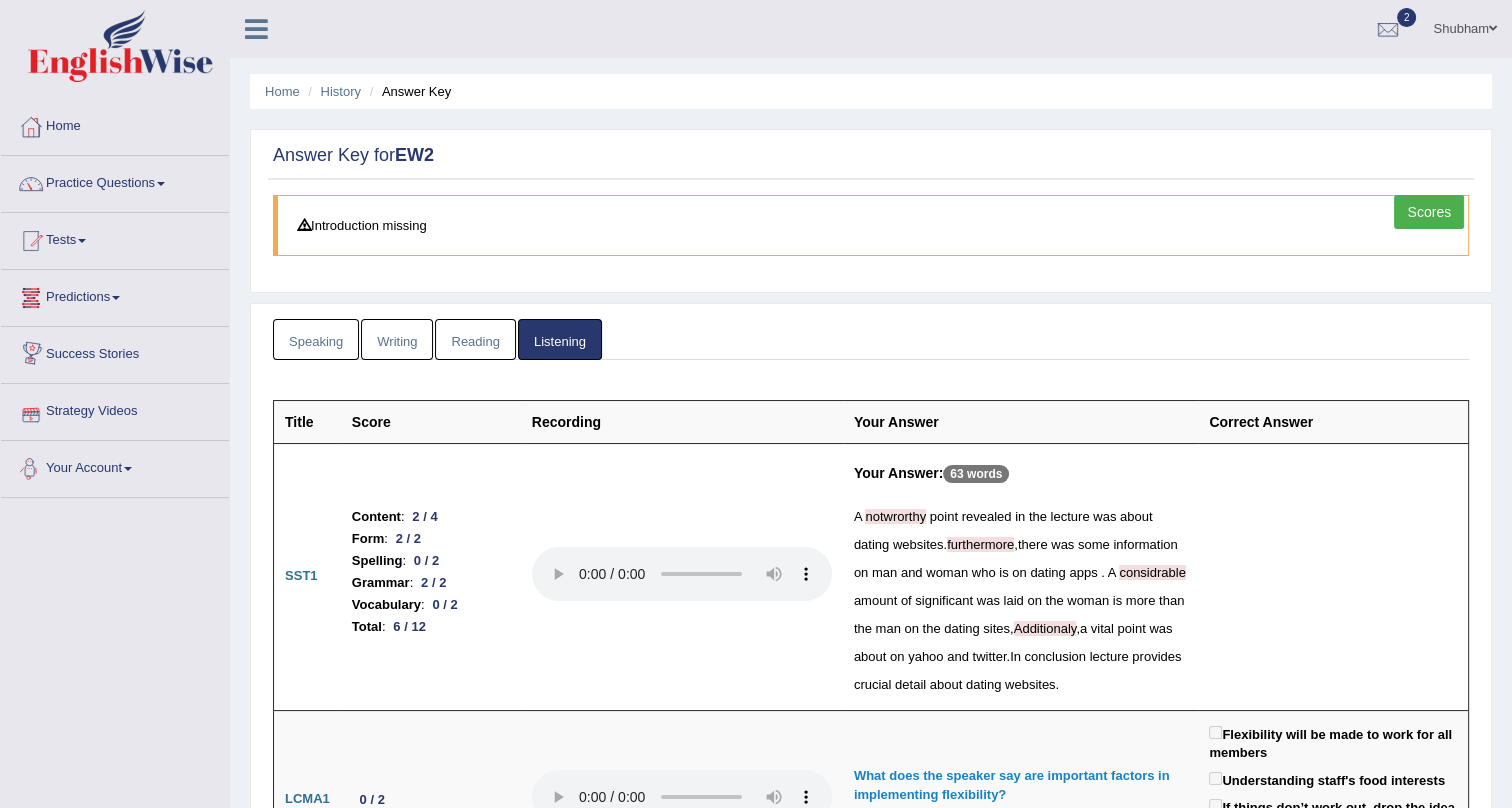 click on "Practice Questions" at bounding box center (115, 181) 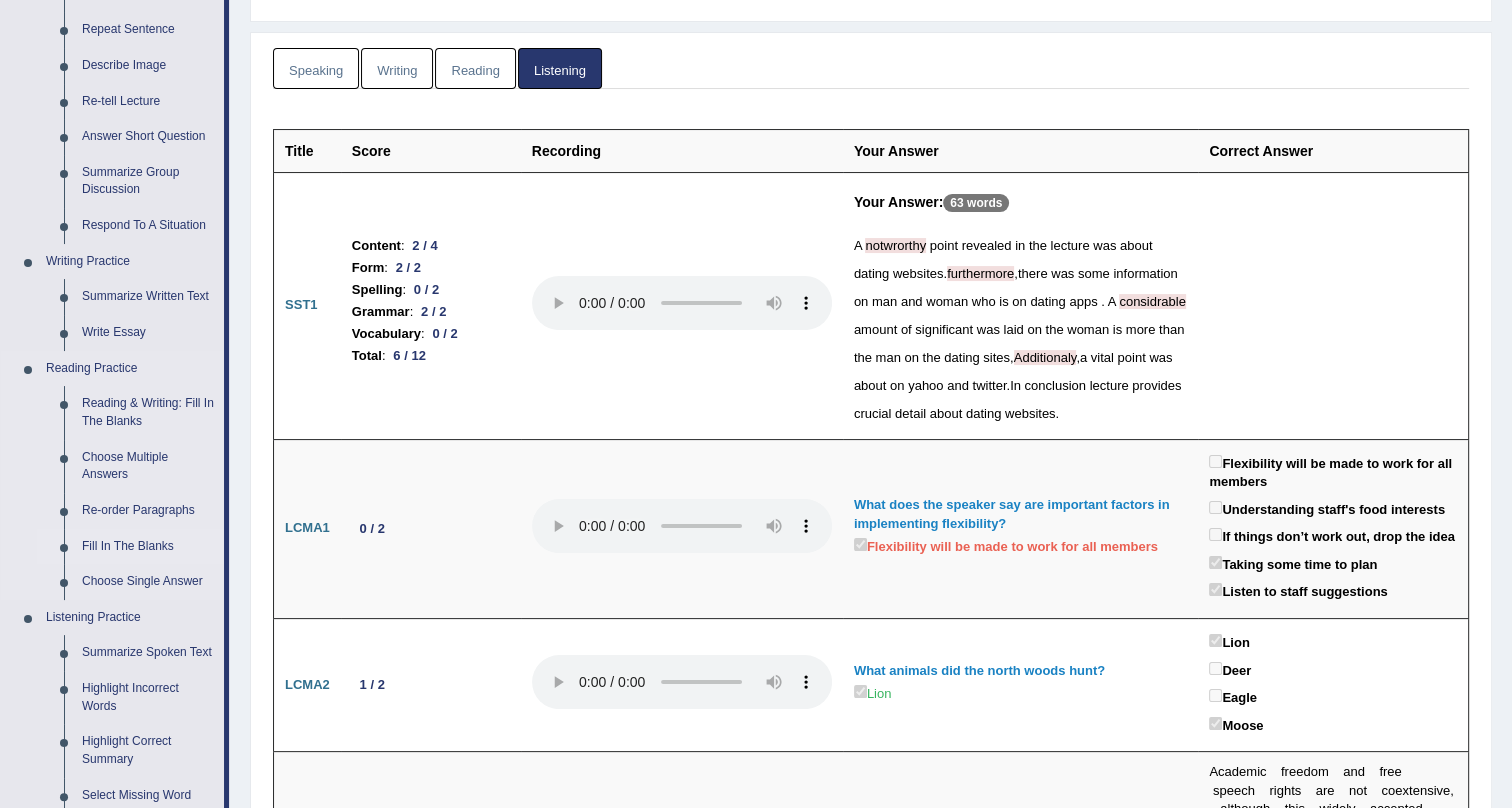 scroll, scrollTop: 272, scrollLeft: 0, axis: vertical 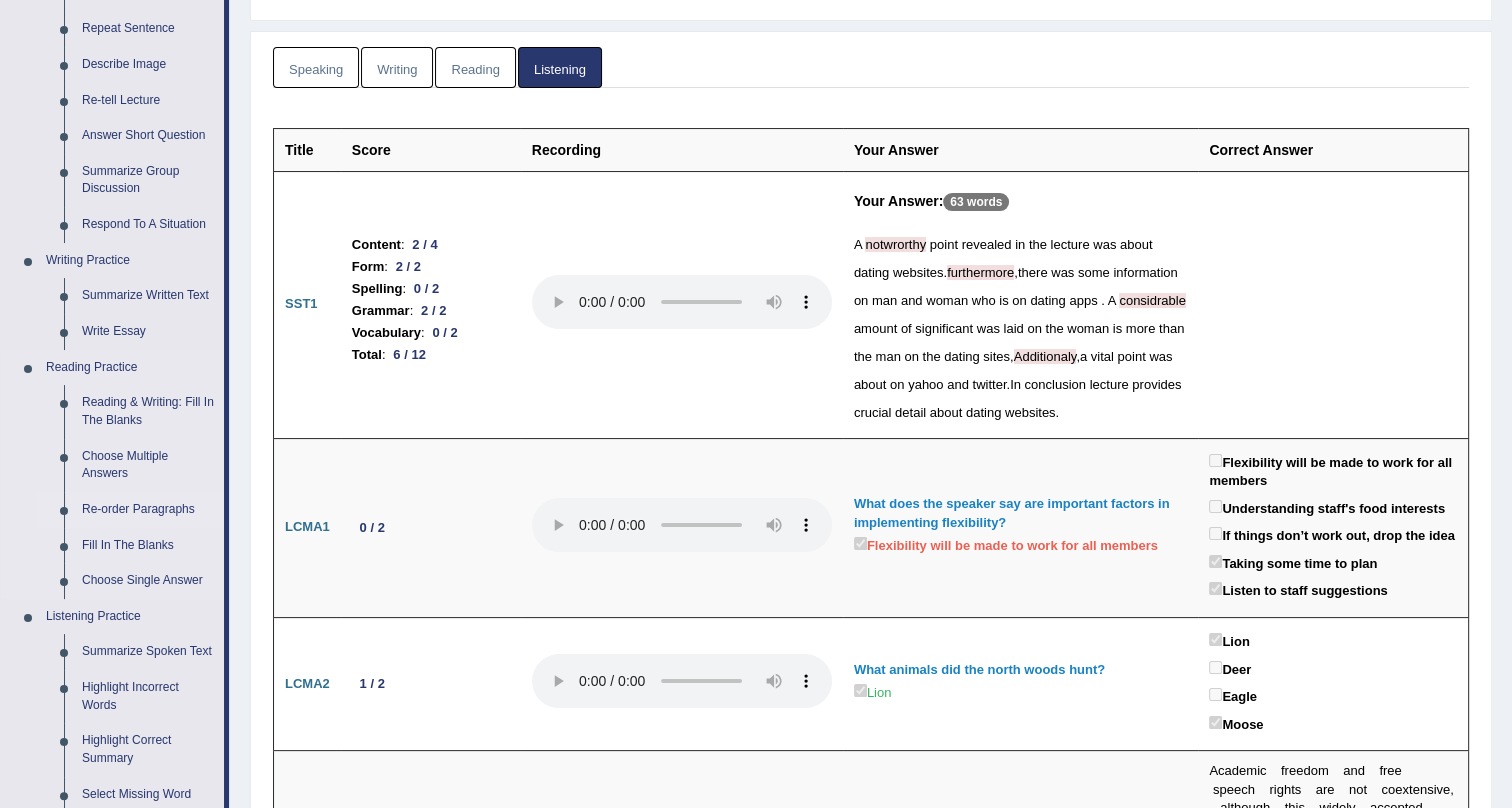 click on "Re-order Paragraphs" at bounding box center (148, 510) 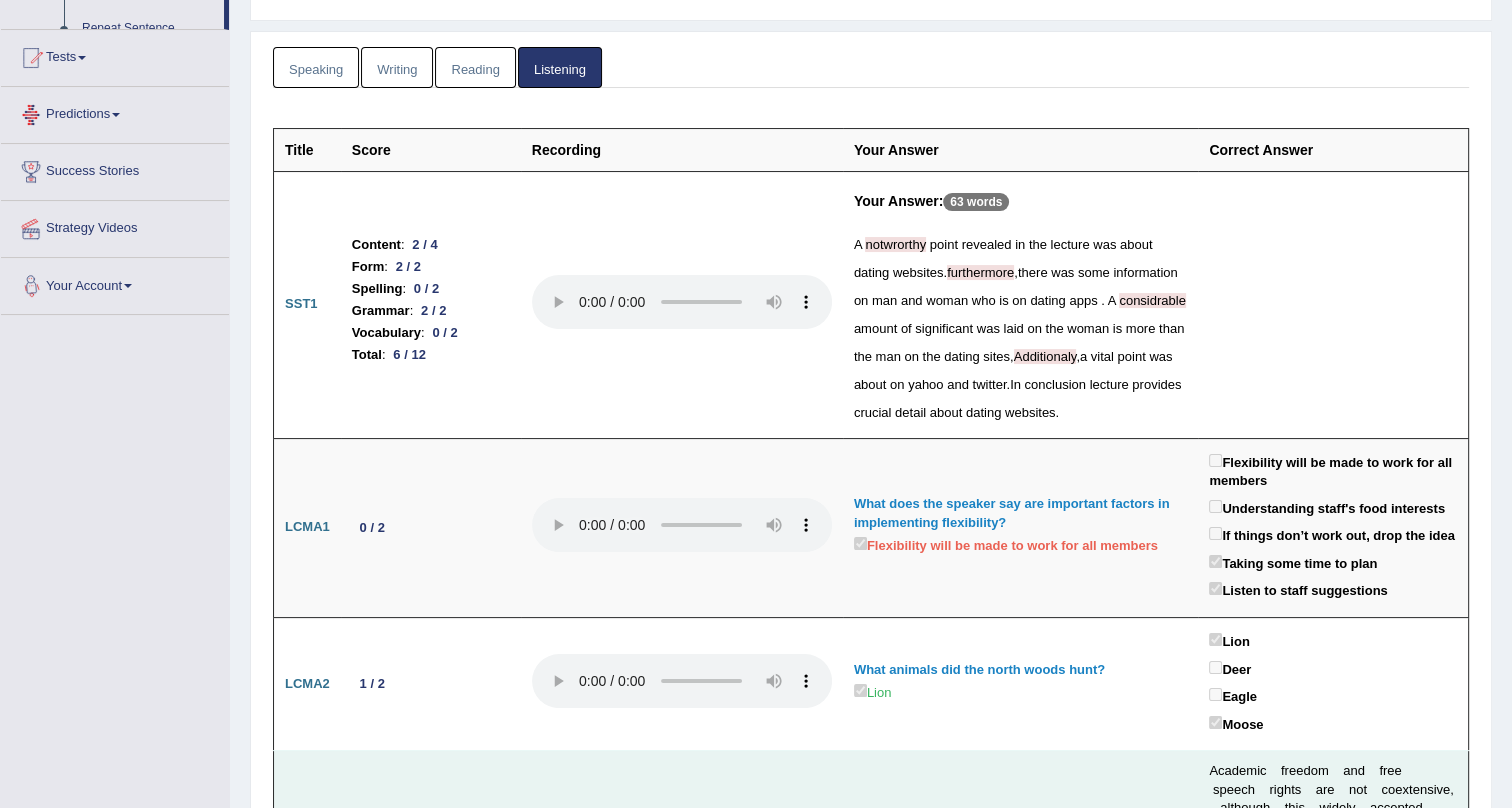 scroll, scrollTop: 440, scrollLeft: 0, axis: vertical 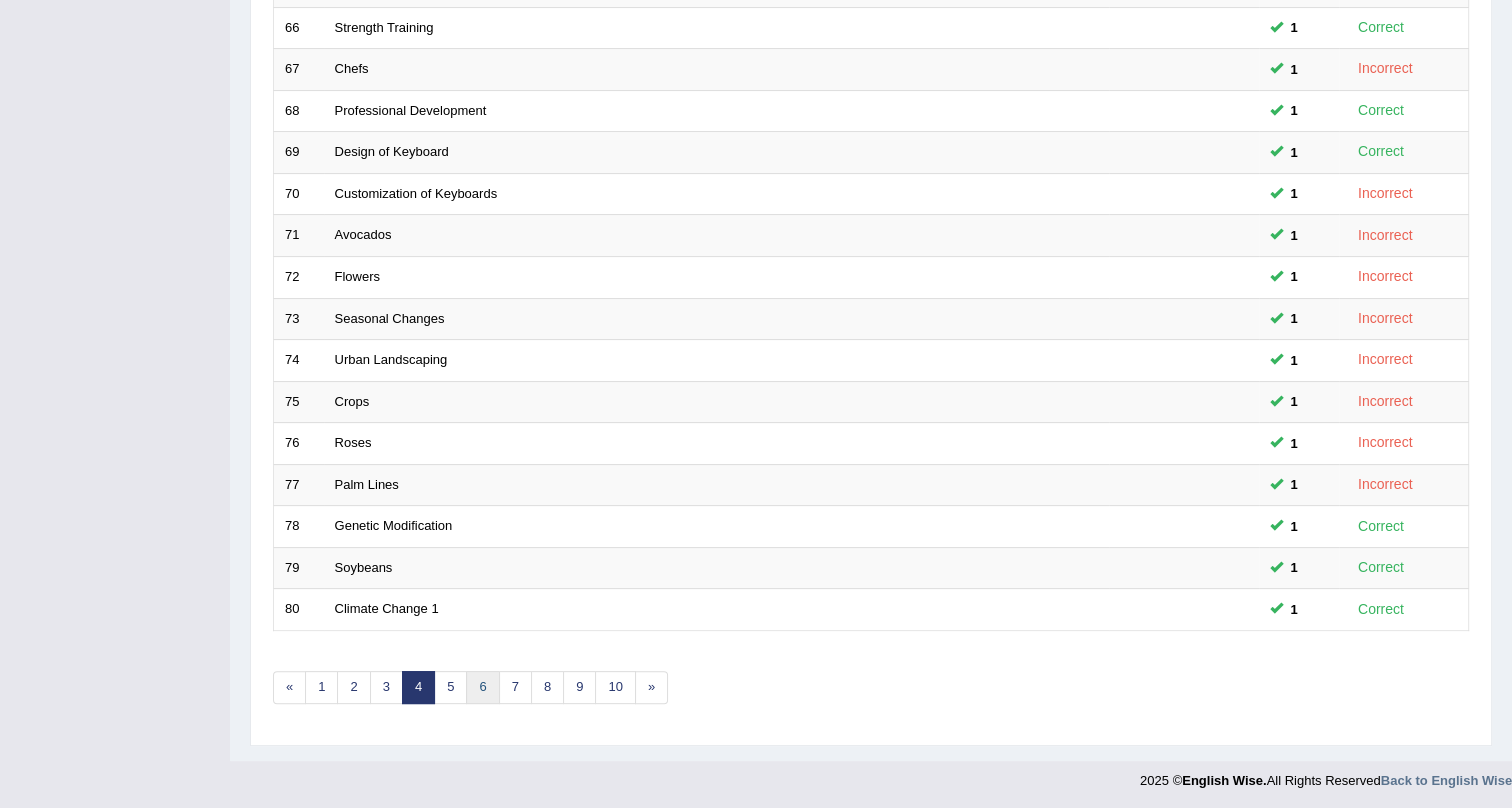 click on "6" at bounding box center [482, 687] 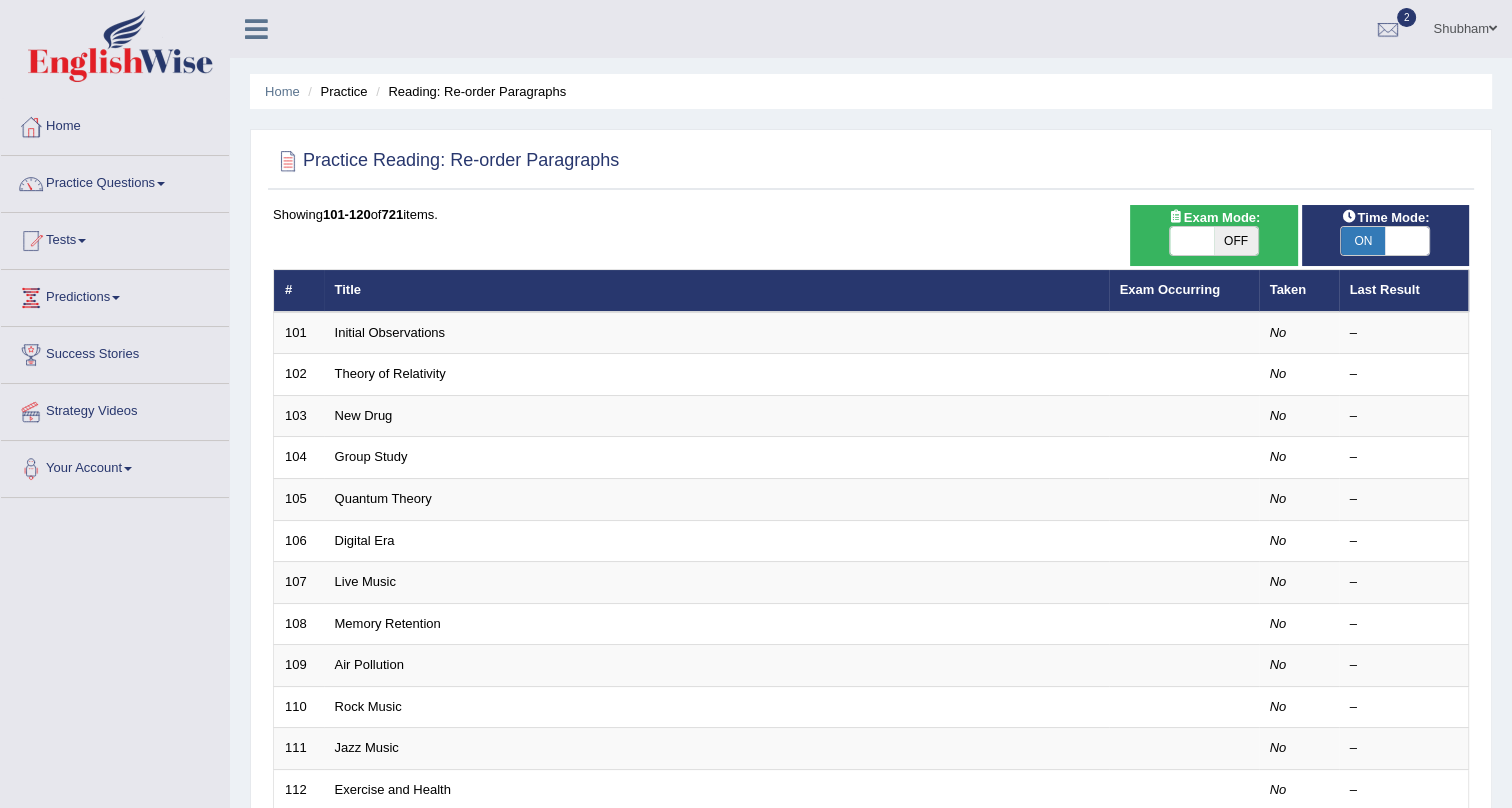 scroll, scrollTop: 513, scrollLeft: 0, axis: vertical 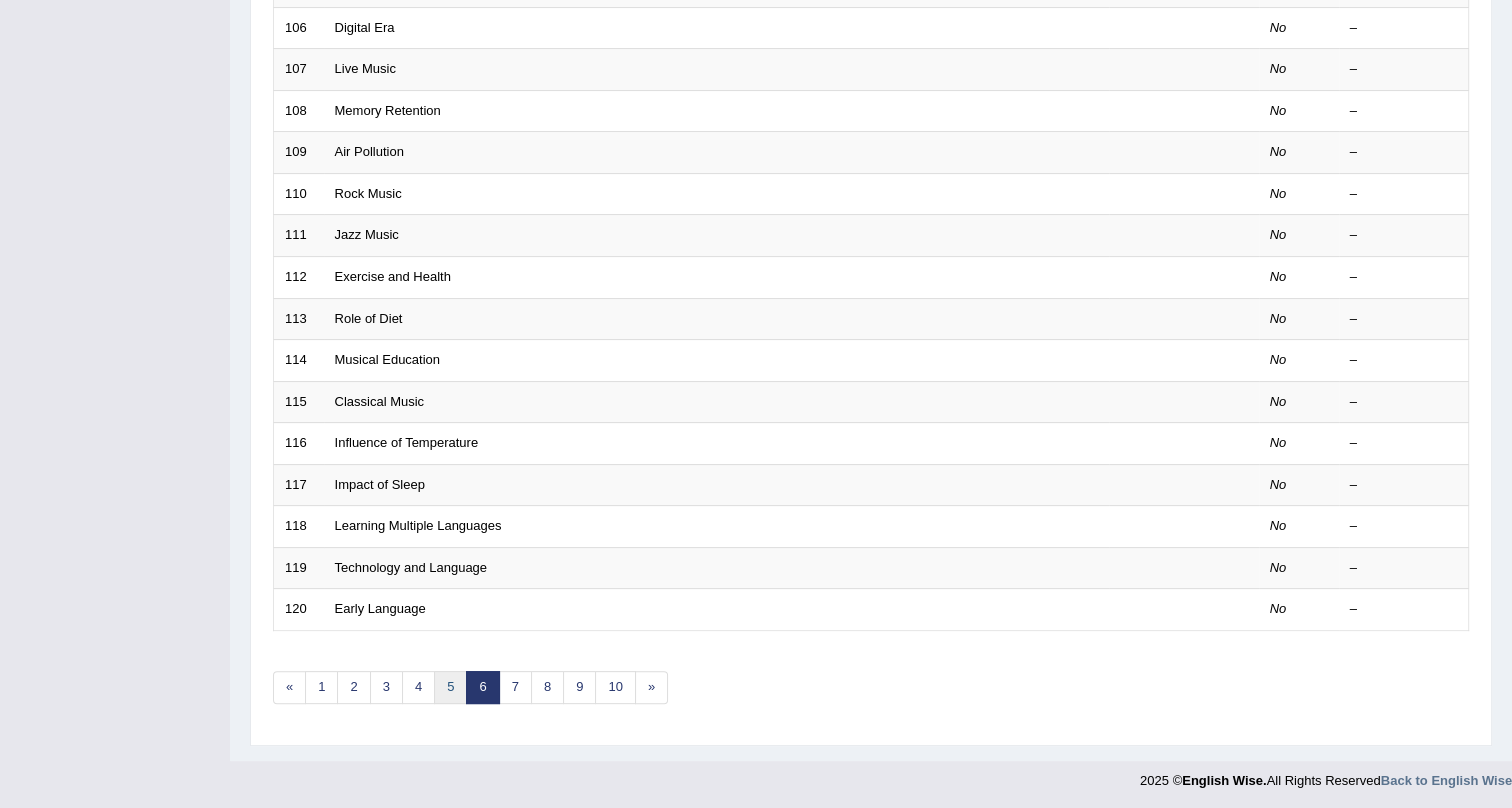 click on "5" at bounding box center [450, 687] 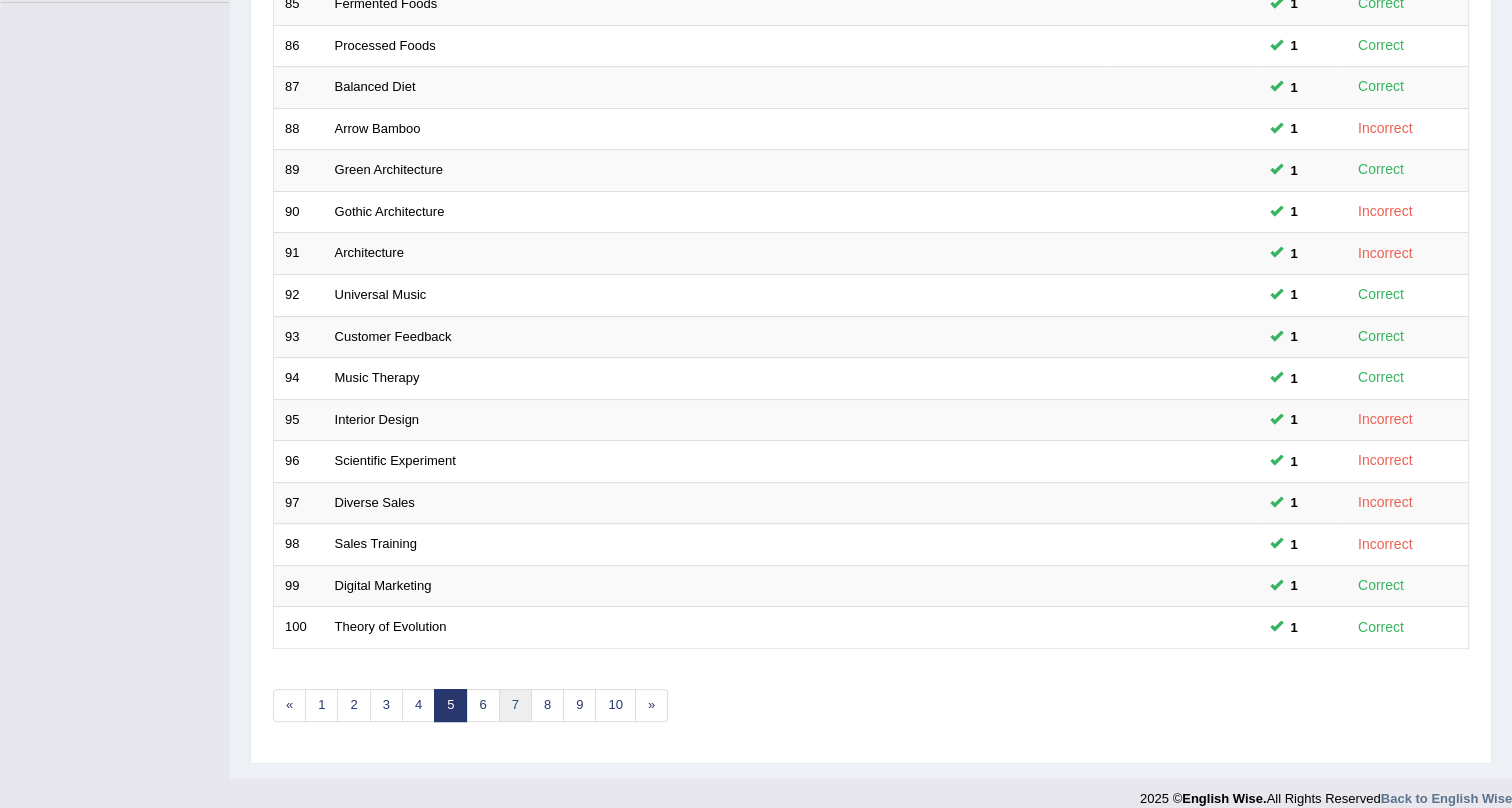 scroll, scrollTop: 495, scrollLeft: 0, axis: vertical 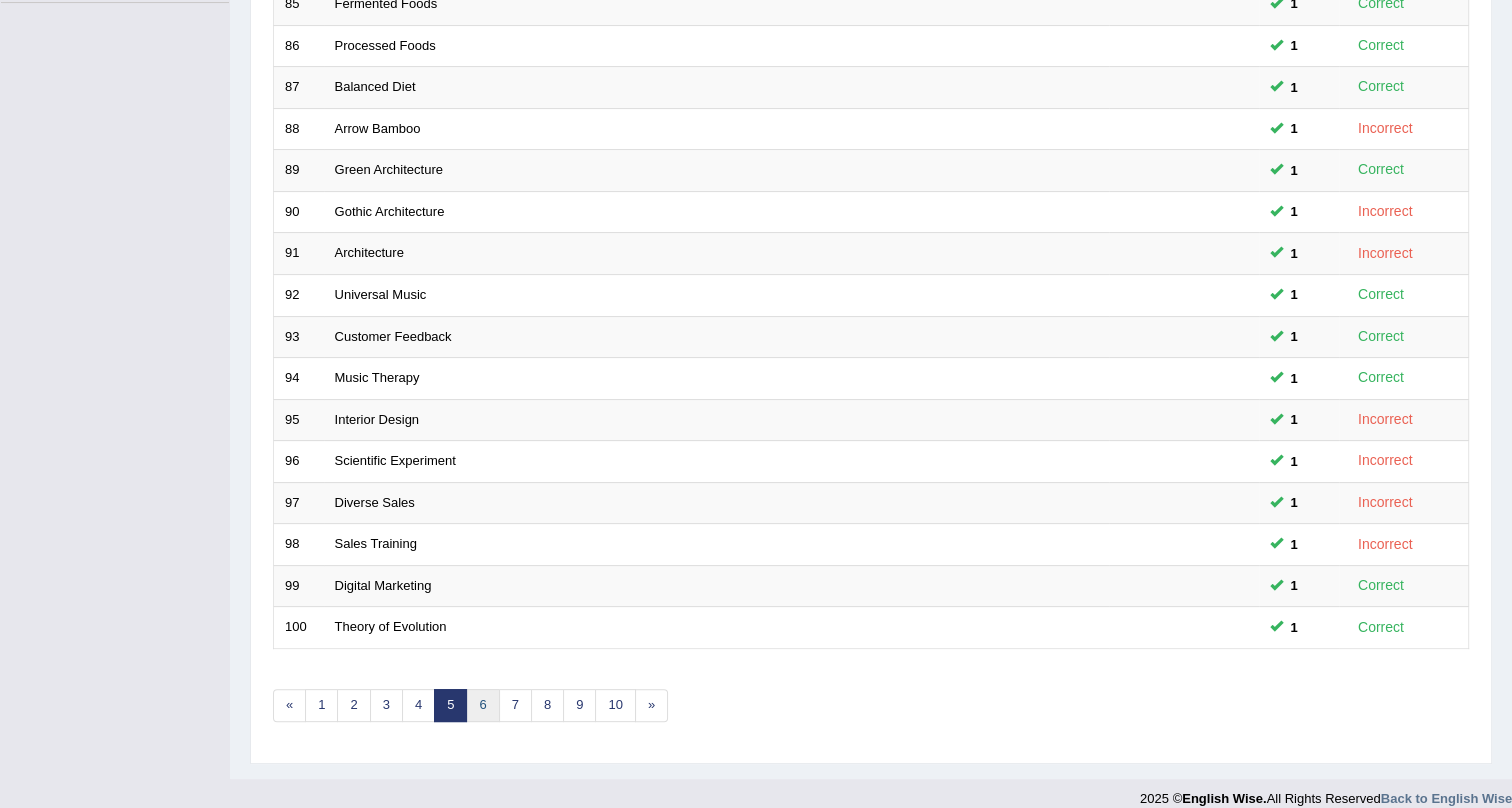 click on "6" at bounding box center (482, 705) 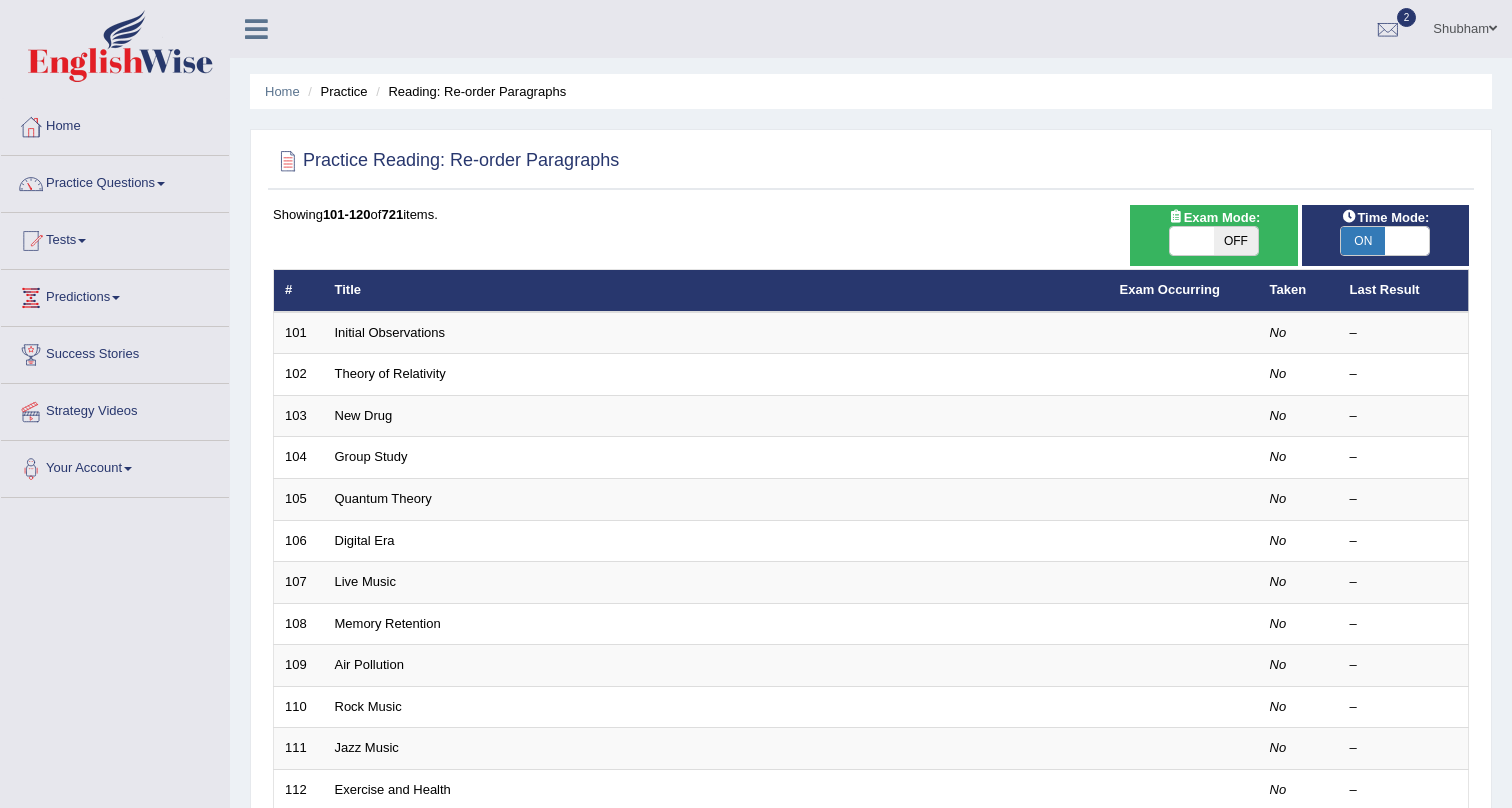 scroll, scrollTop: 0, scrollLeft: 0, axis: both 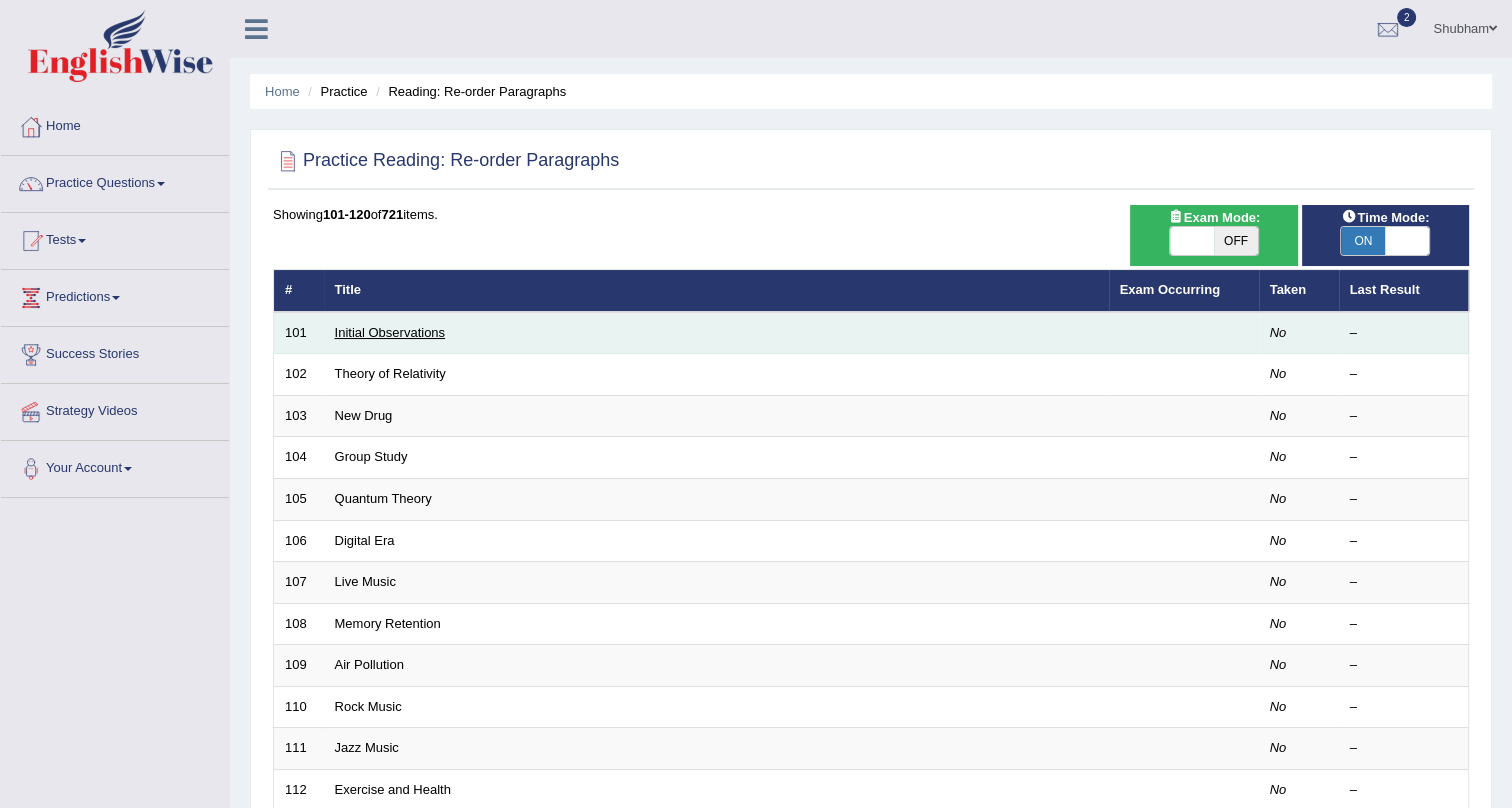 click on "Initial Observations" at bounding box center (390, 332) 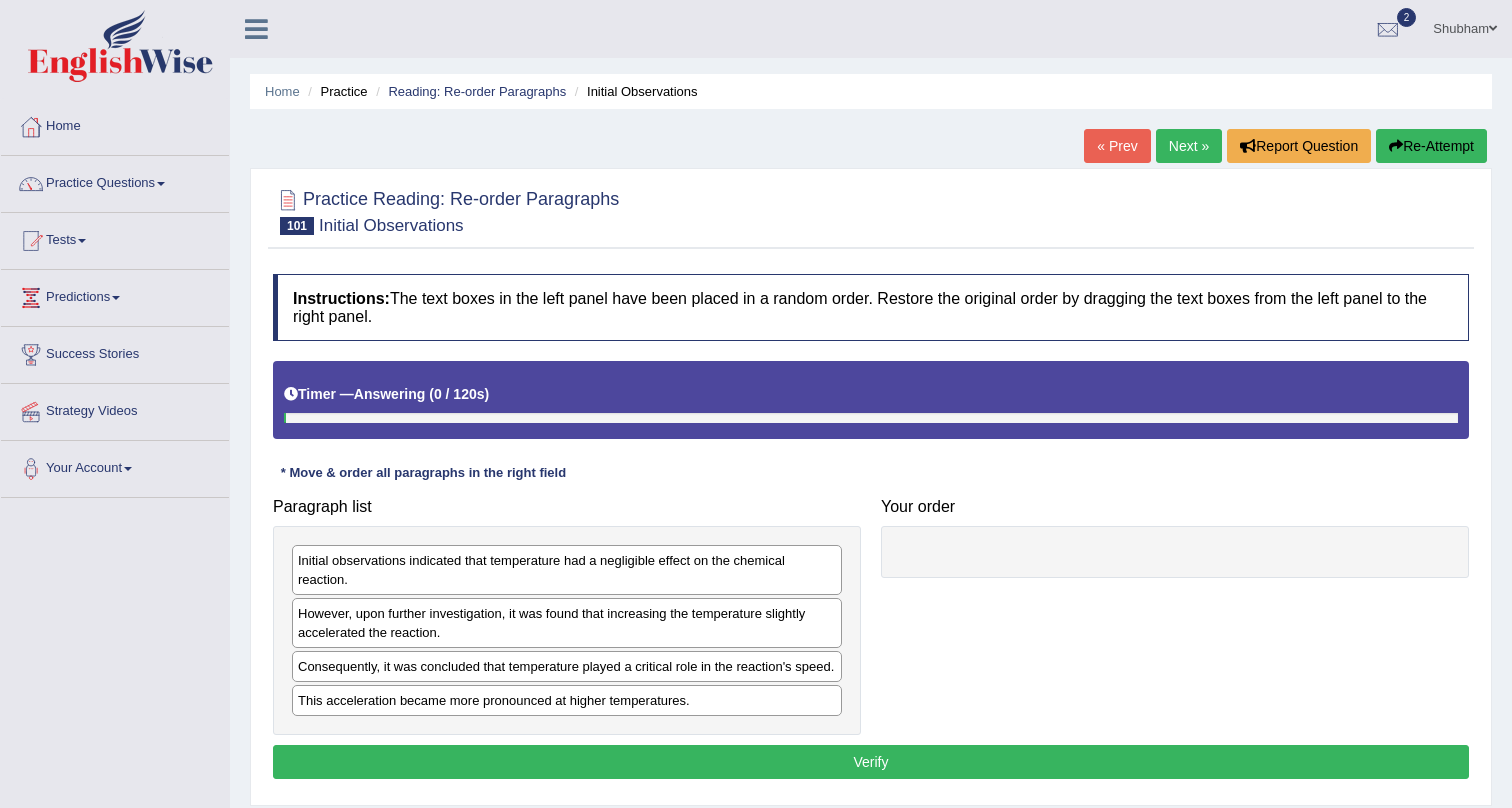scroll, scrollTop: 0, scrollLeft: 0, axis: both 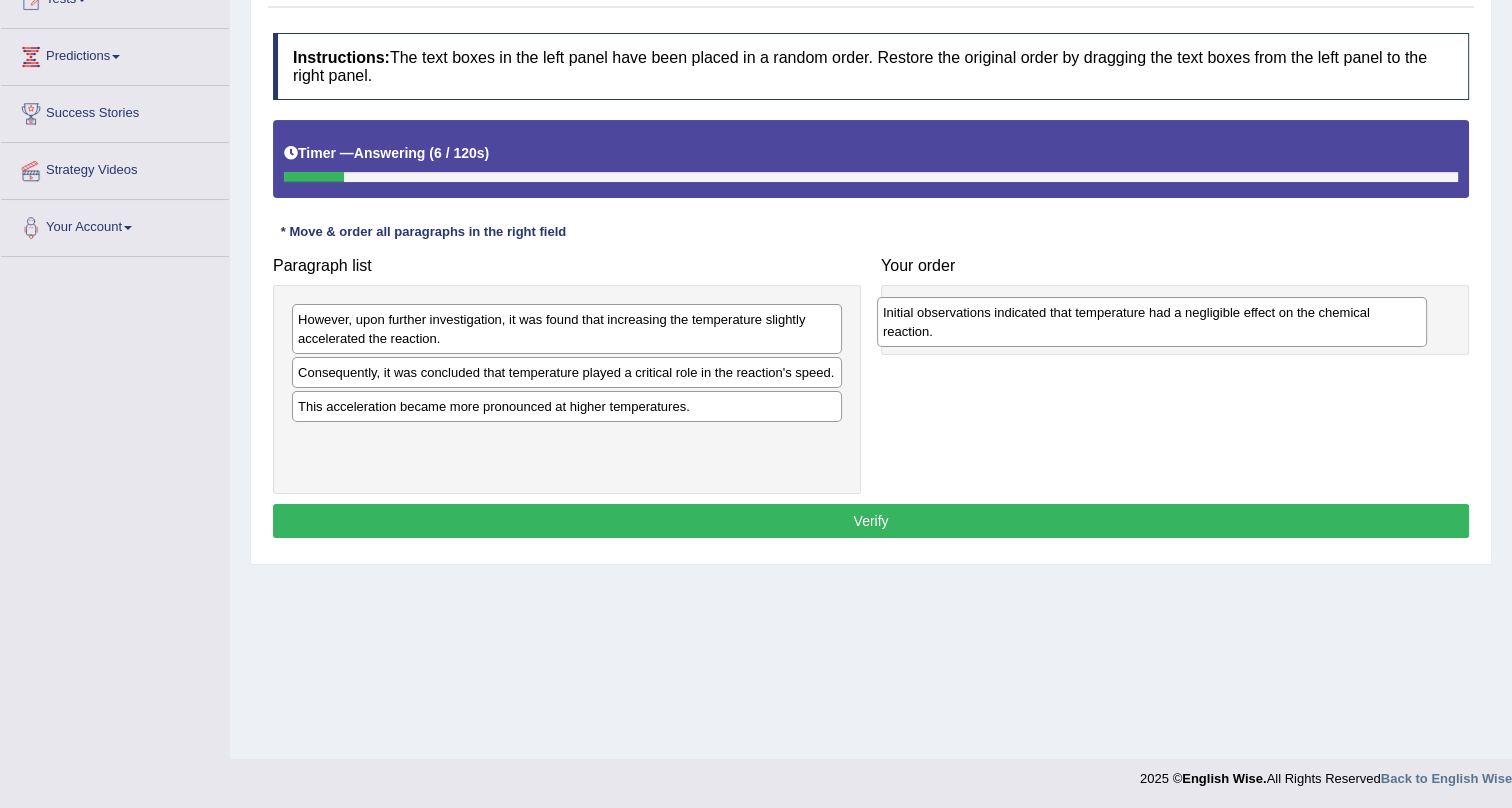 drag, startPoint x: 395, startPoint y: 323, endPoint x: 933, endPoint y: 314, distance: 538.07526 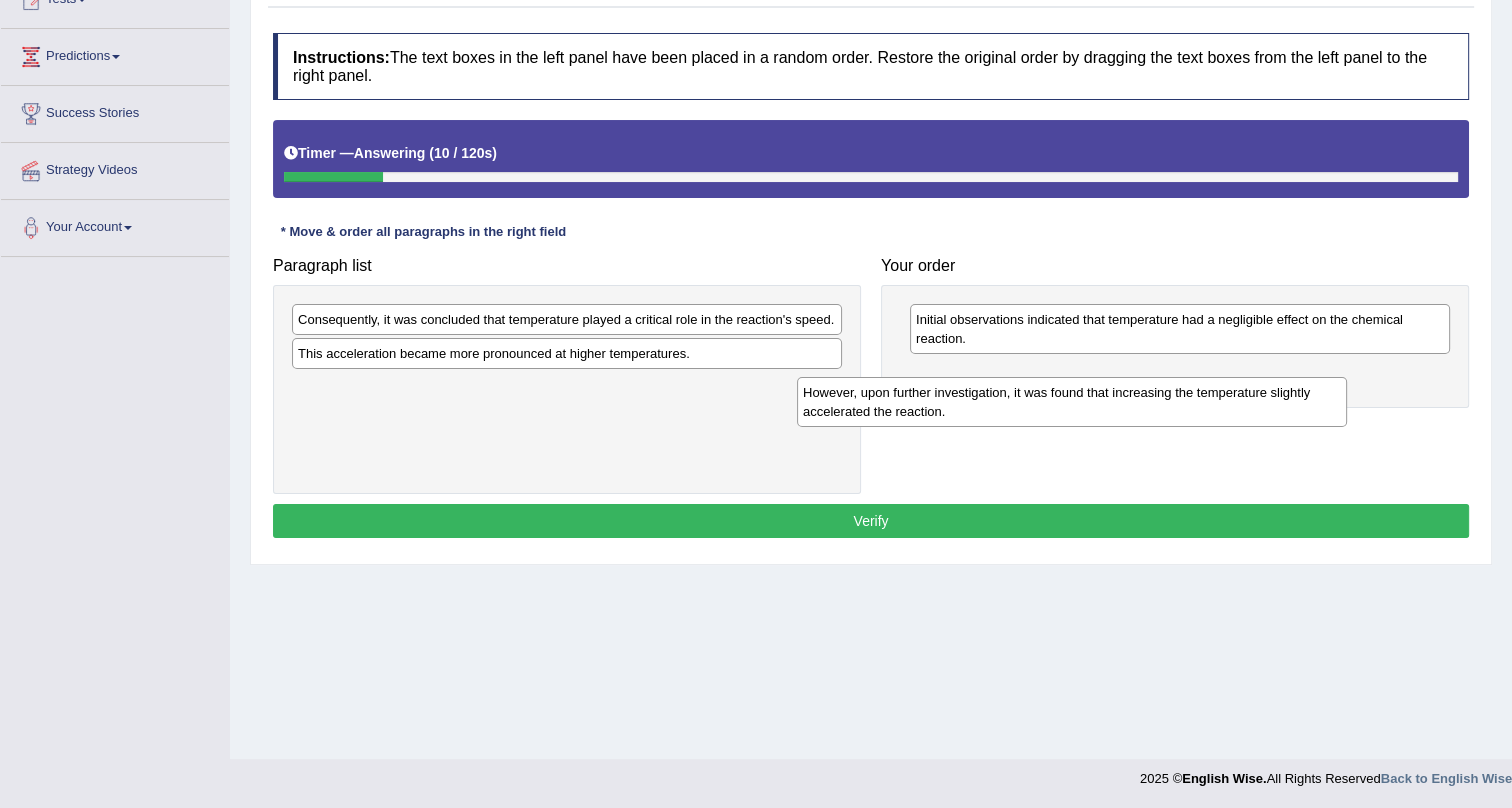 drag, startPoint x: 549, startPoint y: 328, endPoint x: 1039, endPoint y: 383, distance: 493.0771 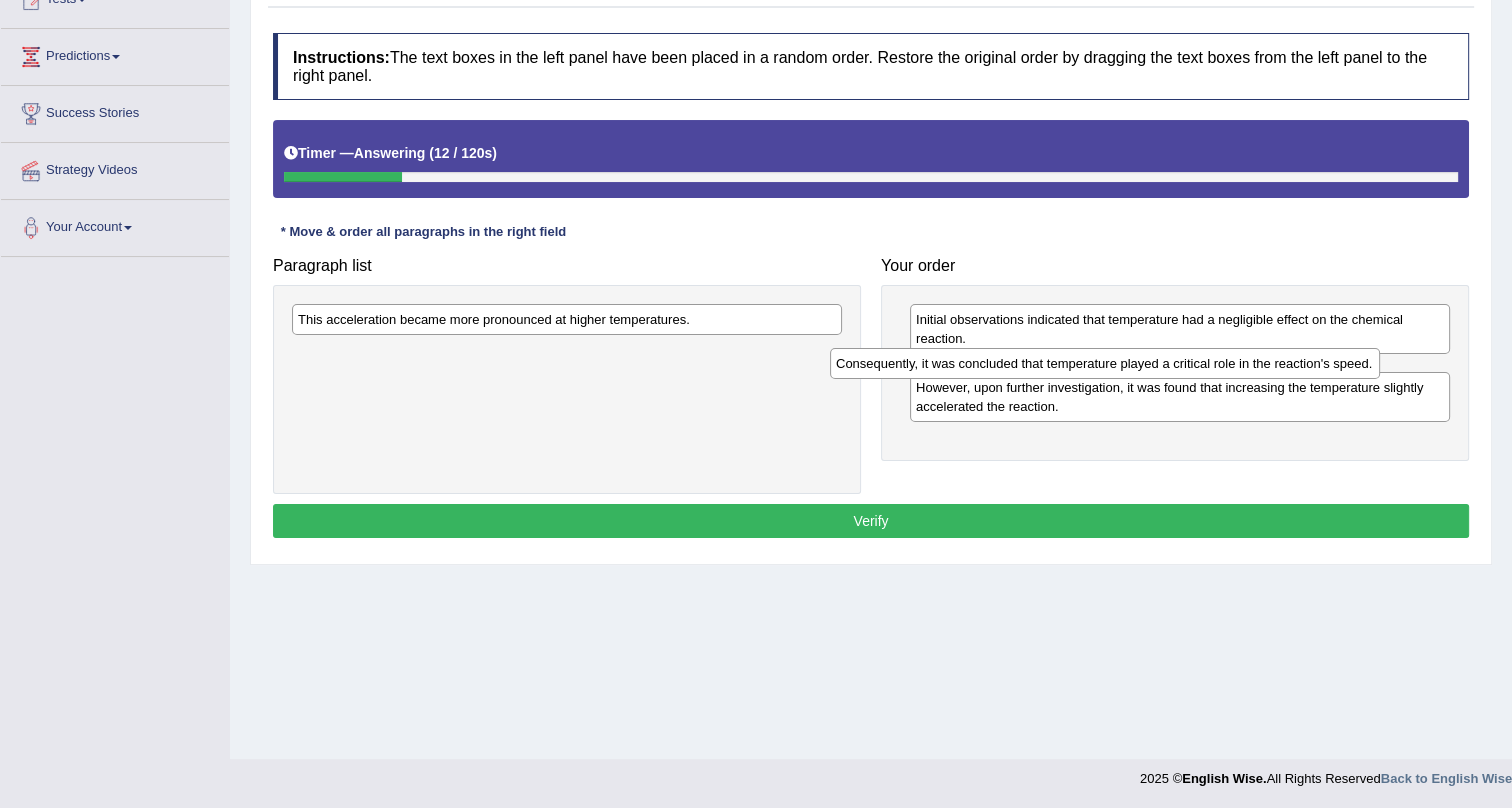 drag, startPoint x: 467, startPoint y: 319, endPoint x: 1005, endPoint y: 362, distance: 539.71564 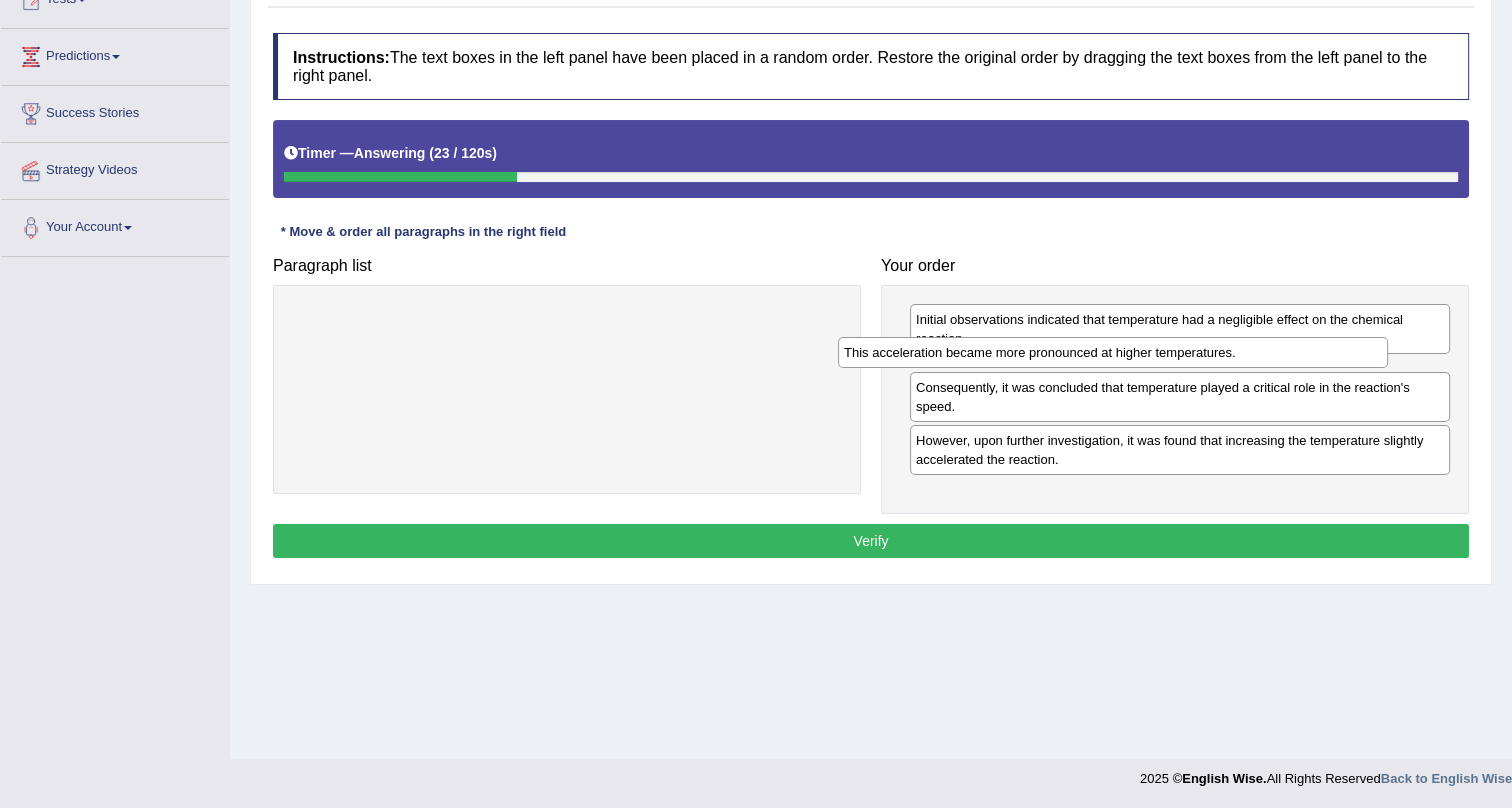 drag, startPoint x: 486, startPoint y: 320, endPoint x: 1040, endPoint y: 449, distance: 568.82074 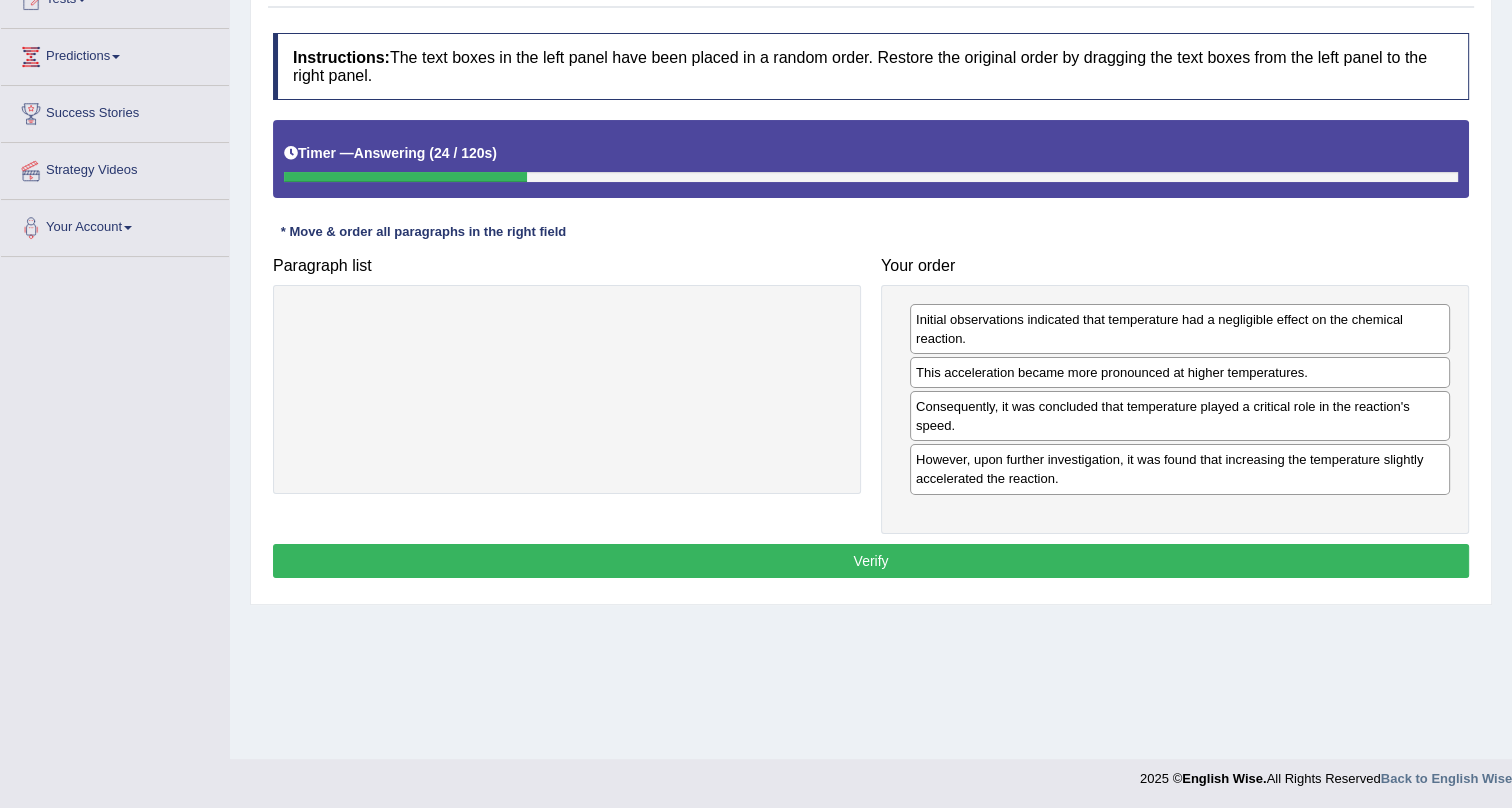click on "Instructions:  The text boxes in the left panel have been placed in a random order. Restore the original order by dragging the text boxes from the left panel to the right panel.
Timer —  Answering   ( 24 / 120s ) Skip * Move & order all paragraphs in the right field
Paragraph list
Correct order
Initial observations indicated that temperature had a negligible effect on the chemical reaction. However, upon further investigation, it was found that increasing the temperature slightly accelerated the
reaction. This acceleration became more pronounced at higher temperatures. Consequently, it was concluded that temperature played a critical role in the reaction's speed.
Your order
Initial observations indicated that temperature had a negligible effect on the chemical reaction. This acceleration became more pronounced at higher temperatures. Consequently, it was concluded that temperature played a critical role in the reaction's speed." at bounding box center [871, 308] 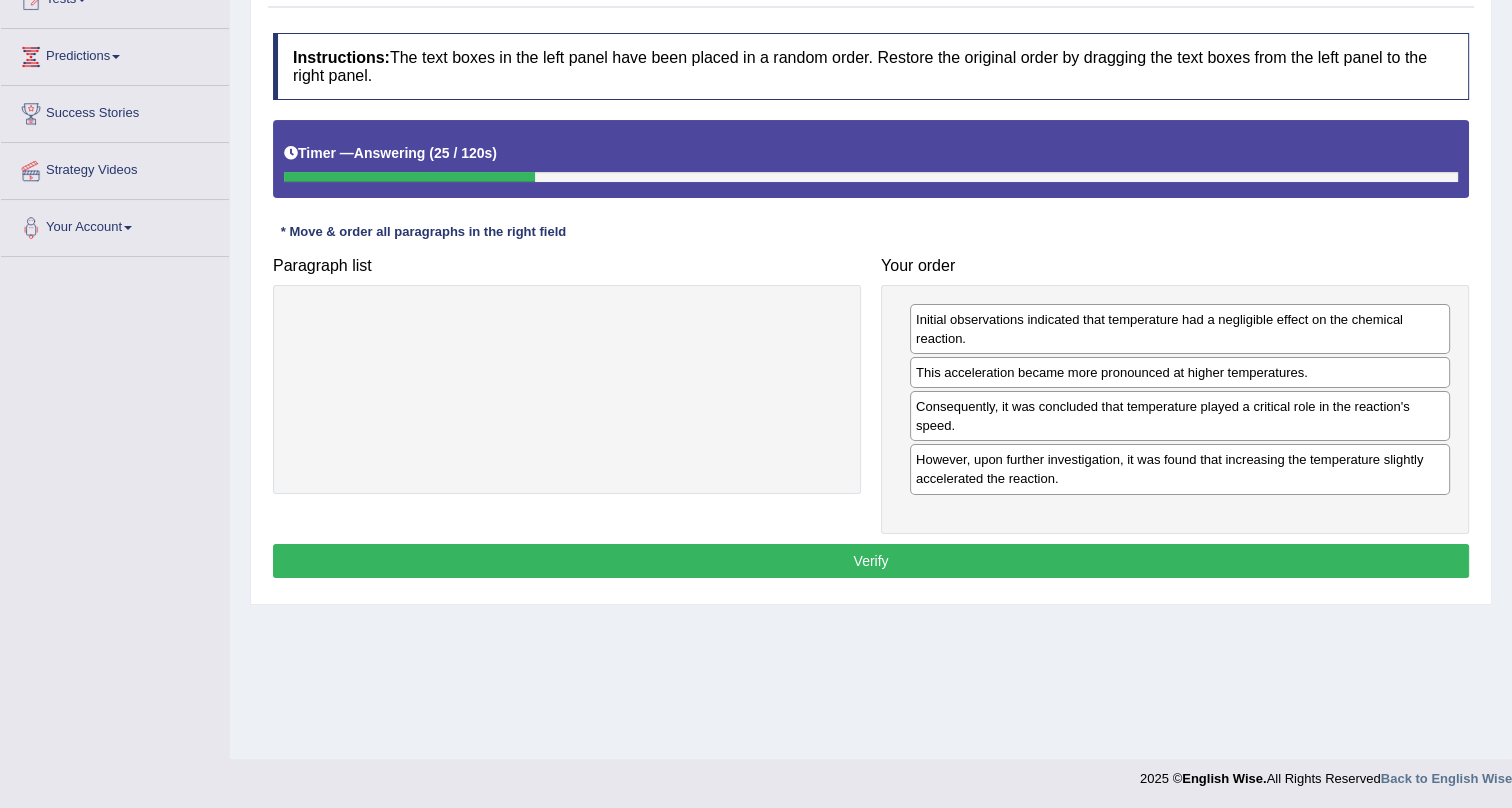 click on "Verify" at bounding box center [871, 561] 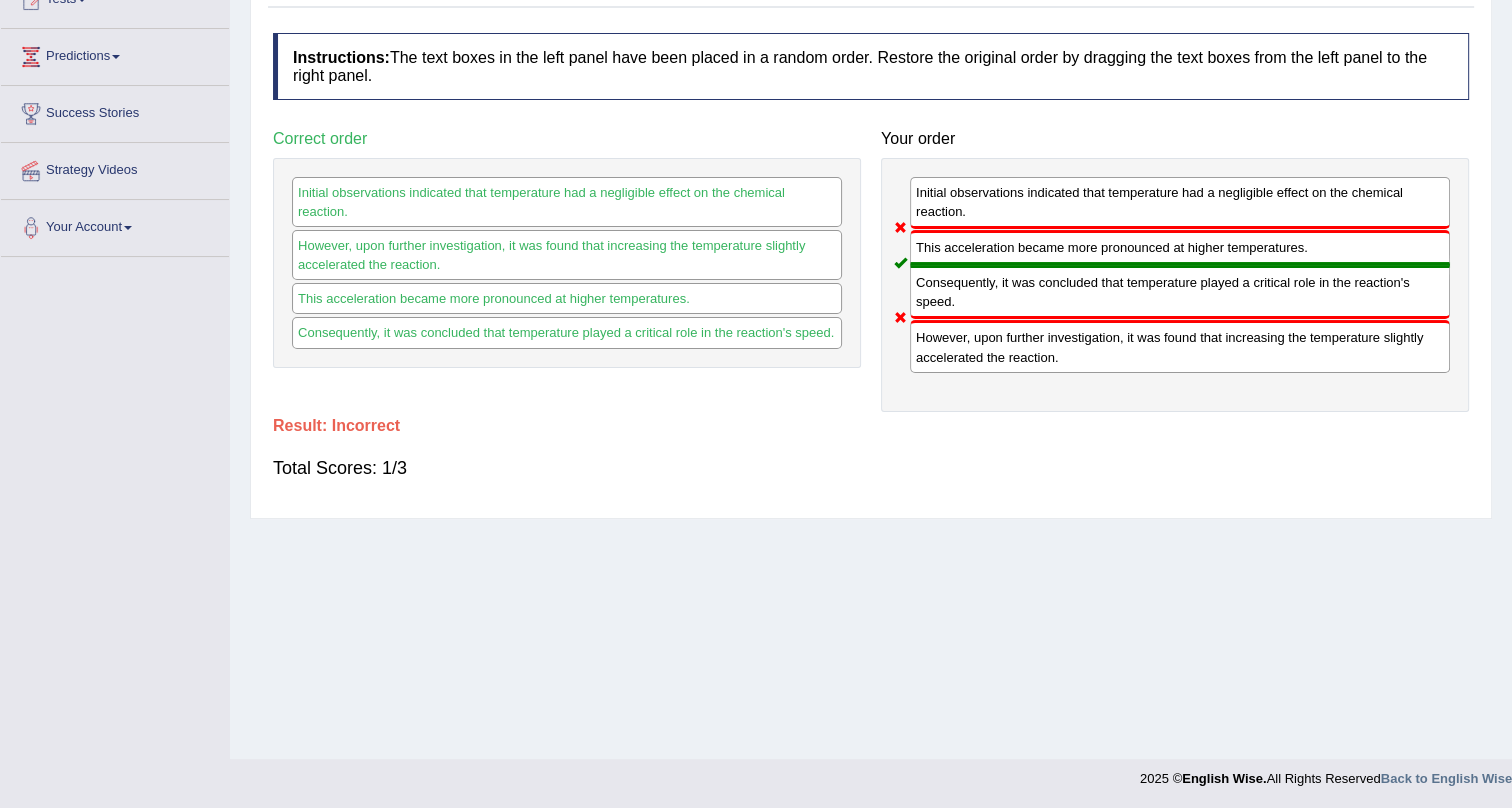 drag, startPoint x: 919, startPoint y: 385, endPoint x: 922, endPoint y: 358, distance: 27.166155 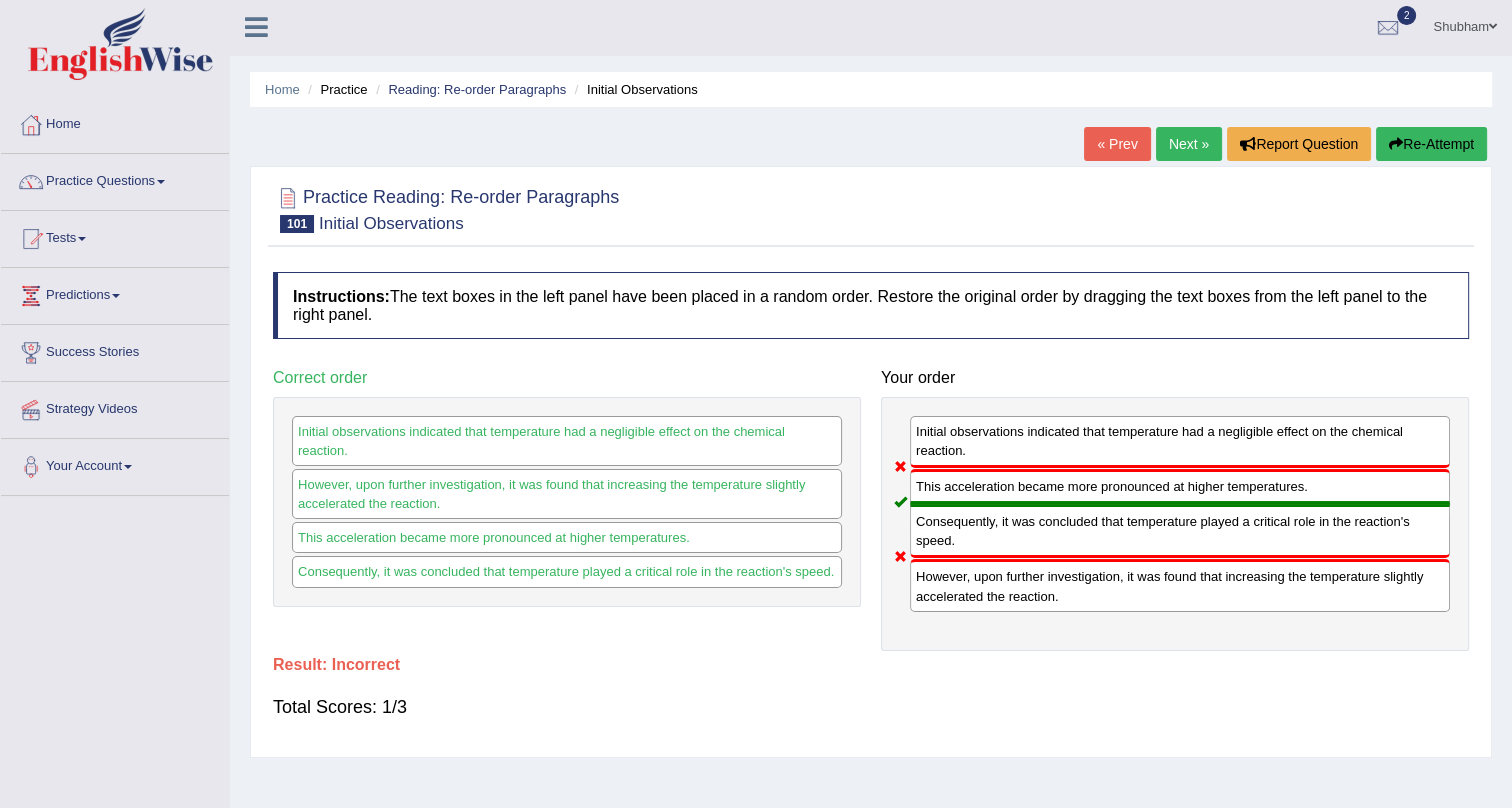 scroll, scrollTop: 0, scrollLeft: 0, axis: both 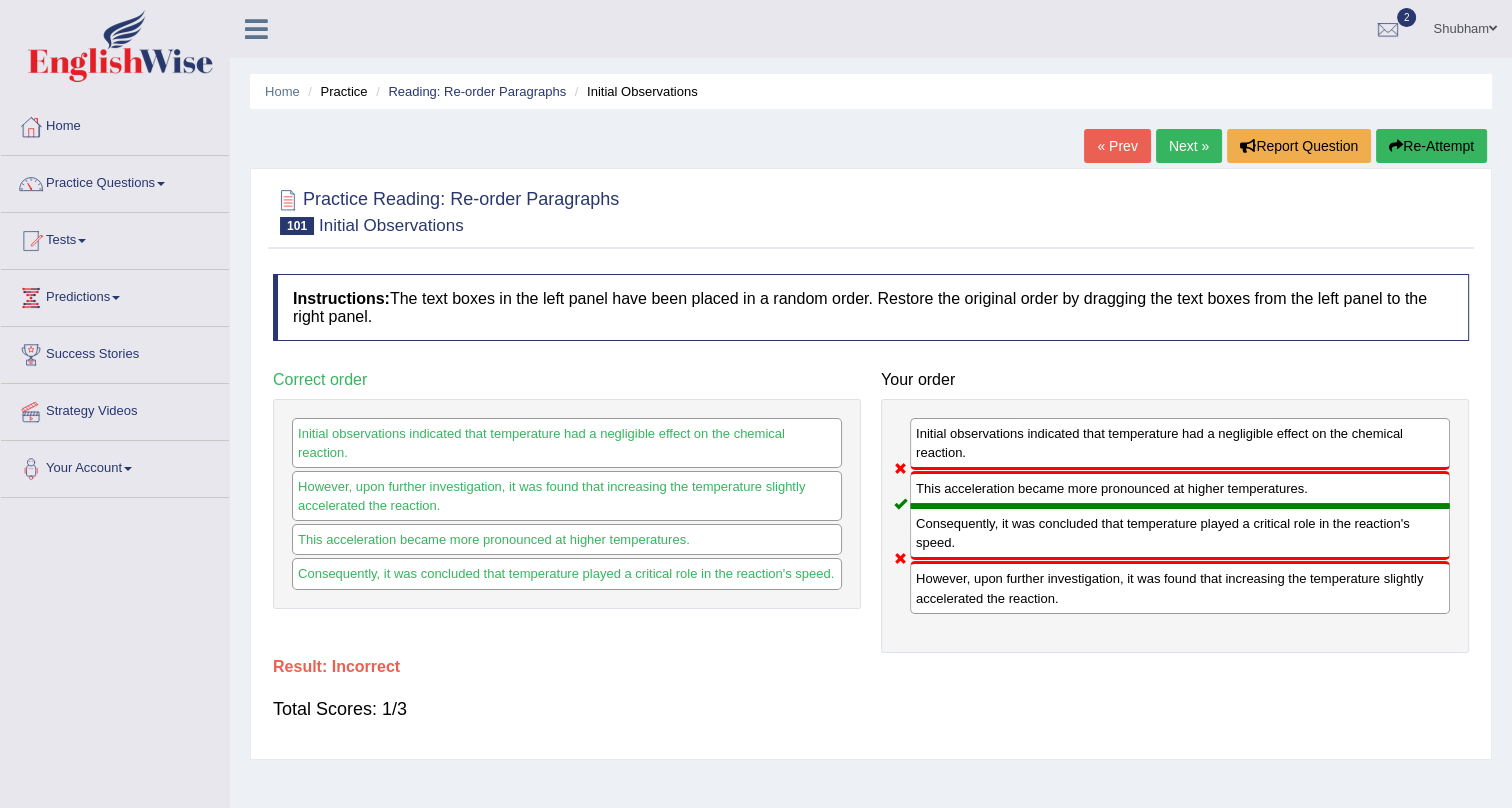 click on "Next »" at bounding box center [1189, 146] 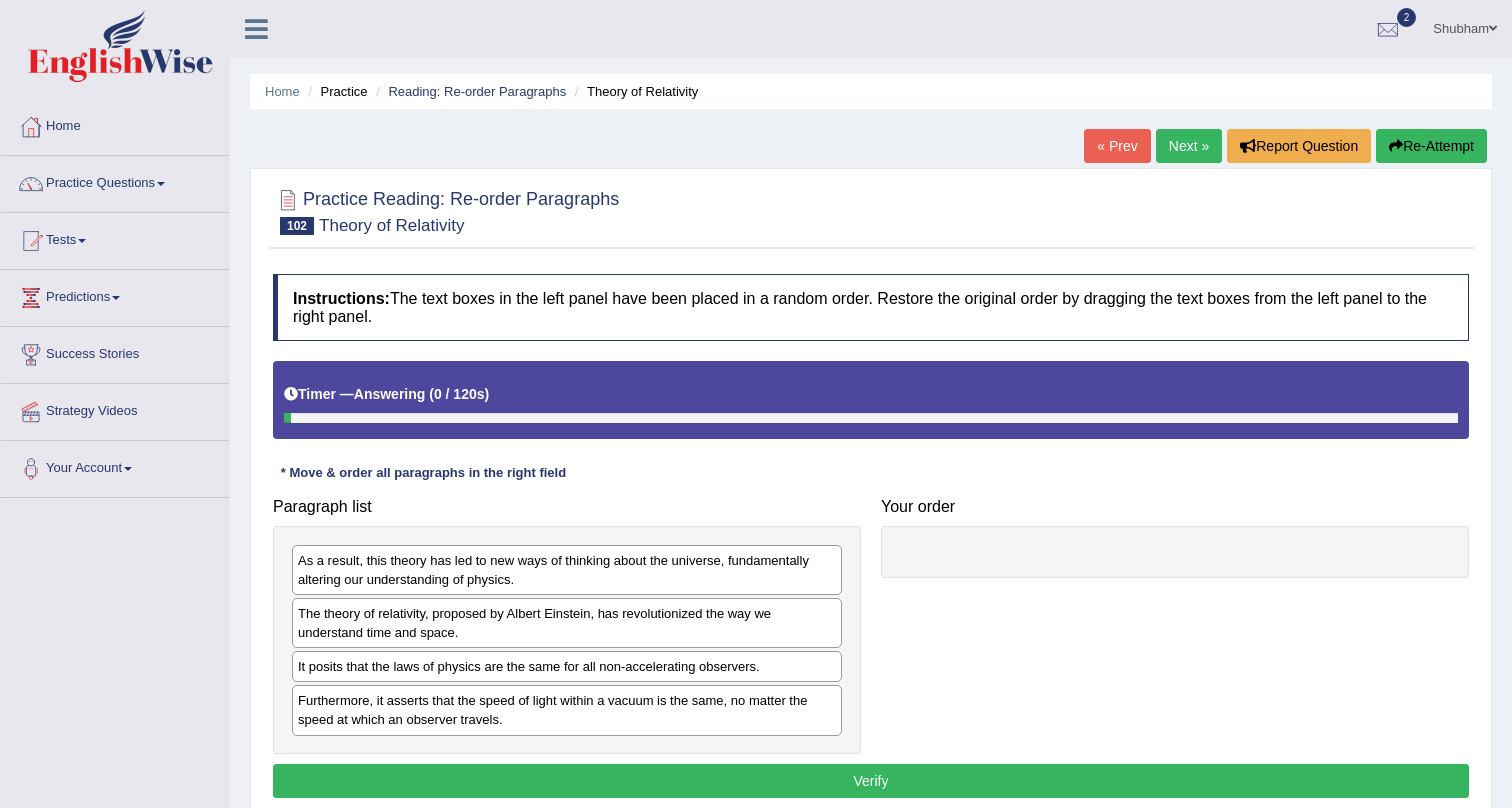 scroll, scrollTop: 0, scrollLeft: 0, axis: both 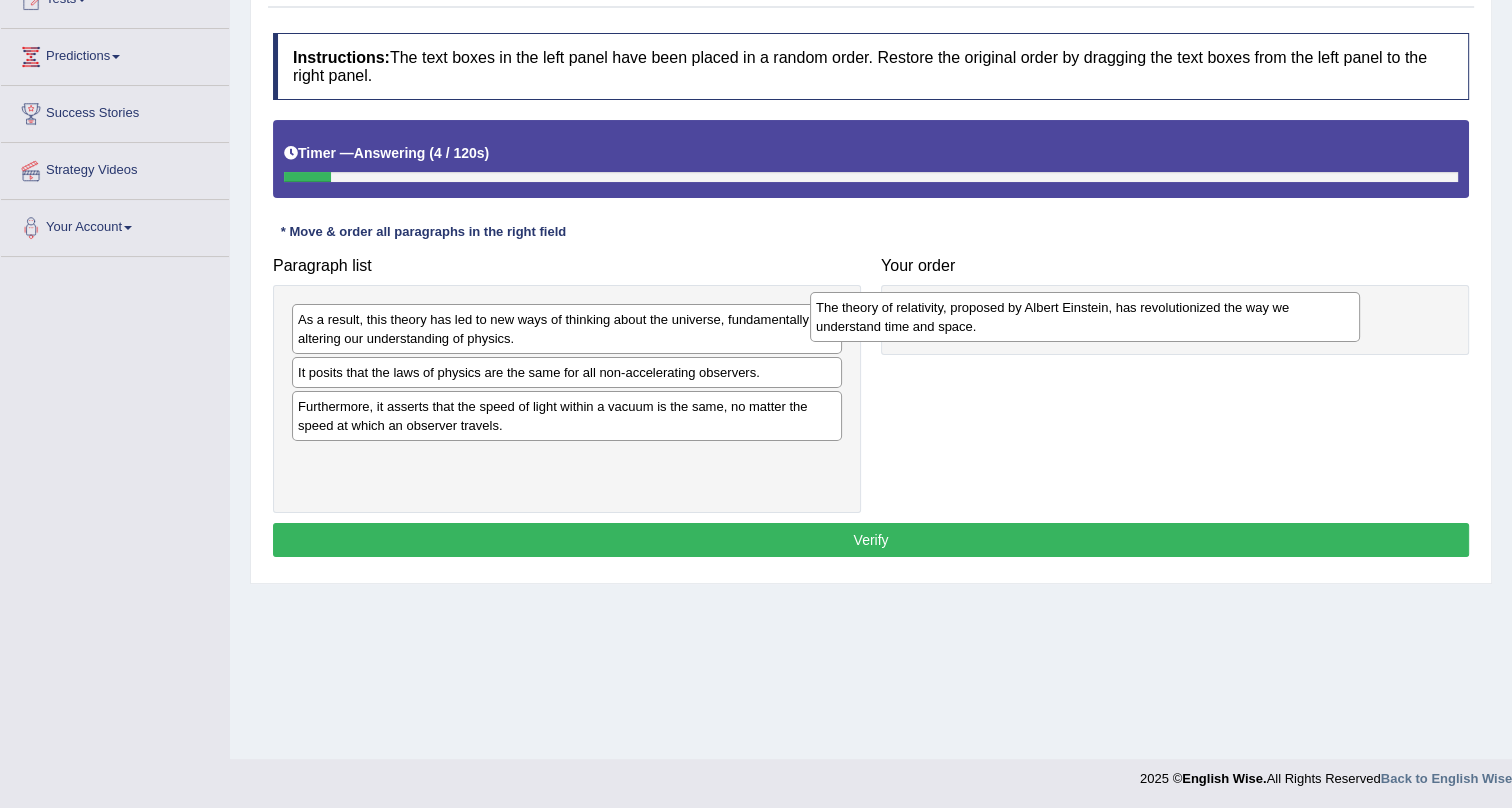 drag, startPoint x: 474, startPoint y: 361, endPoint x: 1106, endPoint y: 284, distance: 636.6734 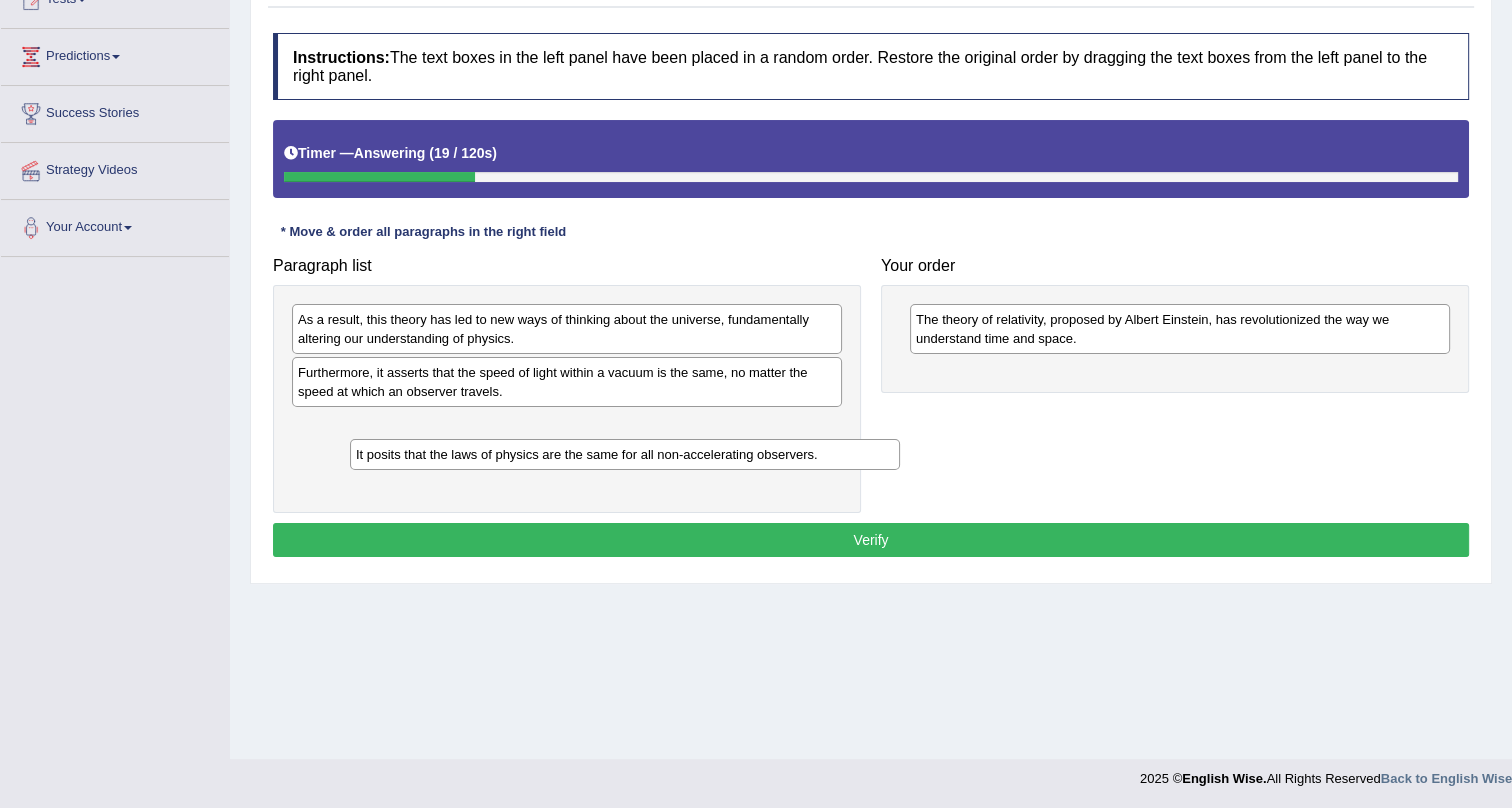 drag, startPoint x: 440, startPoint y: 369, endPoint x: 467, endPoint y: 447, distance: 82.5409 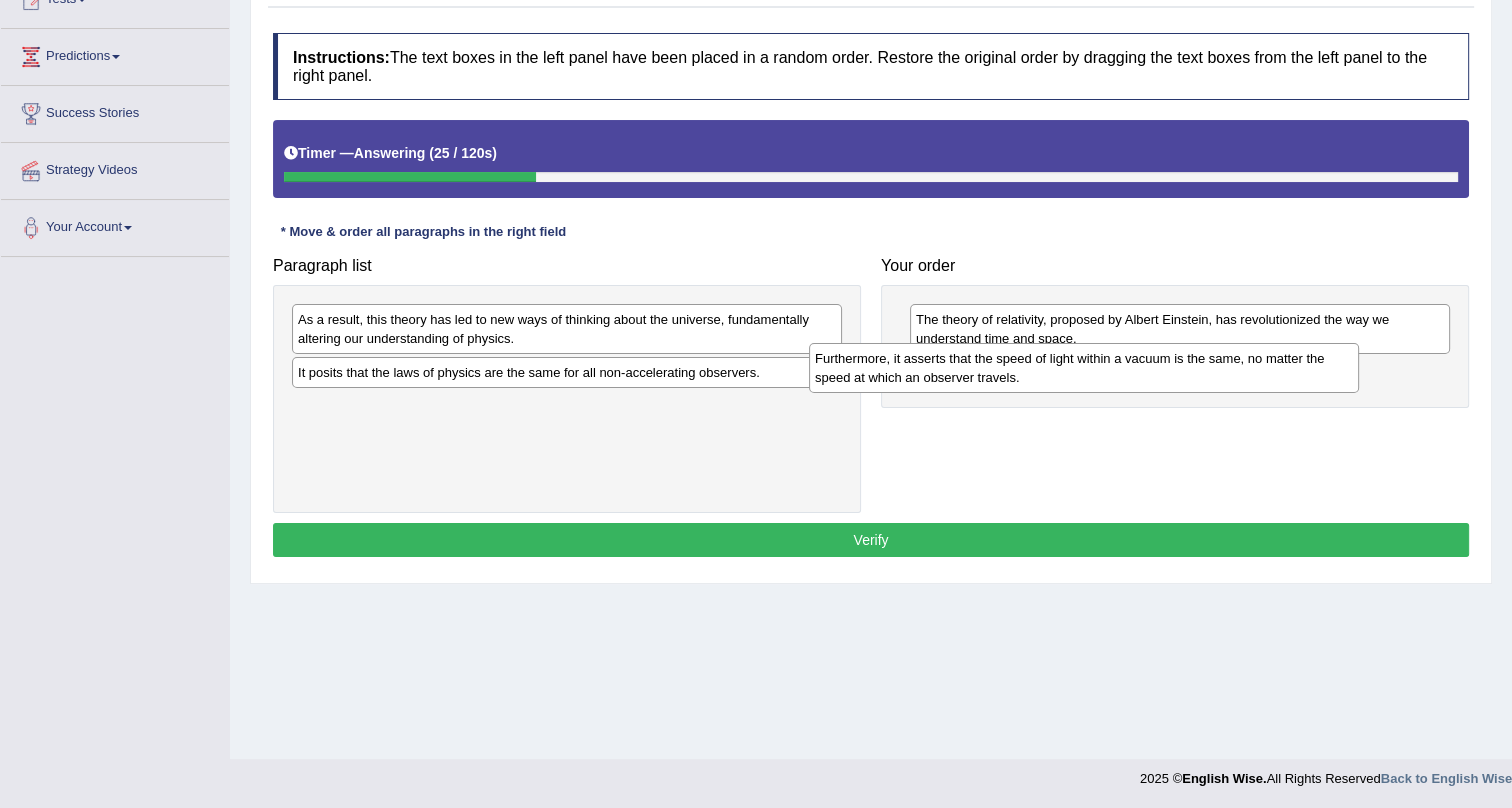 drag, startPoint x: 503, startPoint y: 376, endPoint x: 998, endPoint y: 372, distance: 495.01617 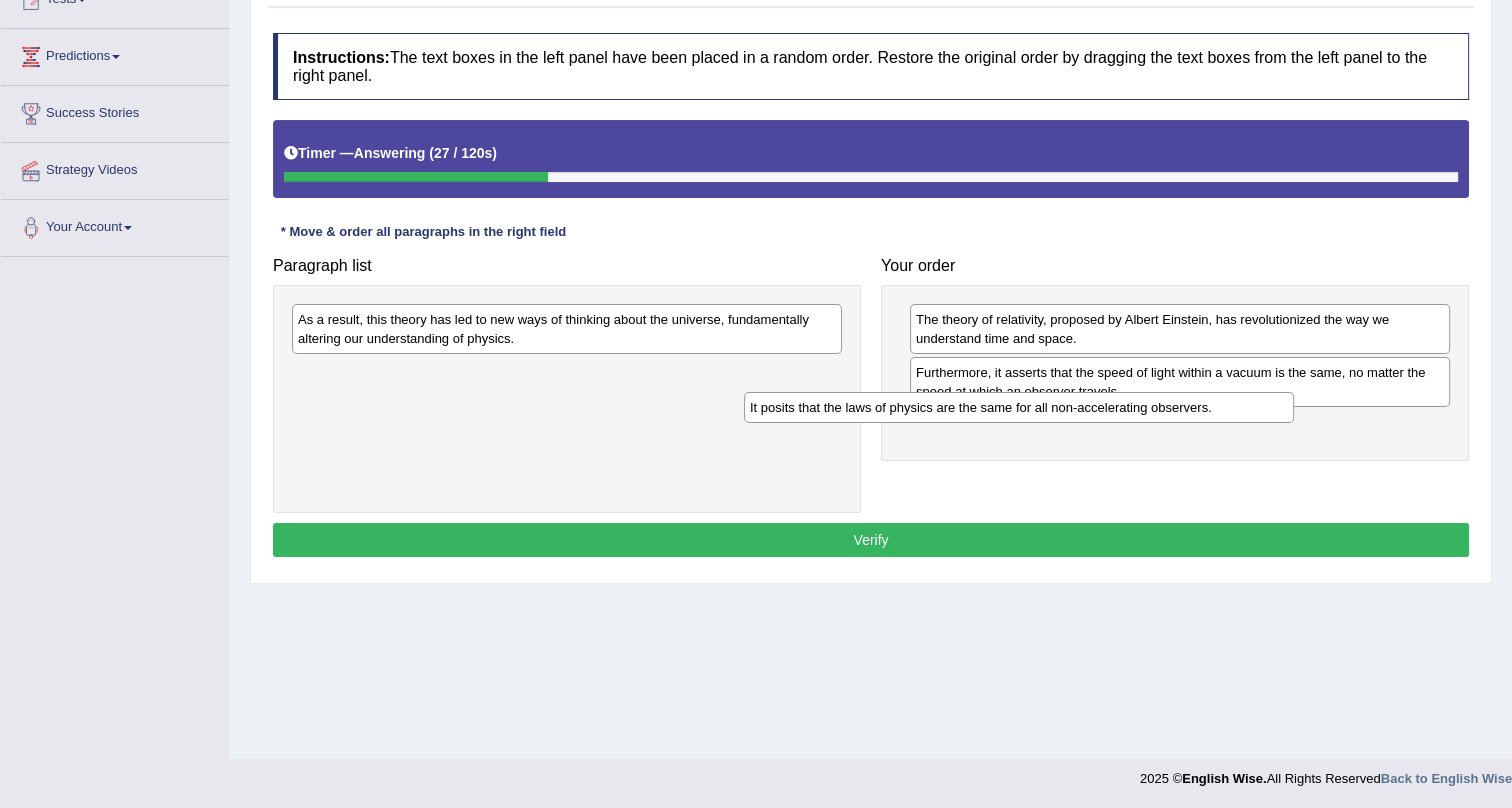 drag, startPoint x: 624, startPoint y: 382, endPoint x: 1149, endPoint y: 418, distance: 526.23285 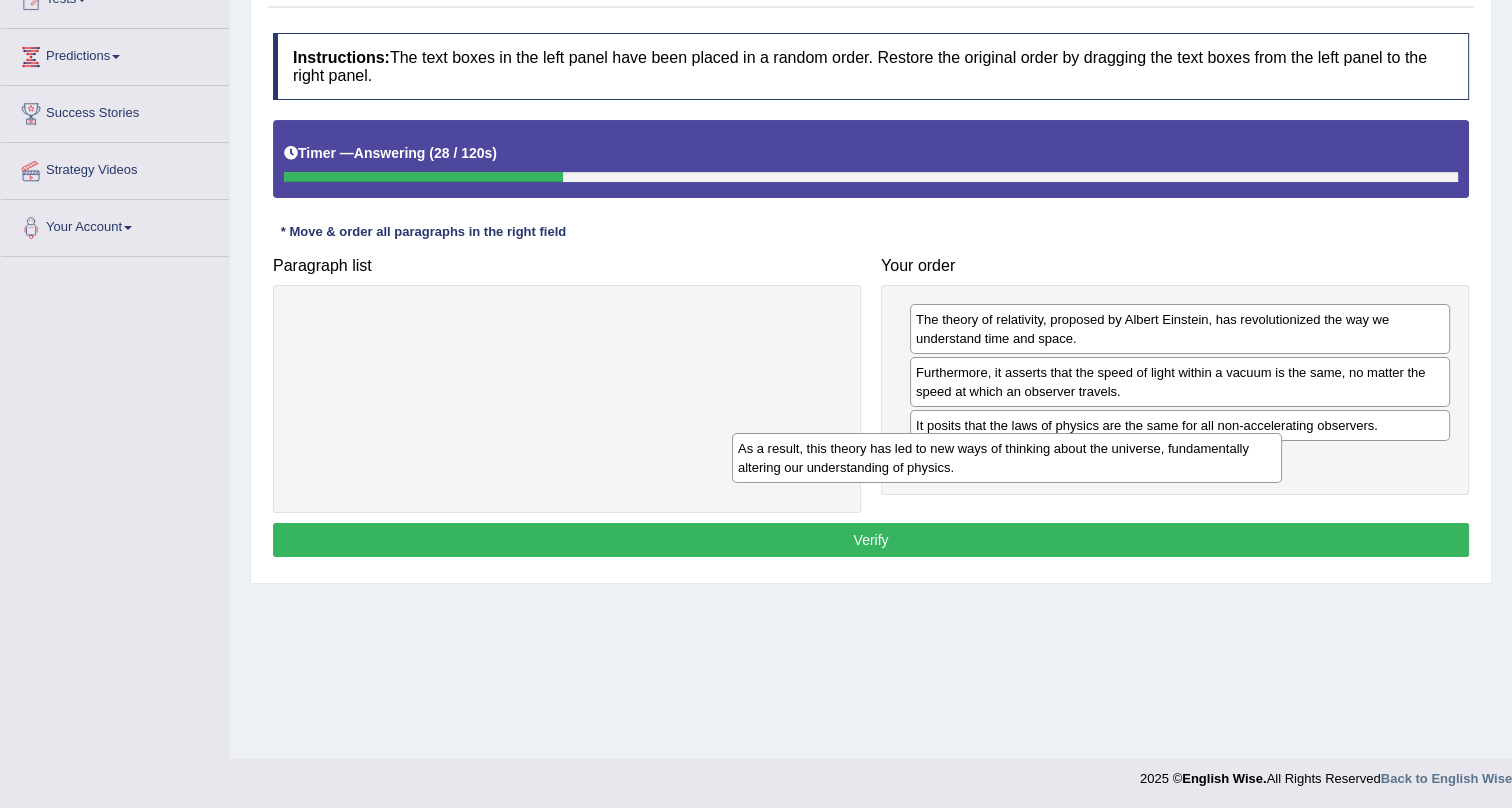drag, startPoint x: 670, startPoint y: 330, endPoint x: 1120, endPoint y: 459, distance: 468.12497 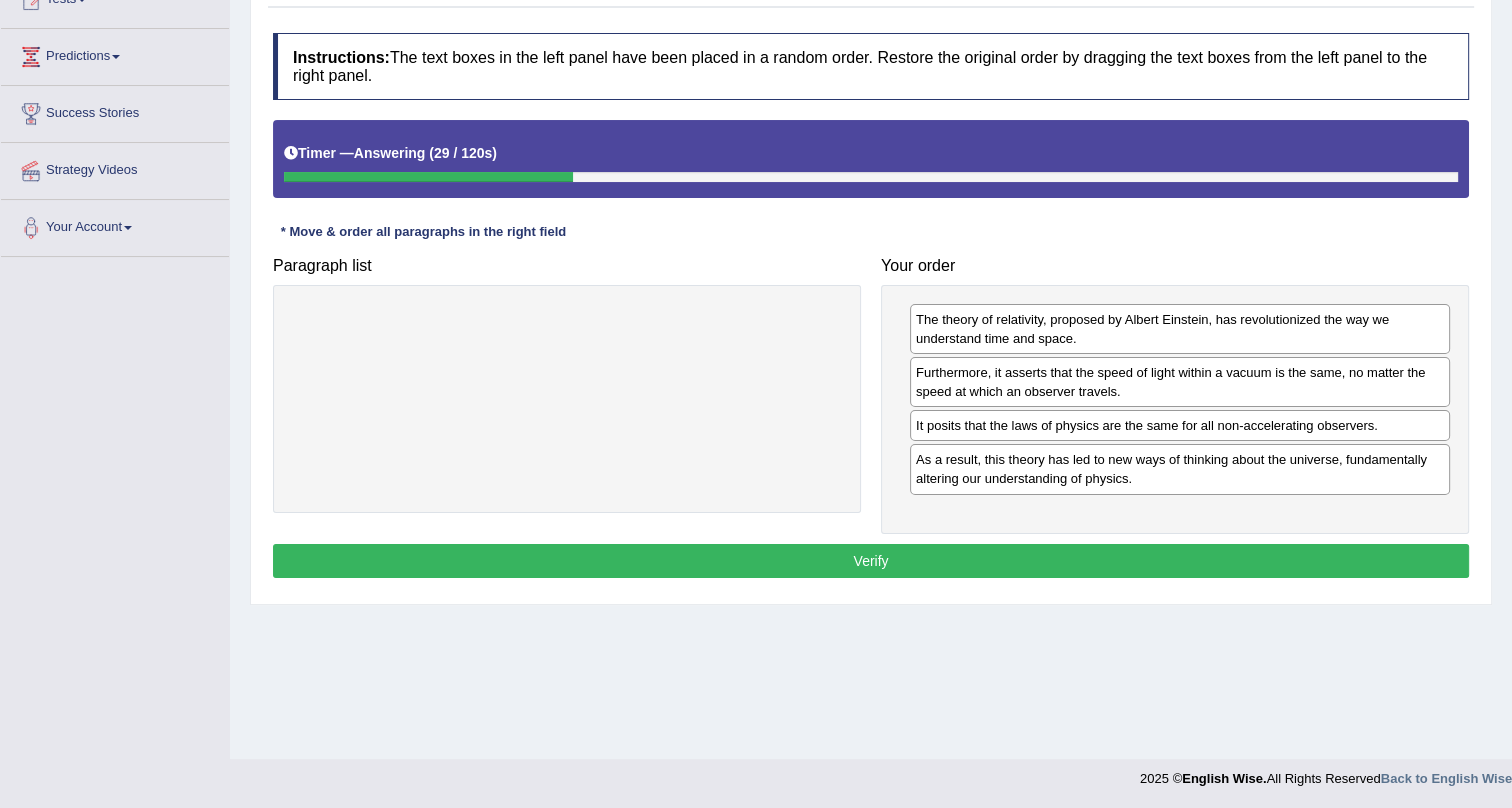 click on "Verify" at bounding box center (871, 561) 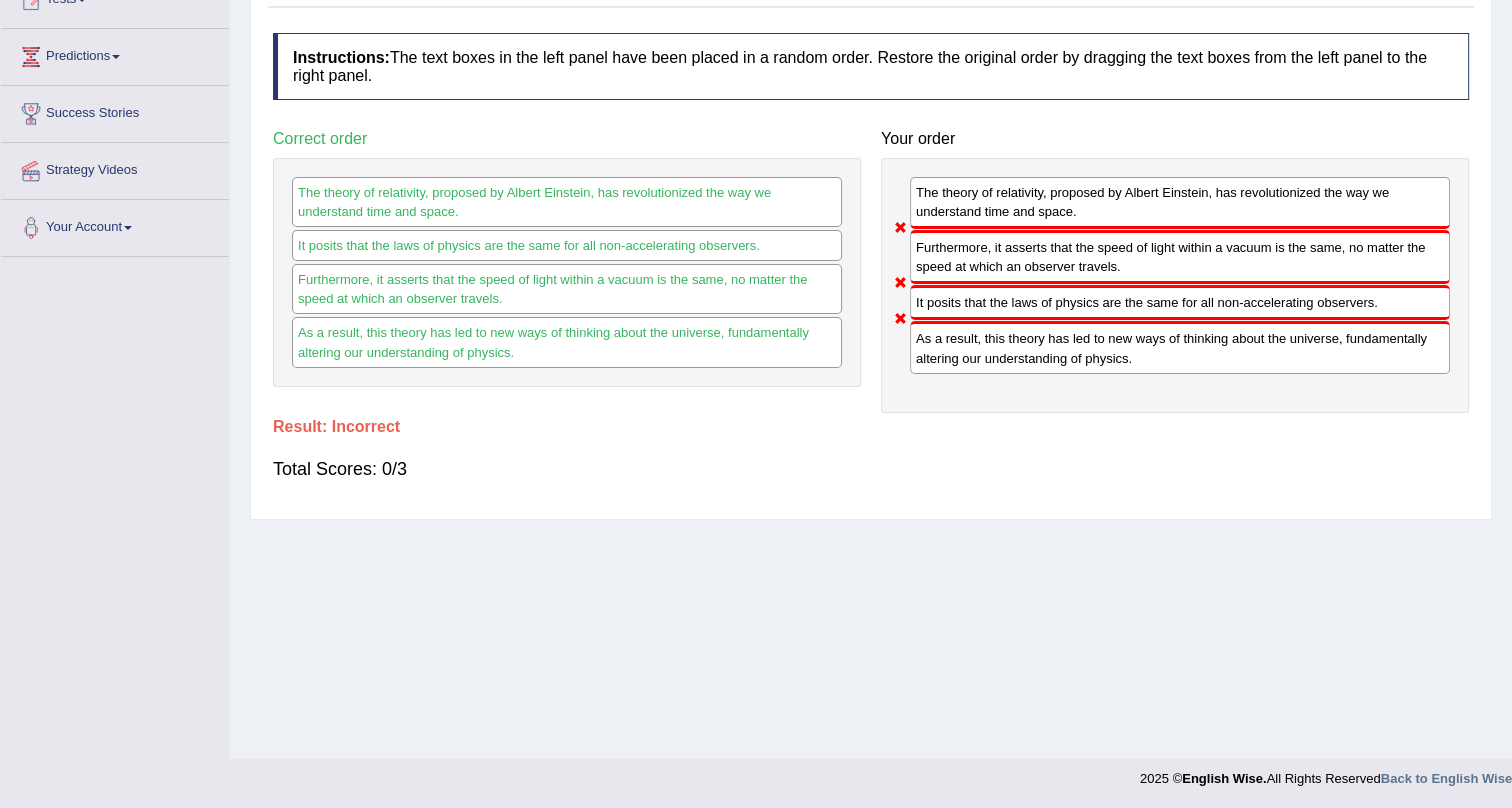 drag, startPoint x: 955, startPoint y: 349, endPoint x: 957, endPoint y: 297, distance: 52.03845 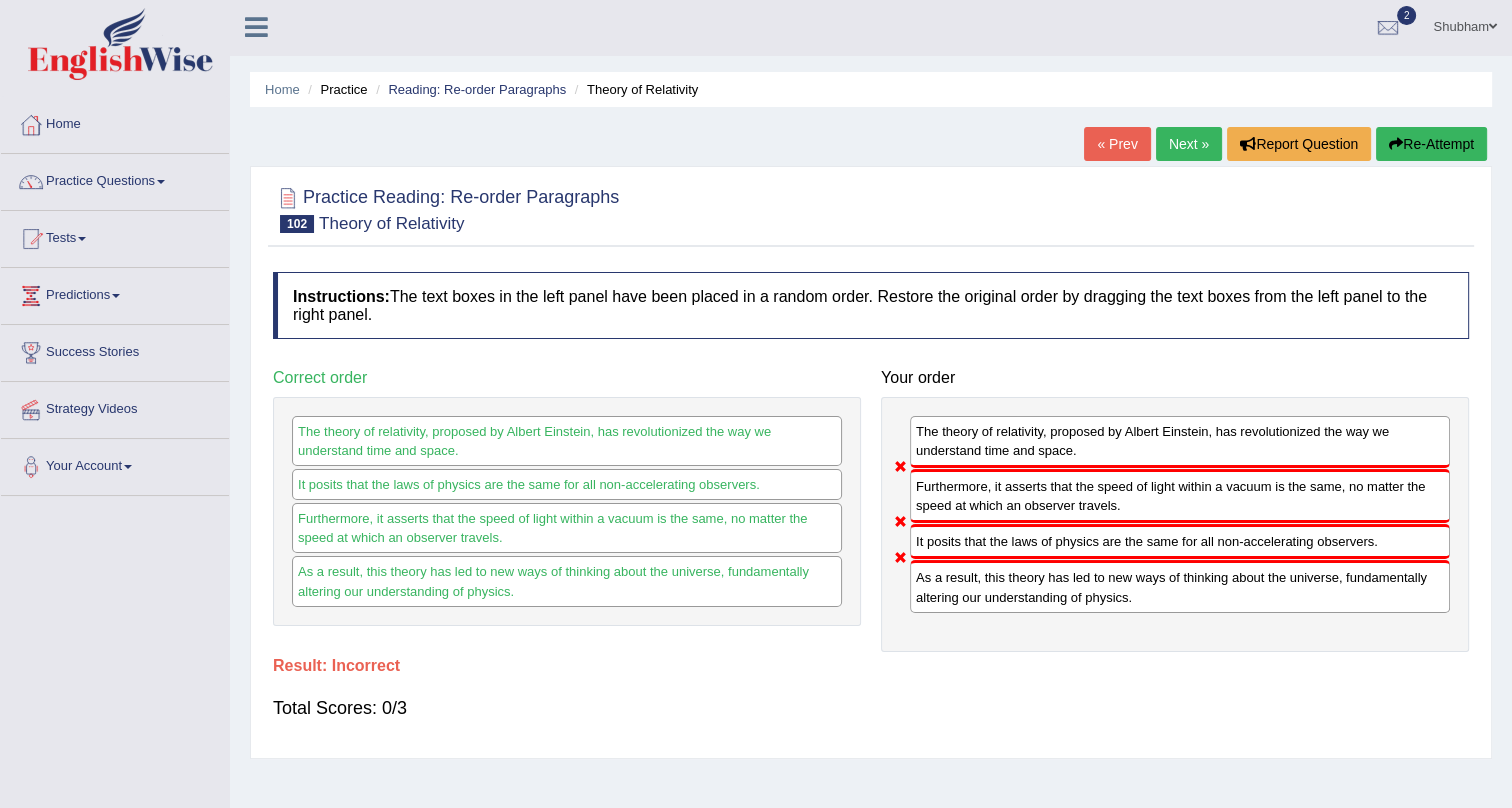 scroll, scrollTop: 0, scrollLeft: 0, axis: both 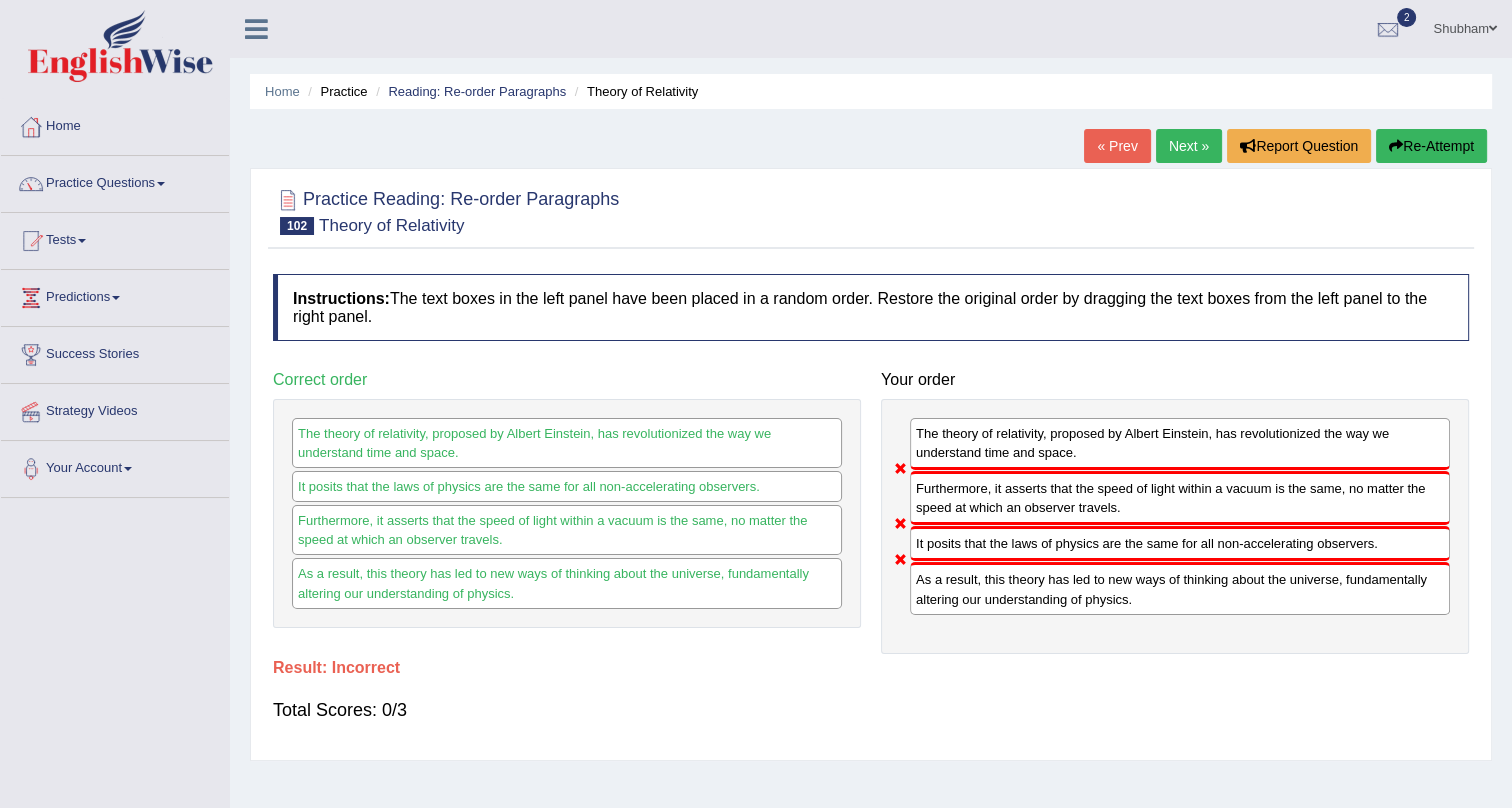 click on "Next »" at bounding box center [1189, 146] 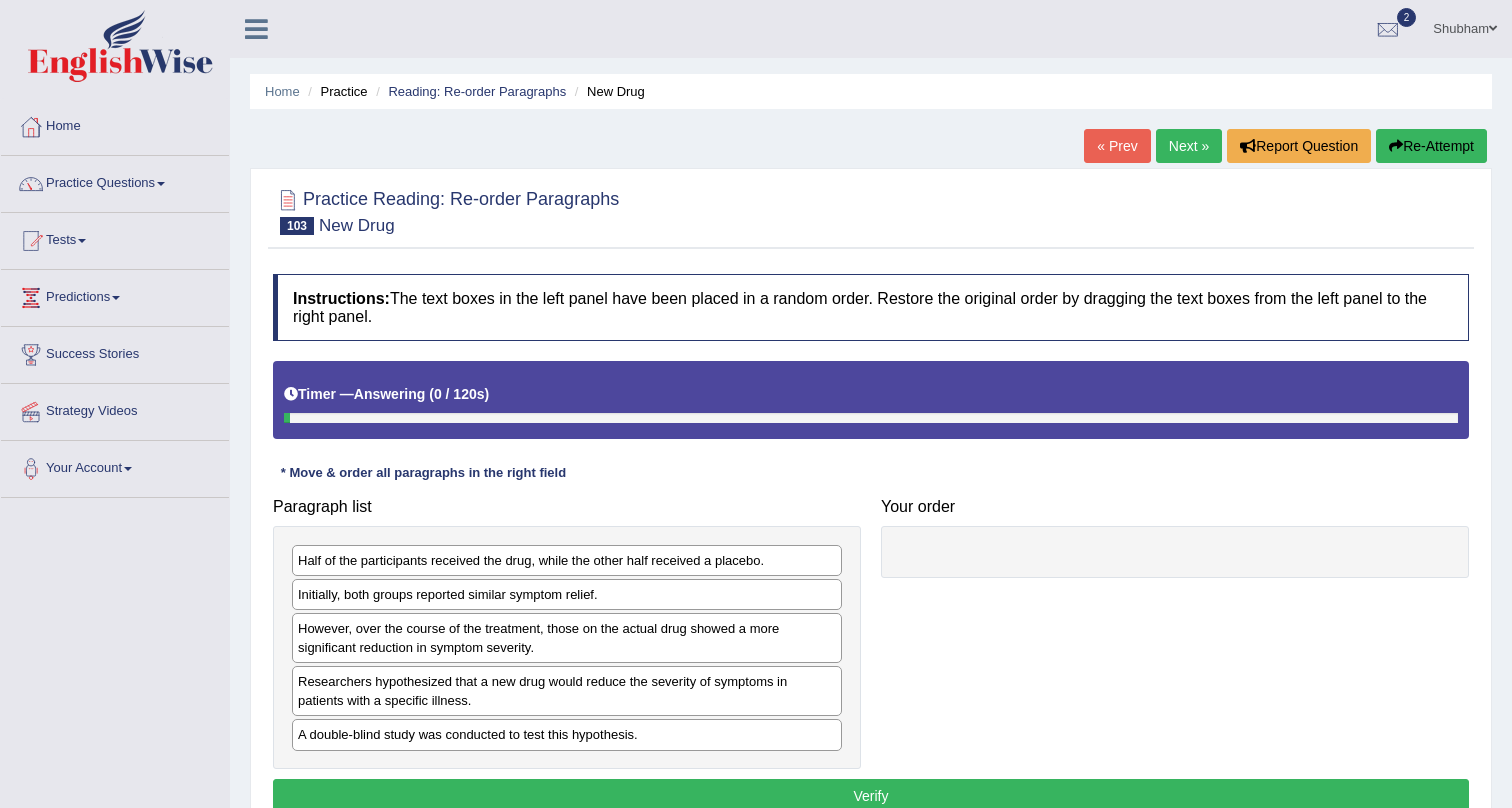 scroll, scrollTop: 0, scrollLeft: 0, axis: both 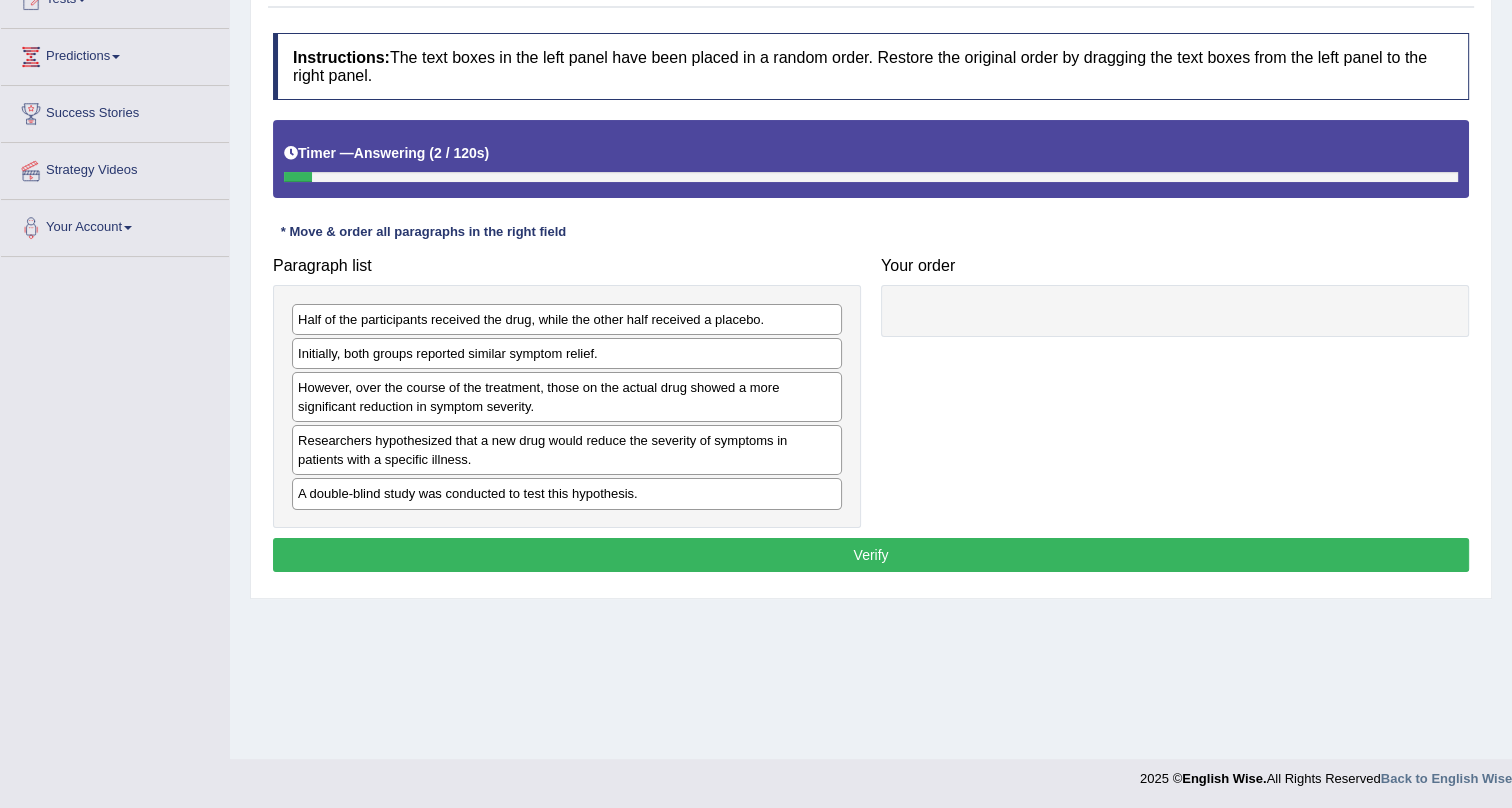 click at bounding box center (1175, 311) 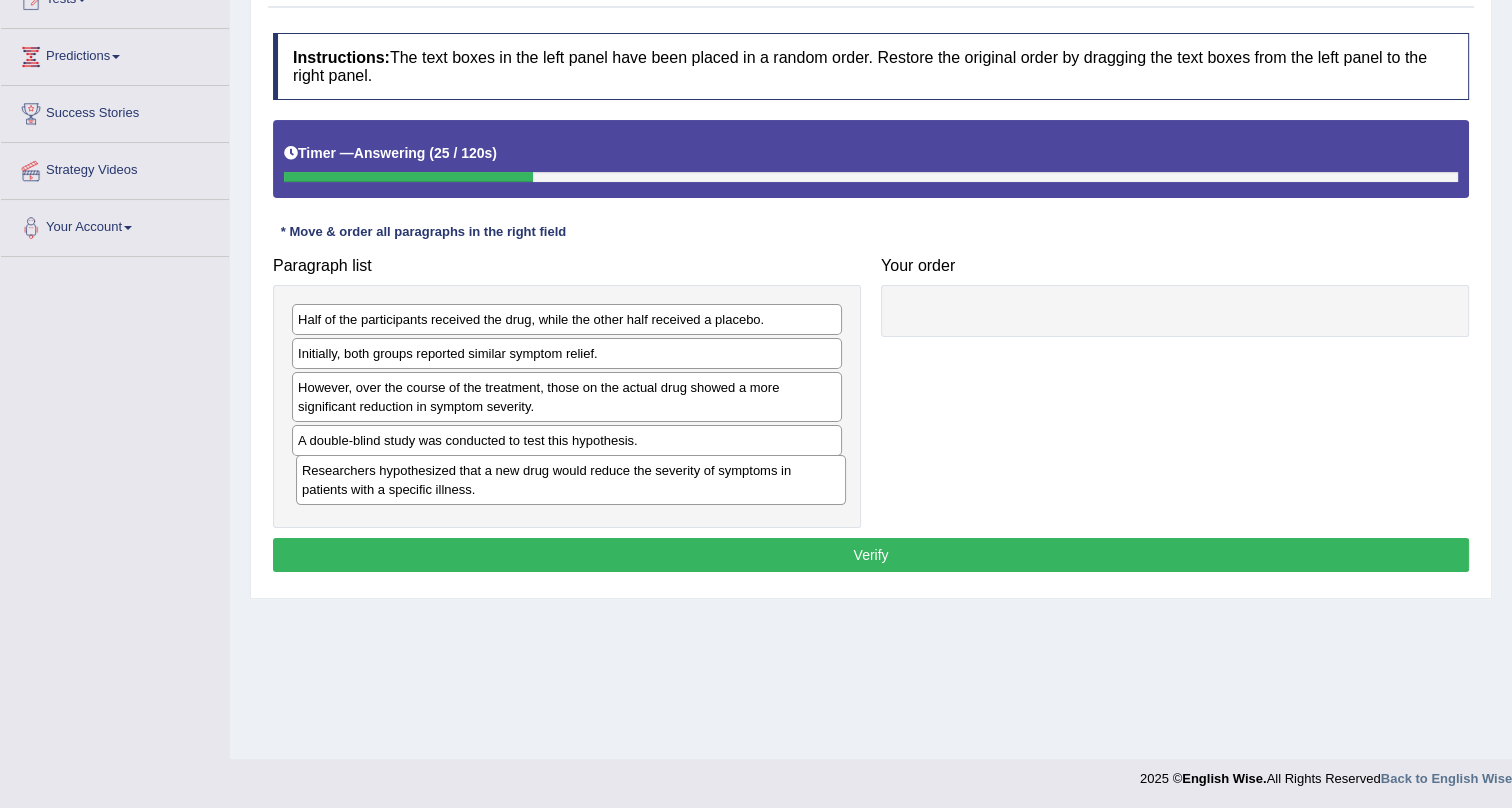 drag, startPoint x: 478, startPoint y: 455, endPoint x: 481, endPoint y: 485, distance: 30.149628 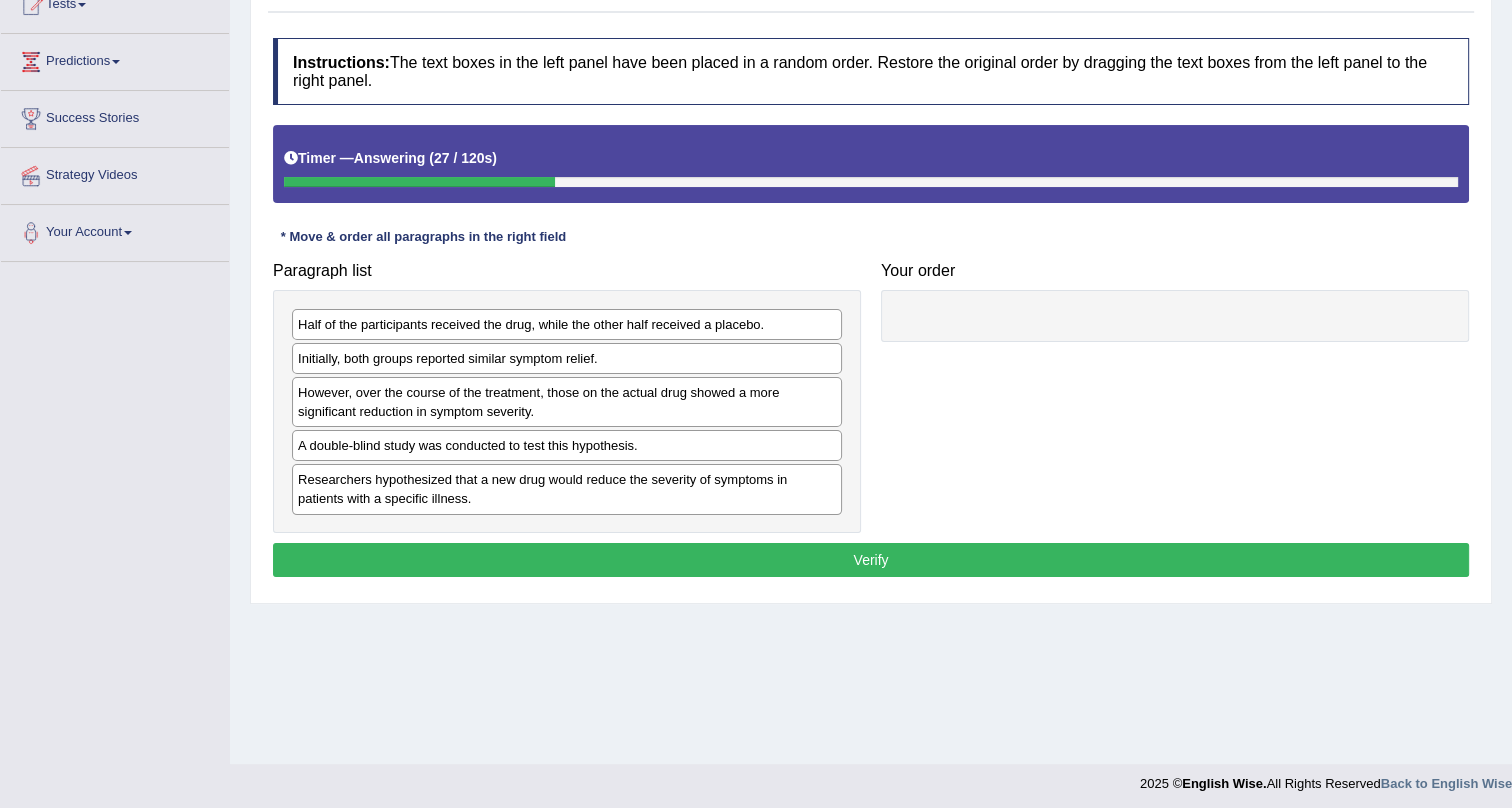 scroll, scrollTop: 241, scrollLeft: 0, axis: vertical 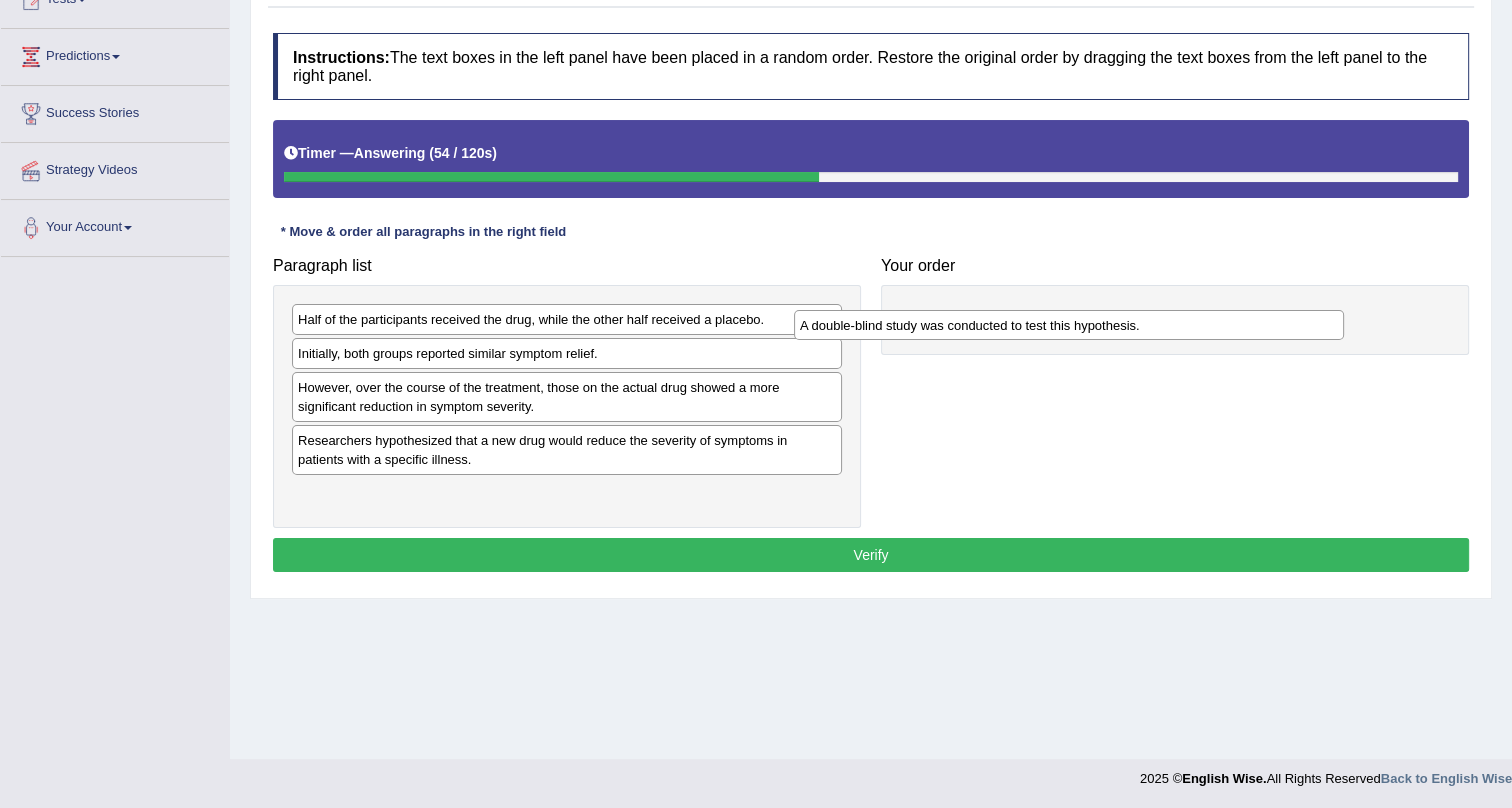 drag, startPoint x: 404, startPoint y: 439, endPoint x: 949, endPoint y: 301, distance: 562.20013 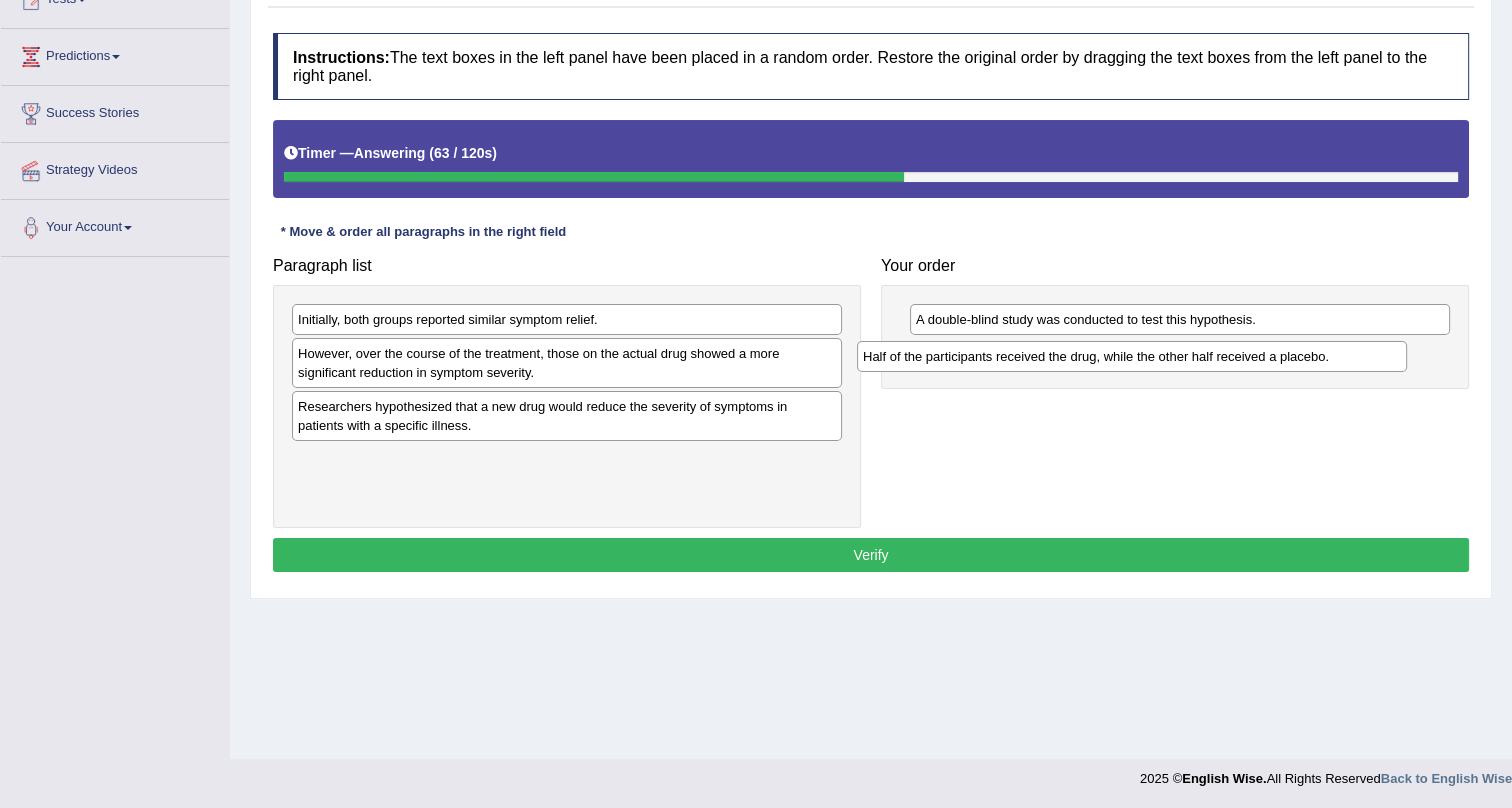 drag, startPoint x: 469, startPoint y: 320, endPoint x: 1043, endPoint y: 350, distance: 574.78345 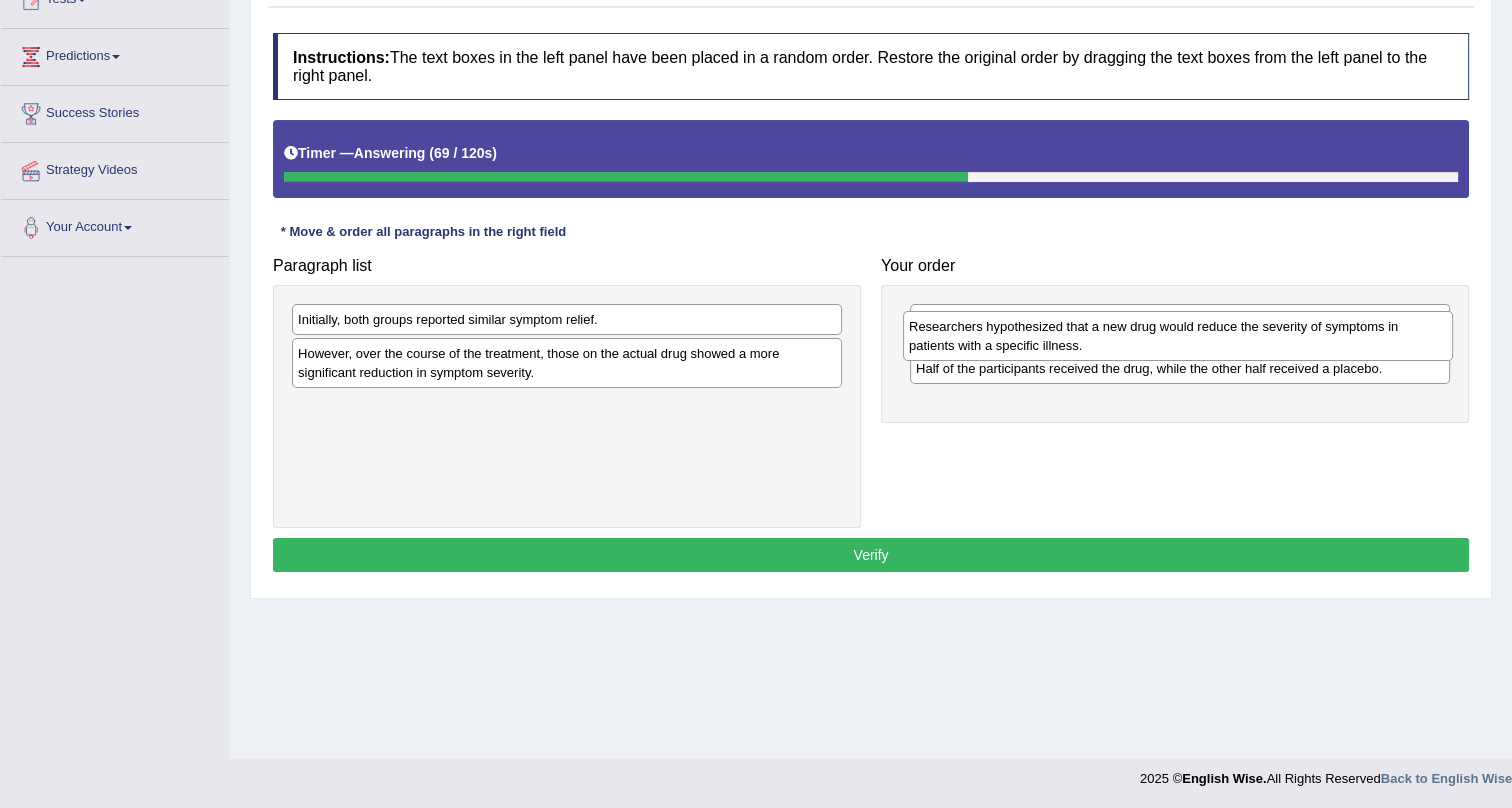 drag, startPoint x: 378, startPoint y: 422, endPoint x: 989, endPoint y: 342, distance: 616.2151 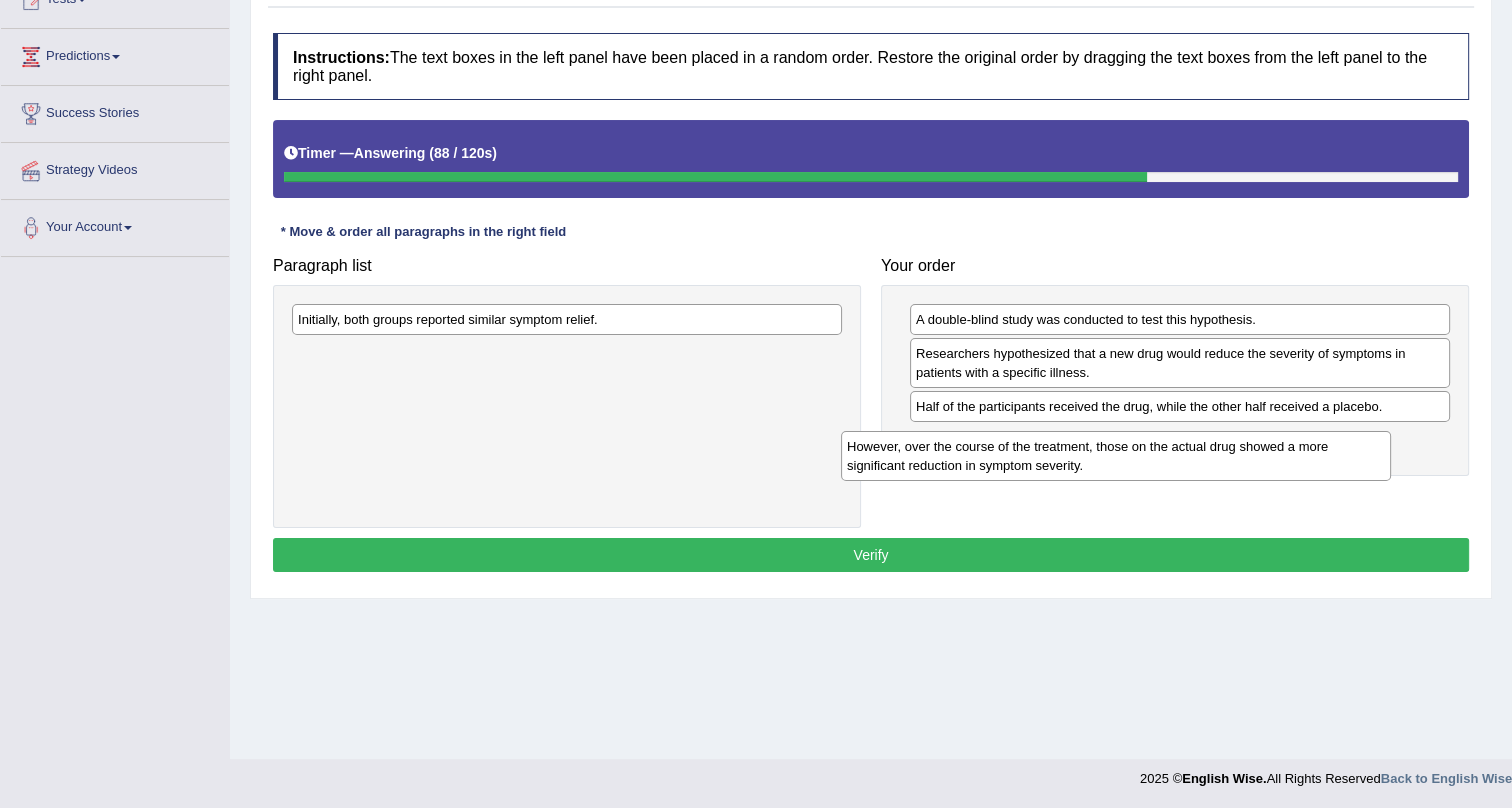 drag, startPoint x: 476, startPoint y: 370, endPoint x: 1034, endPoint y: 464, distance: 565.8622 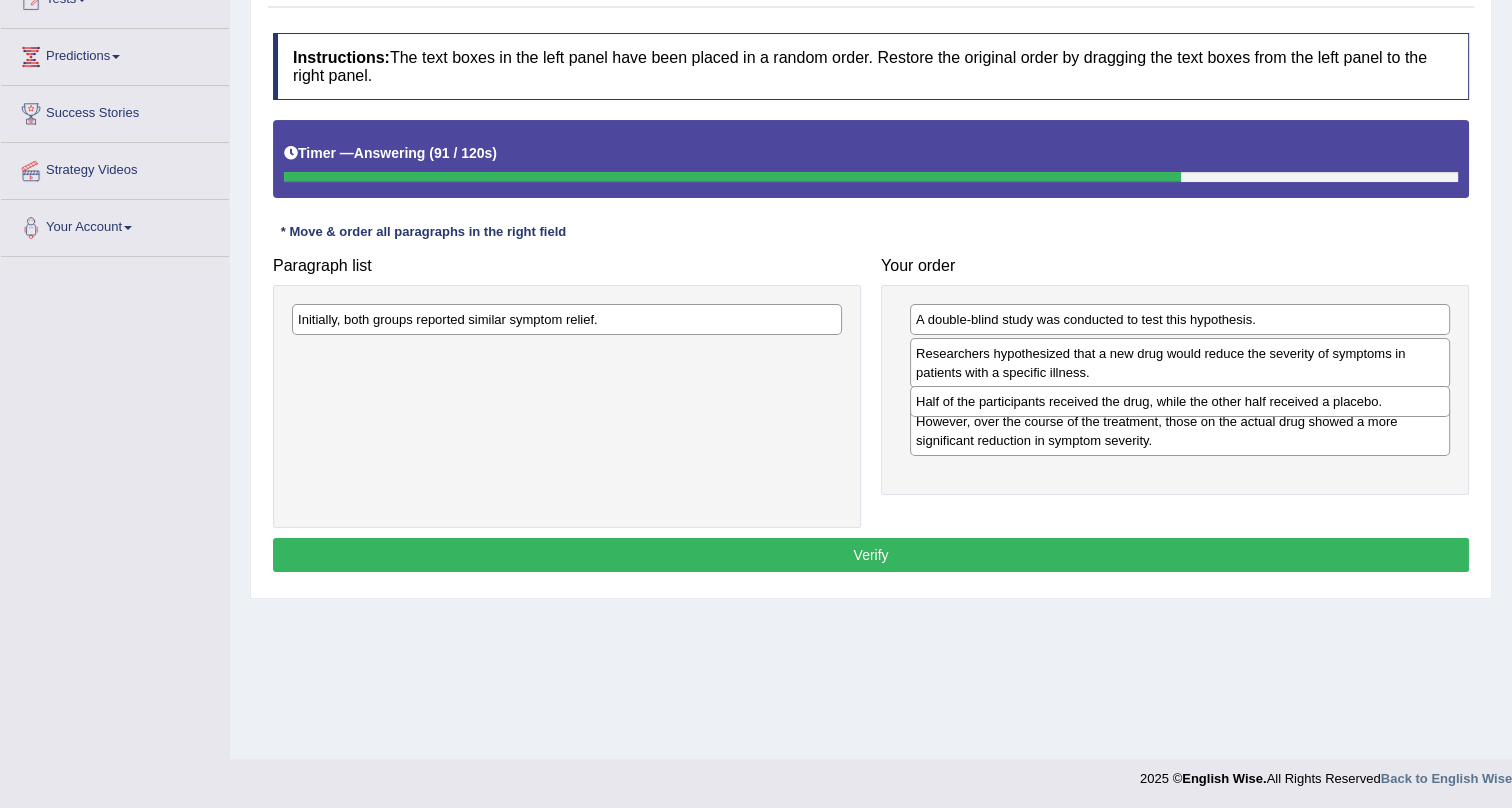 click on "Half of the participants received the drug, while the other half received a placebo." at bounding box center (1180, 401) 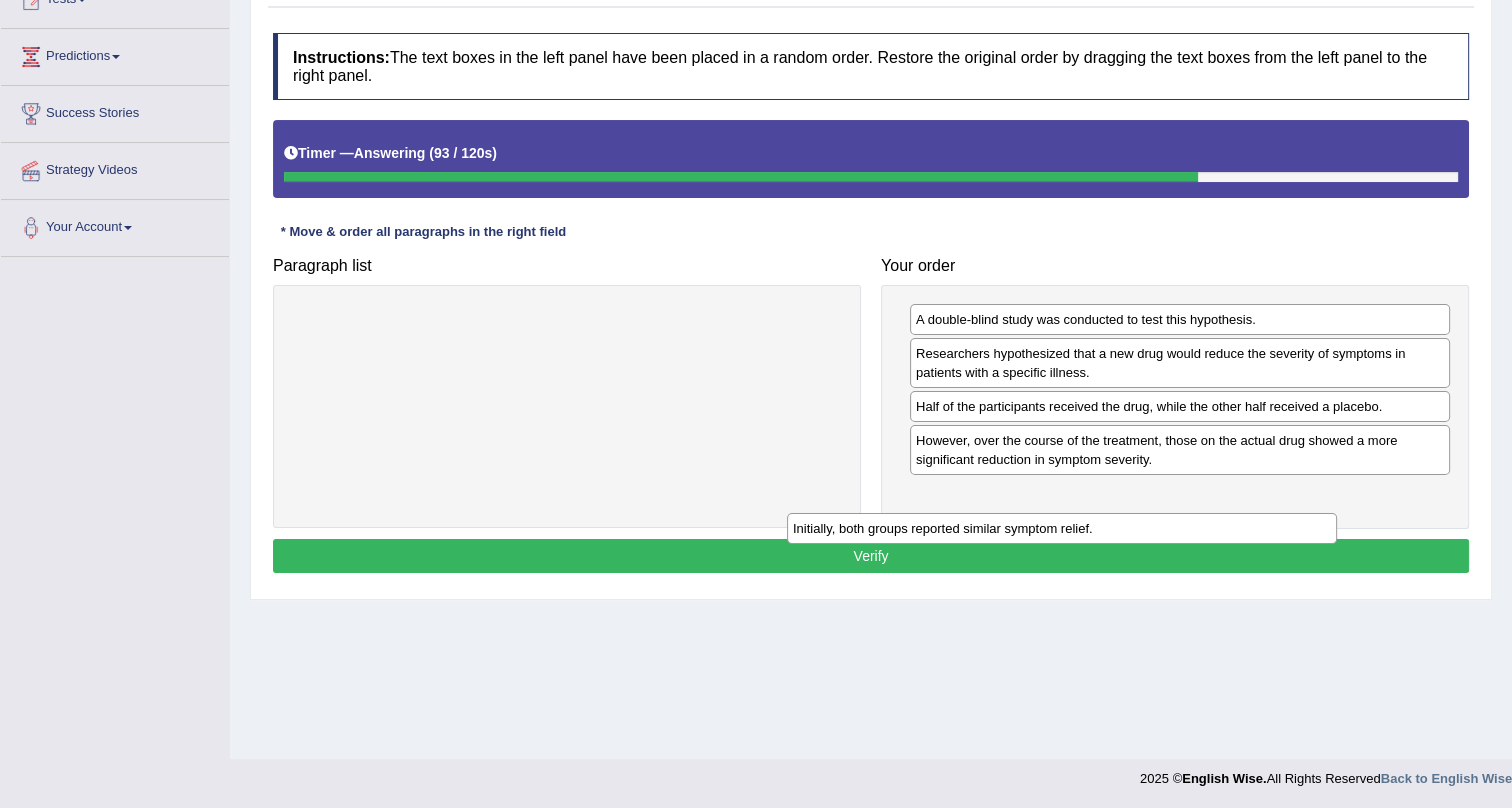drag, startPoint x: 630, startPoint y: 314, endPoint x: 1070, endPoint y: 530, distance: 490.15915 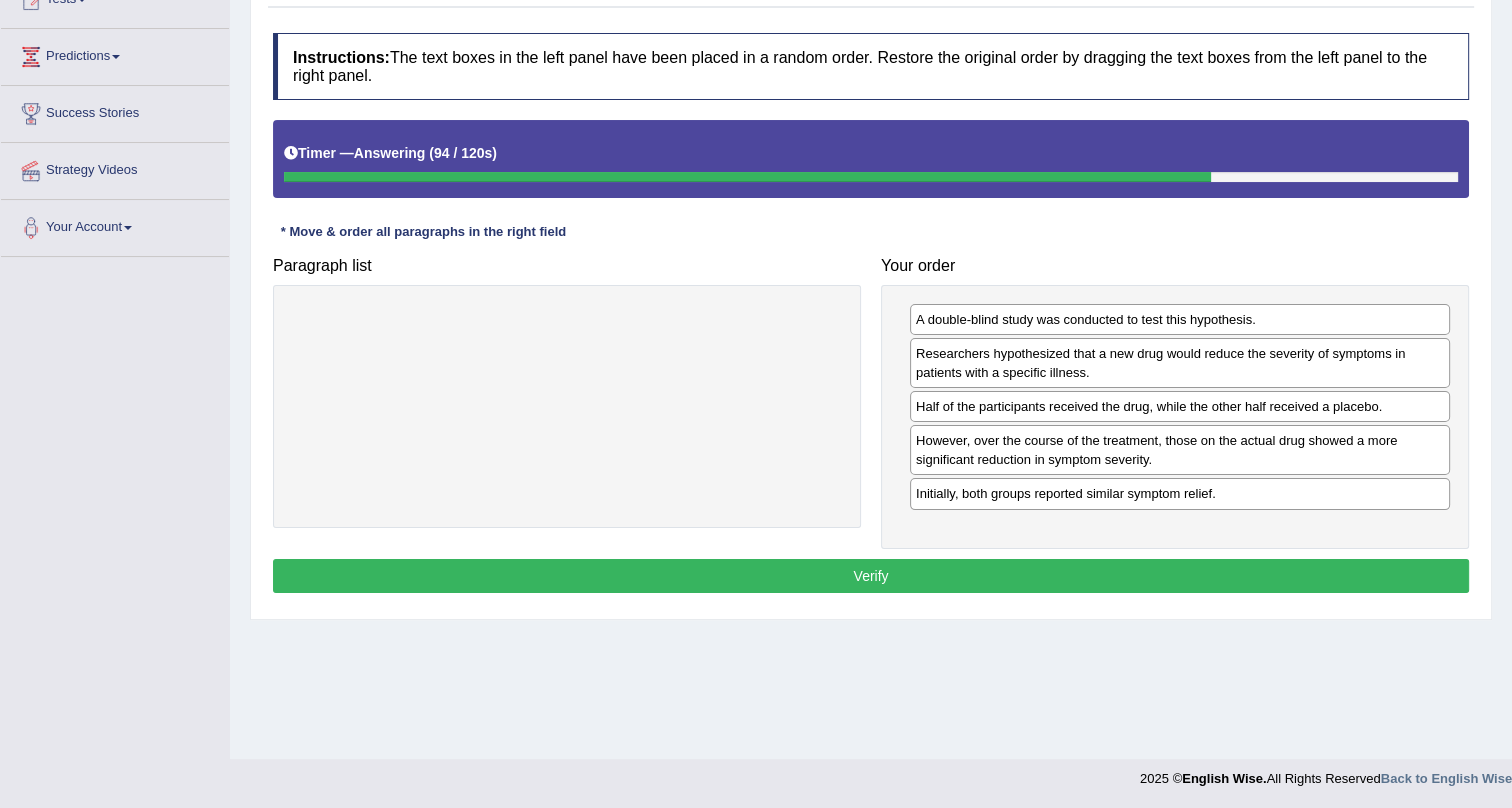 click on "Verify" at bounding box center [871, 576] 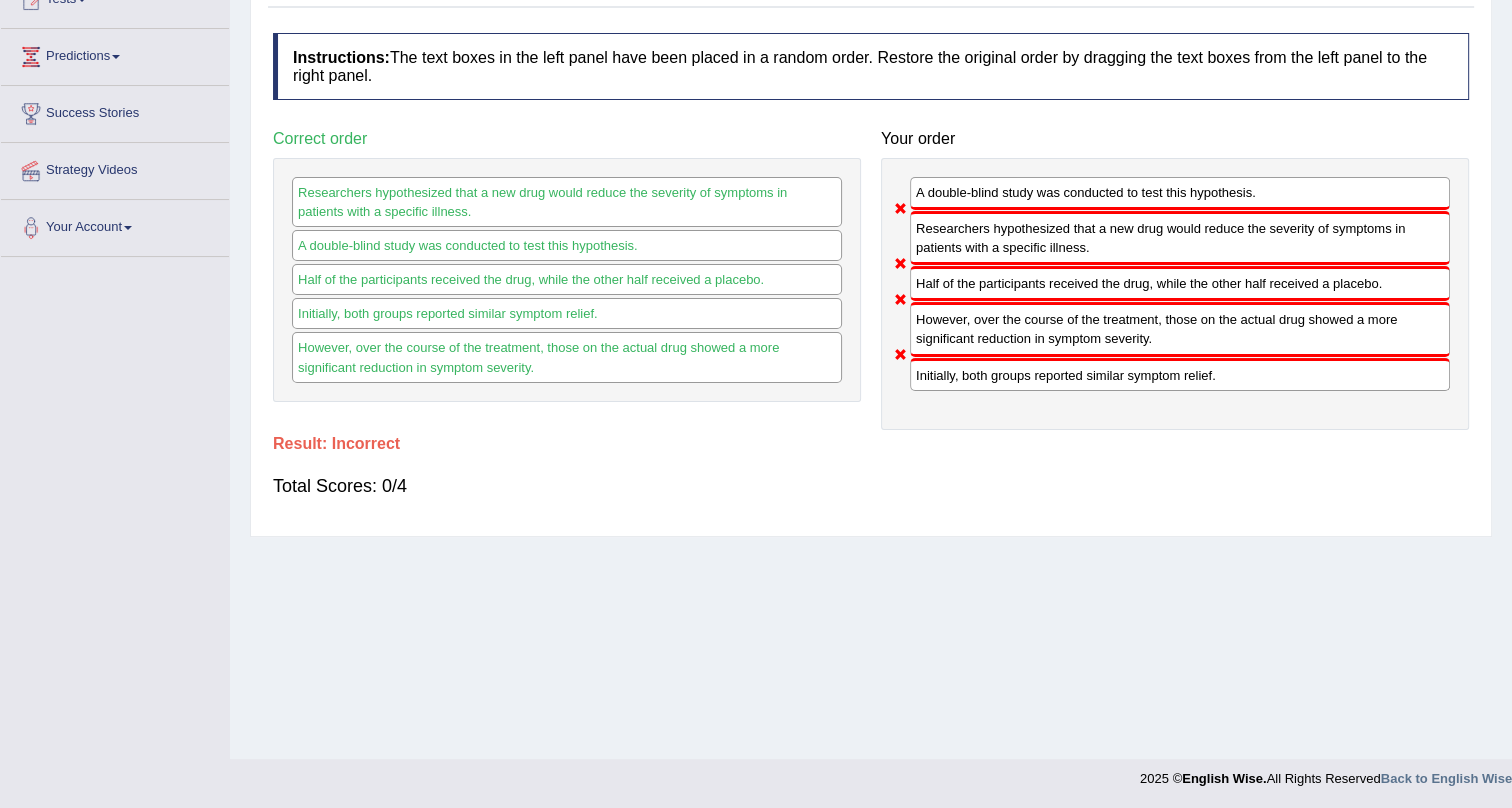 click on "Half of the participants received the drug, while the other half received a placebo." at bounding box center (567, 279) 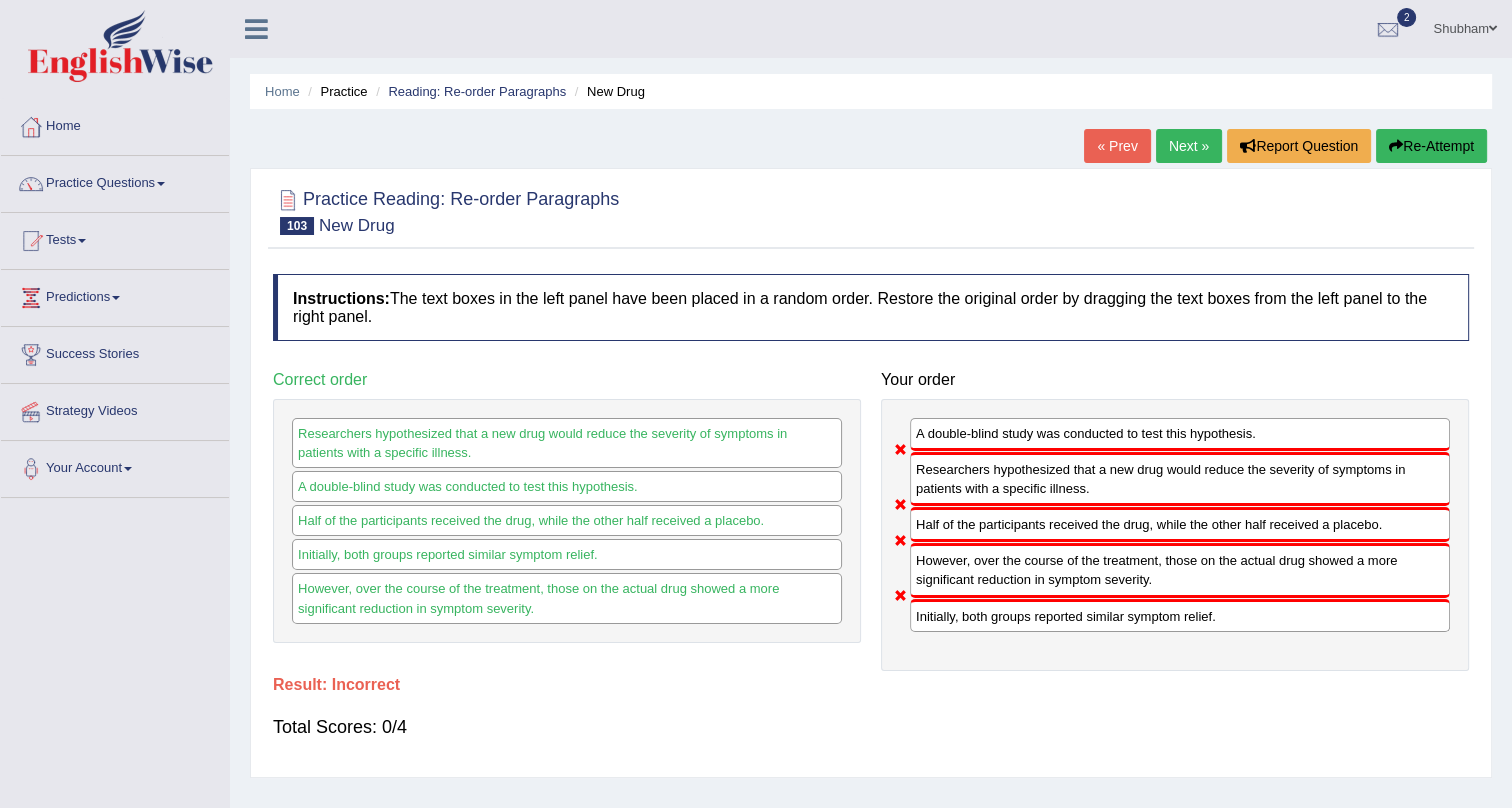 click on "Next »" at bounding box center [1189, 146] 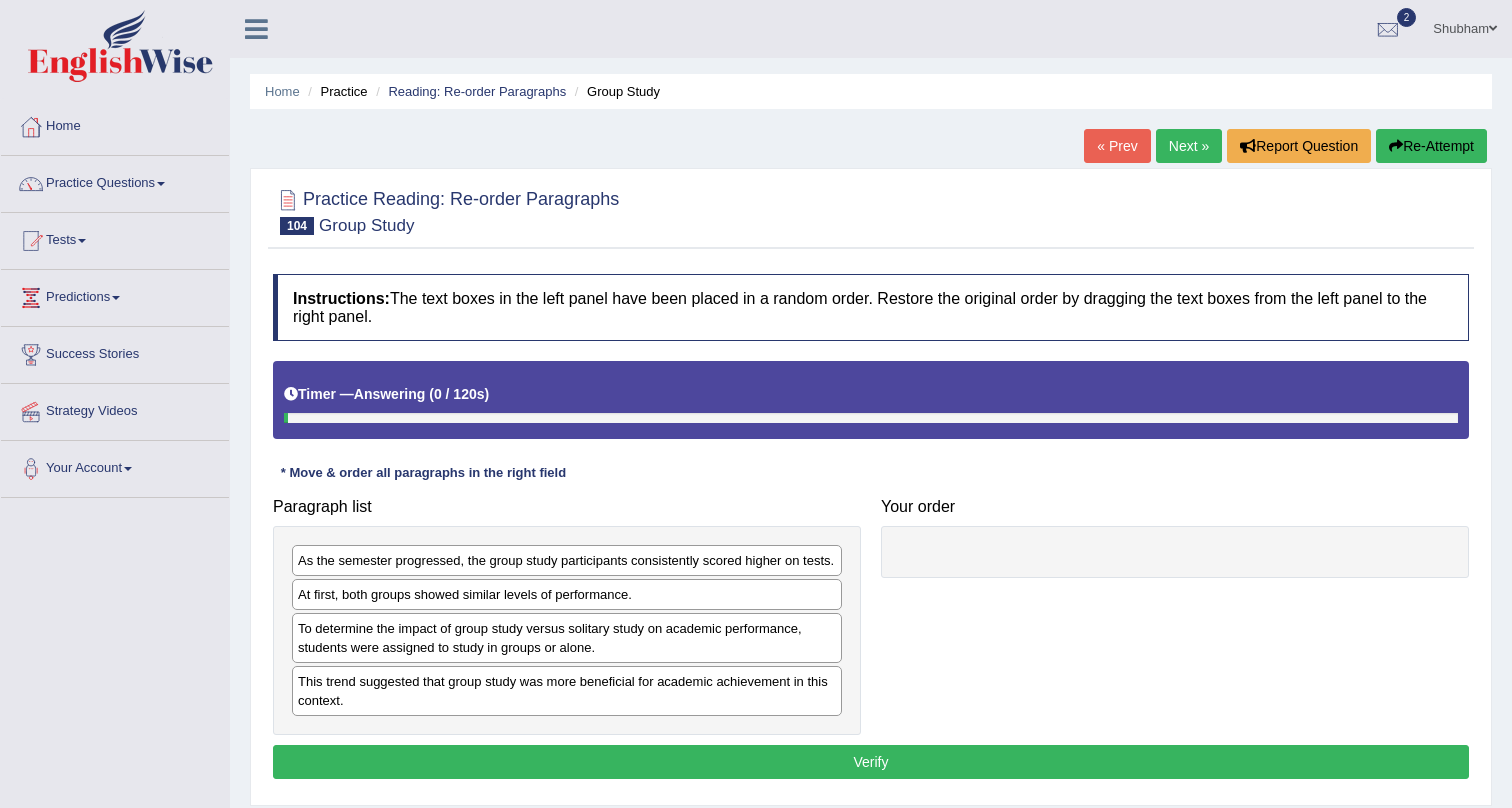 scroll, scrollTop: 241, scrollLeft: 0, axis: vertical 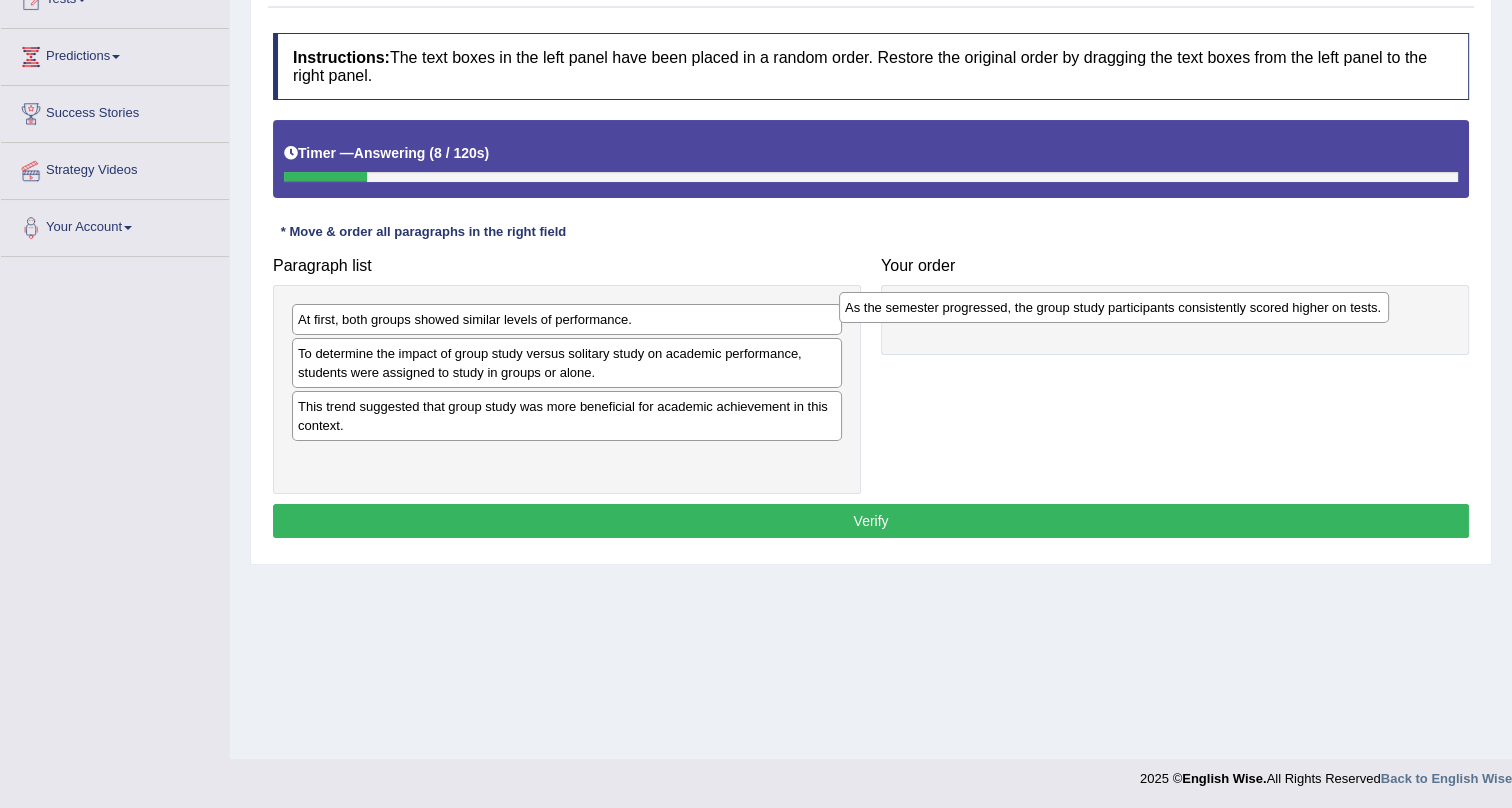 drag, startPoint x: 394, startPoint y: 320, endPoint x: 969, endPoint y: 335, distance: 575.1956 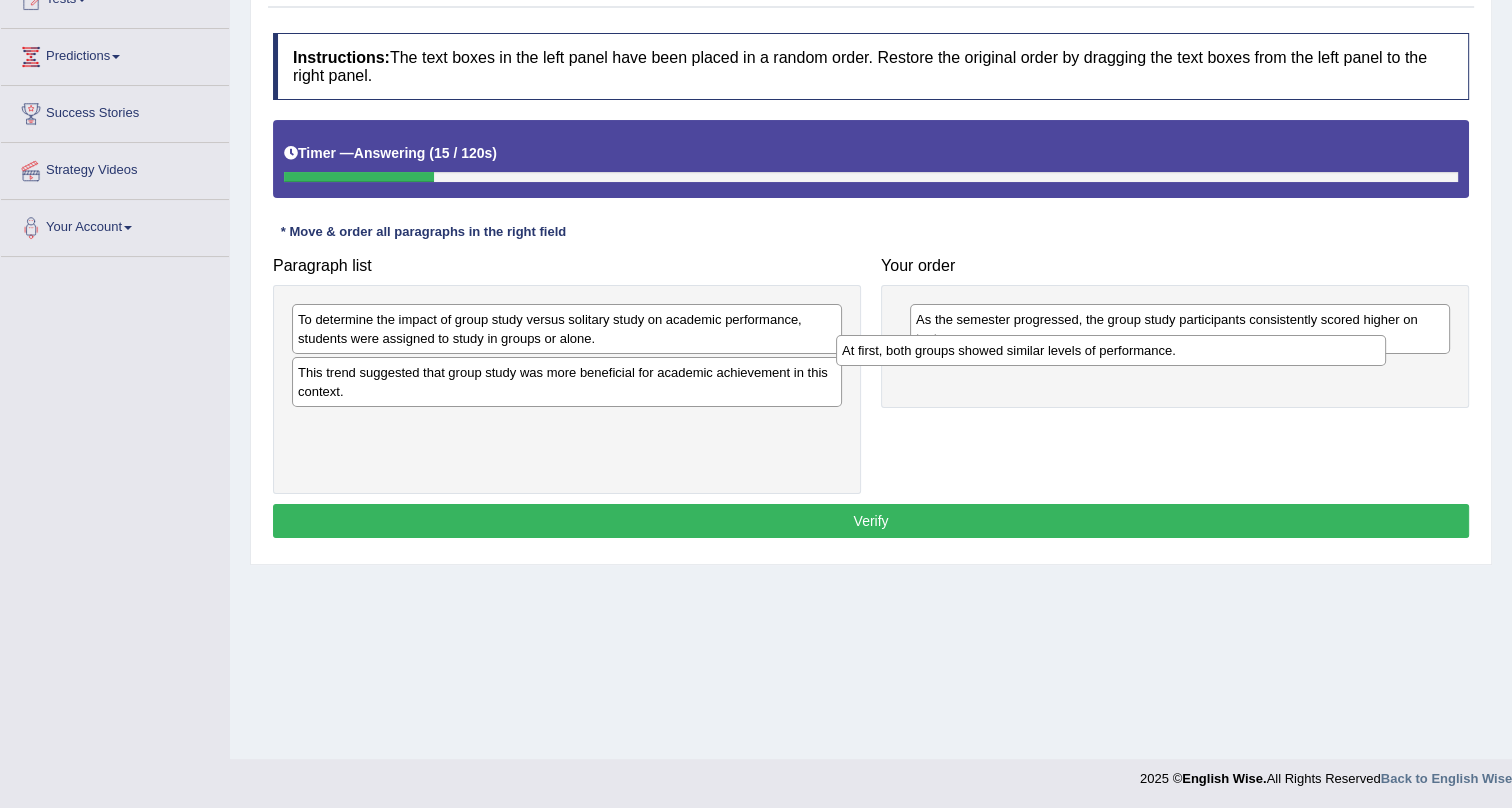 drag, startPoint x: 388, startPoint y: 316, endPoint x: 986, endPoint y: 343, distance: 598.6092 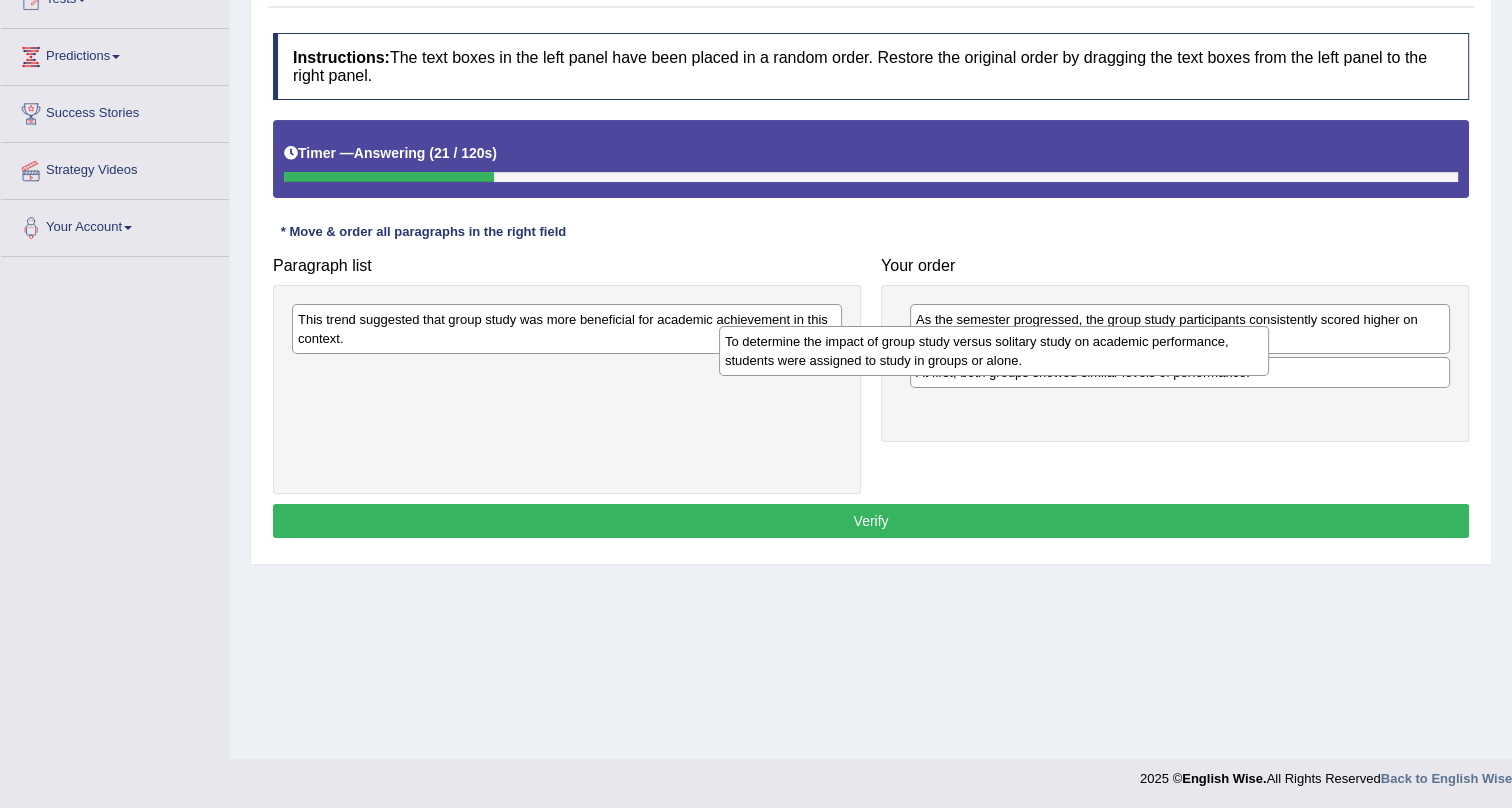 drag, startPoint x: 439, startPoint y: 334, endPoint x: 869, endPoint y: 352, distance: 430.3766 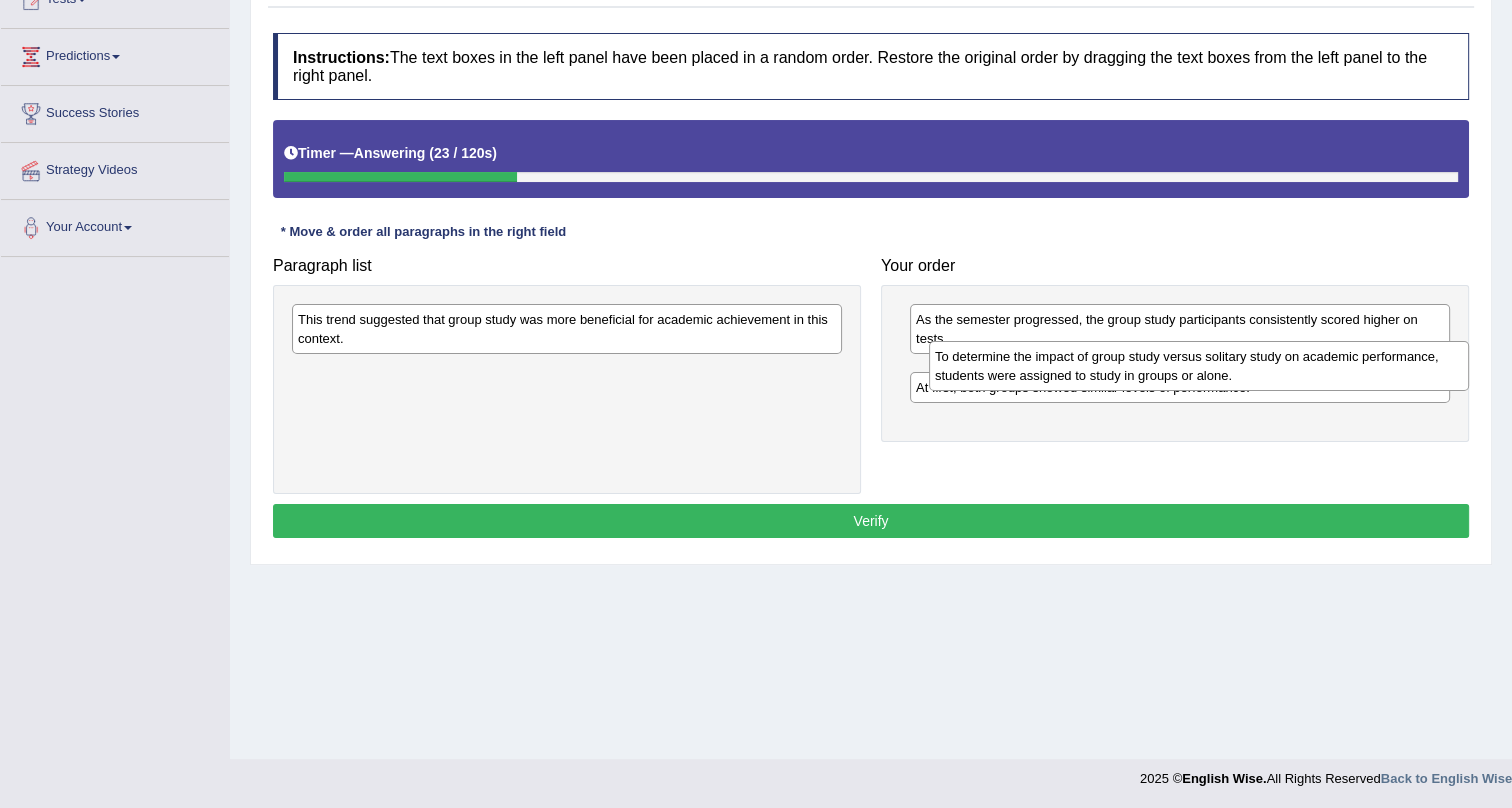 drag, startPoint x: 1031, startPoint y: 415, endPoint x: 1050, endPoint y: 365, distance: 53.488316 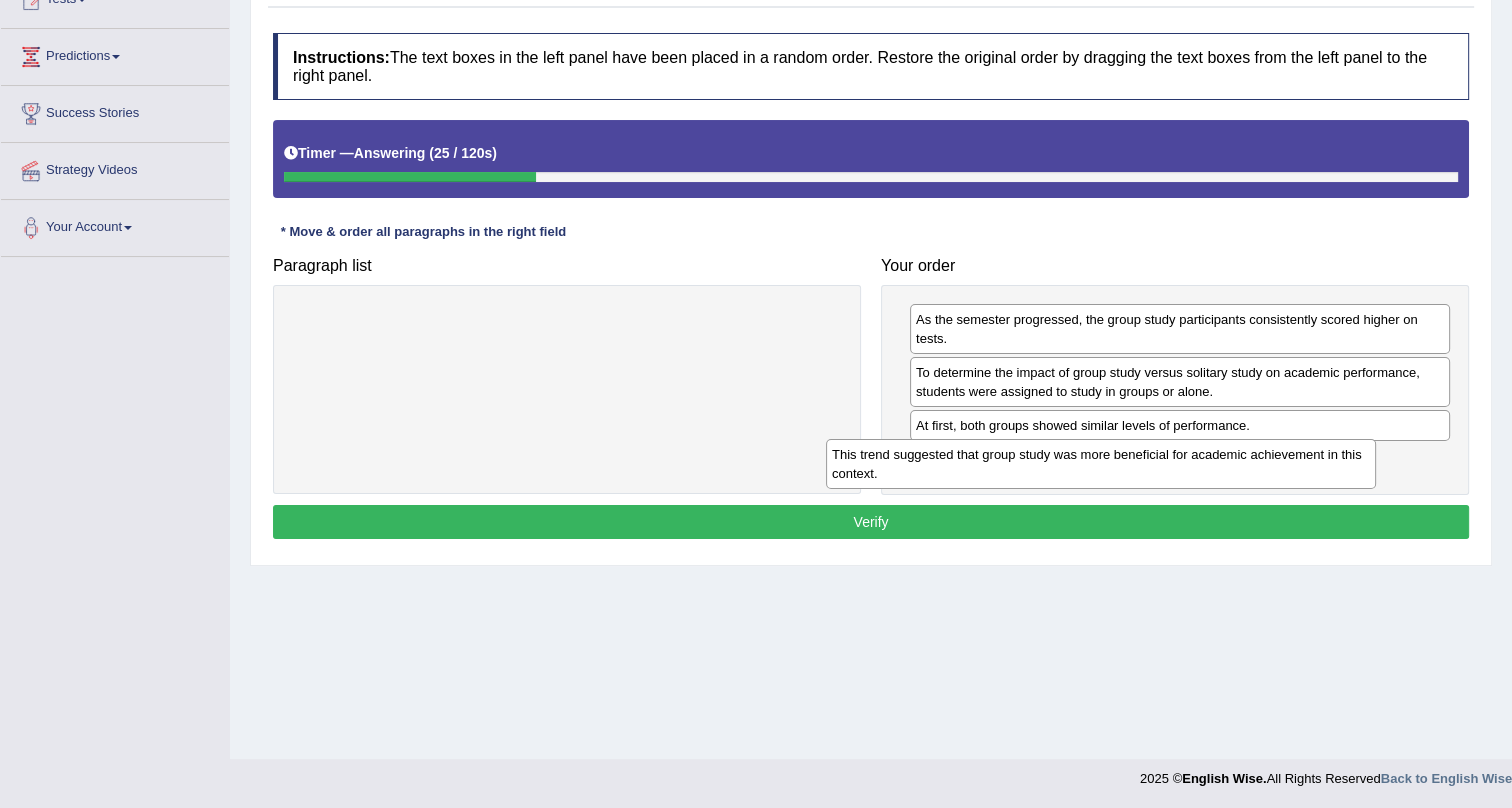 drag, startPoint x: 546, startPoint y: 328, endPoint x: 1076, endPoint y: 479, distance: 551.09076 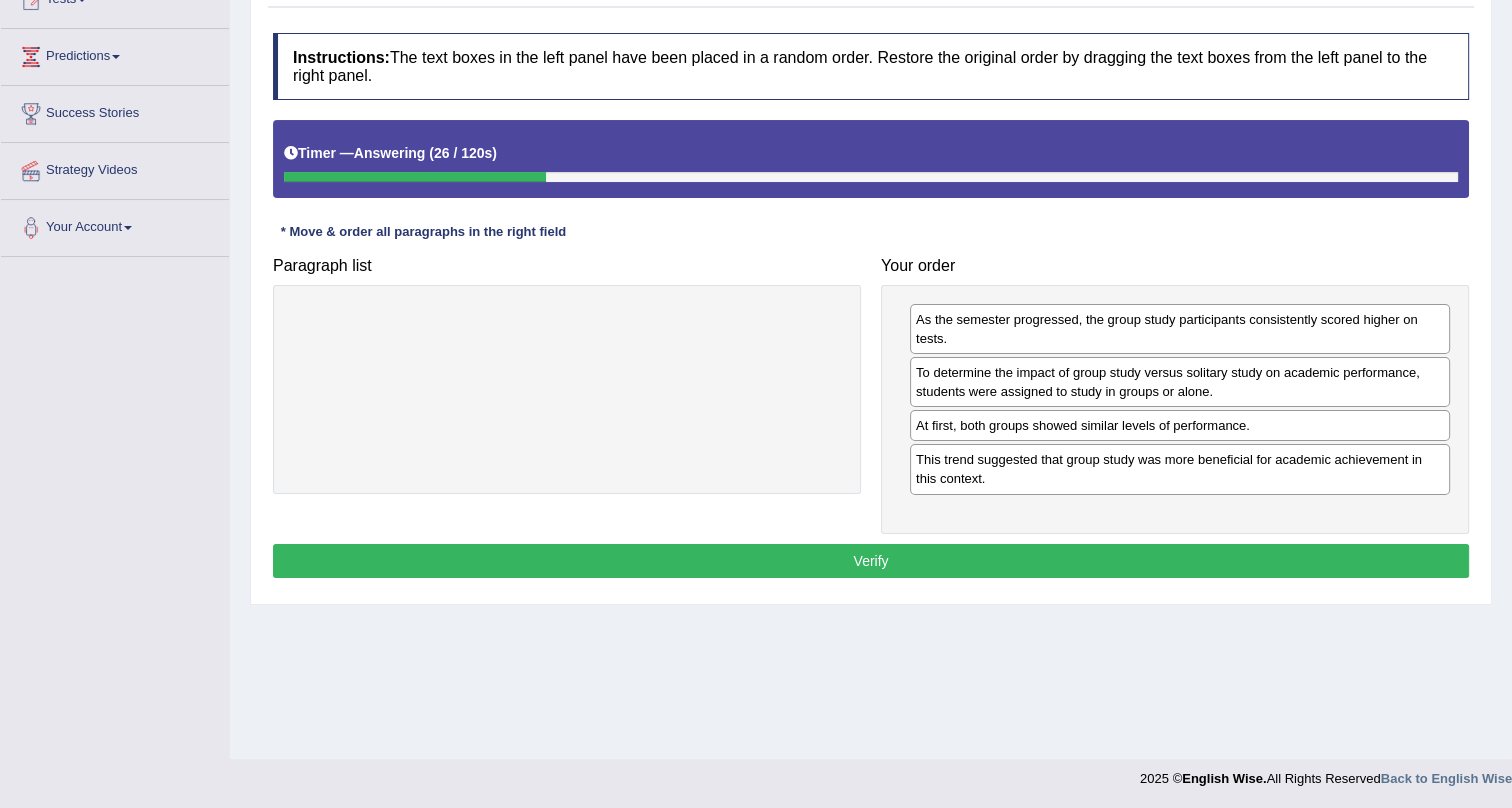 click on "Verify" at bounding box center (871, 561) 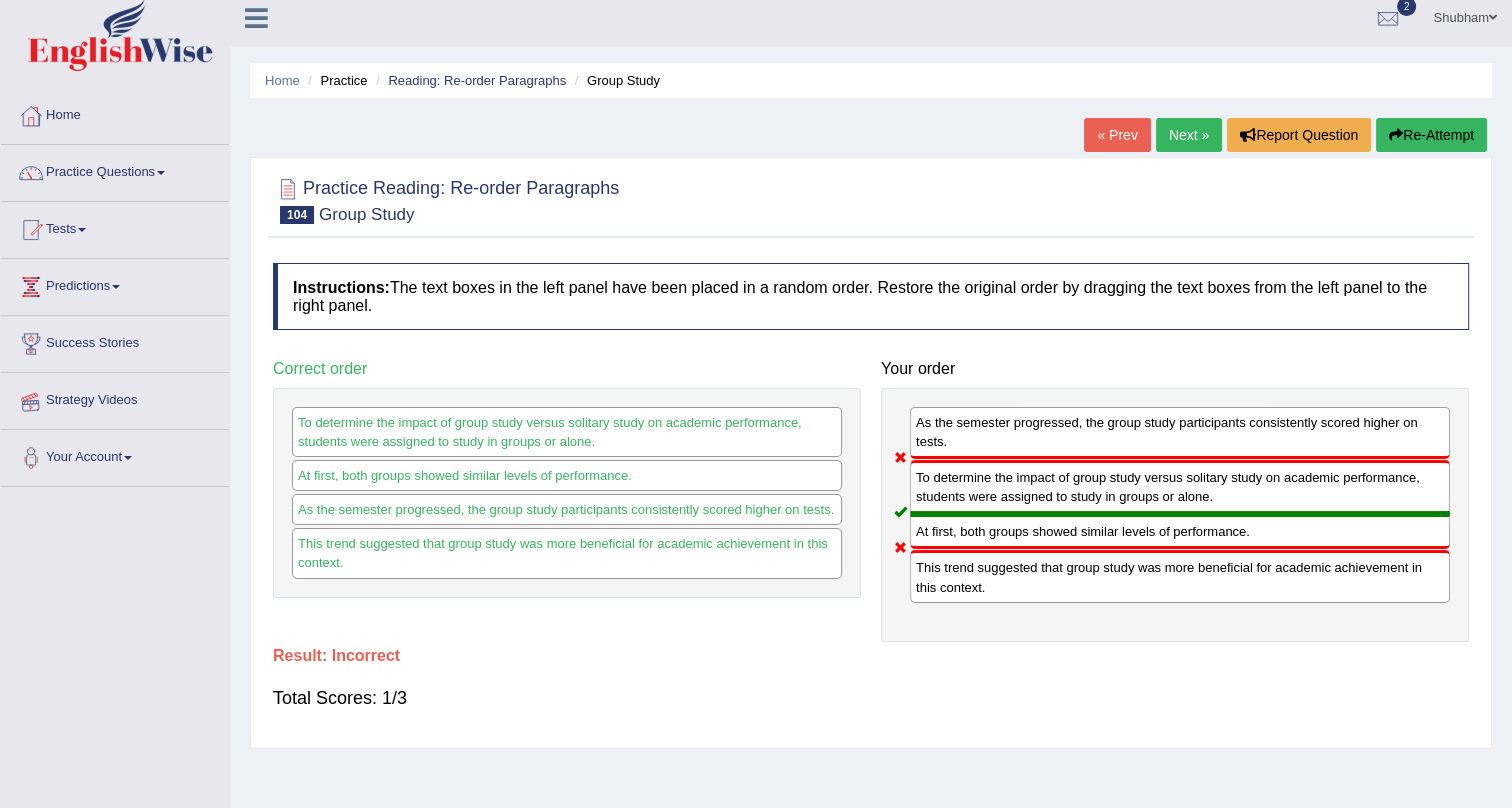 scroll, scrollTop: 0, scrollLeft: 0, axis: both 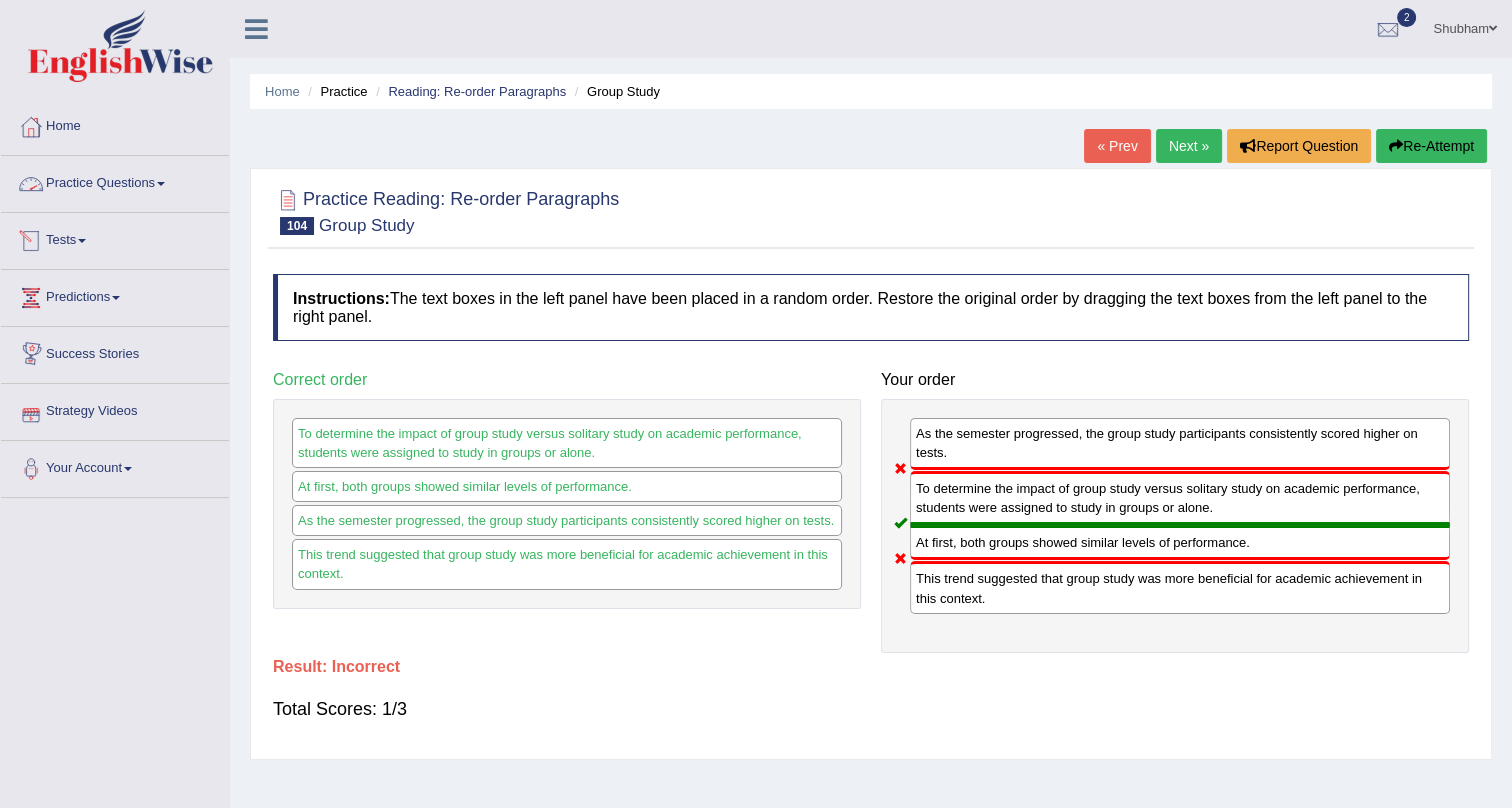 click on "Practice Questions" at bounding box center (115, 181) 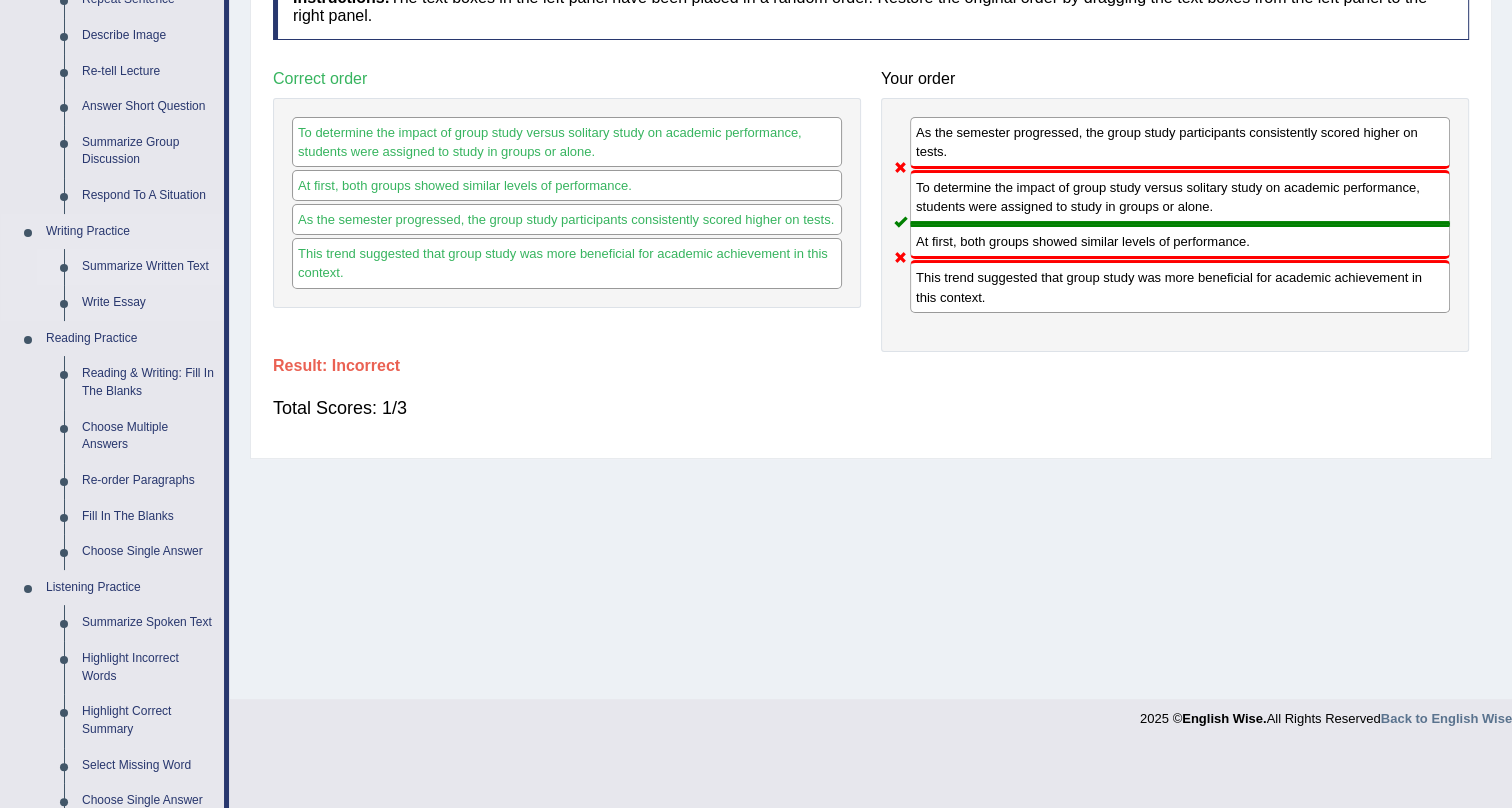 scroll, scrollTop: 302, scrollLeft: 0, axis: vertical 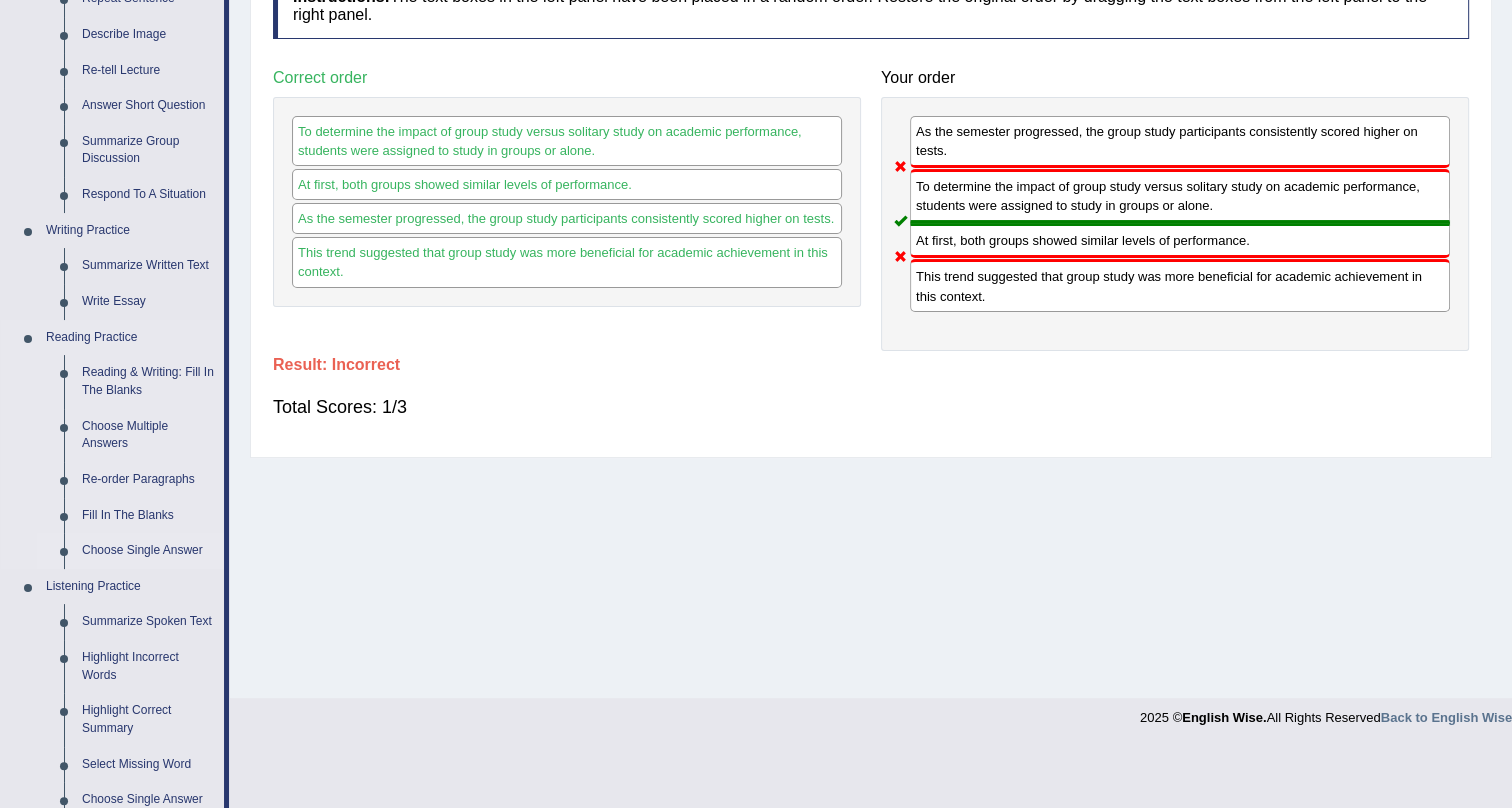 click on "Choose Single Answer" at bounding box center (148, 551) 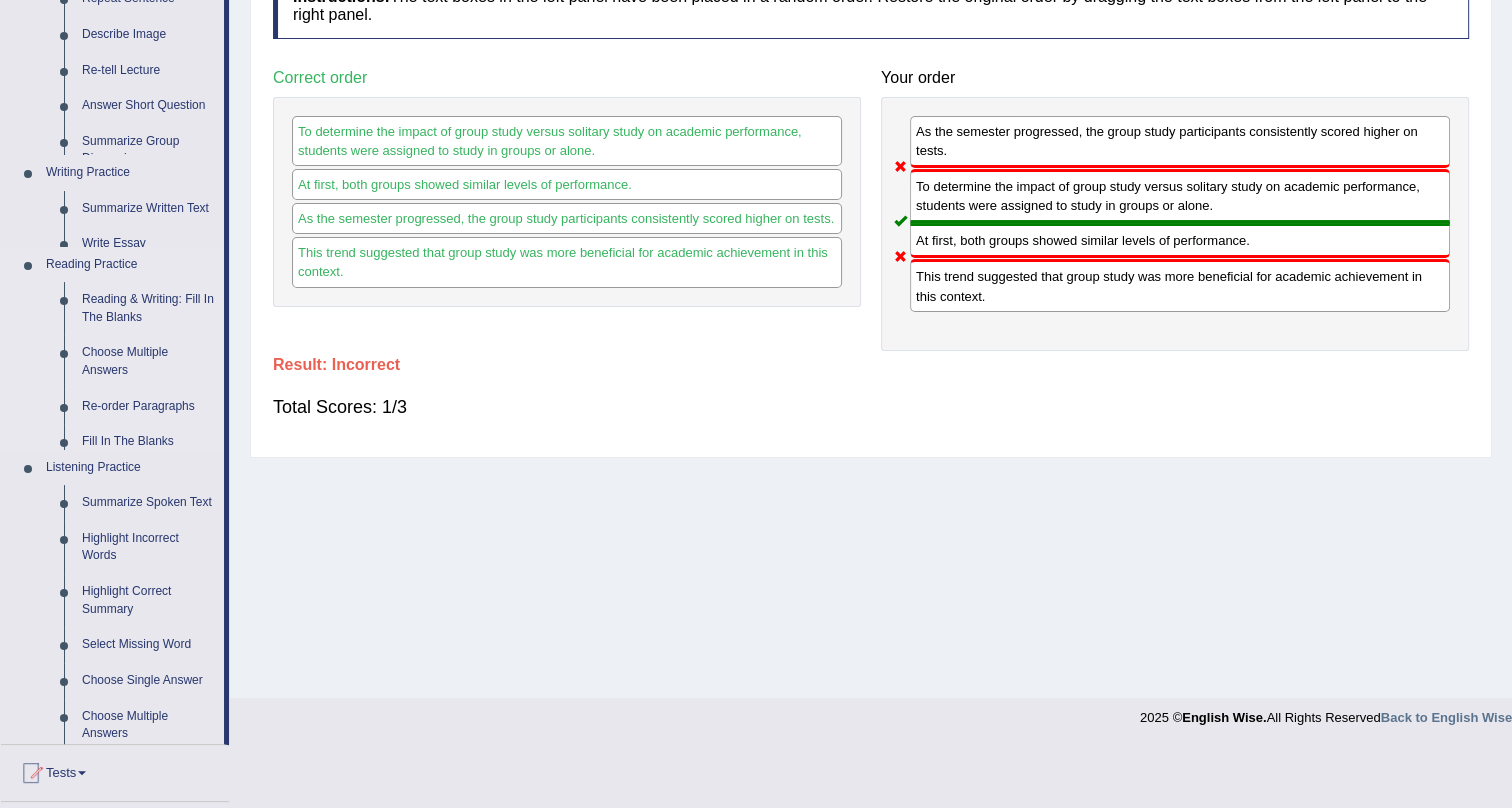 scroll, scrollTop: 241, scrollLeft: 0, axis: vertical 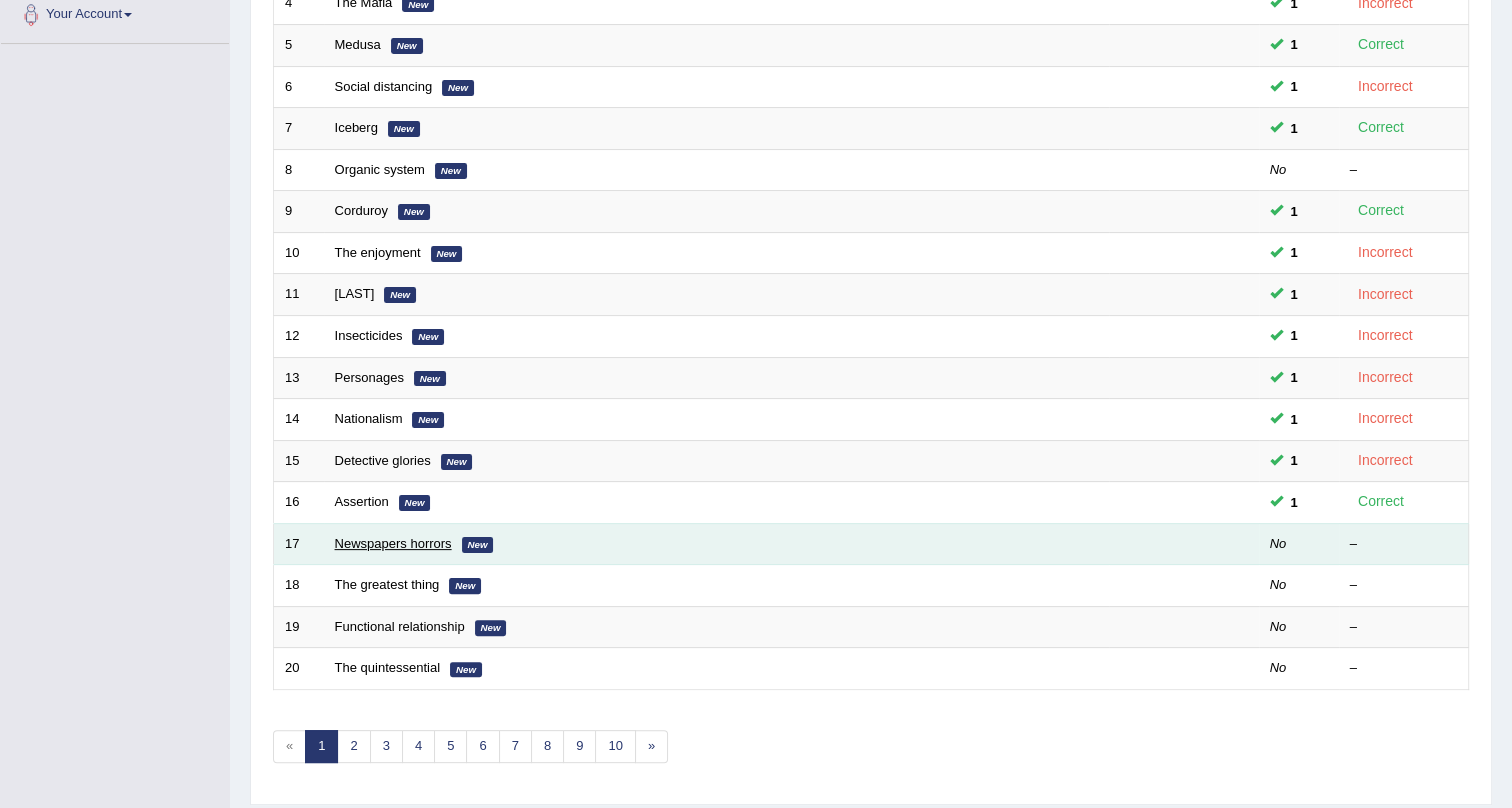 click on "Newspapers horrors" at bounding box center [393, 543] 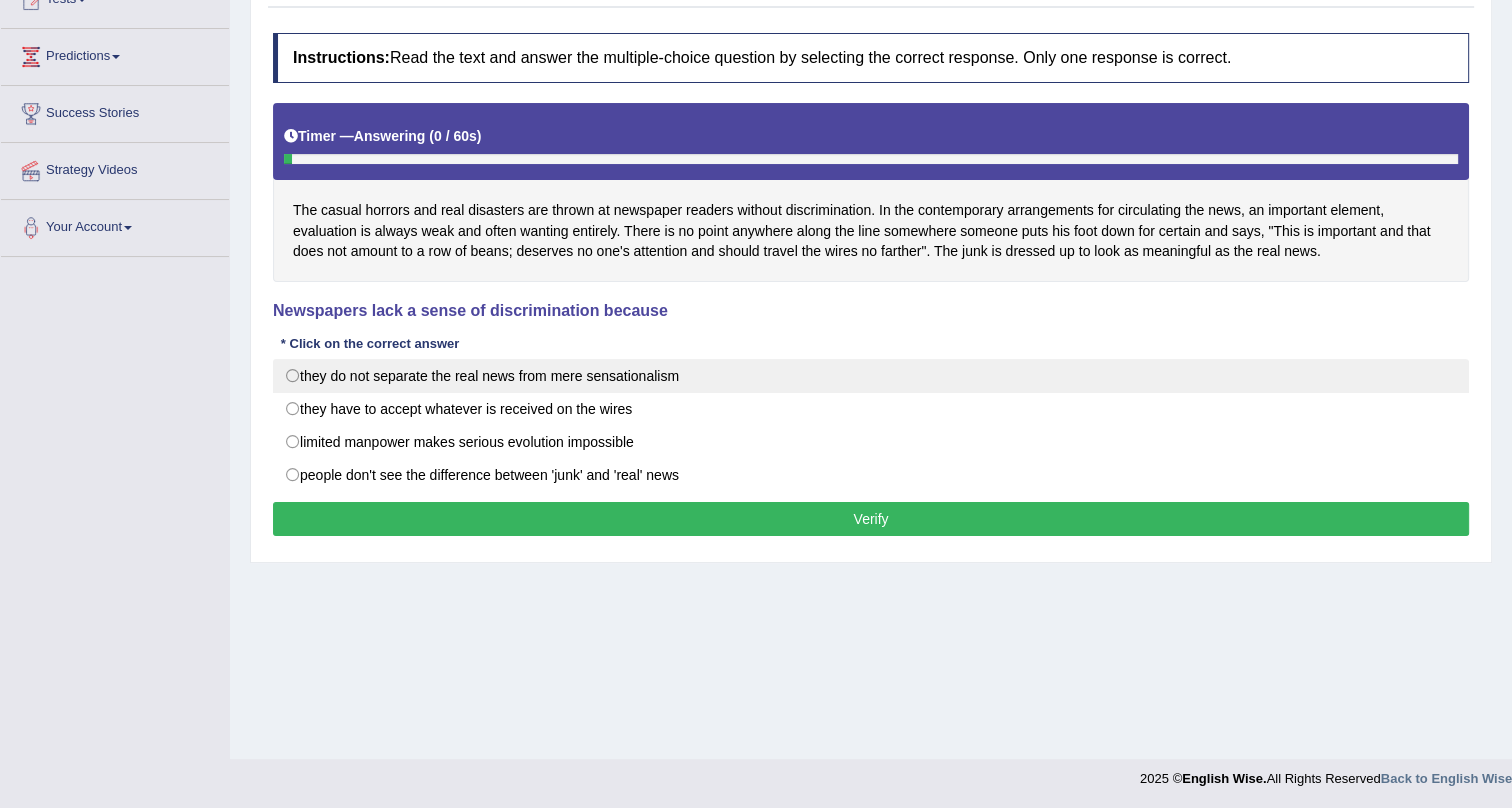 scroll, scrollTop: 241, scrollLeft: 0, axis: vertical 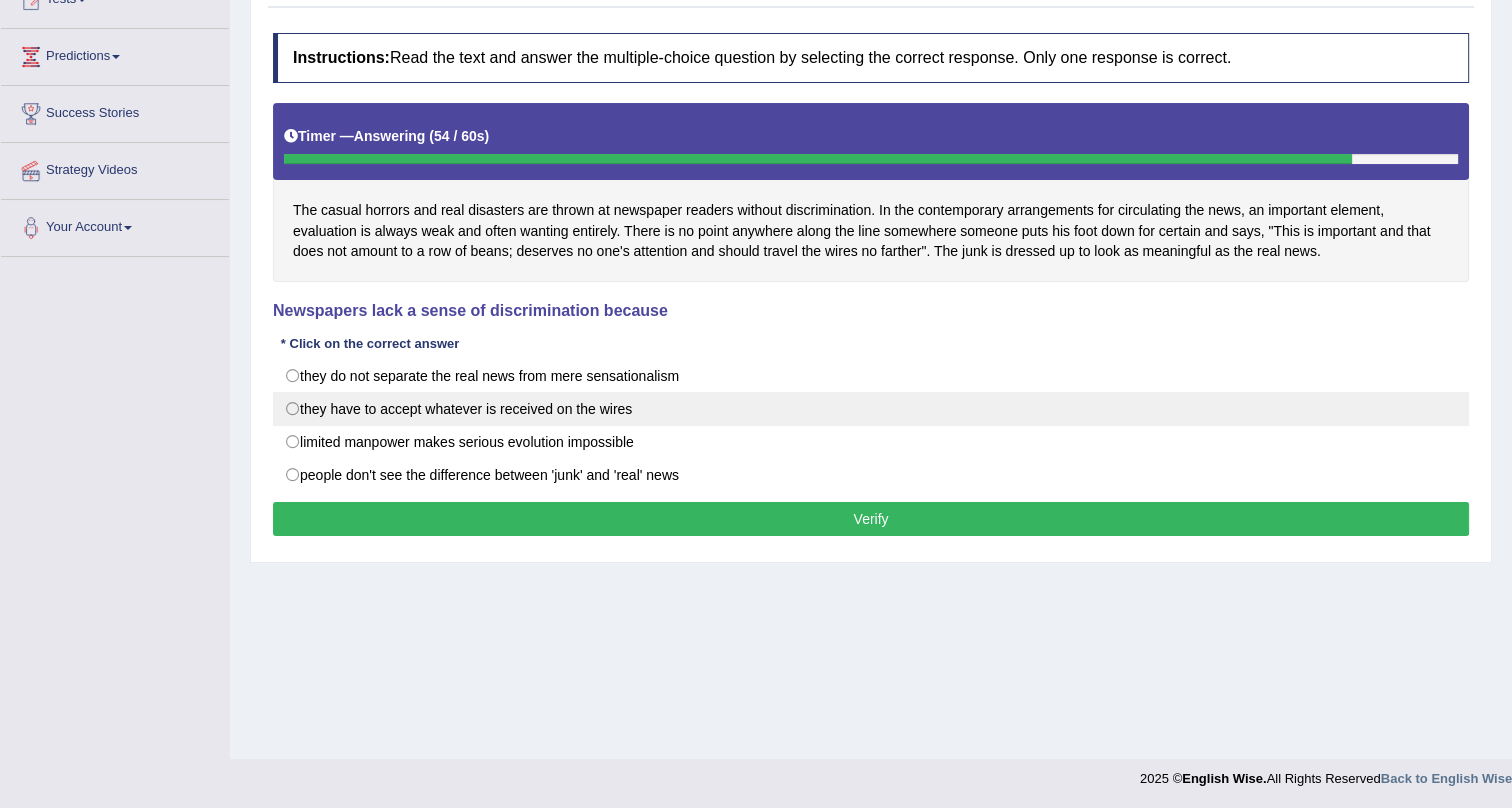 click on "they have to accept whatever is received on the wires" at bounding box center [871, 409] 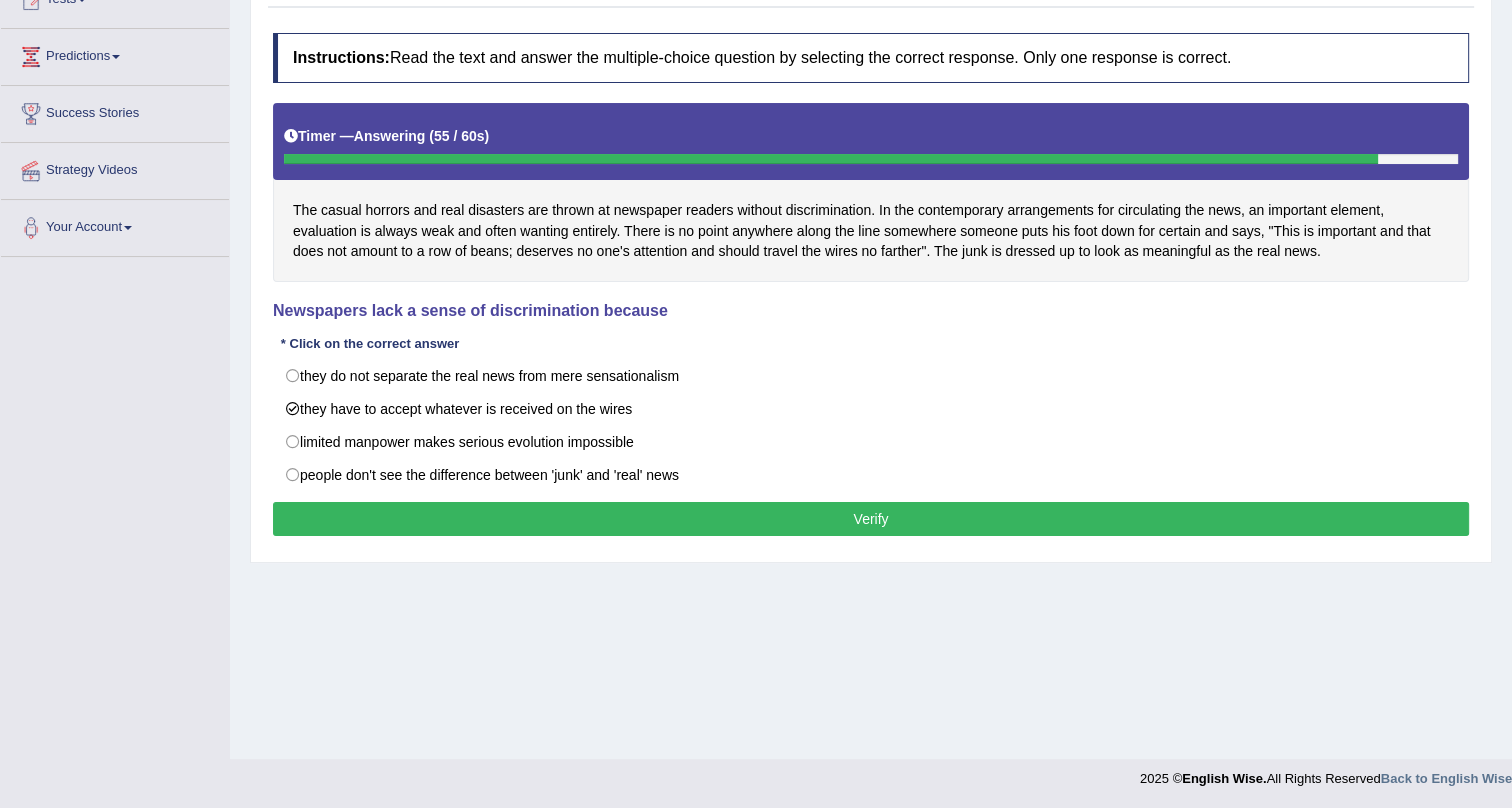 click on "Verify" at bounding box center (871, 519) 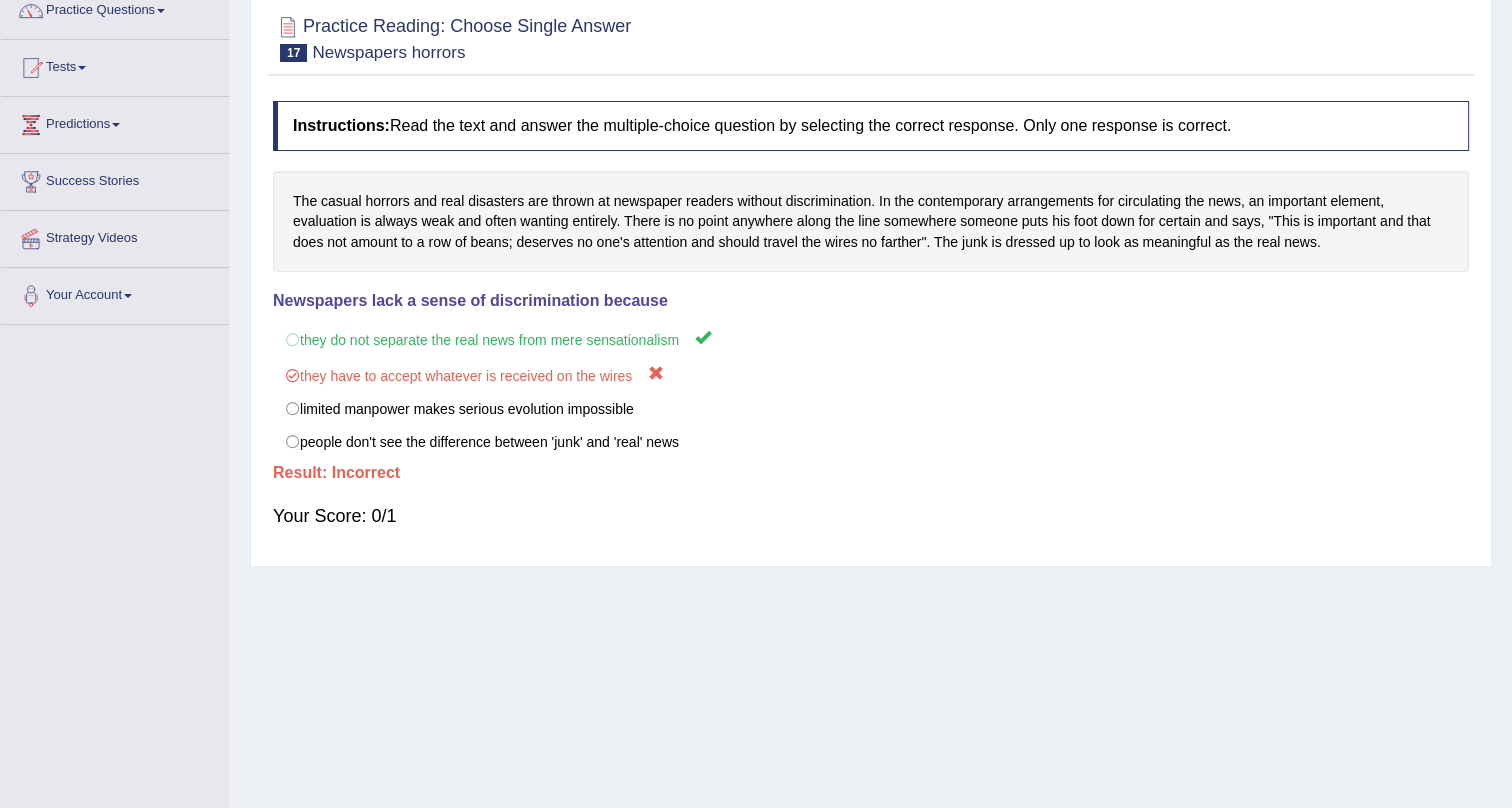 scroll, scrollTop: 0, scrollLeft: 0, axis: both 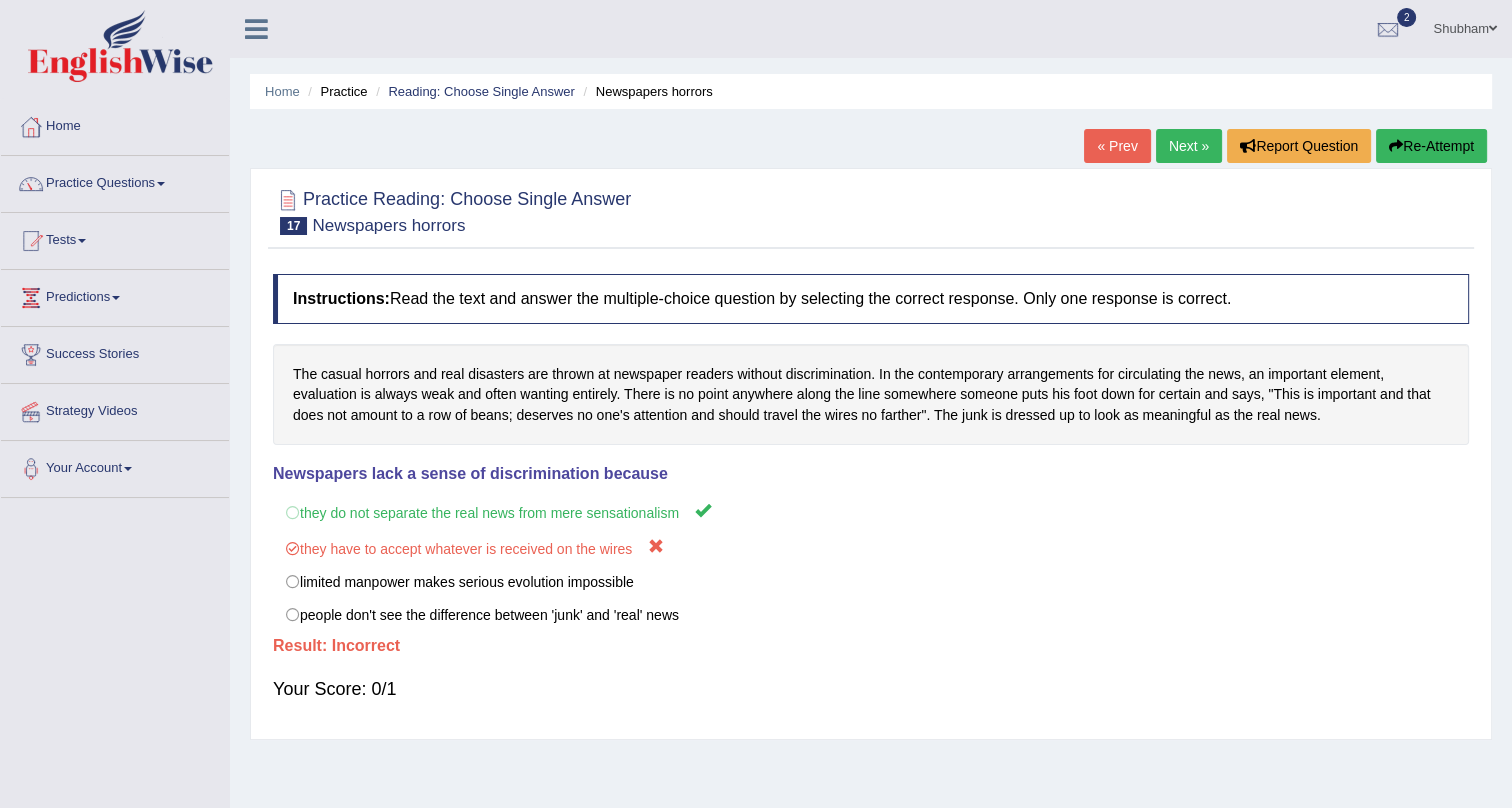 click on "Next »" at bounding box center [1189, 146] 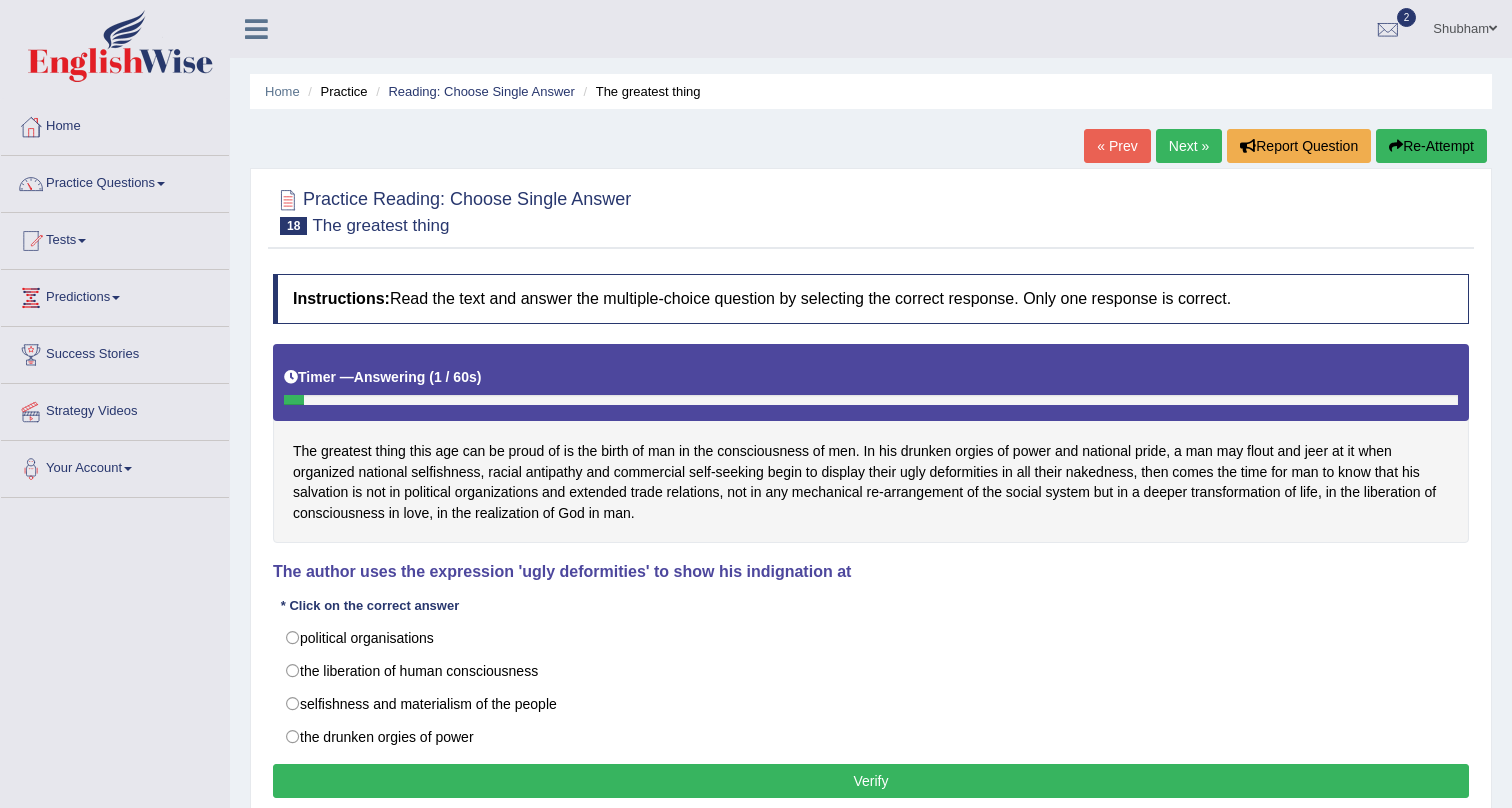 scroll, scrollTop: 241, scrollLeft: 0, axis: vertical 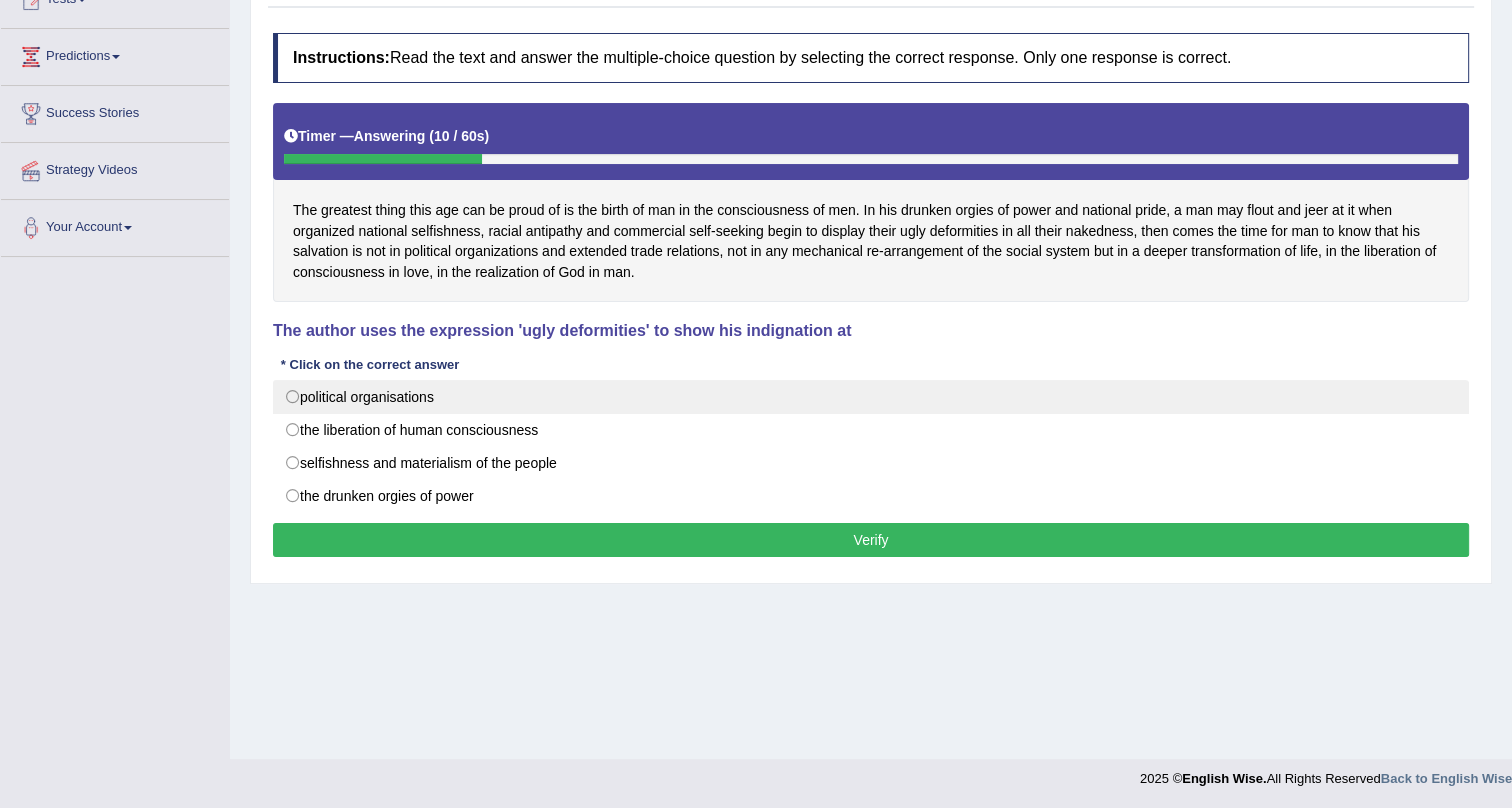 drag, startPoint x: 363, startPoint y: 384, endPoint x: 378, endPoint y: 392, distance: 17 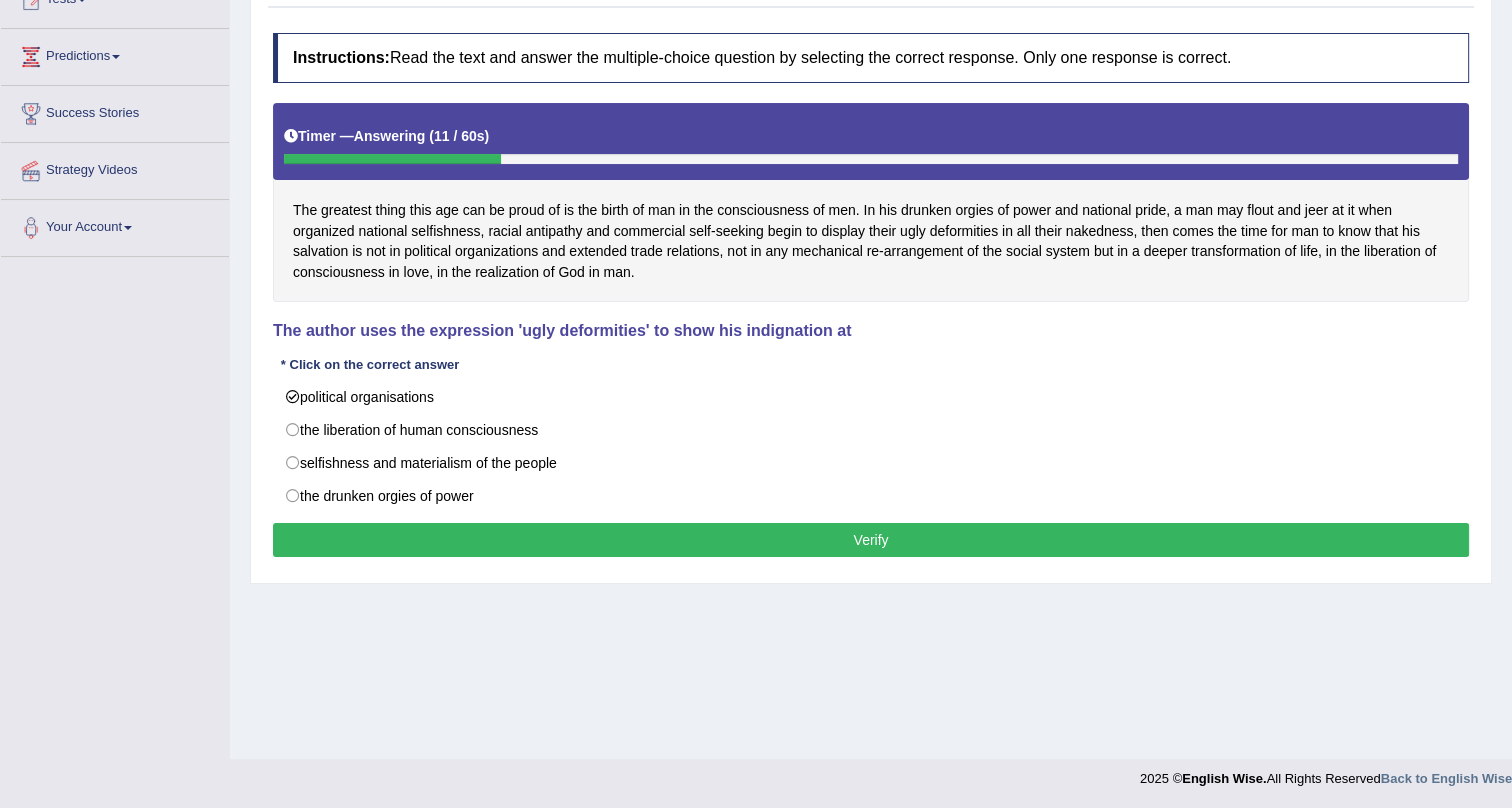 click on "Verify" at bounding box center [871, 540] 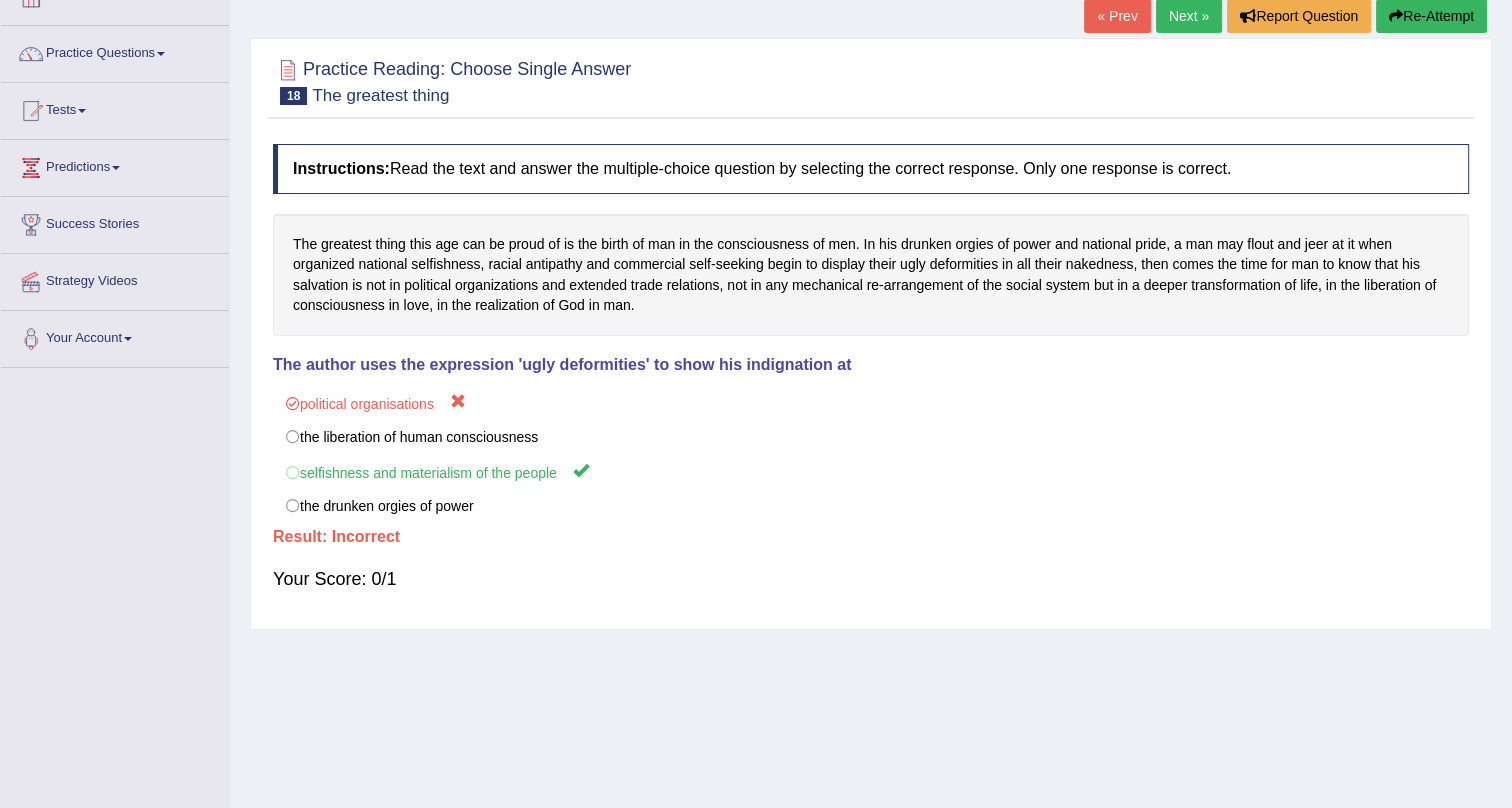 scroll, scrollTop: 0, scrollLeft: 0, axis: both 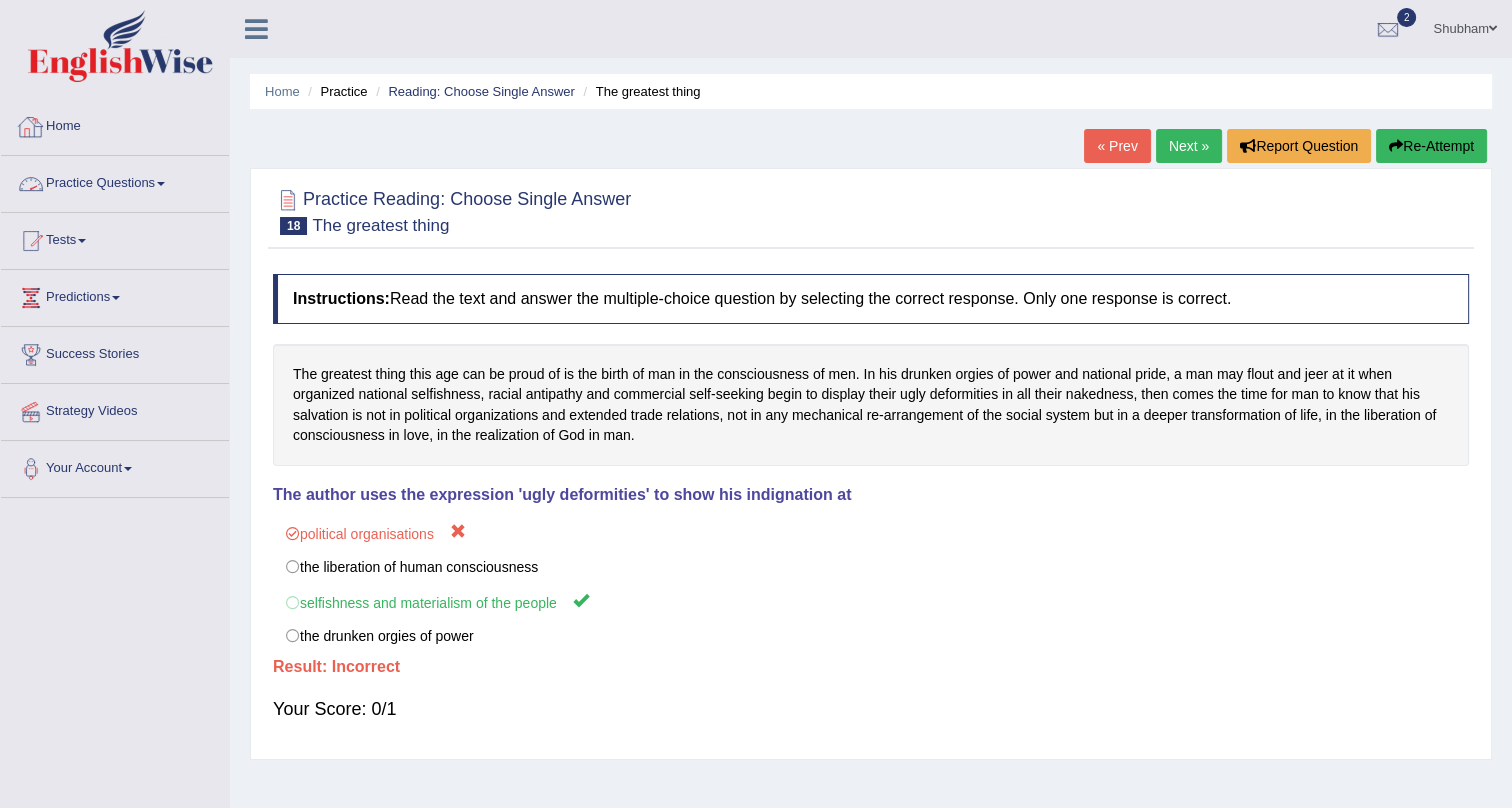 click on "Practice Questions" at bounding box center [115, 181] 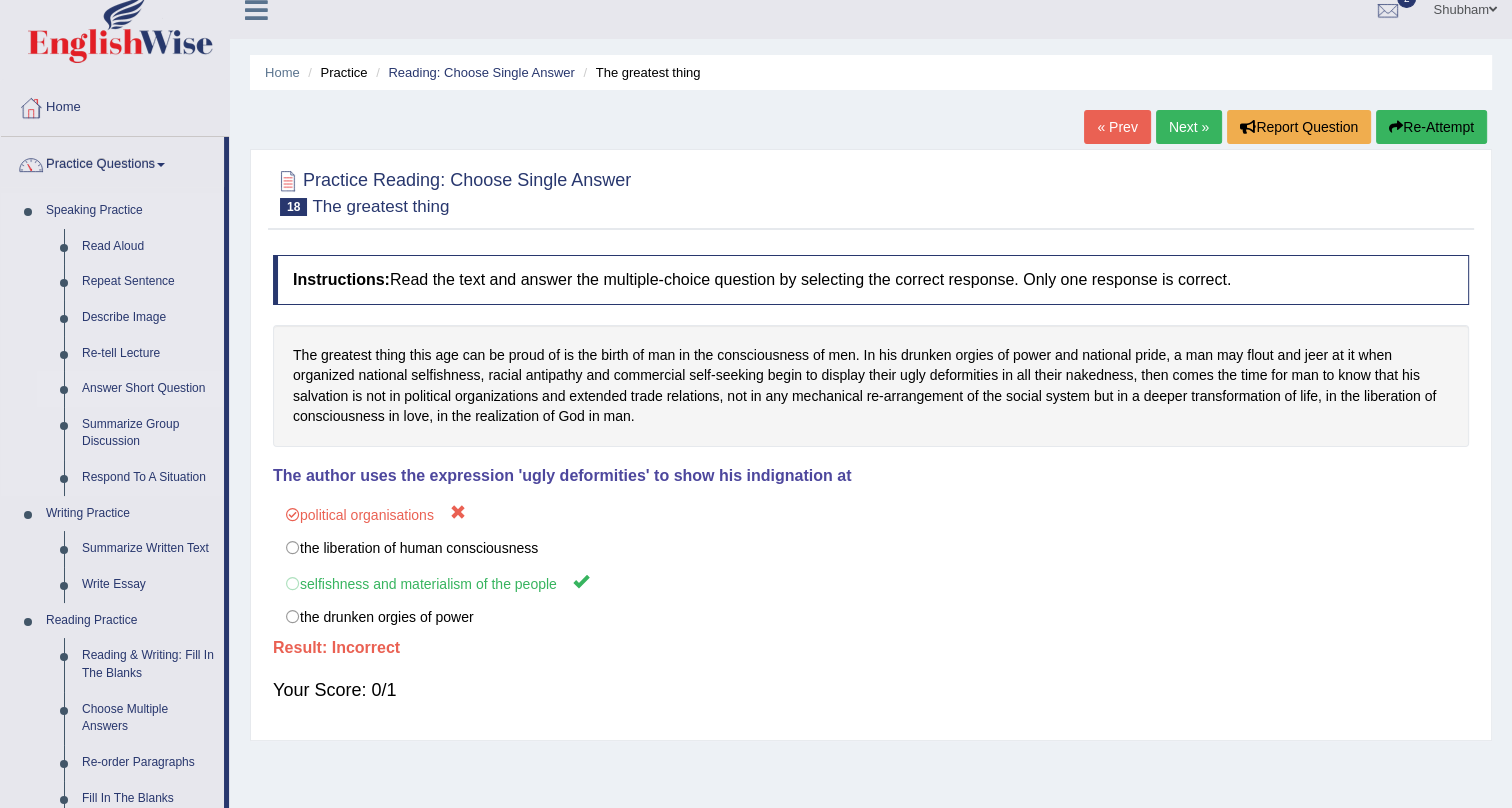 scroll, scrollTop: 0, scrollLeft: 0, axis: both 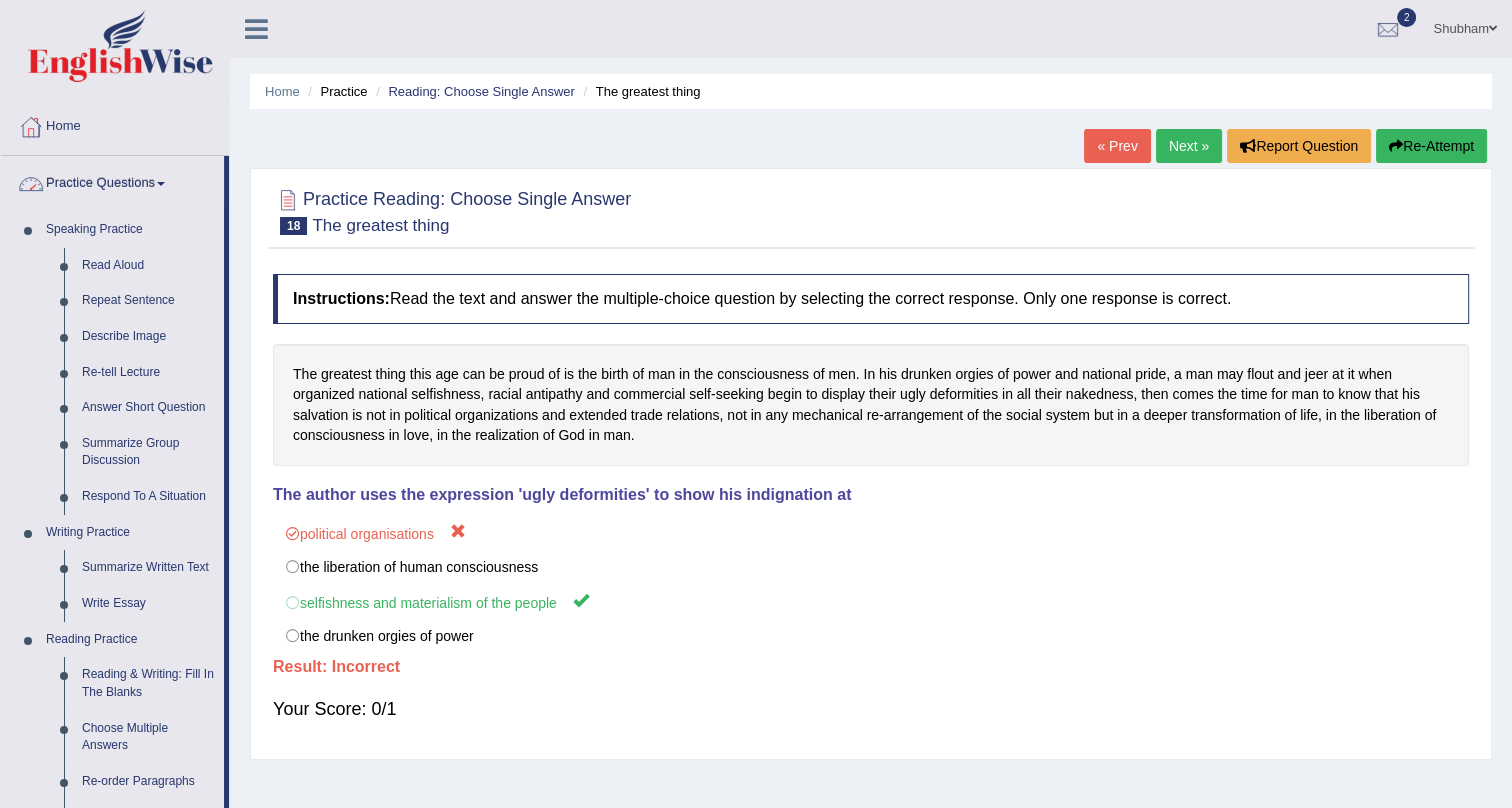 click at bounding box center (256, 29) 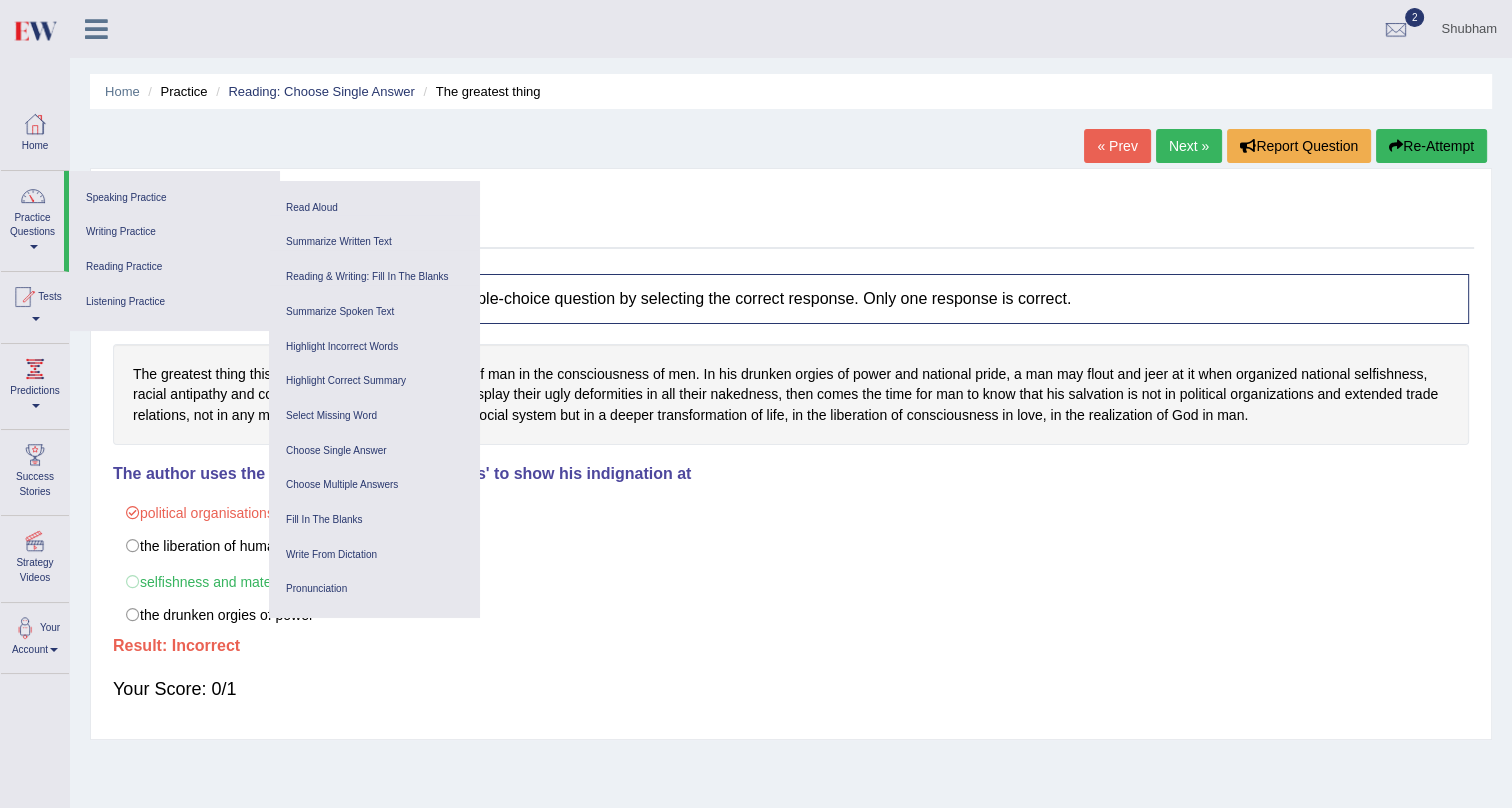 click at bounding box center [96, 29] 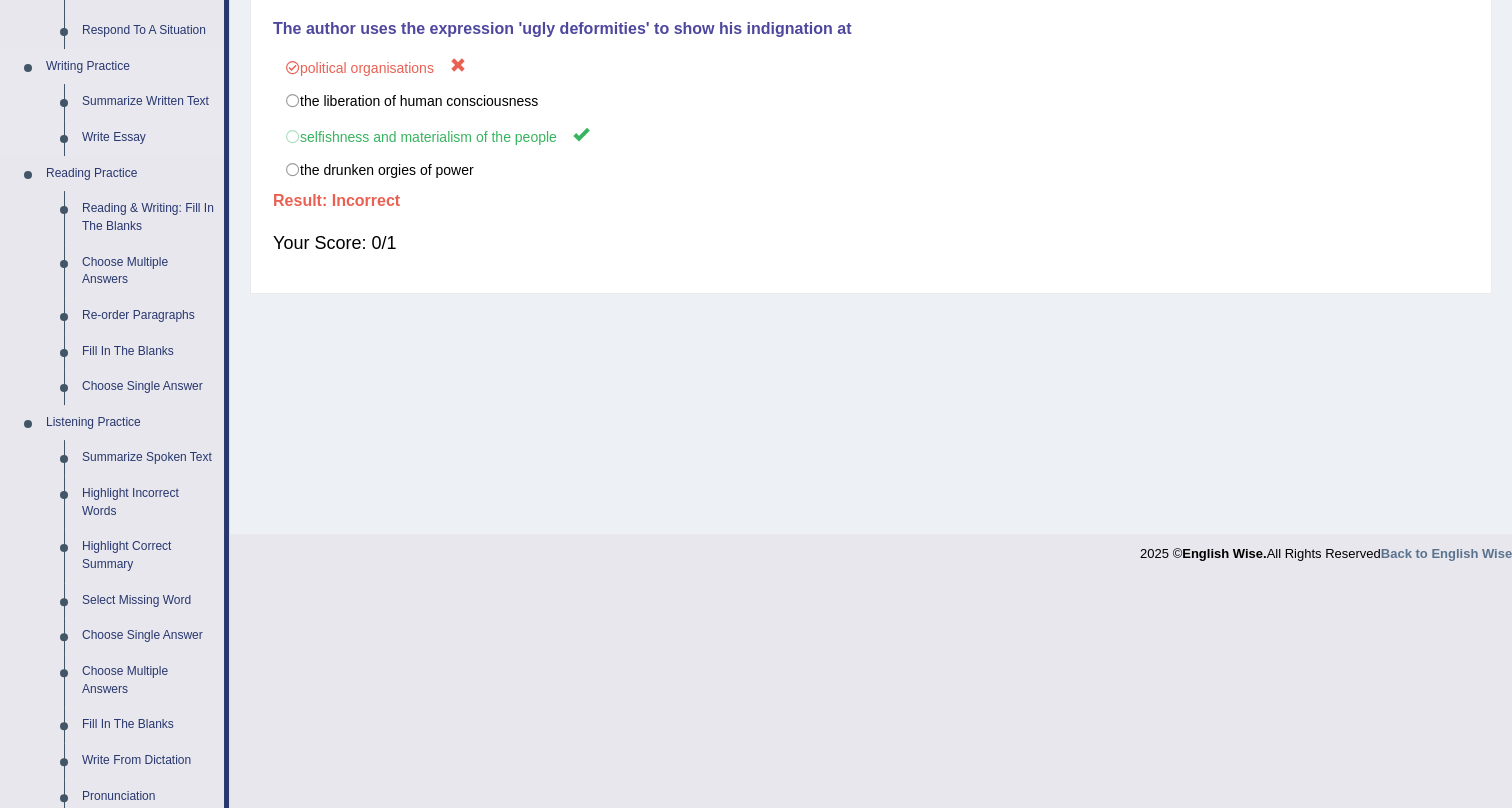 scroll, scrollTop: 272, scrollLeft: 0, axis: vertical 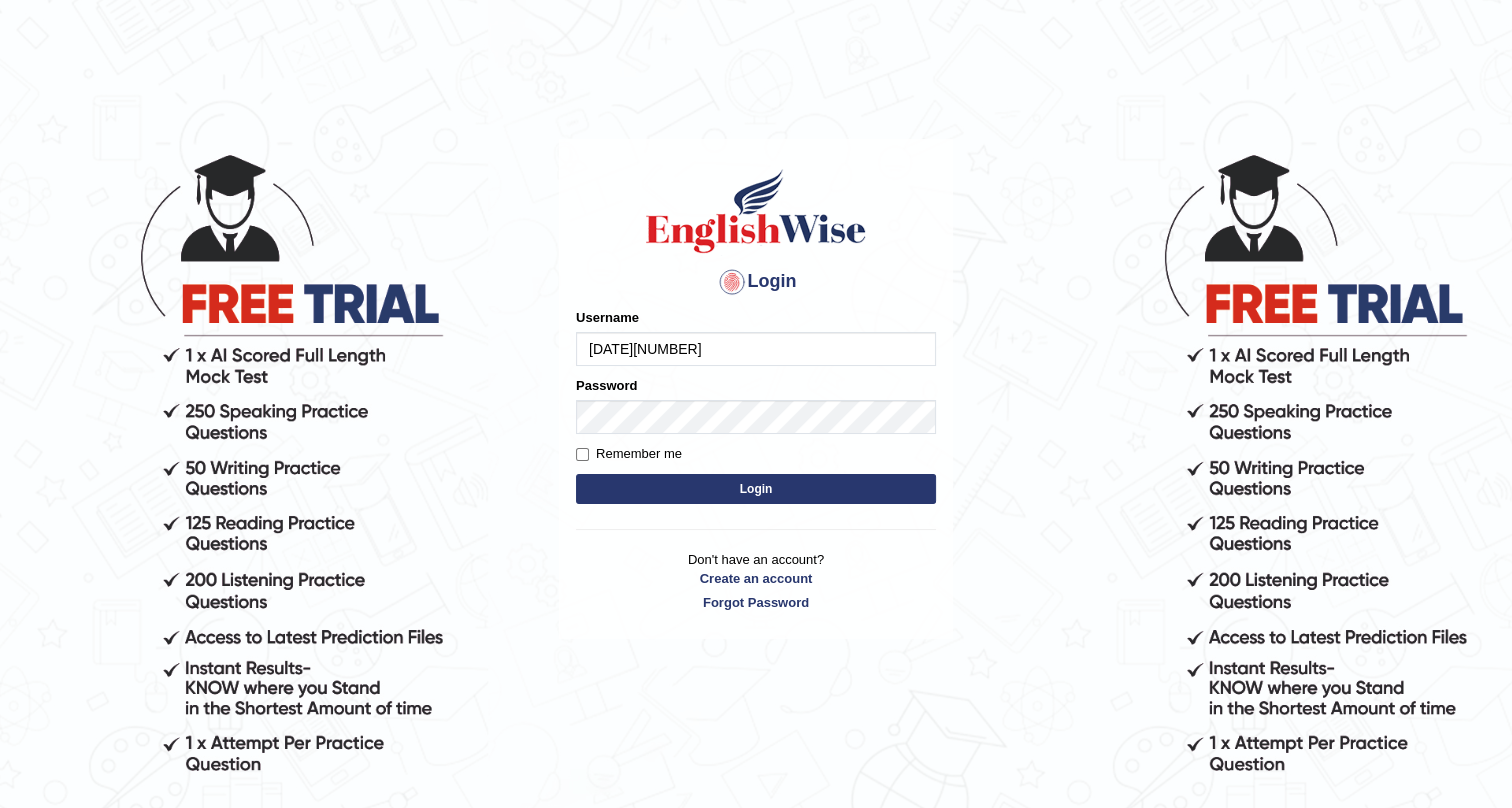 type on "[DATE][NUMBER]" 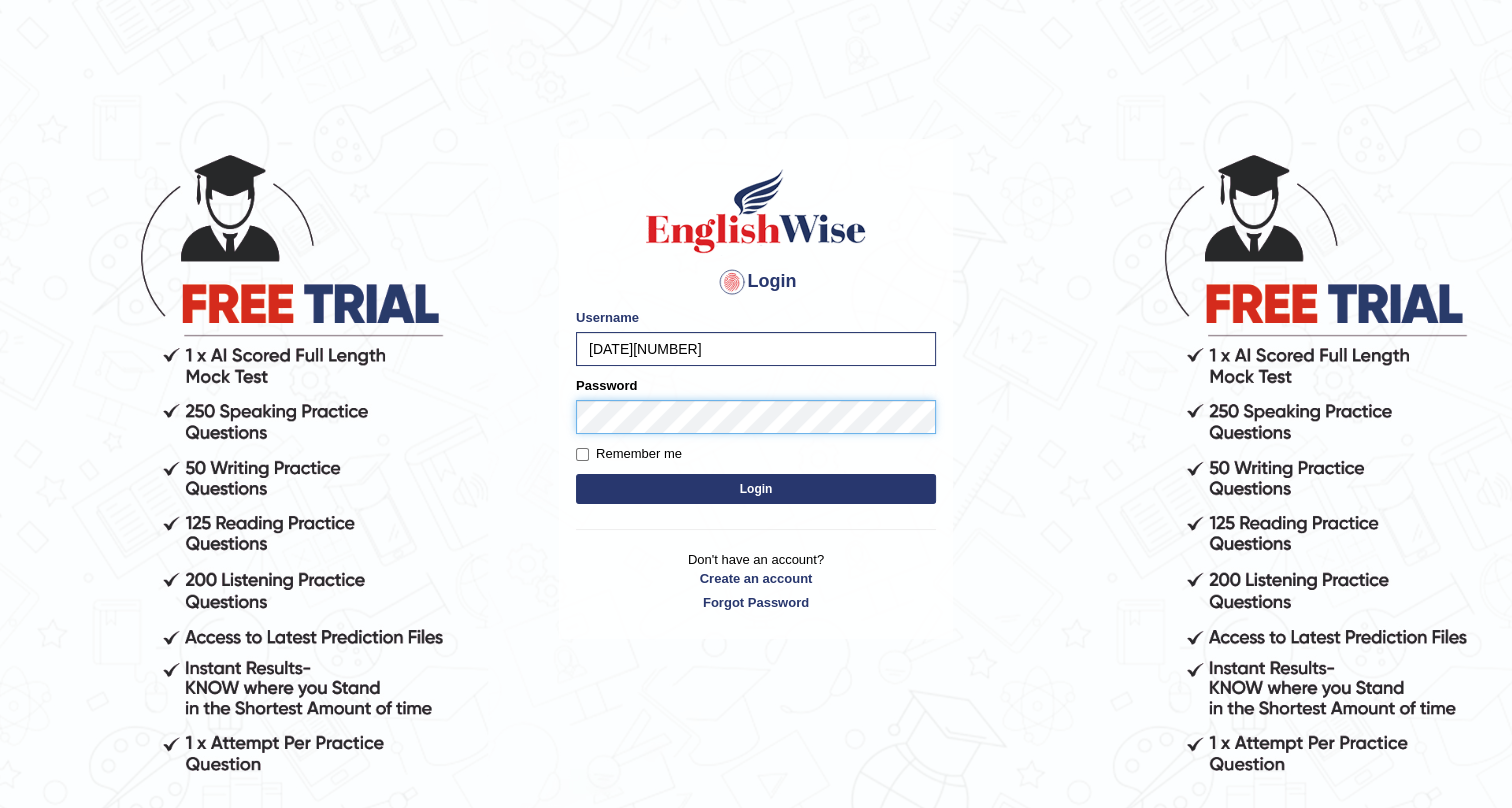 click on "Login" at bounding box center (756, 489) 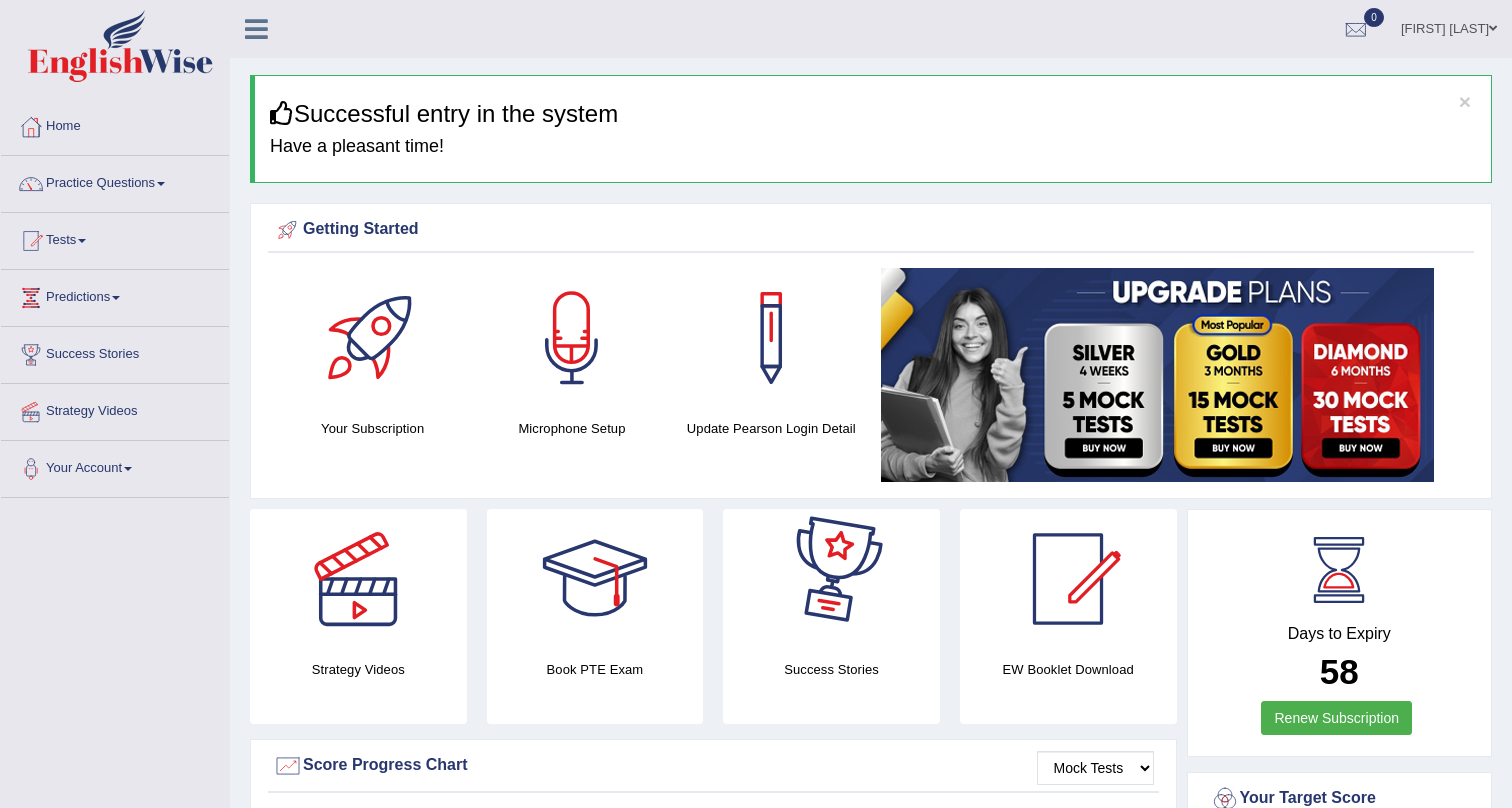 scroll, scrollTop: 0, scrollLeft: 0, axis: both 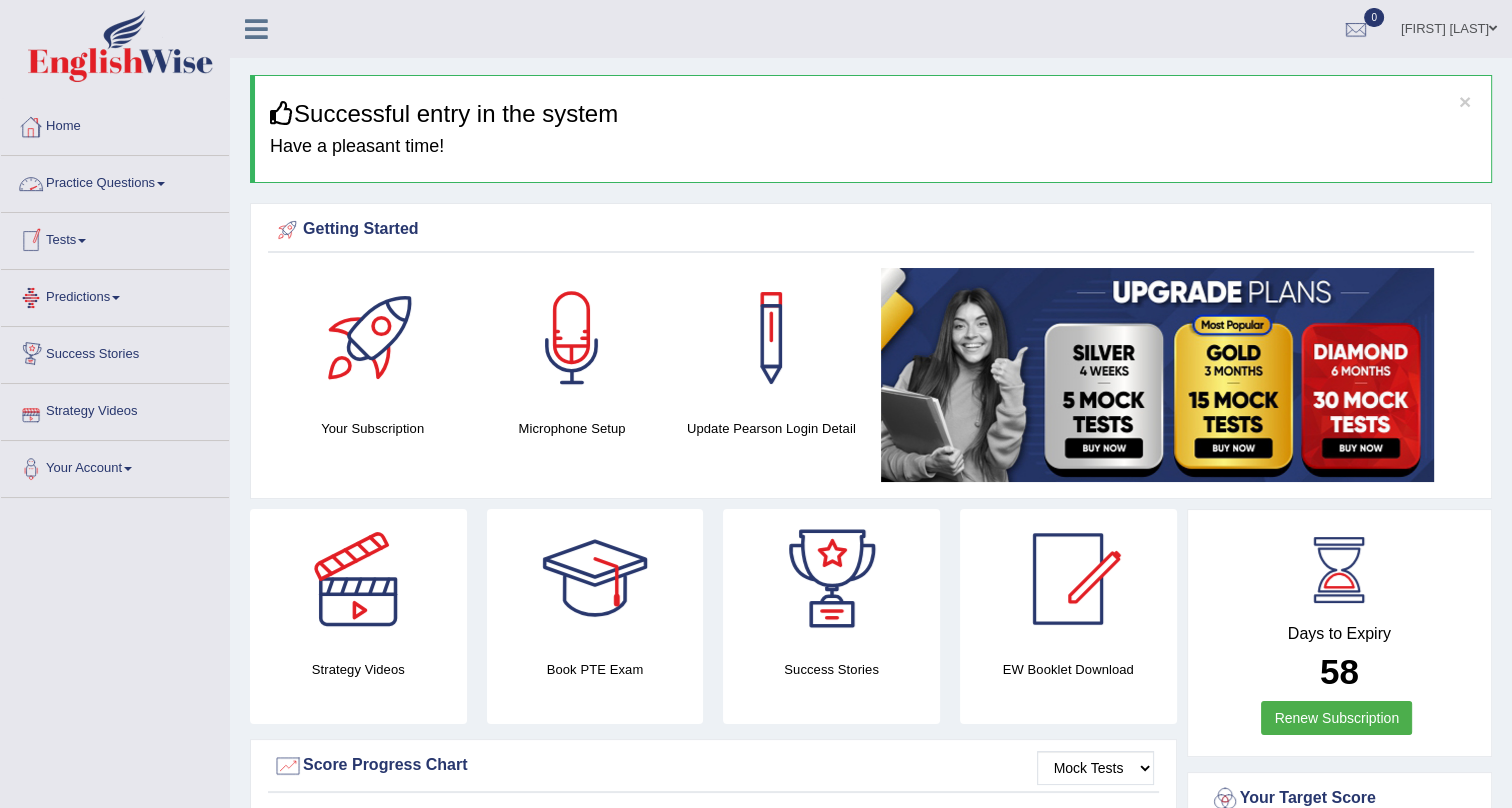 click on "Practice Questions" at bounding box center (115, 181) 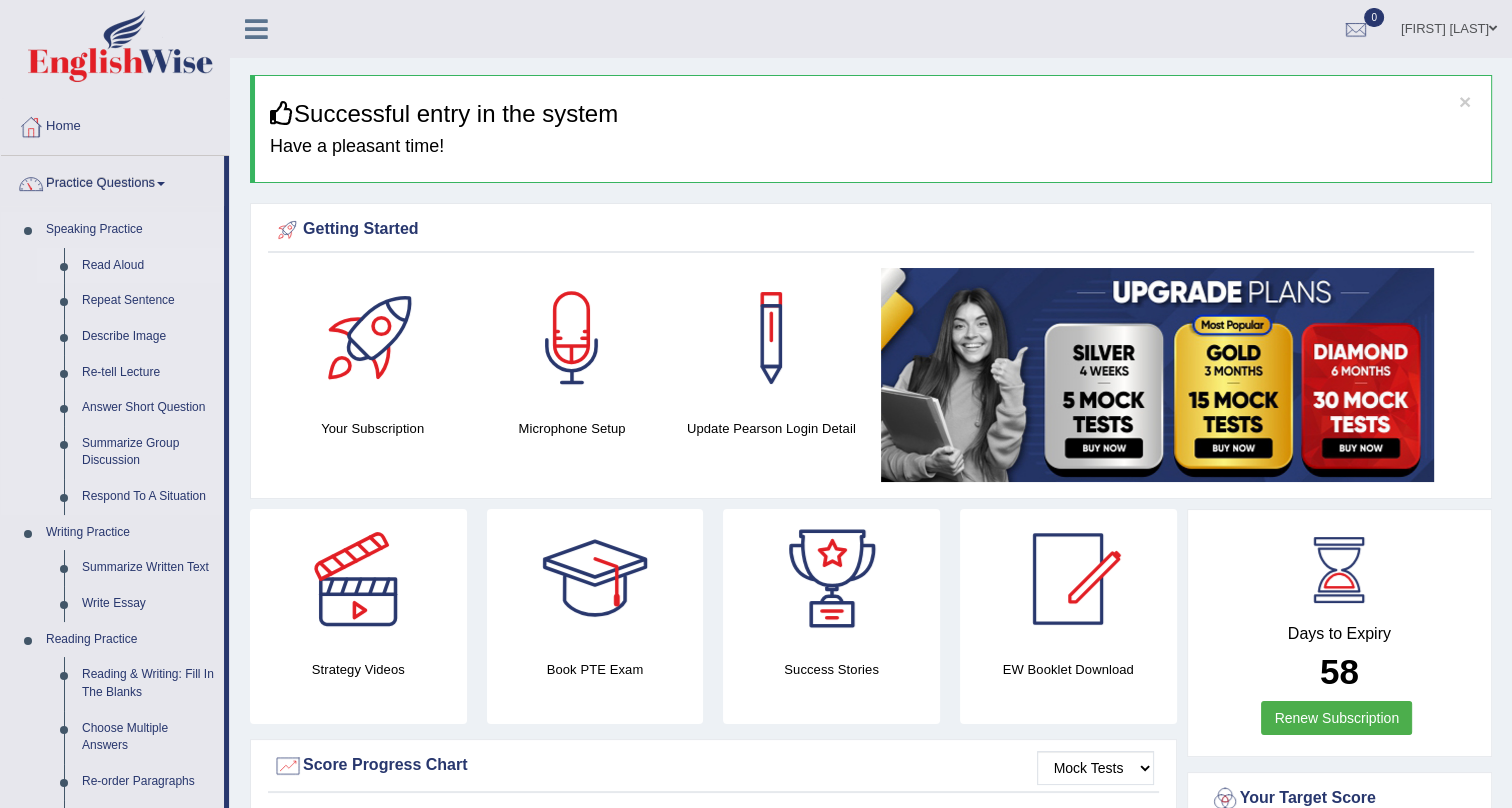 click on "Read Aloud" at bounding box center (148, 266) 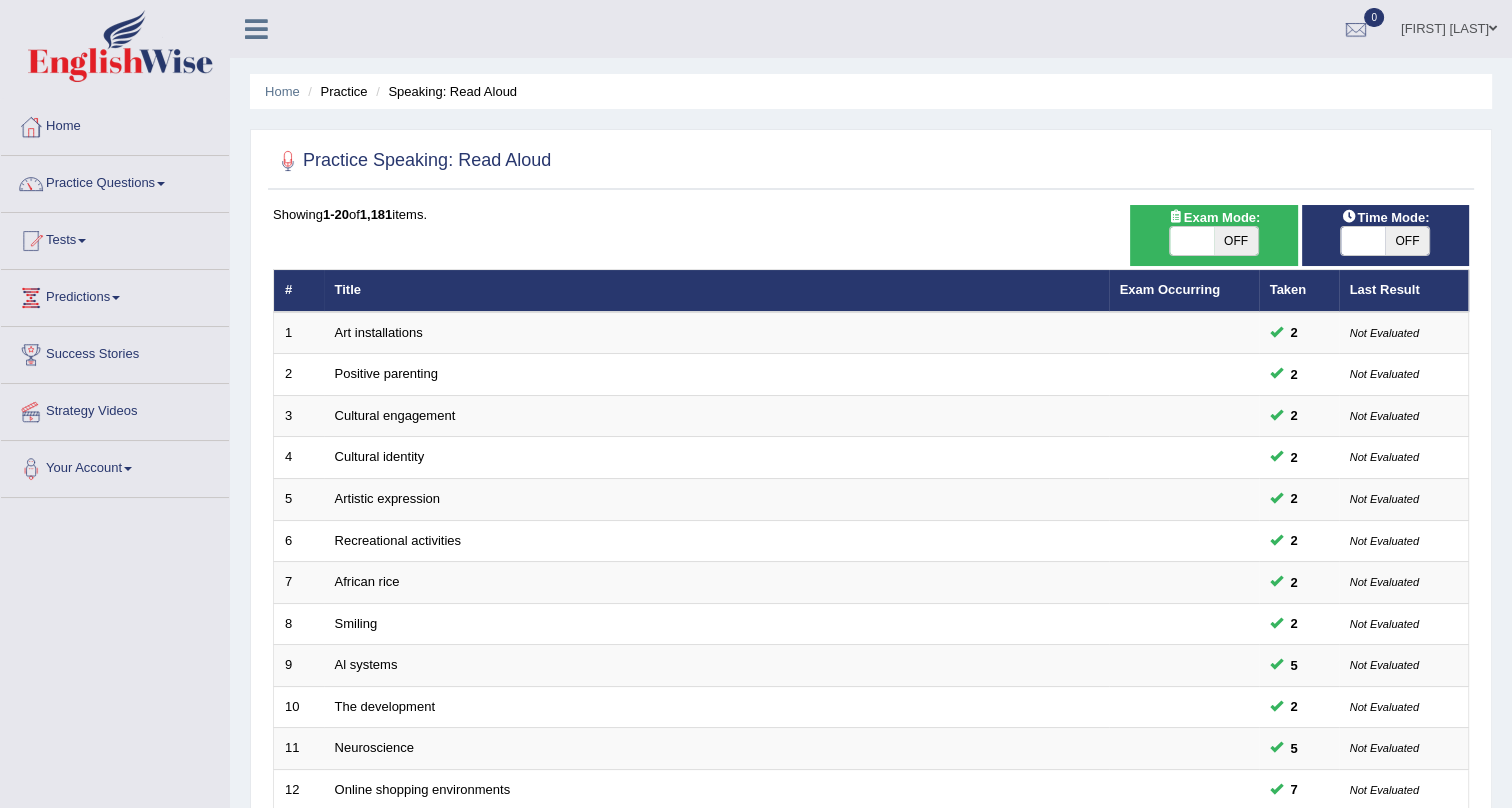 scroll, scrollTop: 513, scrollLeft: 0, axis: vertical 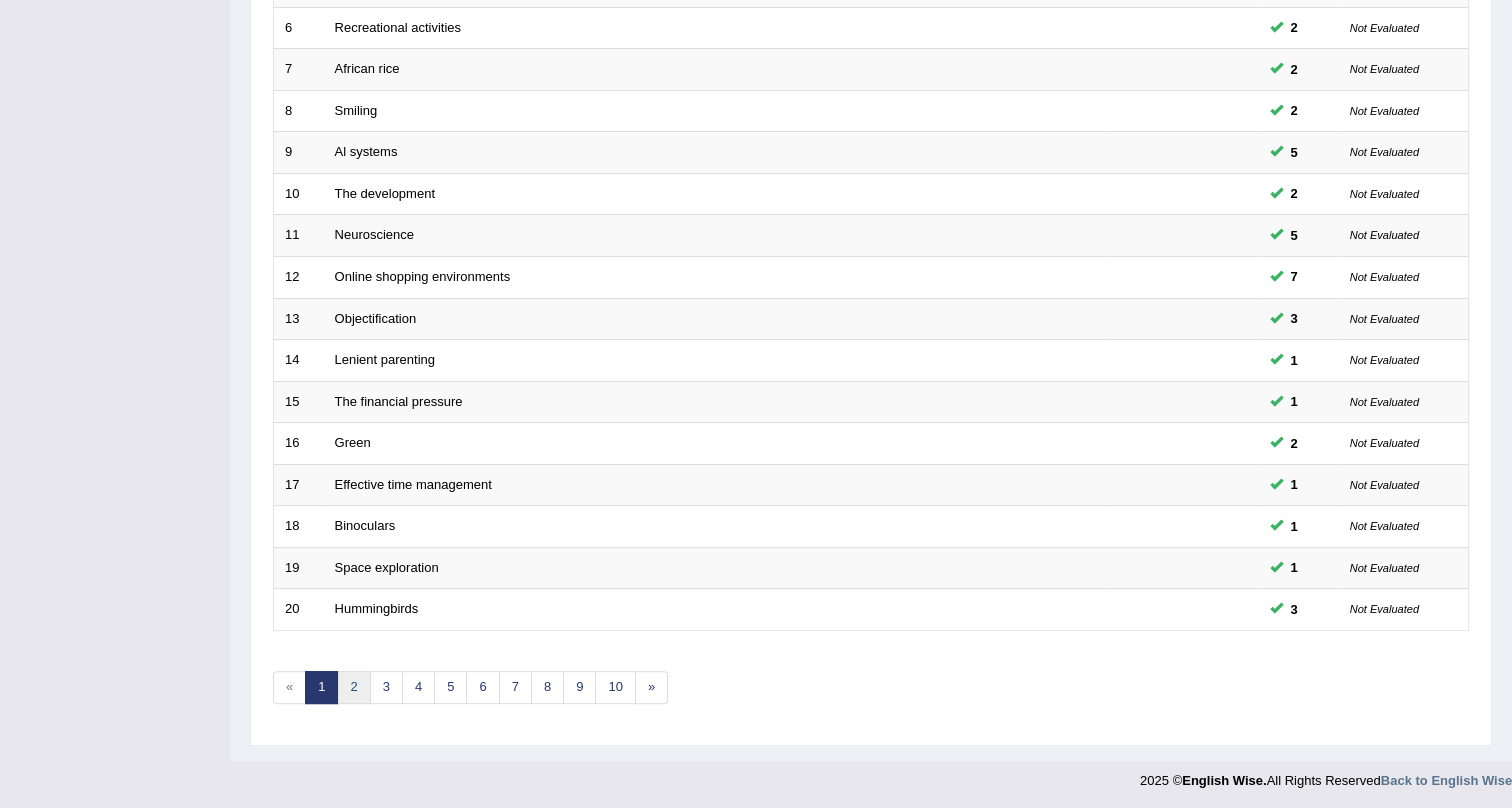 click on "2" at bounding box center [353, 687] 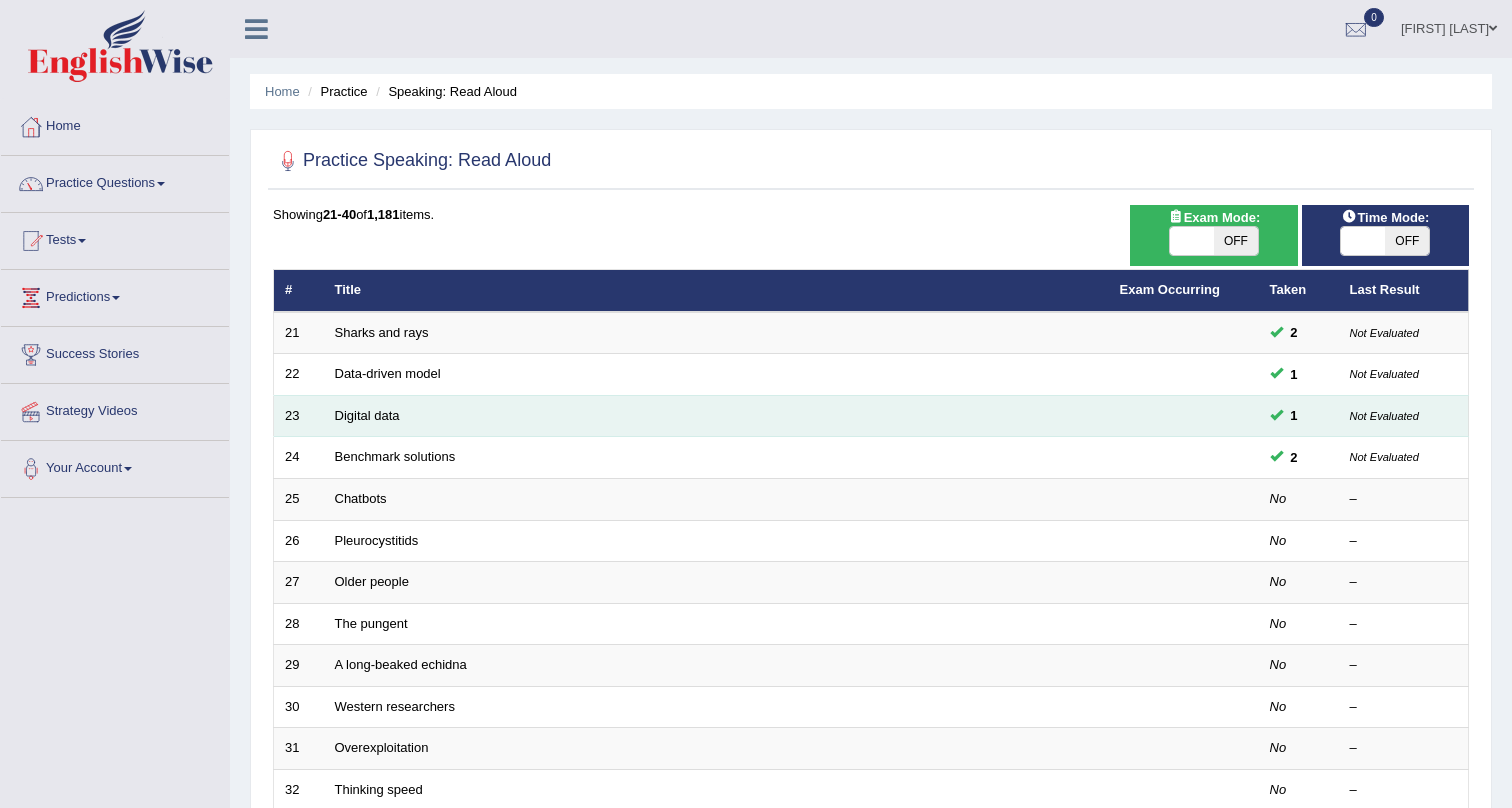 scroll, scrollTop: 0, scrollLeft: 0, axis: both 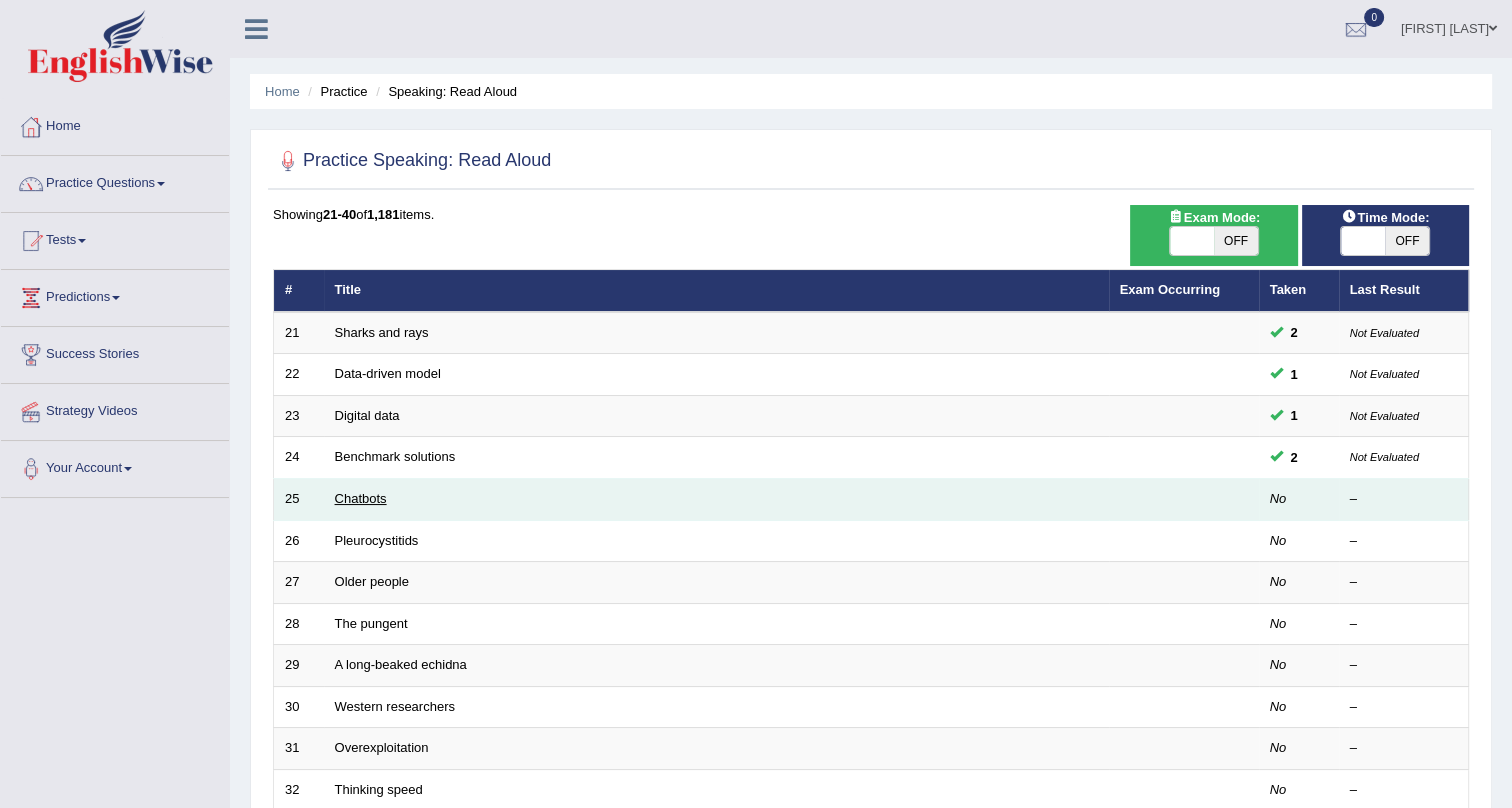 click on "Chatbots" at bounding box center [361, 498] 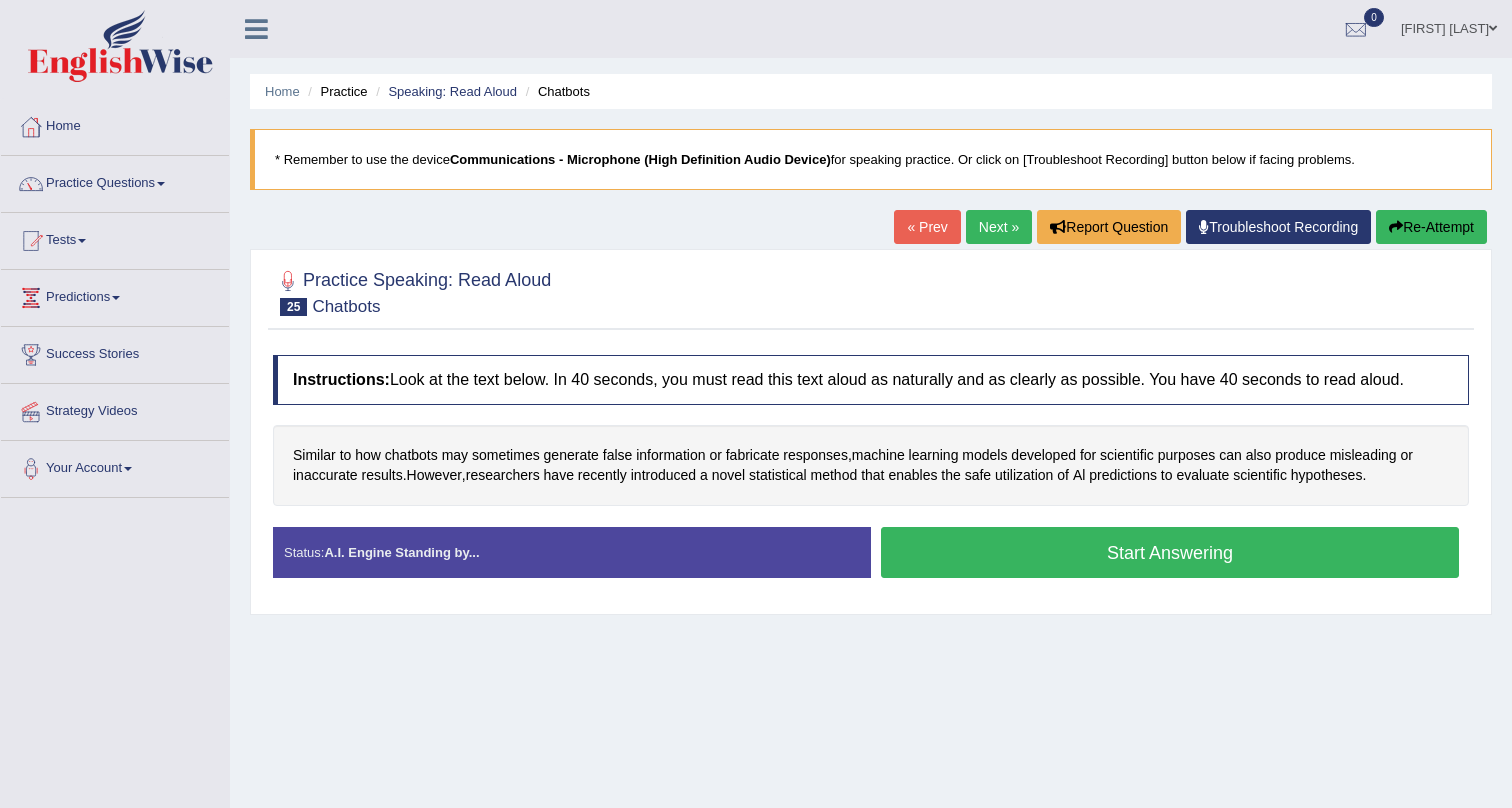 scroll, scrollTop: 0, scrollLeft: 0, axis: both 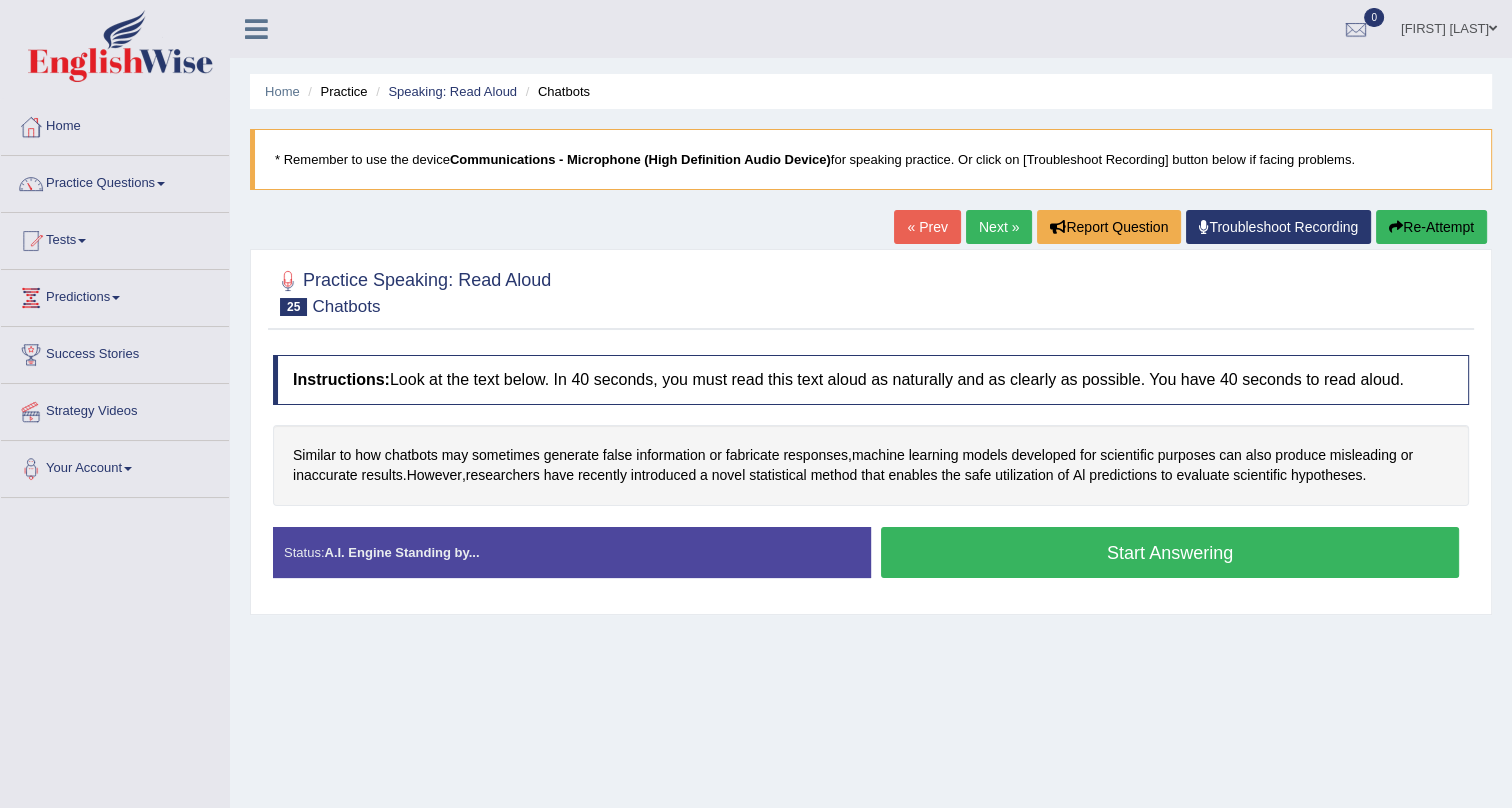 click on "Start Answering" at bounding box center [1170, 552] 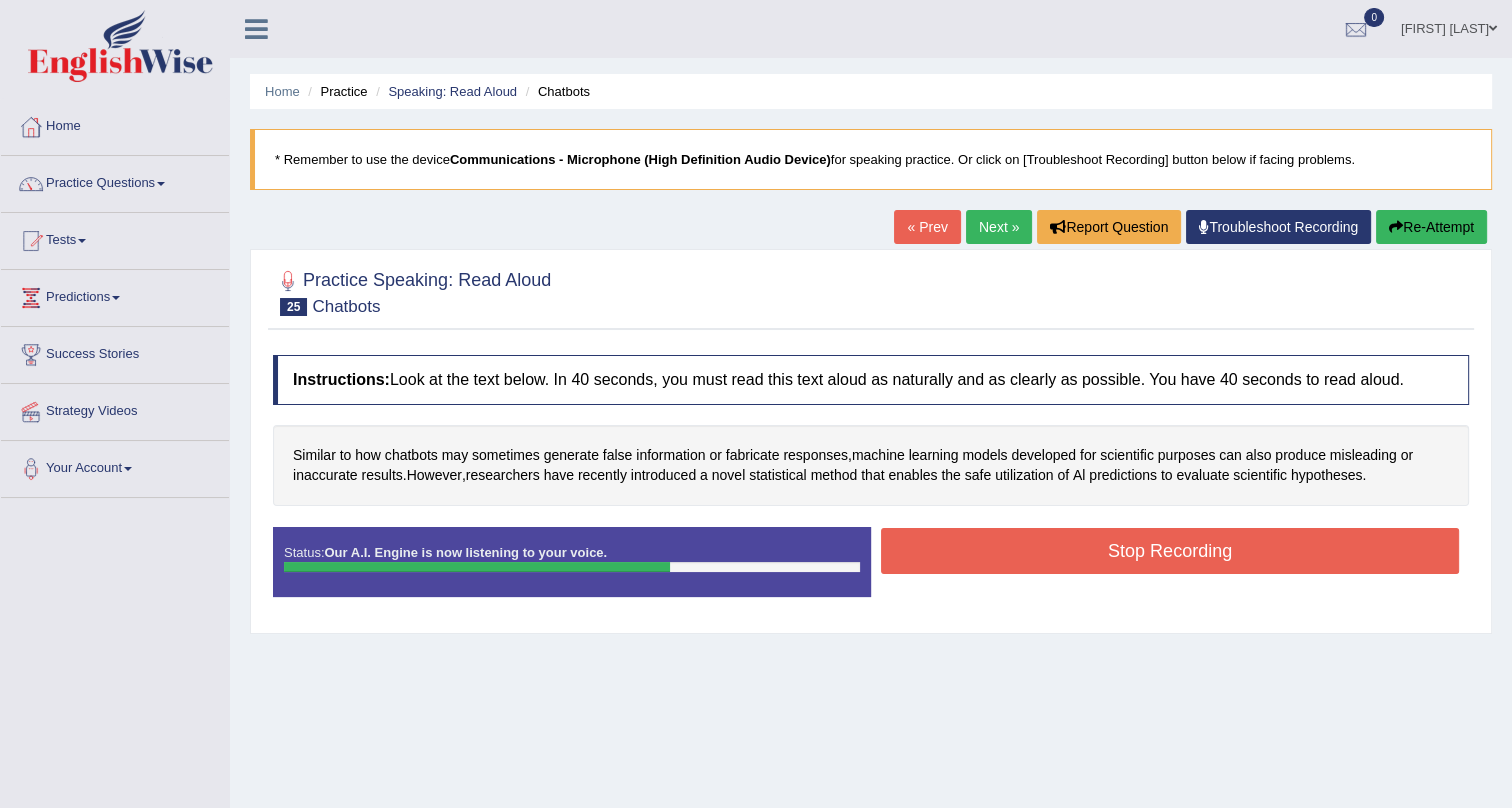 click on "Stop Recording" at bounding box center [1170, 551] 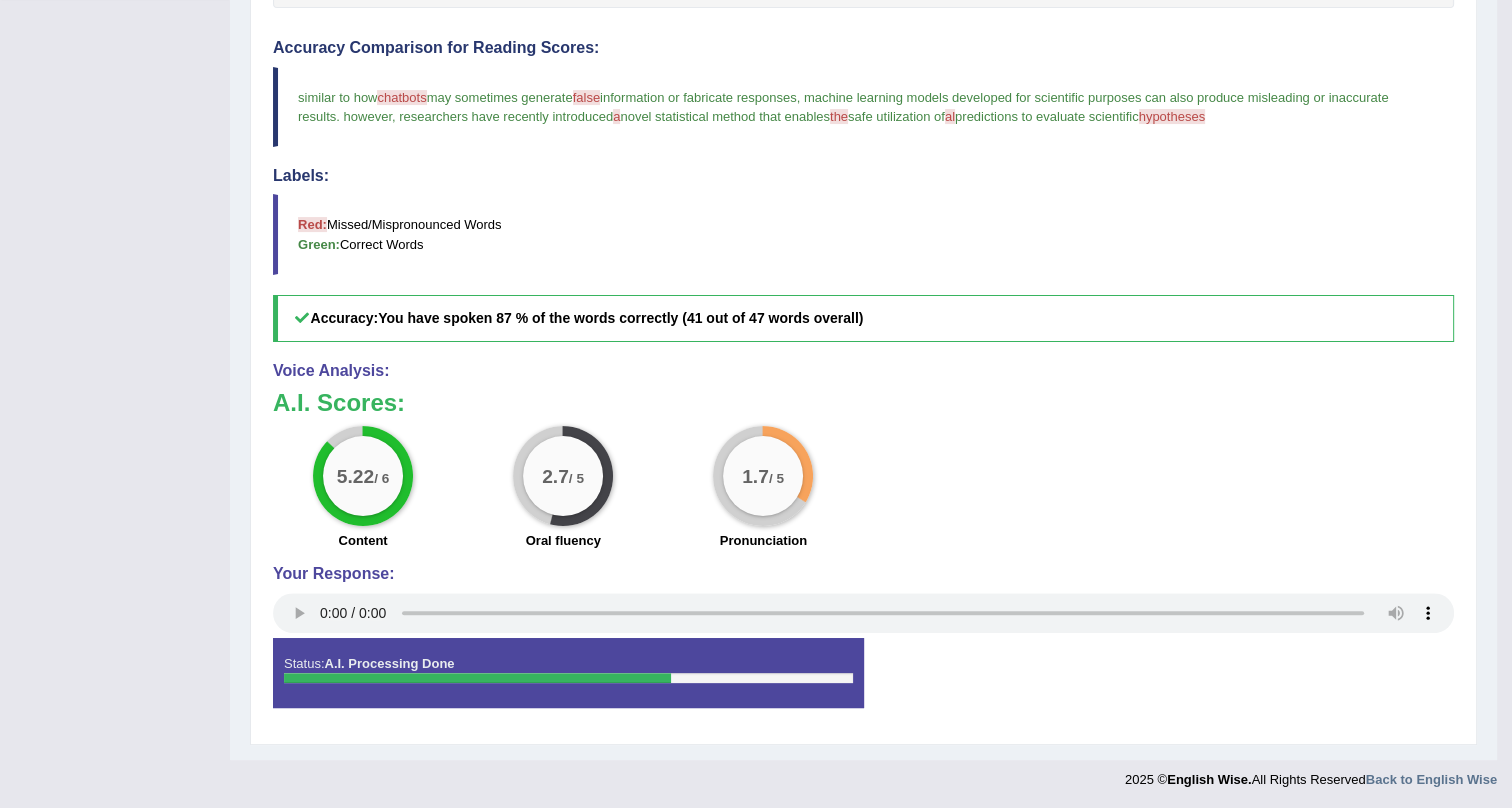 scroll, scrollTop: 500, scrollLeft: 0, axis: vertical 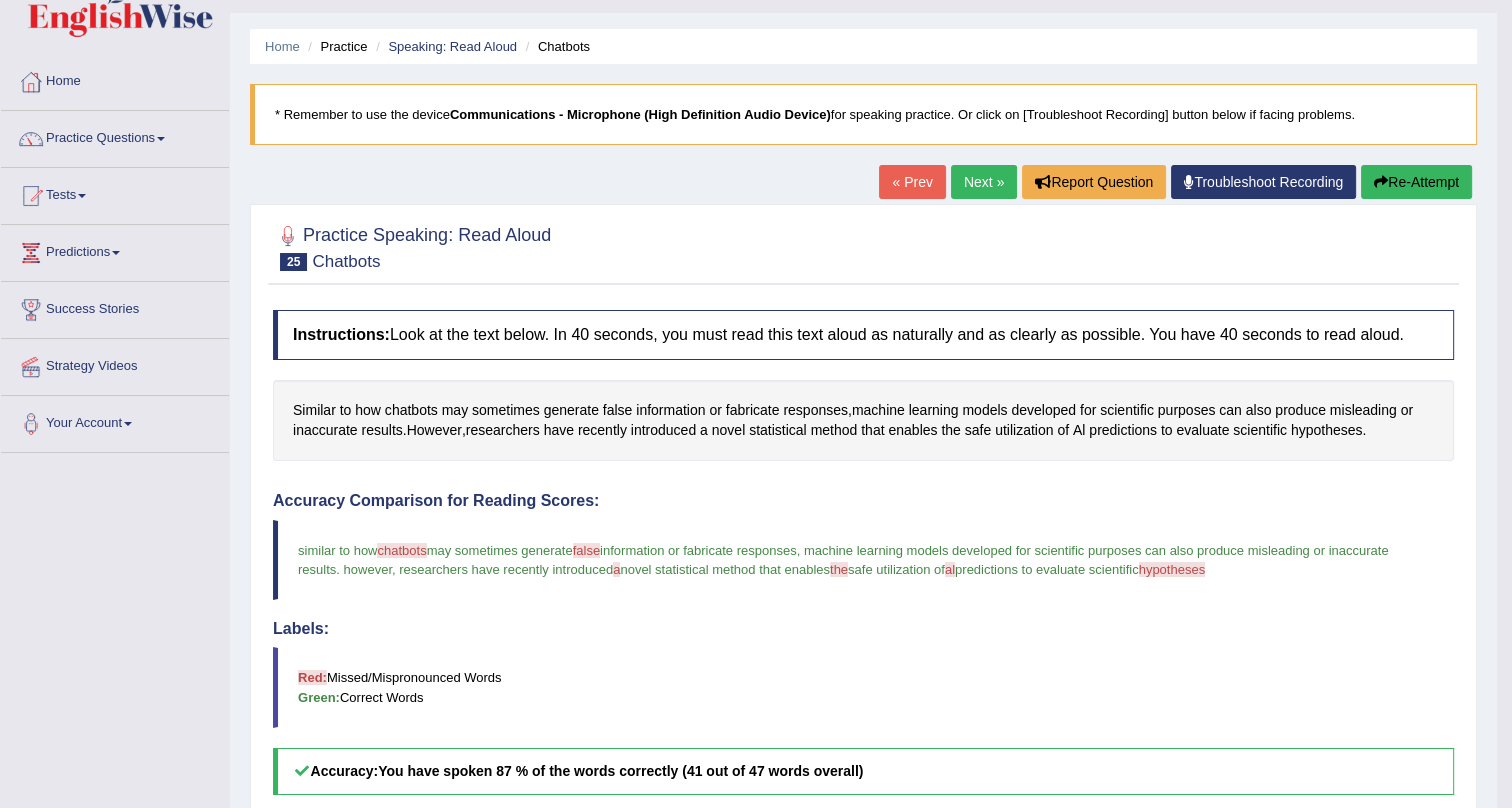 click on "Re-Attempt" at bounding box center [1416, 182] 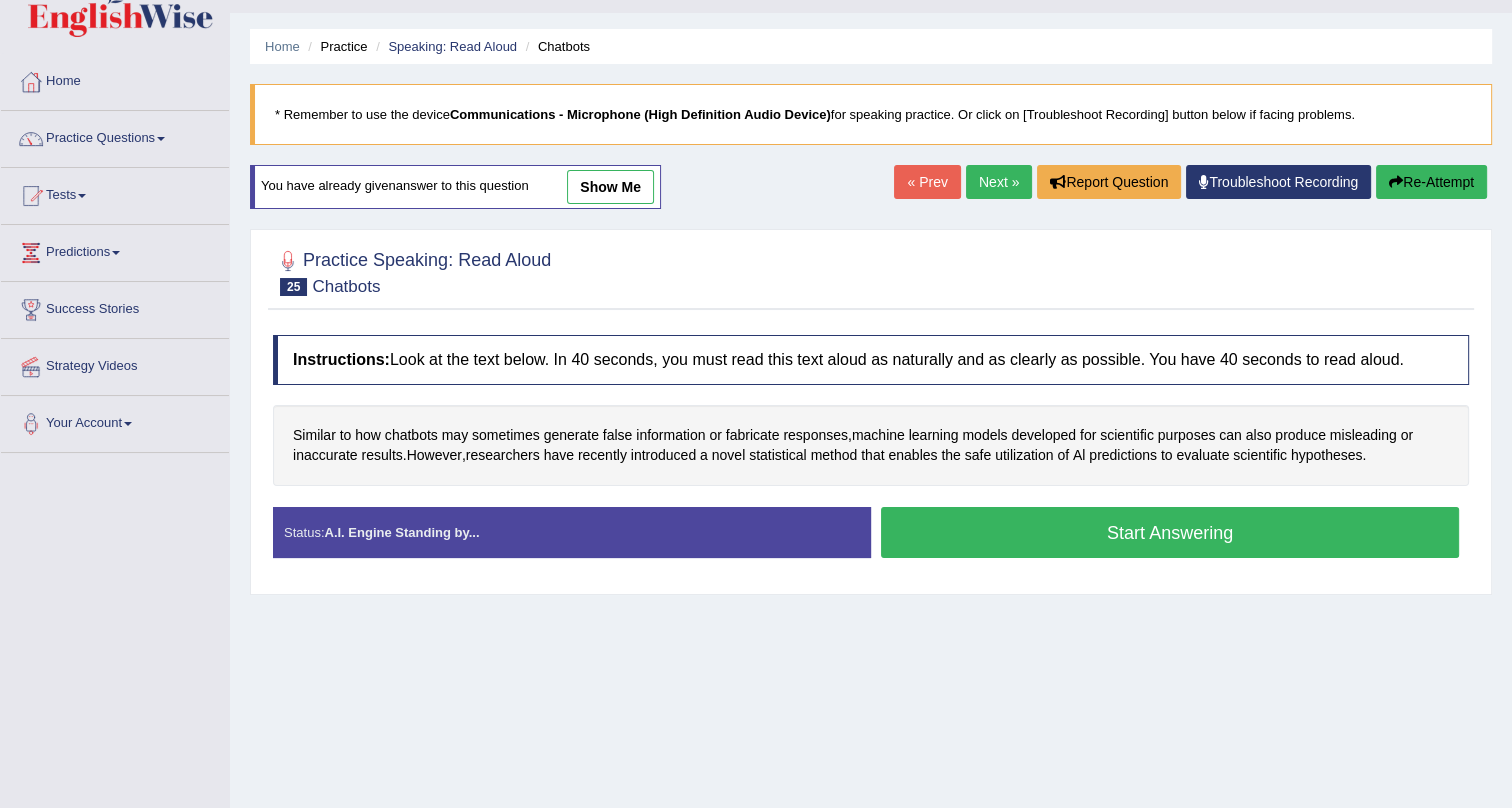 scroll, scrollTop: 45, scrollLeft: 0, axis: vertical 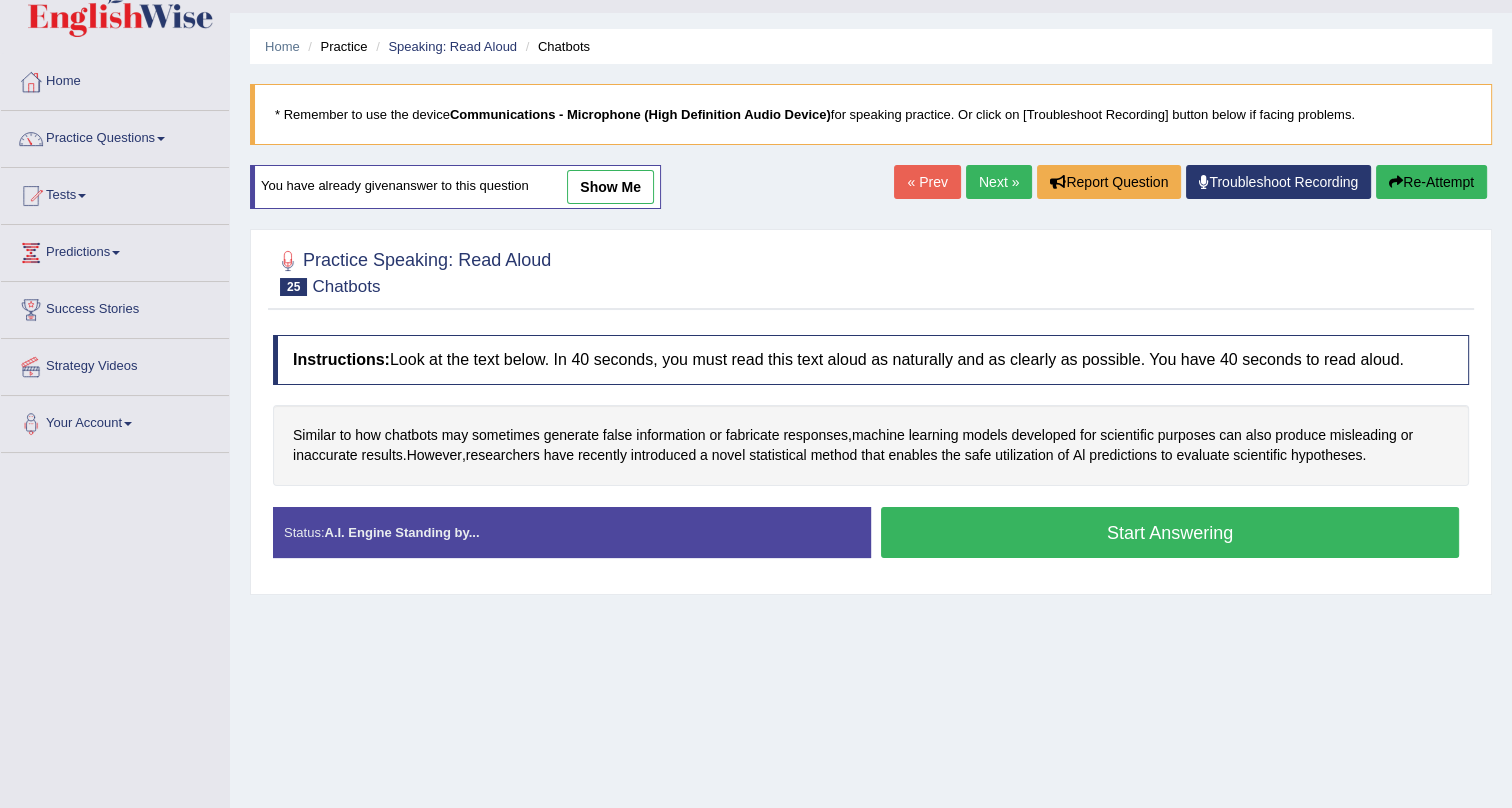 click on "Start Answering" at bounding box center [1170, 532] 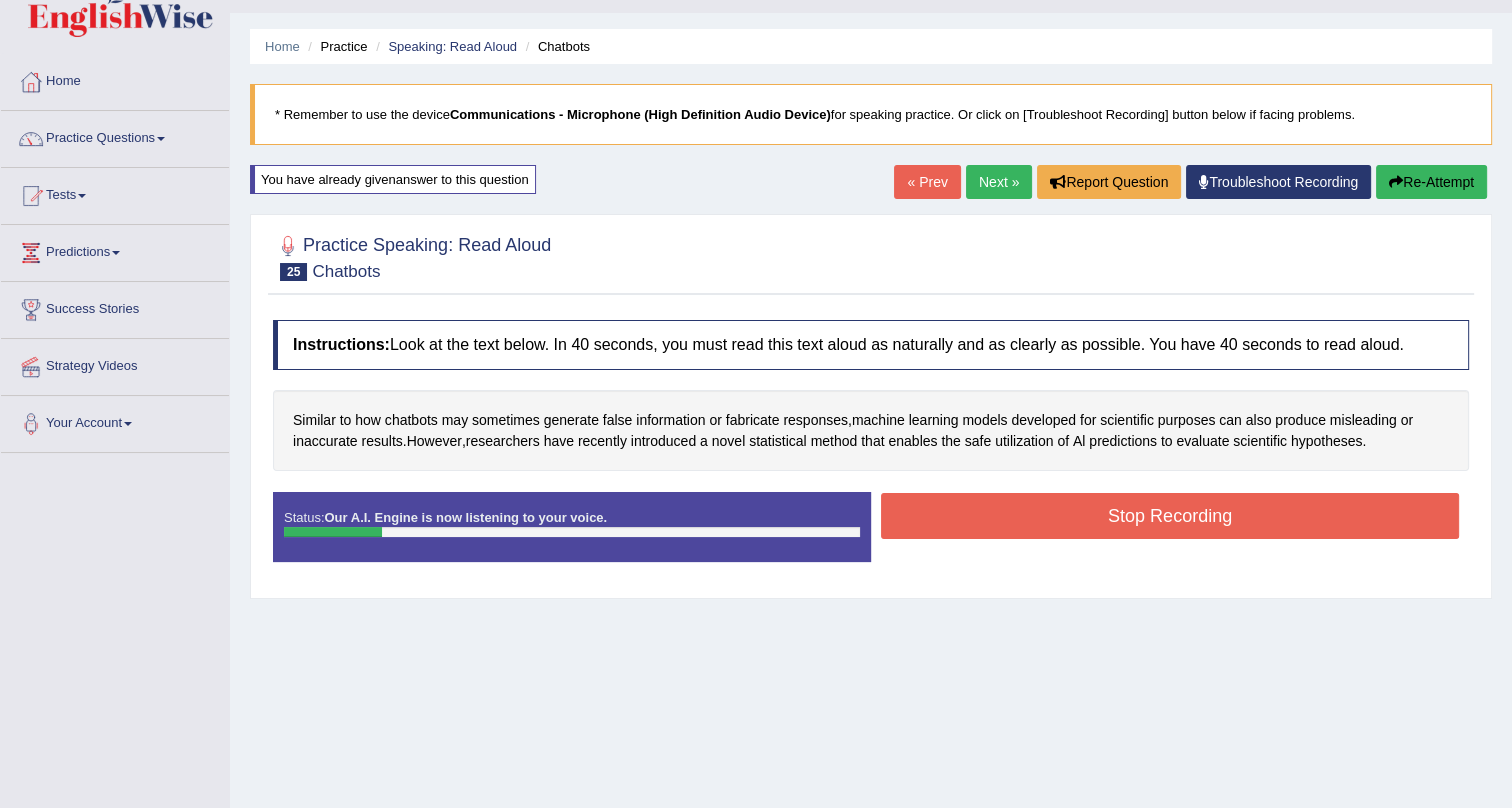 click on "Re-Attempt" at bounding box center [1431, 182] 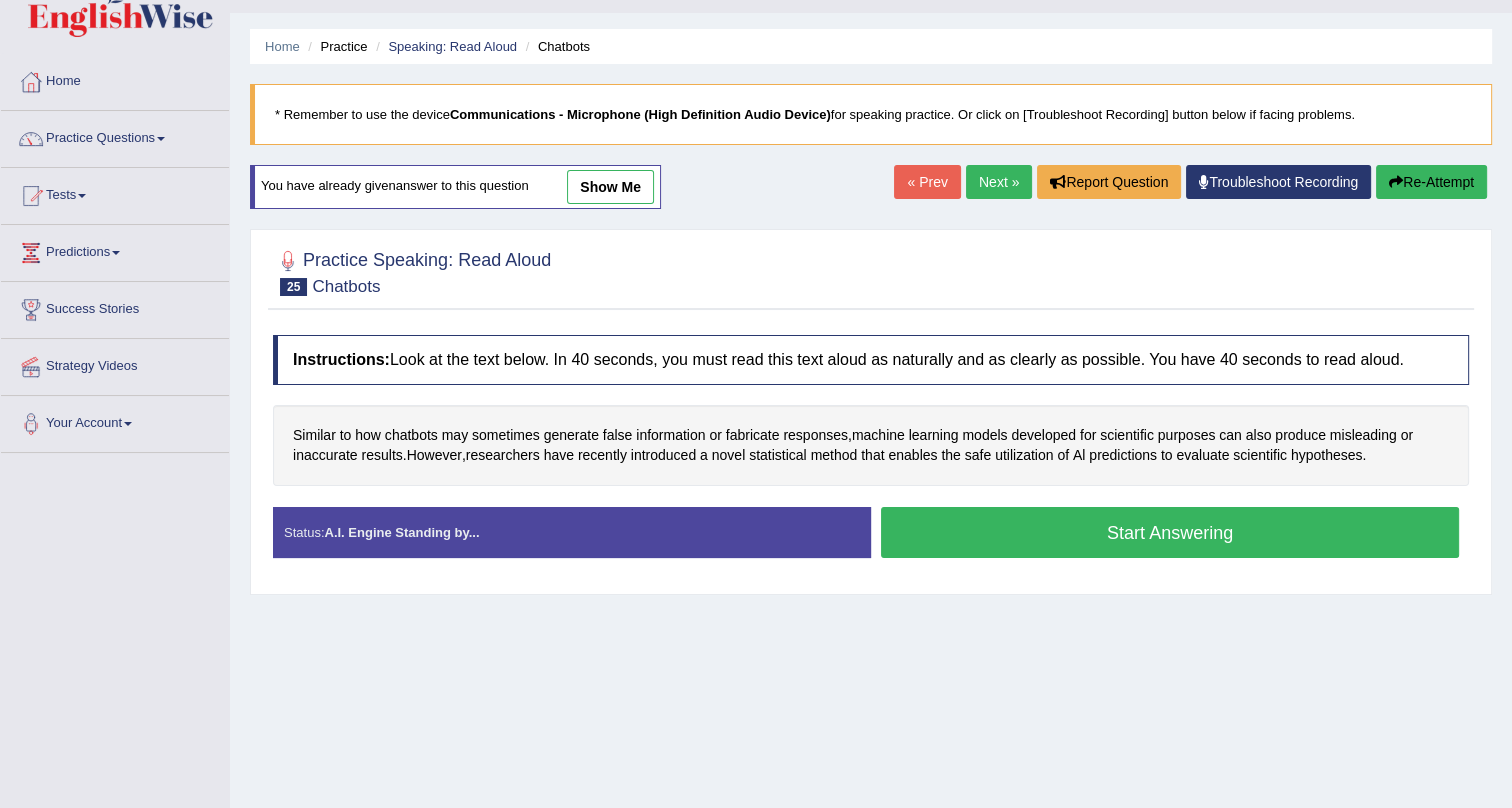 scroll, scrollTop: 0, scrollLeft: 0, axis: both 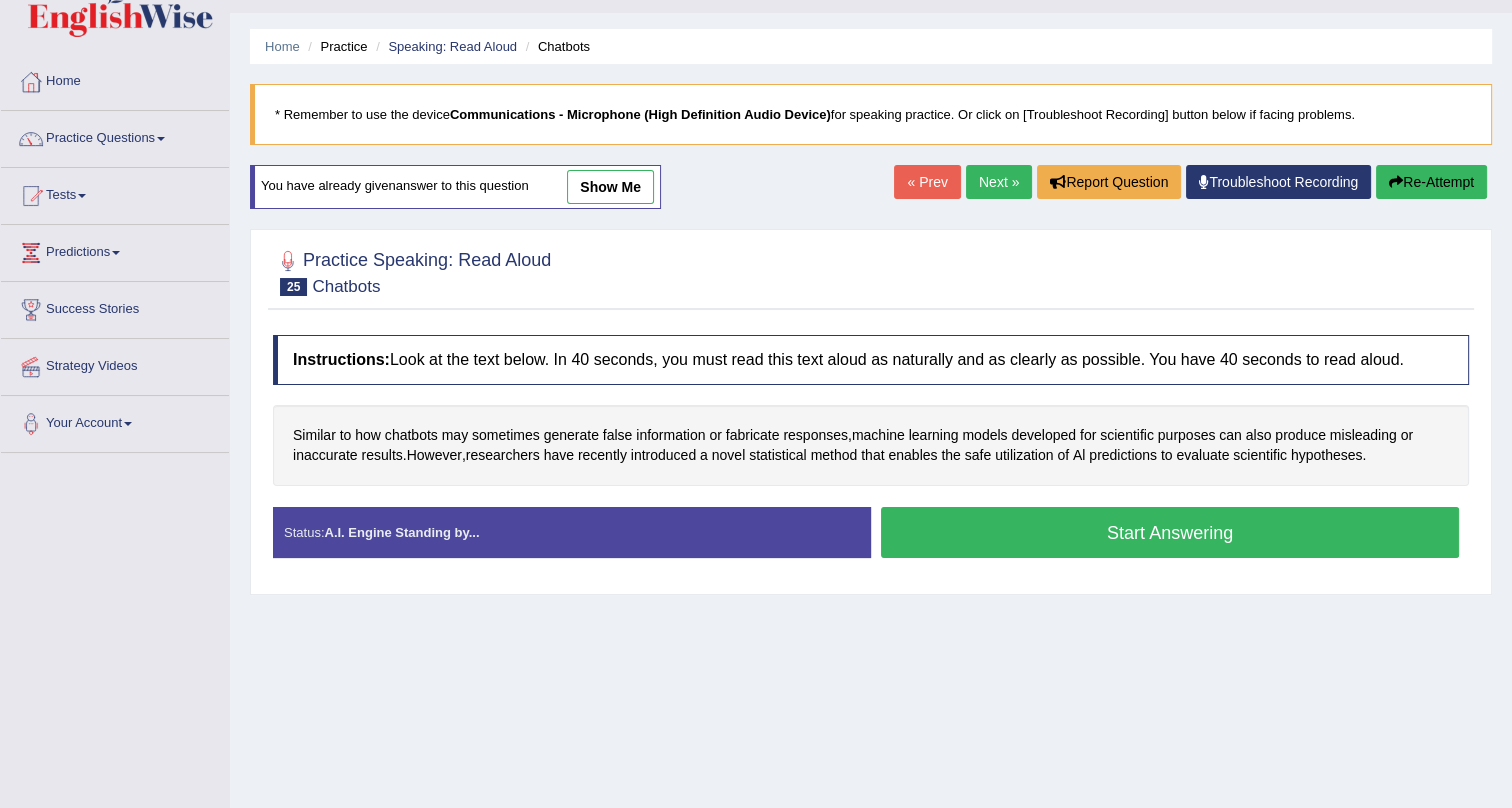 click on "Start Answering" at bounding box center (1170, 532) 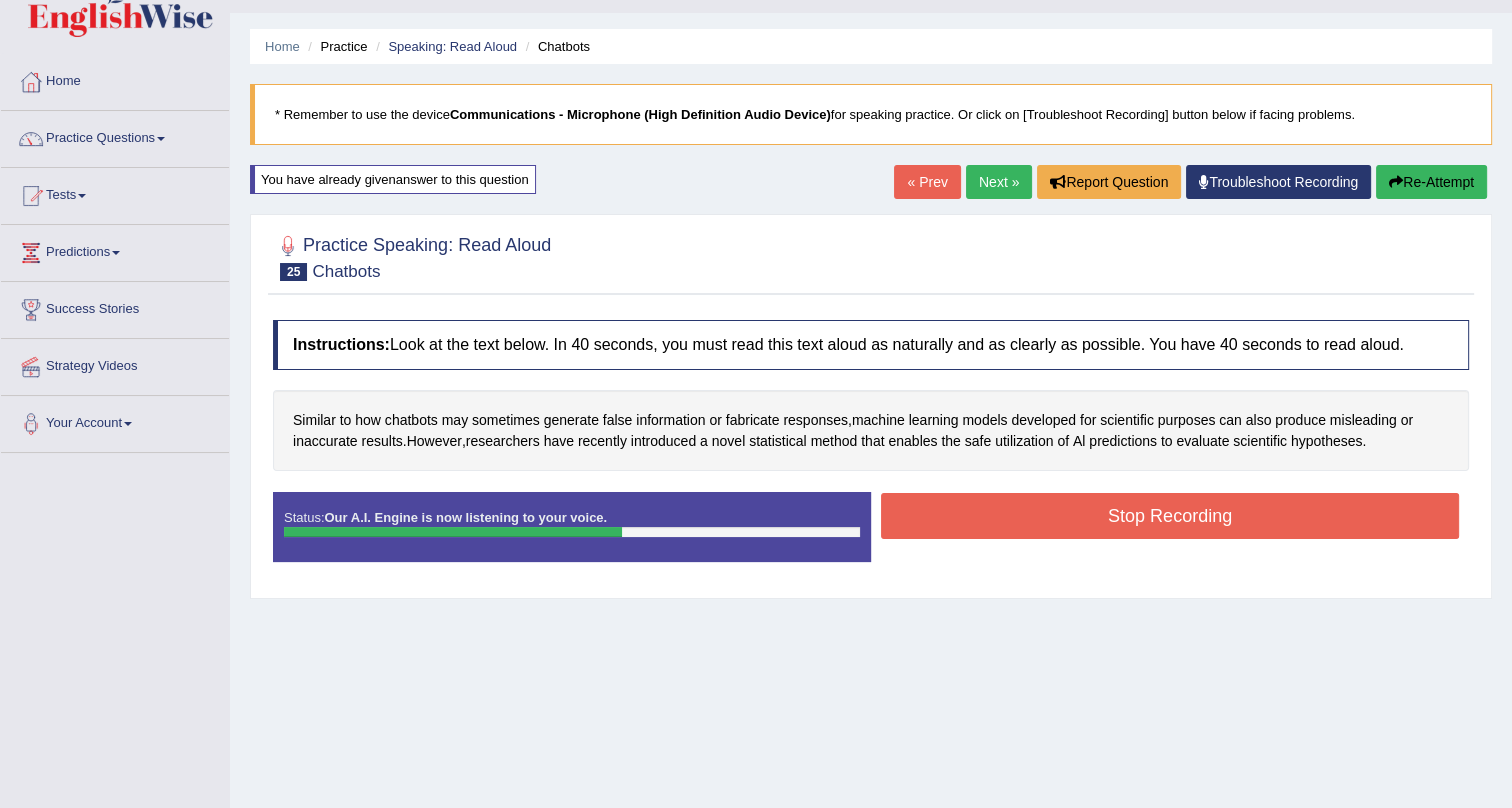 click on "Stop Recording" at bounding box center [1170, 516] 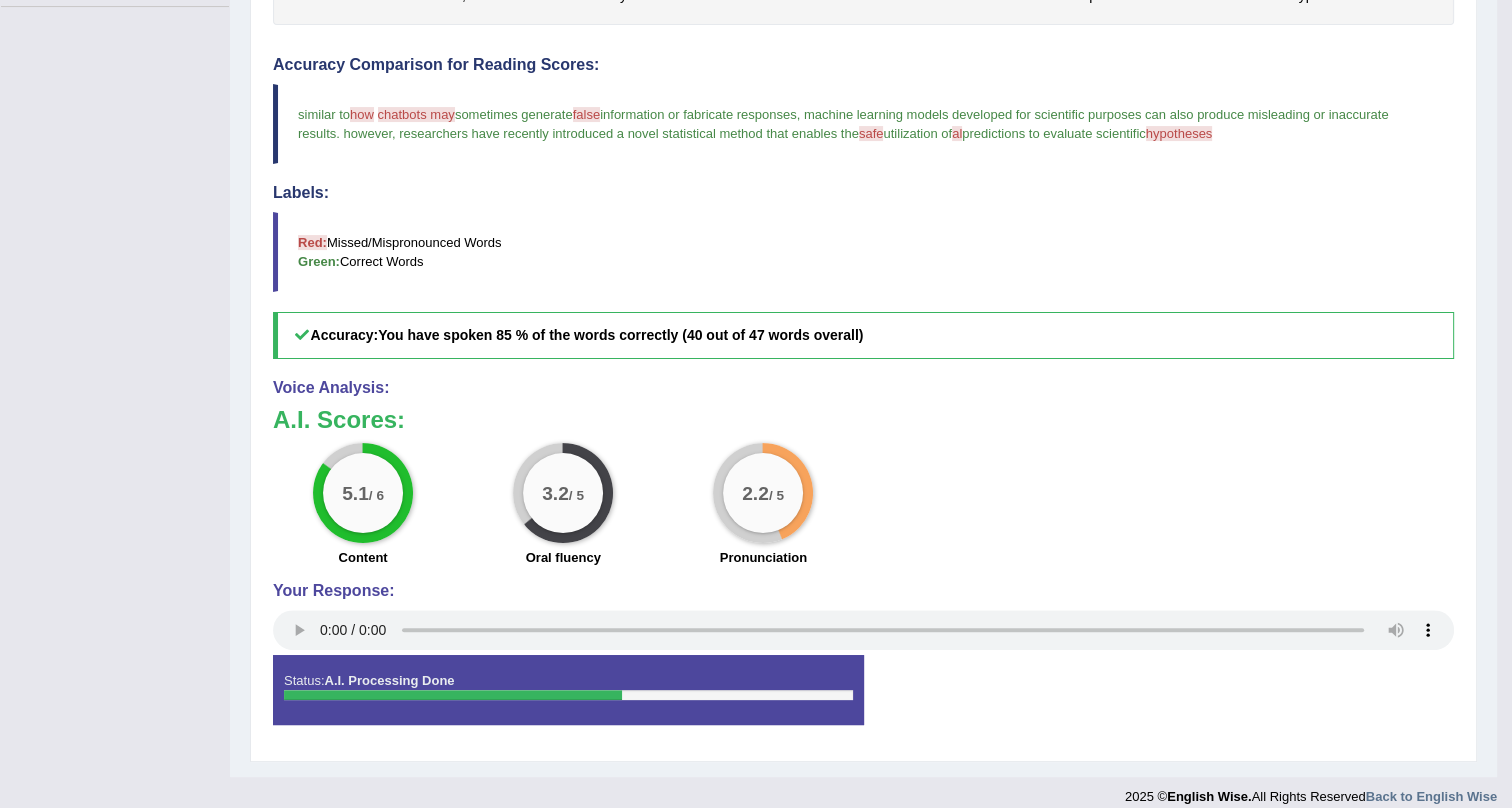 scroll, scrollTop: 510, scrollLeft: 0, axis: vertical 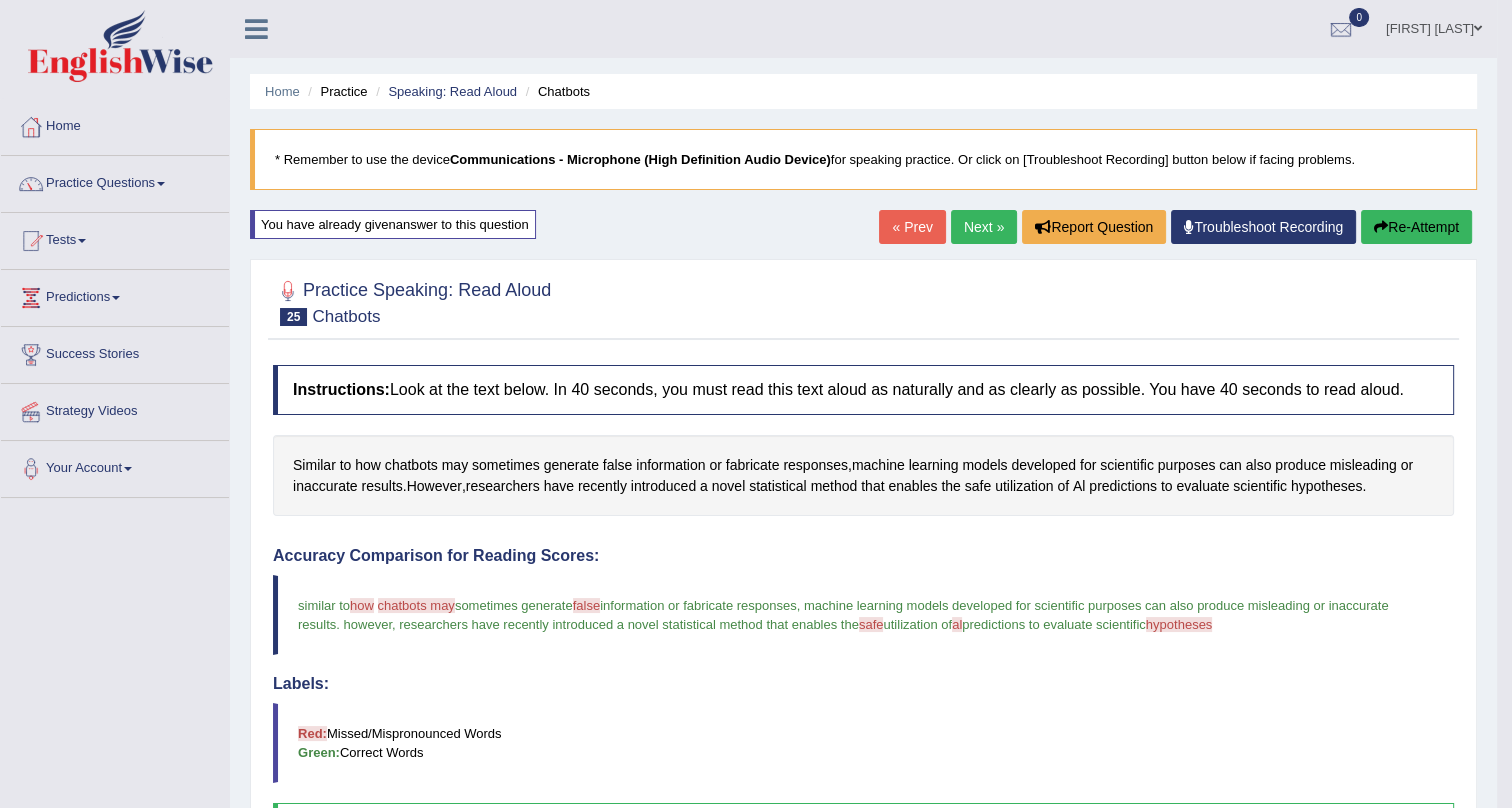 click on "Next »" at bounding box center (984, 227) 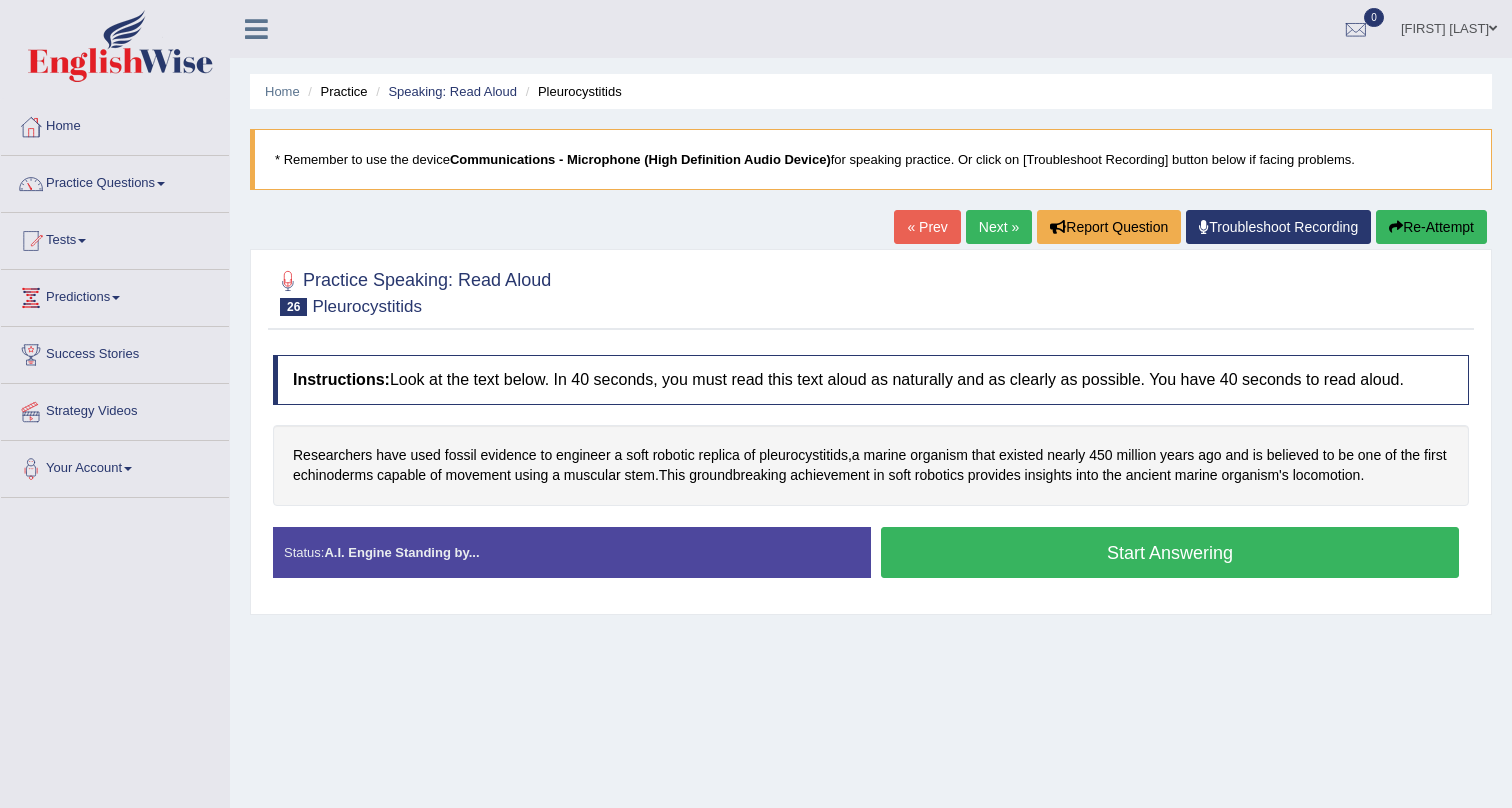 scroll, scrollTop: 0, scrollLeft: 0, axis: both 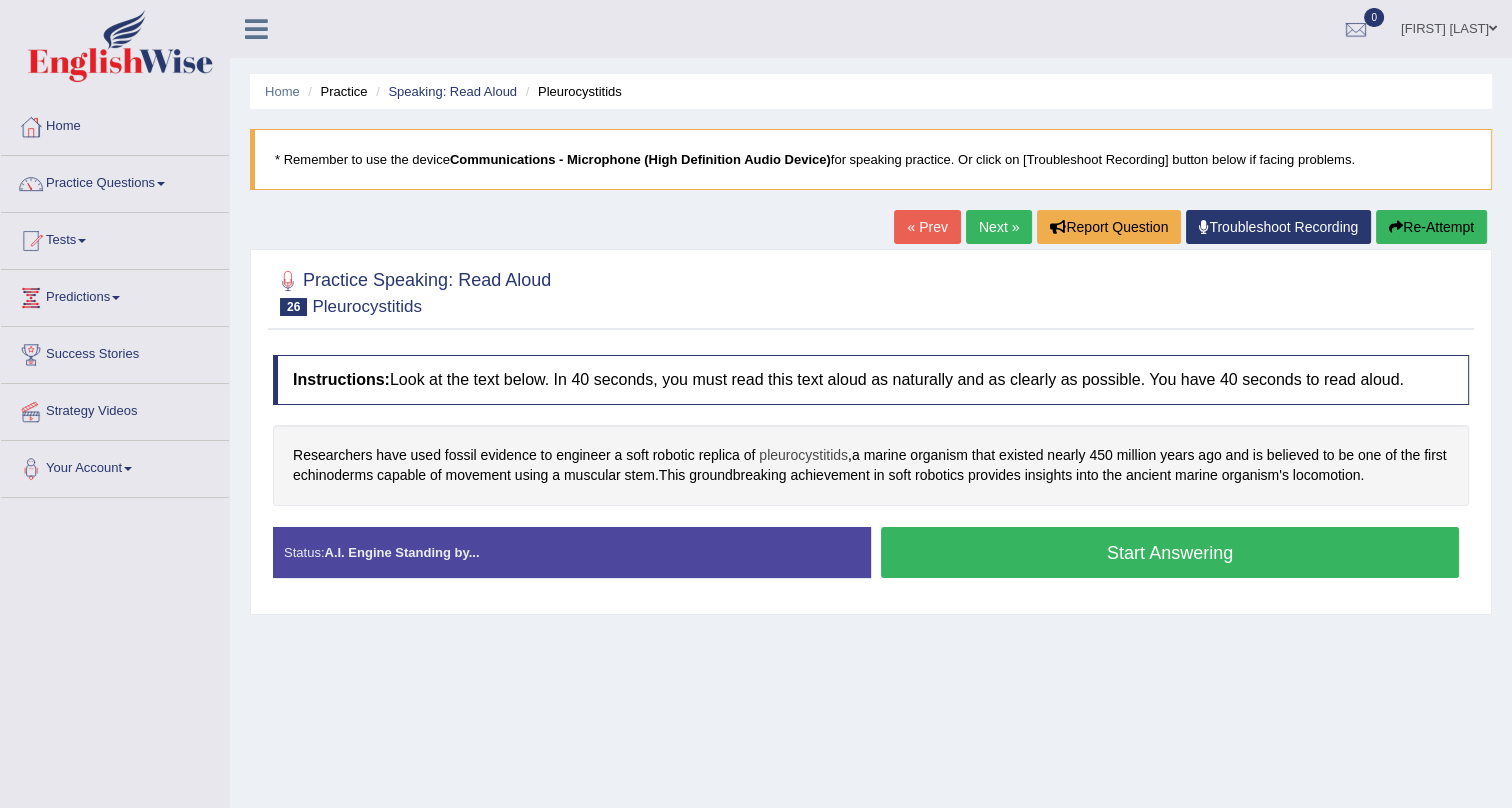 click on "pleurocystitids" at bounding box center (803, 455) 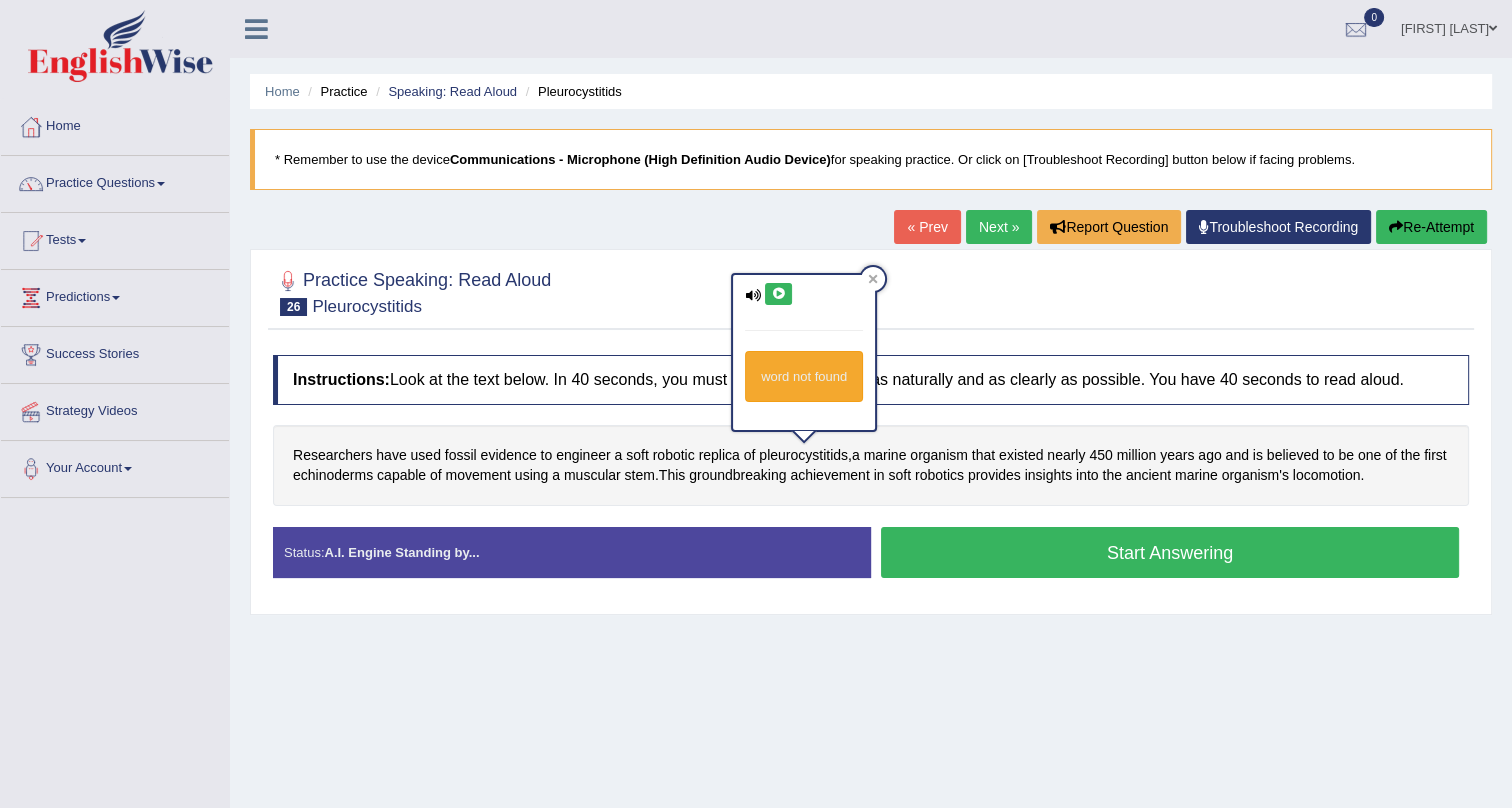 click at bounding box center (778, 294) 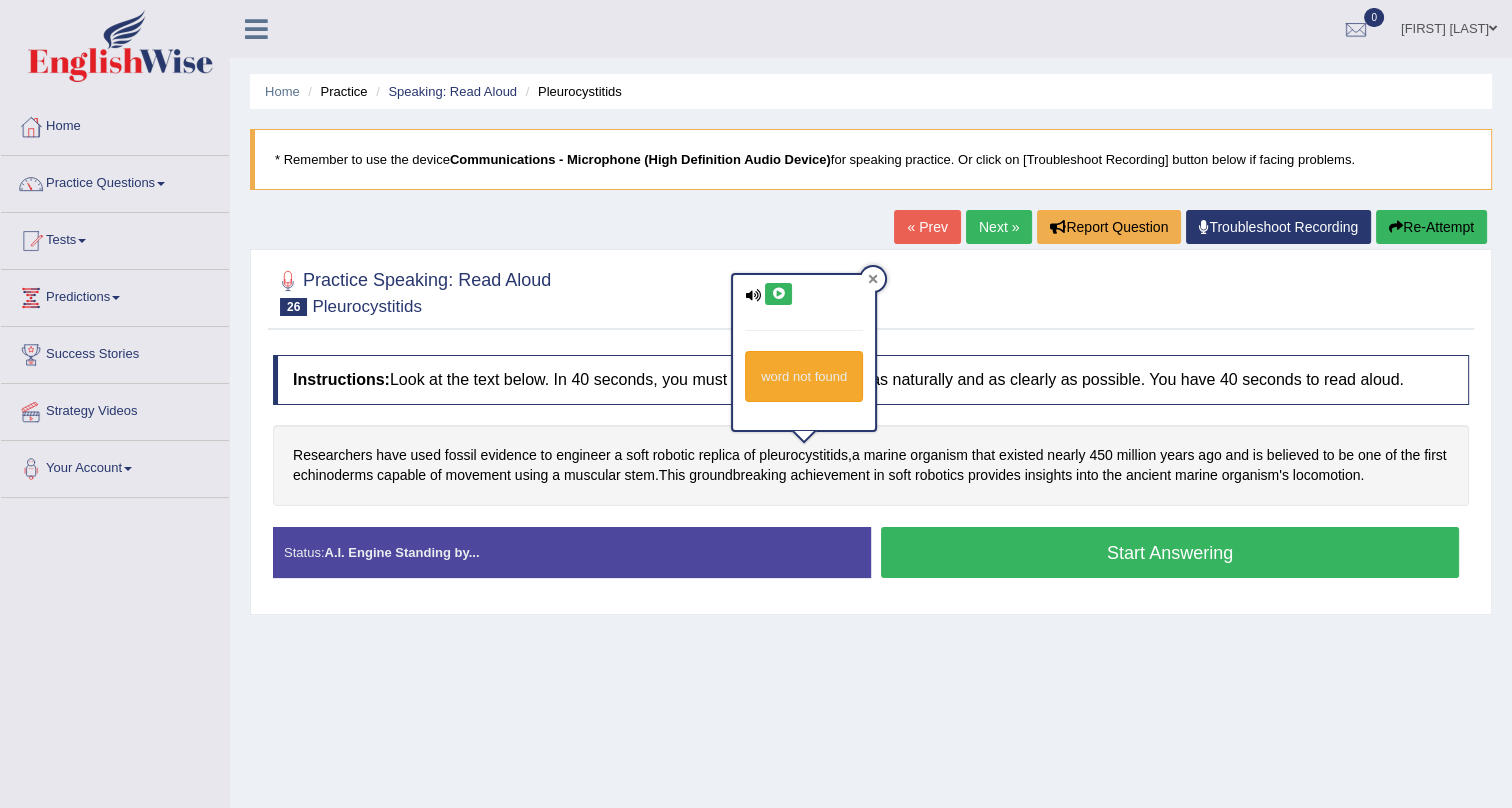 click 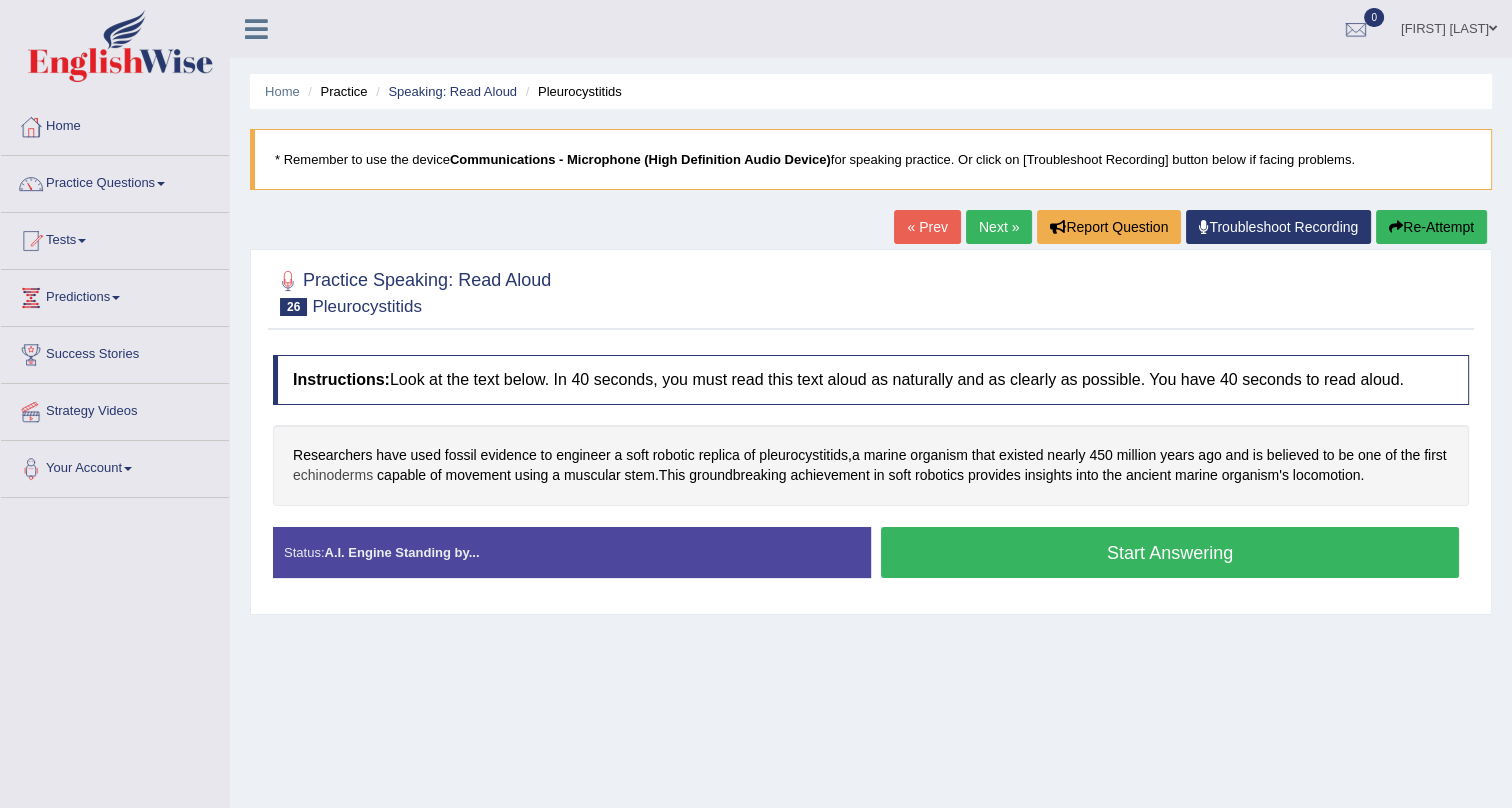 click on "echinoderms" at bounding box center [333, 475] 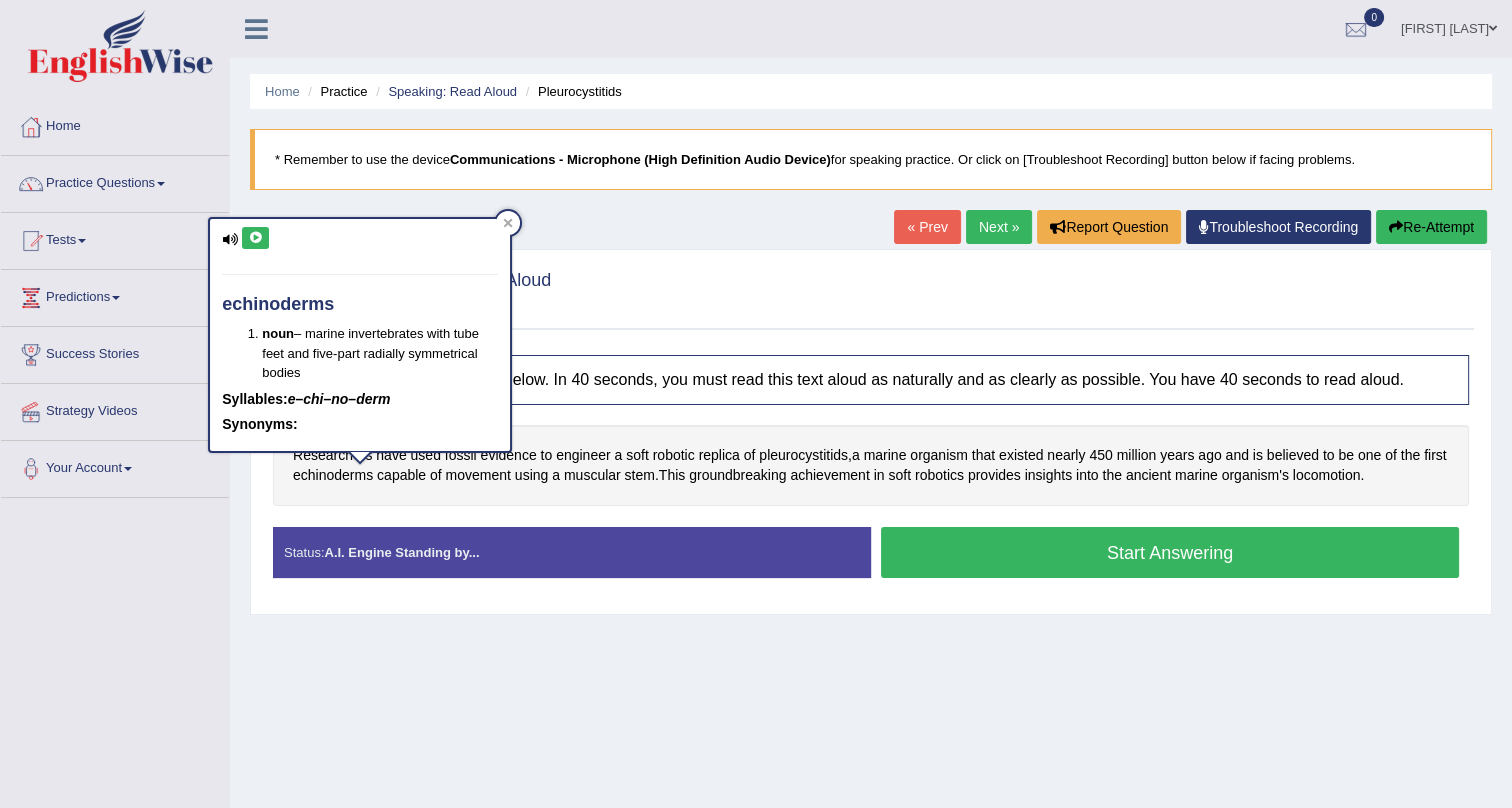 click at bounding box center (255, 238) 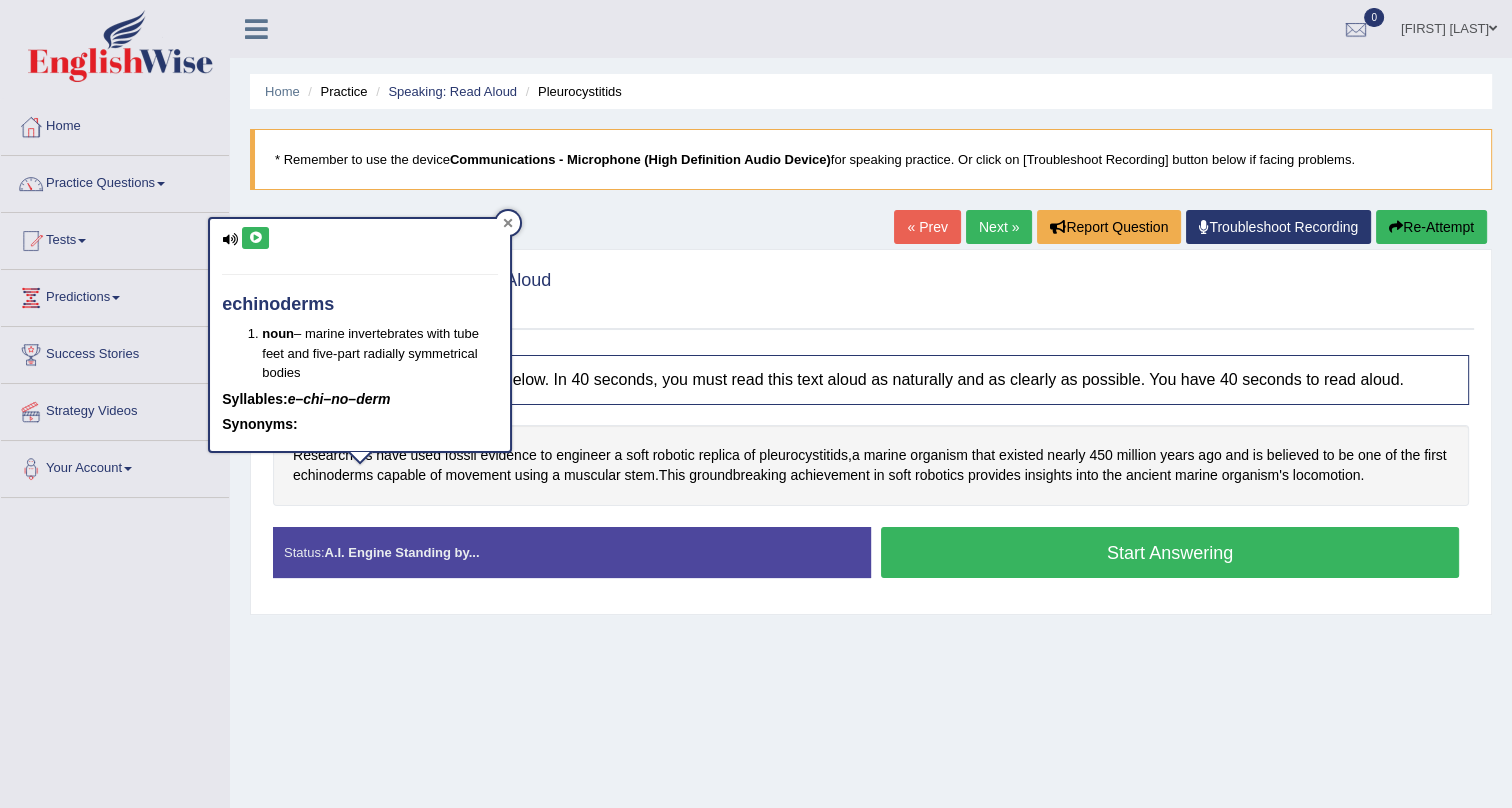 click 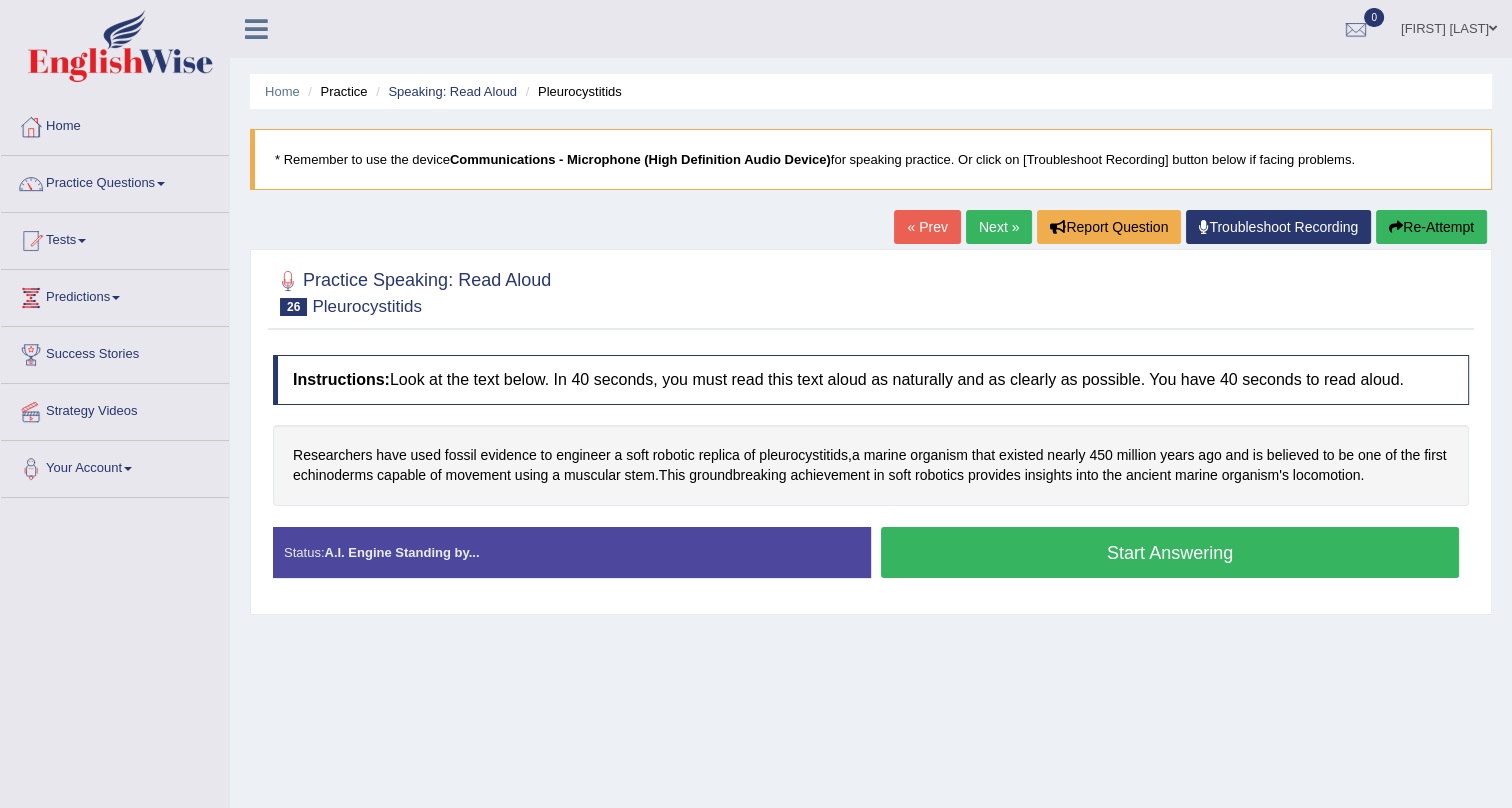 click on "Start Answering" at bounding box center (1170, 552) 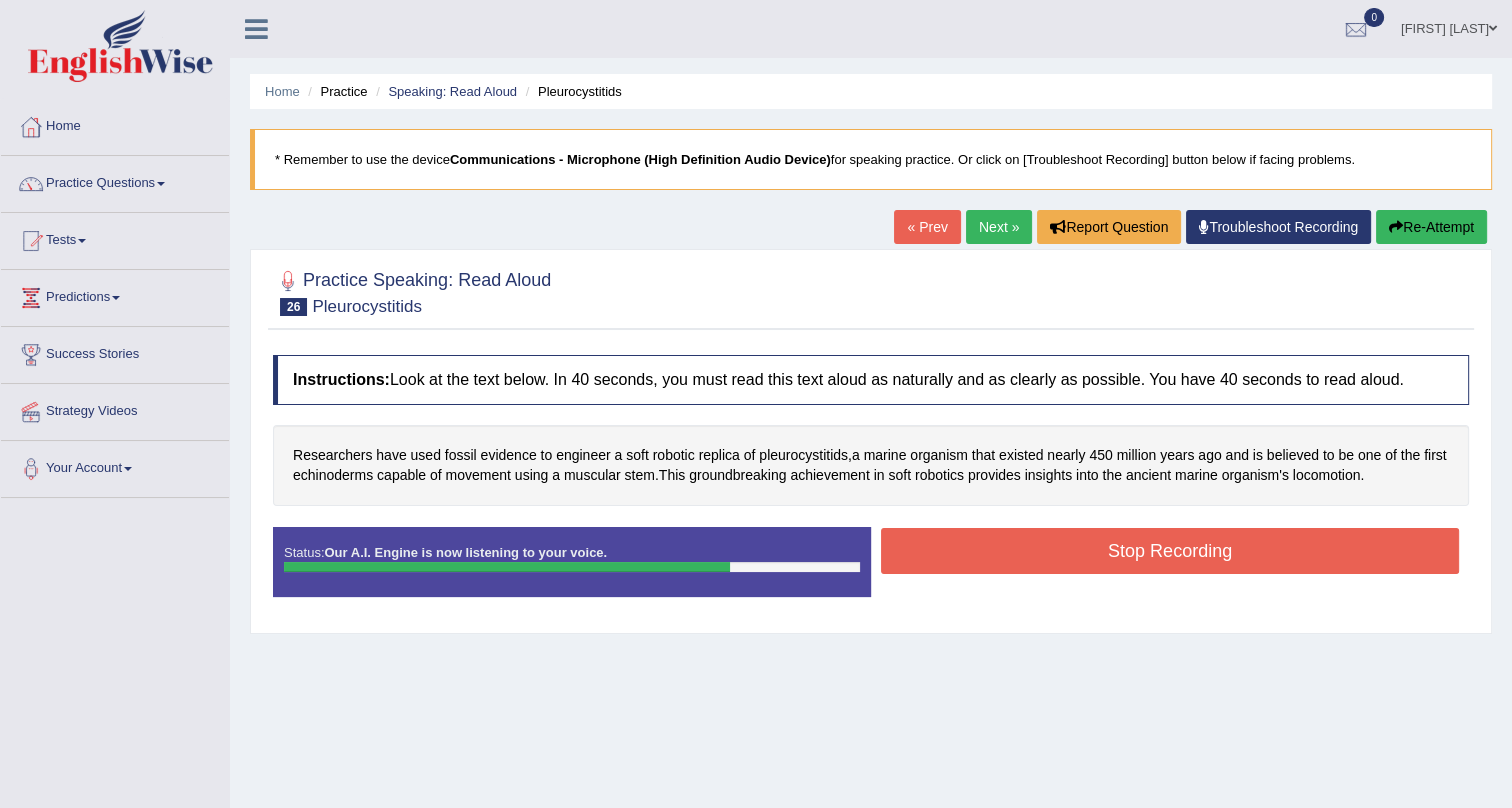 click on "Stop Recording" at bounding box center (1170, 551) 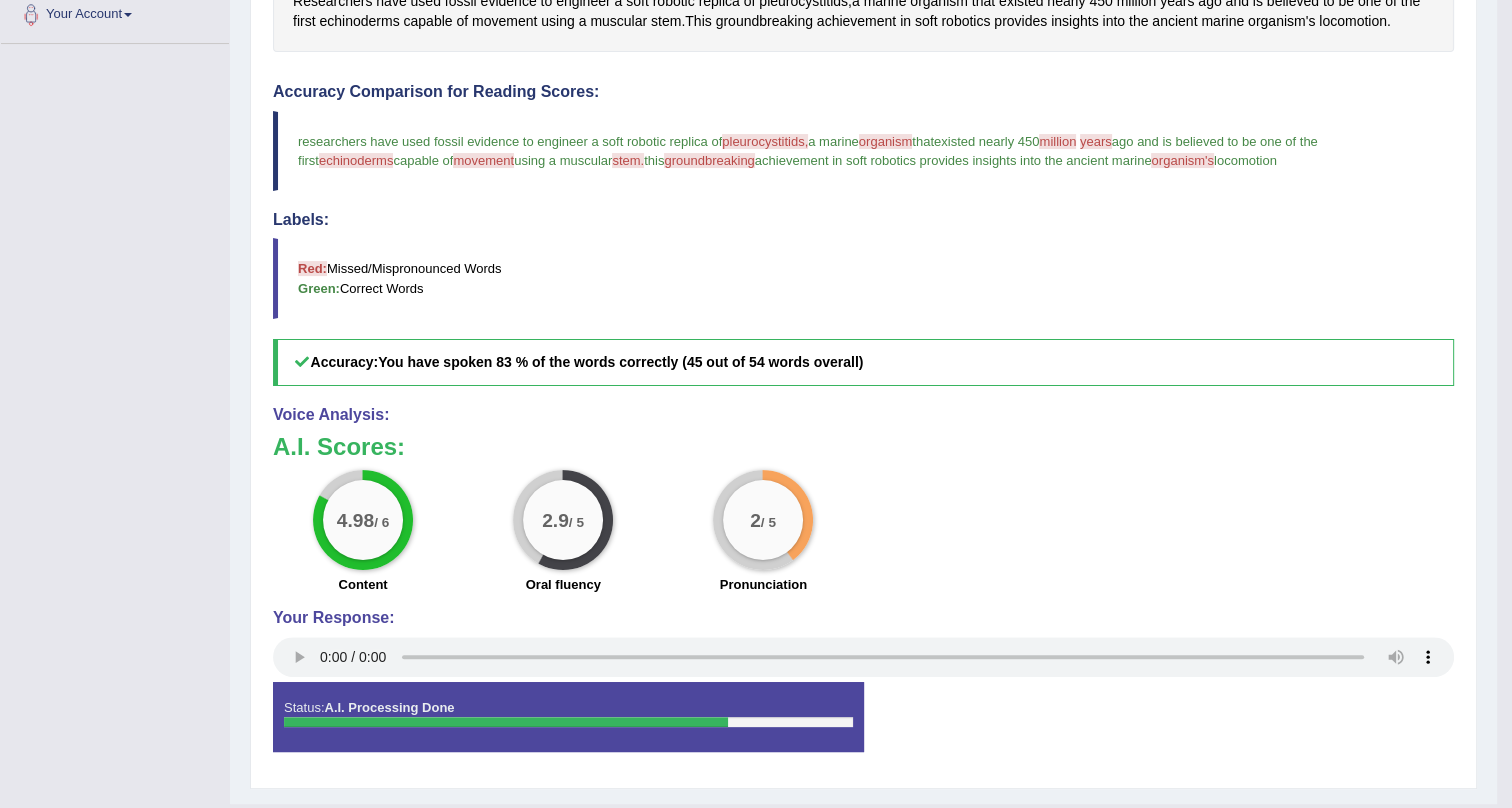 scroll, scrollTop: 0, scrollLeft: 0, axis: both 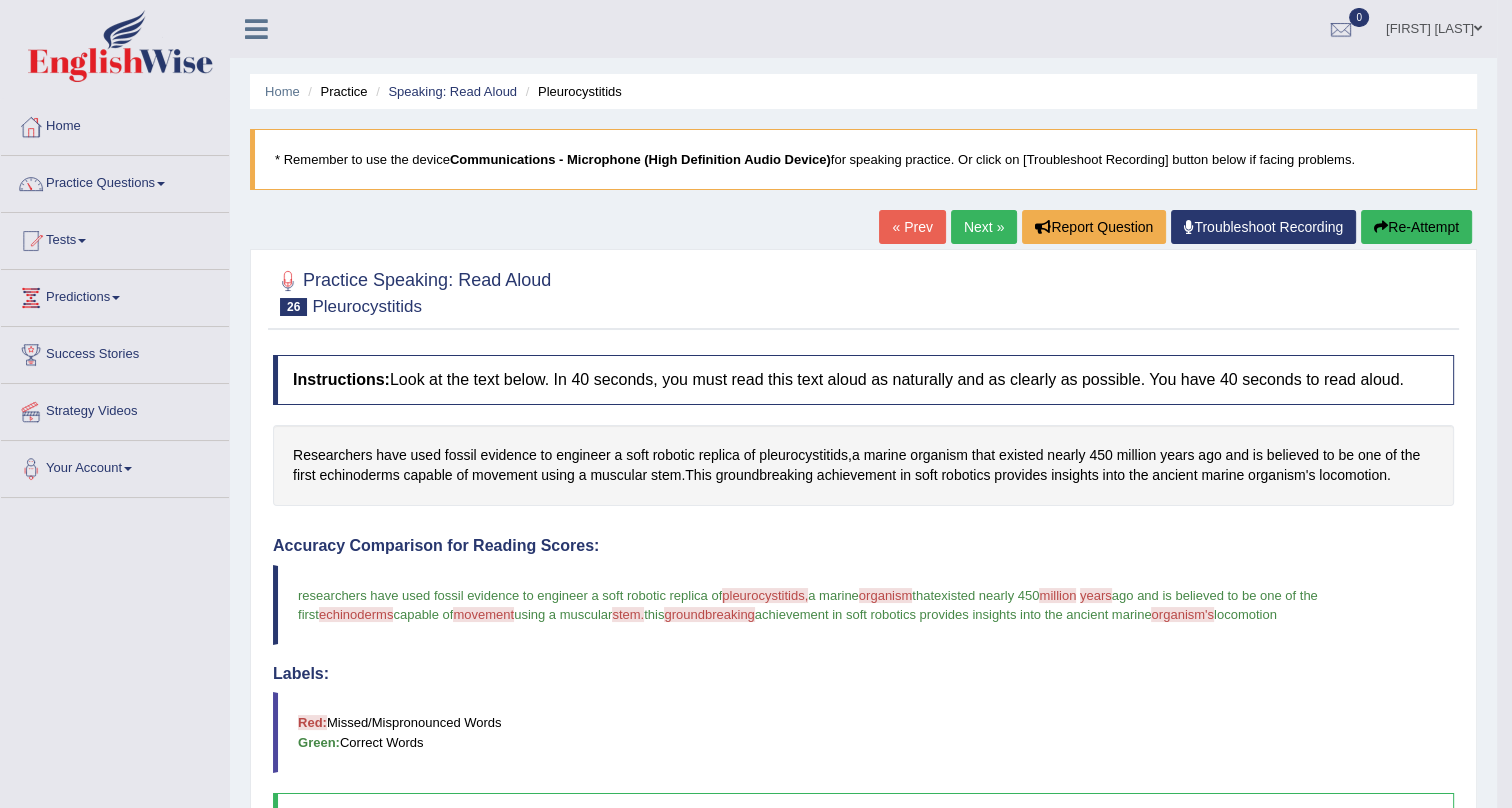 click on "Next »" at bounding box center (984, 227) 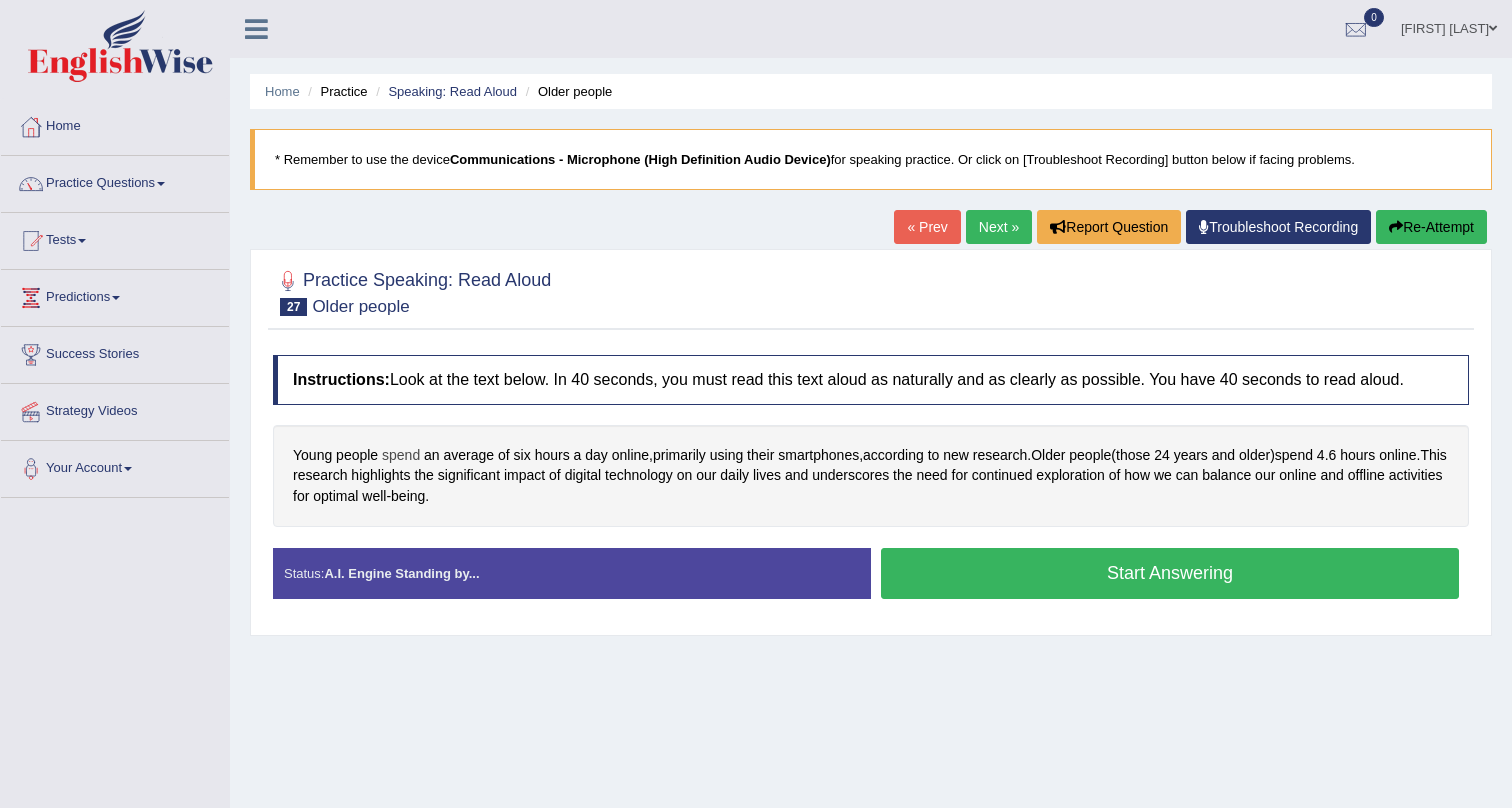 scroll, scrollTop: 0, scrollLeft: 0, axis: both 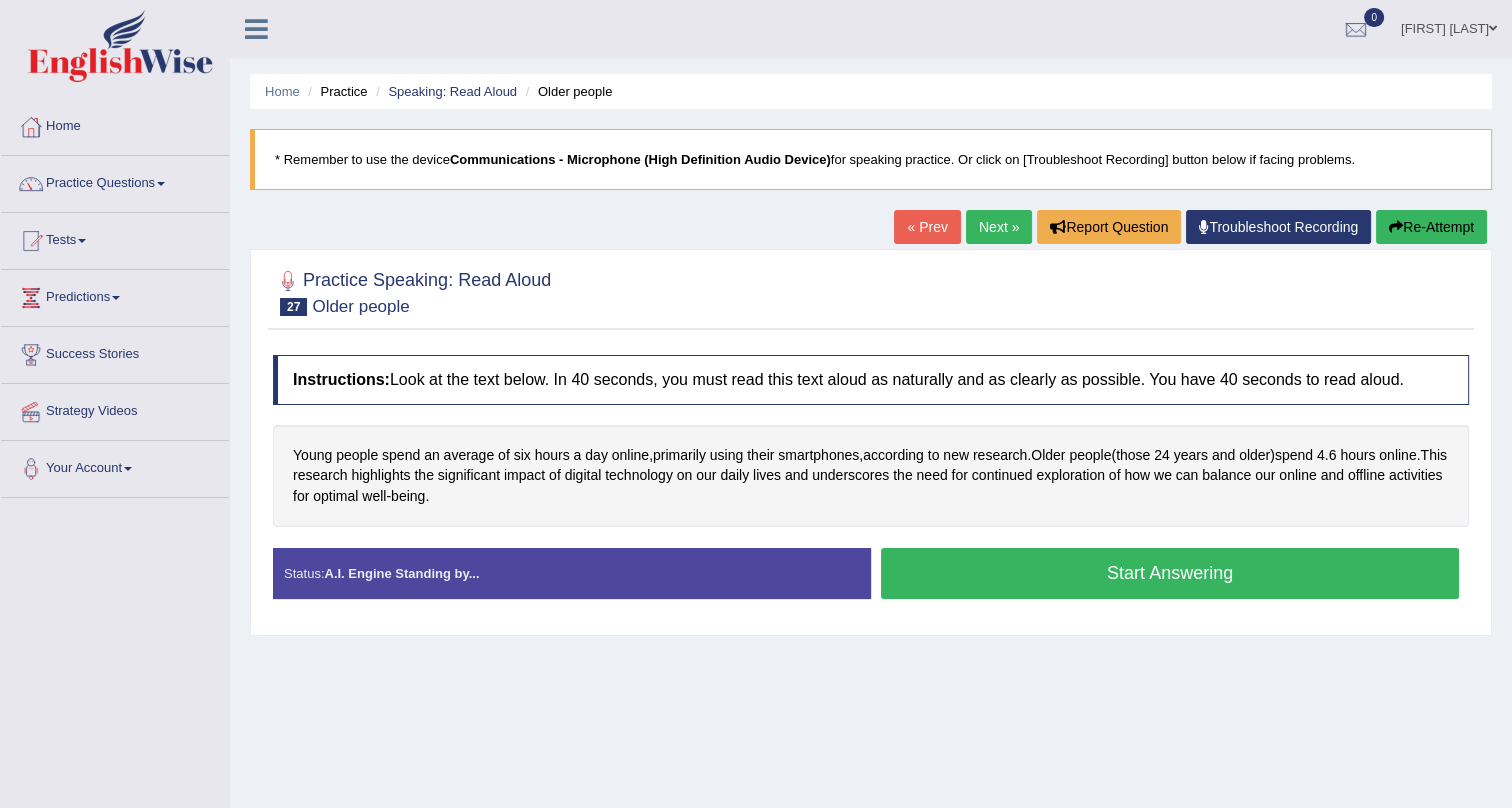 click on "Start Answering" at bounding box center (1170, 573) 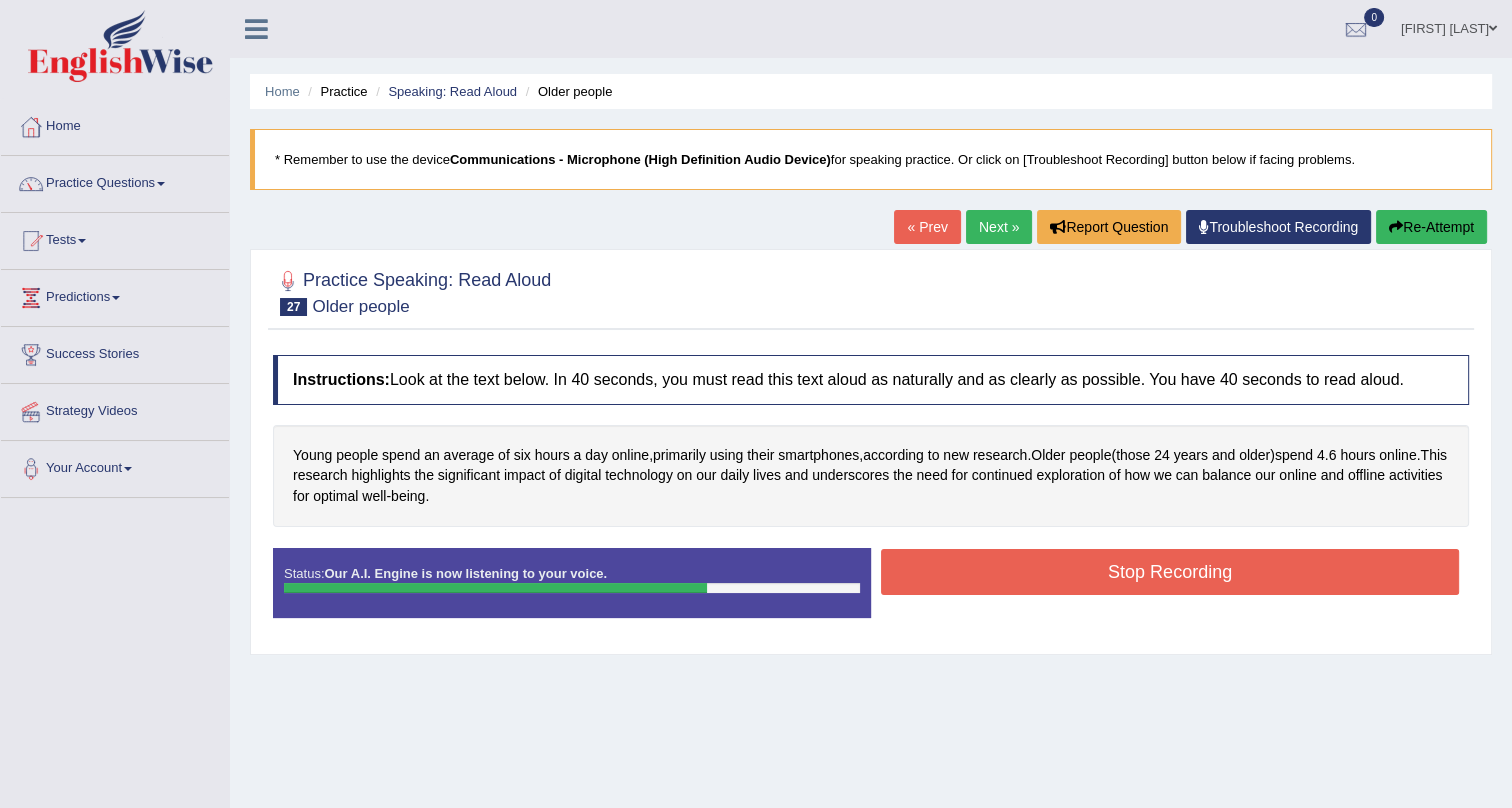 click on "Stop Recording" at bounding box center (1170, 572) 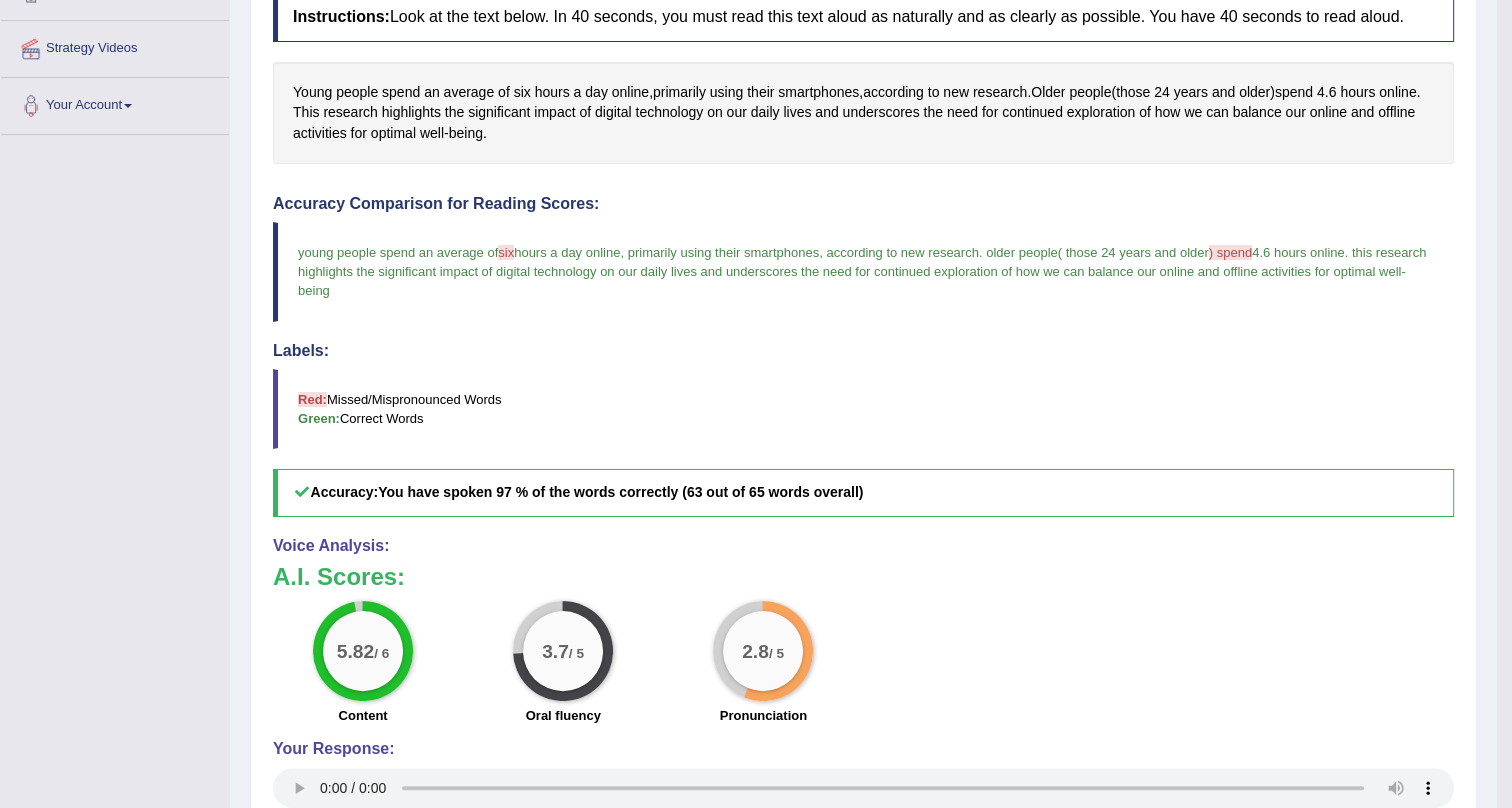 scroll, scrollTop: 0, scrollLeft: 0, axis: both 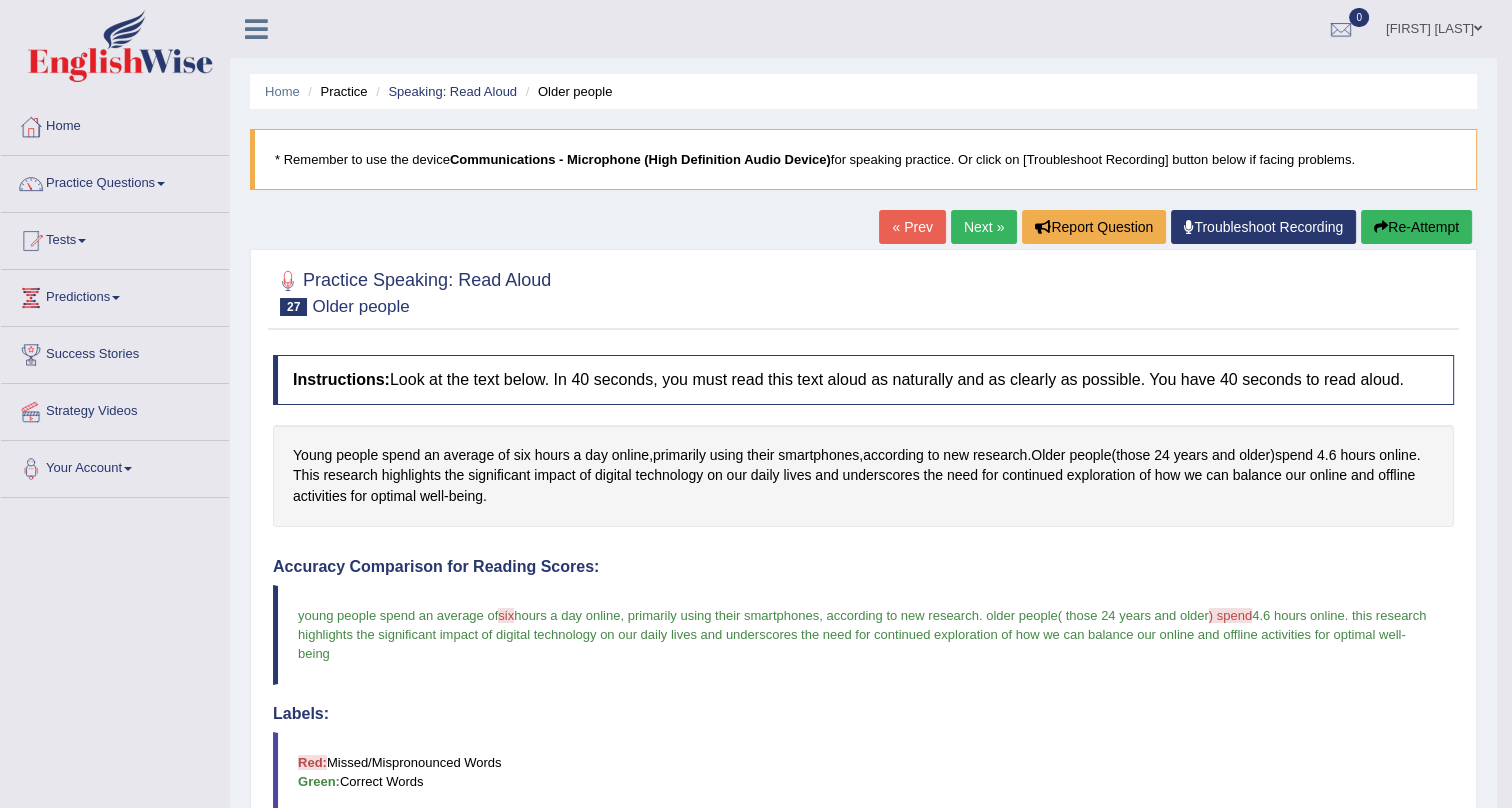 click on "Next »" at bounding box center (984, 227) 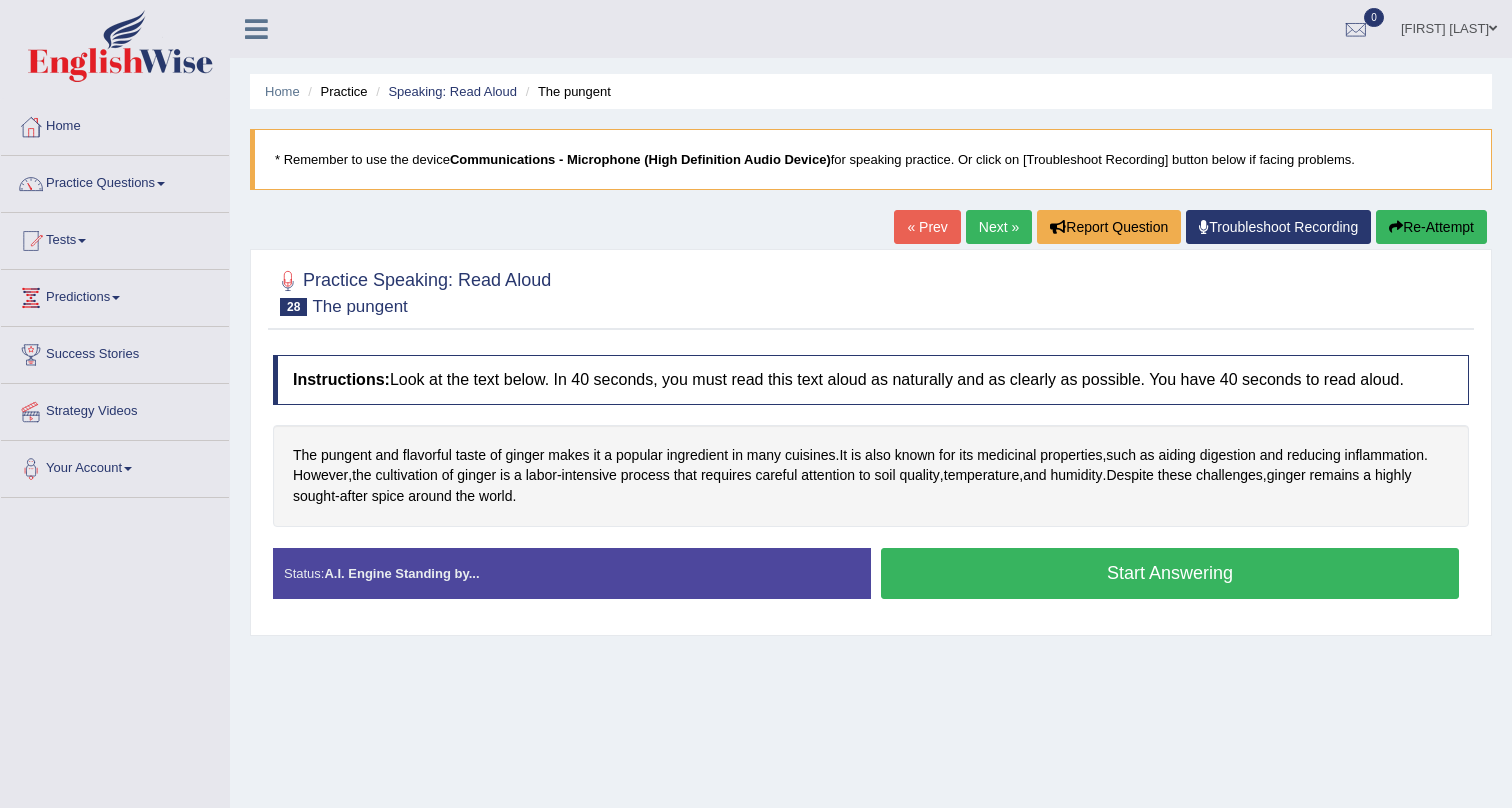 scroll, scrollTop: 0, scrollLeft: 0, axis: both 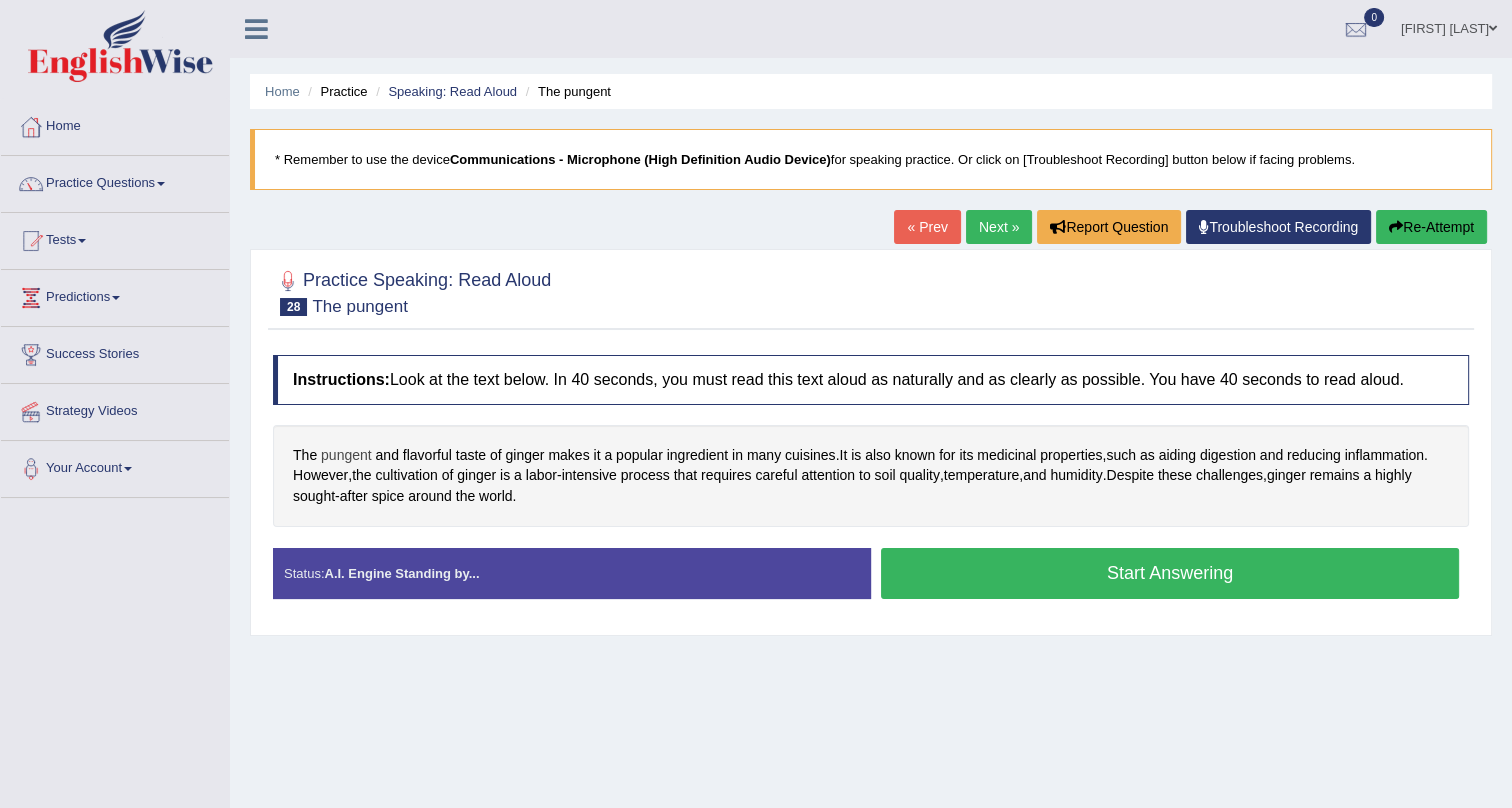 click on "pungent" at bounding box center (346, 455) 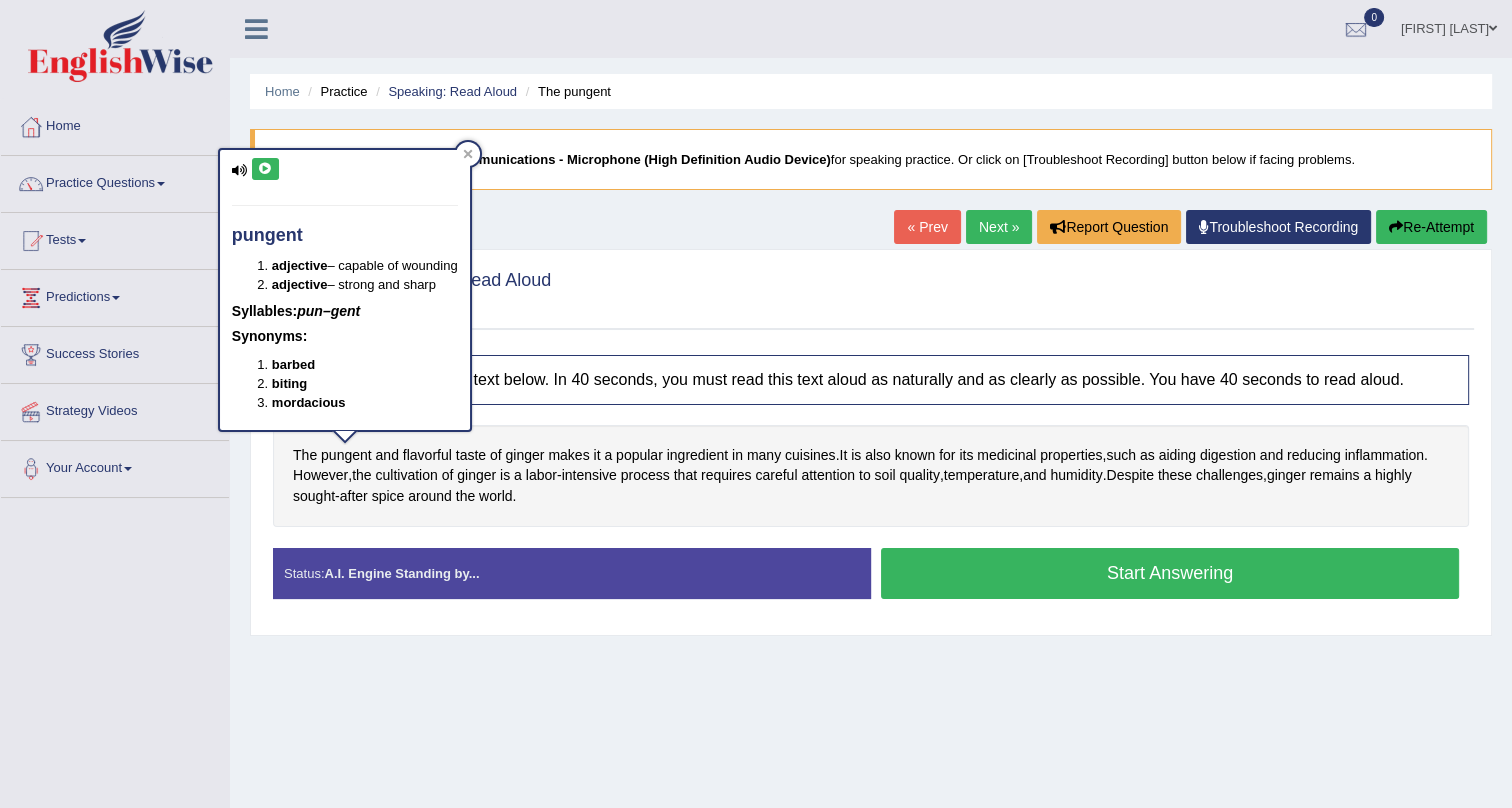 click at bounding box center [265, 169] 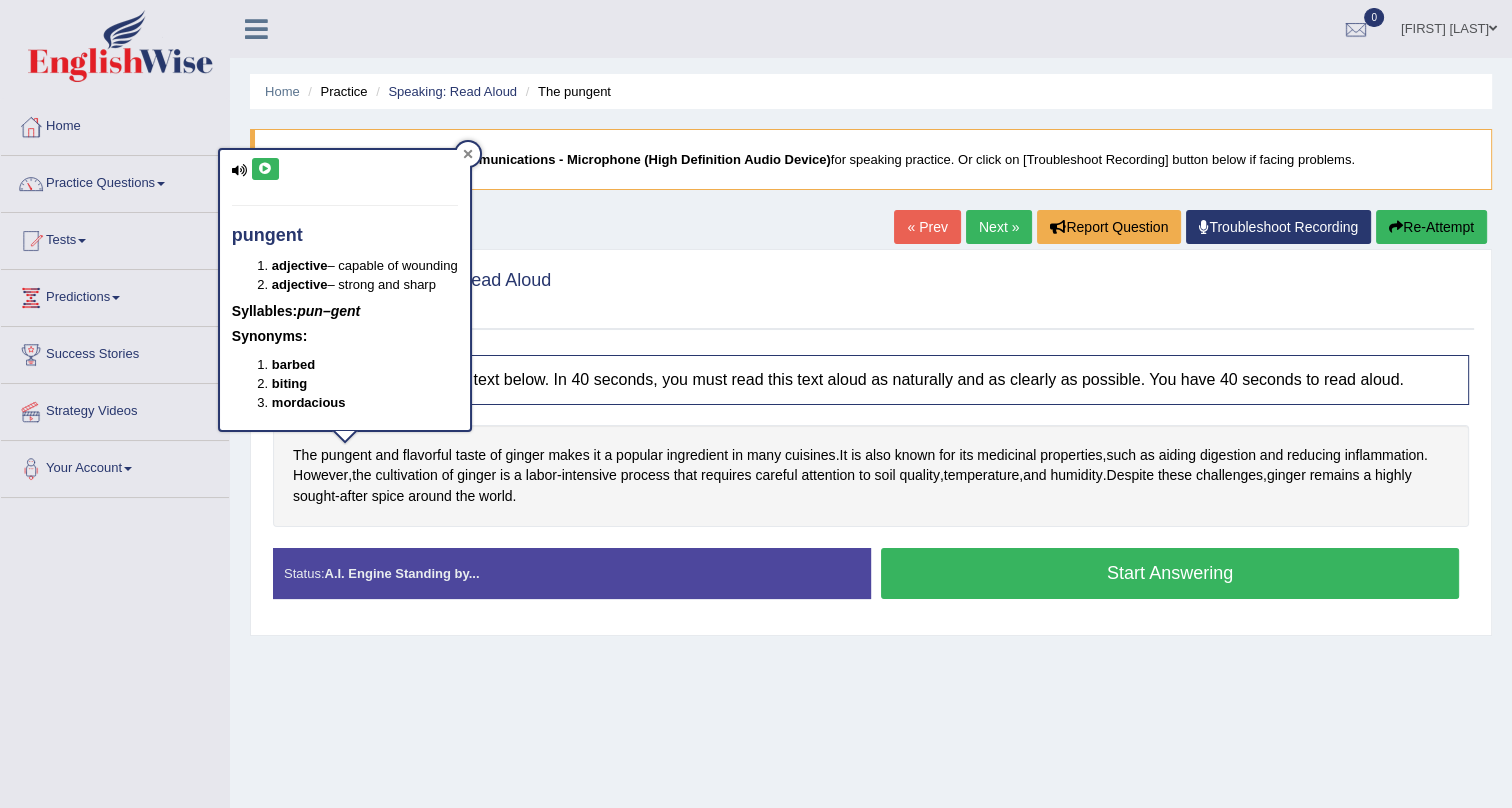 click 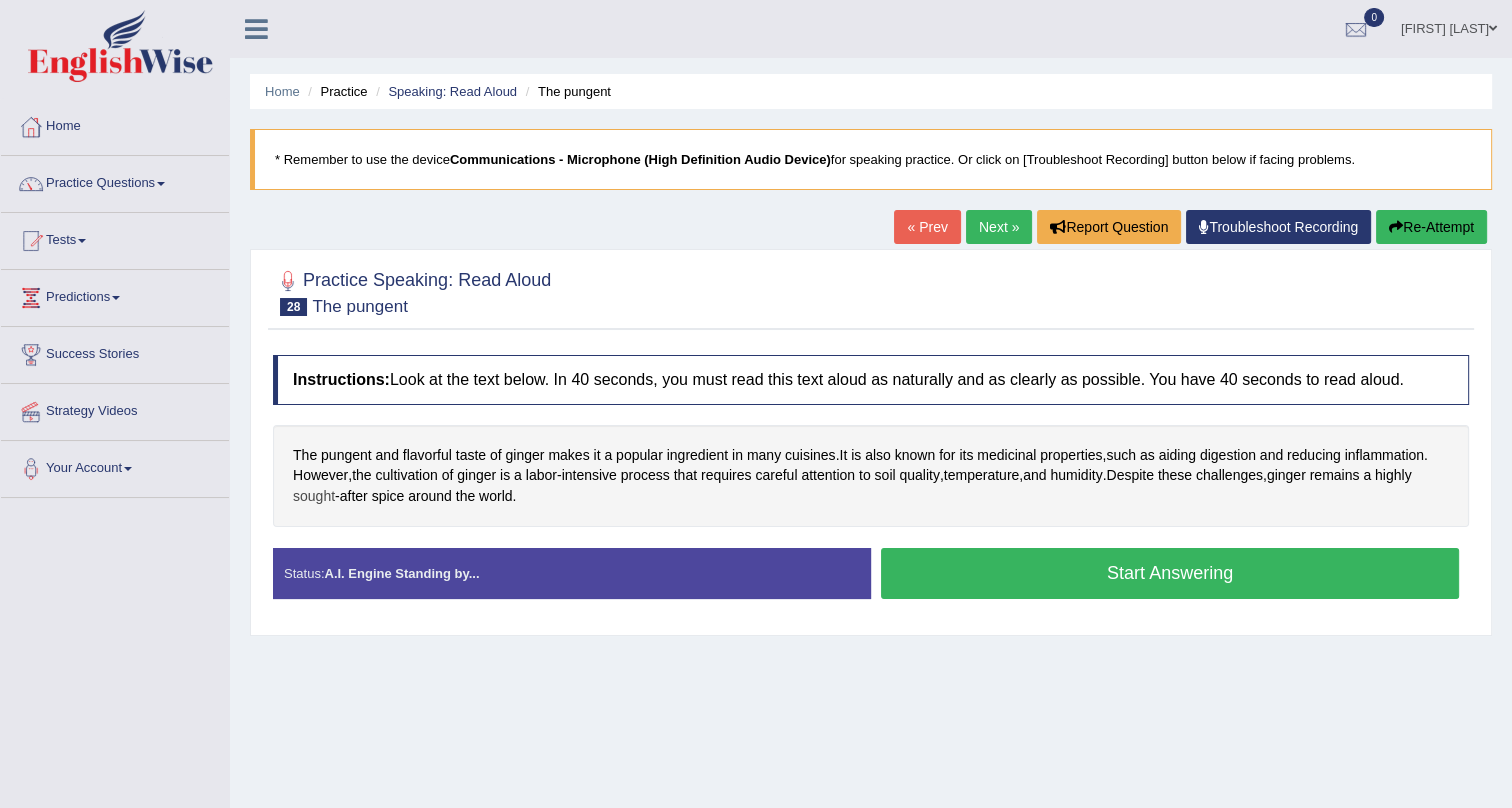 click on "sought" at bounding box center (314, 496) 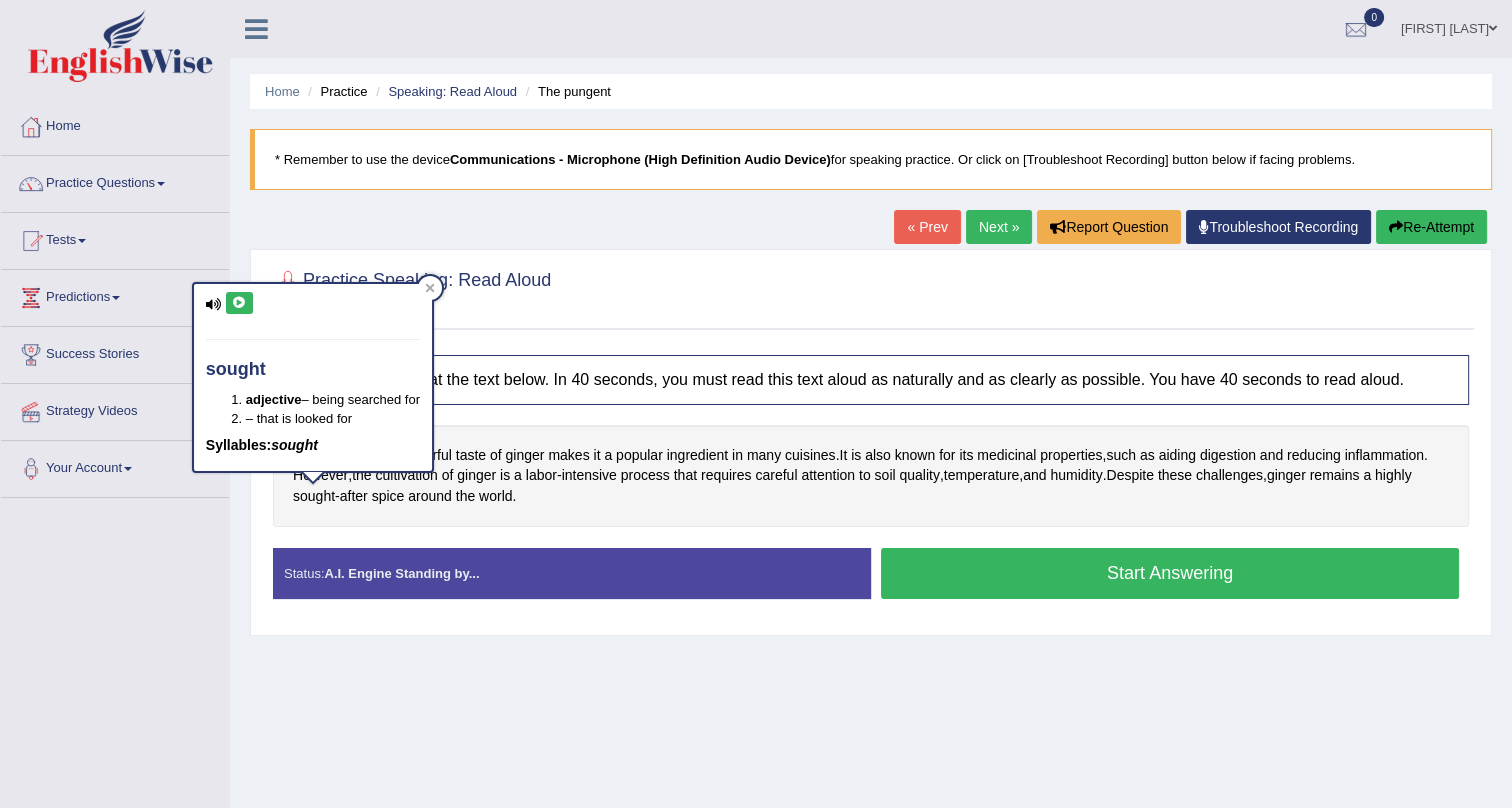 click at bounding box center [239, 303] 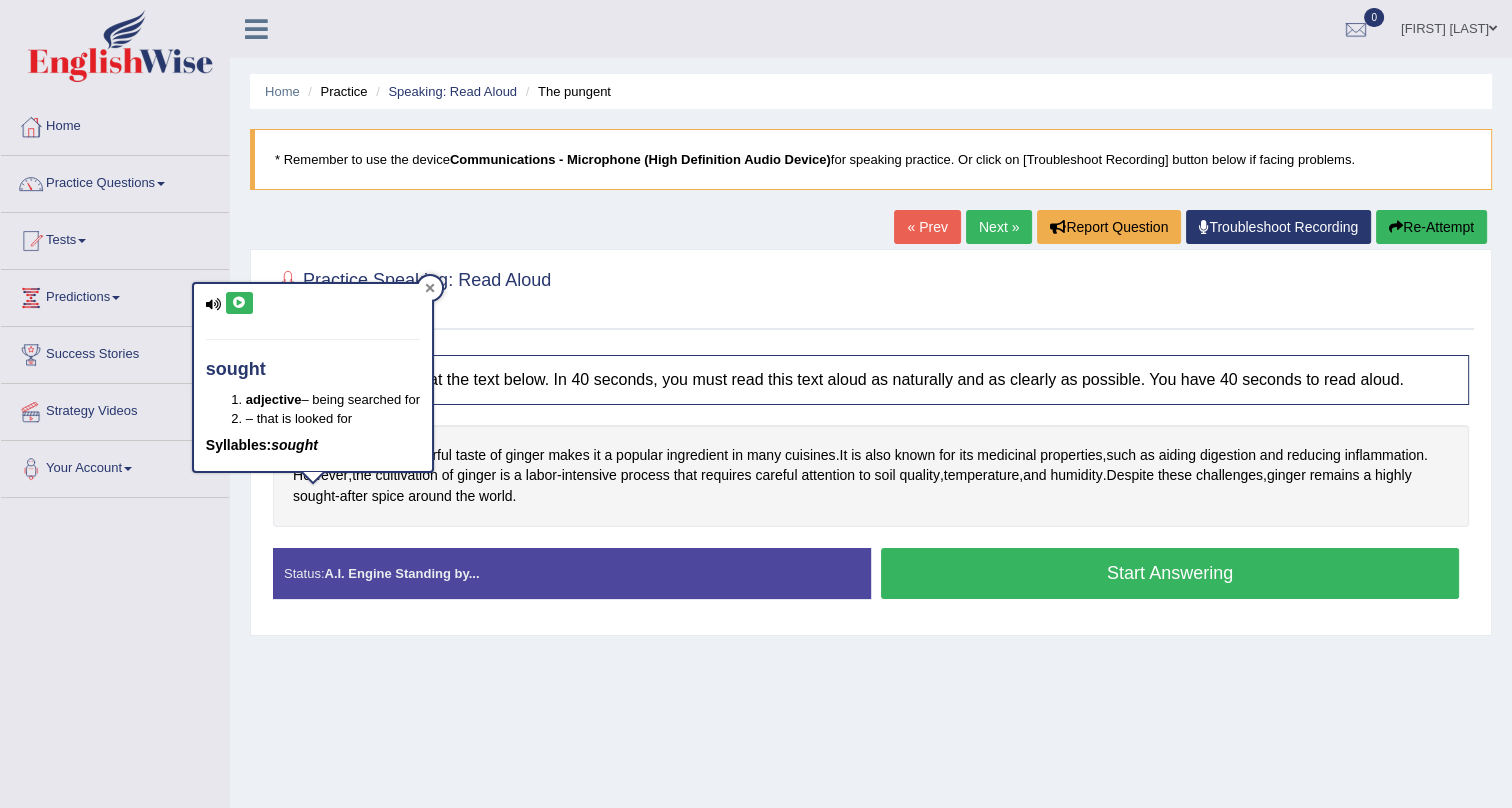 click 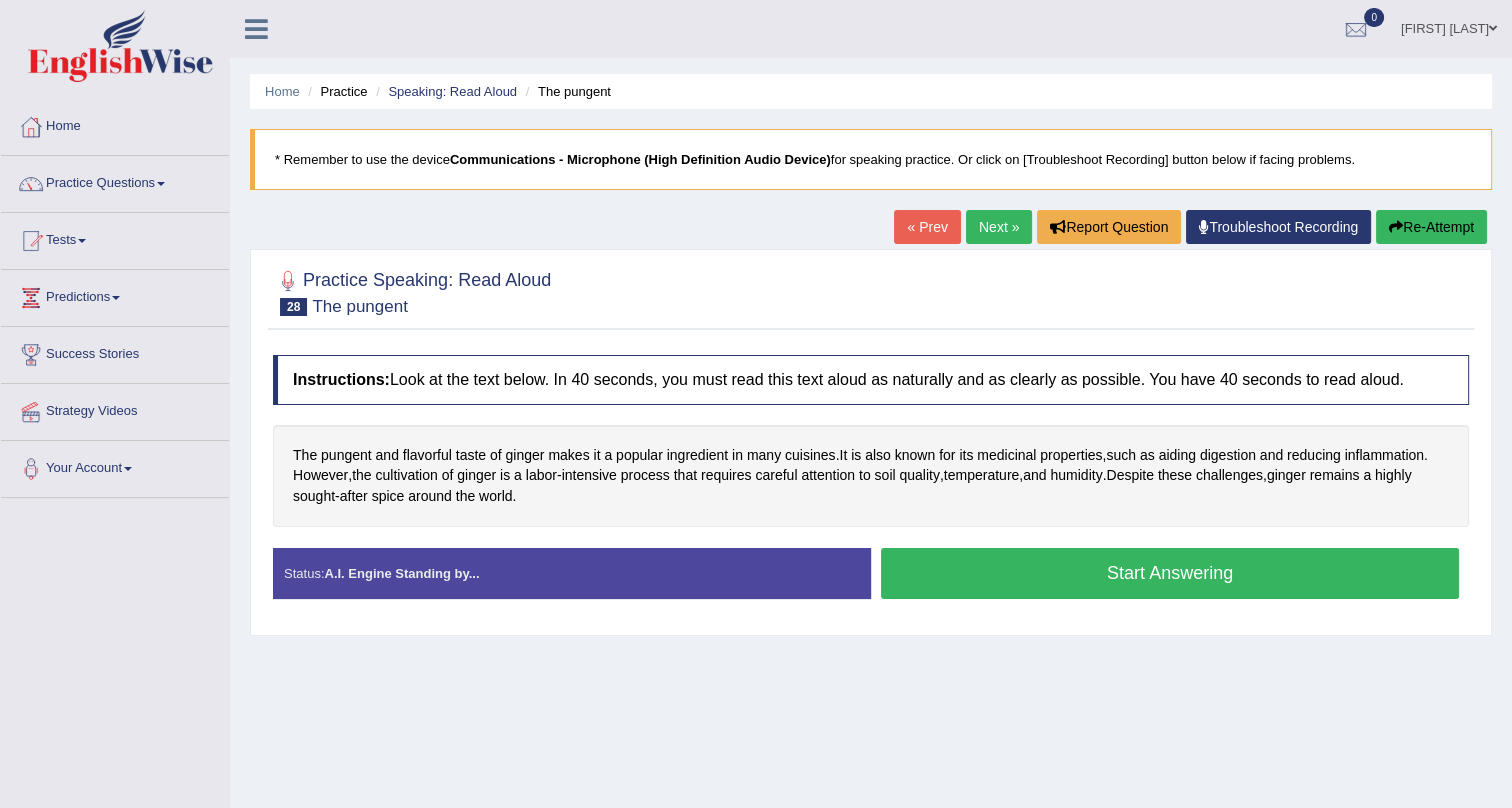 click on "Start Answering" at bounding box center (1170, 573) 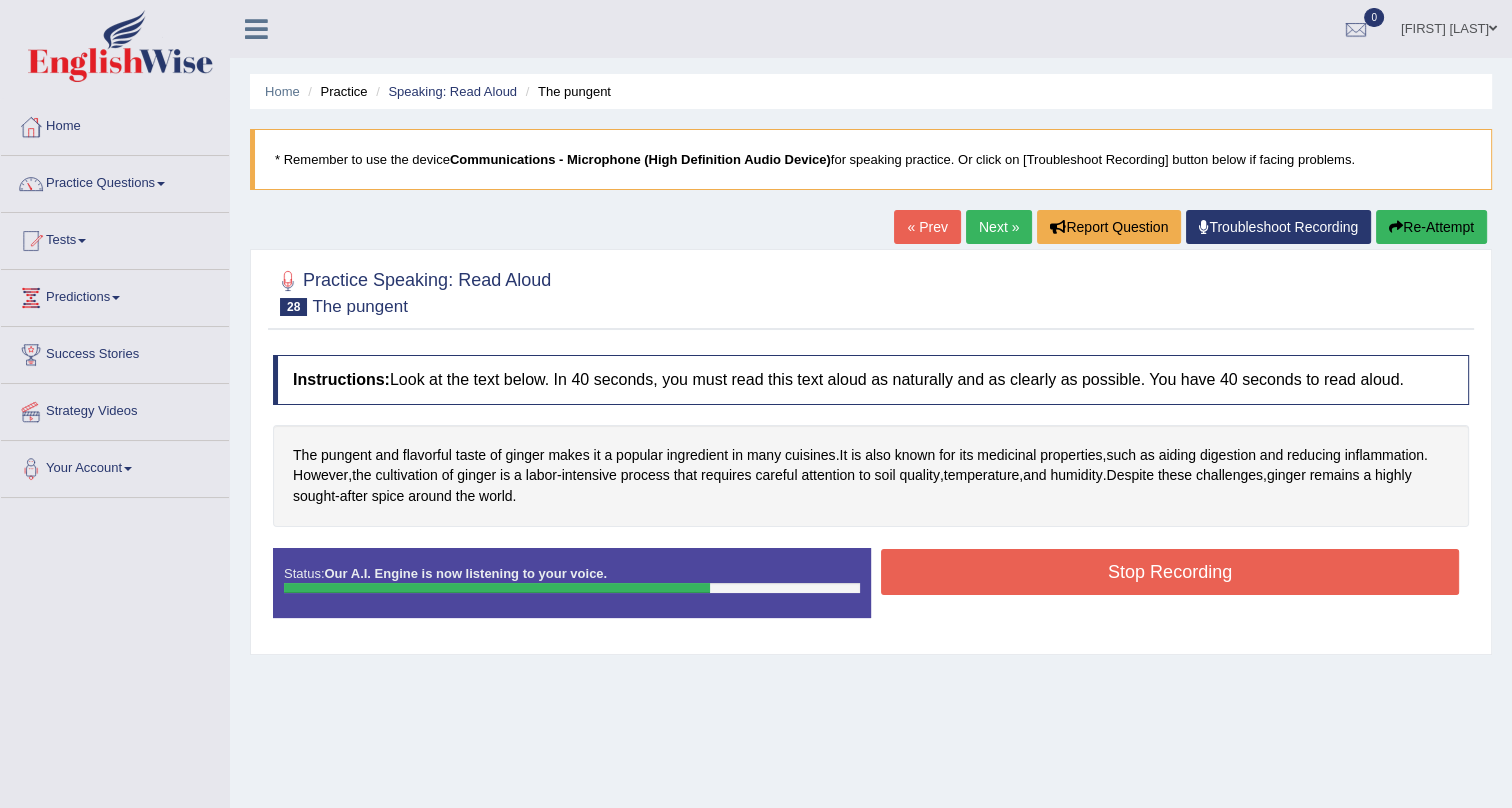 click on "Stop Recording" at bounding box center (1170, 572) 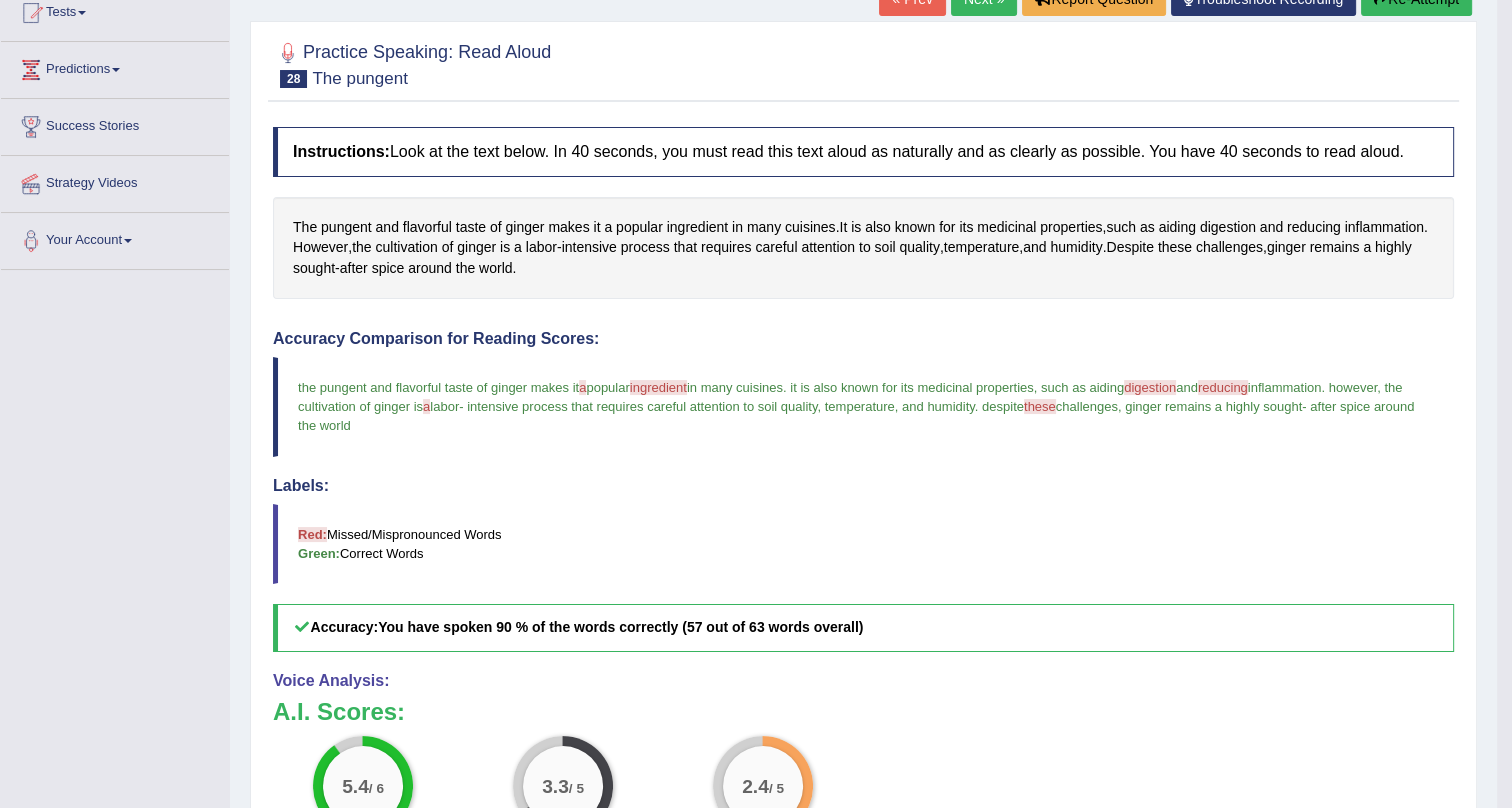 scroll, scrollTop: 84, scrollLeft: 0, axis: vertical 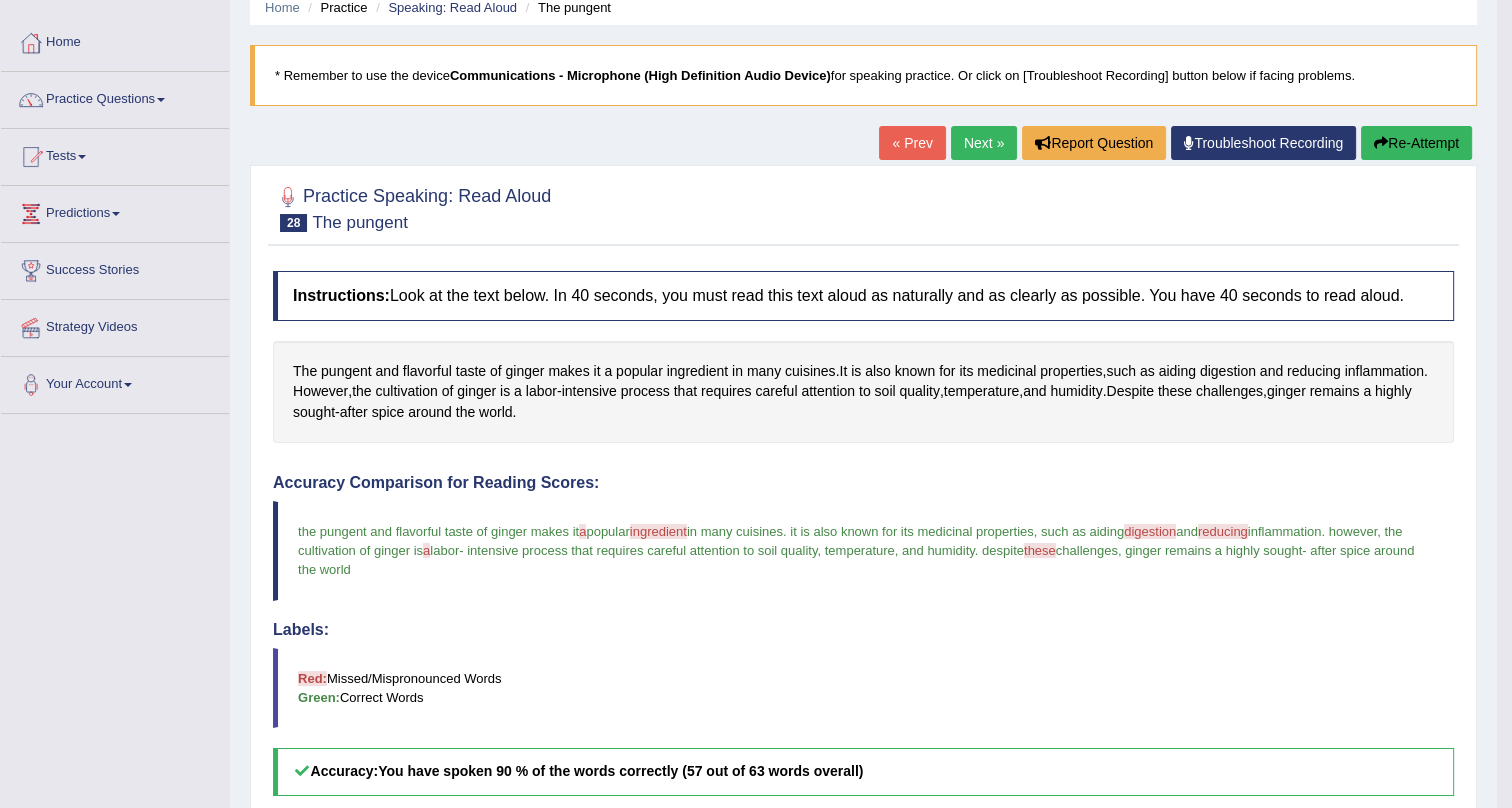 click on "Re-Attempt" at bounding box center (1416, 143) 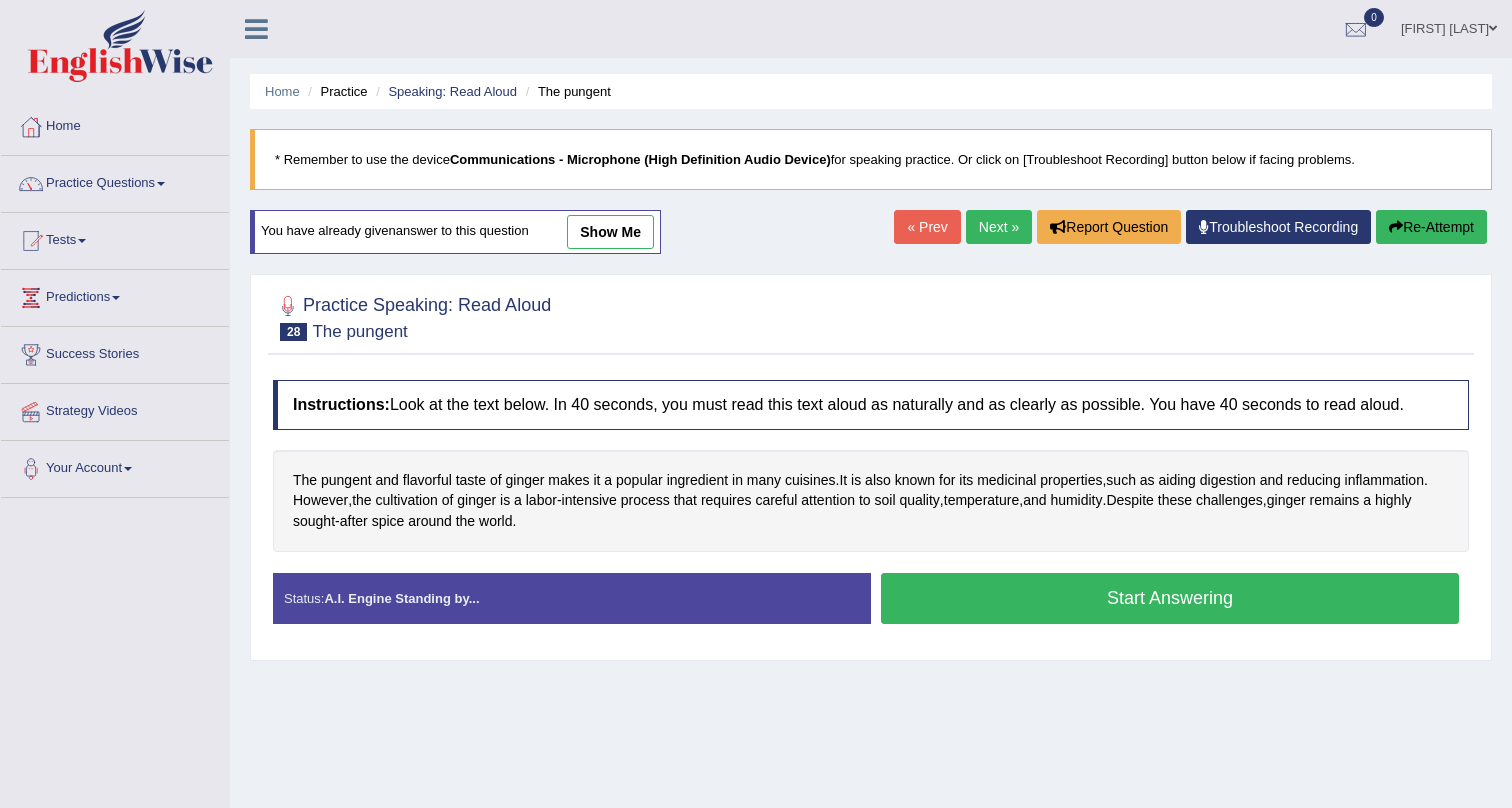 scroll, scrollTop: 84, scrollLeft: 0, axis: vertical 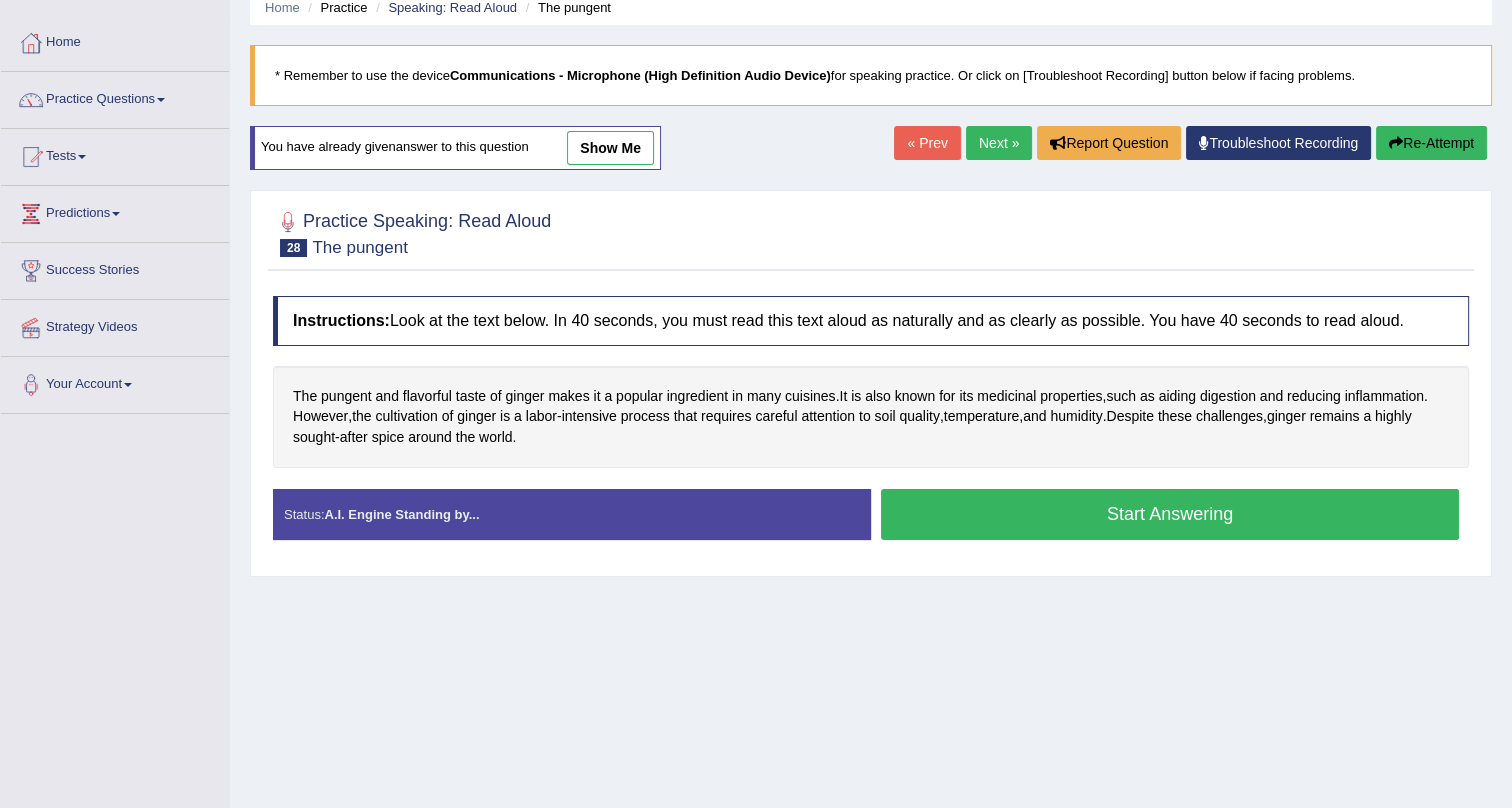 click on "Start Answering" at bounding box center (1170, 514) 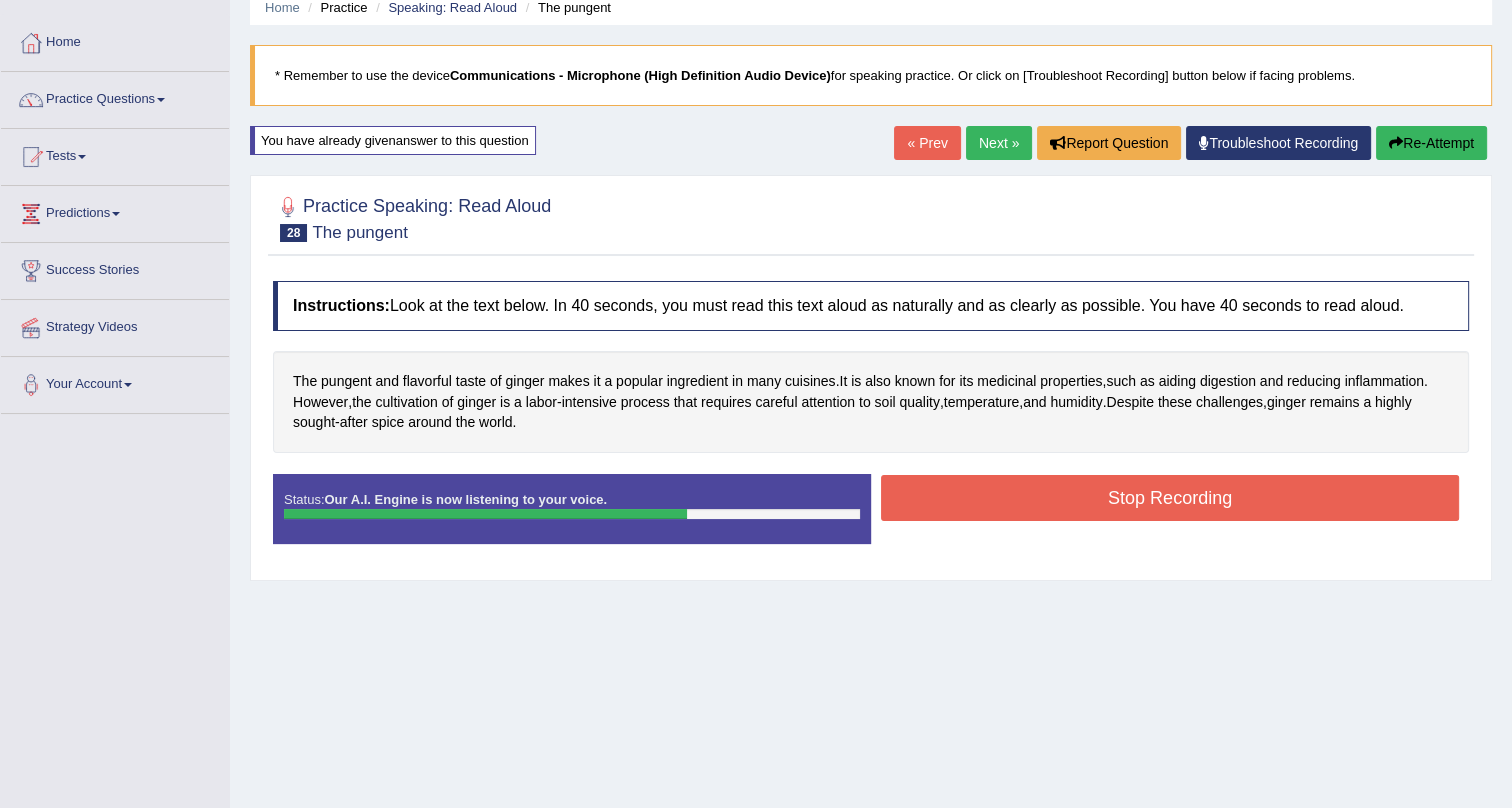 click on "Stop Recording" at bounding box center [1170, 498] 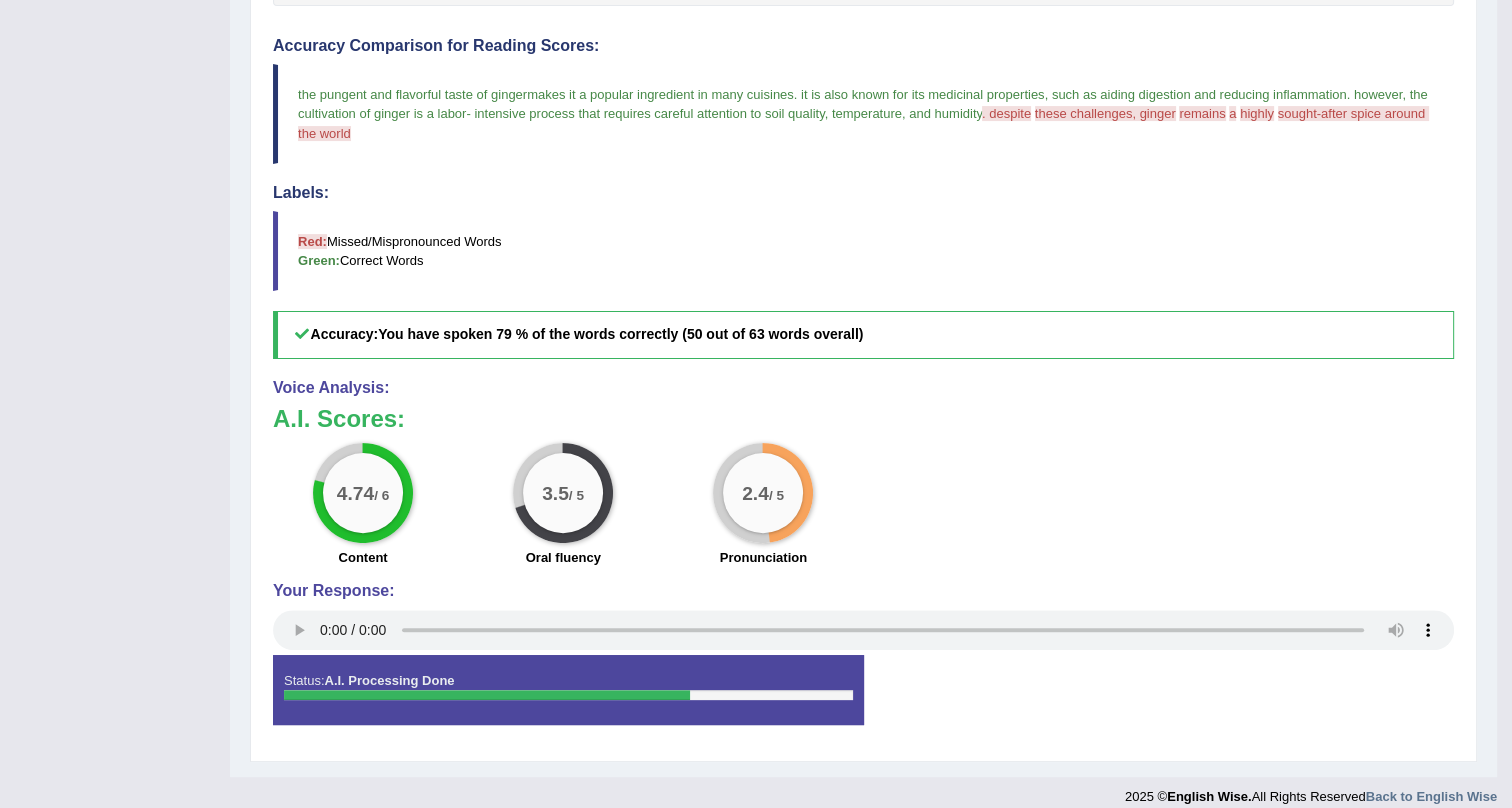 scroll, scrollTop: 549, scrollLeft: 0, axis: vertical 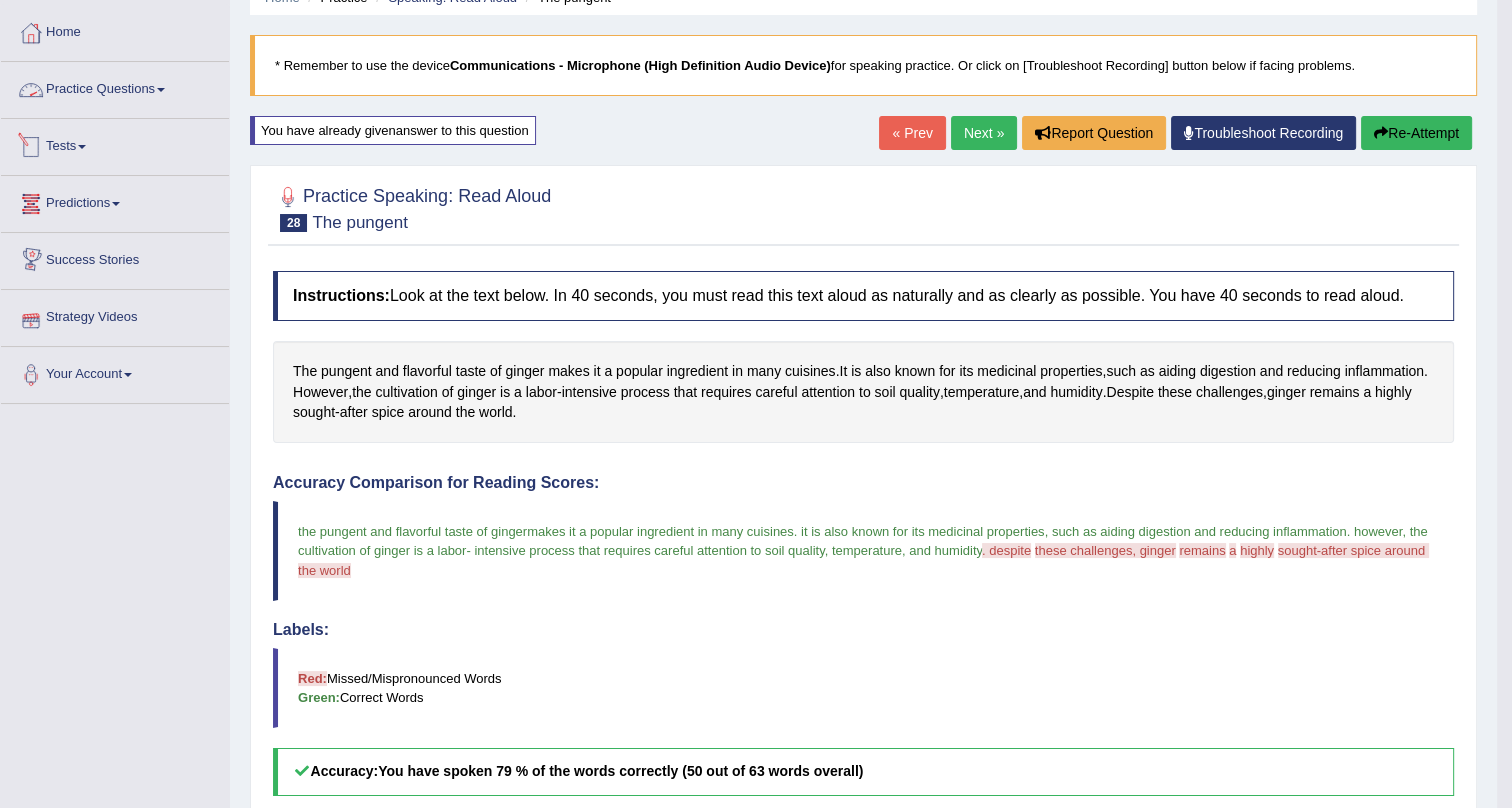 click on "Practice Questions" at bounding box center (115, 87) 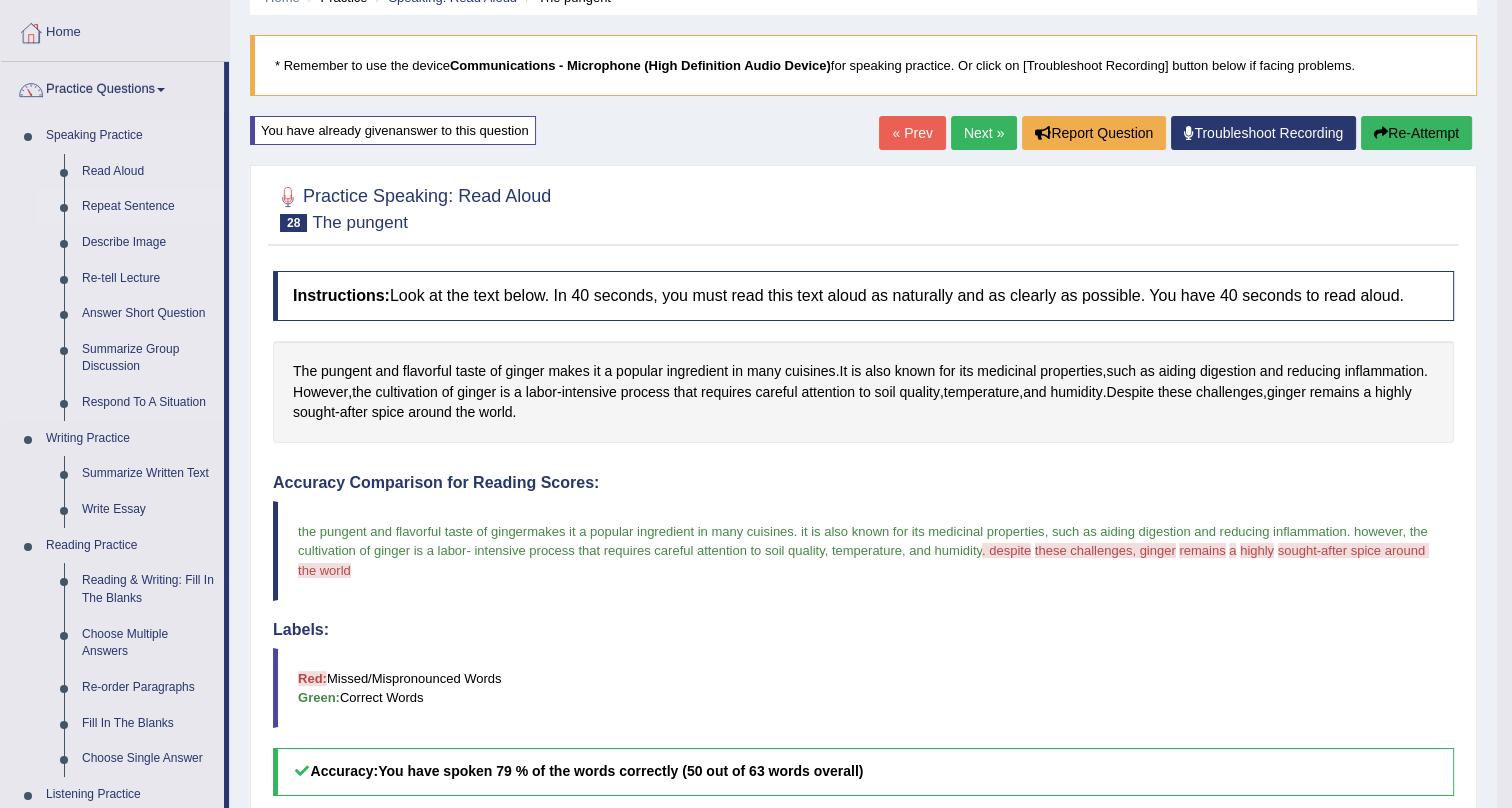 click on "Repeat Sentence" at bounding box center [148, 207] 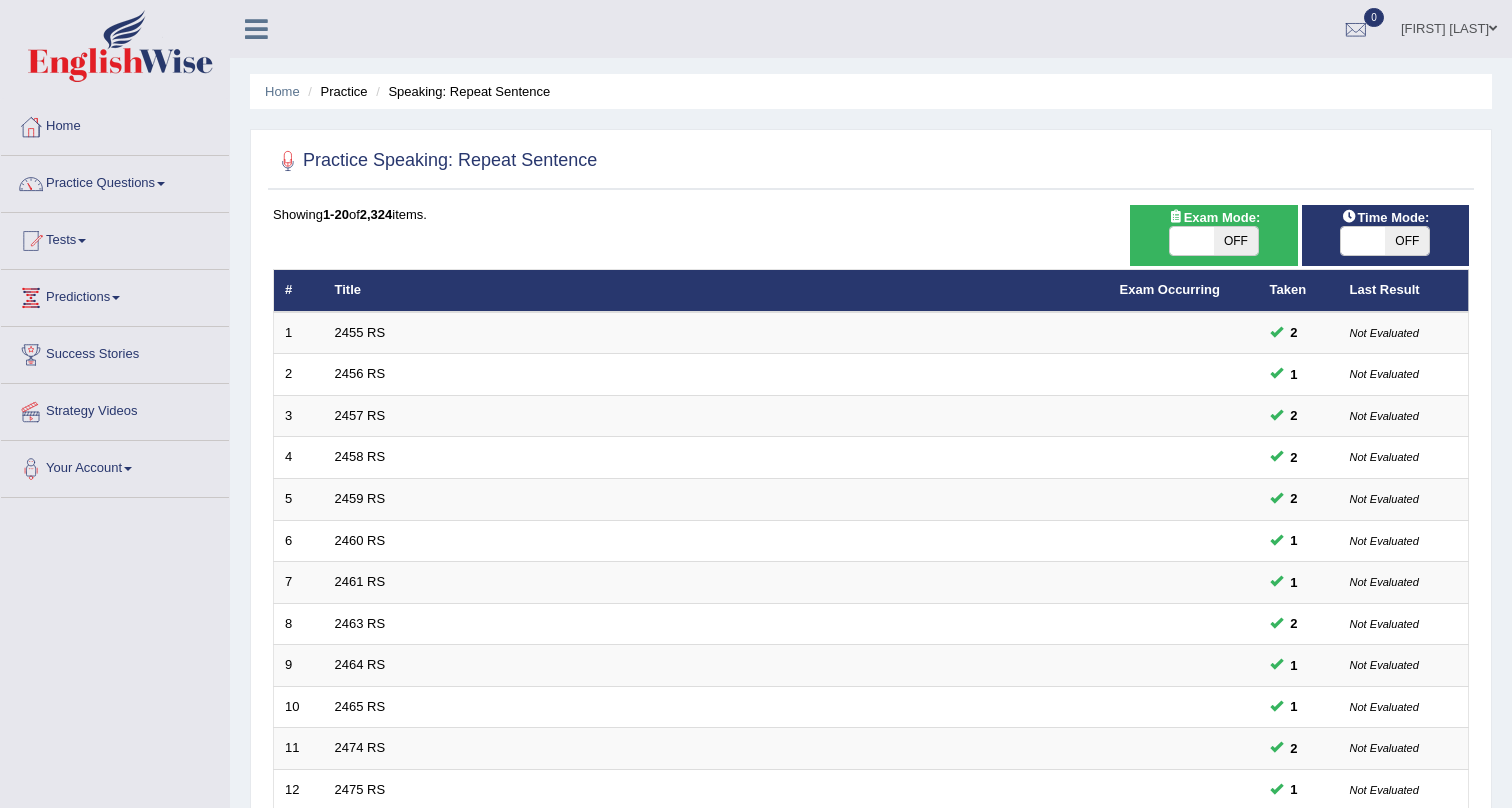 scroll, scrollTop: 513, scrollLeft: 0, axis: vertical 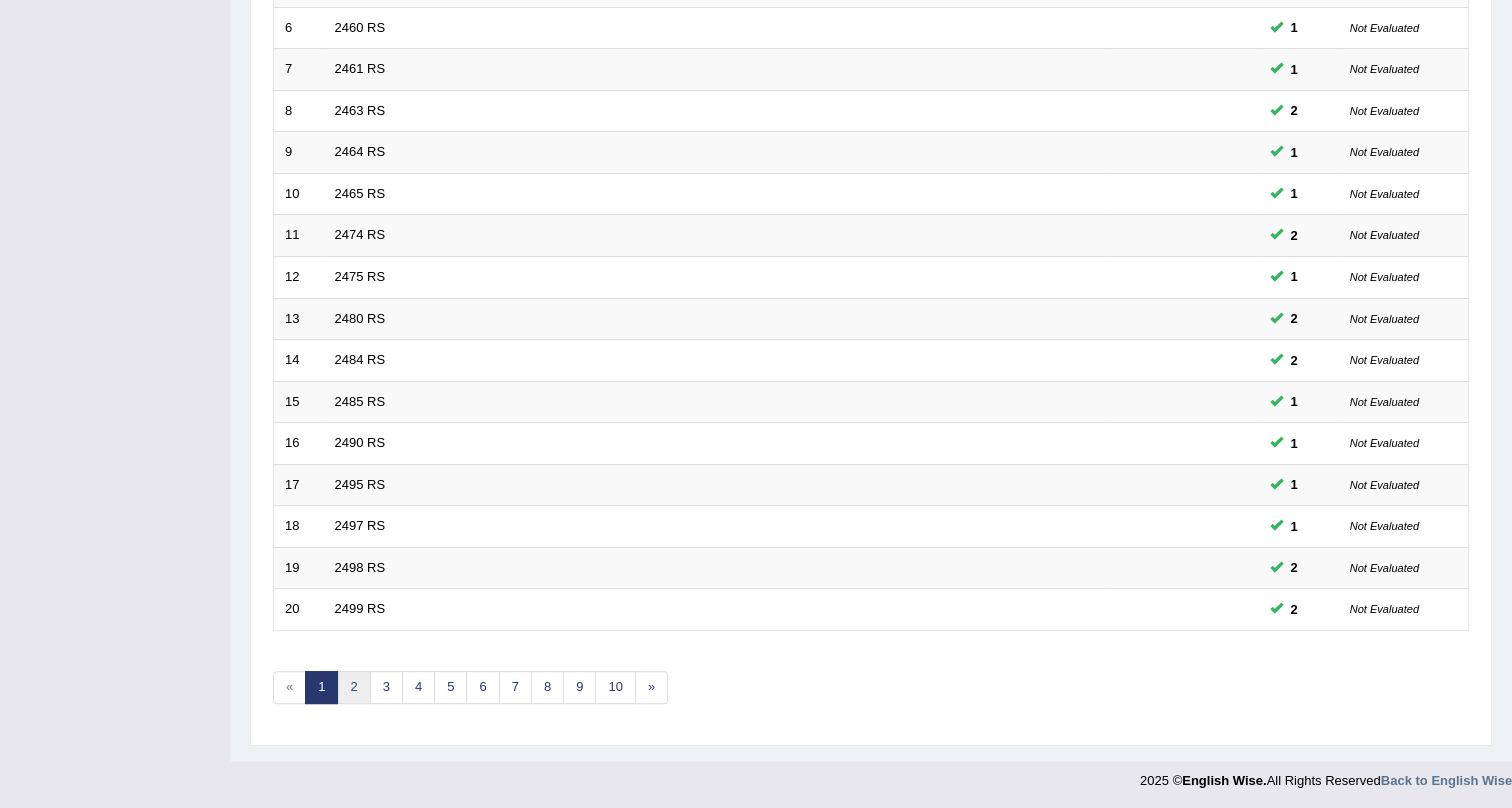 click on "2" at bounding box center (353, 687) 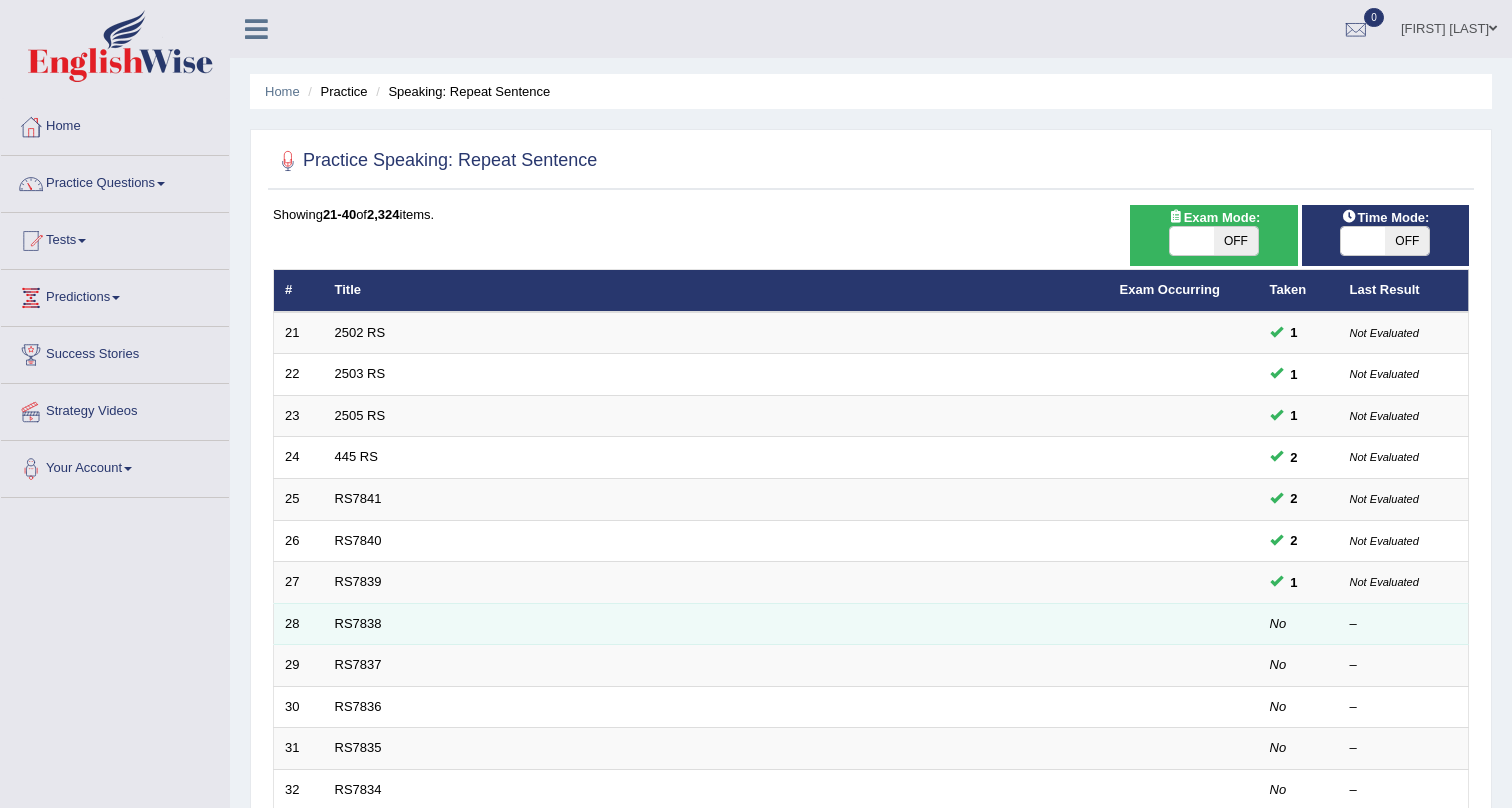 scroll, scrollTop: 0, scrollLeft: 0, axis: both 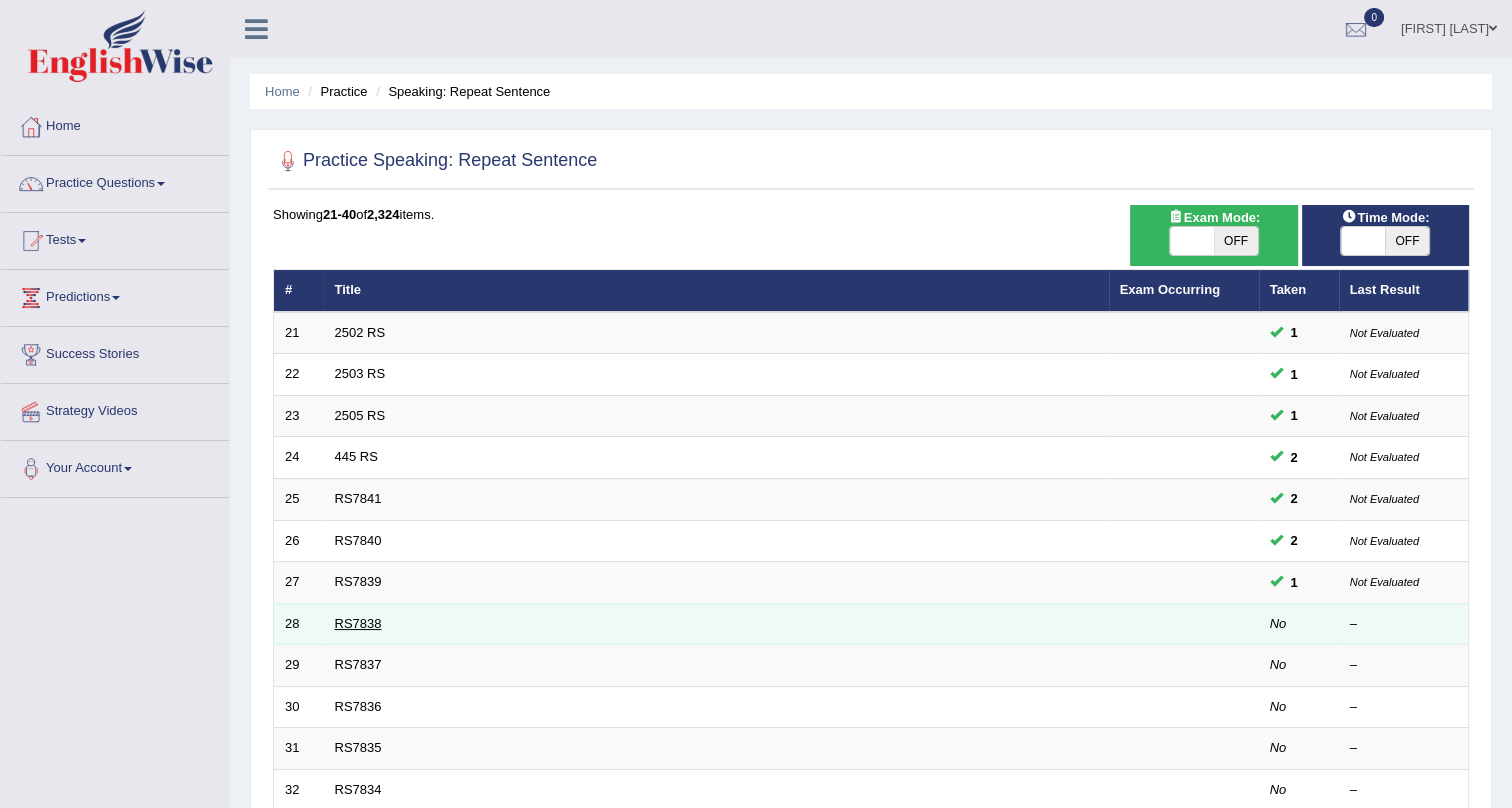 click on "RS7838" at bounding box center (358, 623) 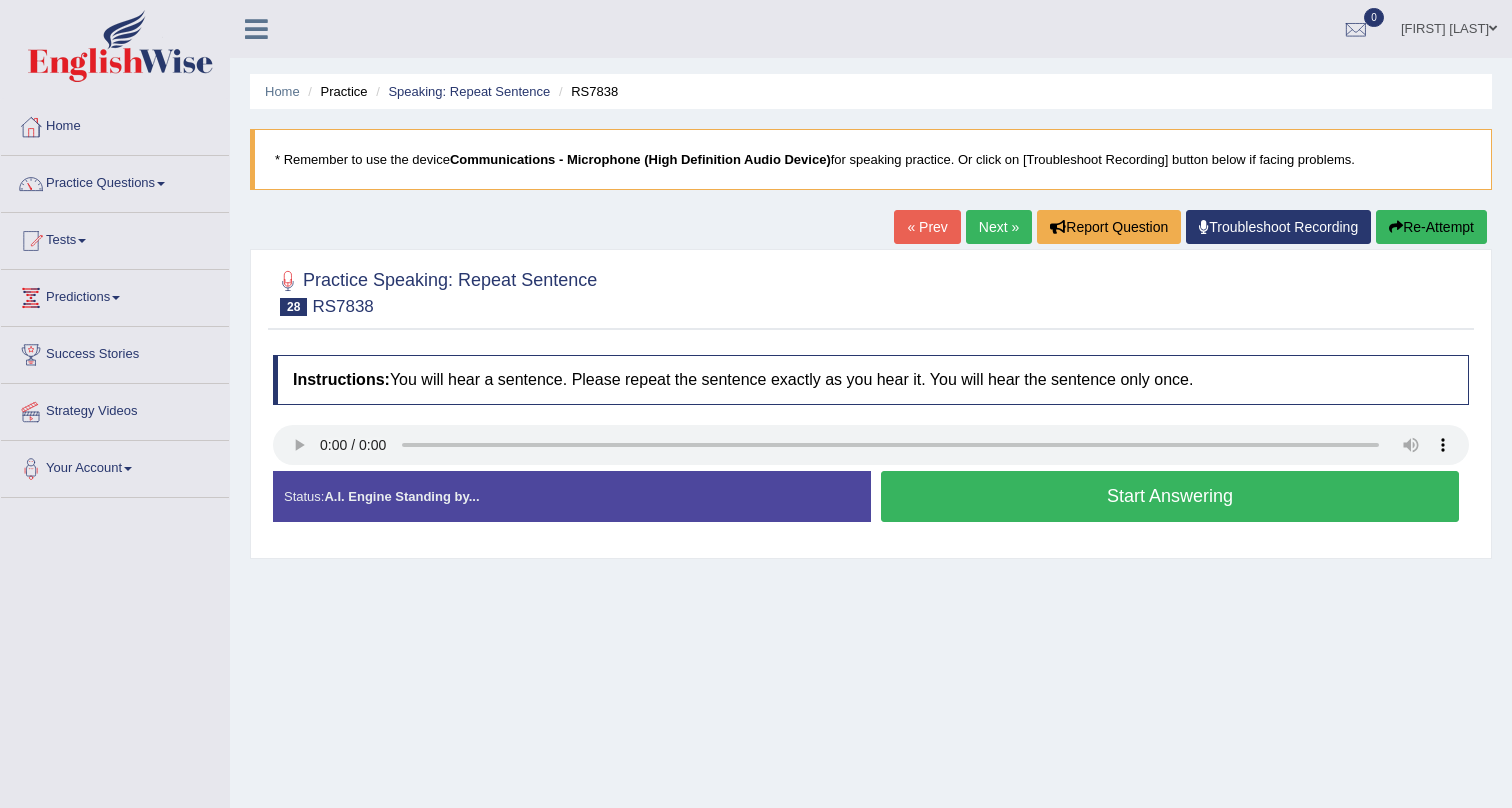 scroll, scrollTop: 0, scrollLeft: 0, axis: both 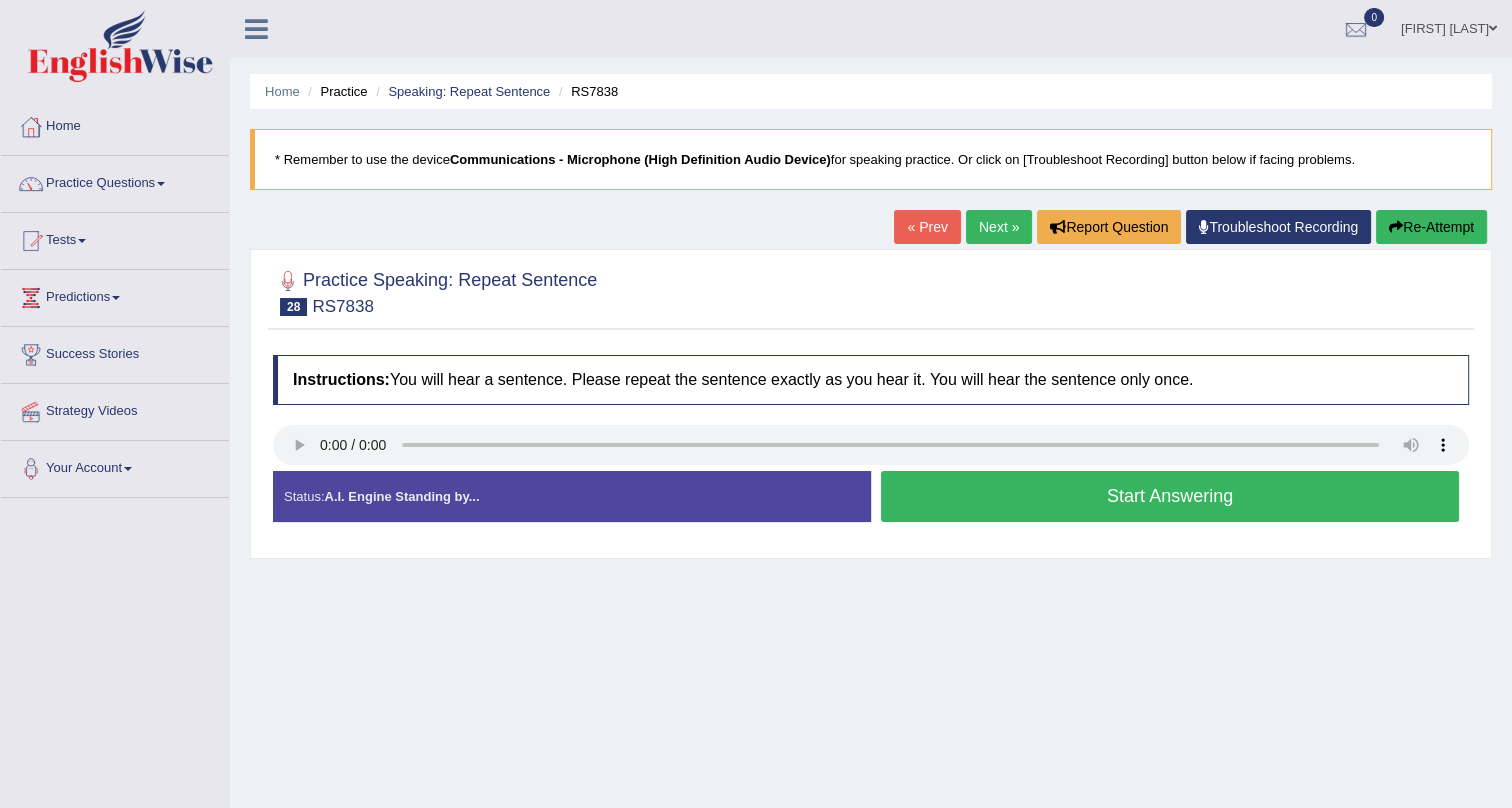 click on "Start Answering" at bounding box center [1170, 496] 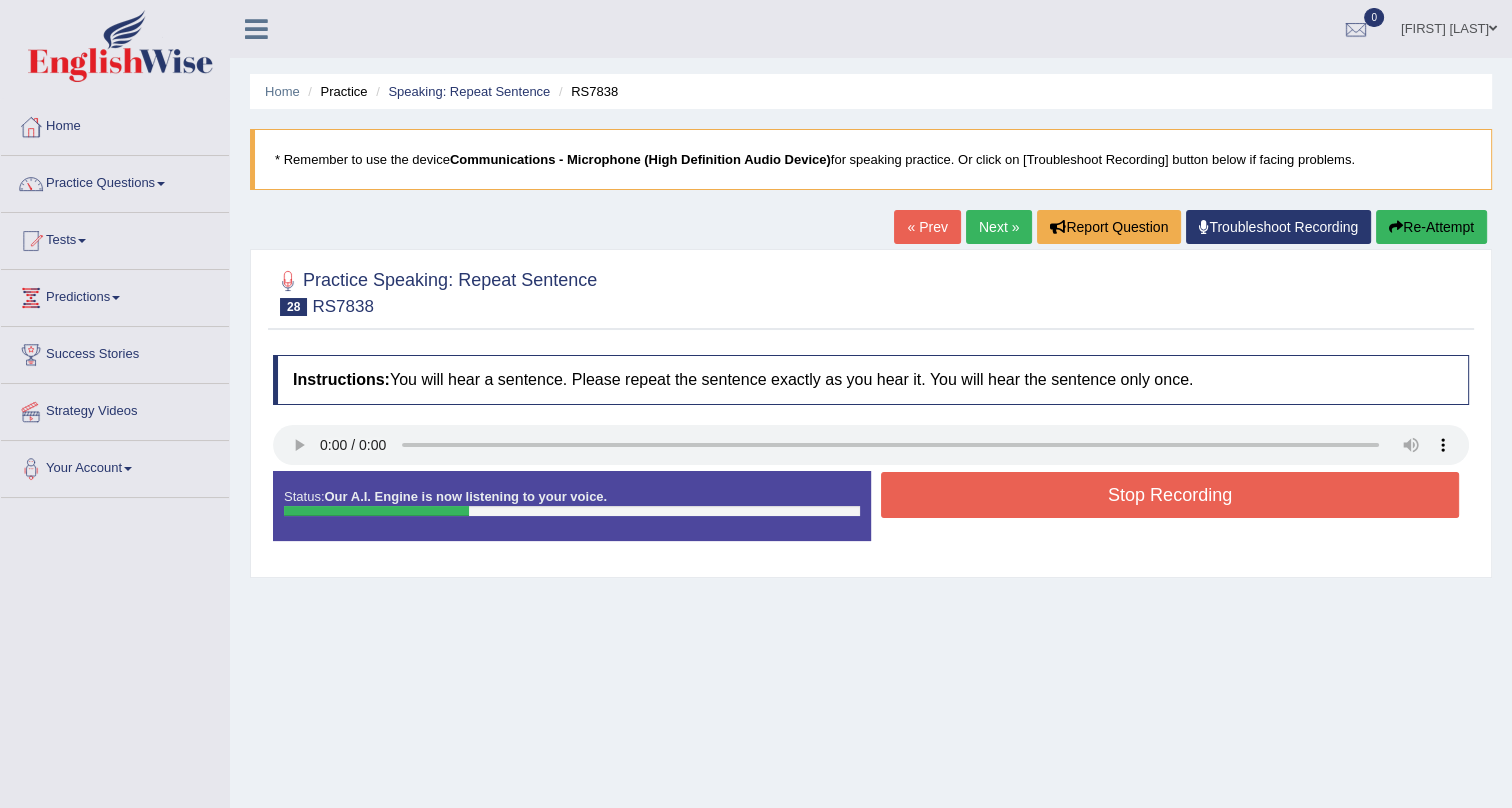click on "Stop Recording" at bounding box center [1170, 495] 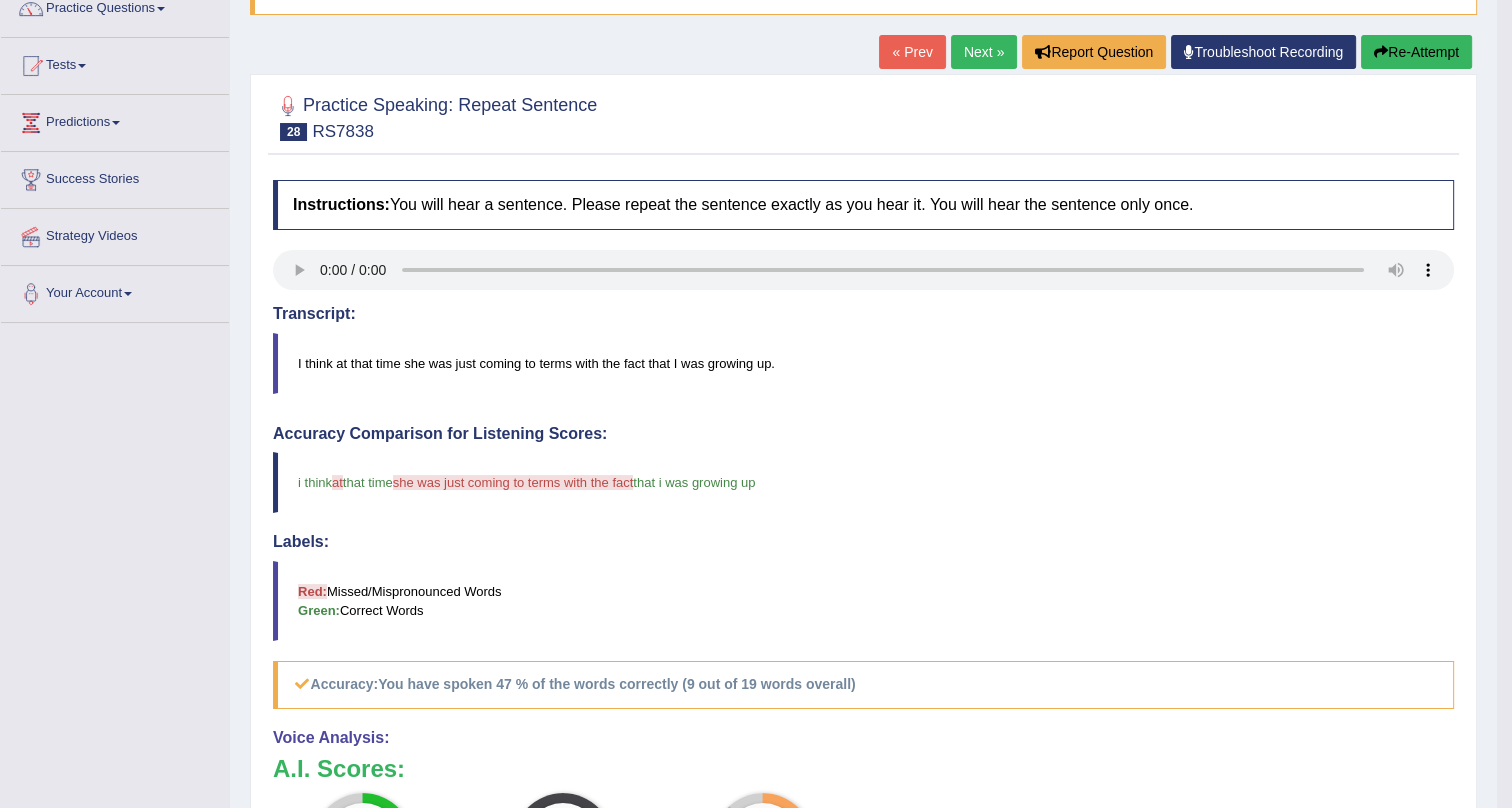 scroll, scrollTop: 0, scrollLeft: 0, axis: both 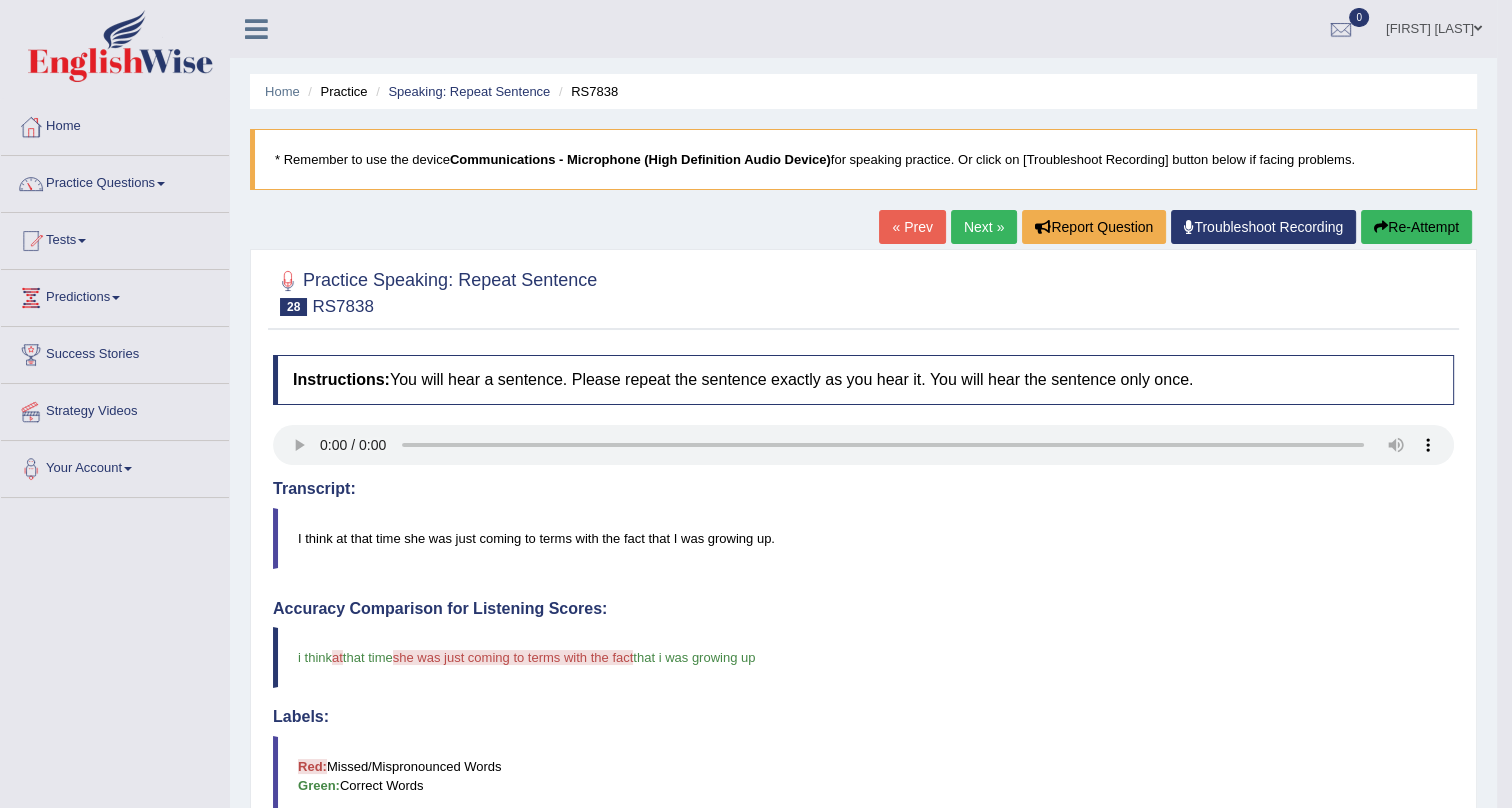 click on "Next »" at bounding box center [984, 227] 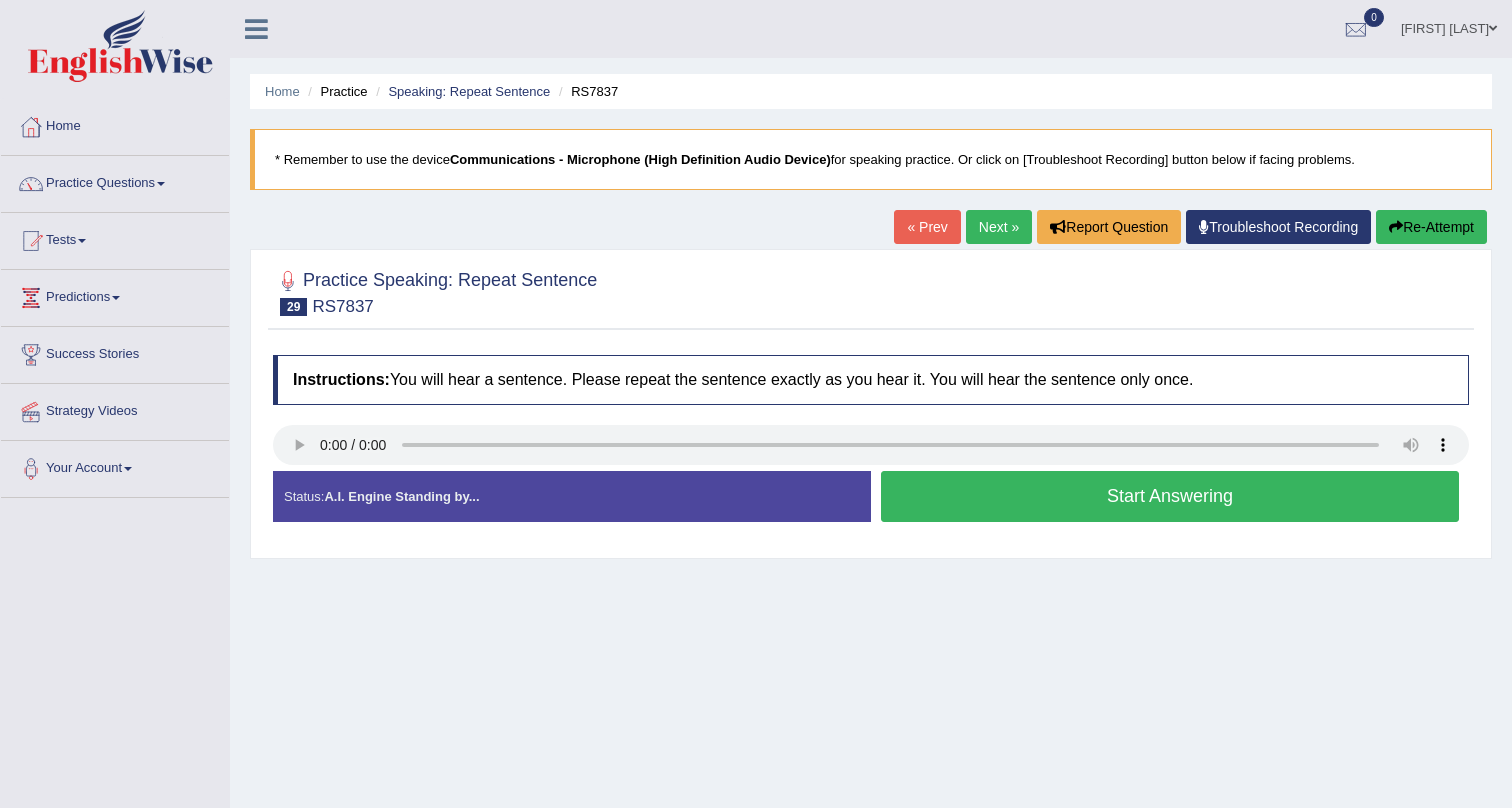 scroll, scrollTop: 0, scrollLeft: 0, axis: both 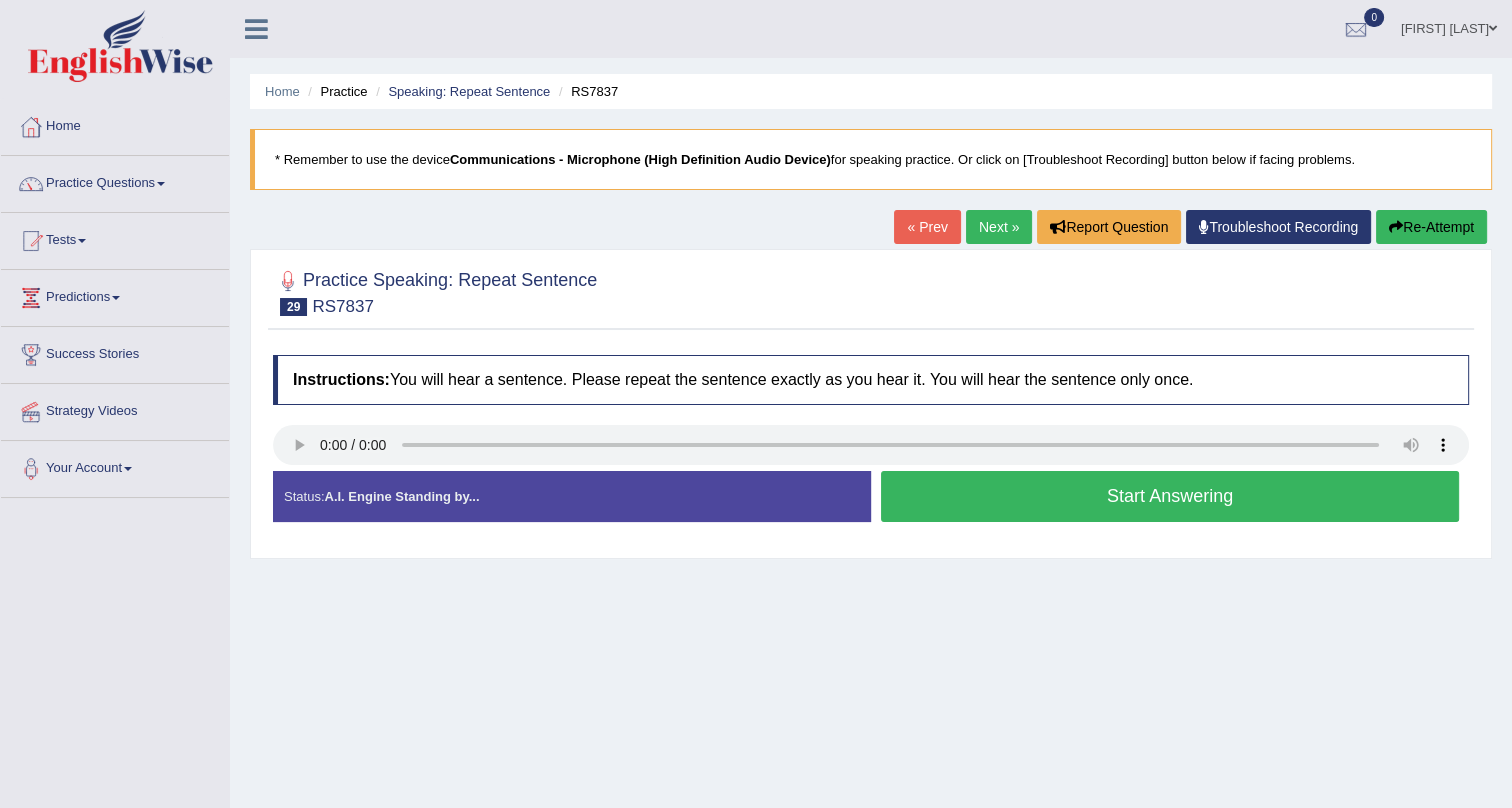 click on "Start Answering" at bounding box center (1170, 496) 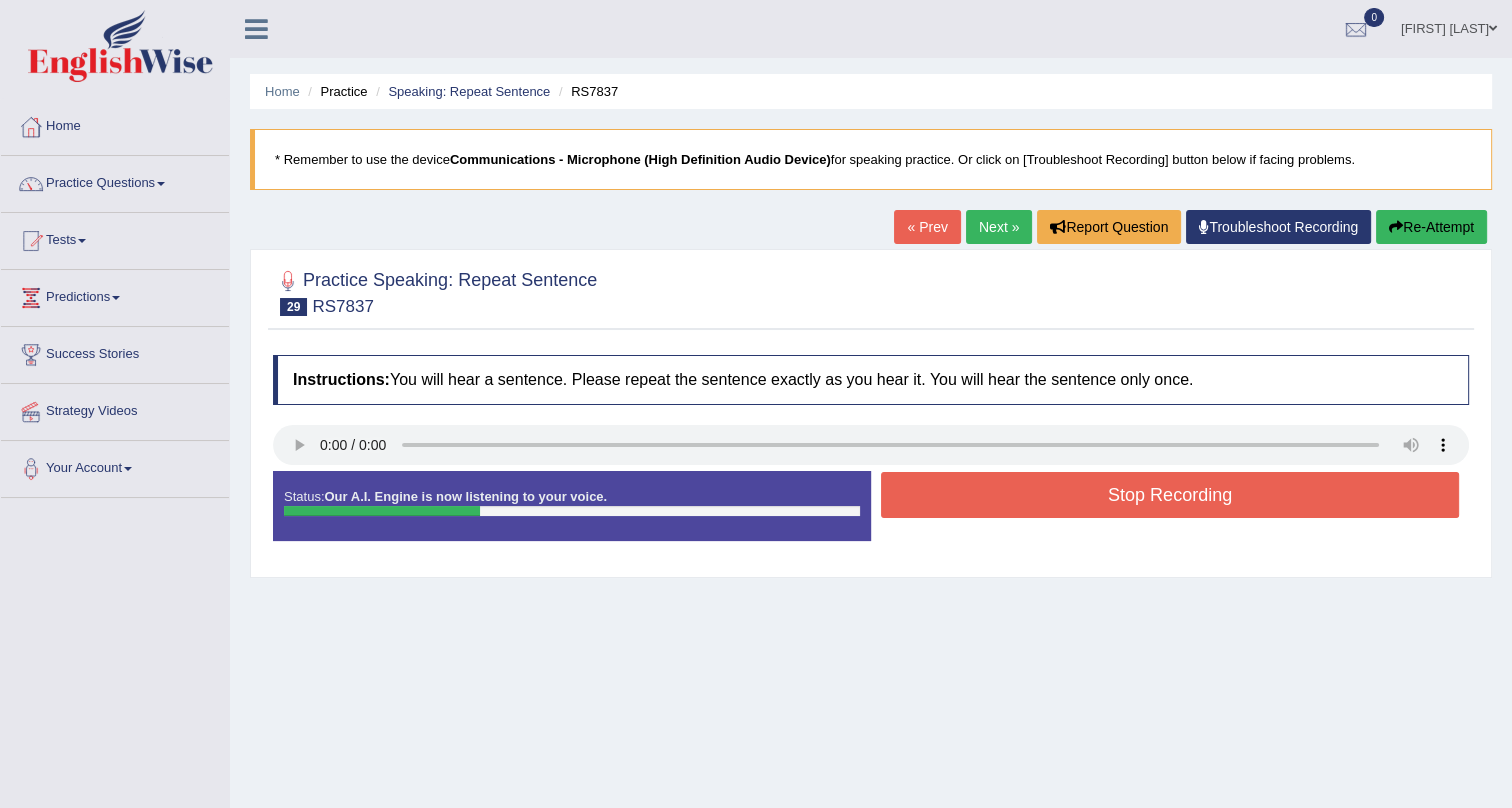 click on "Stop Recording" at bounding box center [1170, 495] 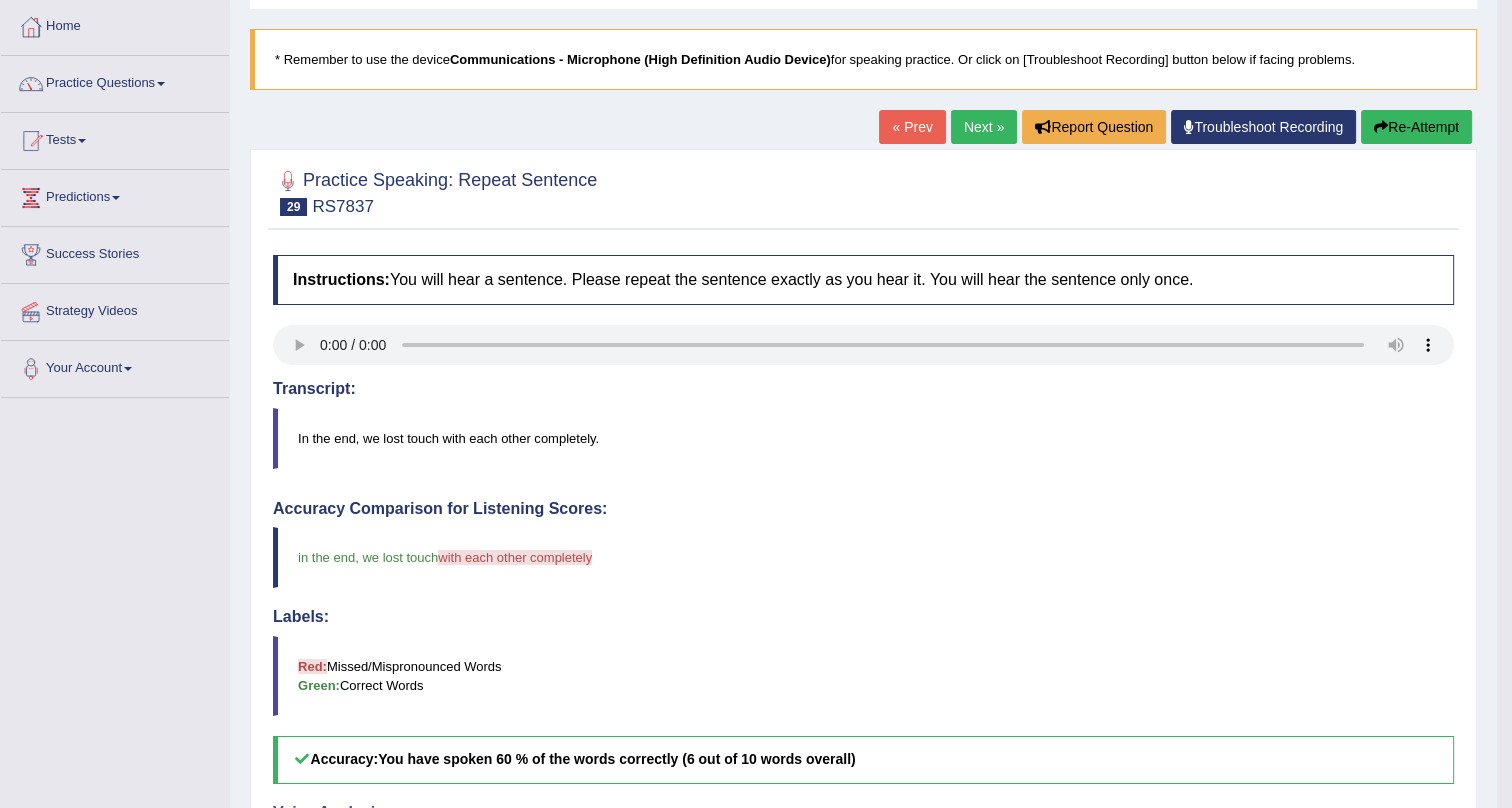scroll, scrollTop: 0, scrollLeft: 0, axis: both 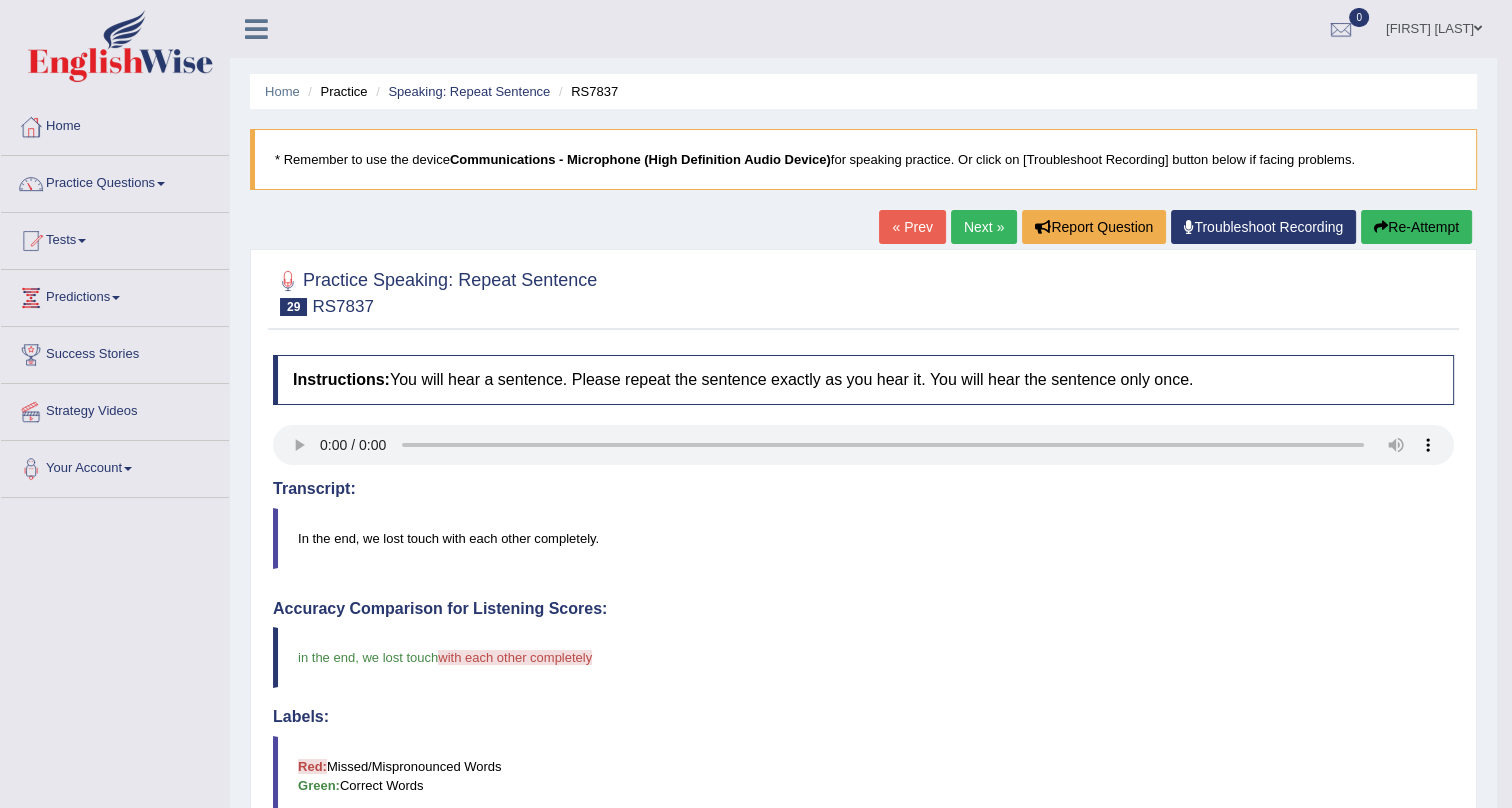 click at bounding box center (1381, 227) 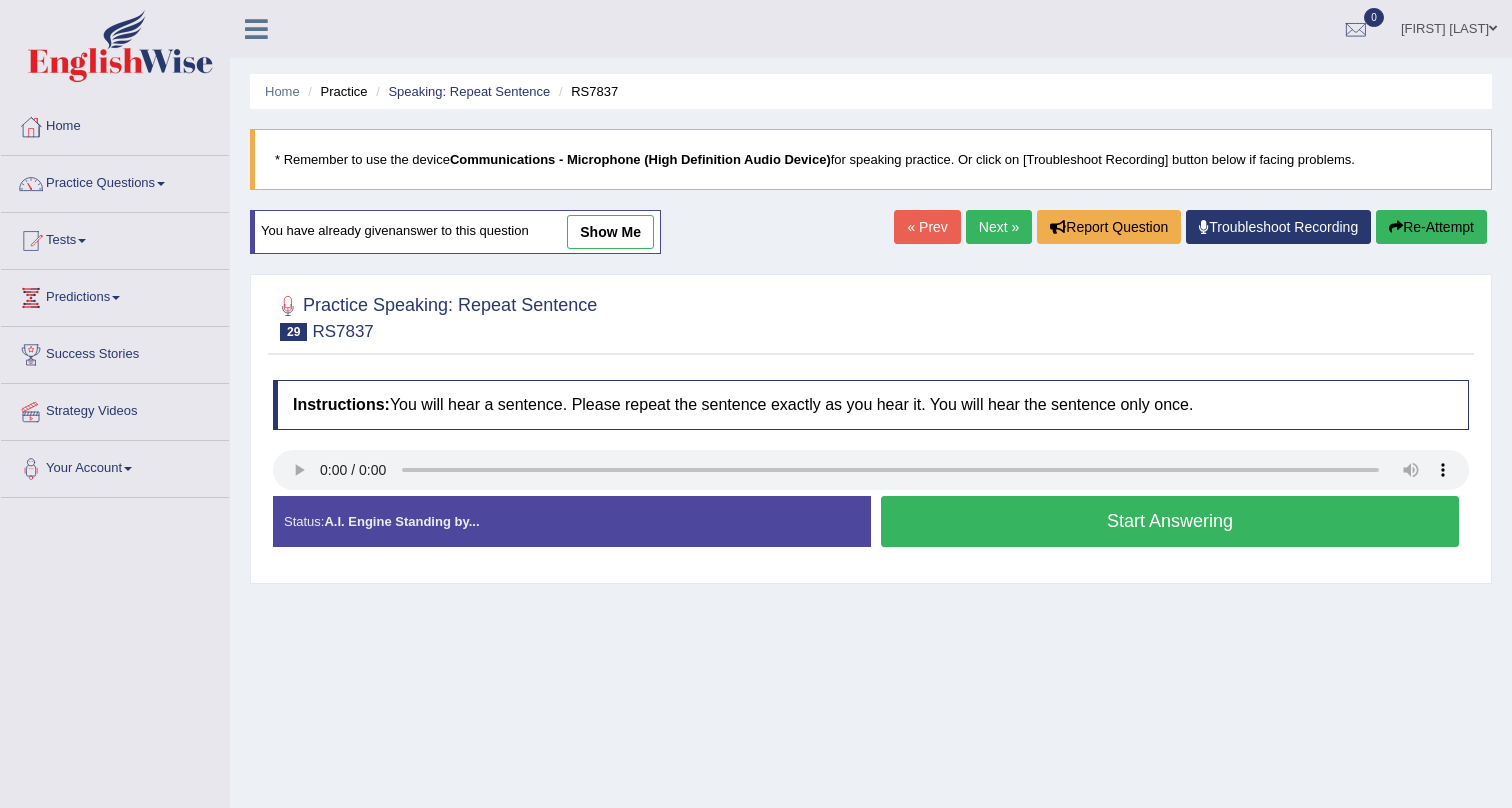 scroll, scrollTop: 0, scrollLeft: 0, axis: both 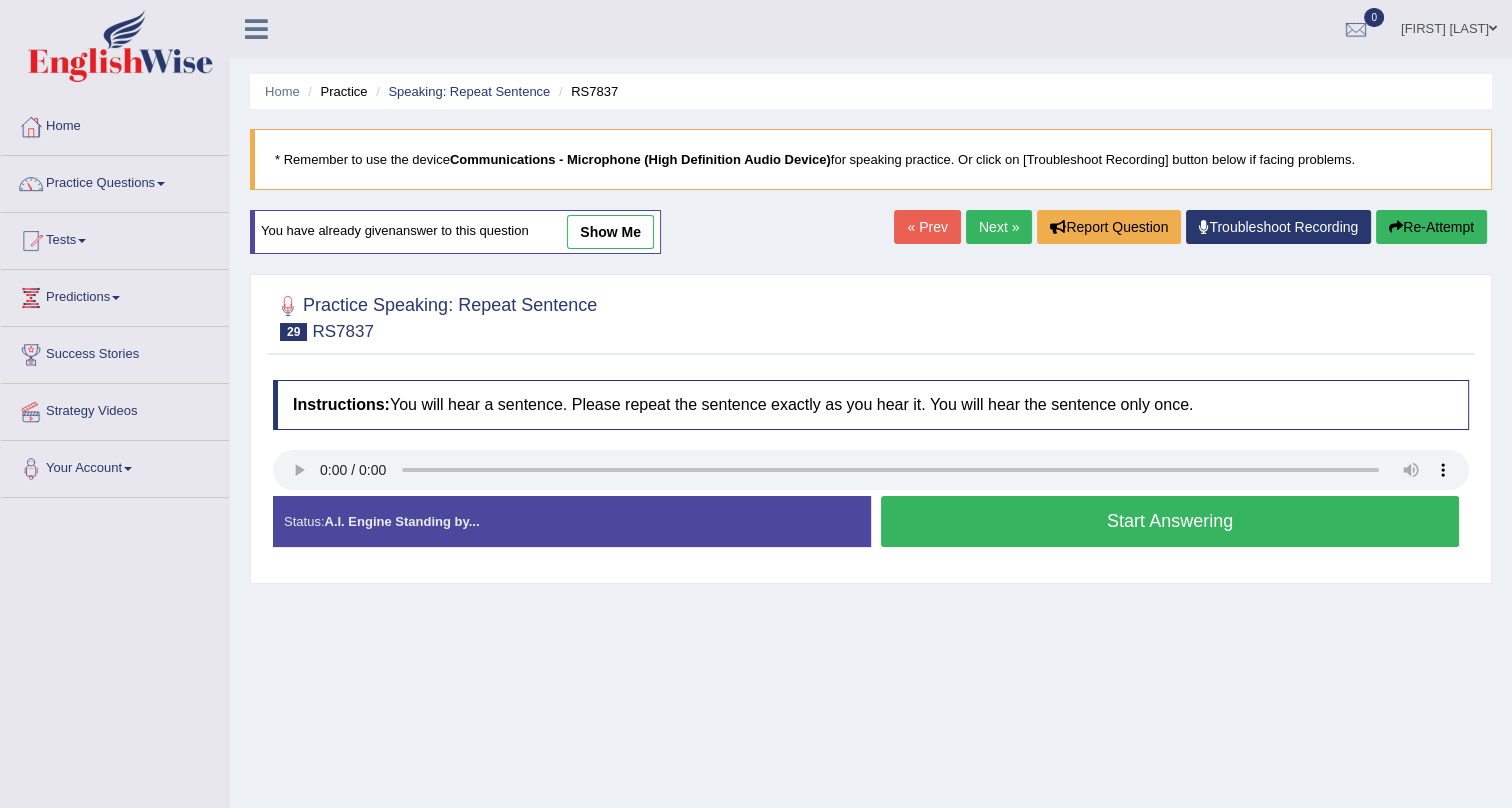 click on "Start Answering" at bounding box center [1170, 521] 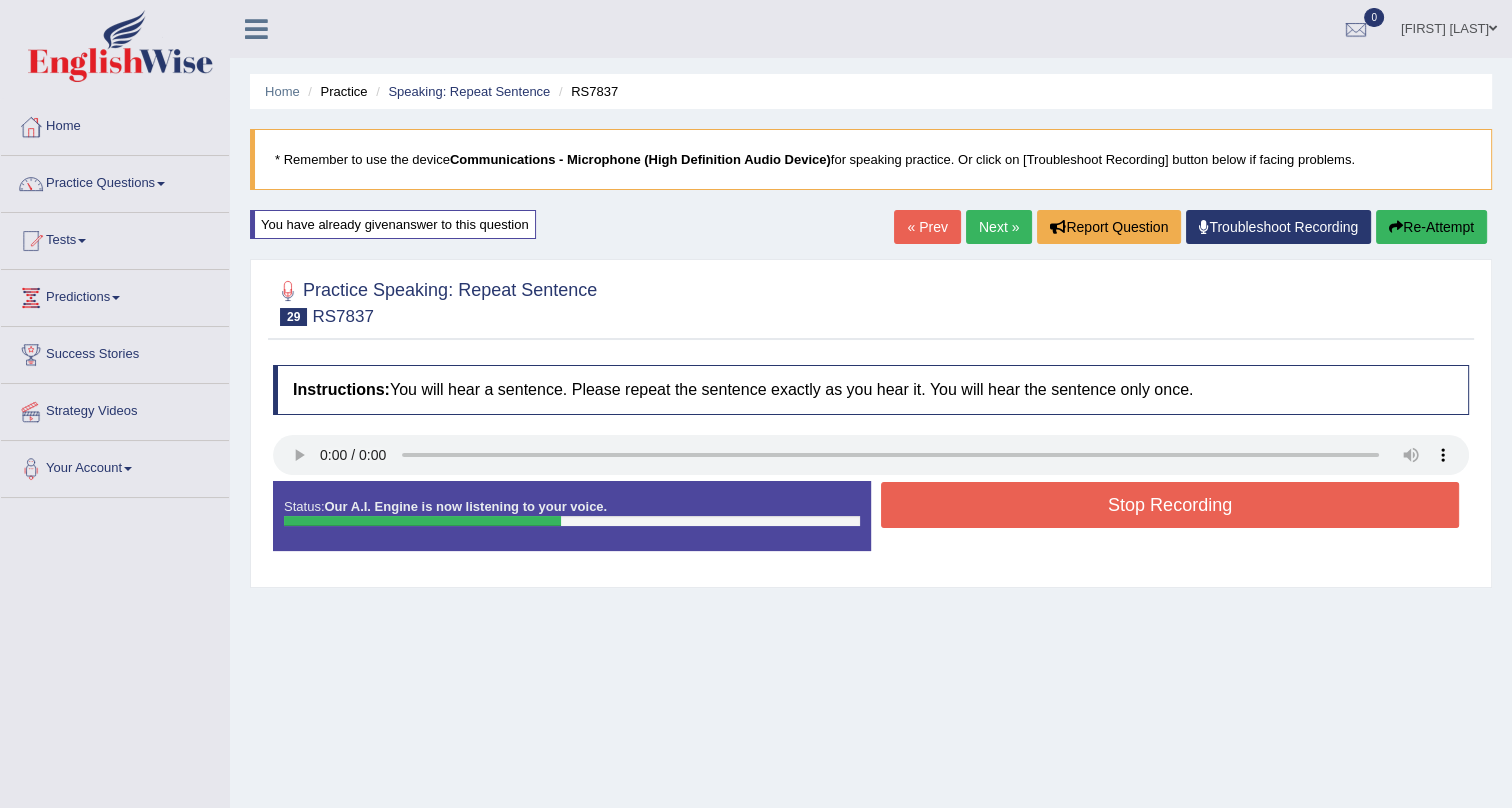 click on "Stop Recording" at bounding box center [1170, 505] 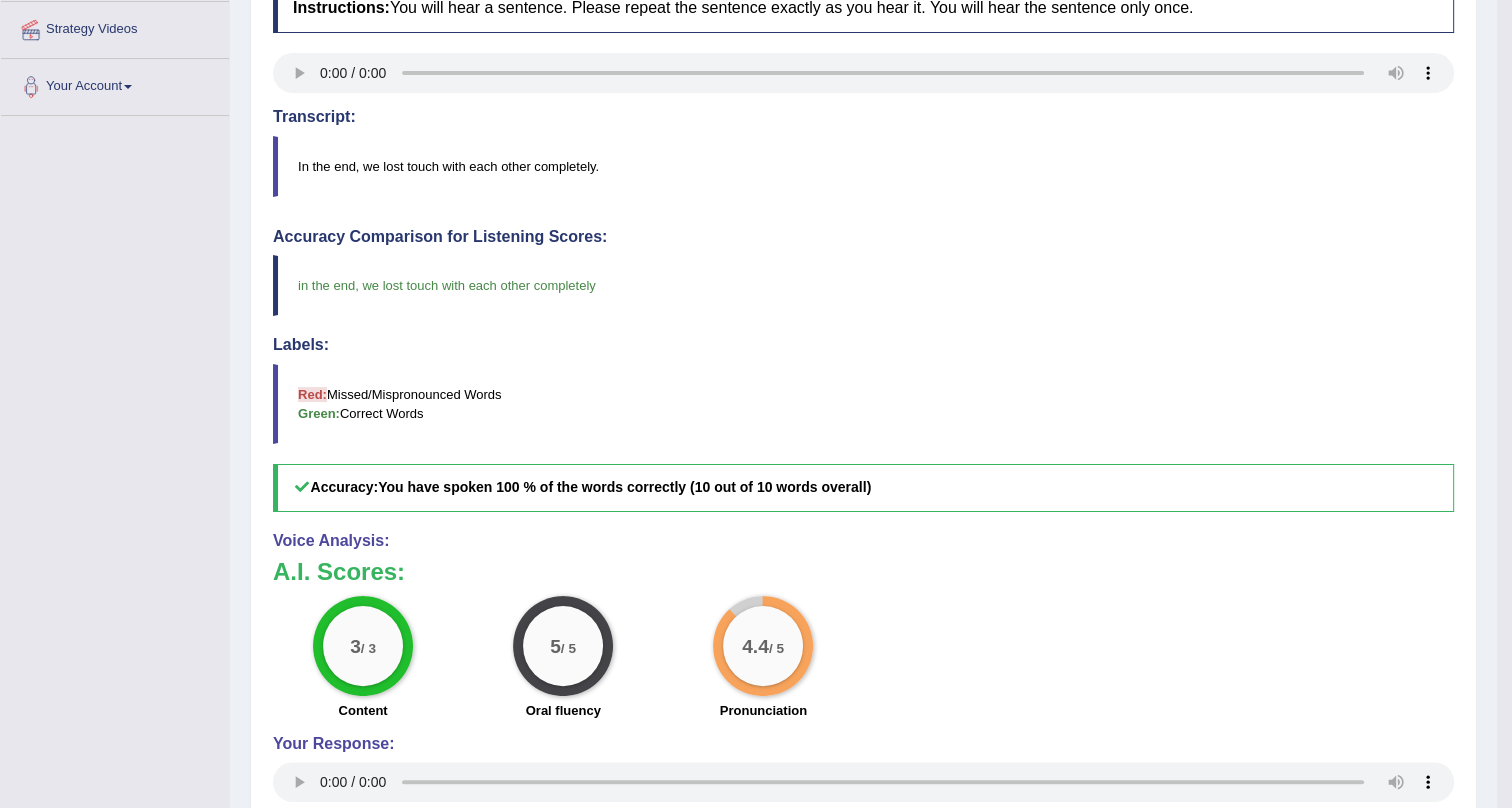 scroll, scrollTop: 454, scrollLeft: 0, axis: vertical 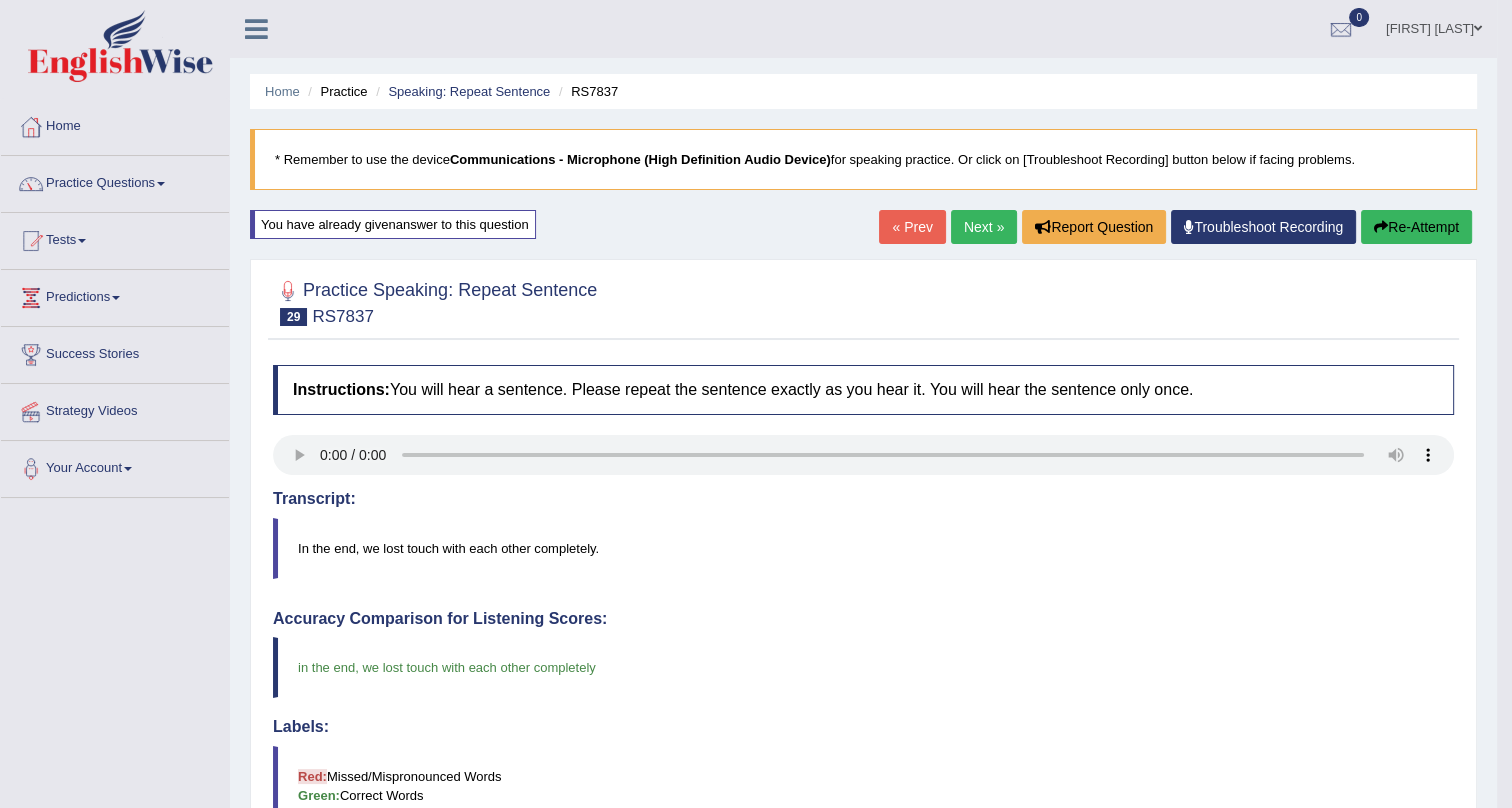 click on "Next »" at bounding box center [984, 227] 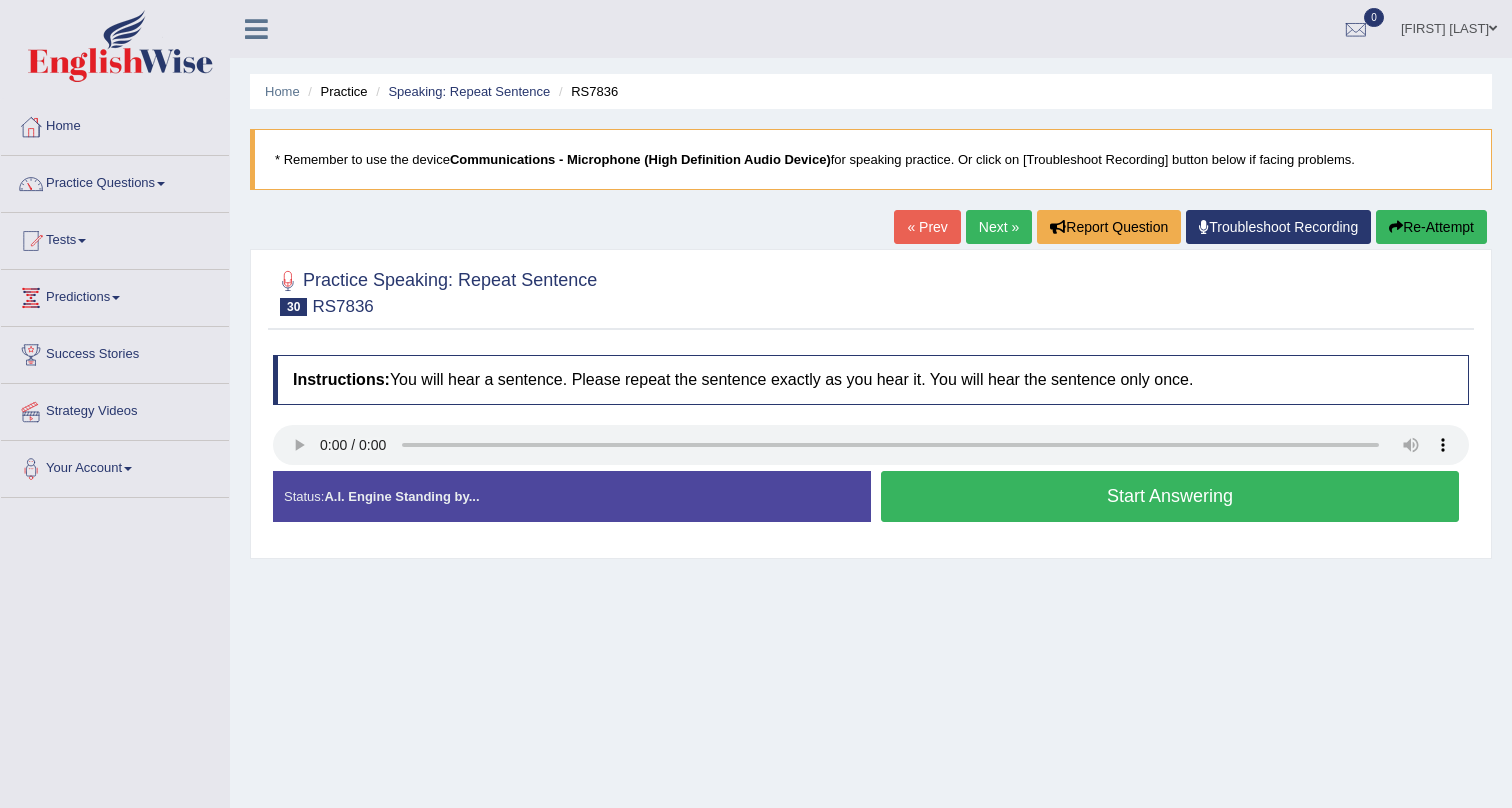 scroll, scrollTop: 0, scrollLeft: 0, axis: both 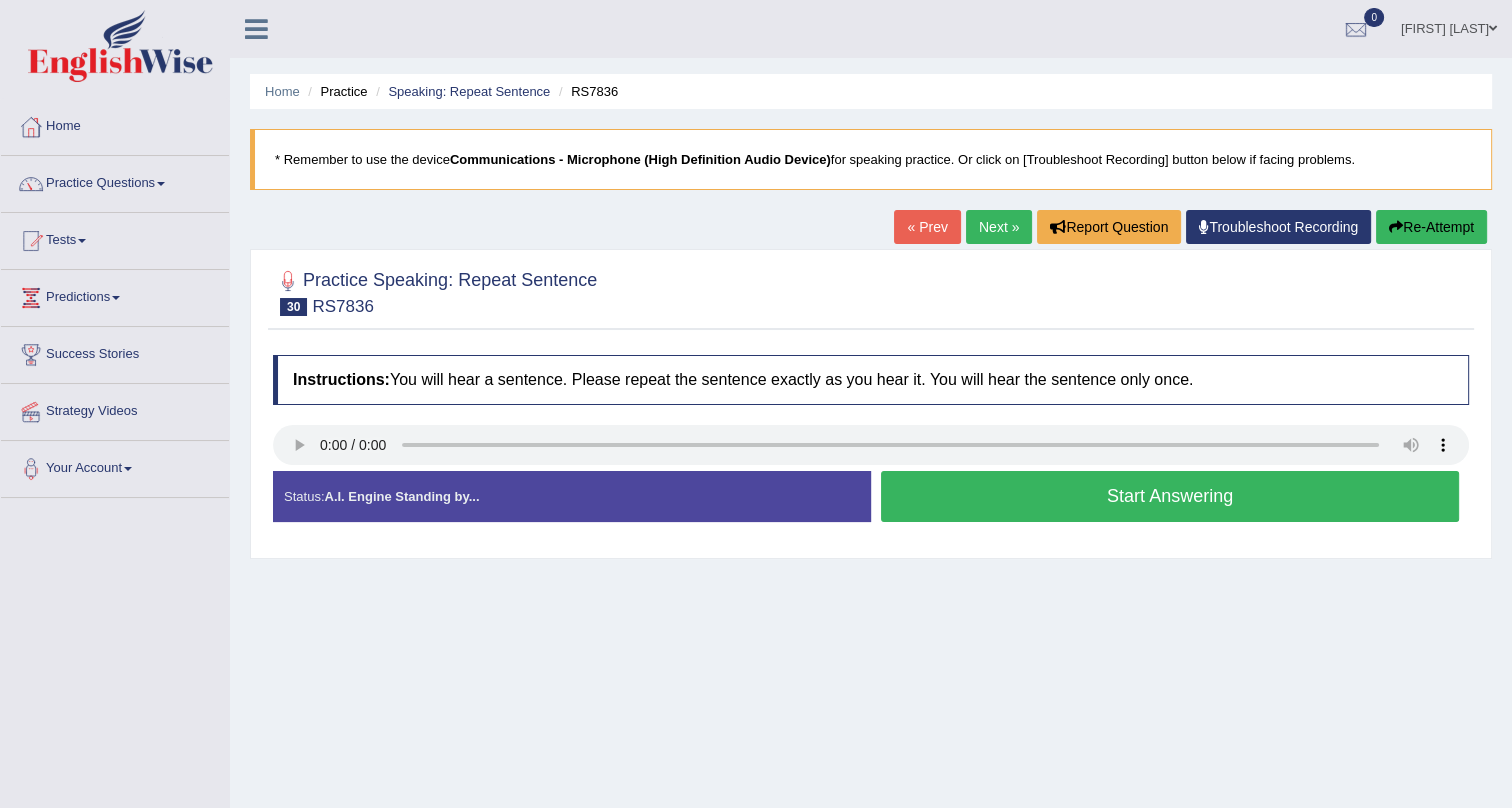 click on "Start Answering" at bounding box center (1170, 496) 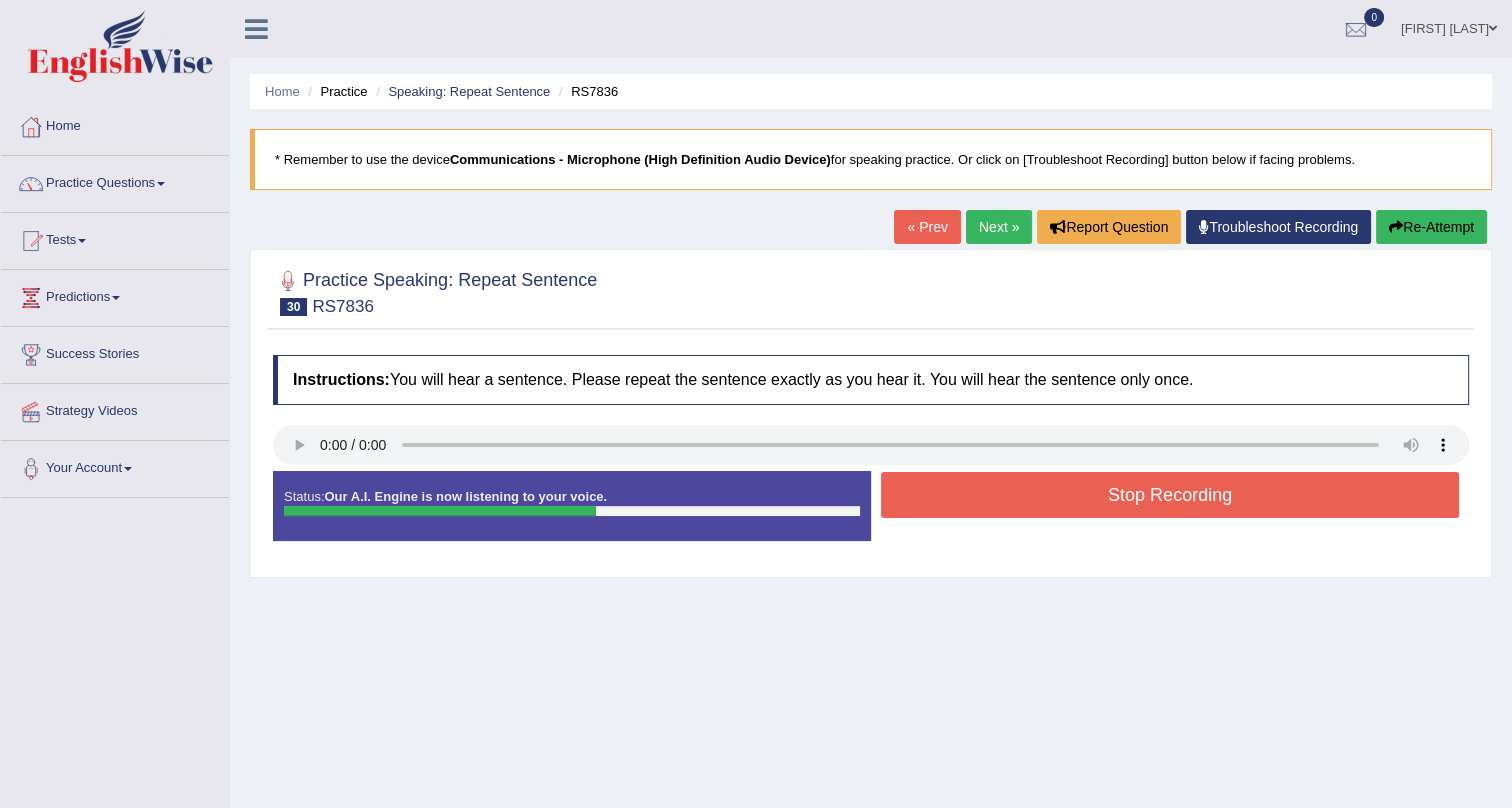 click on "Stop Recording" at bounding box center [1170, 495] 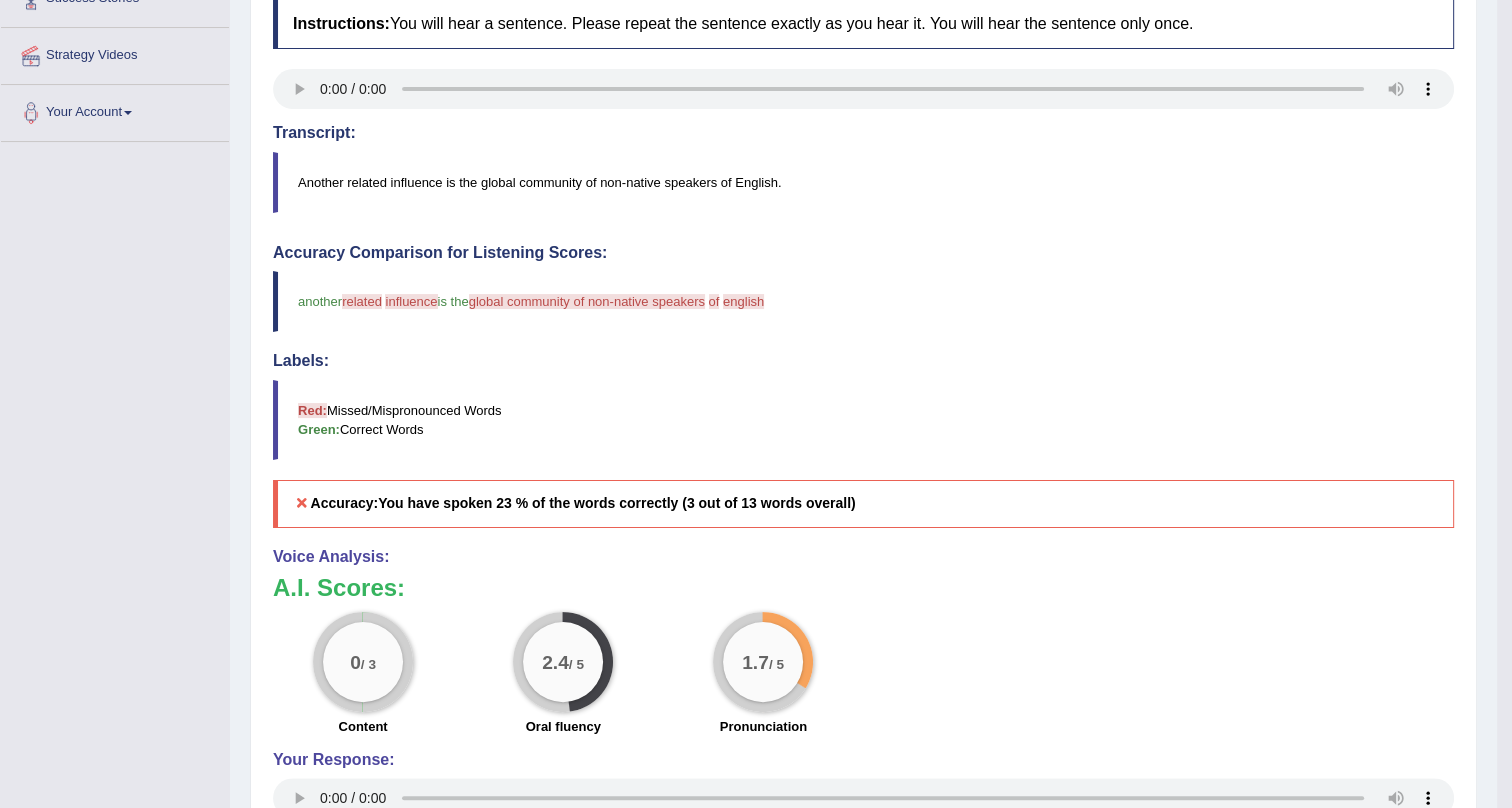 scroll, scrollTop: 0, scrollLeft: 0, axis: both 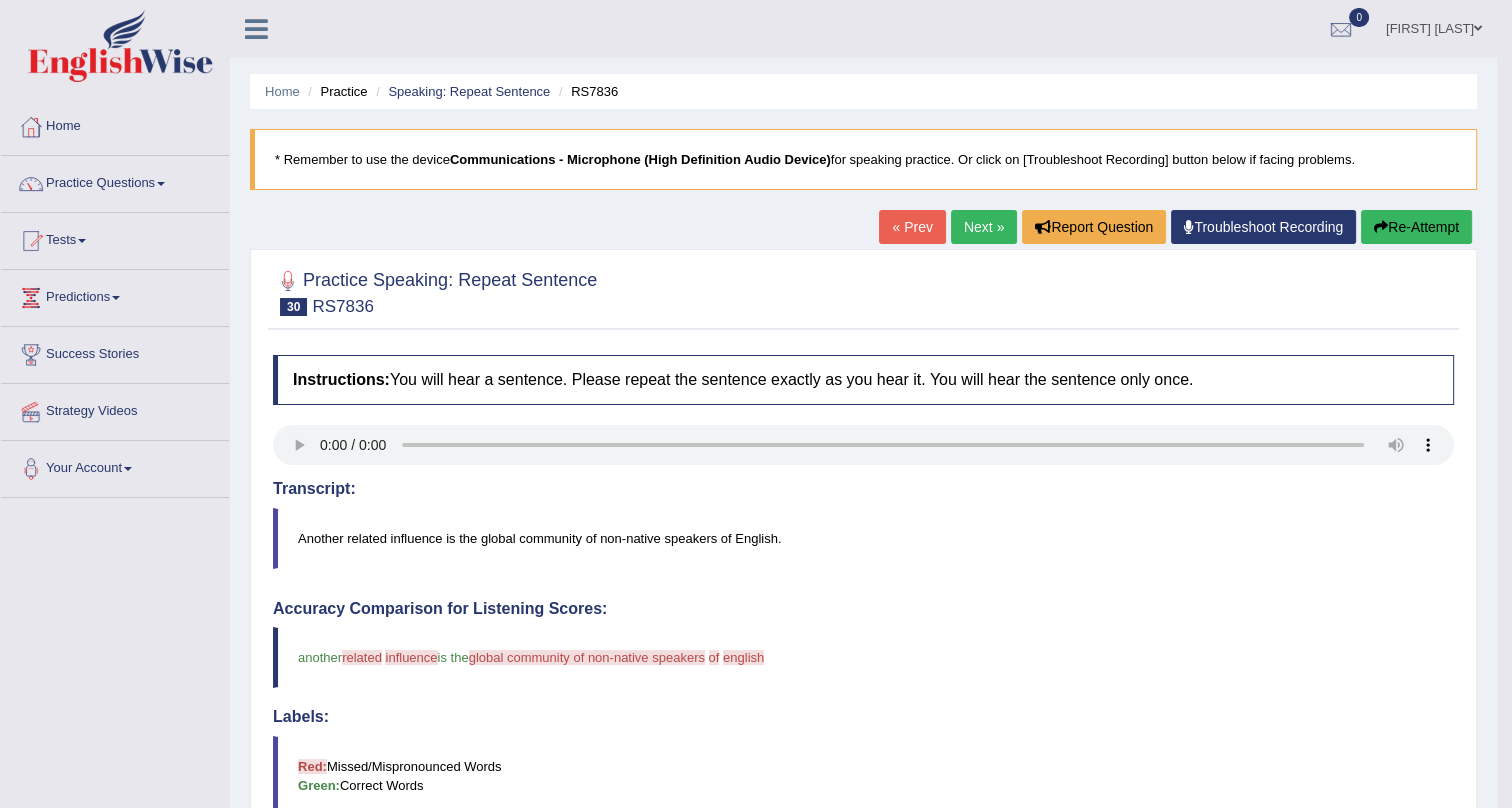 click on "Next »" at bounding box center [984, 227] 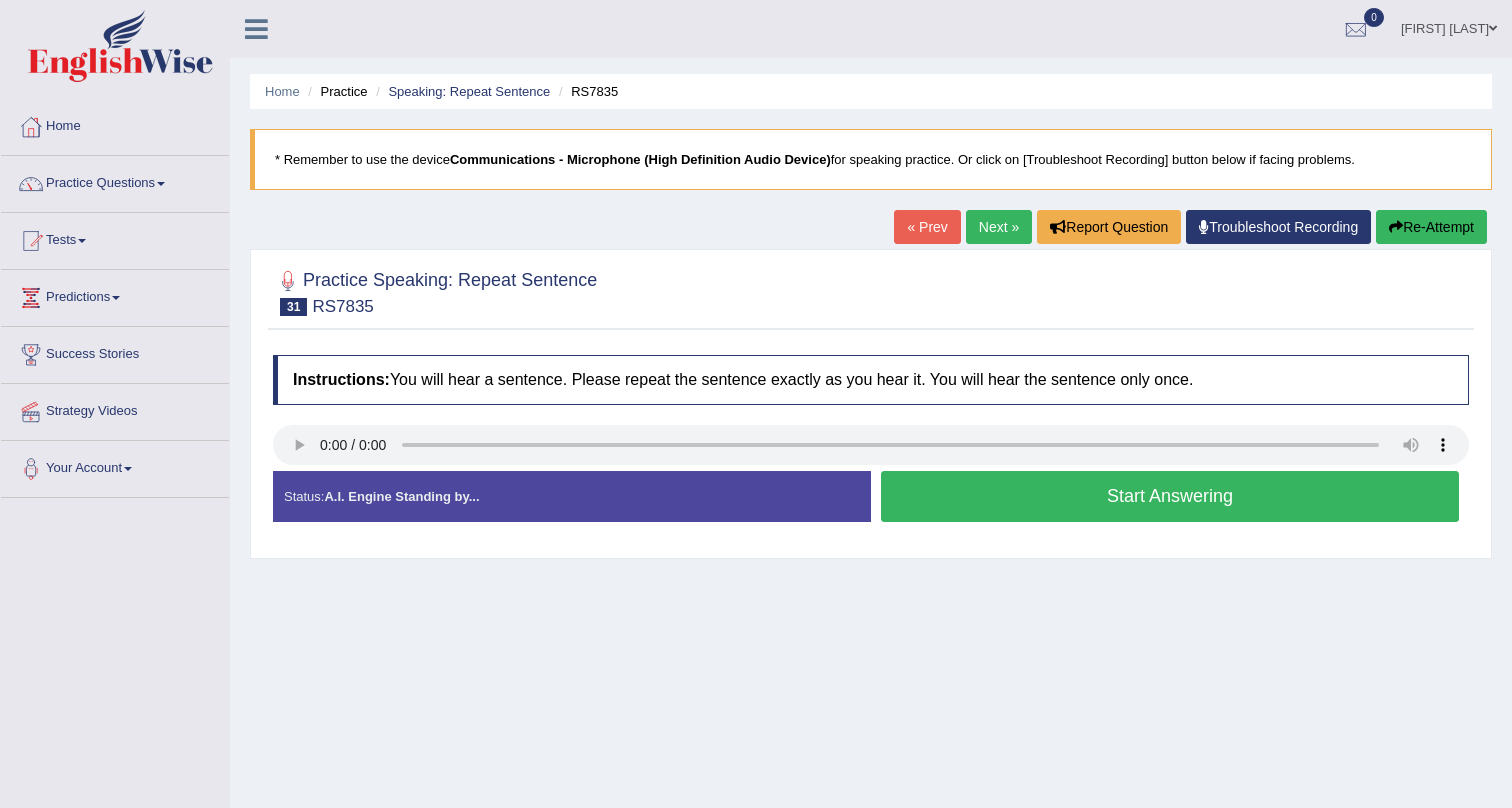scroll, scrollTop: 0, scrollLeft: 0, axis: both 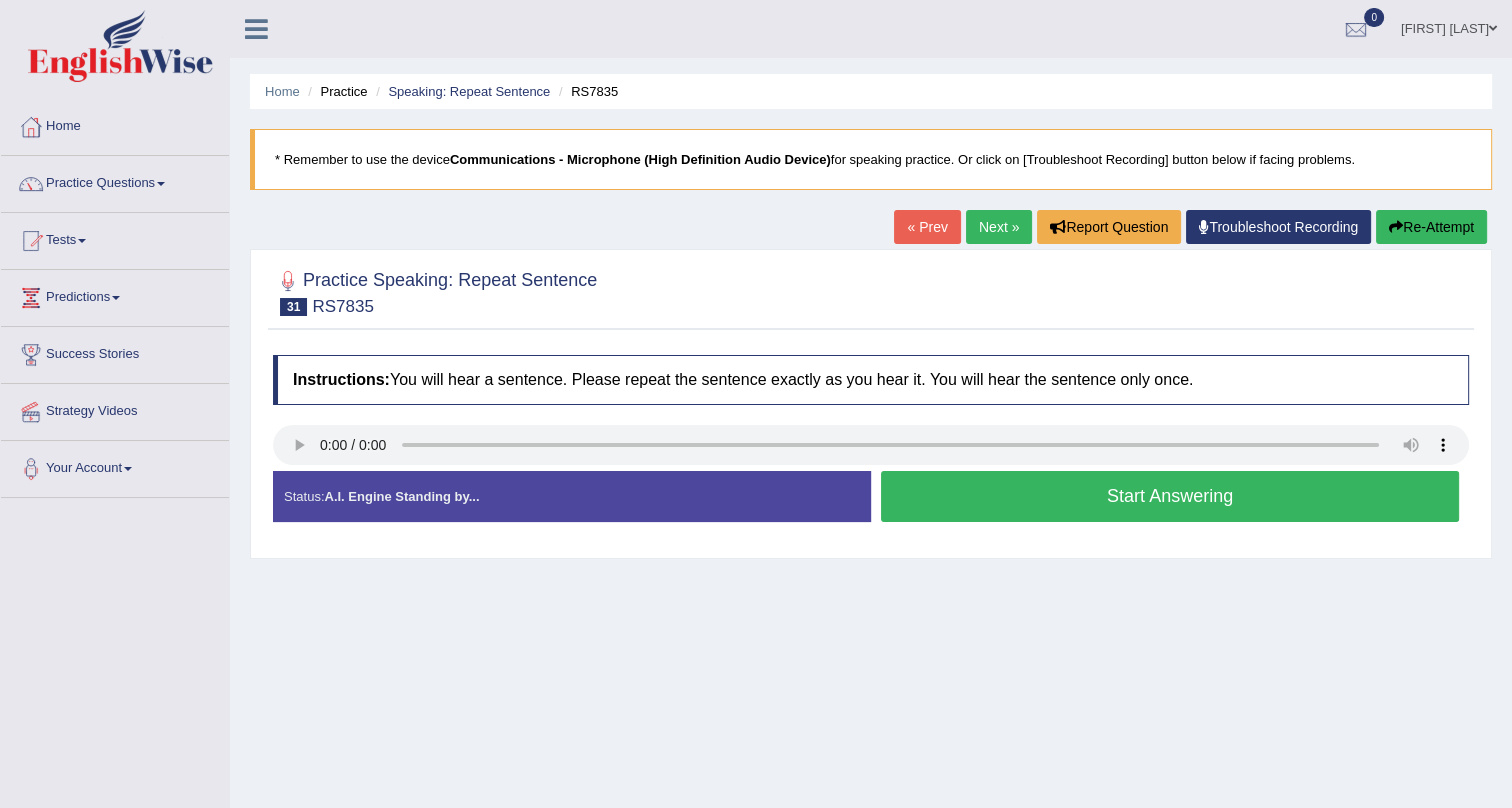 click on "Start Answering" at bounding box center (1170, 496) 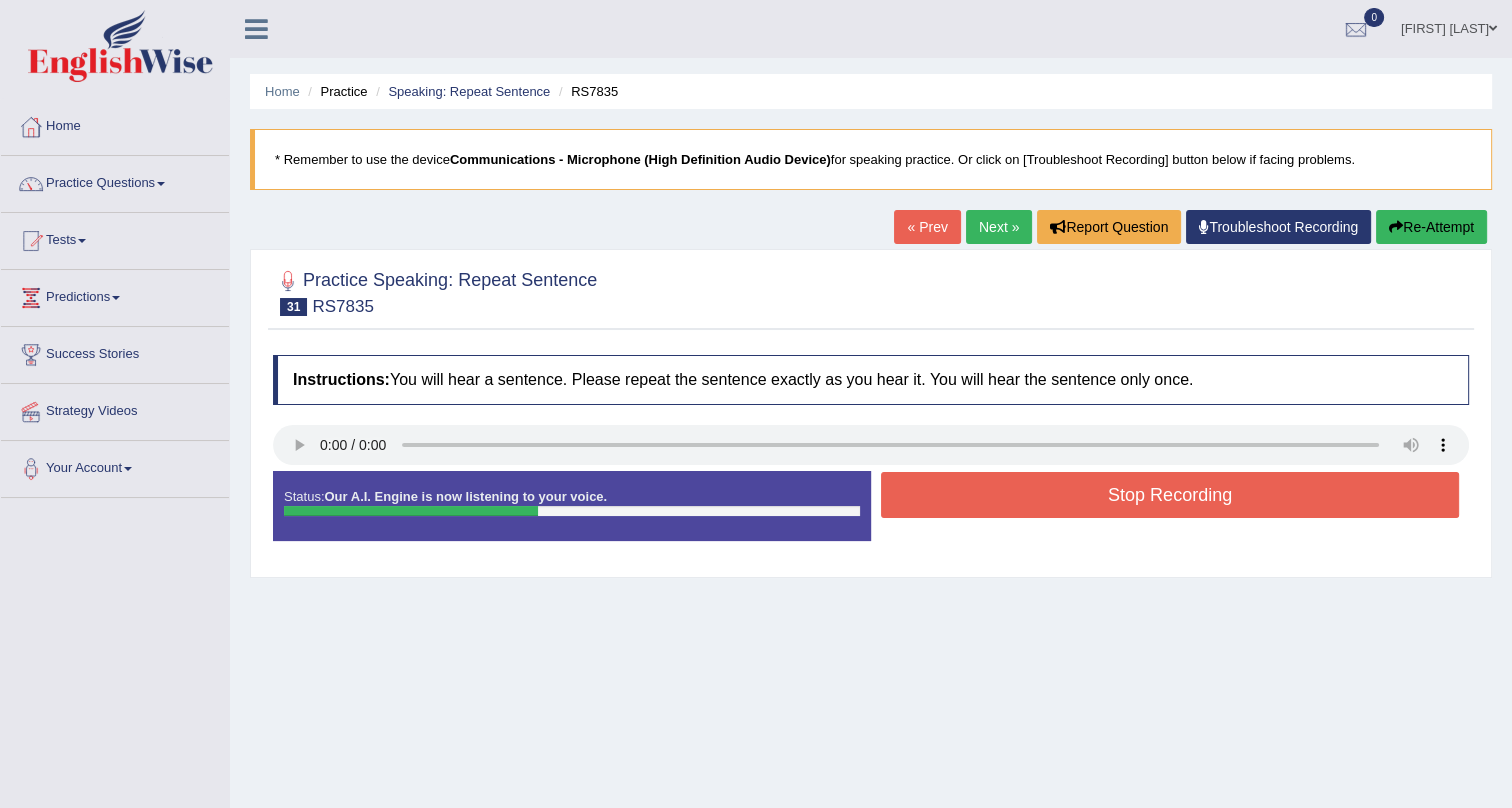 click on "Stop Recording" at bounding box center [1170, 495] 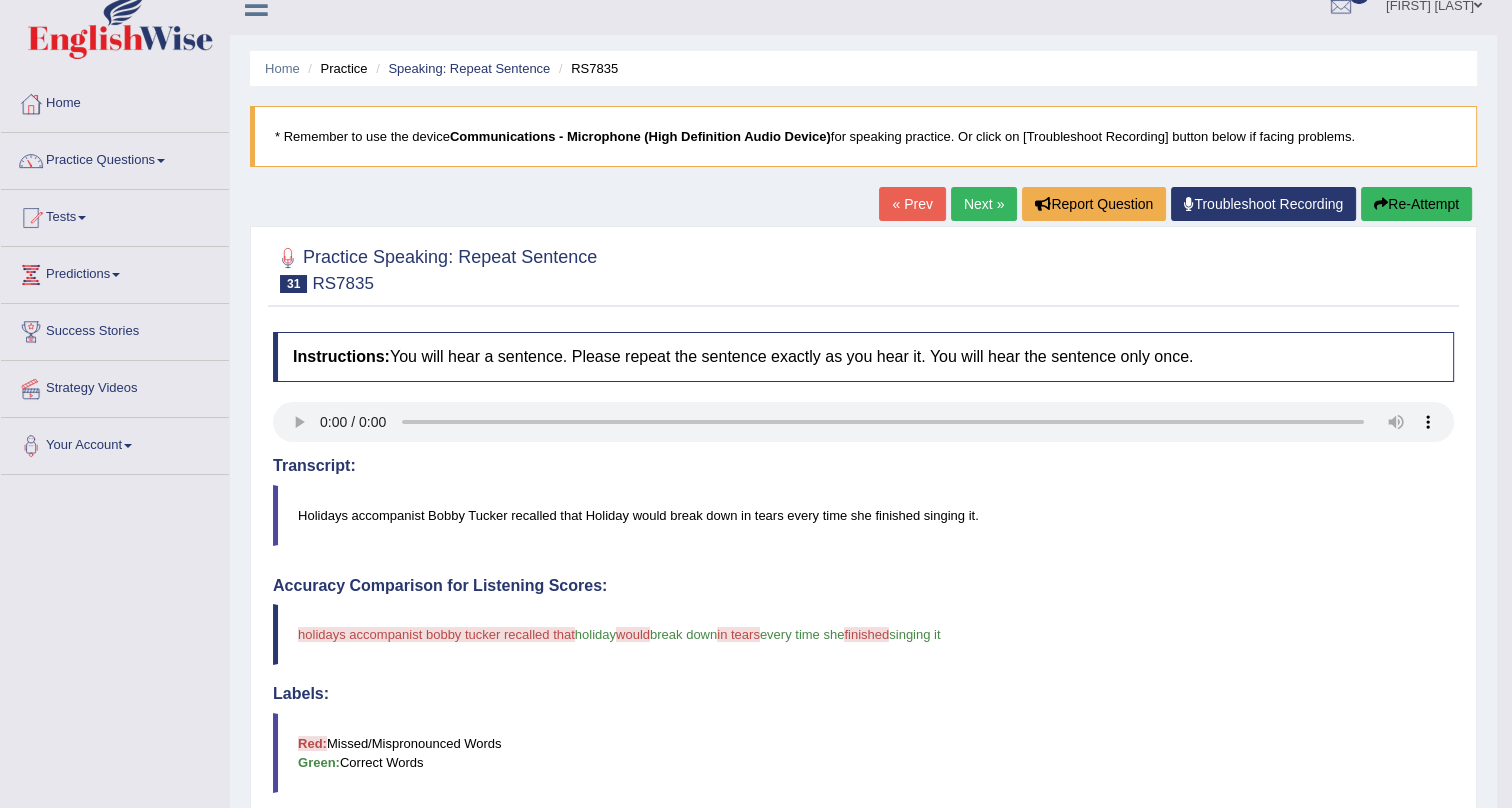 scroll, scrollTop: 0, scrollLeft: 0, axis: both 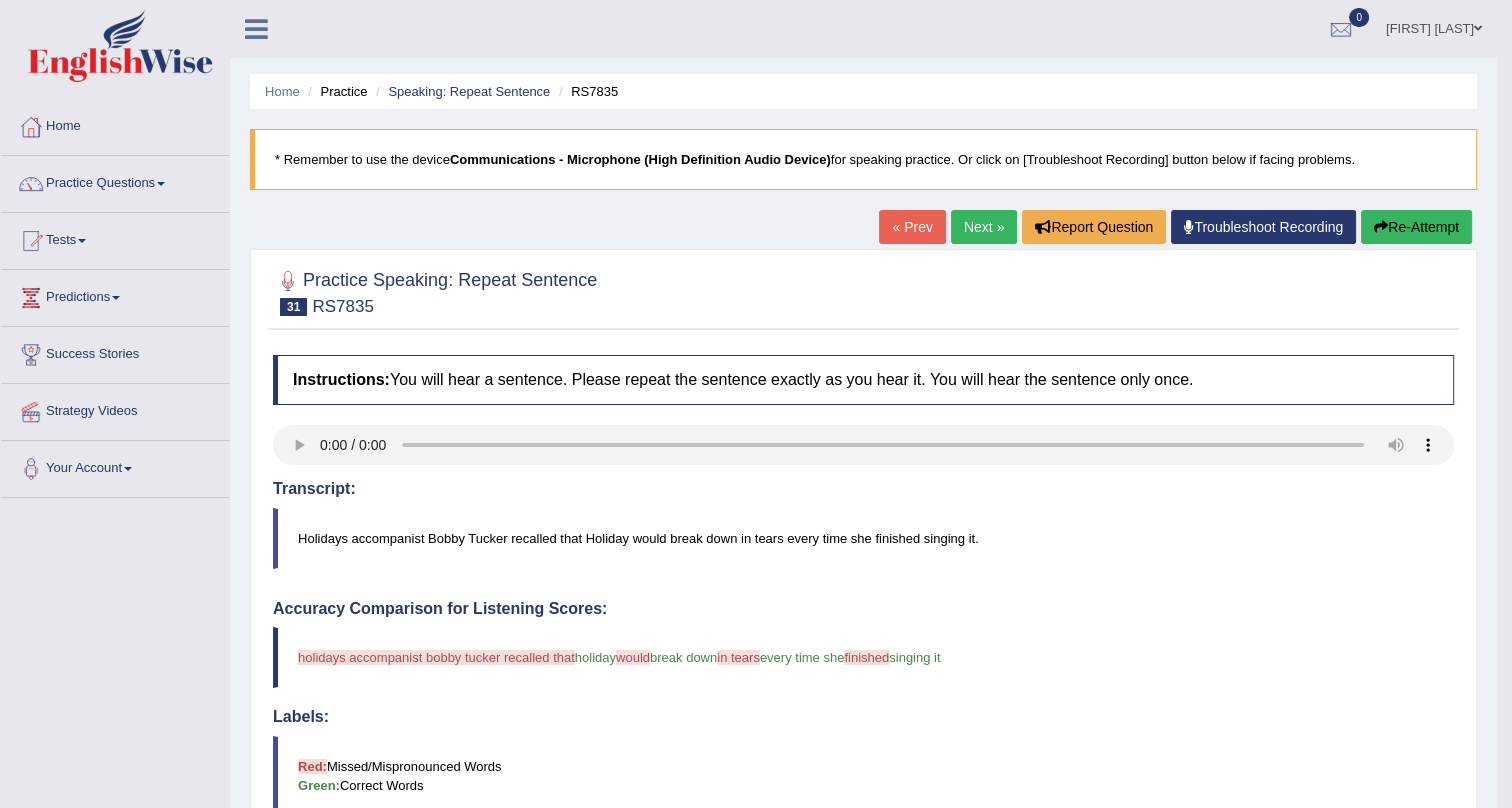 click on "Next »" at bounding box center (984, 227) 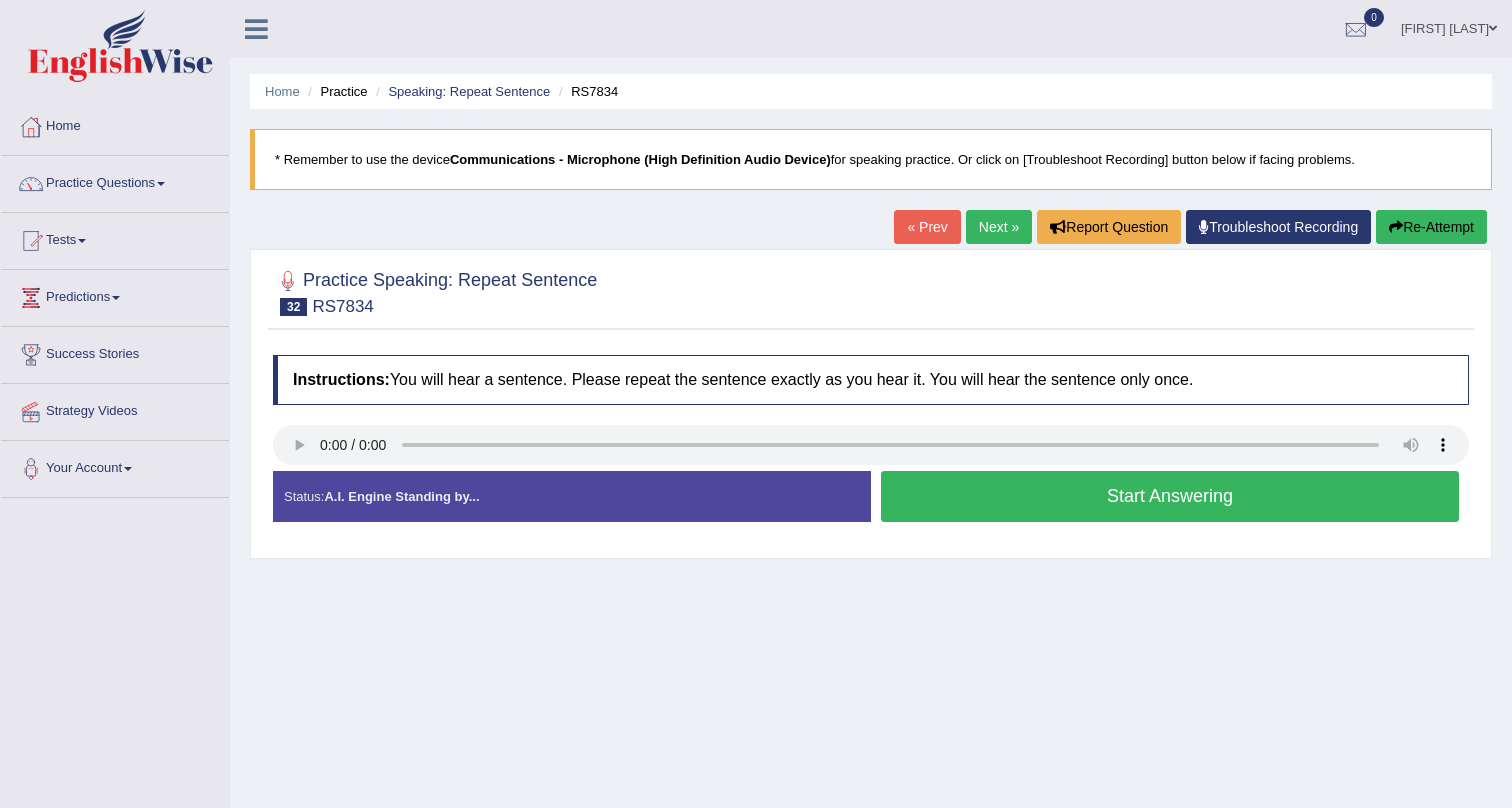 scroll, scrollTop: 0, scrollLeft: 0, axis: both 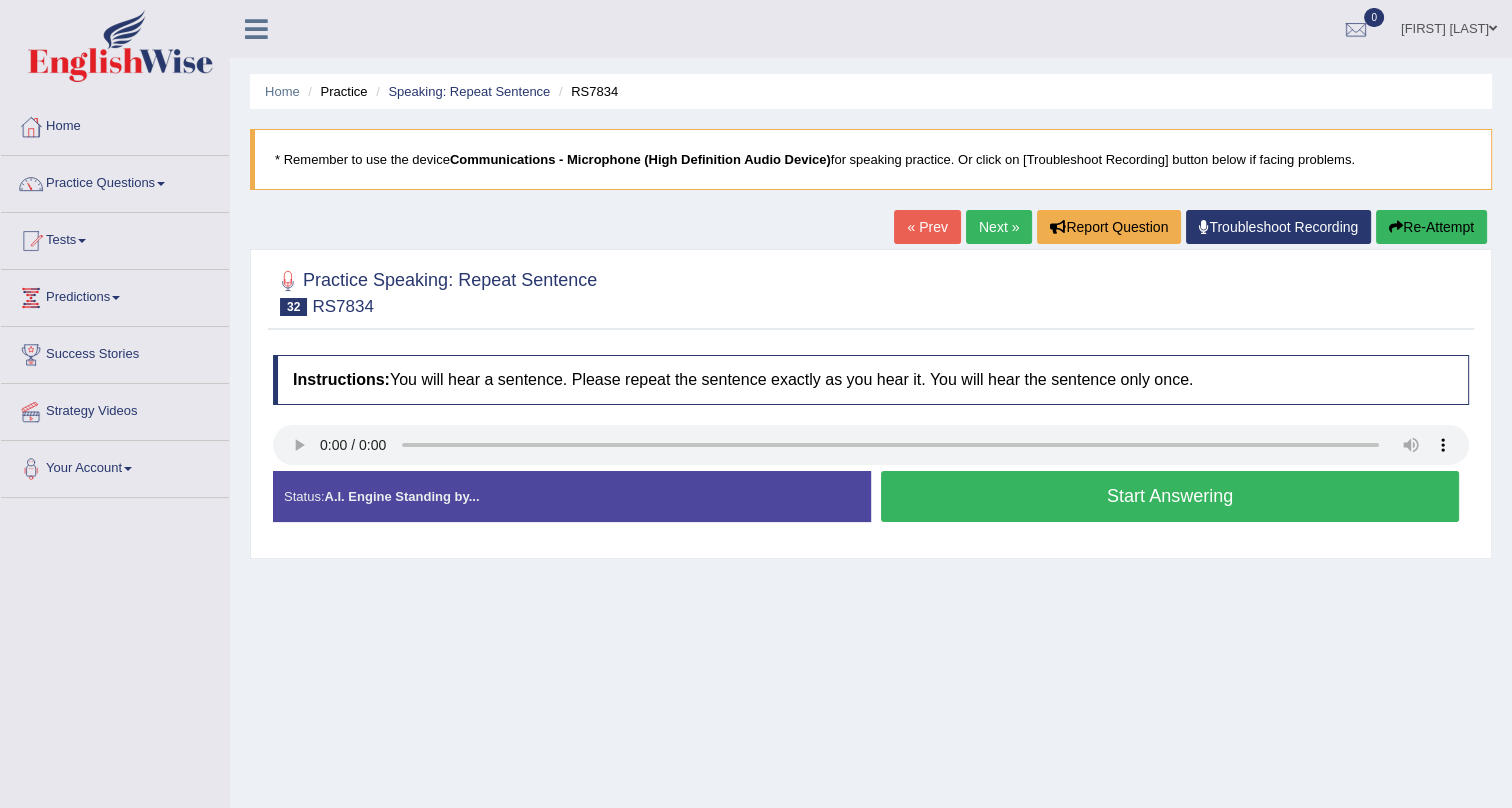 click on "Start Answering" at bounding box center (1170, 496) 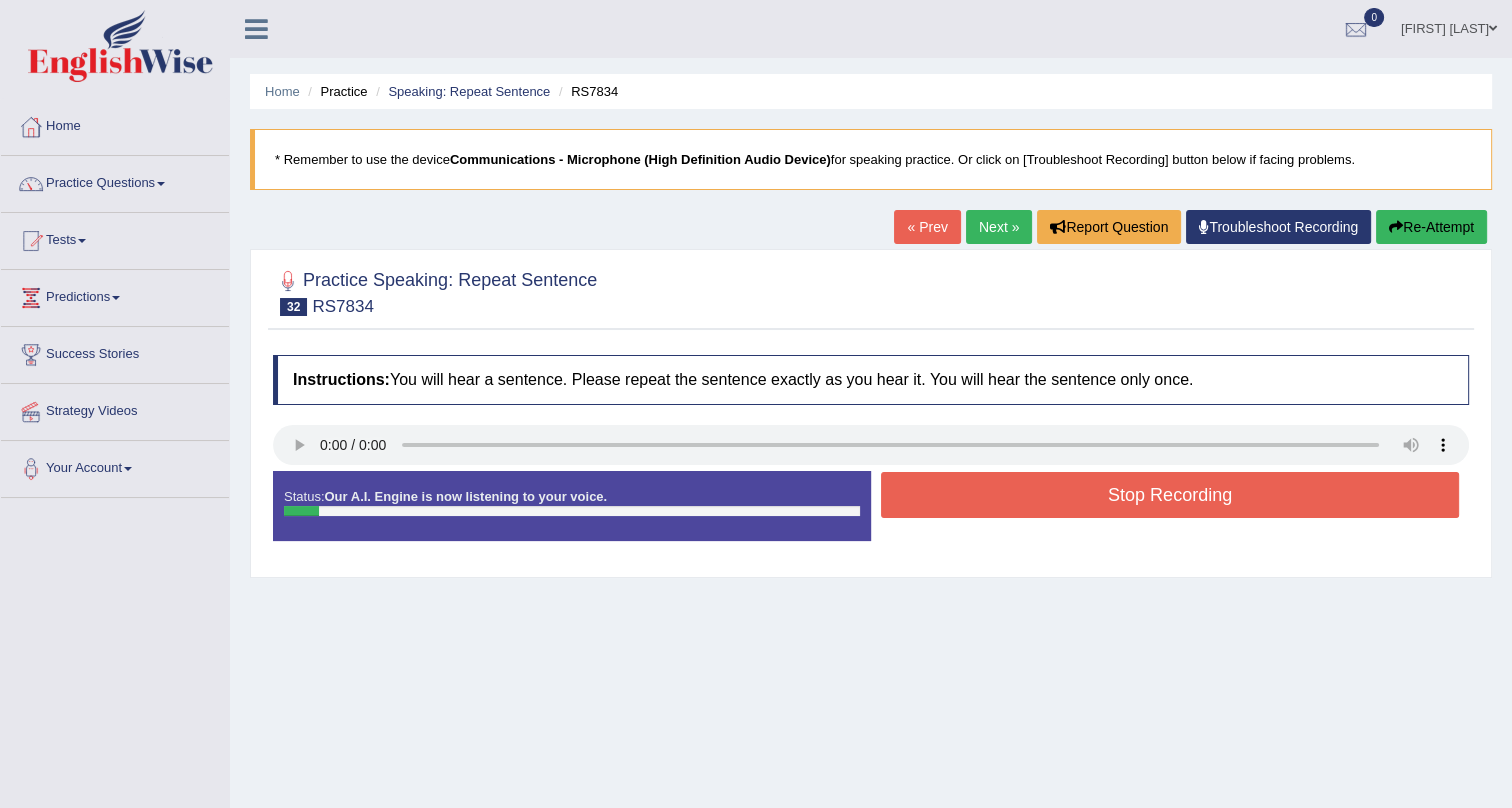 click on "Stop Recording" at bounding box center [1170, 495] 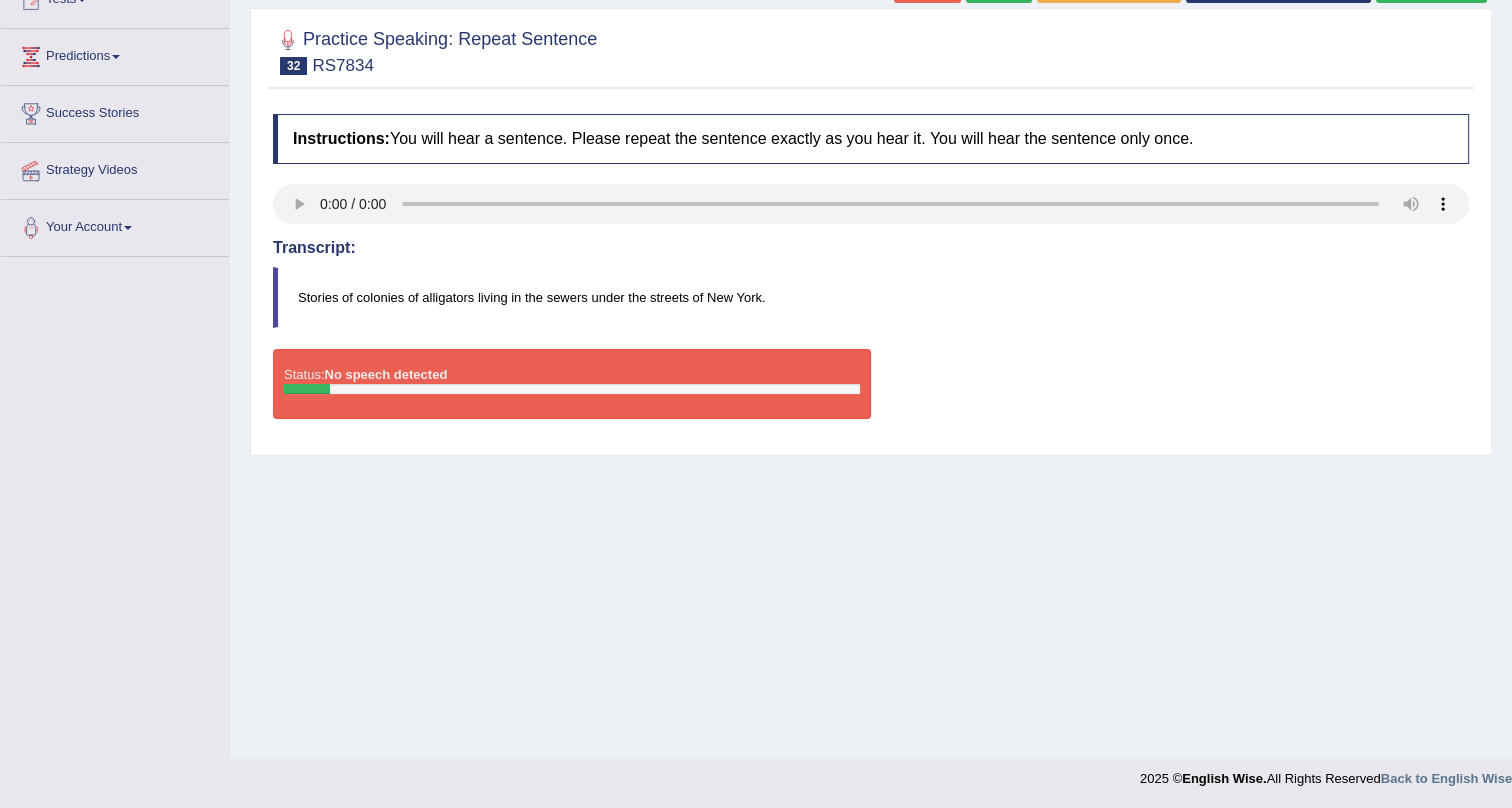 scroll, scrollTop: 0, scrollLeft: 0, axis: both 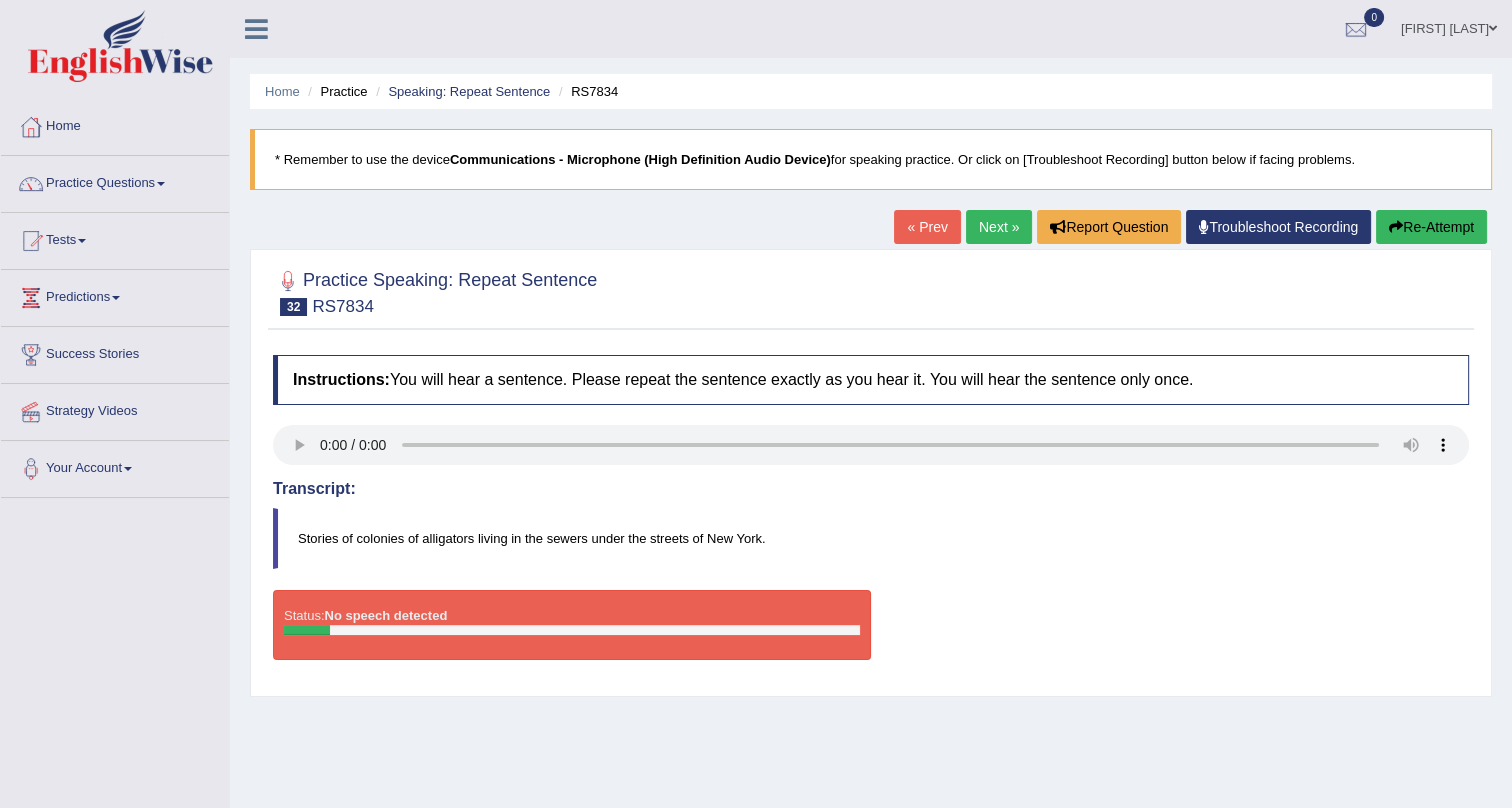 click on "Next »" at bounding box center (999, 227) 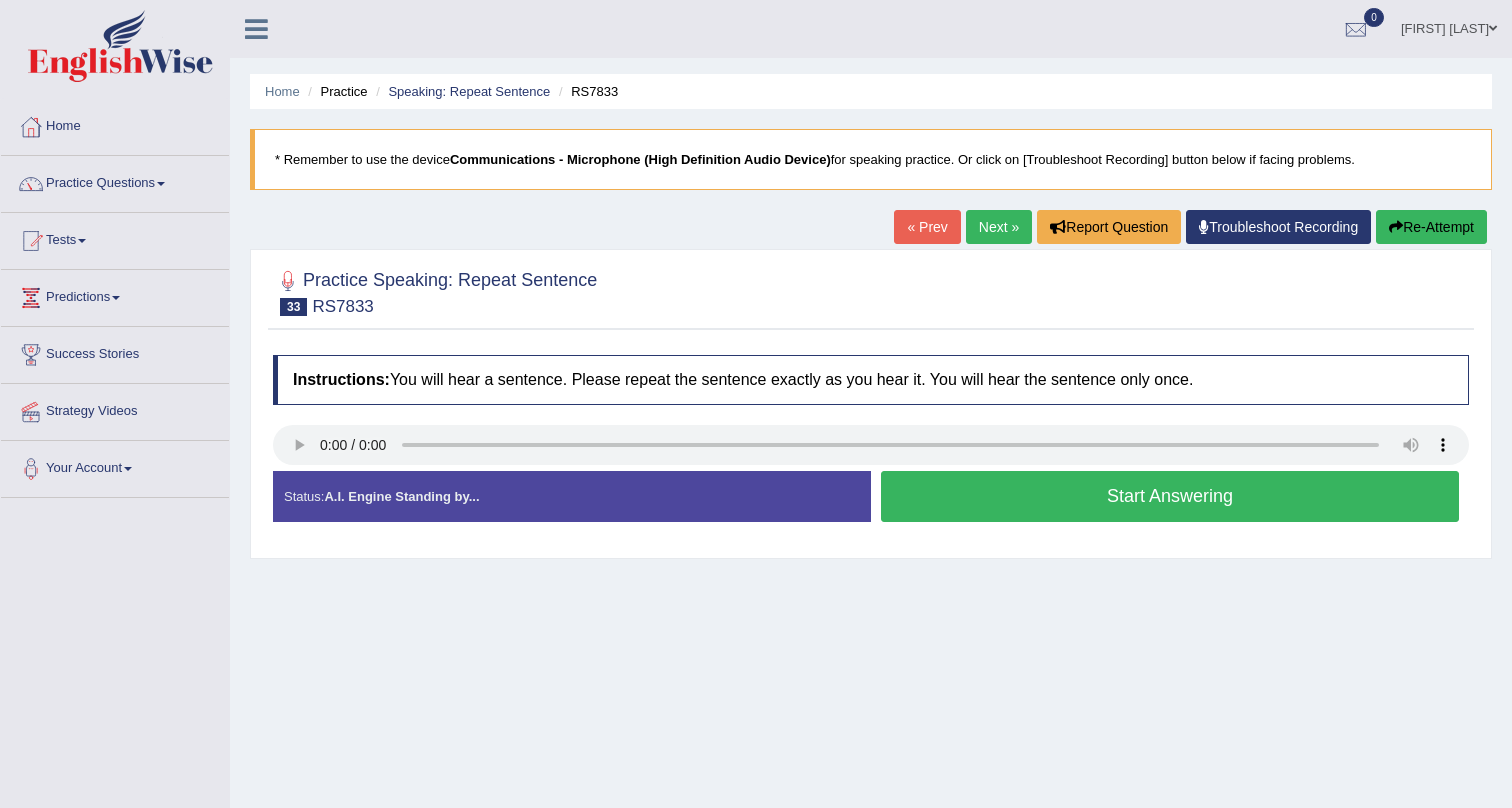 scroll, scrollTop: 0, scrollLeft: 0, axis: both 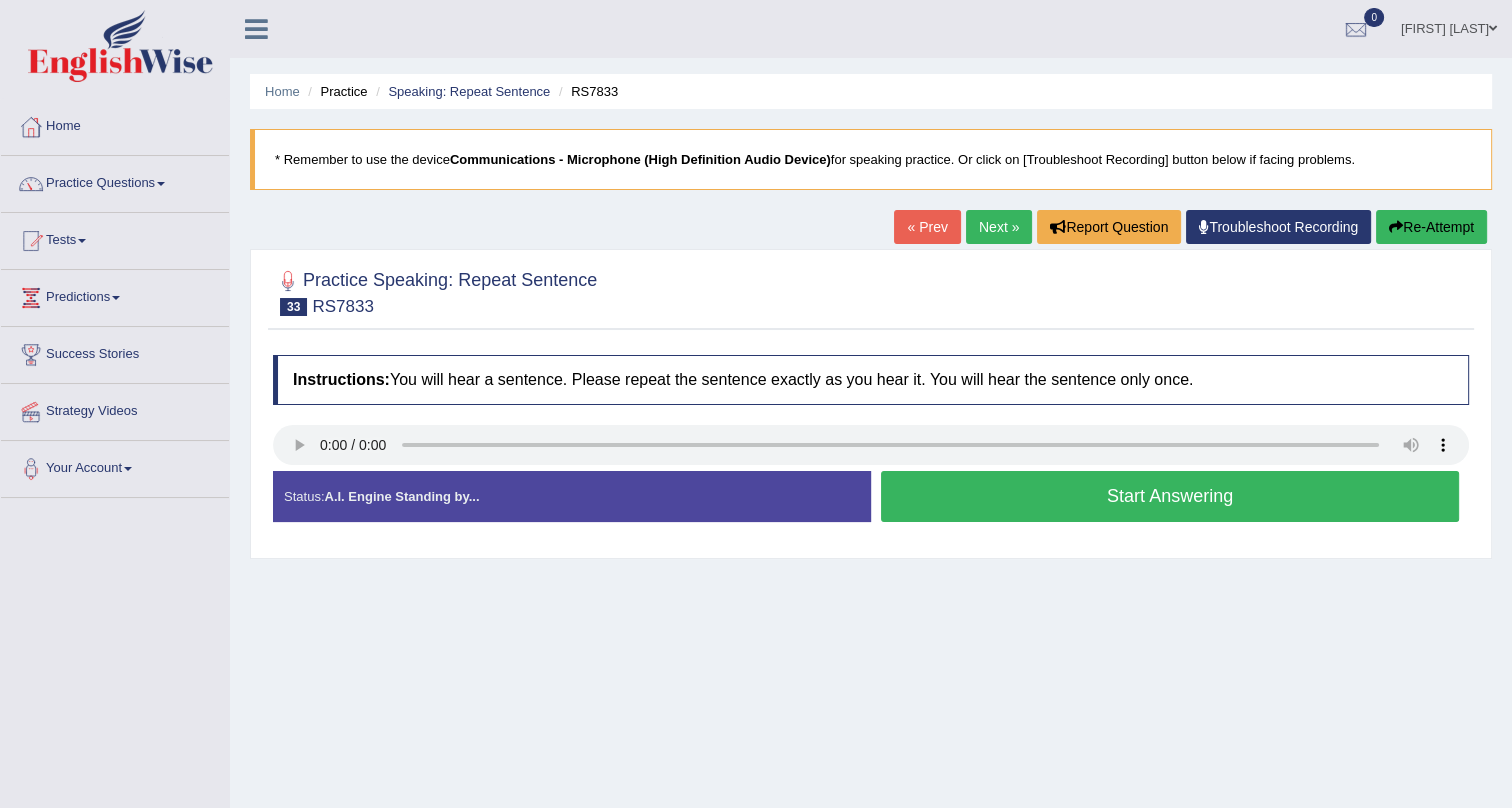 click on "Start Answering" at bounding box center (1170, 496) 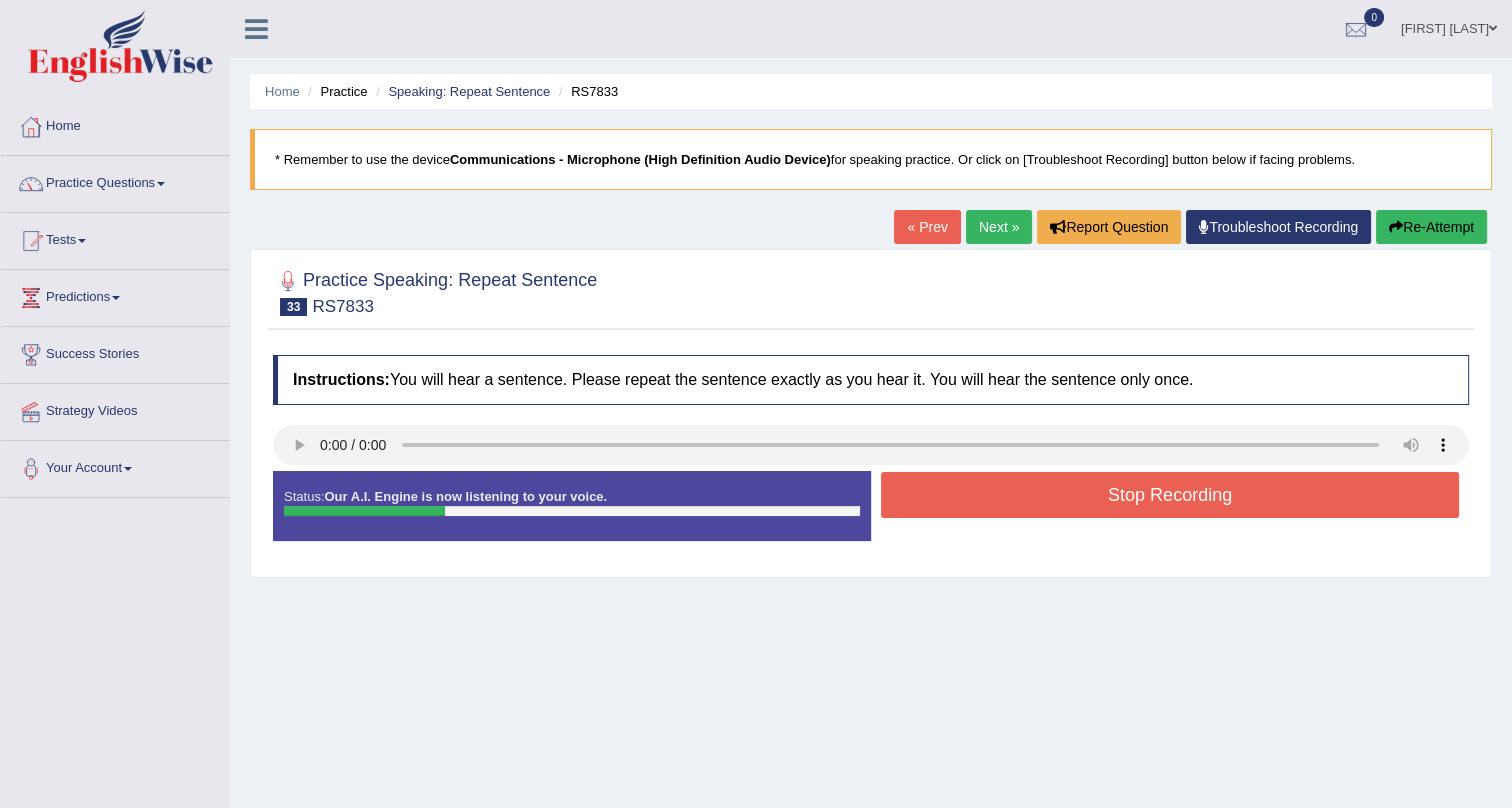 click on "Stop Recording" at bounding box center [1170, 495] 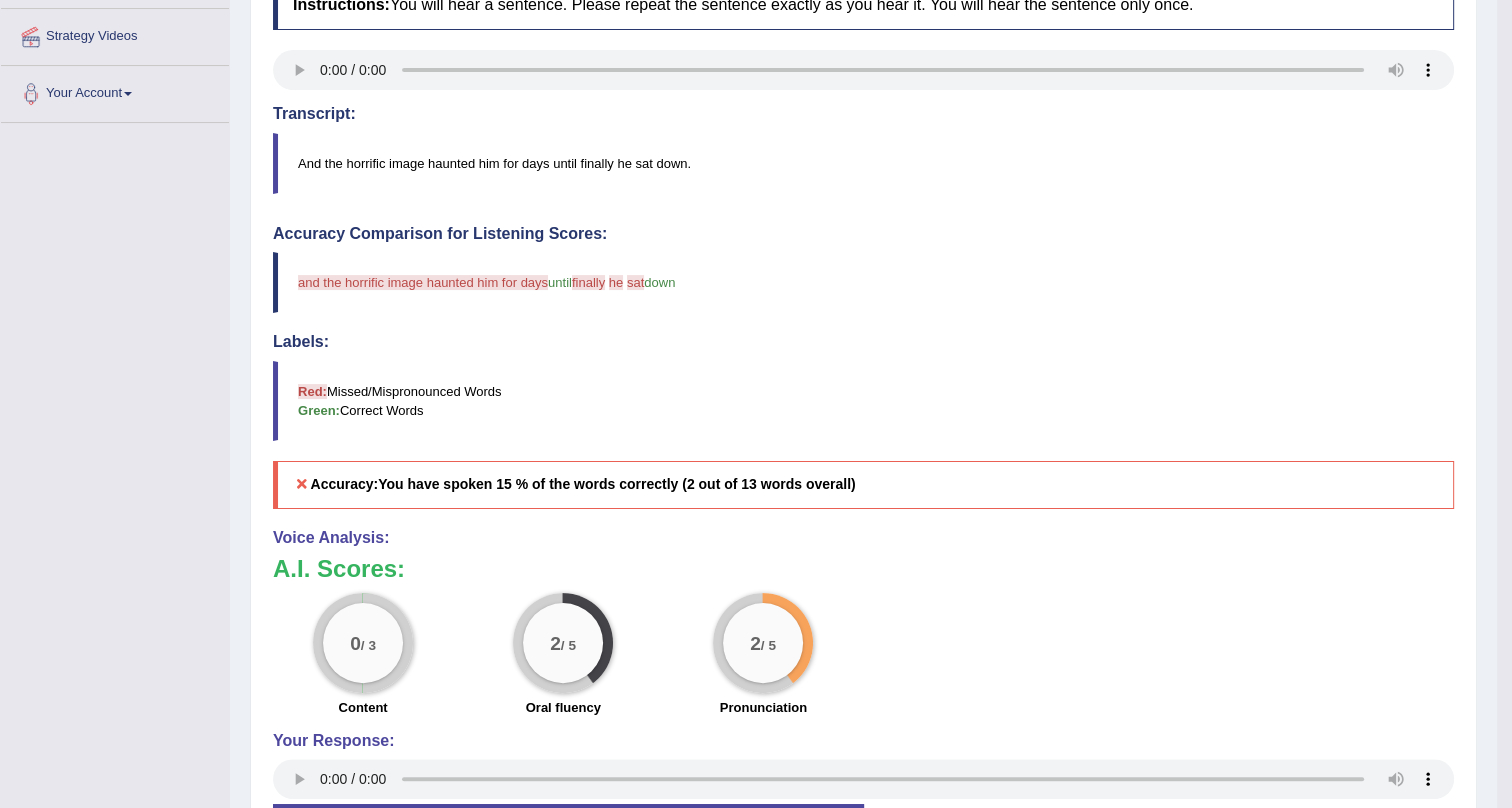 scroll, scrollTop: 543, scrollLeft: 0, axis: vertical 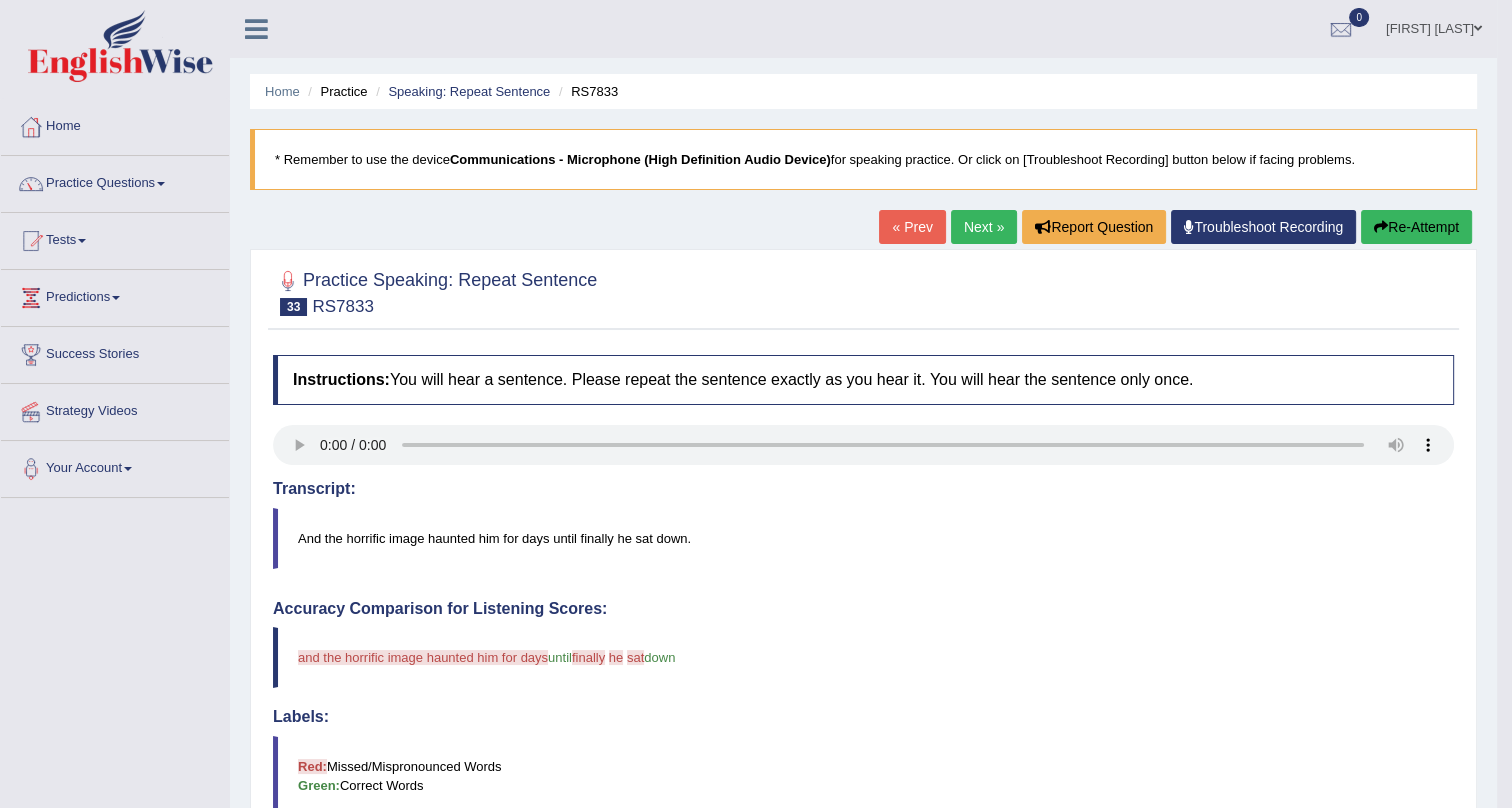click on "Next »" at bounding box center (984, 227) 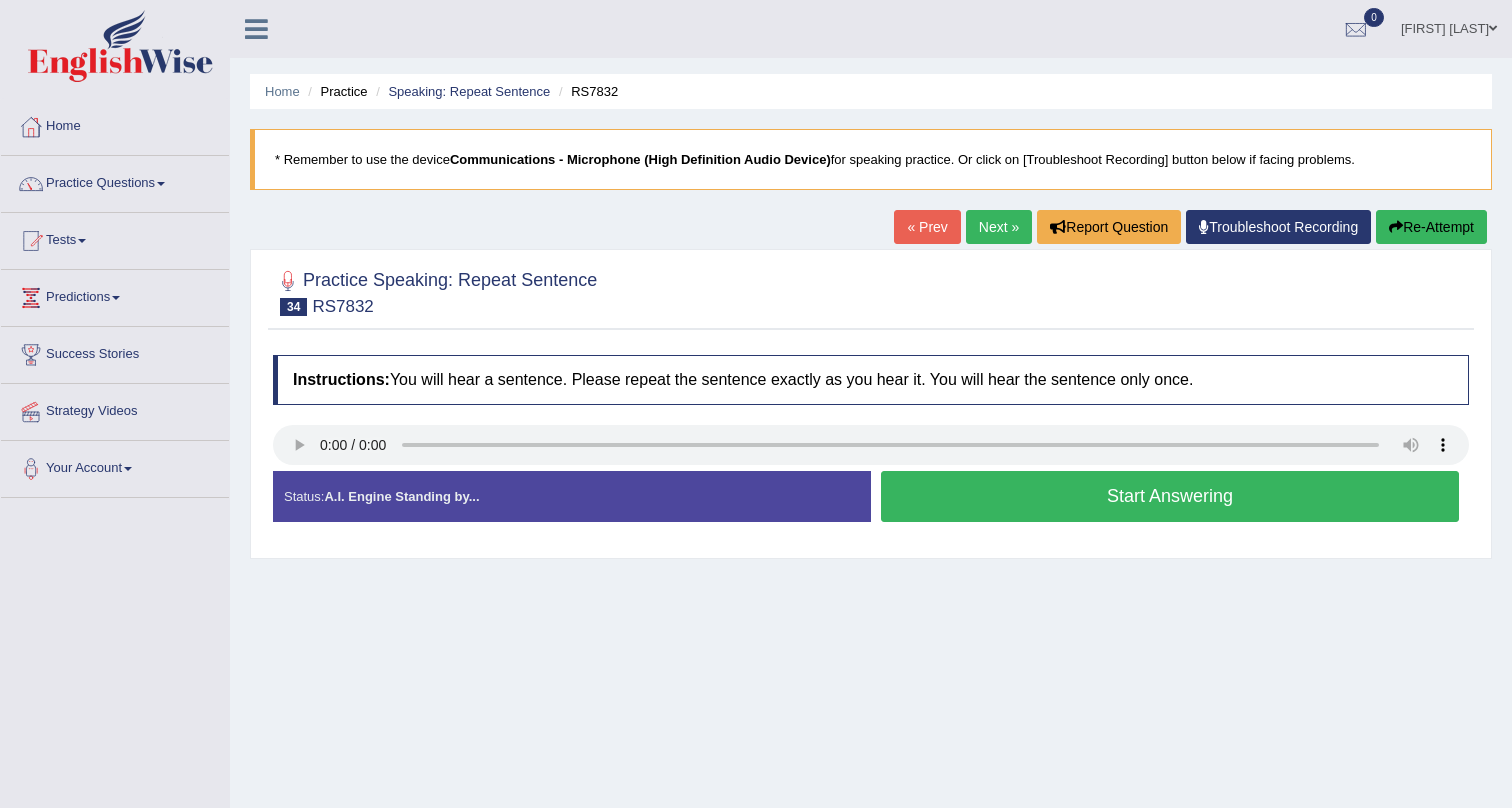 scroll, scrollTop: 0, scrollLeft: 0, axis: both 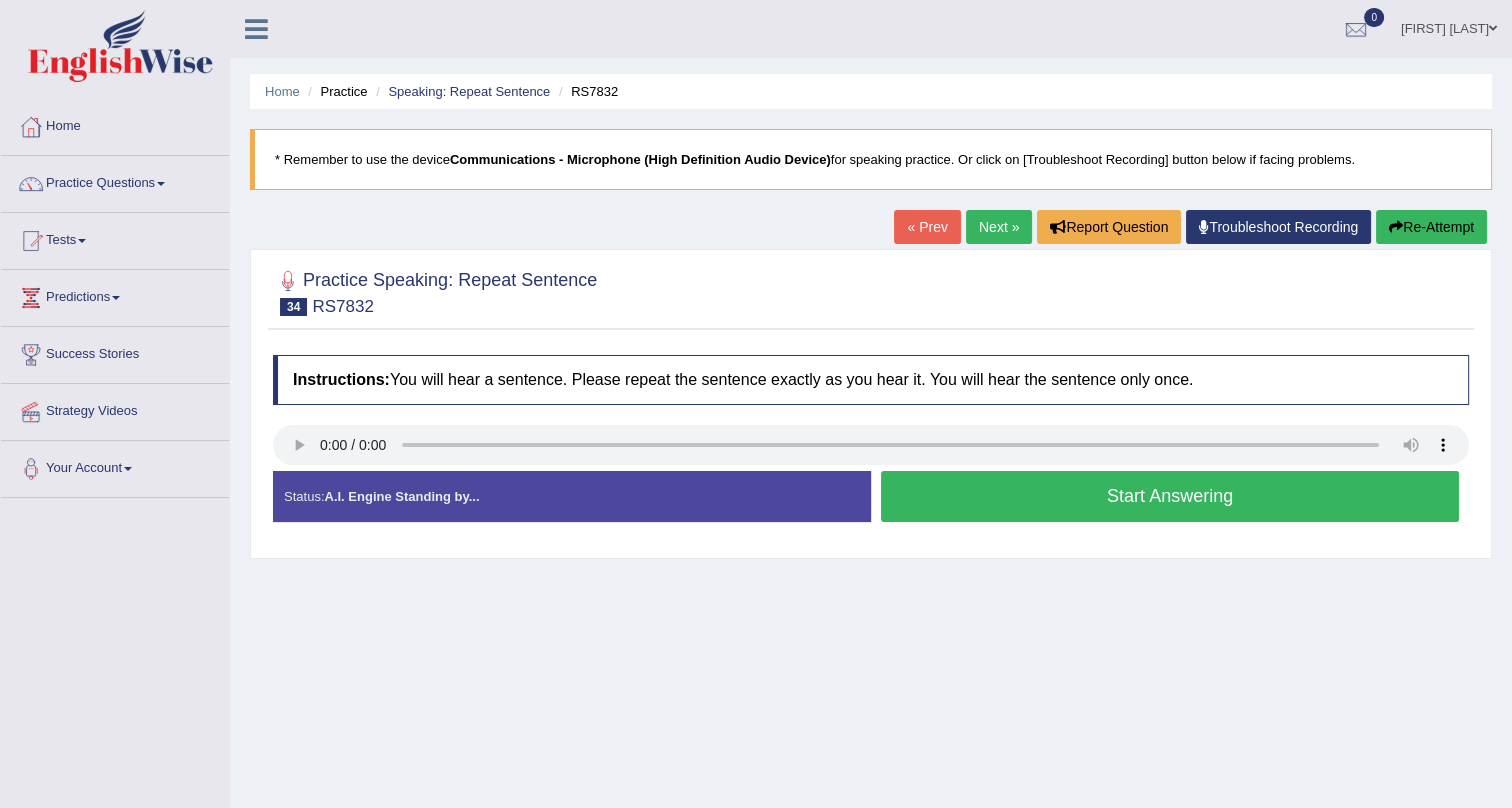 click on "Start Answering" at bounding box center (1170, 496) 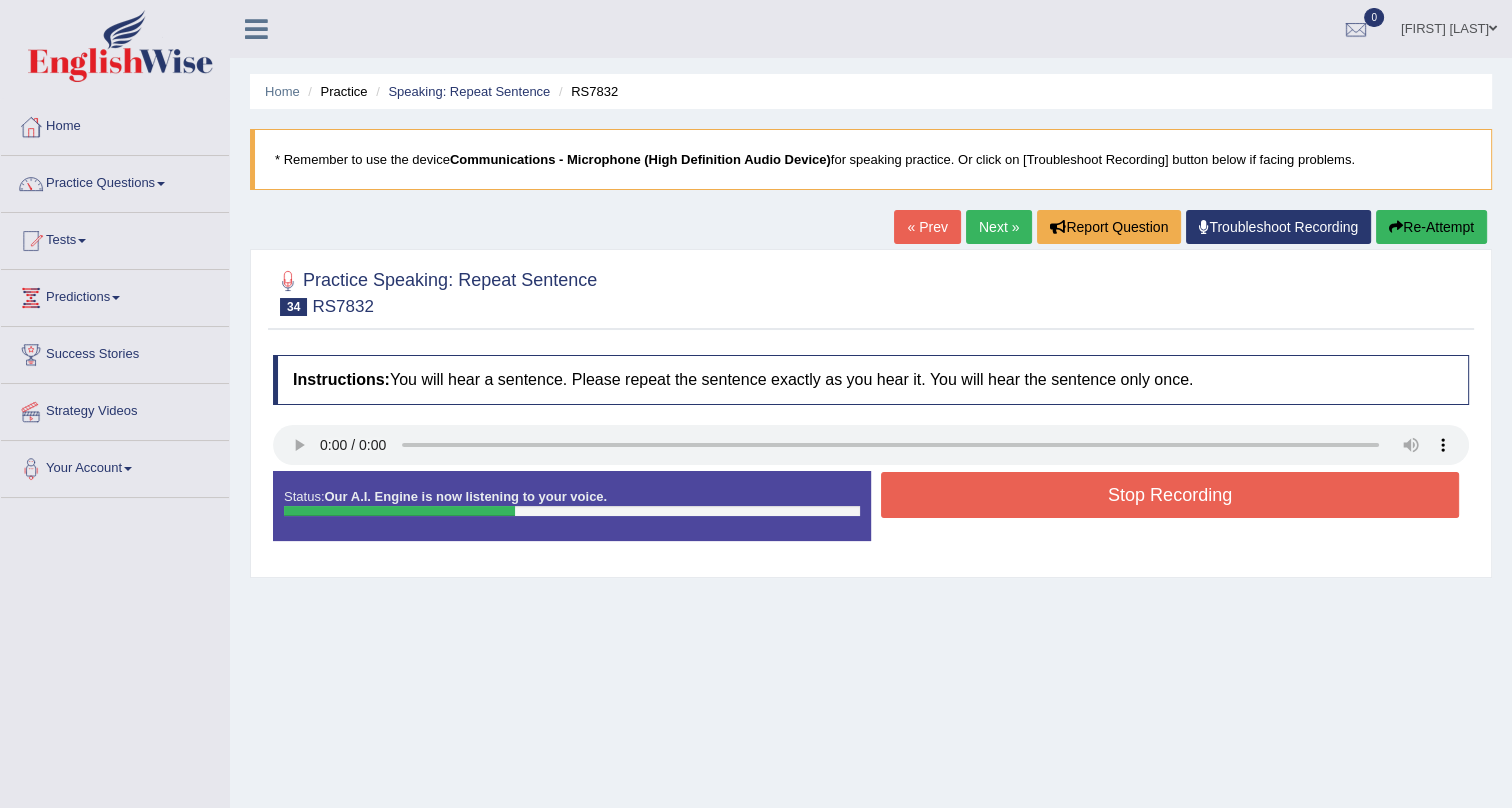 click on "Stop Recording" at bounding box center [1170, 495] 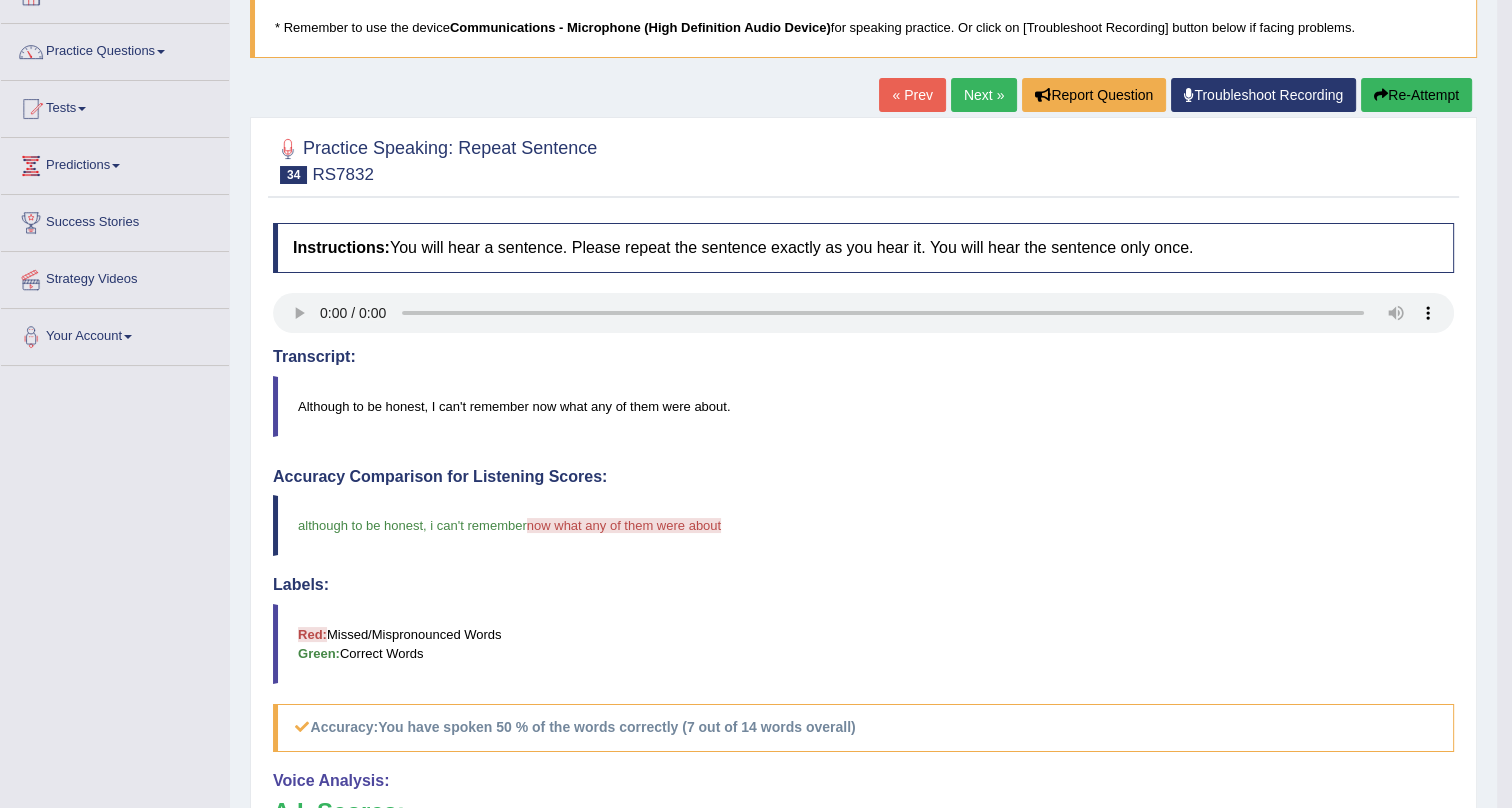scroll, scrollTop: 454, scrollLeft: 0, axis: vertical 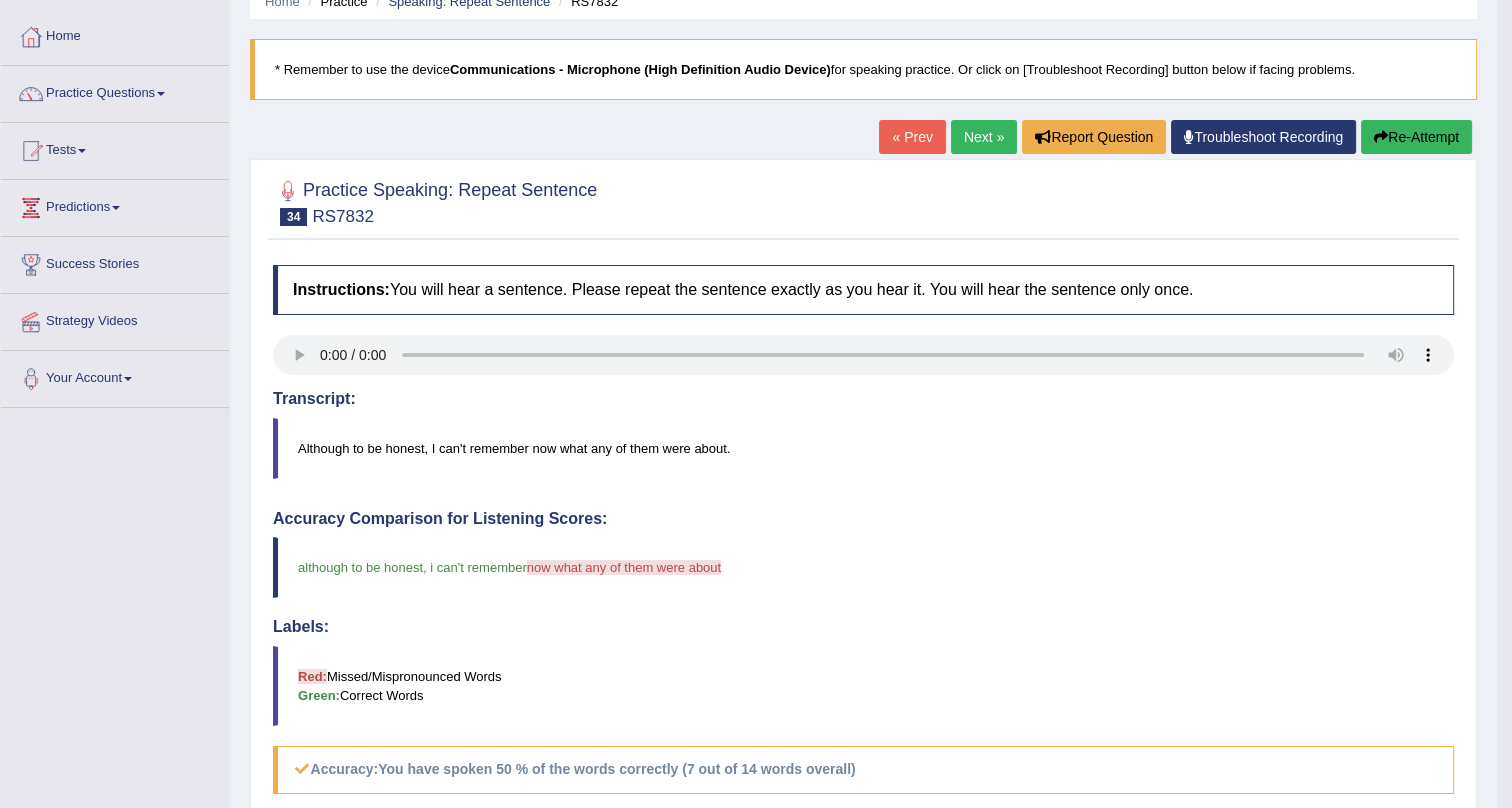 click on "Next »" at bounding box center (984, 137) 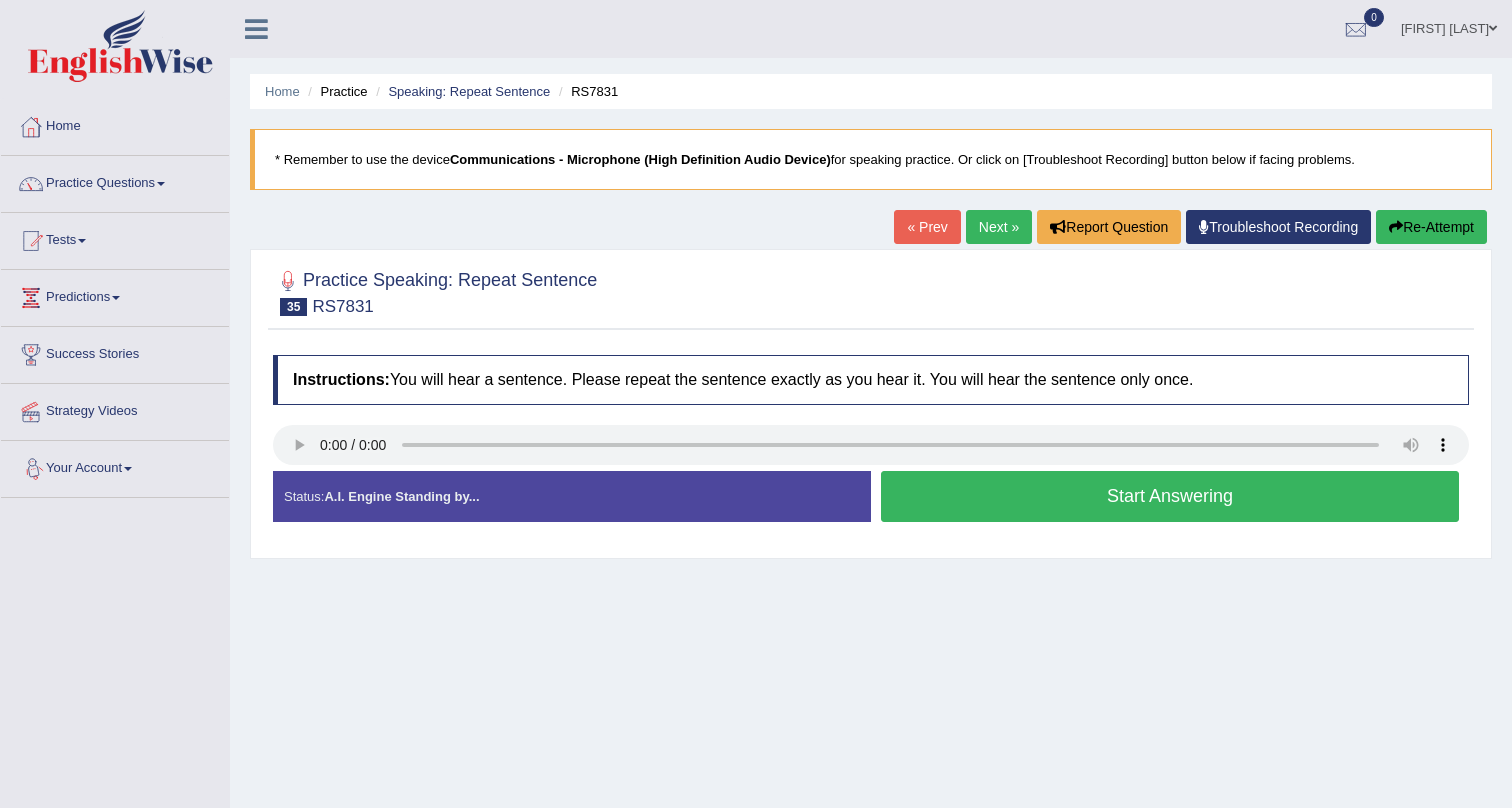 scroll, scrollTop: 0, scrollLeft: 0, axis: both 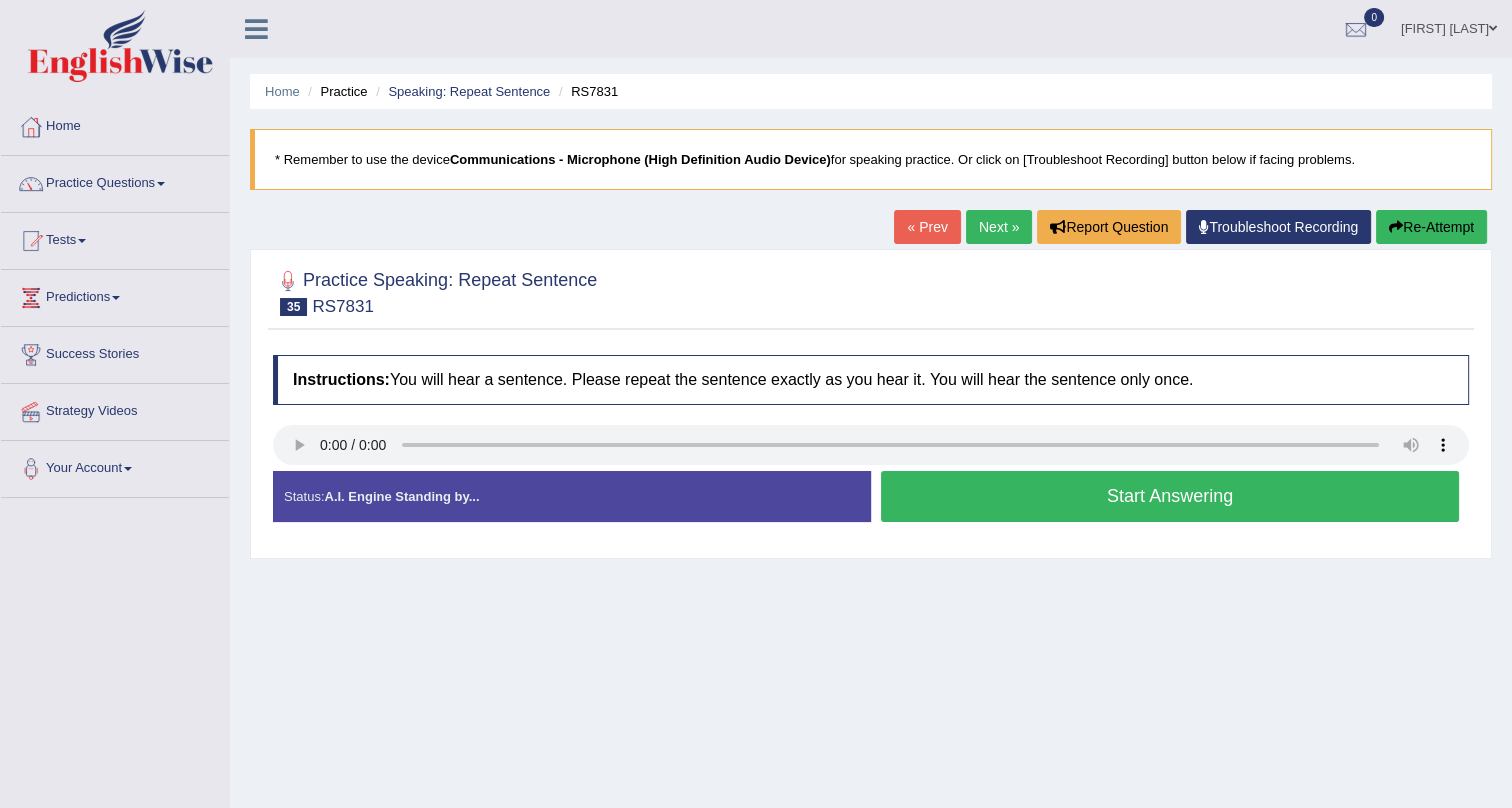 click on "Start Answering" at bounding box center [1170, 496] 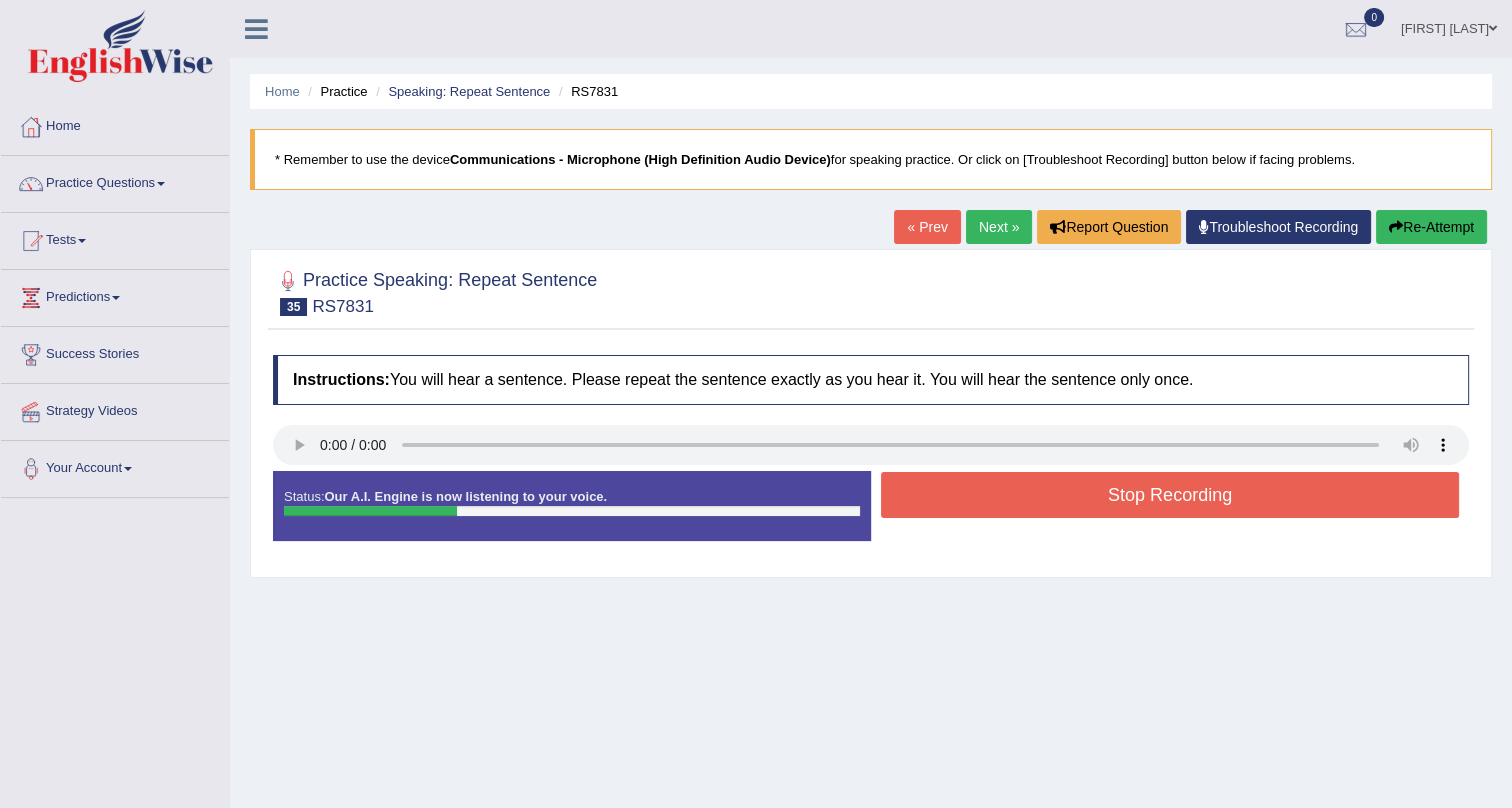click on "Stop Recording" at bounding box center [1170, 495] 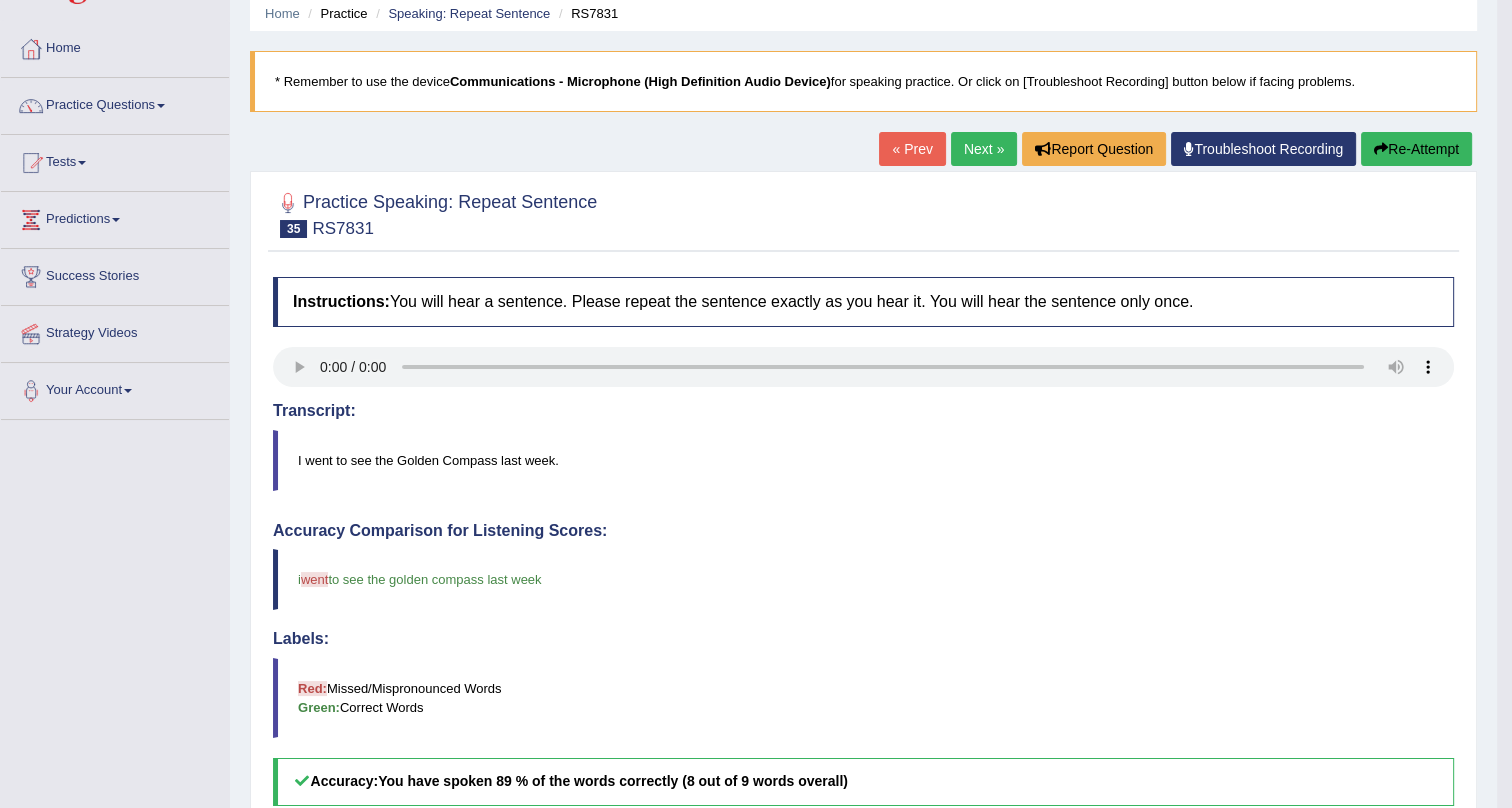 scroll, scrollTop: 0, scrollLeft: 0, axis: both 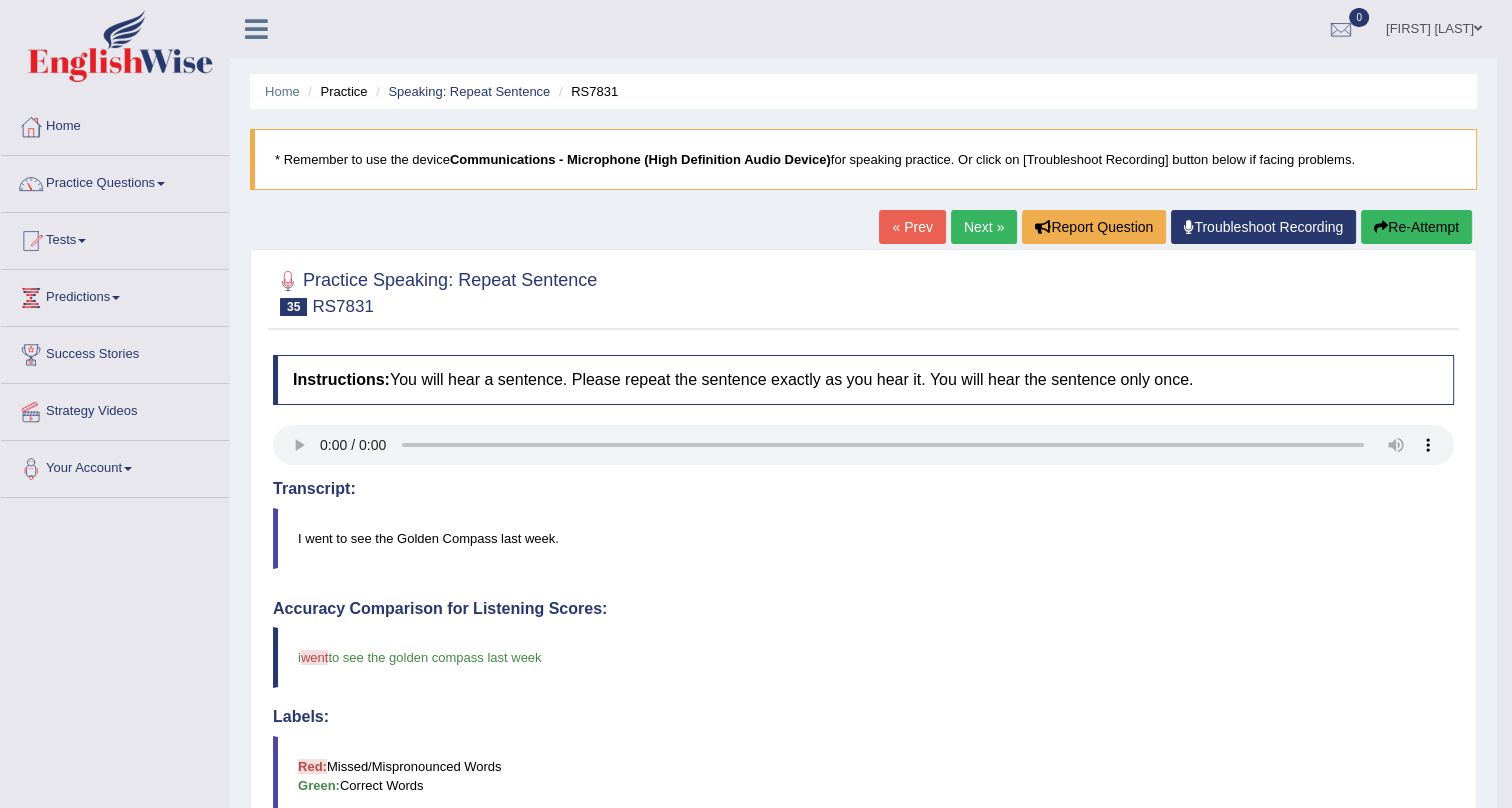click on "Re-Attempt" at bounding box center [1416, 227] 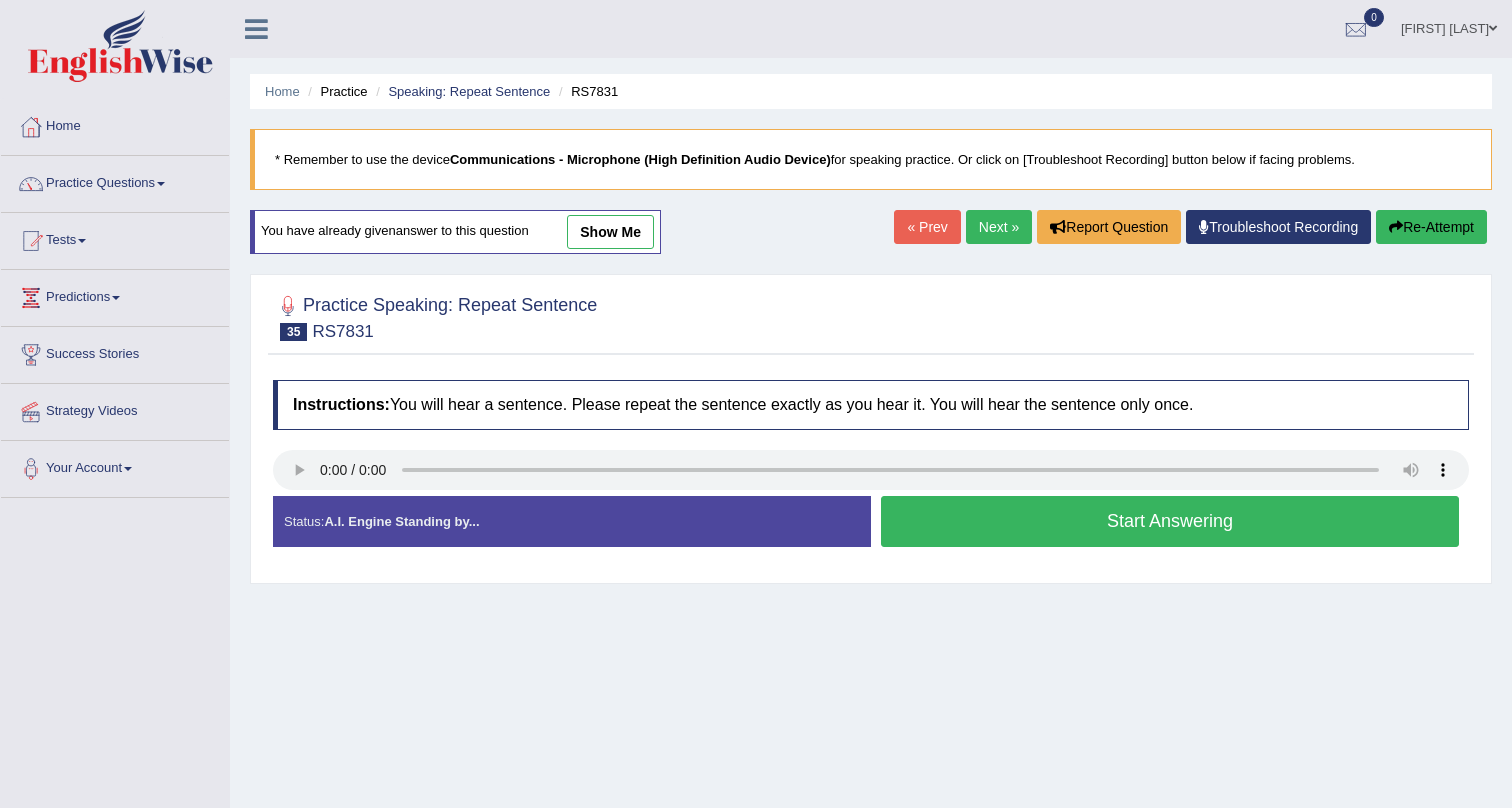 scroll, scrollTop: 0, scrollLeft: 0, axis: both 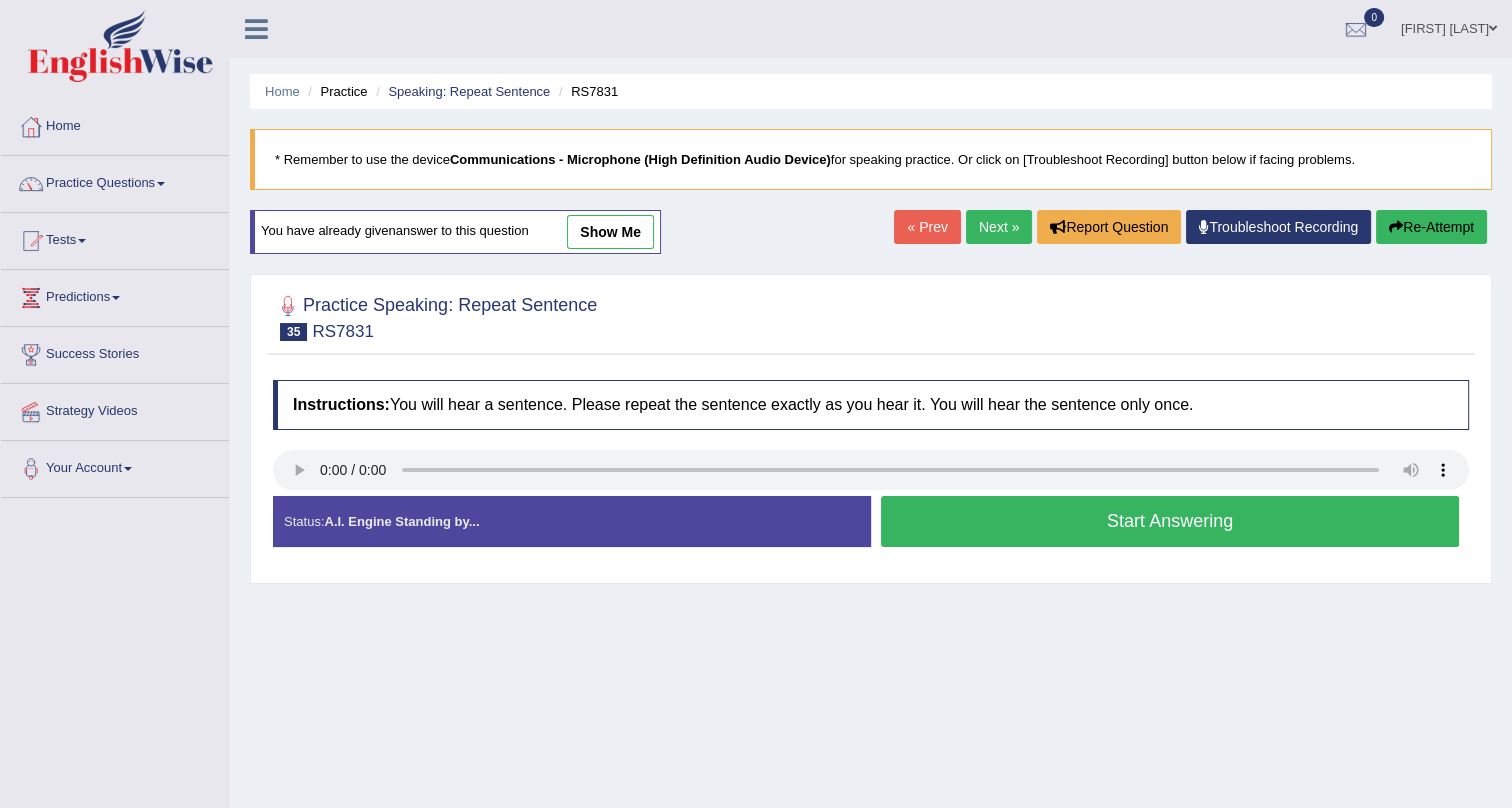 click on "Start Answering" at bounding box center [1170, 521] 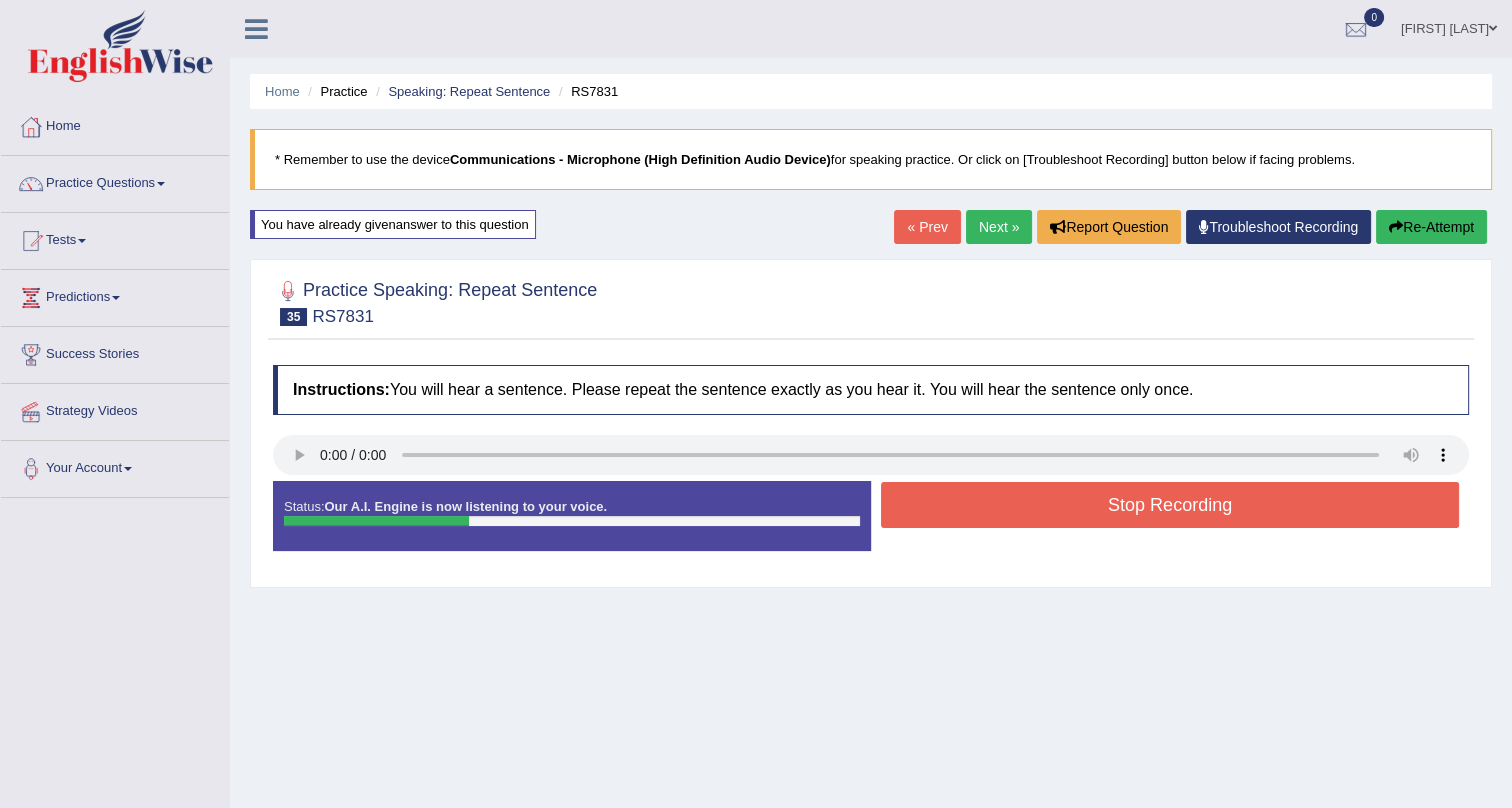 click on "Stop Recording" at bounding box center [1170, 505] 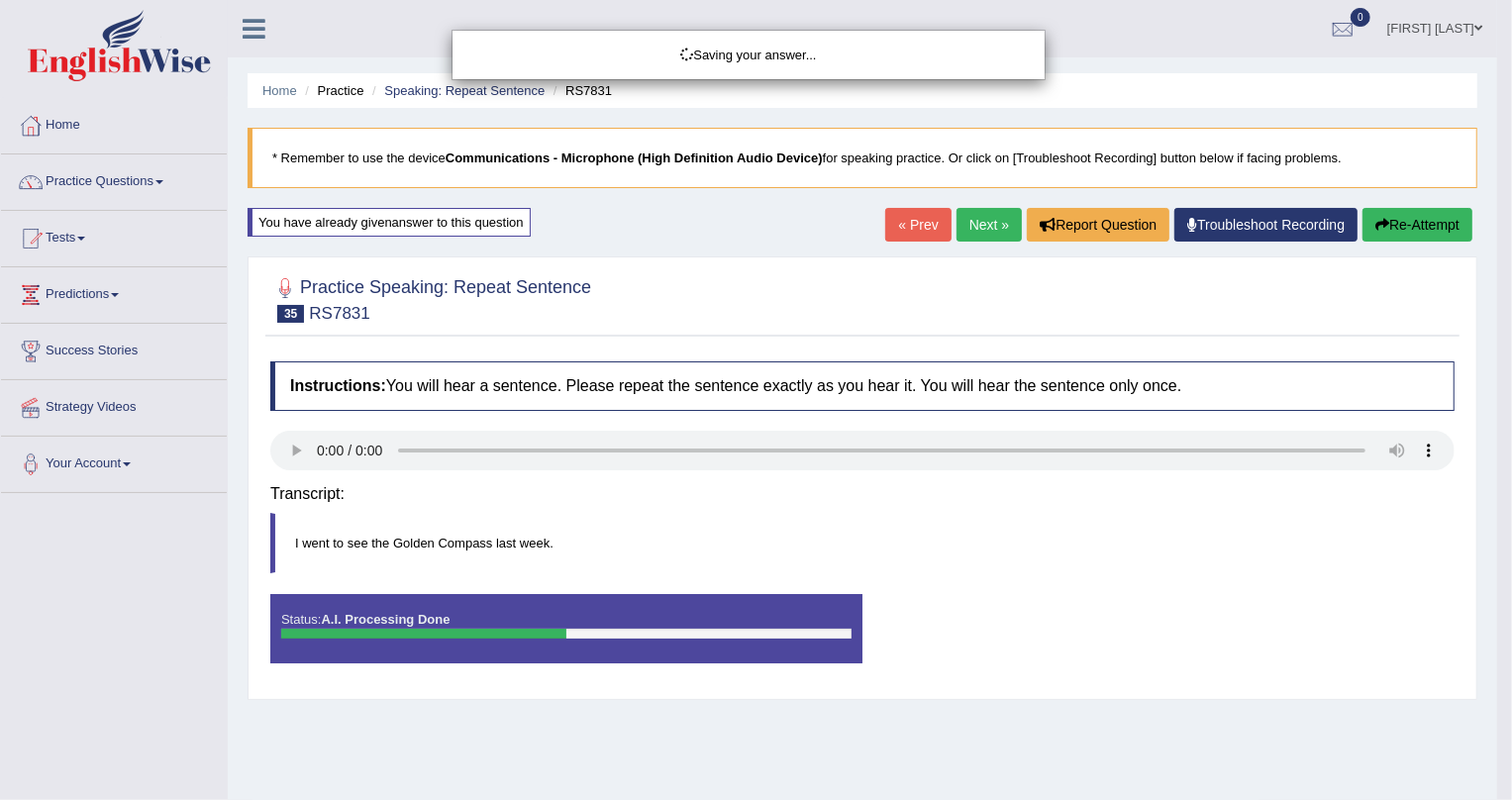 click on "Saving your answer..." at bounding box center [756, 400] 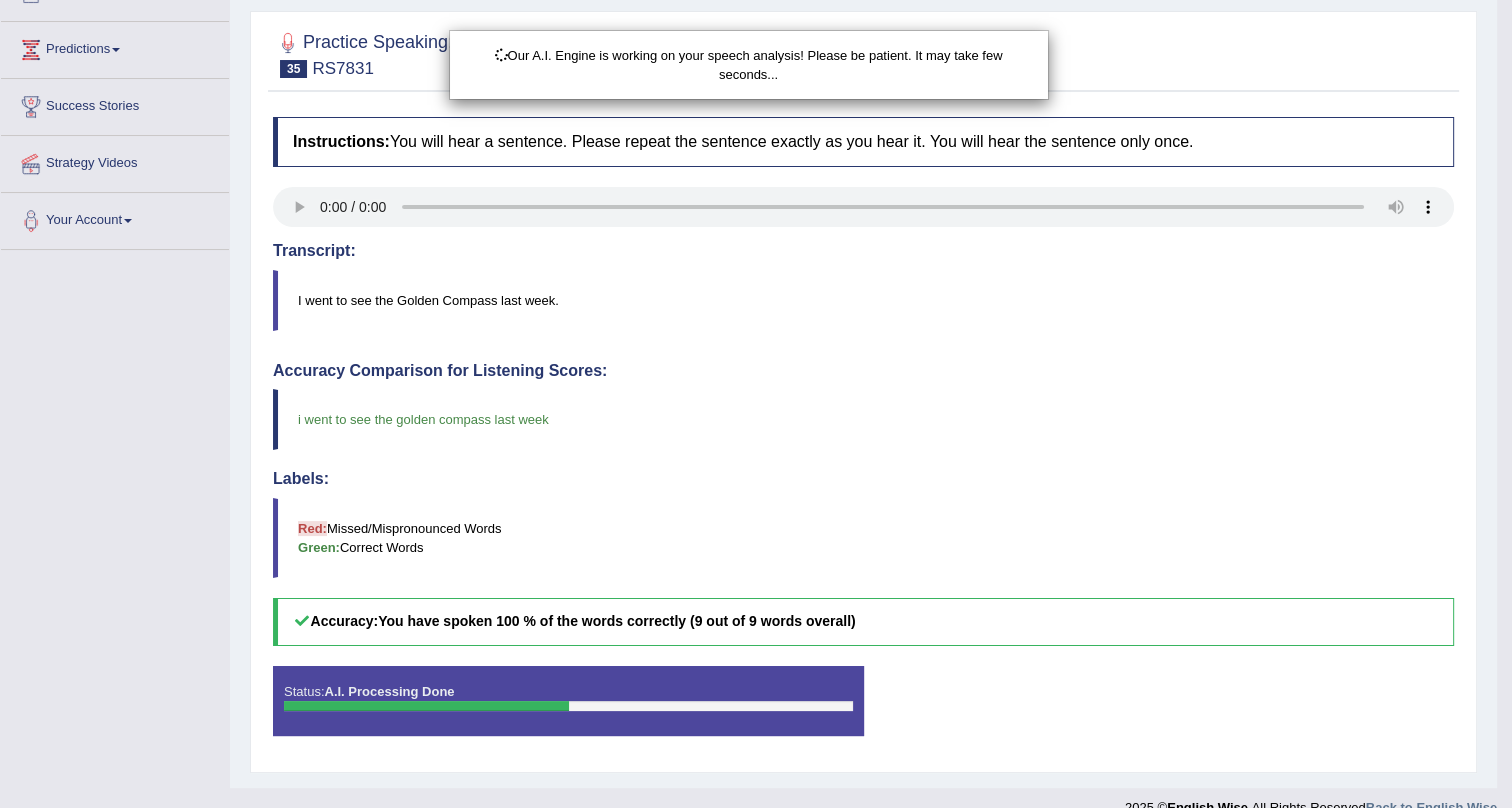 scroll, scrollTop: 272, scrollLeft: 0, axis: vertical 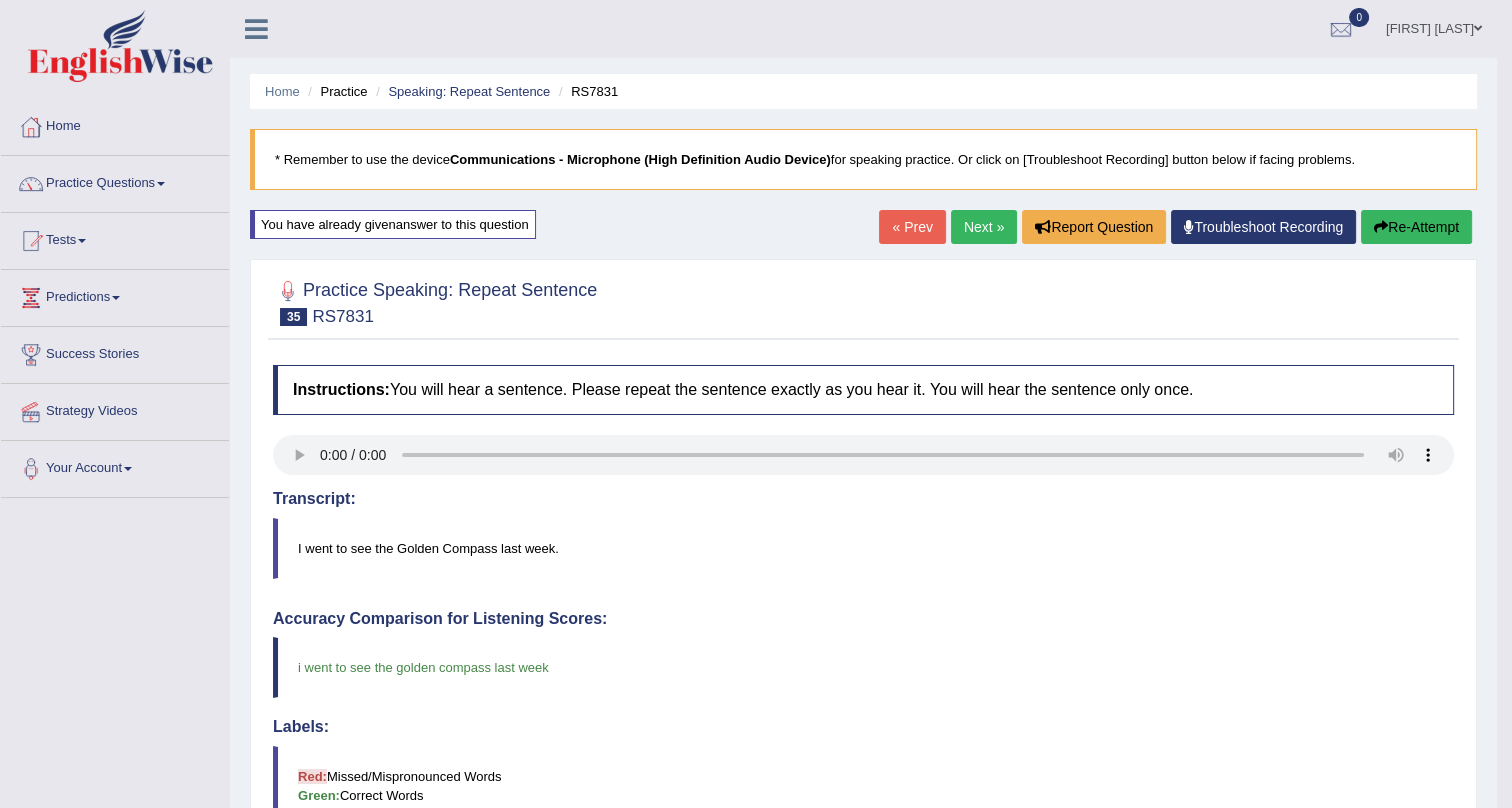 click on "Next »" at bounding box center (984, 227) 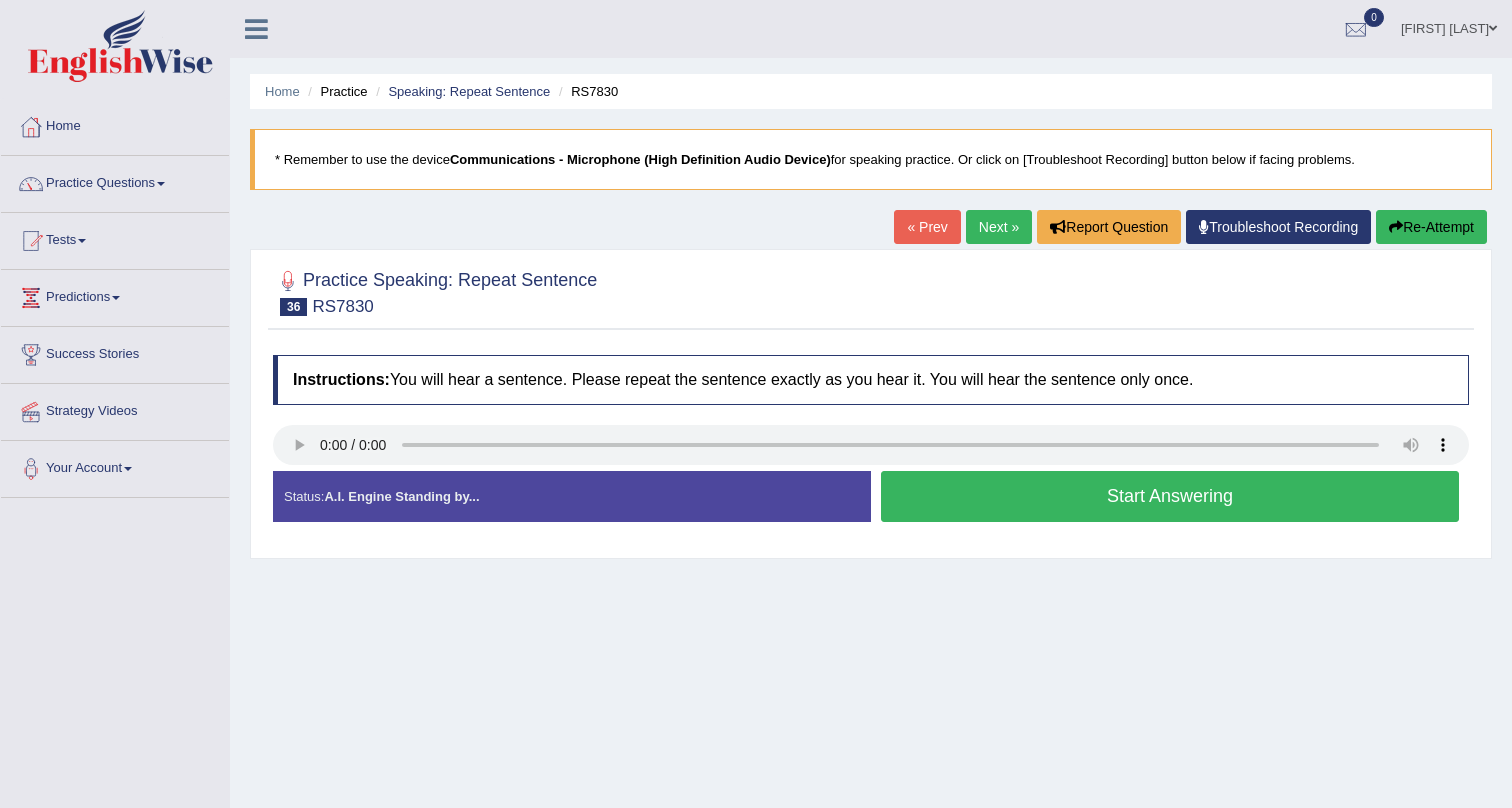 scroll, scrollTop: 0, scrollLeft: 0, axis: both 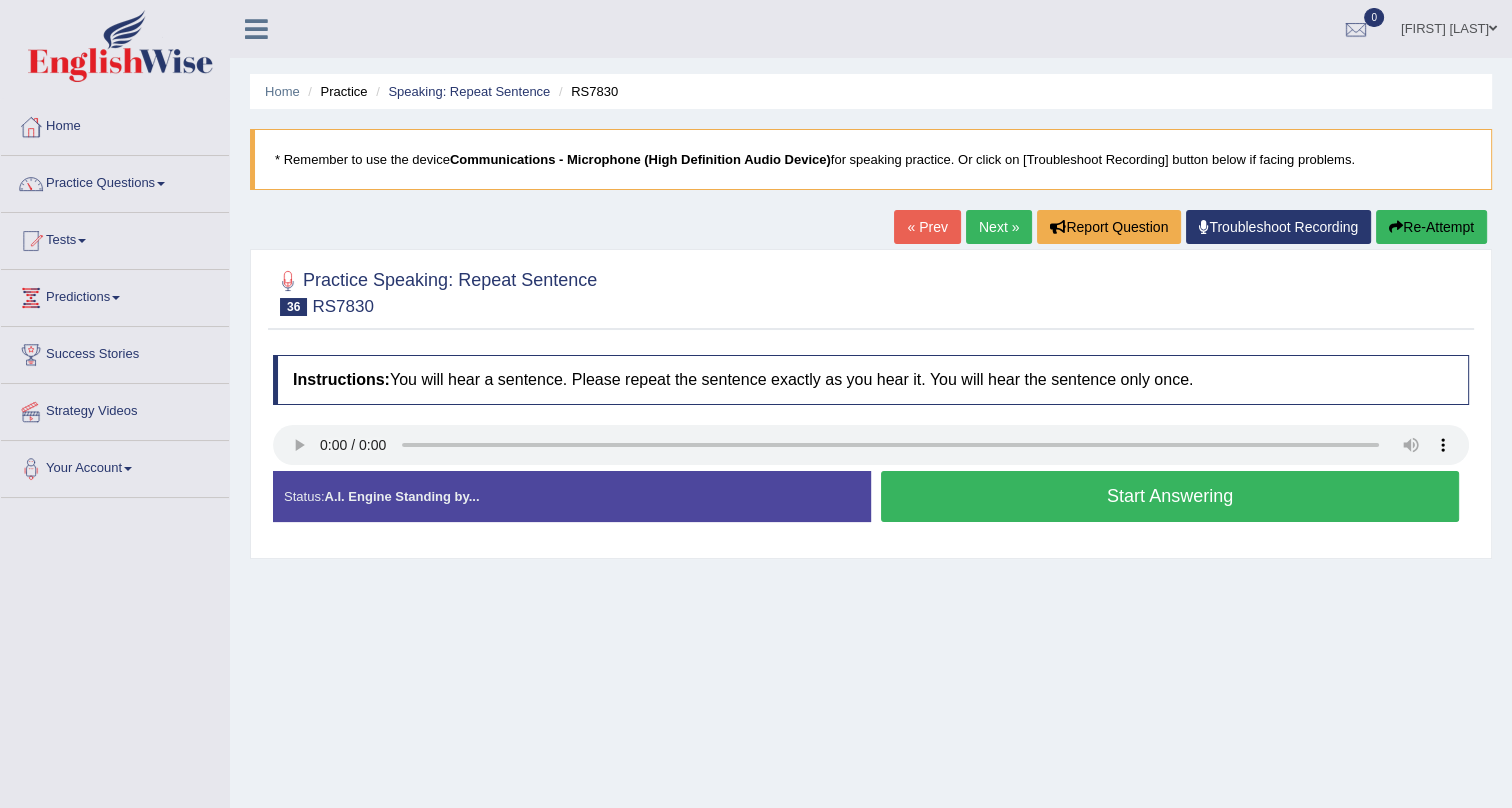 click on "Start Answering" at bounding box center [1170, 496] 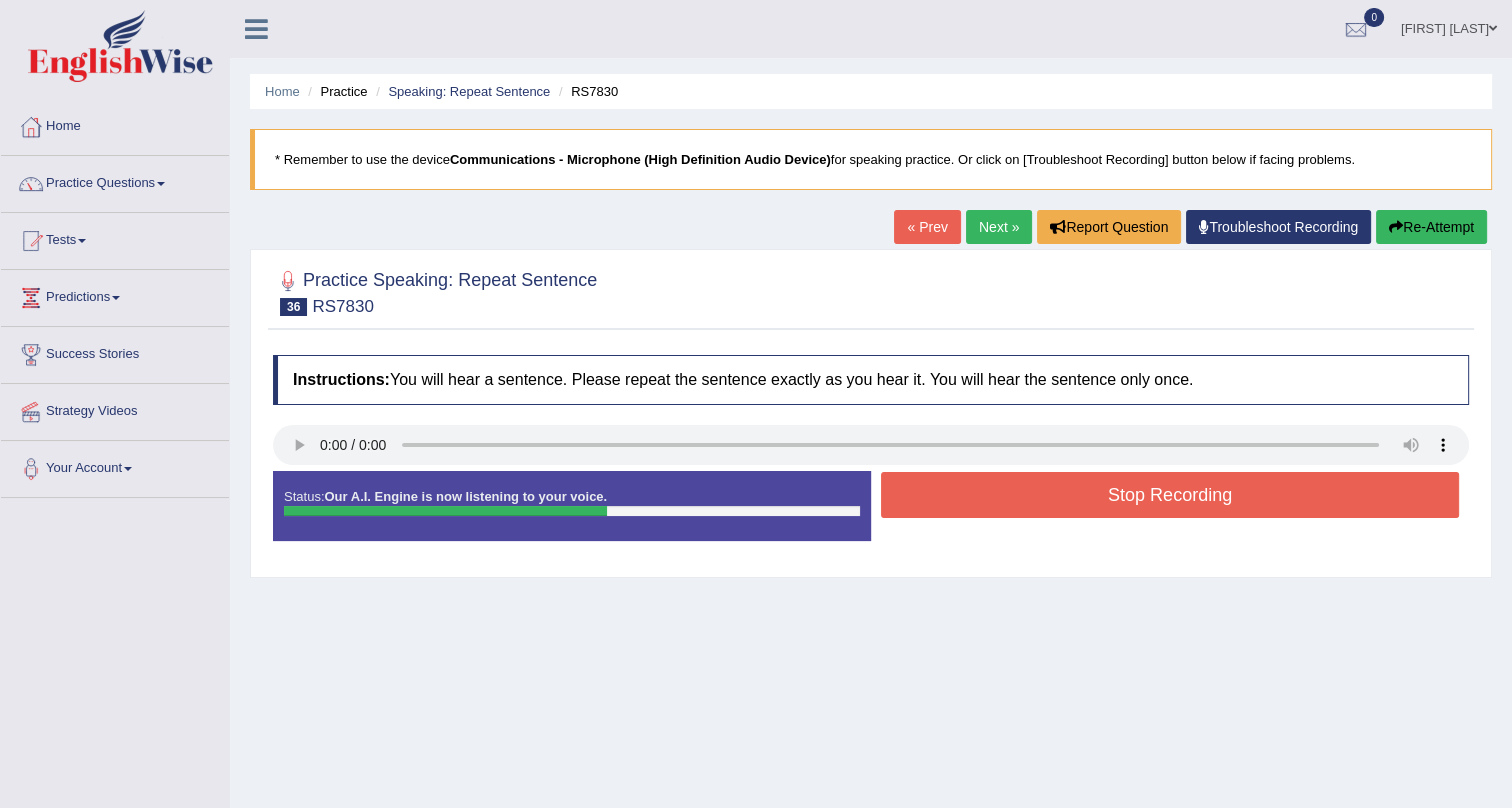 click on "Stop Recording" at bounding box center (1170, 495) 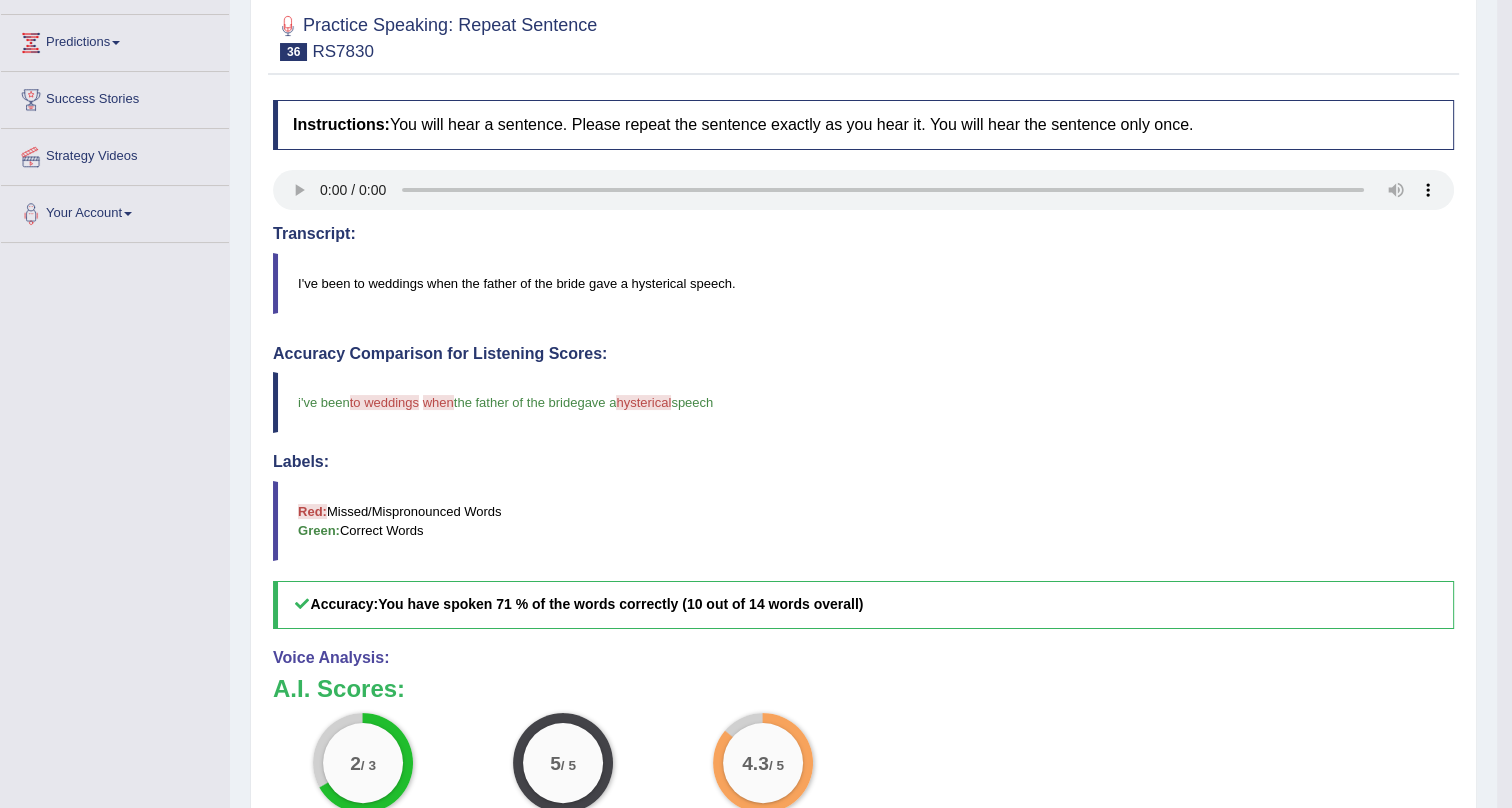 scroll, scrollTop: 543, scrollLeft: 0, axis: vertical 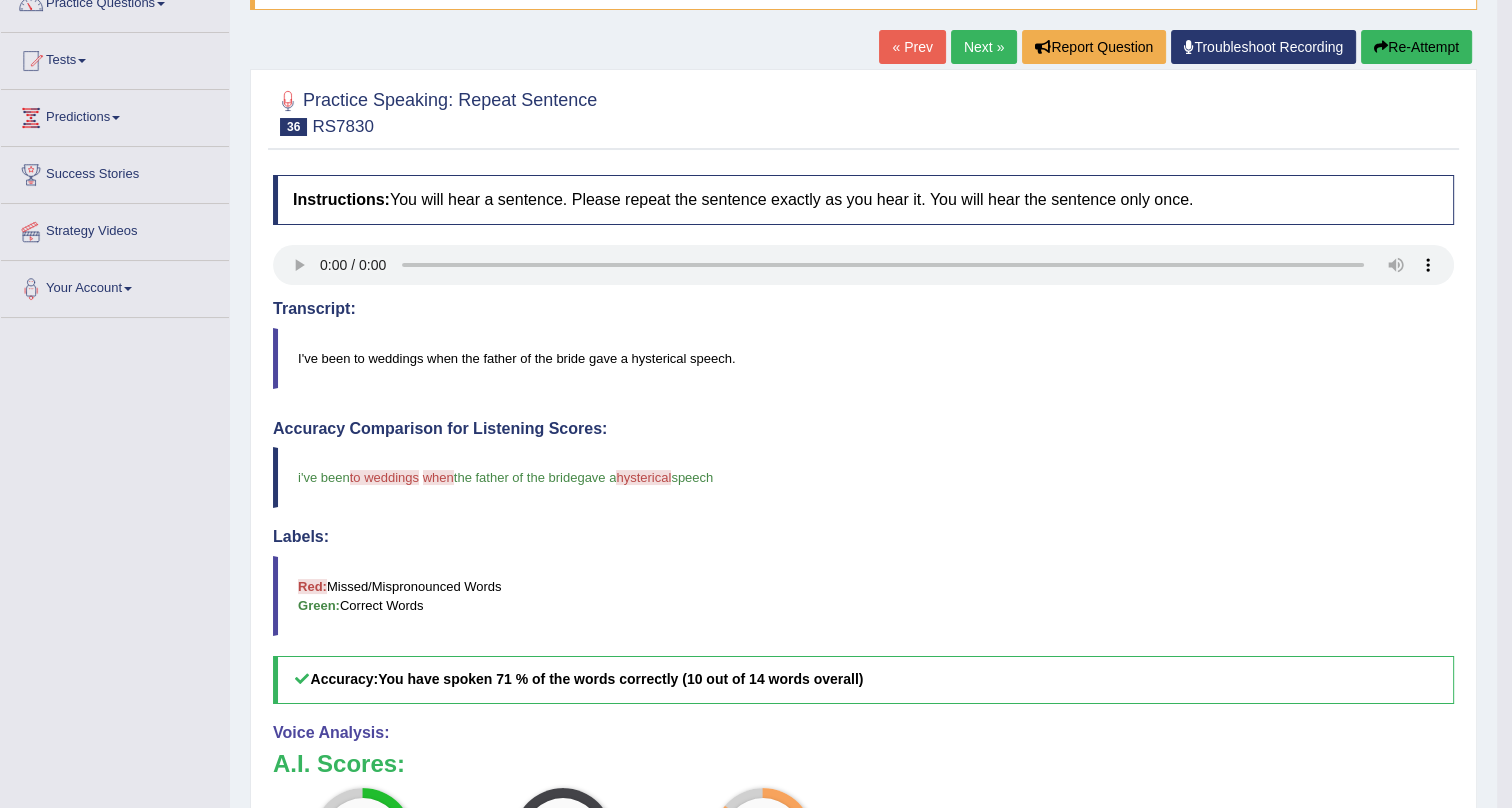 click on "Next »" at bounding box center [984, 47] 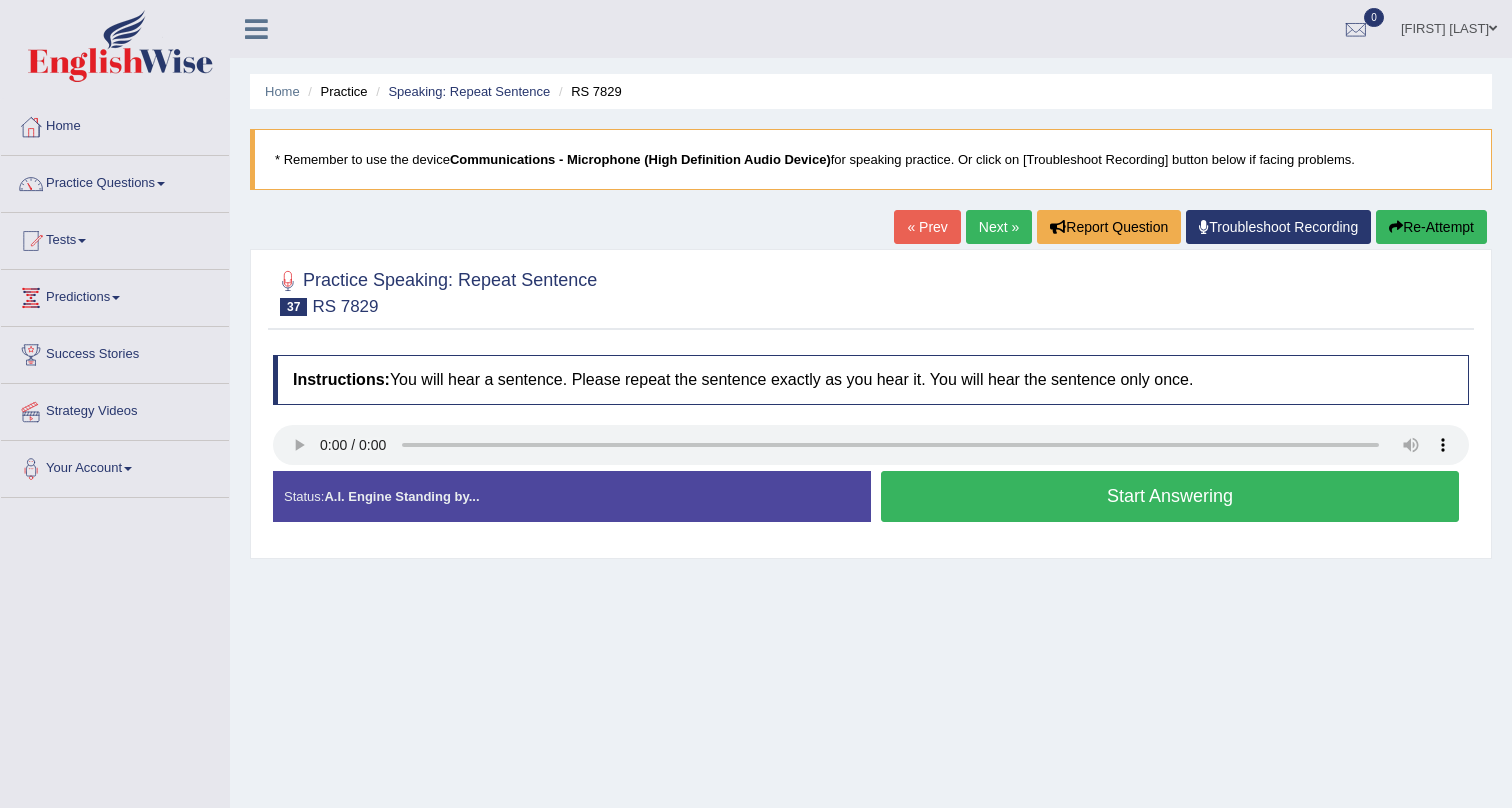 scroll, scrollTop: 0, scrollLeft: 0, axis: both 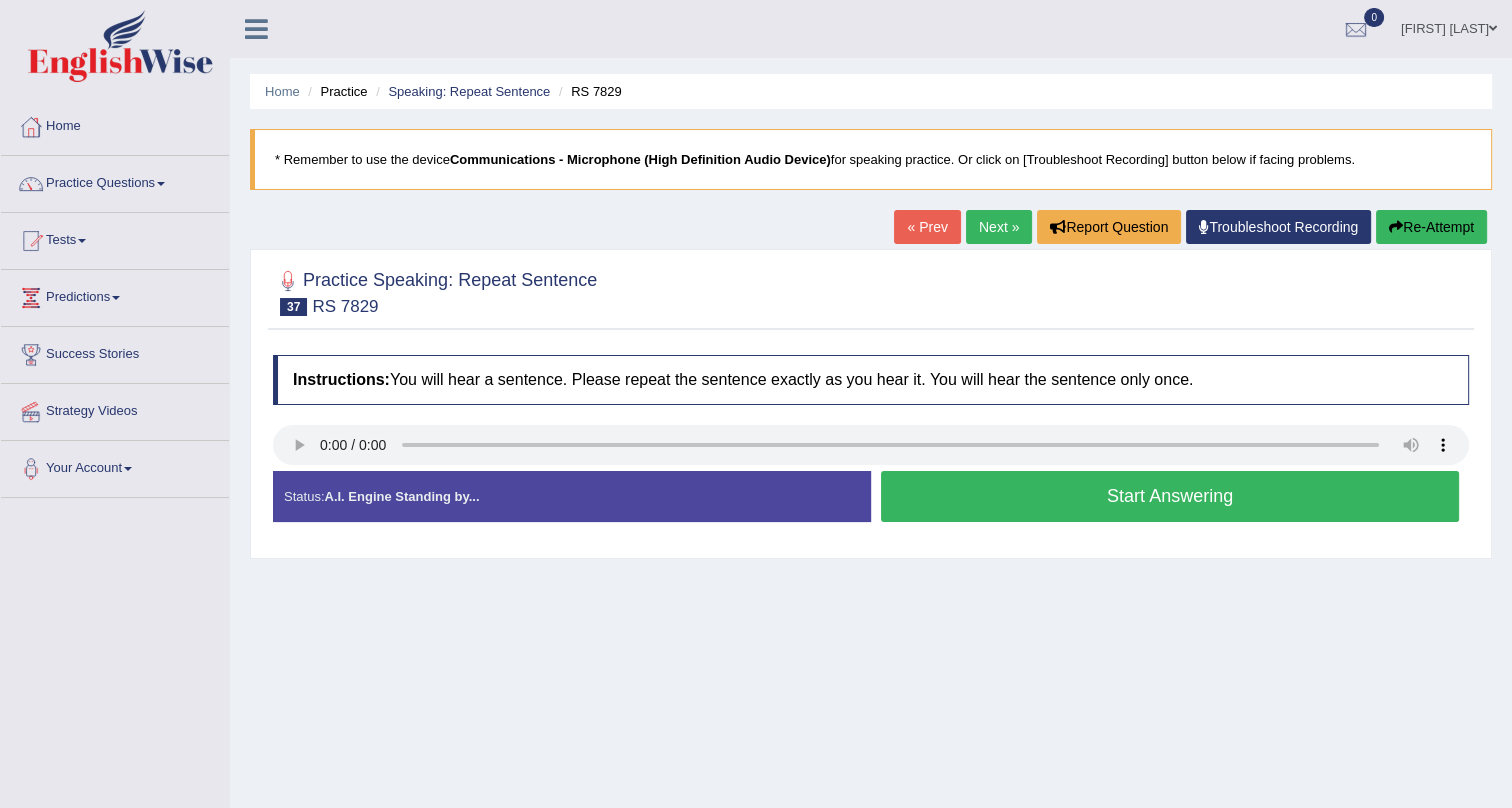click on "Start Answering" at bounding box center [1170, 496] 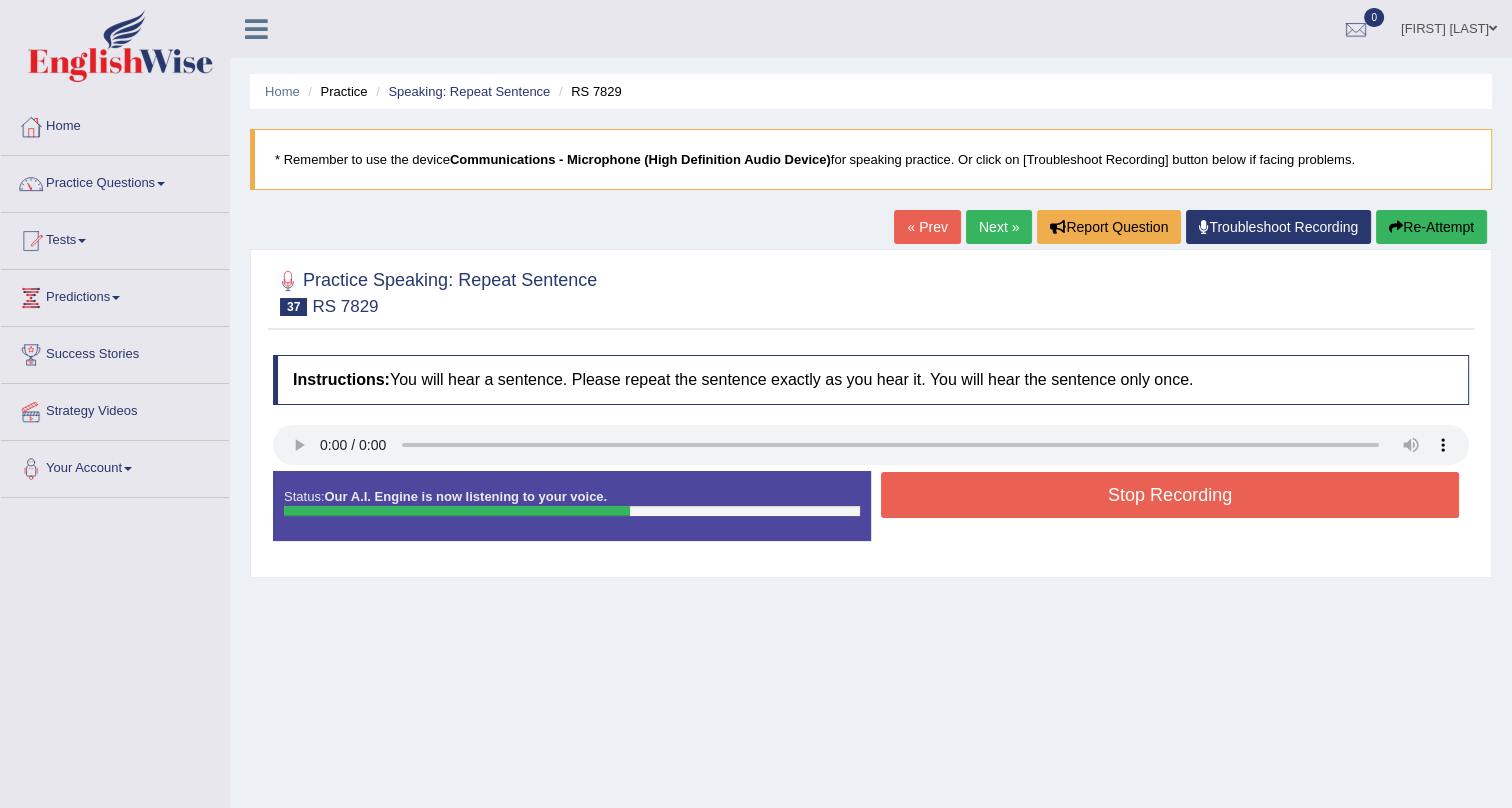 click on "Stop Recording" at bounding box center [1170, 495] 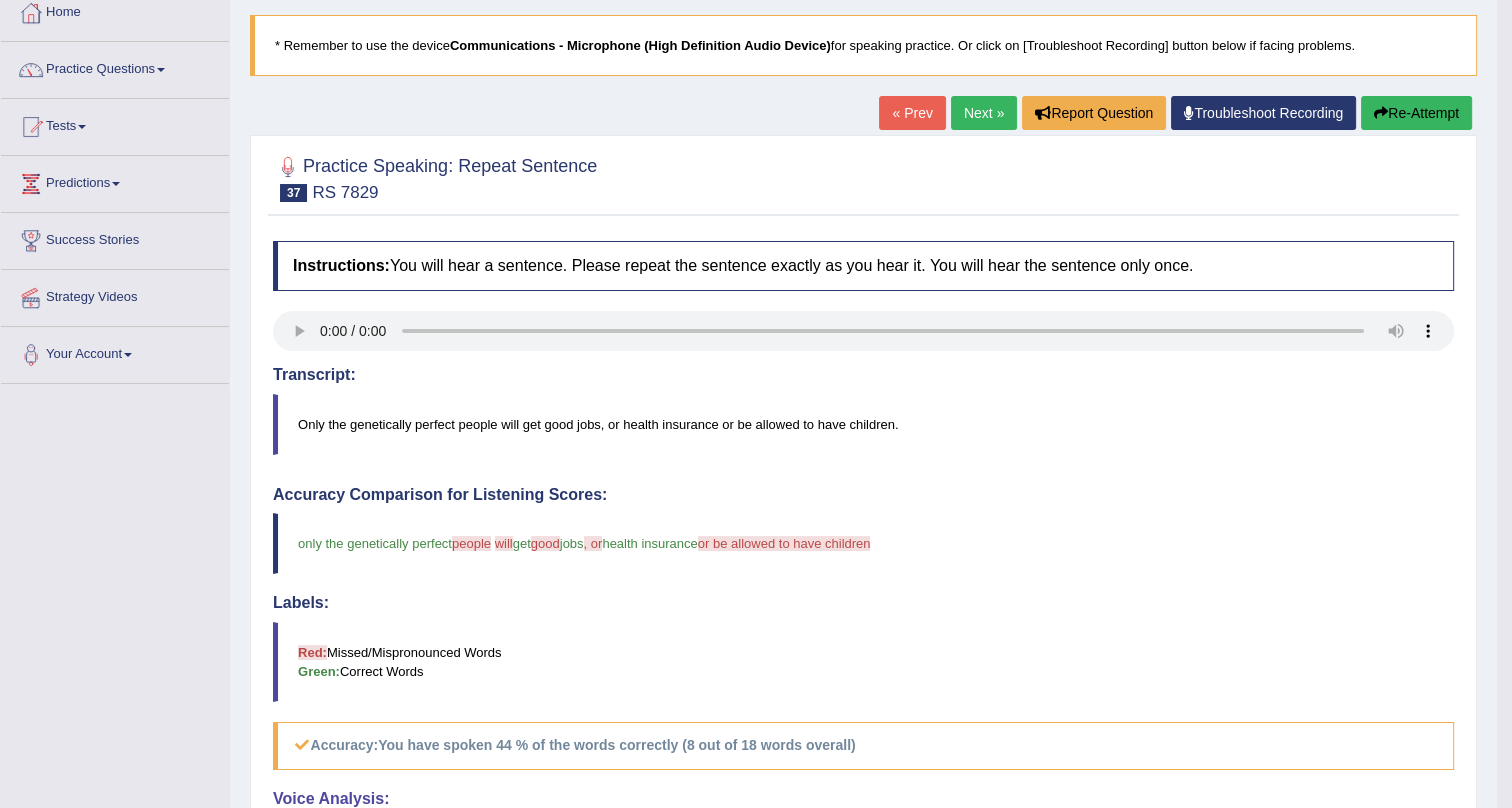 scroll, scrollTop: 90, scrollLeft: 0, axis: vertical 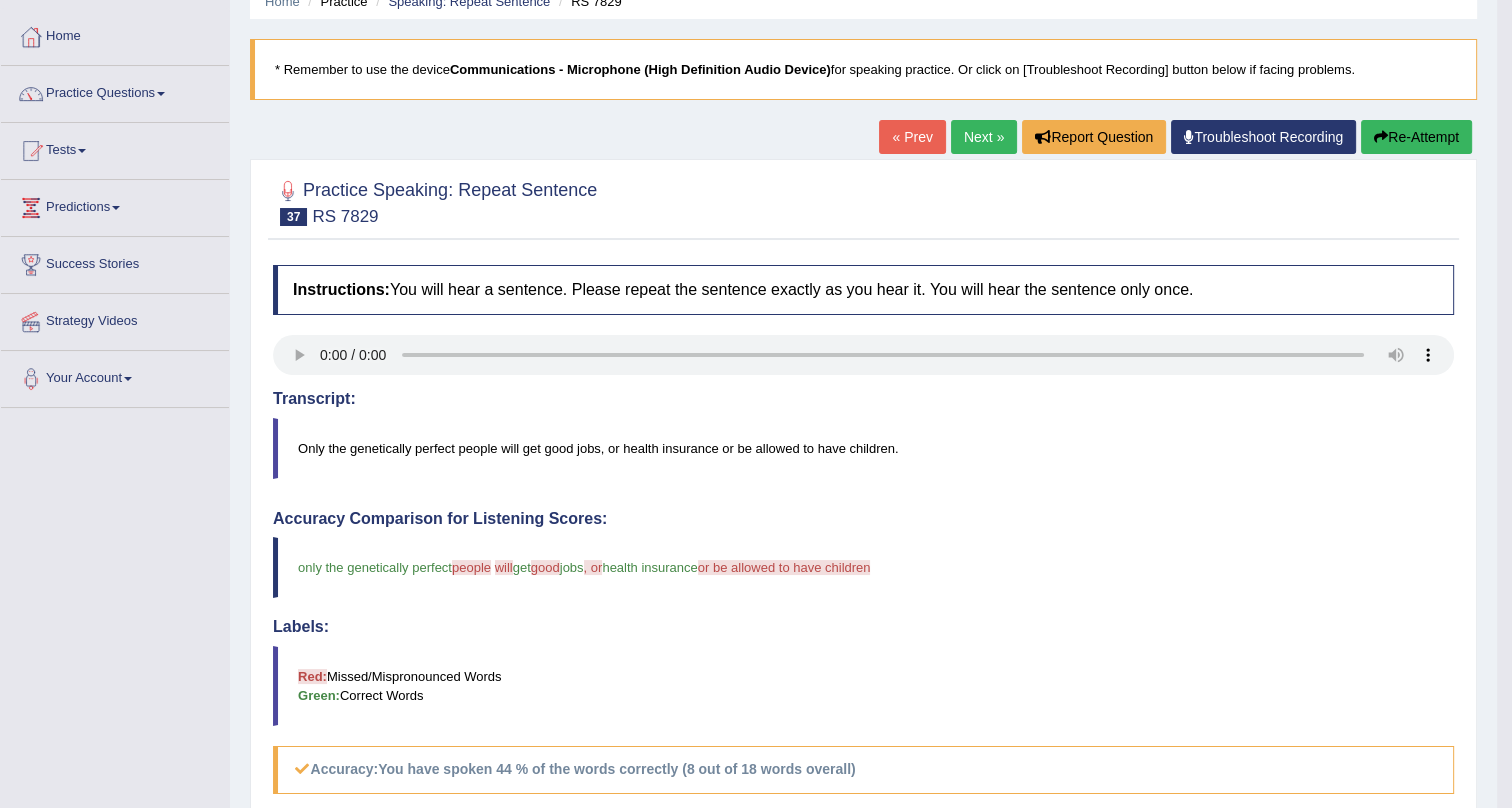 click on "Next »" at bounding box center [984, 137] 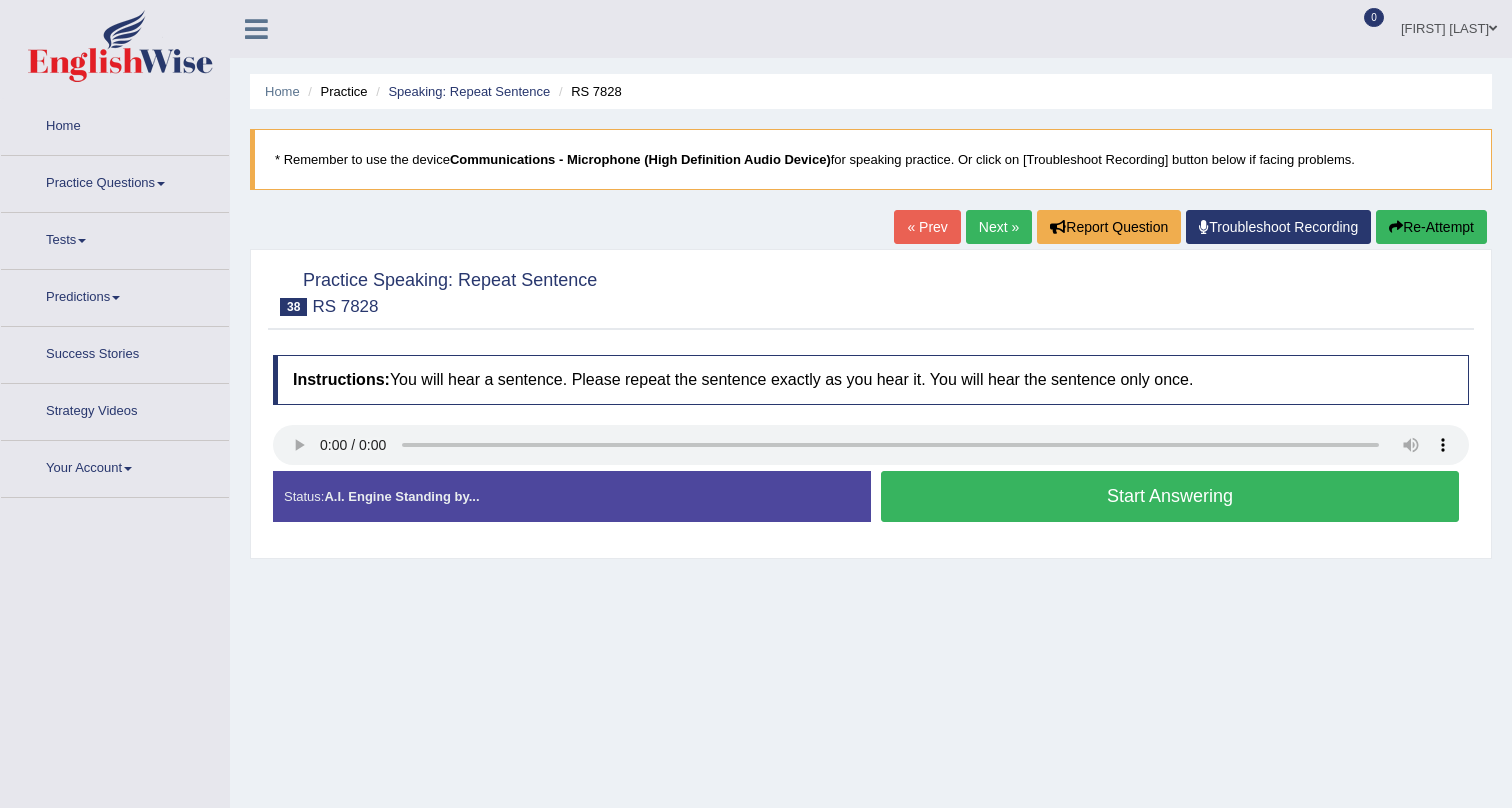 scroll, scrollTop: 0, scrollLeft: 0, axis: both 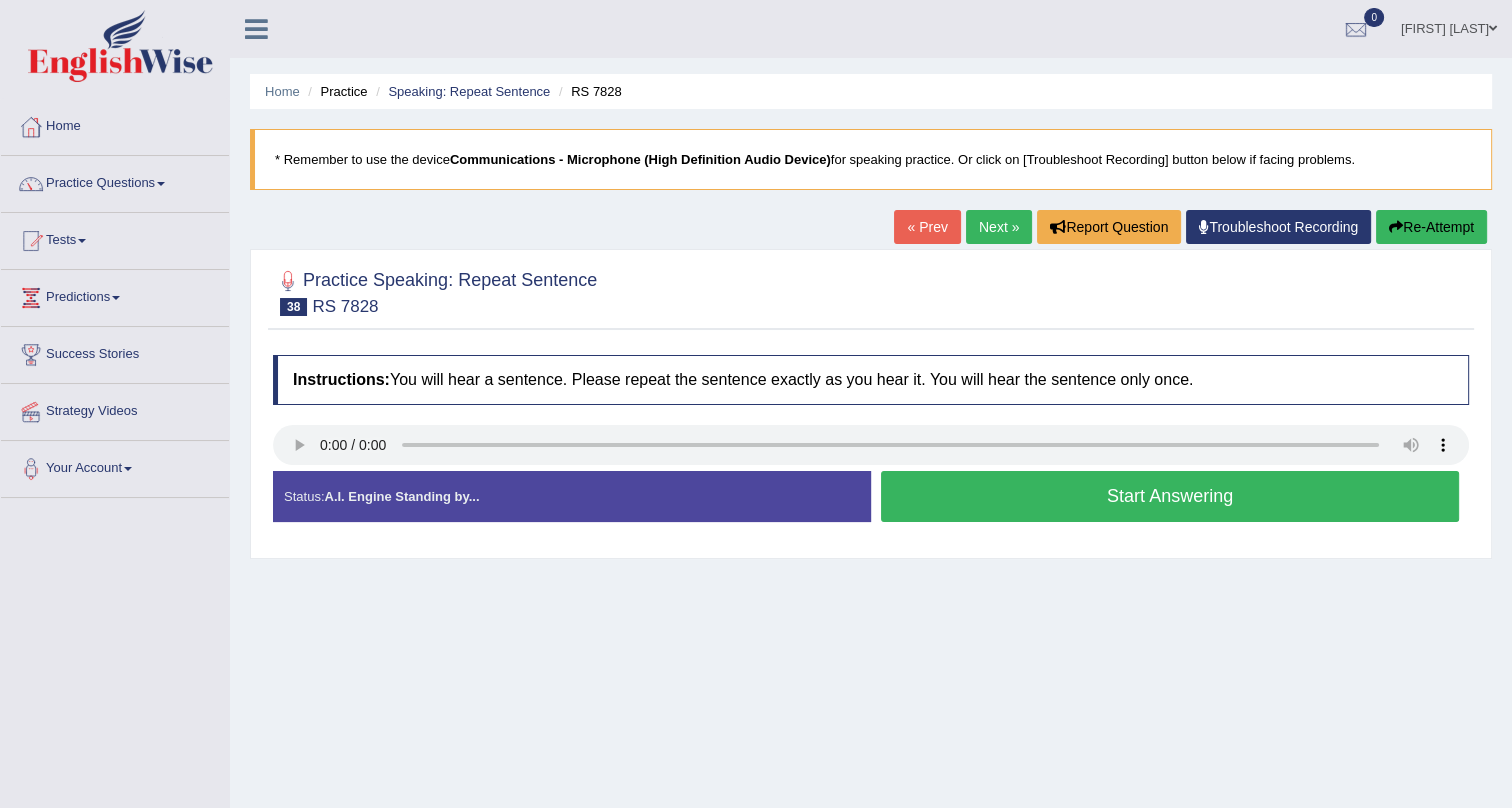type 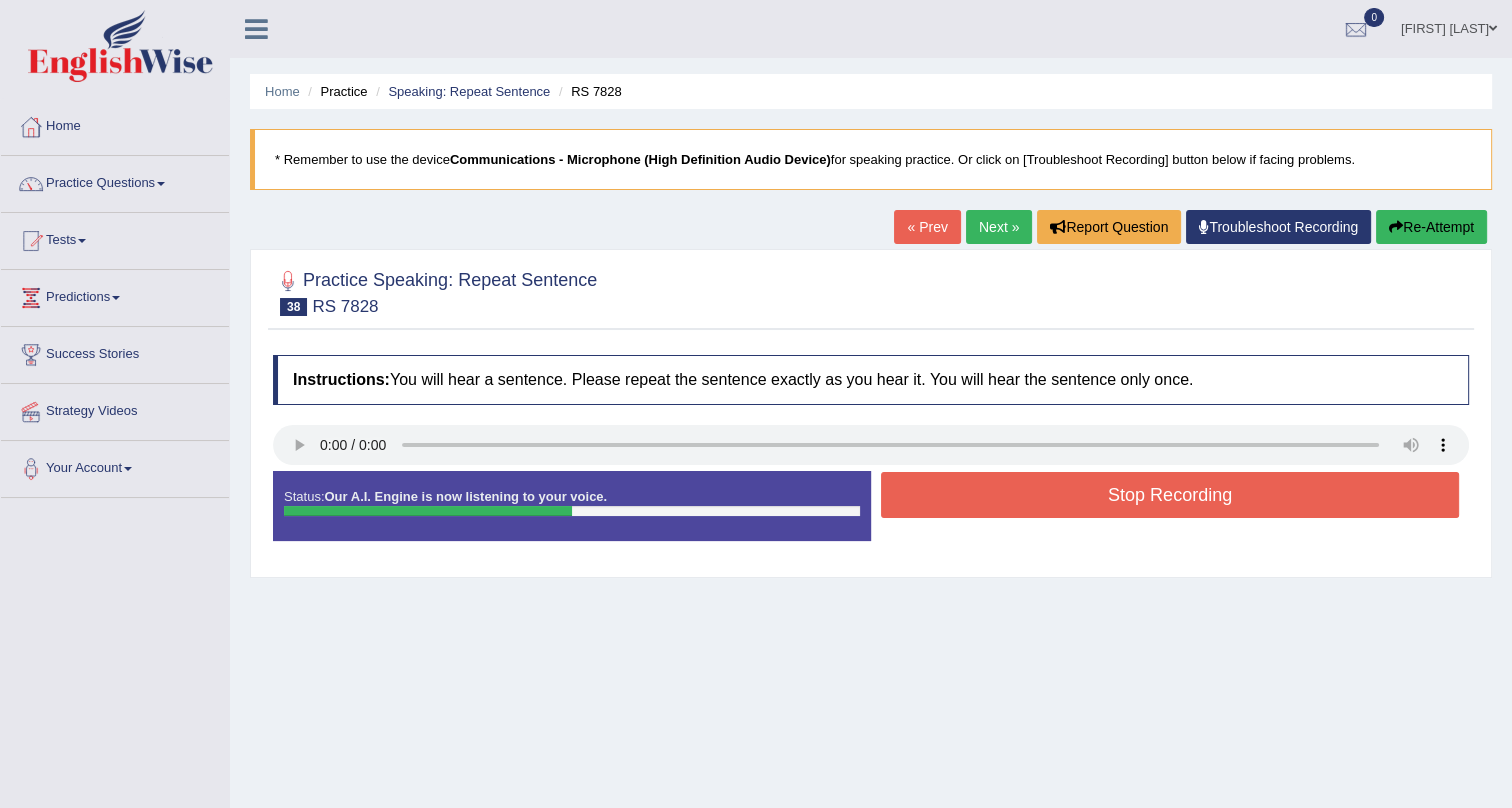 click on "Stop Recording" at bounding box center [1170, 495] 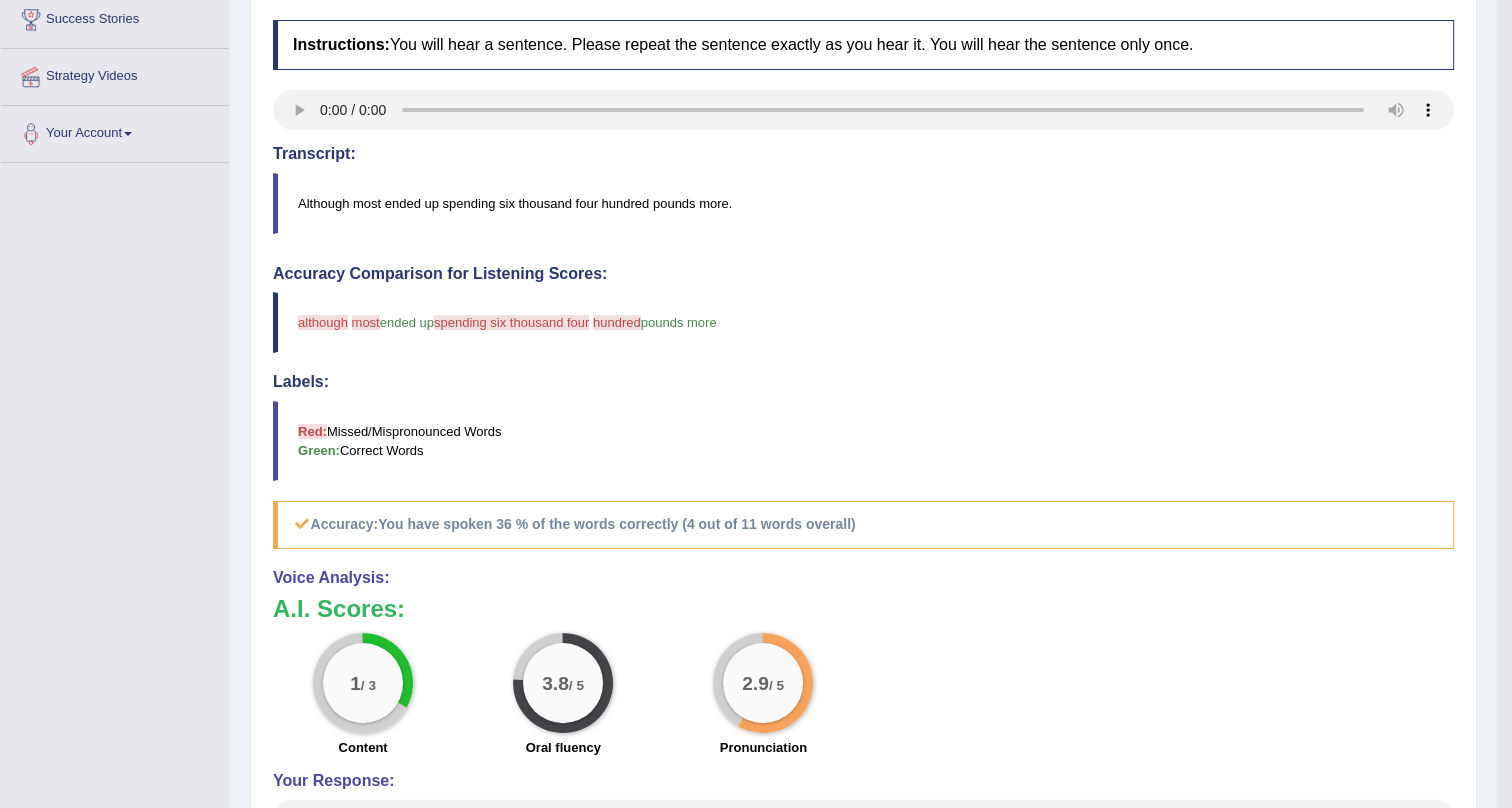 scroll, scrollTop: 0, scrollLeft: 0, axis: both 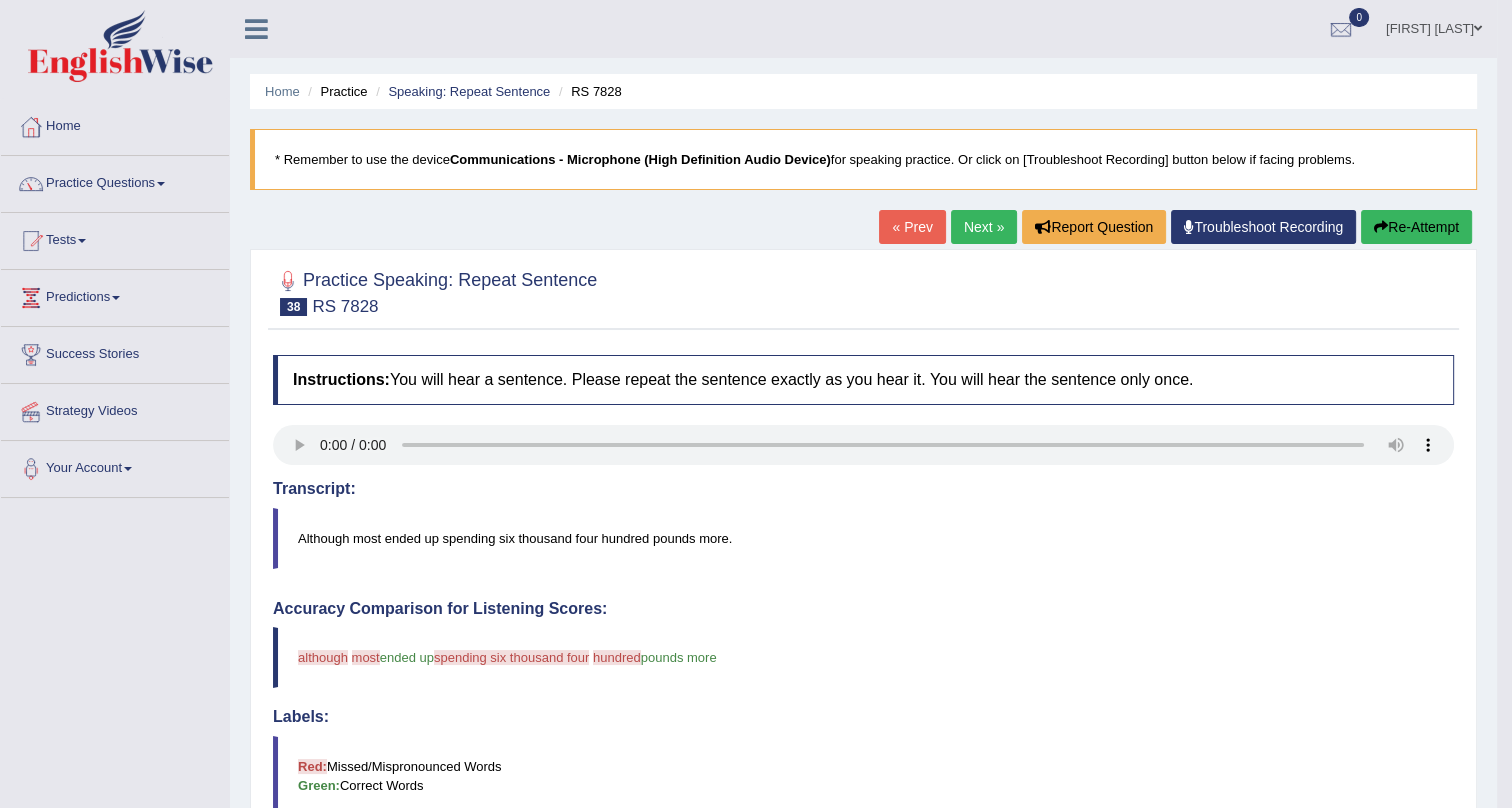 click on "Next »" at bounding box center (984, 227) 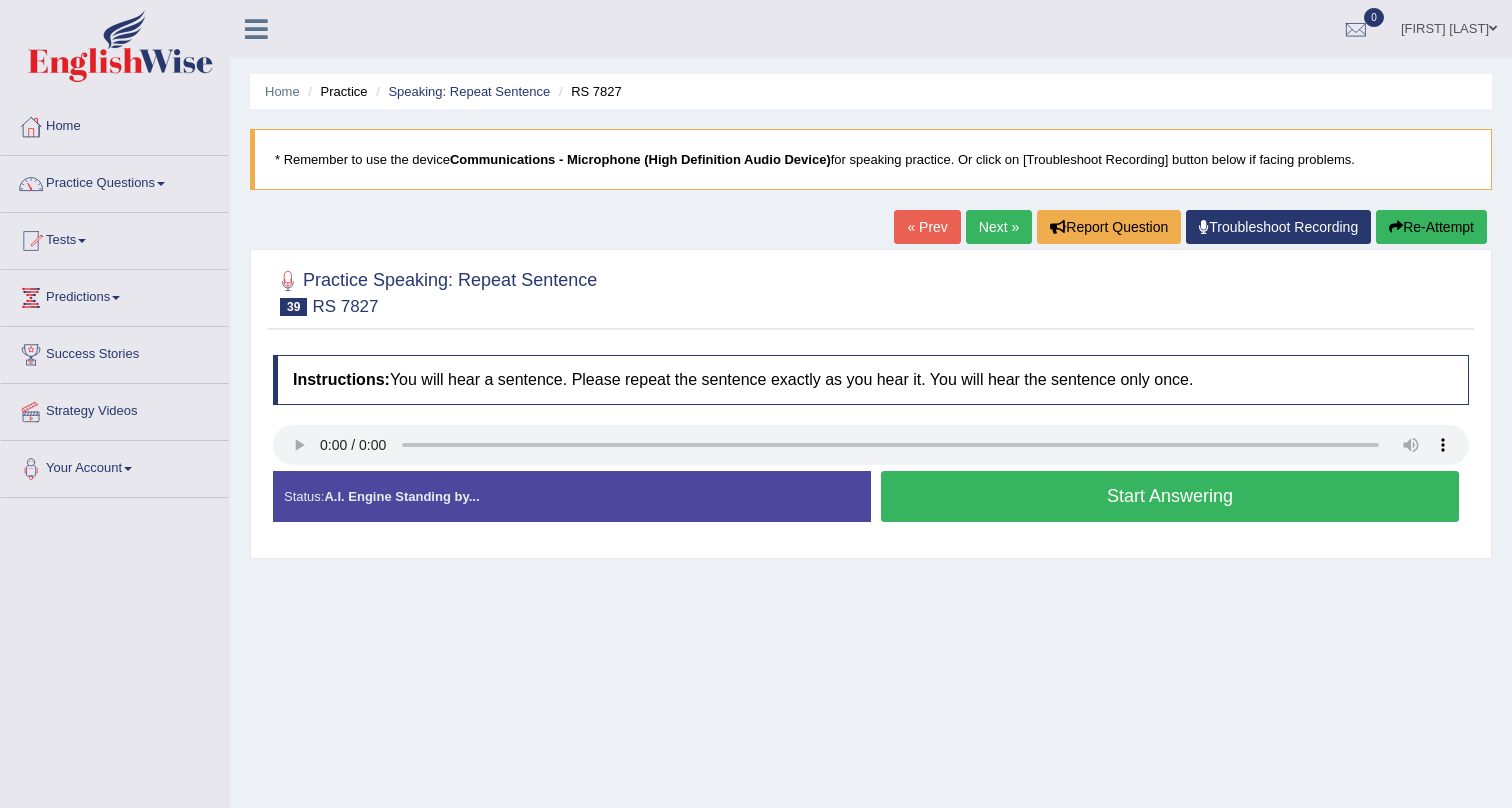 scroll, scrollTop: 0, scrollLeft: 0, axis: both 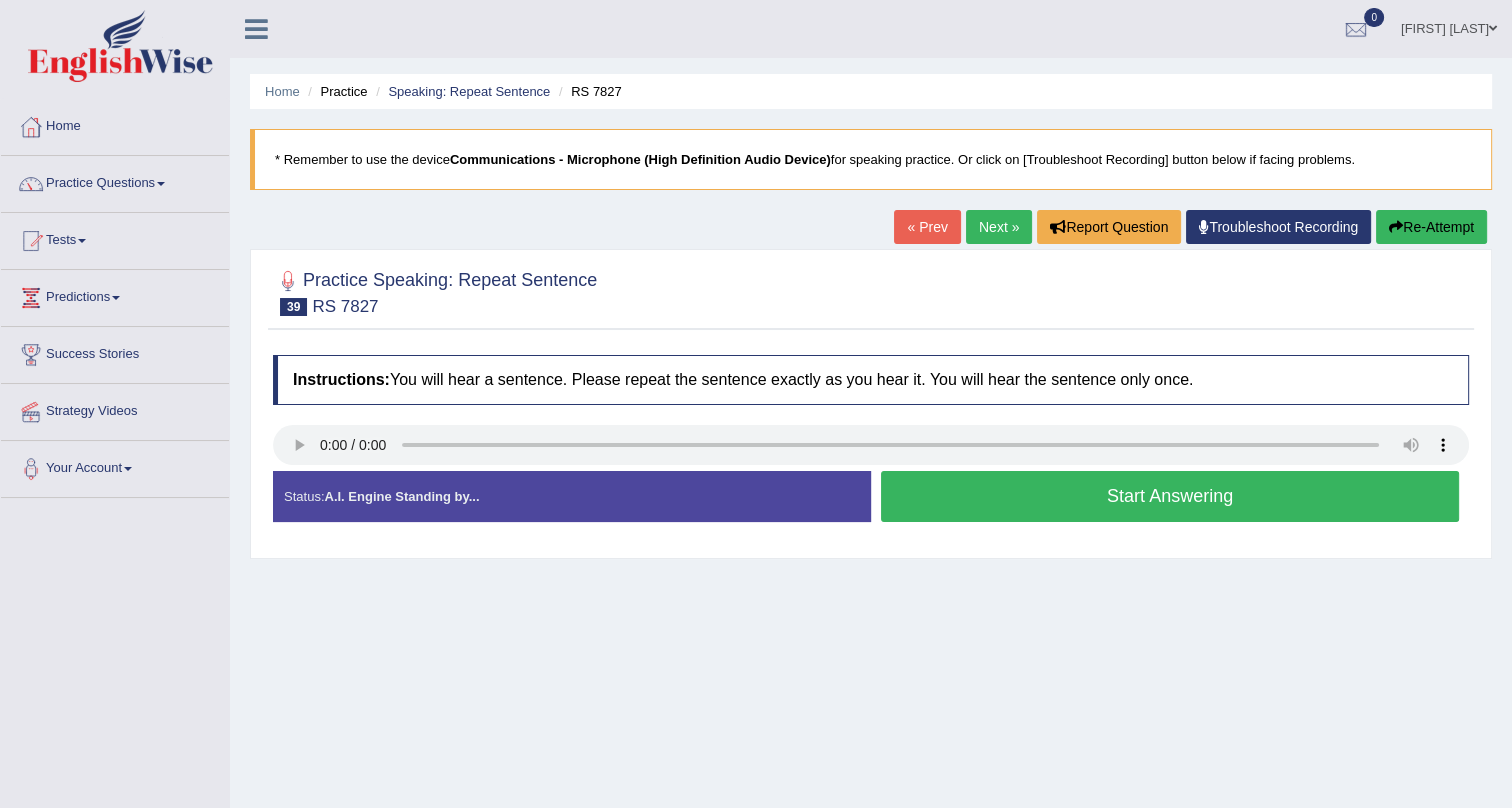click on "Start Answering" at bounding box center (1170, 496) 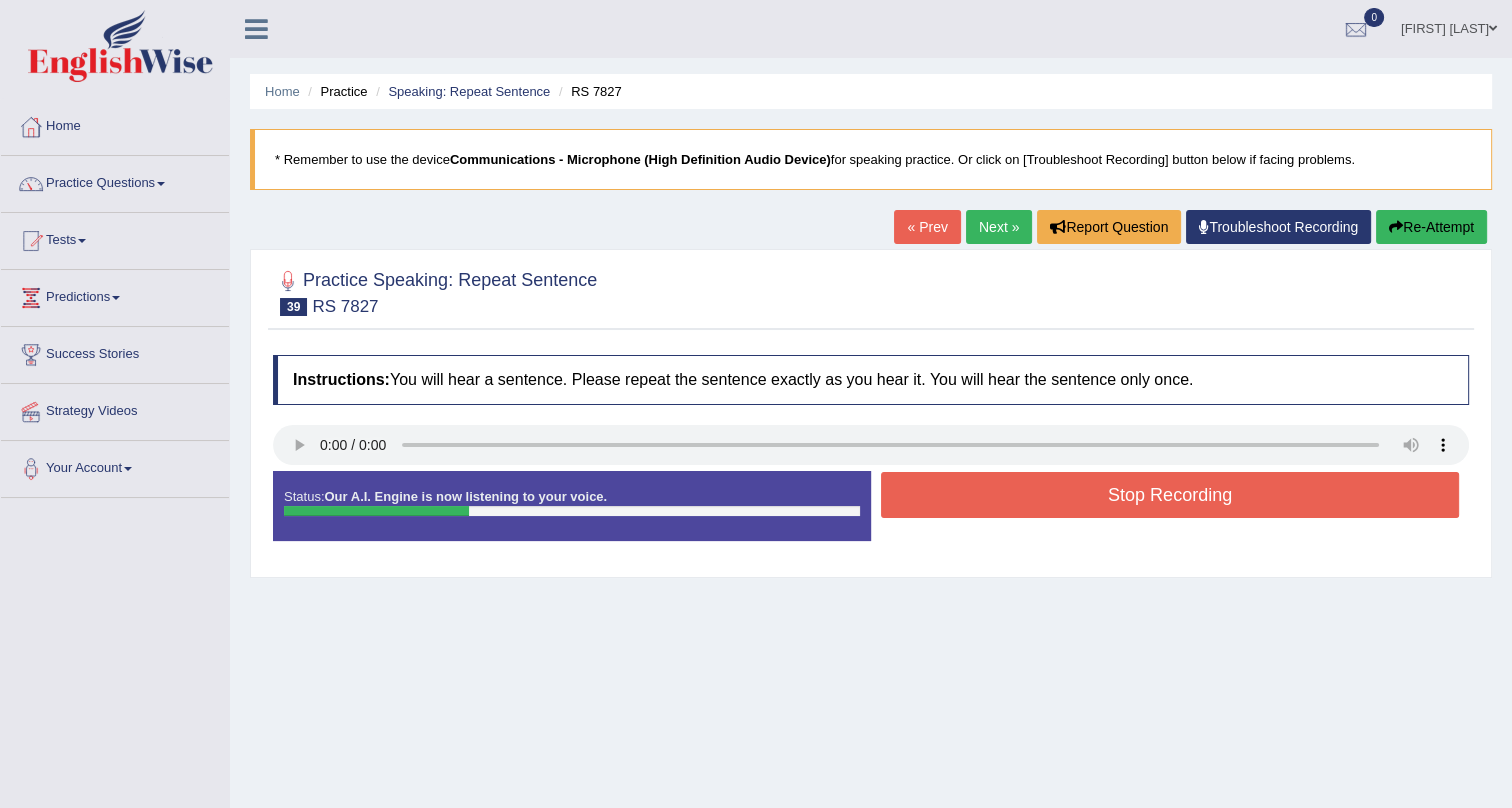 click on "Stop Recording" at bounding box center (1170, 495) 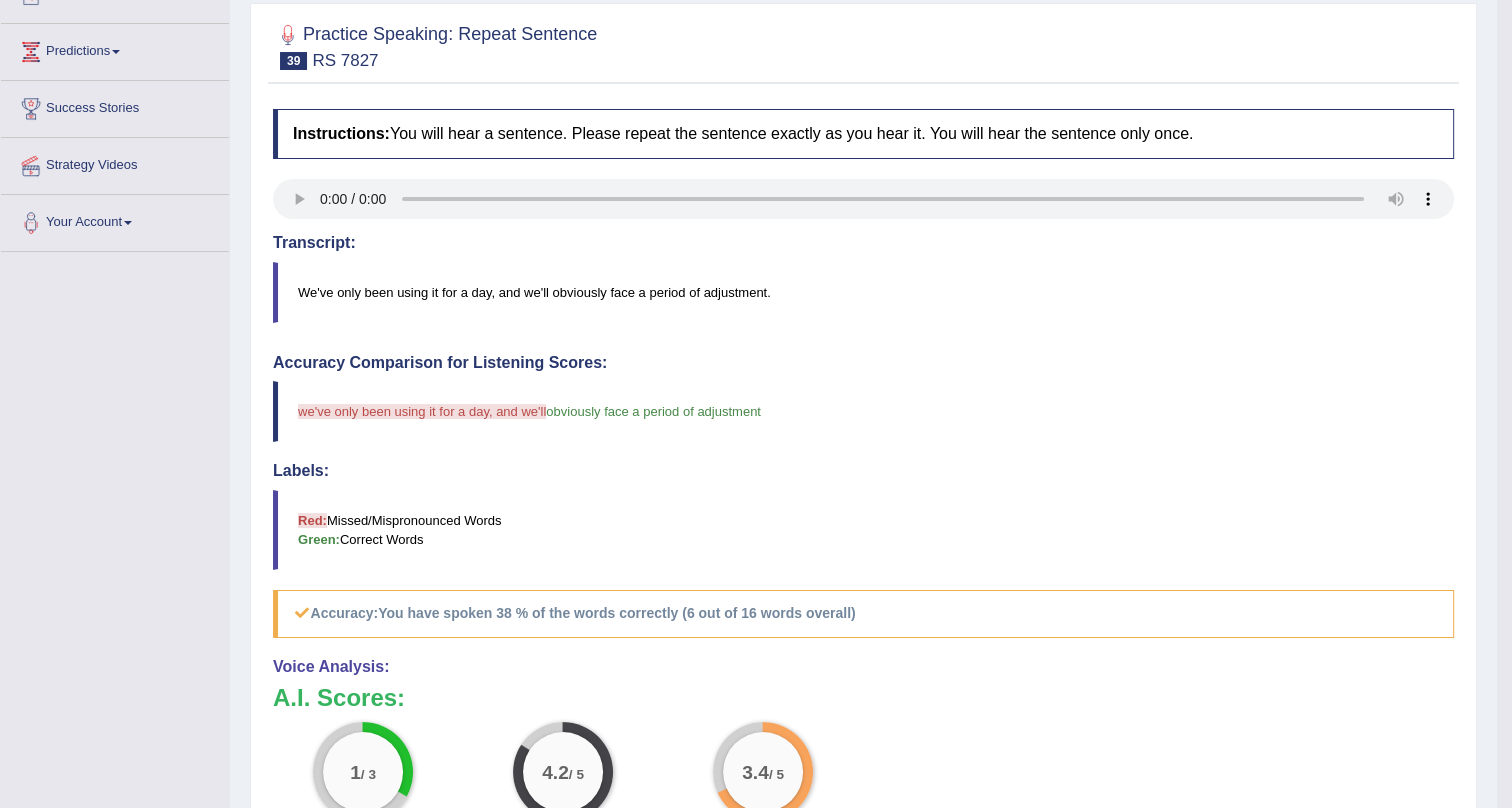 scroll, scrollTop: 272, scrollLeft: 0, axis: vertical 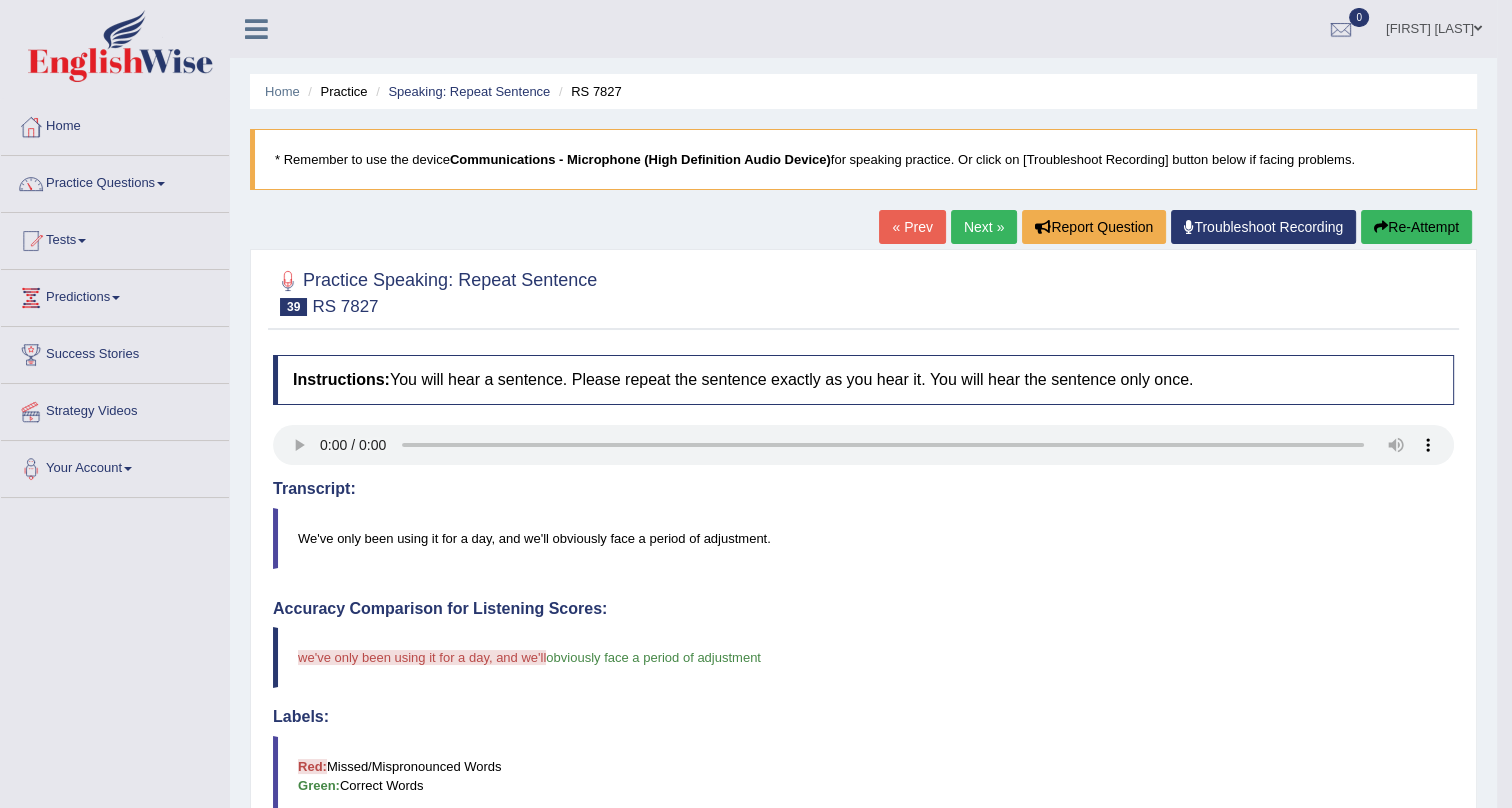 click on "Next »" at bounding box center (984, 227) 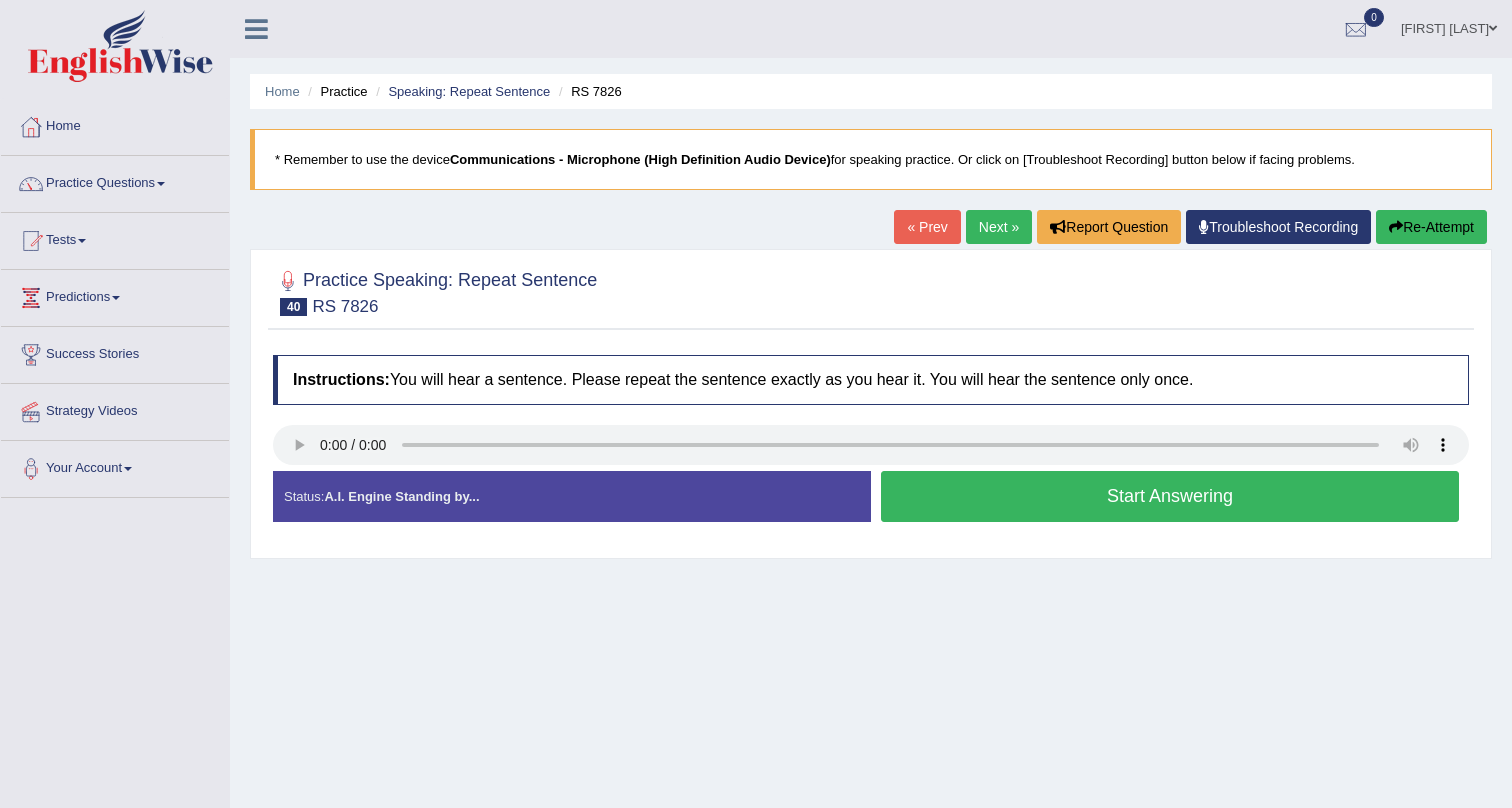 scroll, scrollTop: 0, scrollLeft: 0, axis: both 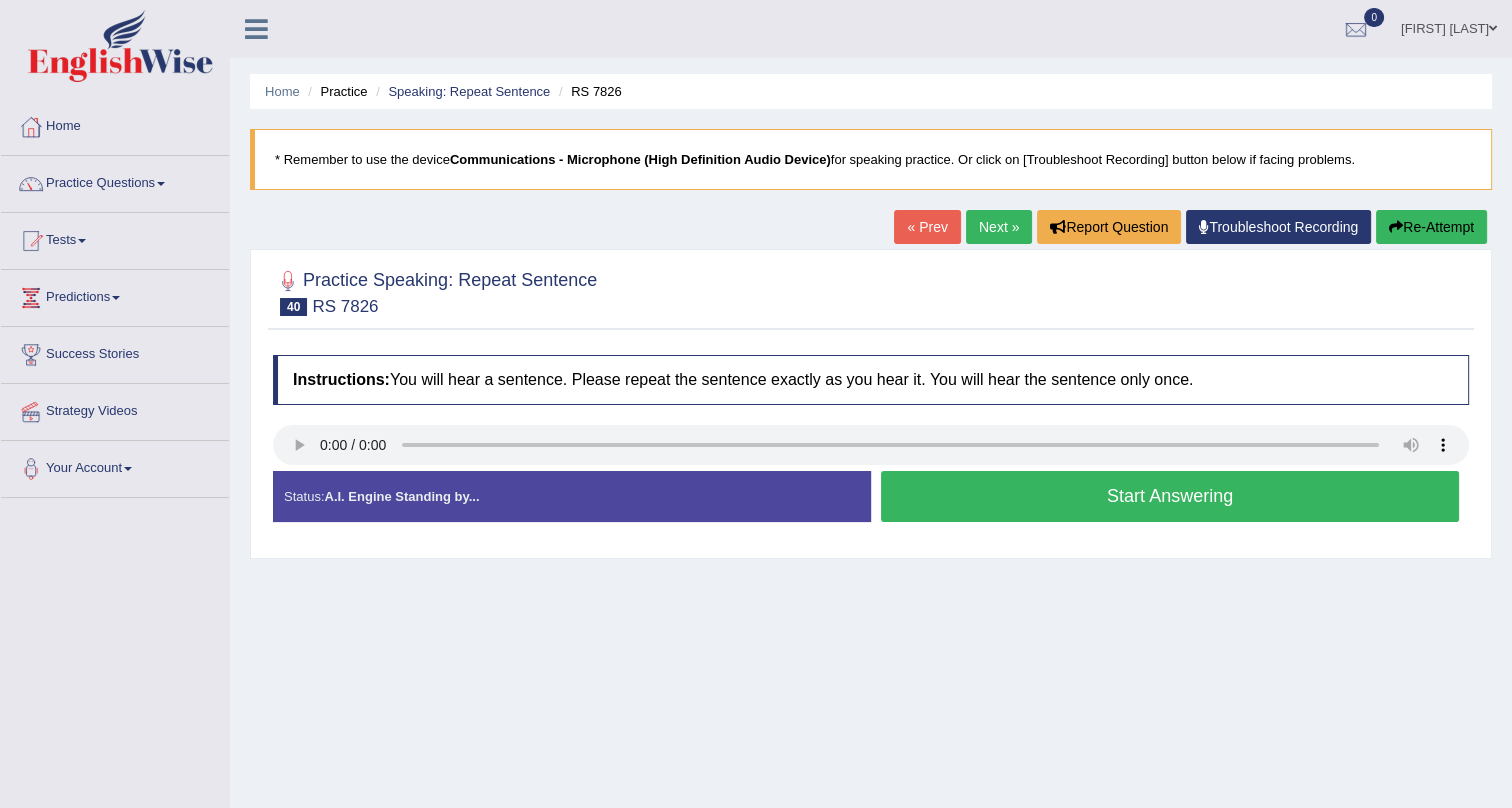 click on "Start Answering" at bounding box center (1170, 496) 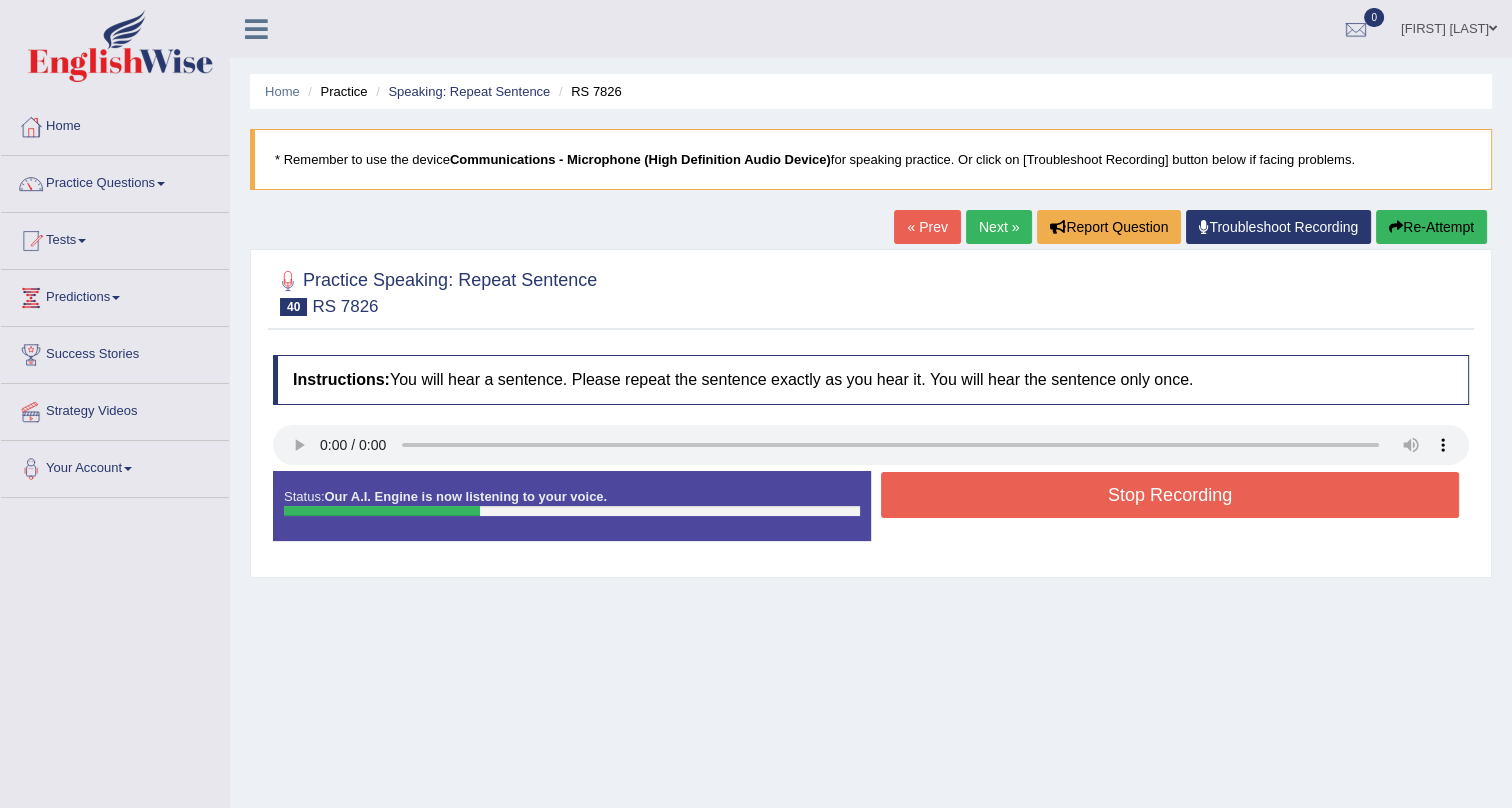 click on "Stop Recording" at bounding box center (1170, 495) 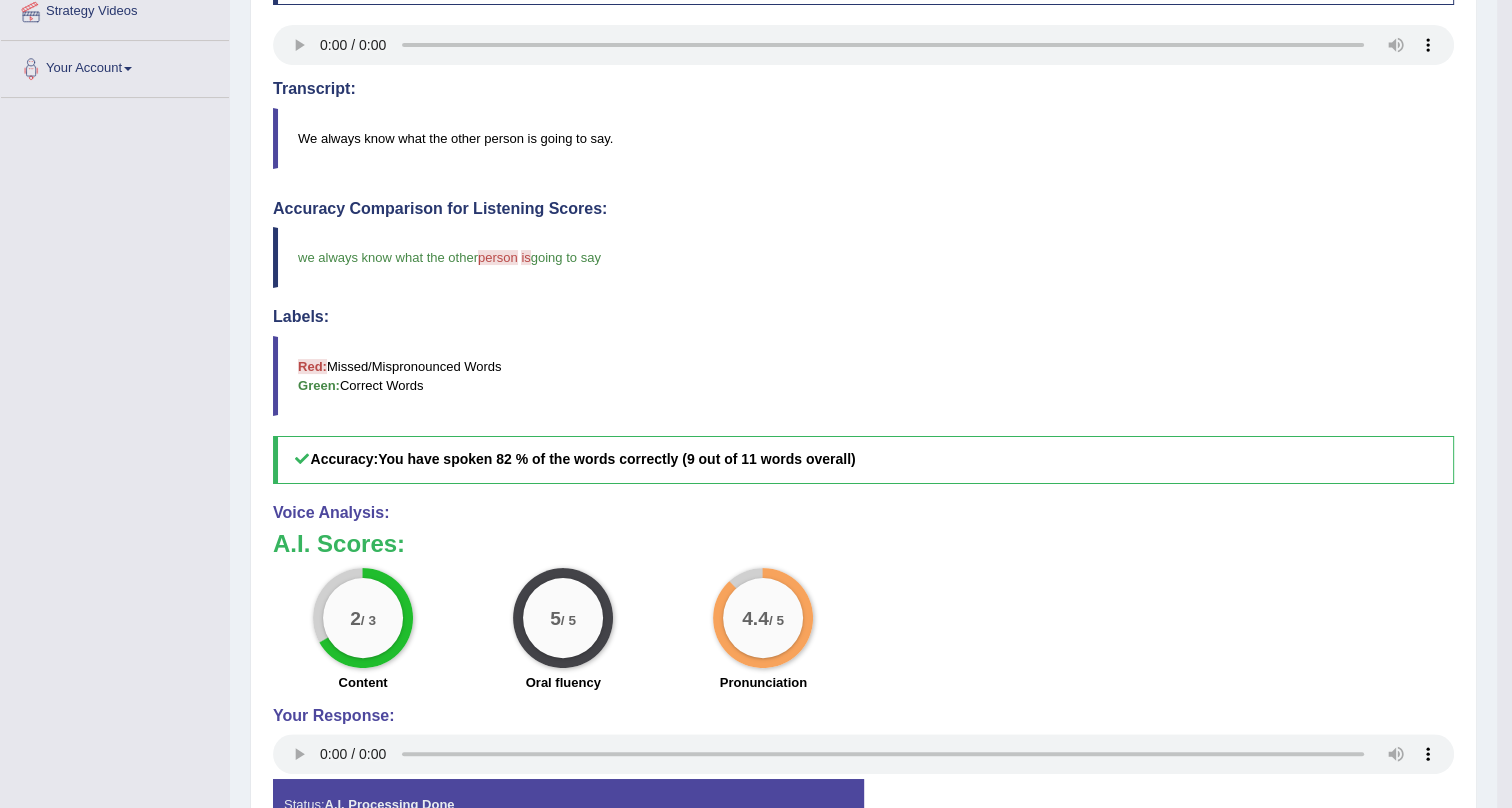 scroll, scrollTop: 89, scrollLeft: 0, axis: vertical 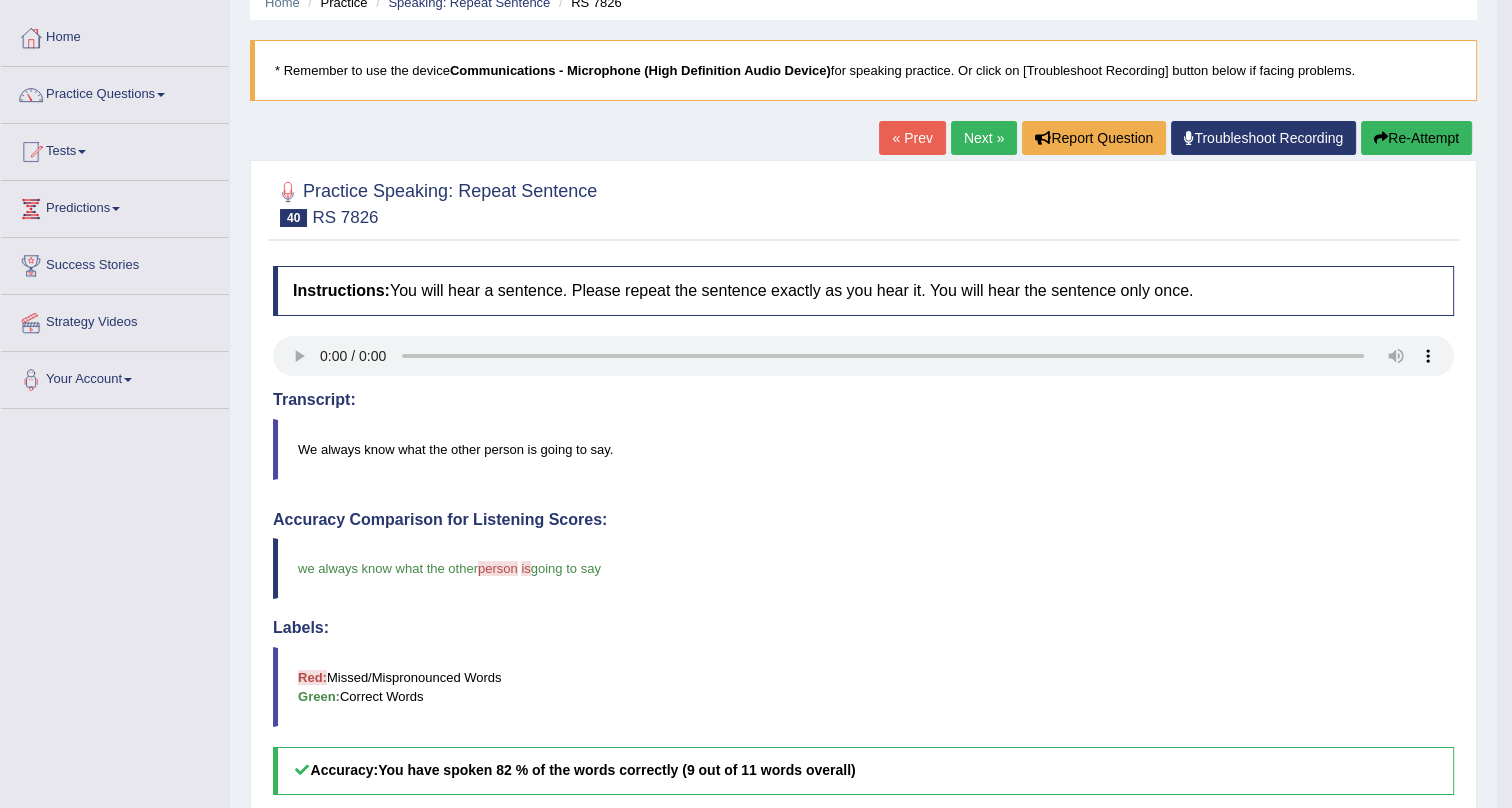 click on "Re-Attempt" at bounding box center (1416, 138) 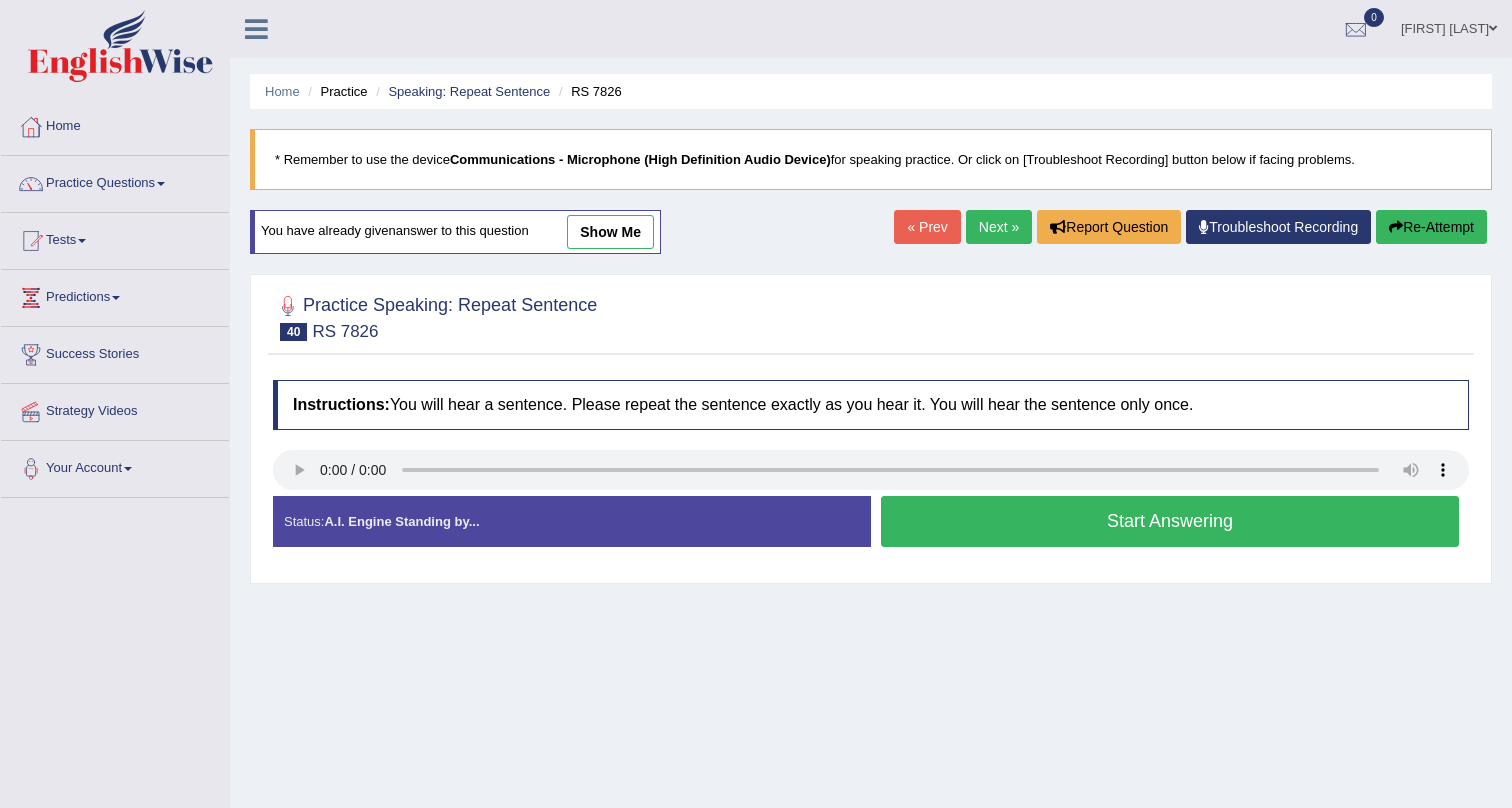 scroll, scrollTop: 89, scrollLeft: 0, axis: vertical 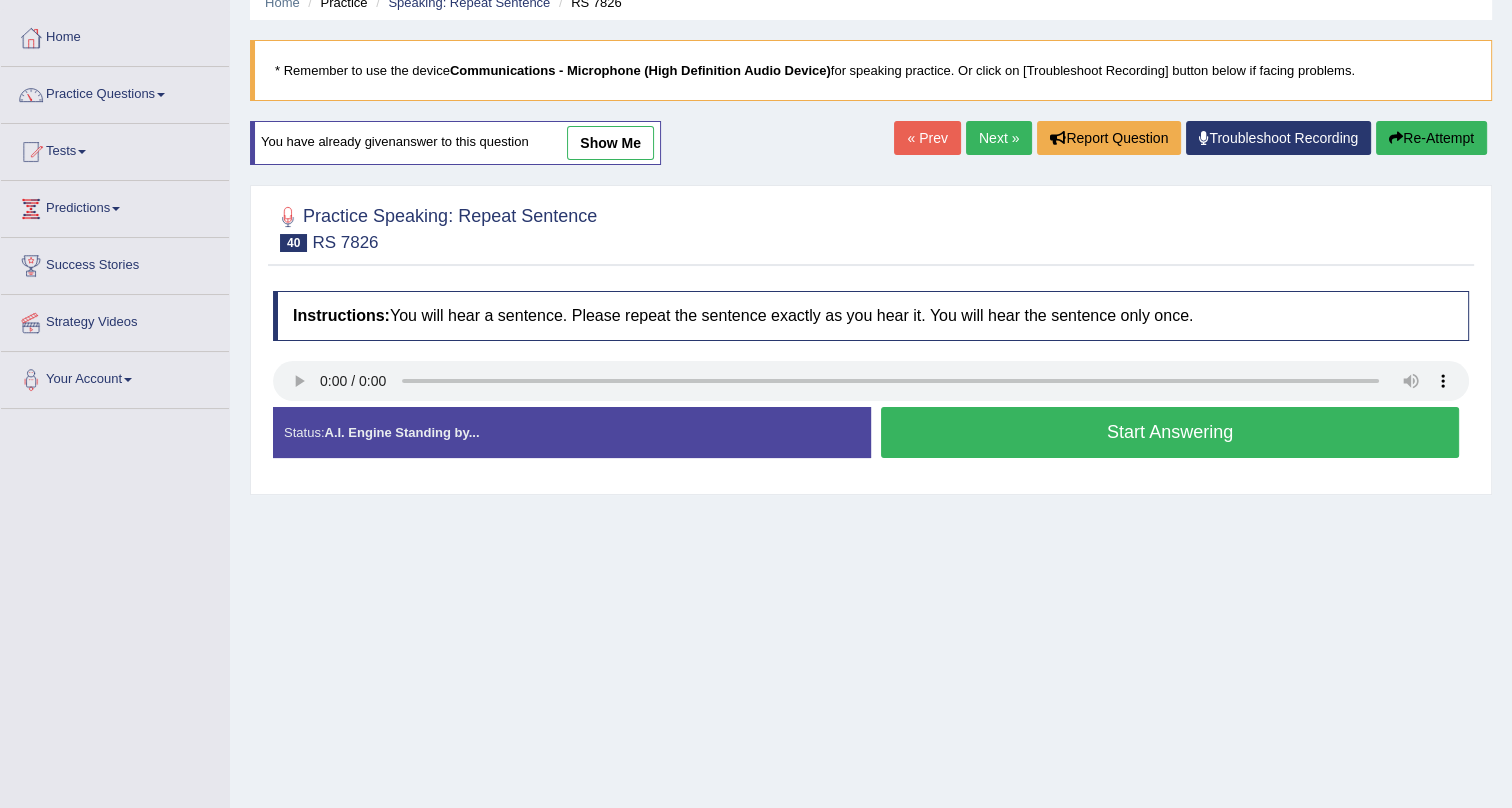 click on "Start Answering" at bounding box center (1170, 432) 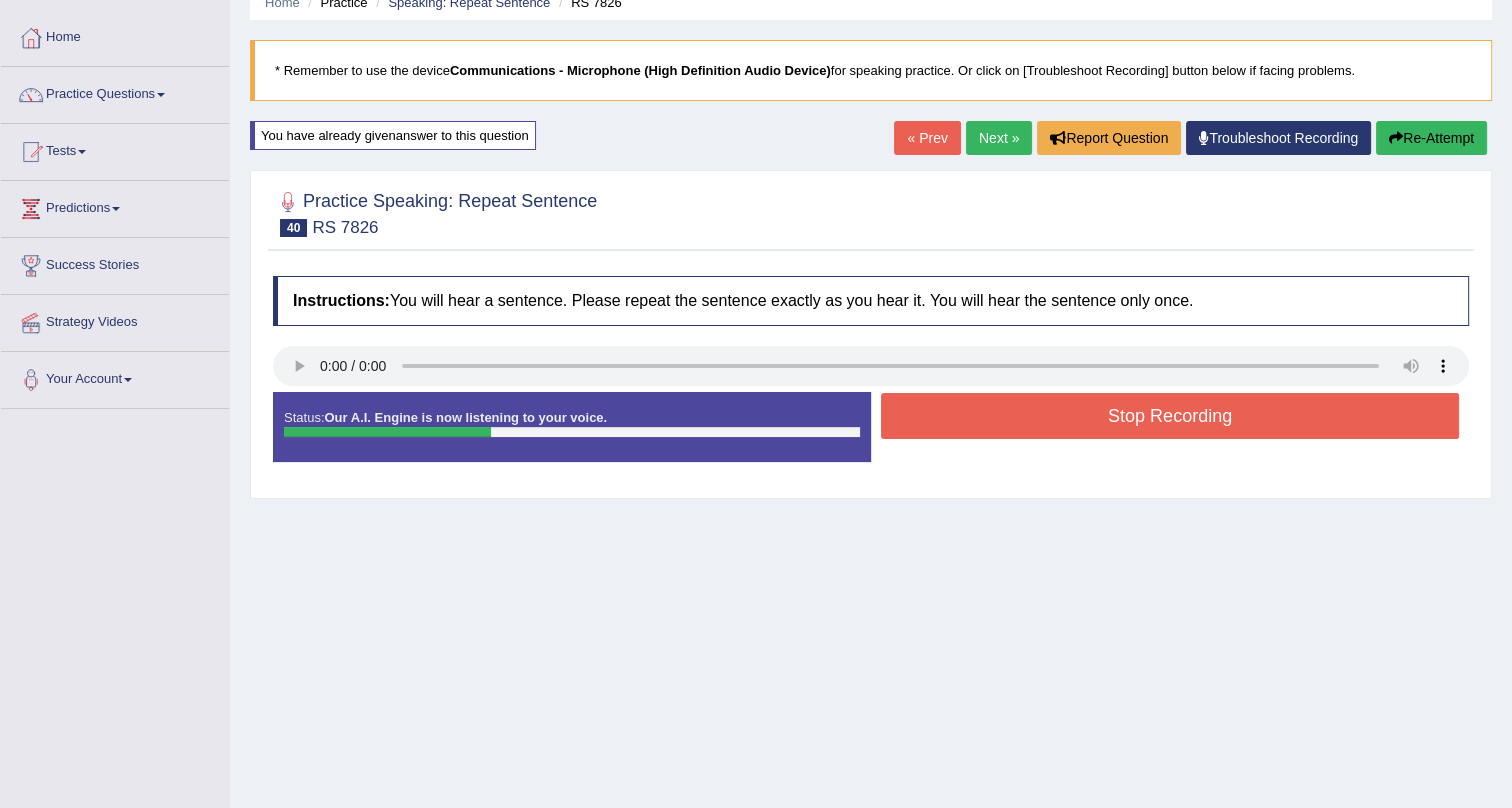 click on "Stop Recording" at bounding box center [1170, 416] 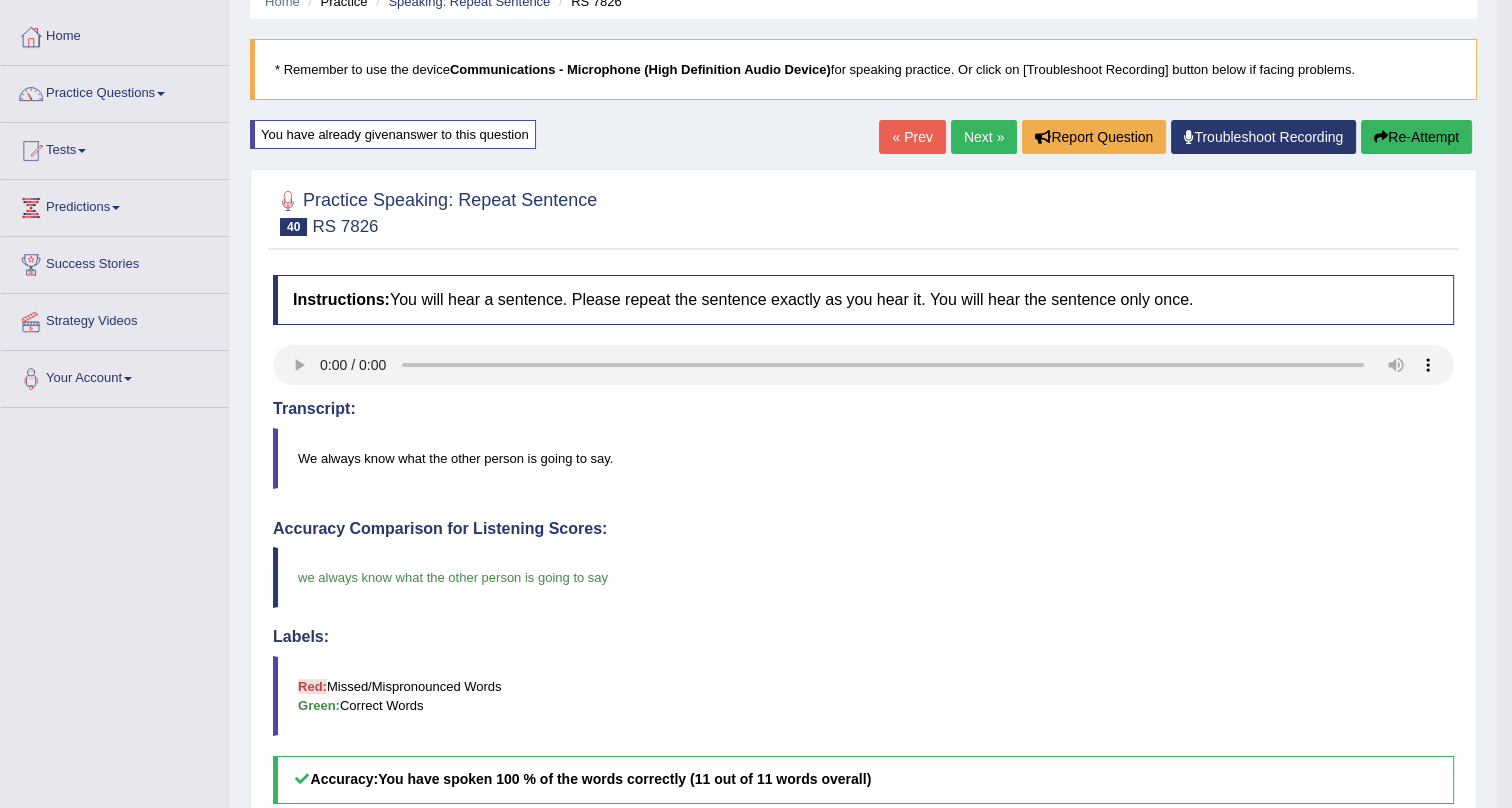scroll, scrollTop: 89, scrollLeft: 0, axis: vertical 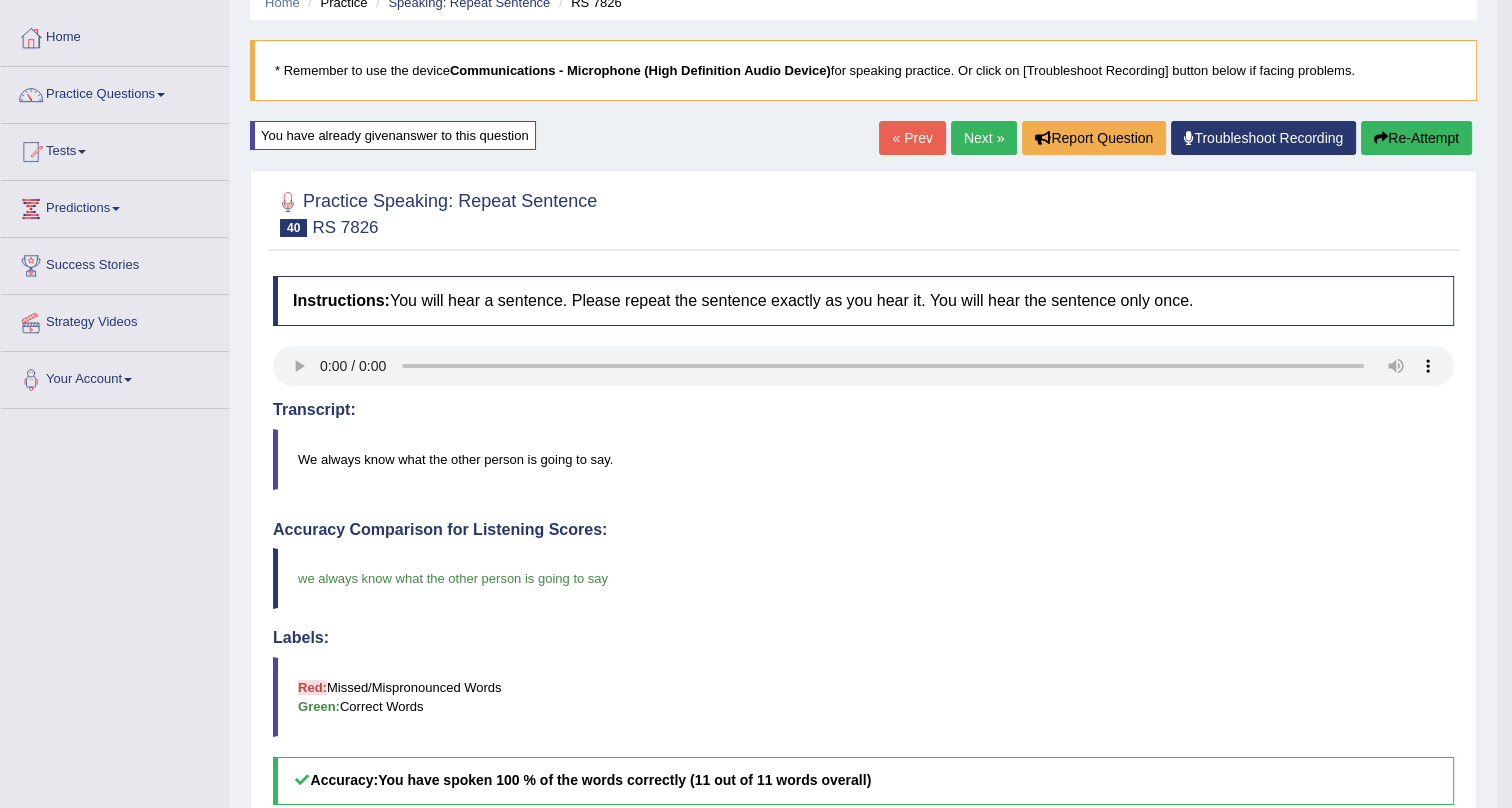 click on "Next »" at bounding box center [984, 138] 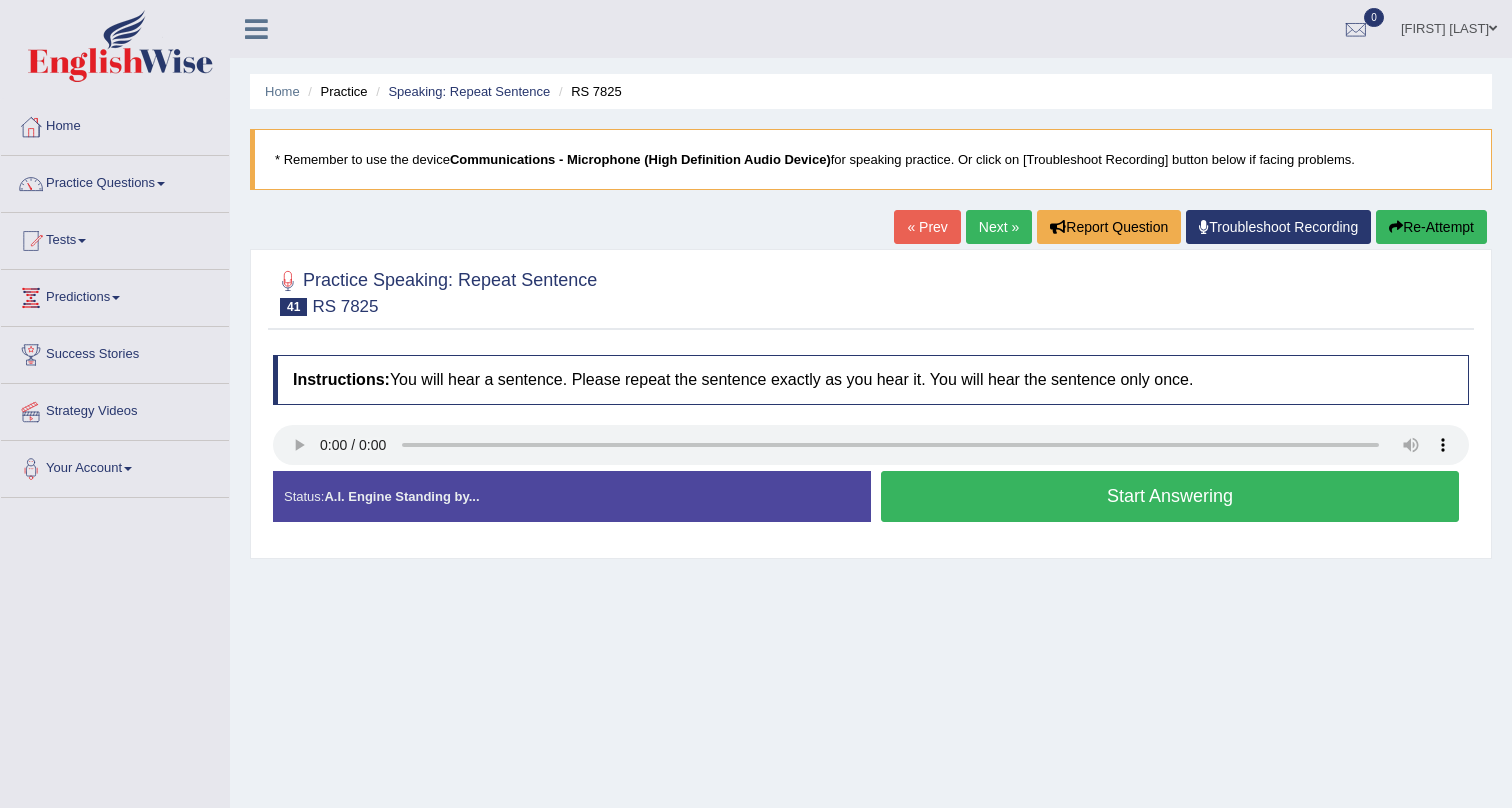 scroll, scrollTop: 0, scrollLeft: 0, axis: both 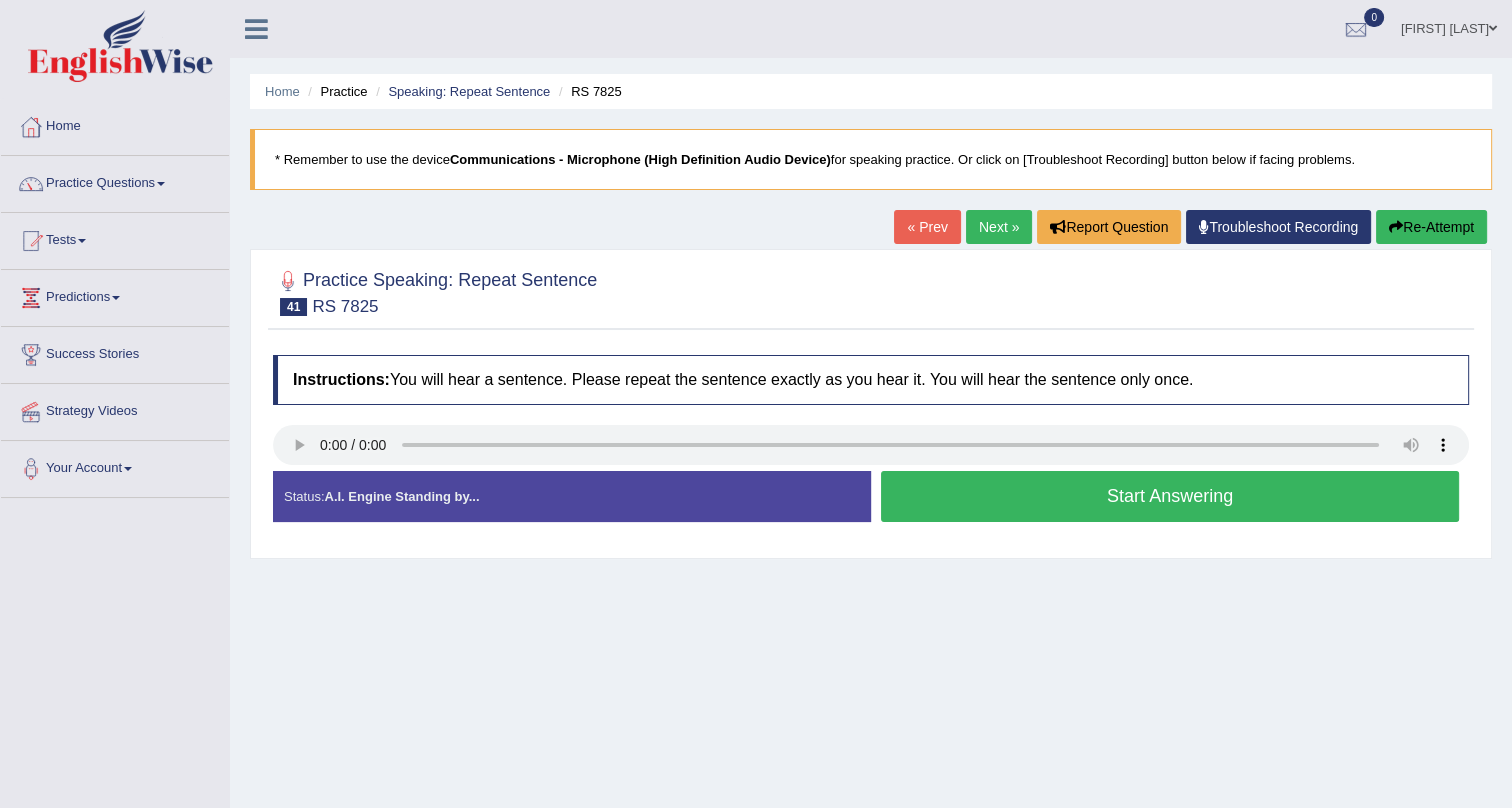 click on "Start Answering" at bounding box center (1170, 496) 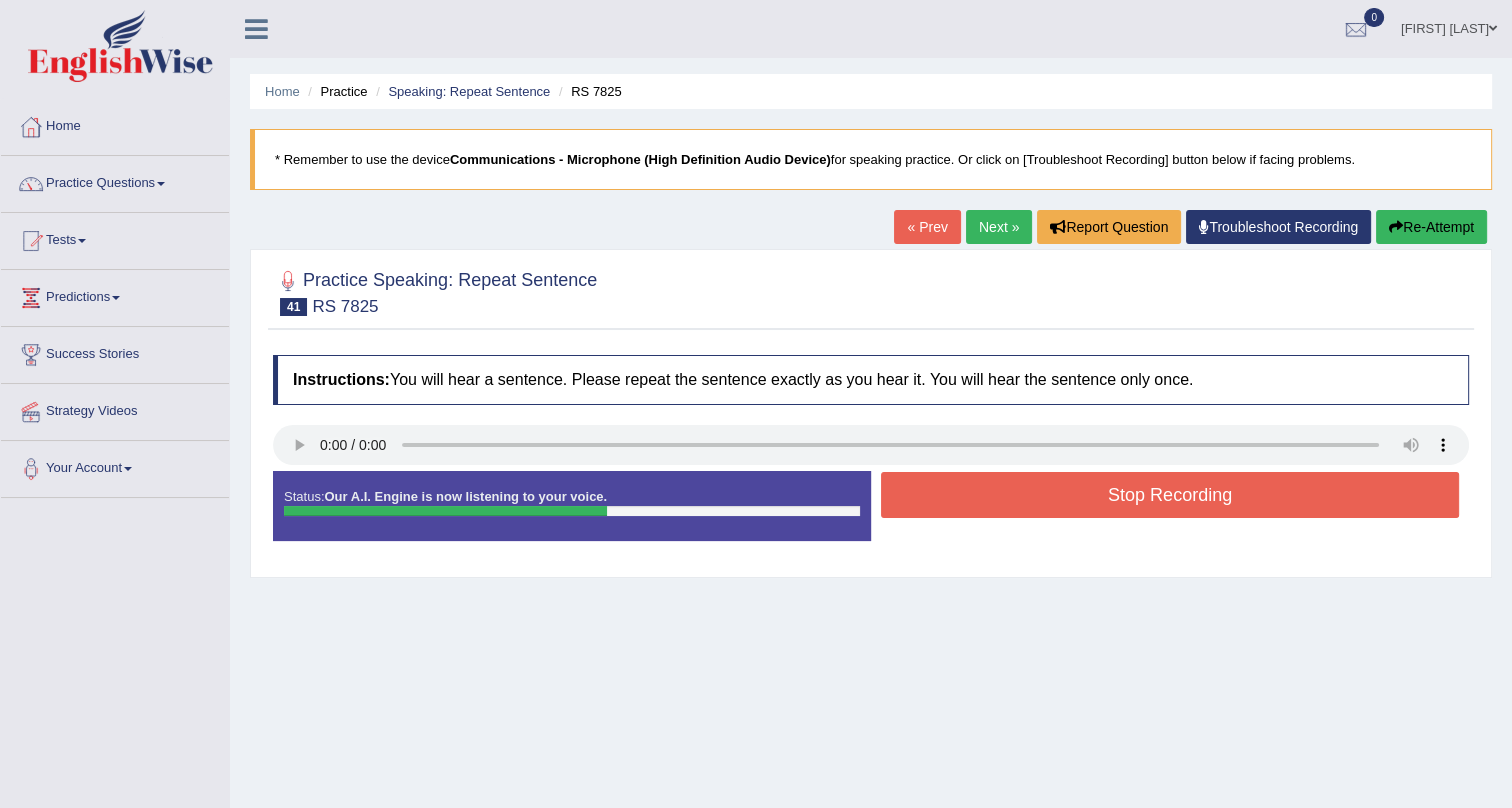 click on "Stop Recording" at bounding box center [1170, 495] 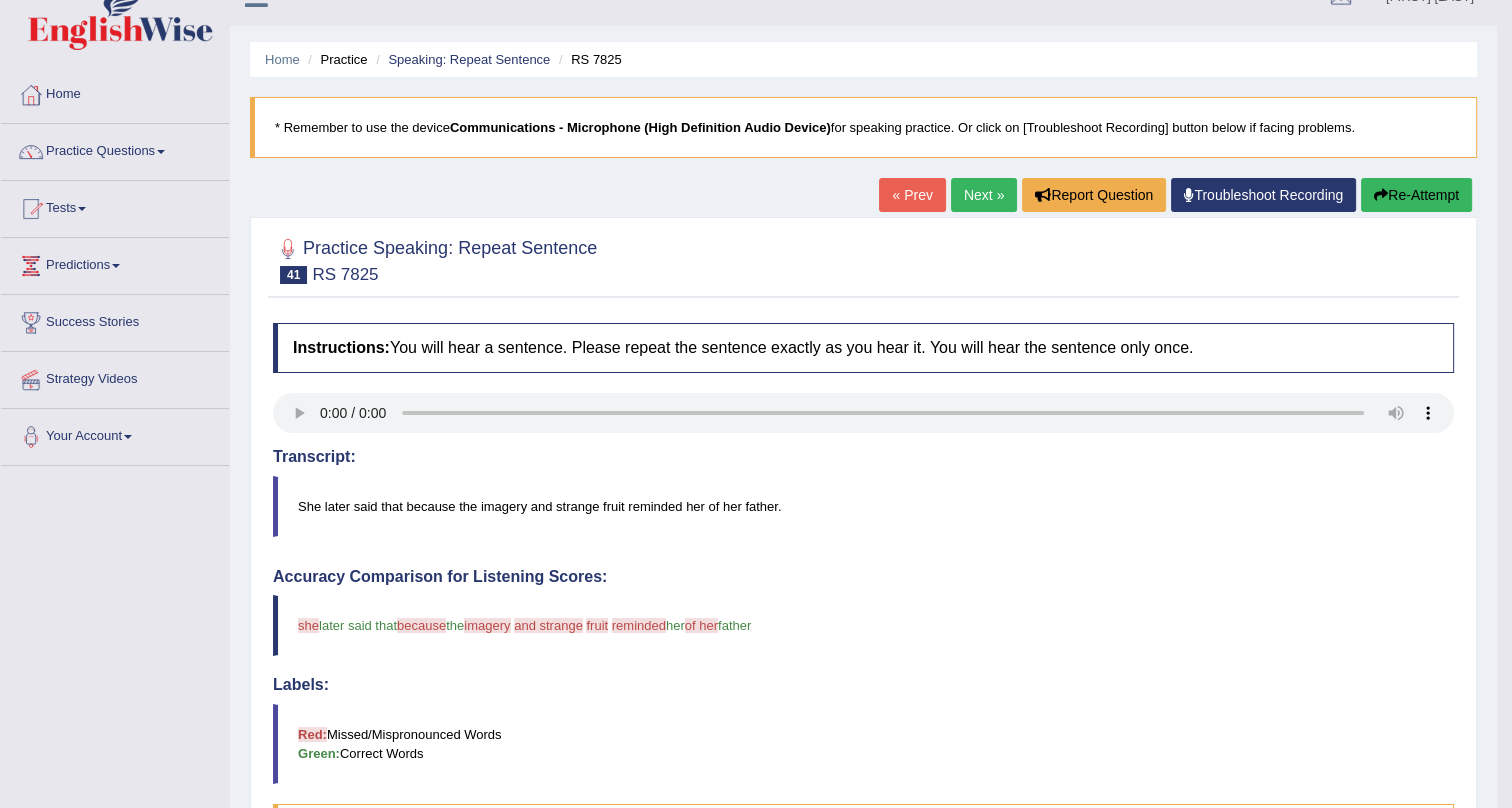 scroll, scrollTop: 0, scrollLeft: 0, axis: both 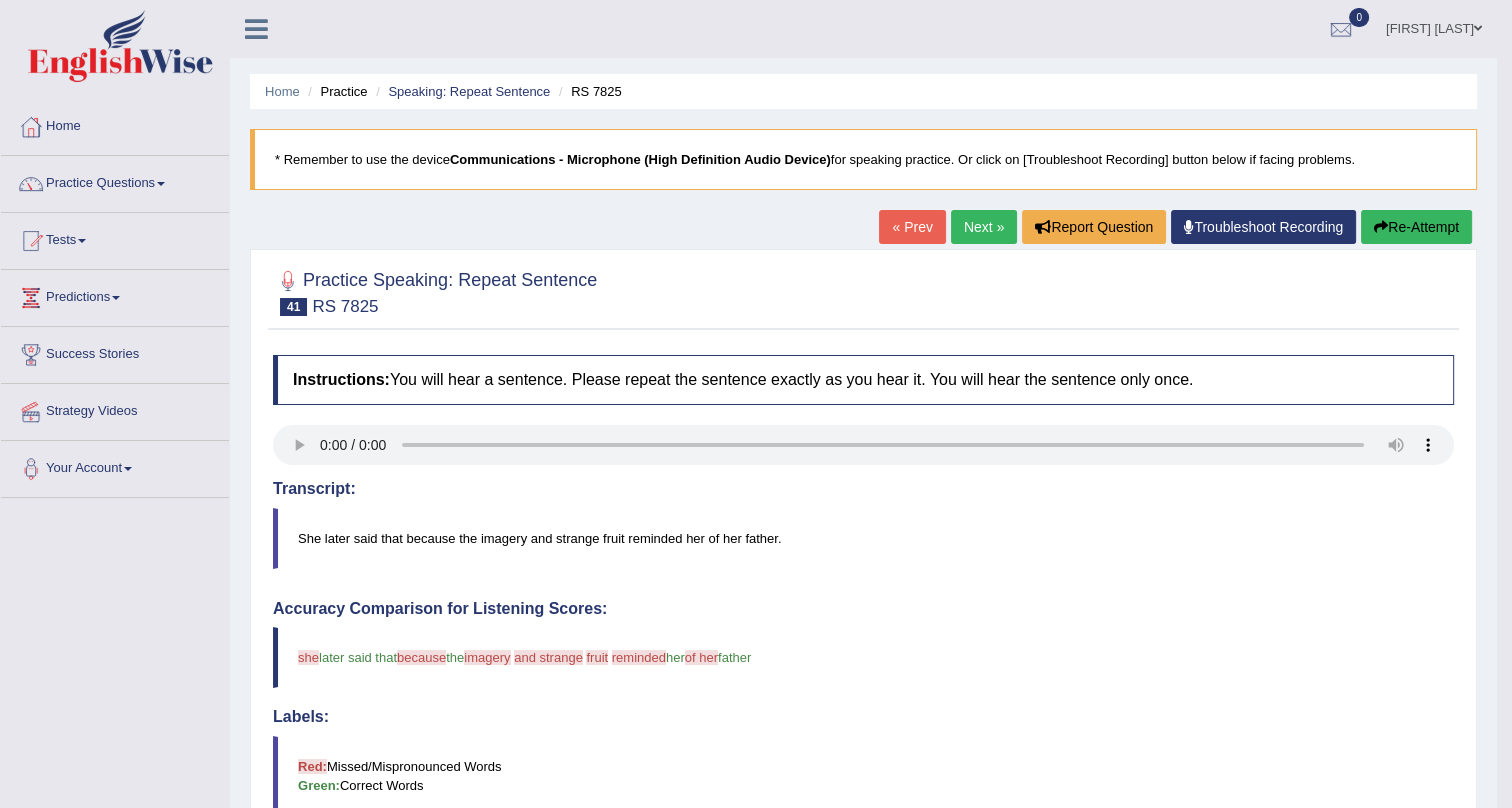 click on "Next »" at bounding box center (984, 227) 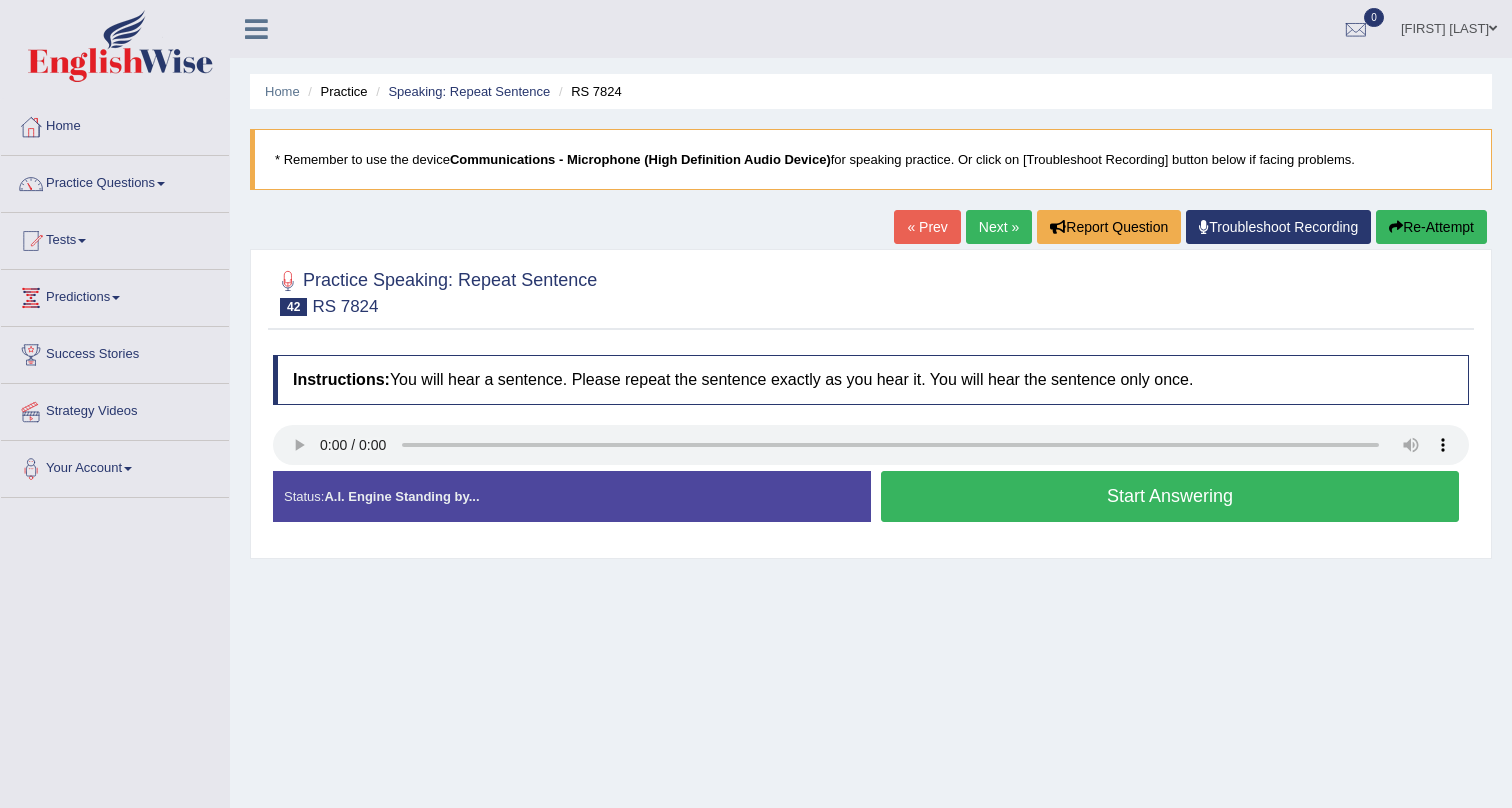scroll, scrollTop: 0, scrollLeft: 0, axis: both 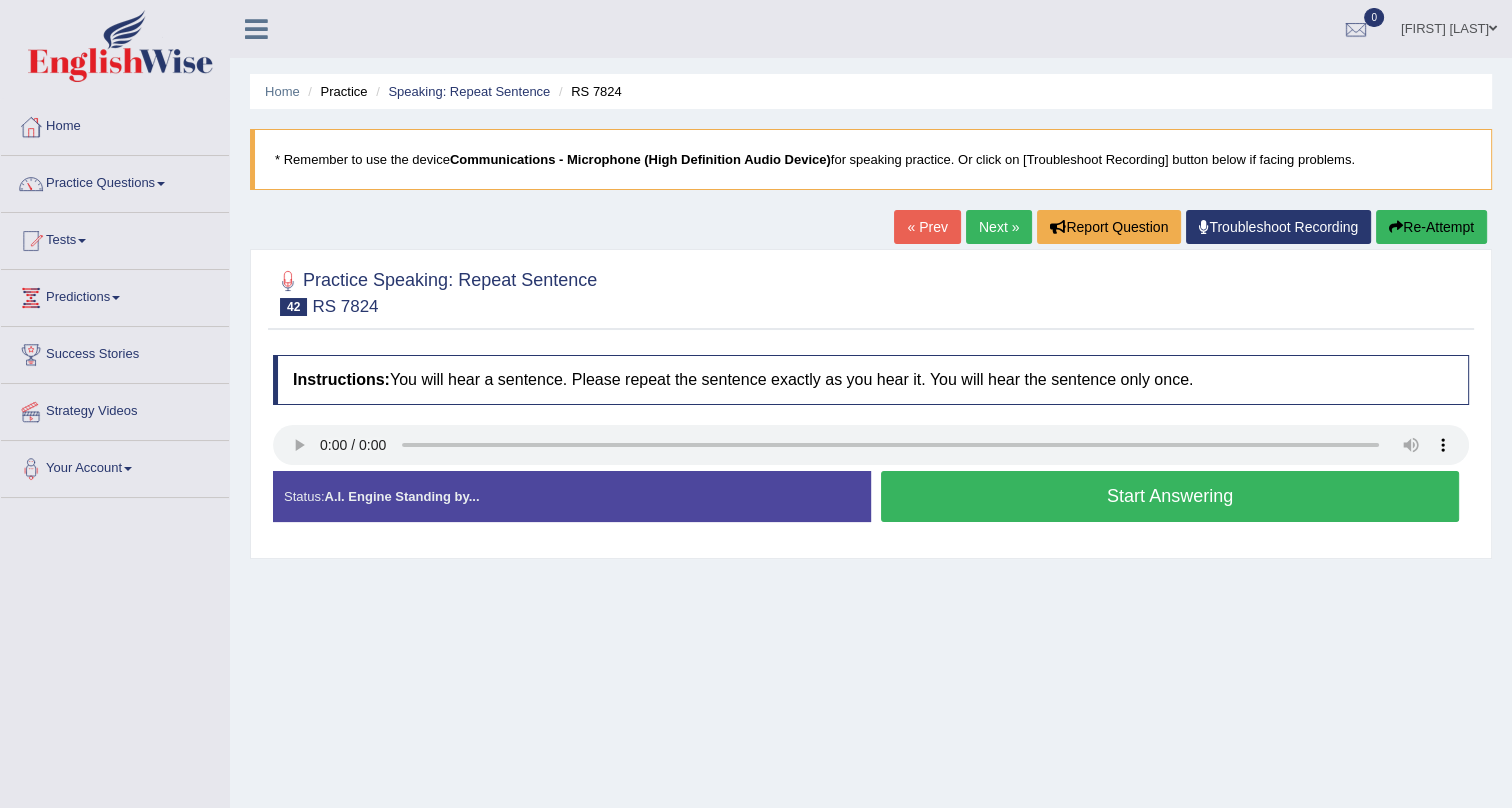 click on "Start Answering" at bounding box center [1170, 496] 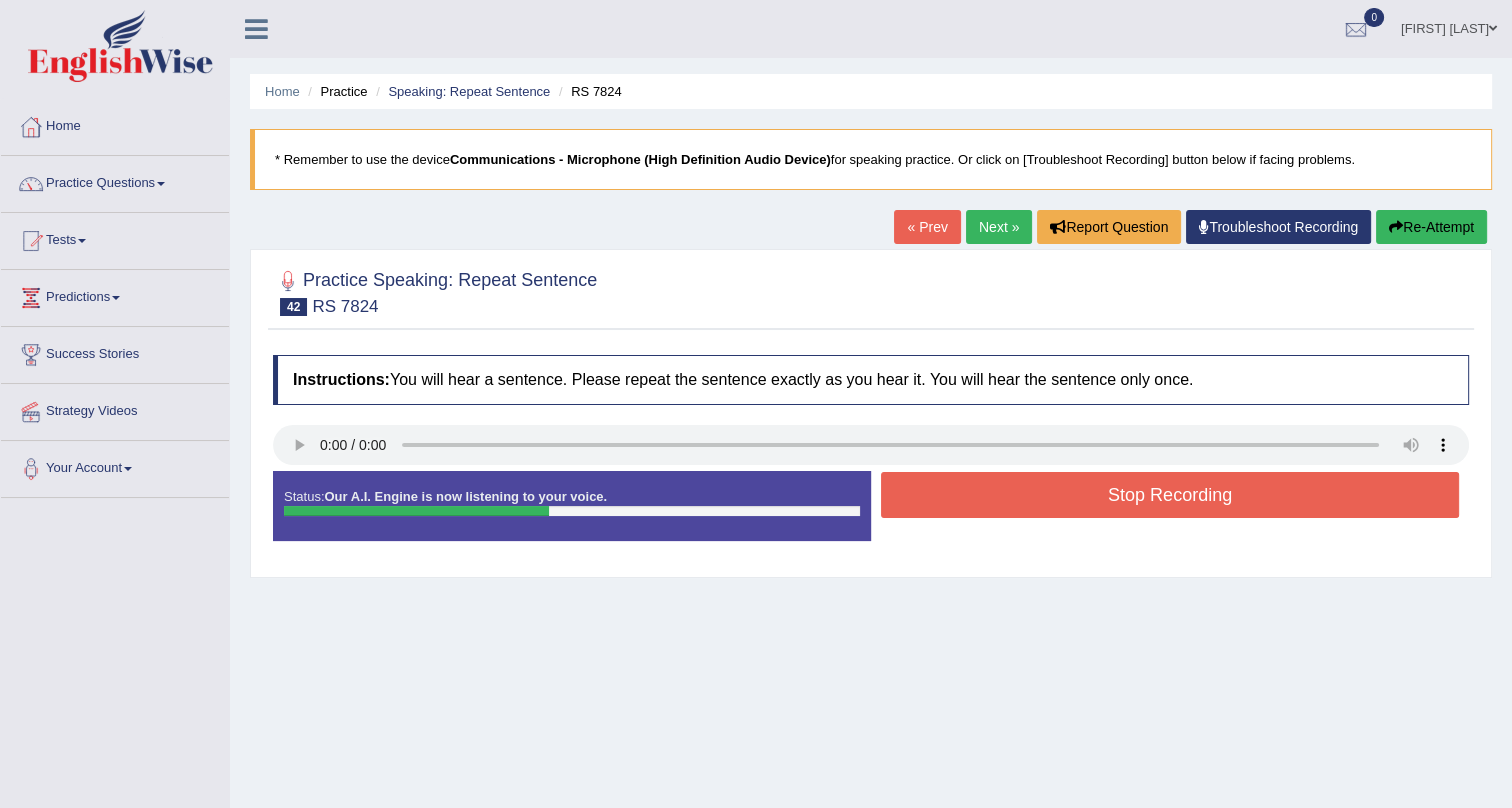click on "Stop Recording" at bounding box center [1170, 495] 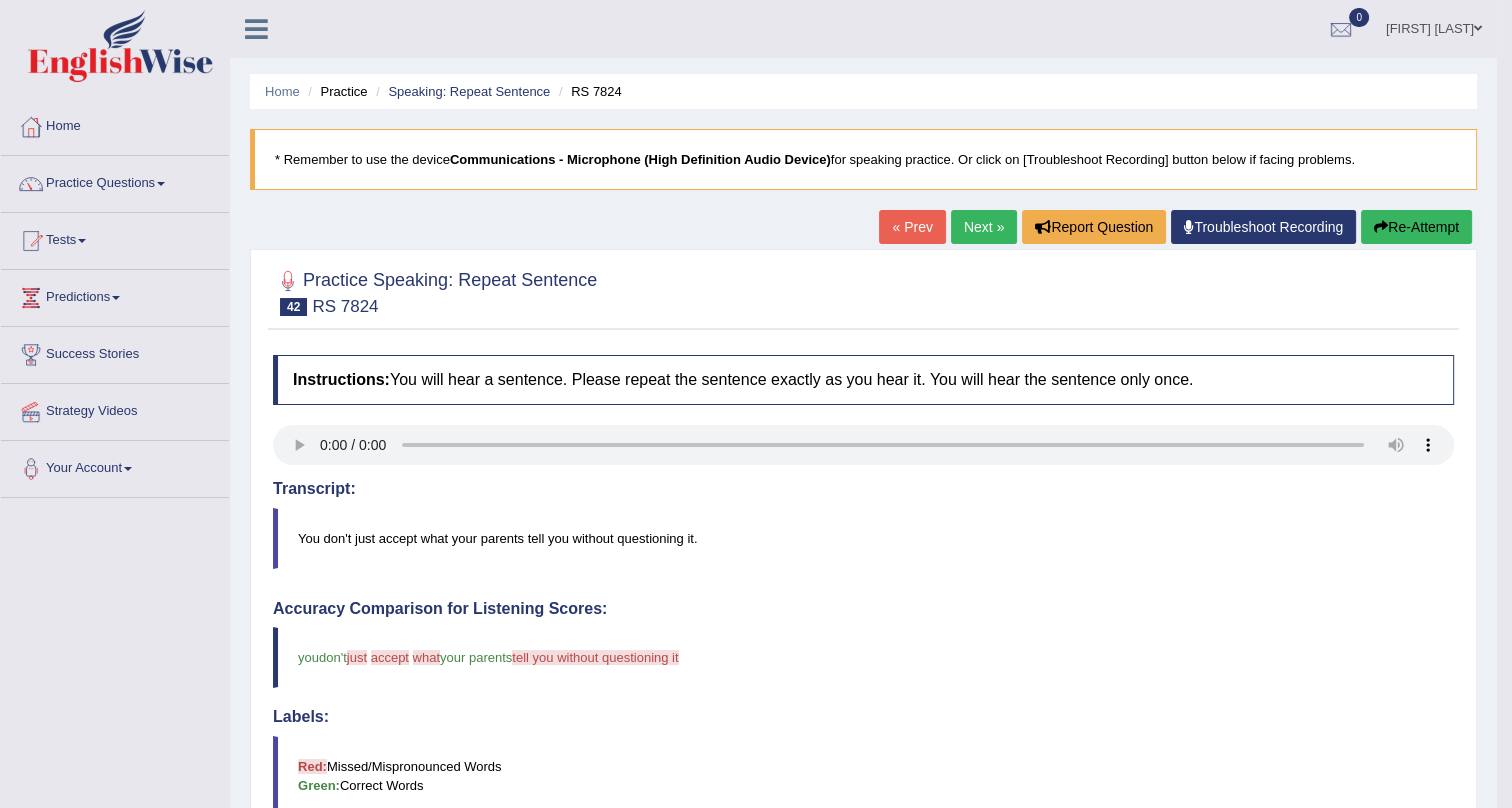 click on "Next »" at bounding box center (984, 227) 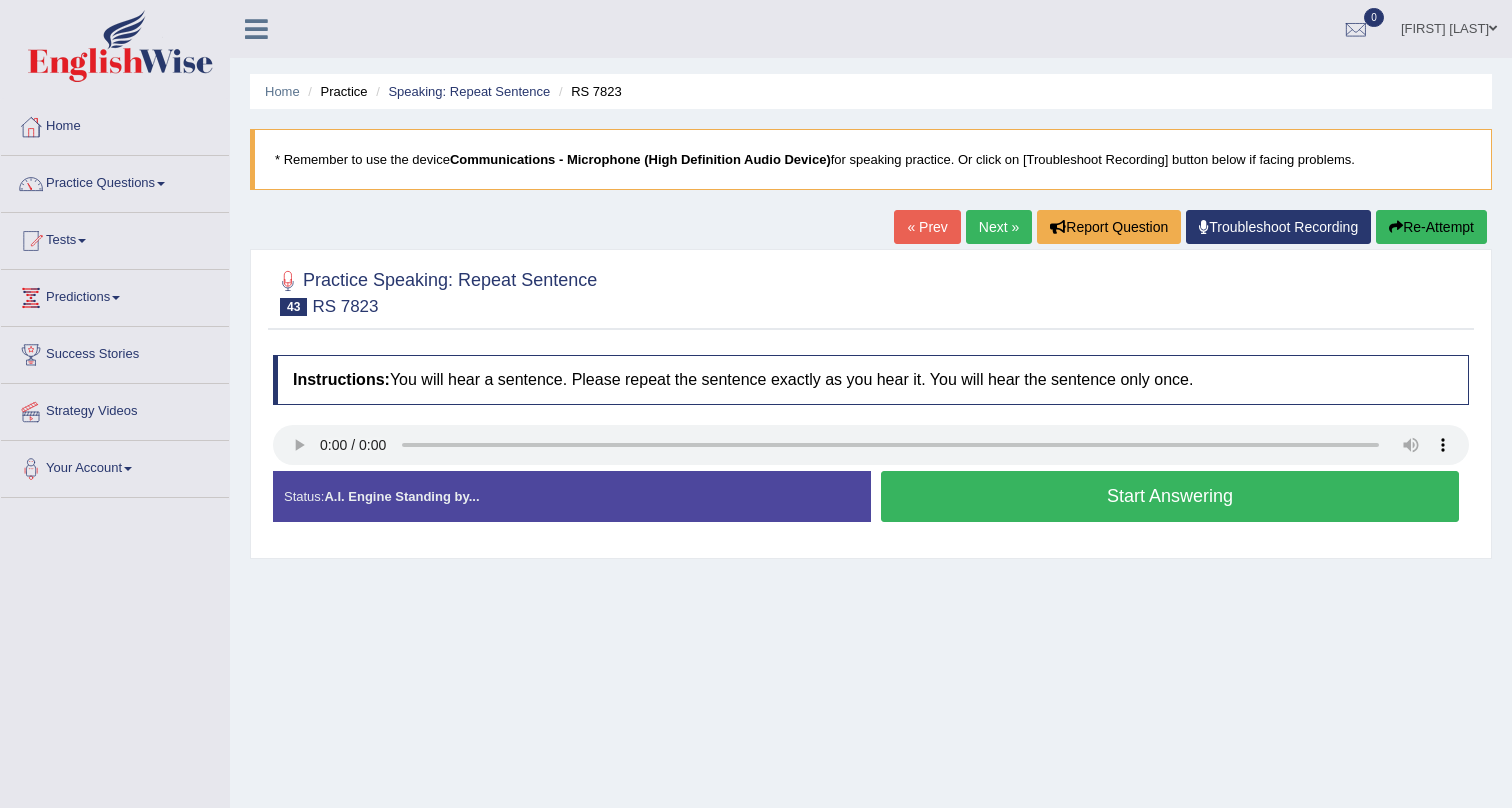 scroll, scrollTop: 0, scrollLeft: 0, axis: both 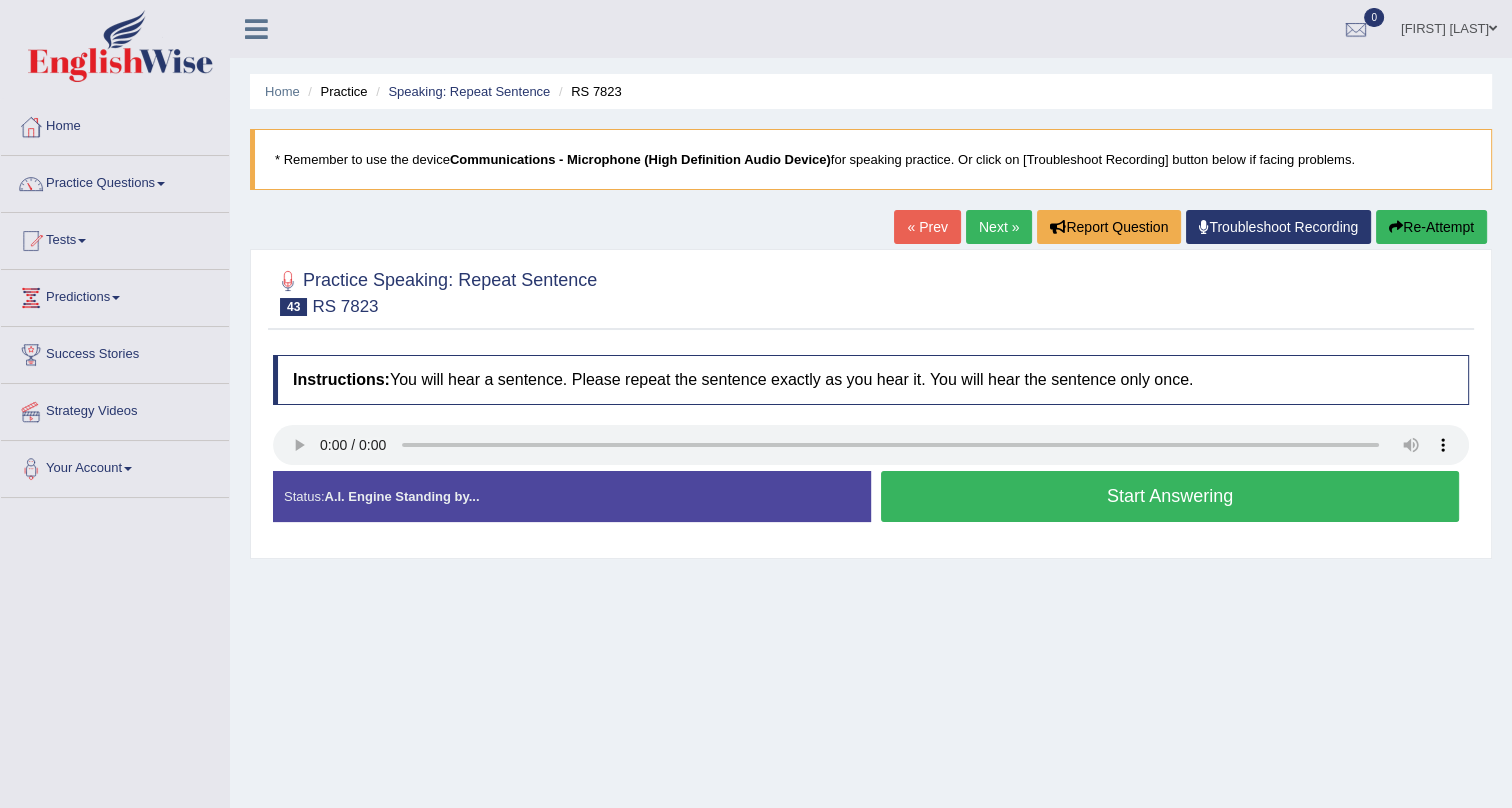 click on "Start Answering" at bounding box center [1170, 496] 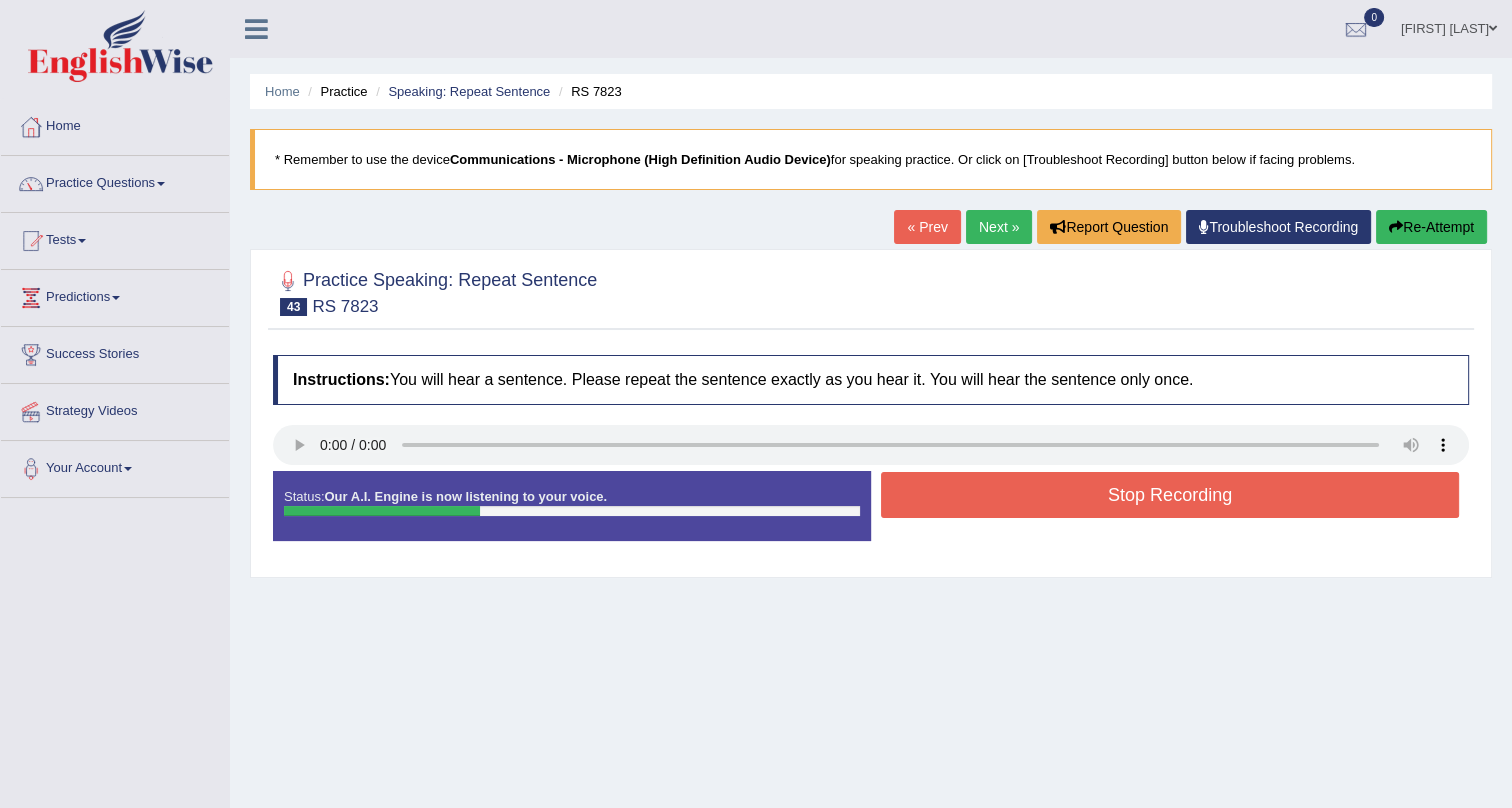 click on "Re-Attempt" at bounding box center (1431, 227) 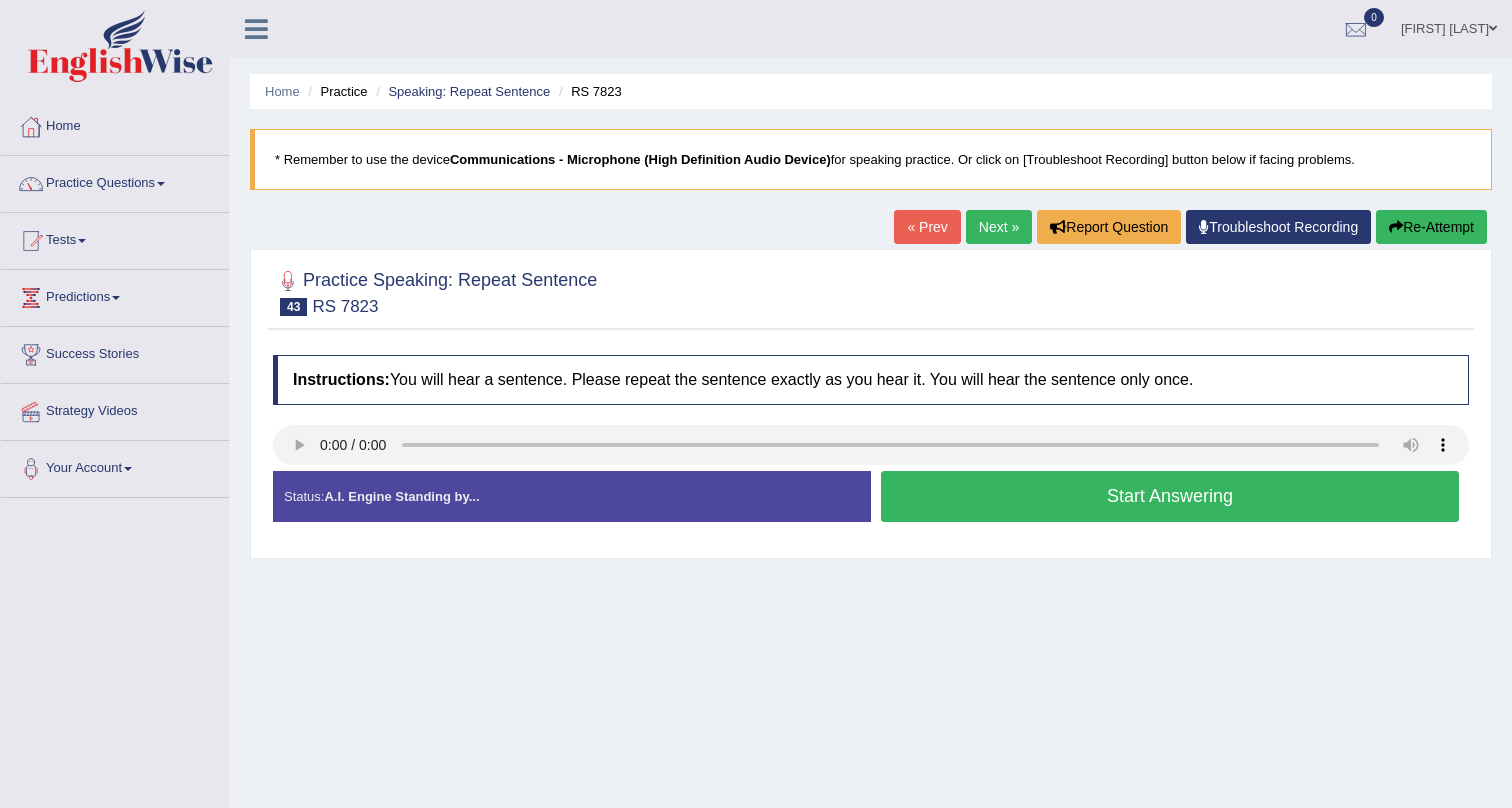 scroll, scrollTop: 0, scrollLeft: 0, axis: both 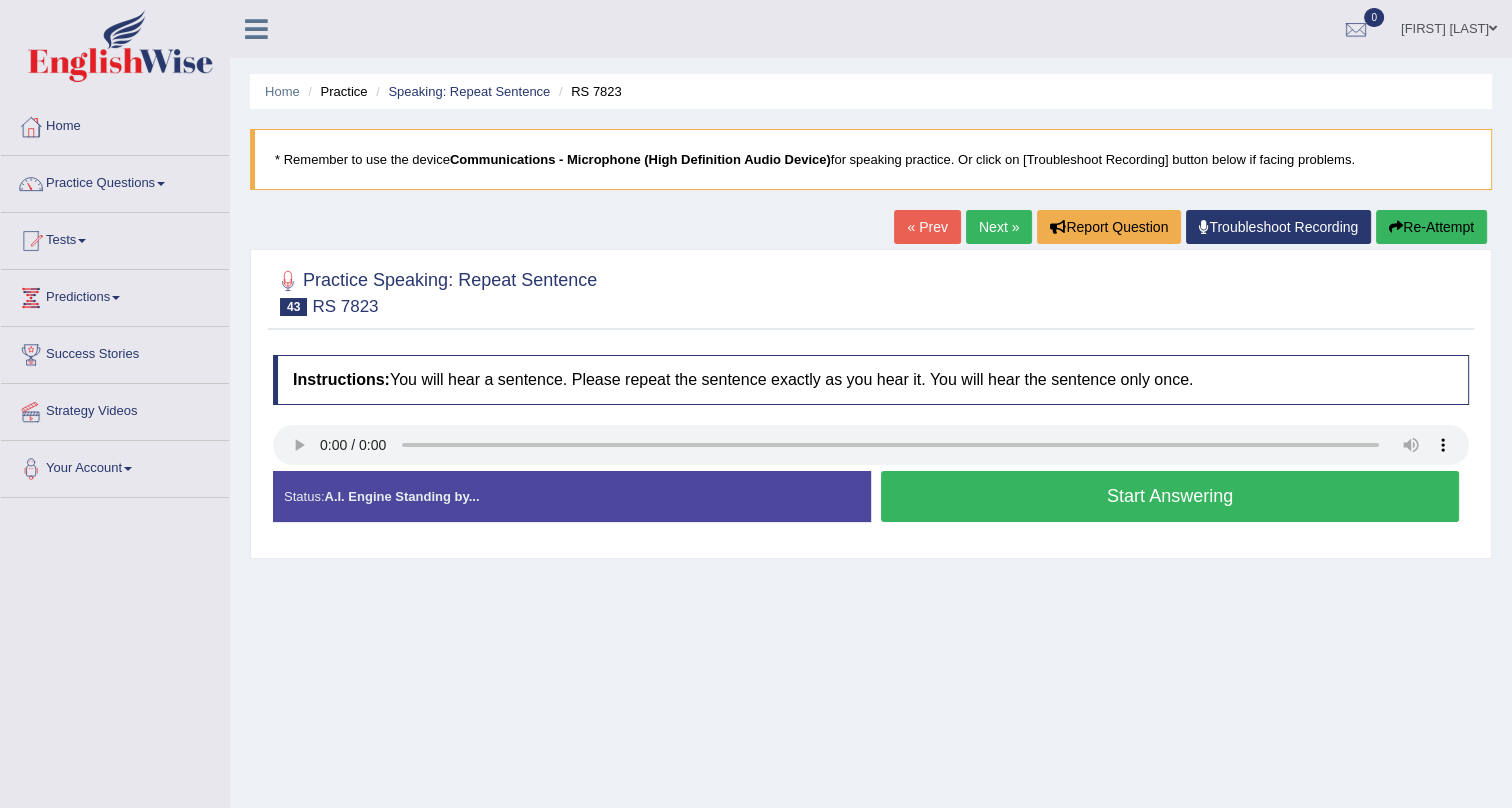click on "Start Answering" at bounding box center [1170, 496] 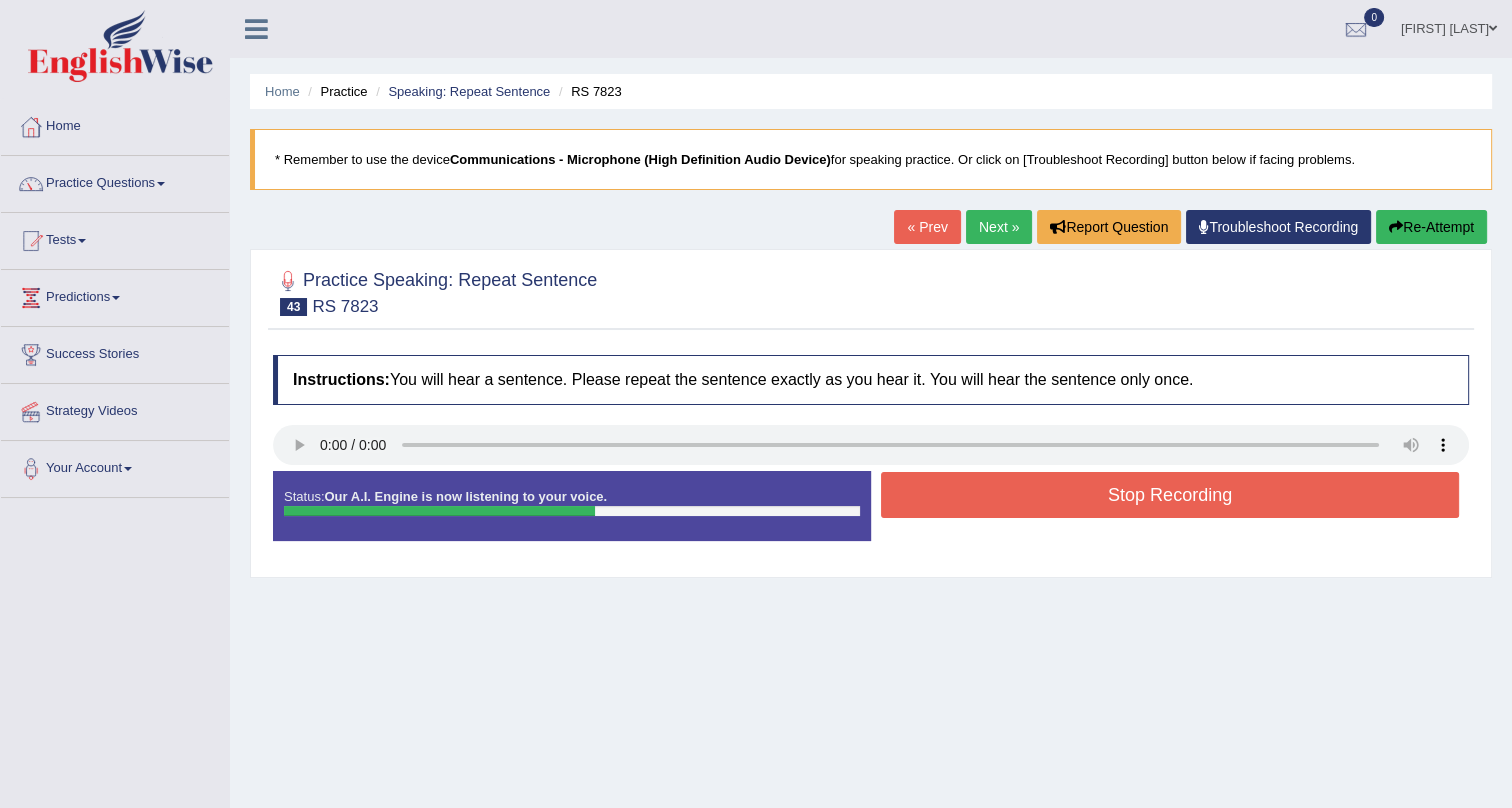 click on "Stop Recording" at bounding box center [1170, 495] 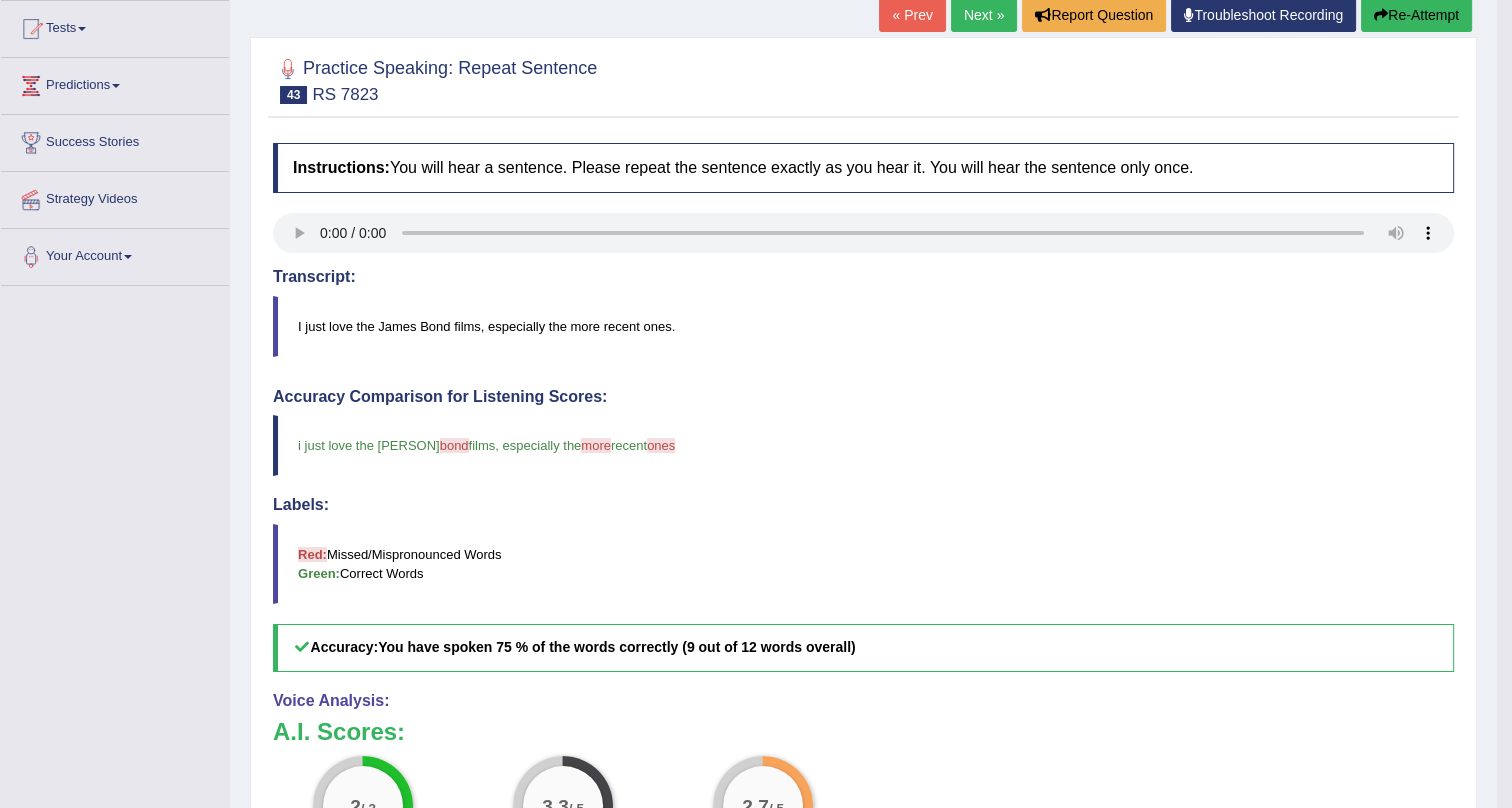 scroll, scrollTop: 0, scrollLeft: 0, axis: both 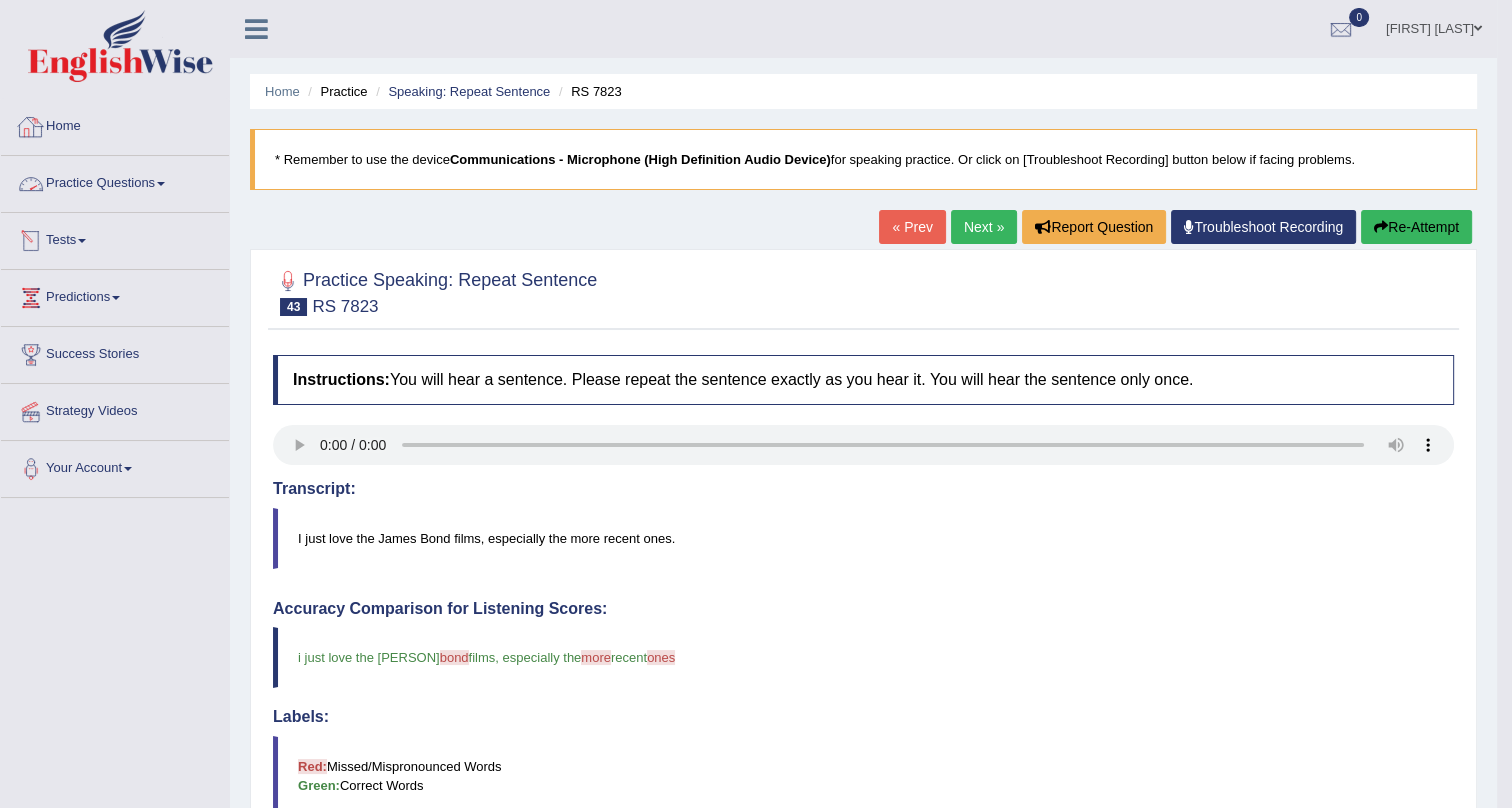 click on "Practice Questions" at bounding box center [115, 181] 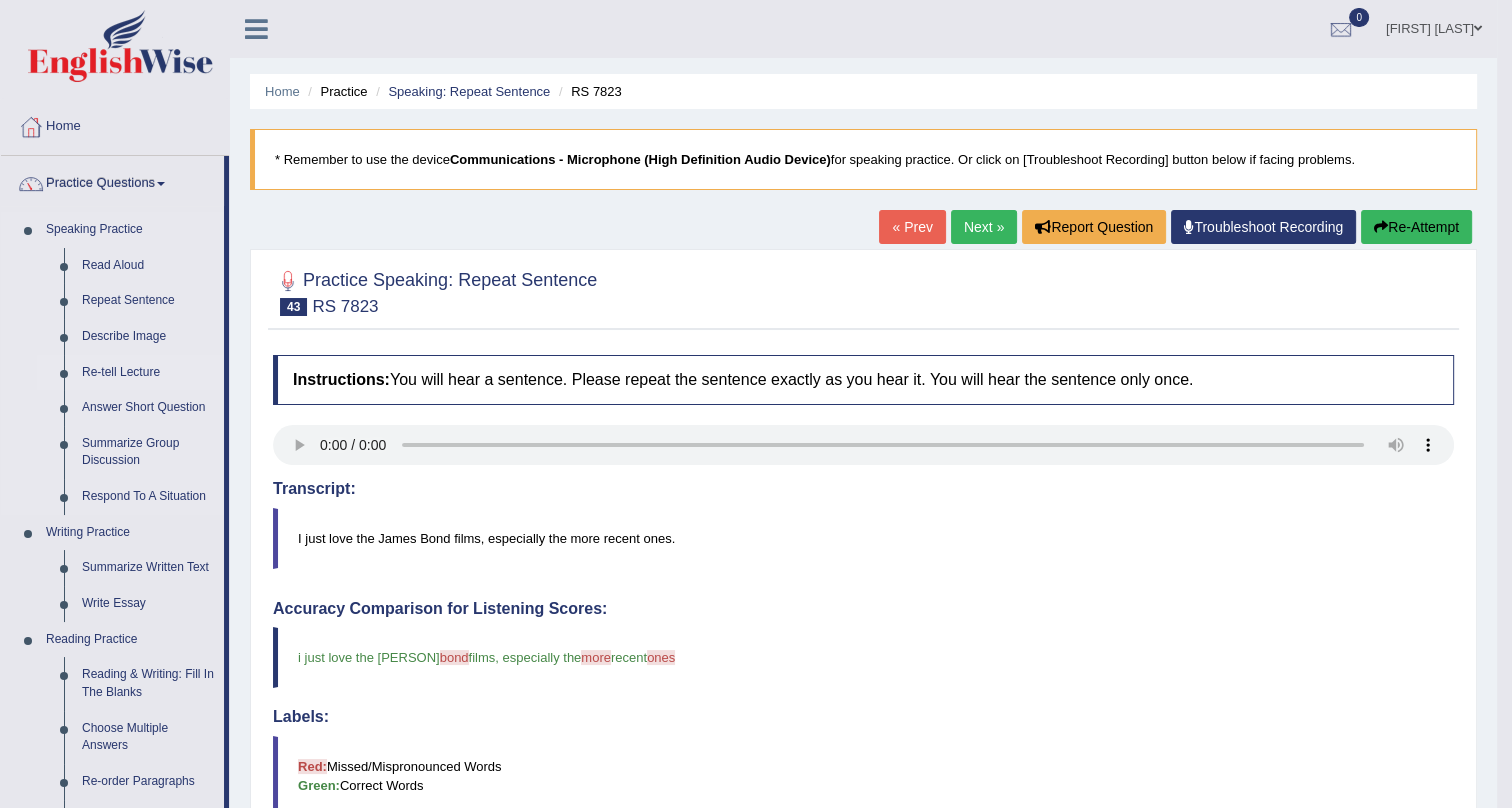 click on "Re-tell Lecture" at bounding box center [148, 373] 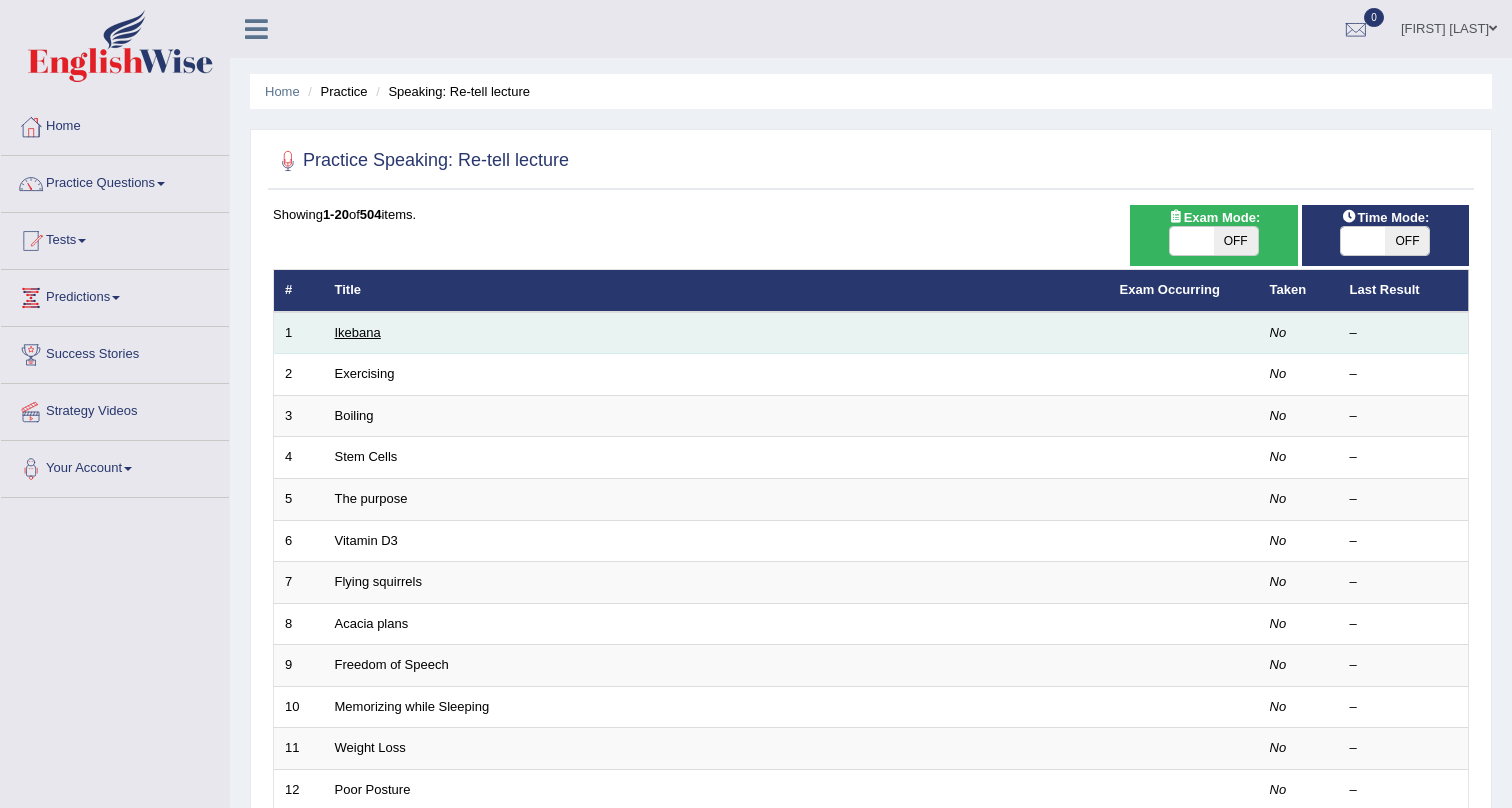scroll, scrollTop: 0, scrollLeft: 0, axis: both 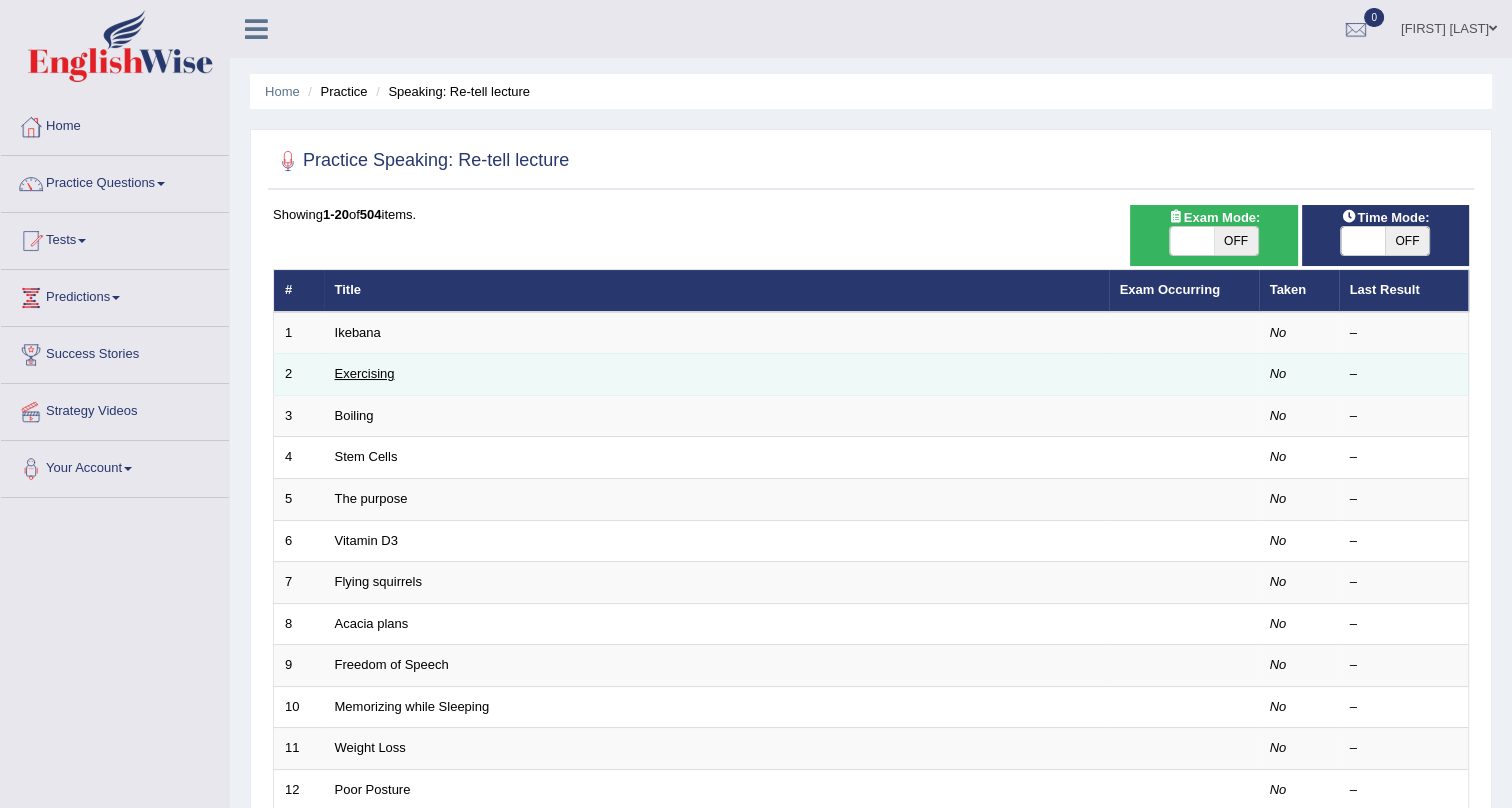 click on "Exercising" at bounding box center (365, 373) 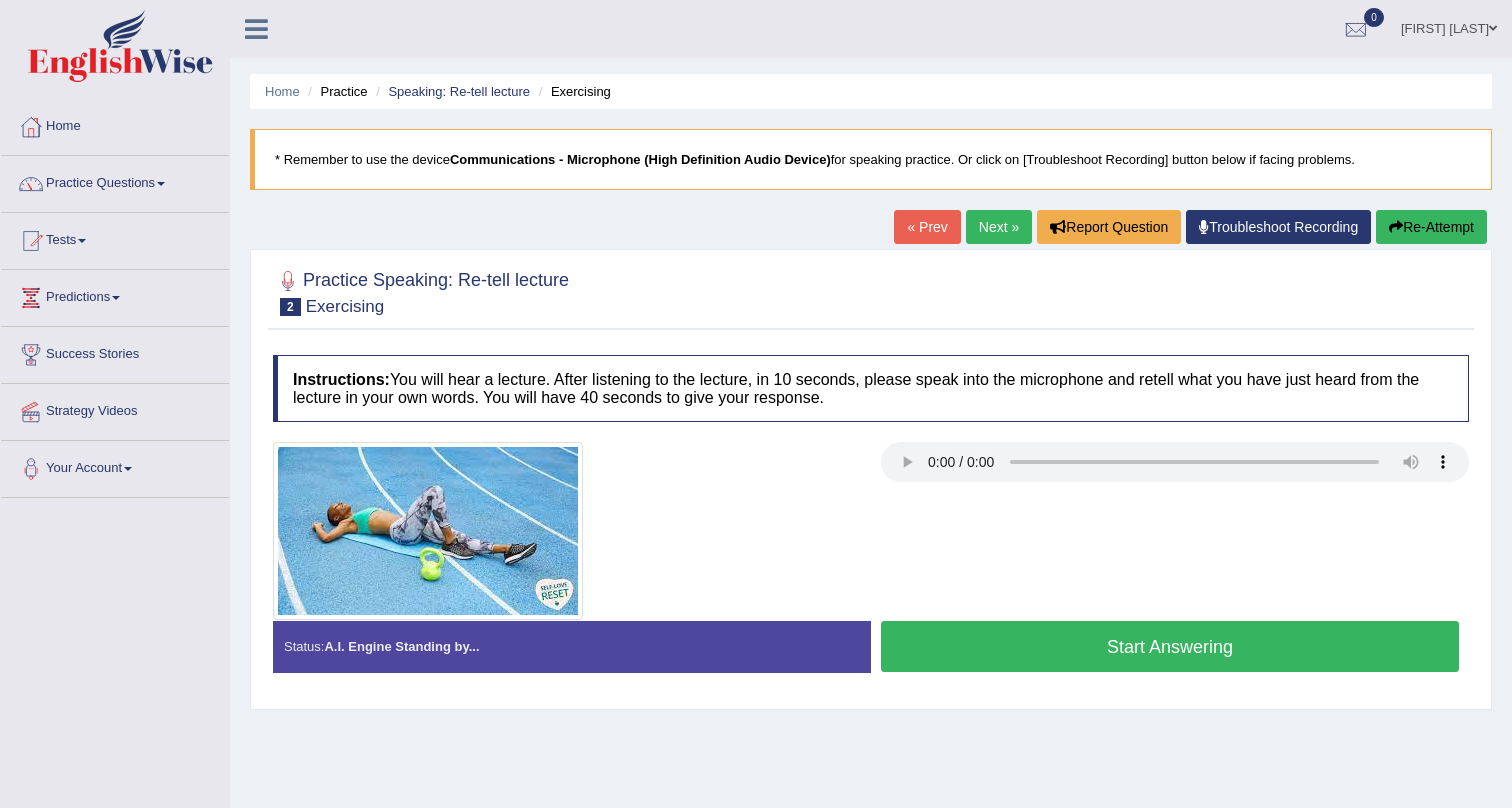 scroll, scrollTop: 0, scrollLeft: 0, axis: both 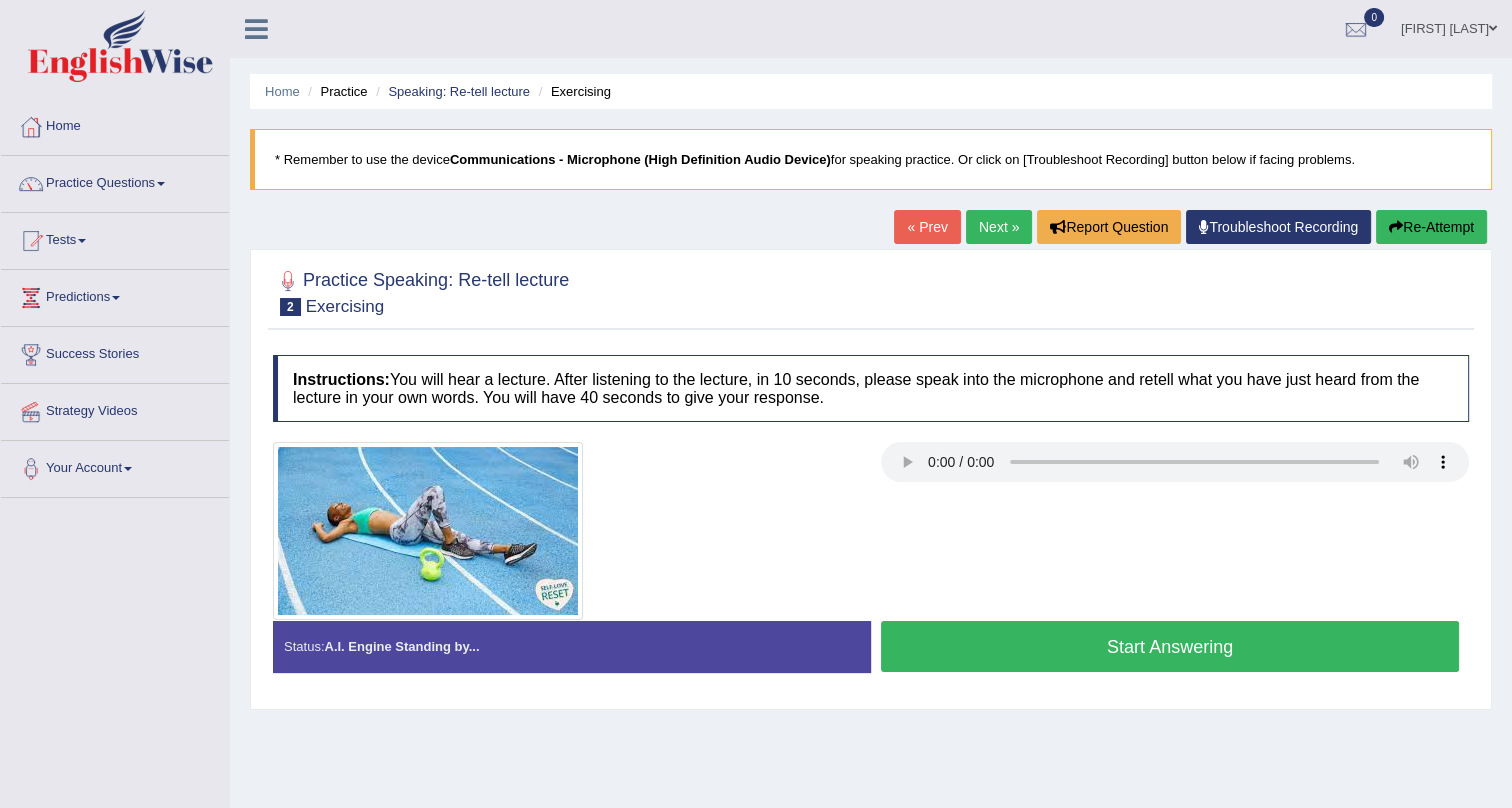 click on "Start Answering" at bounding box center [1170, 646] 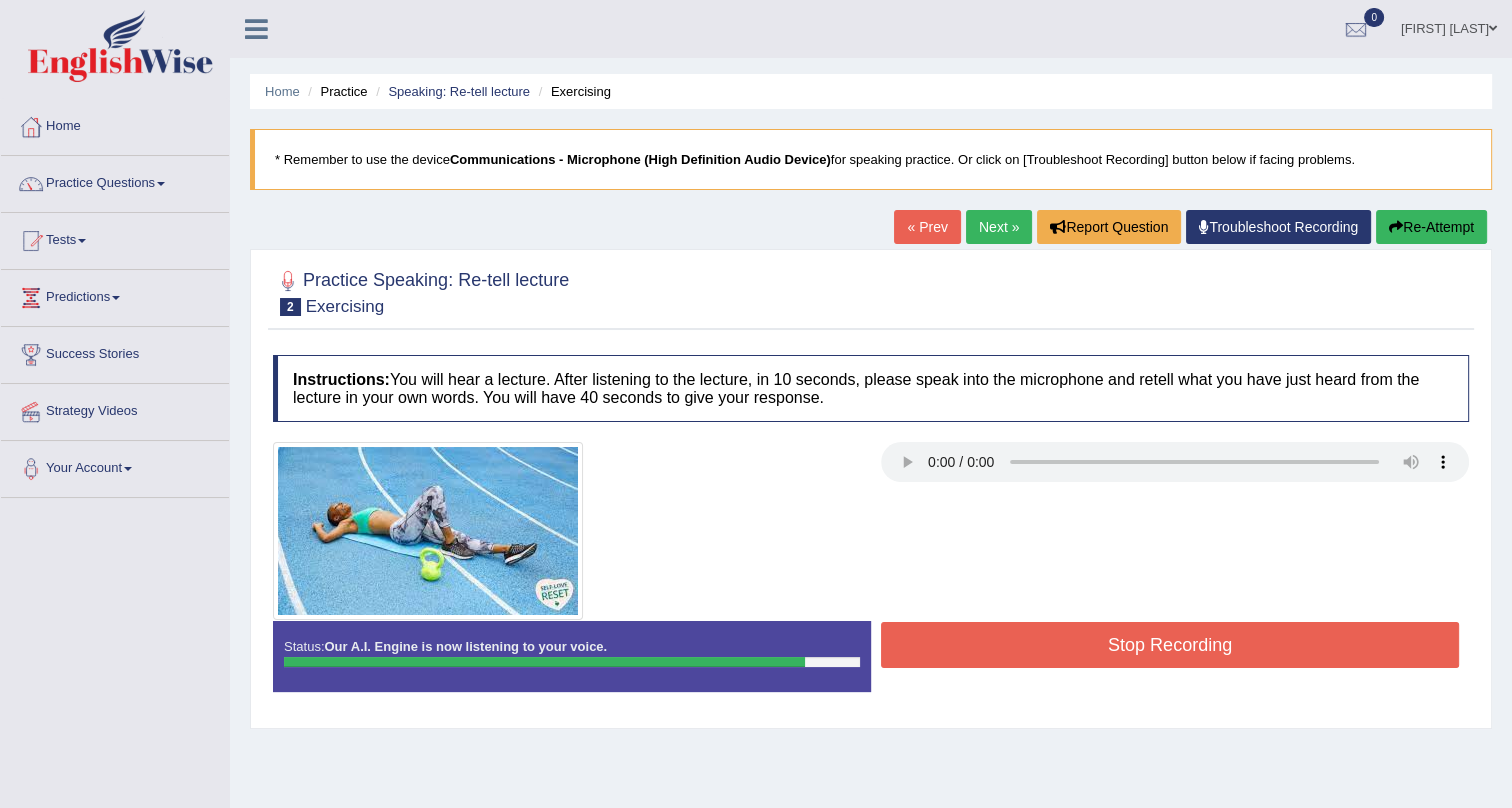 click on "Stop Recording" at bounding box center [1170, 645] 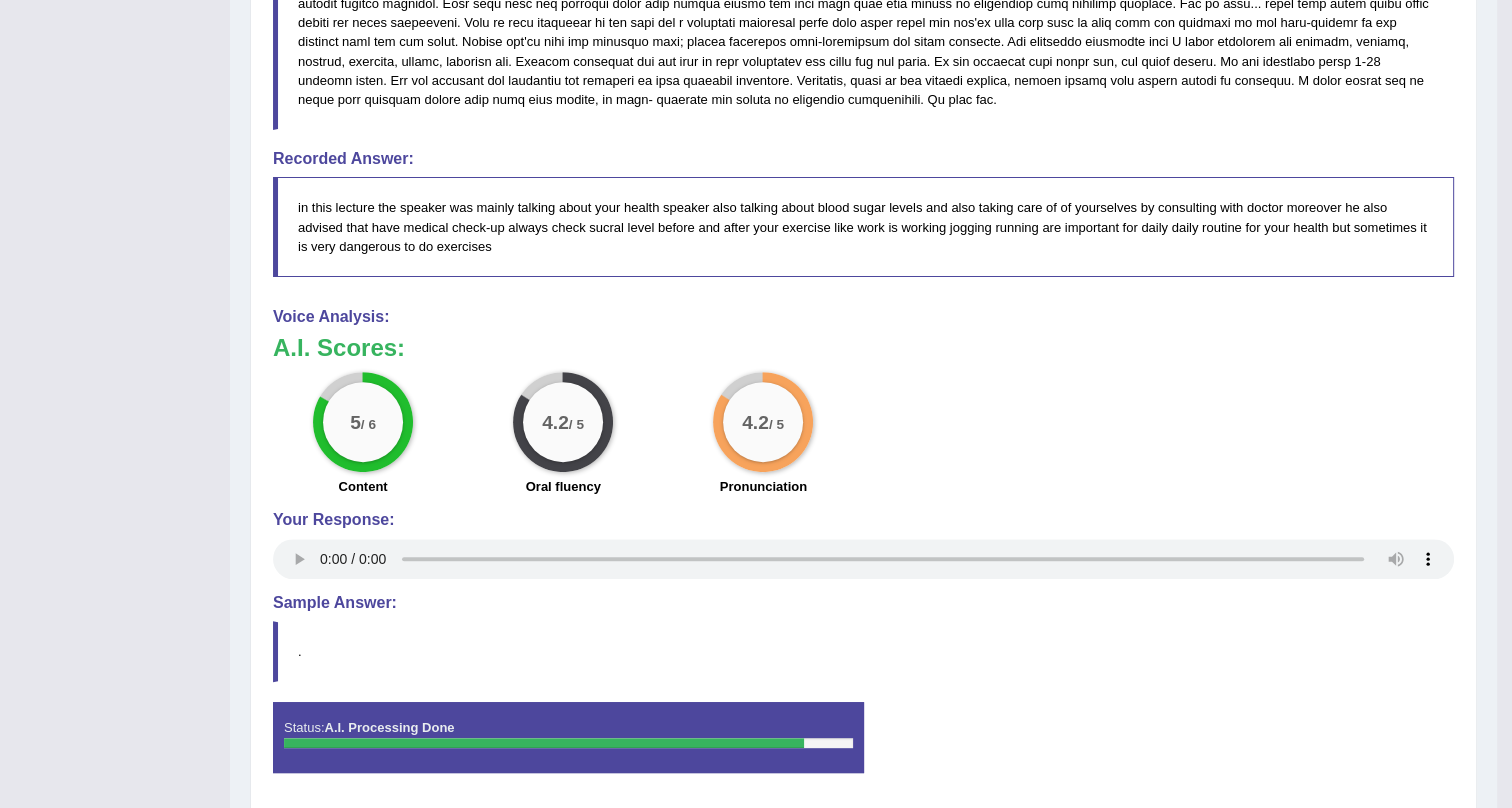 scroll, scrollTop: 727, scrollLeft: 0, axis: vertical 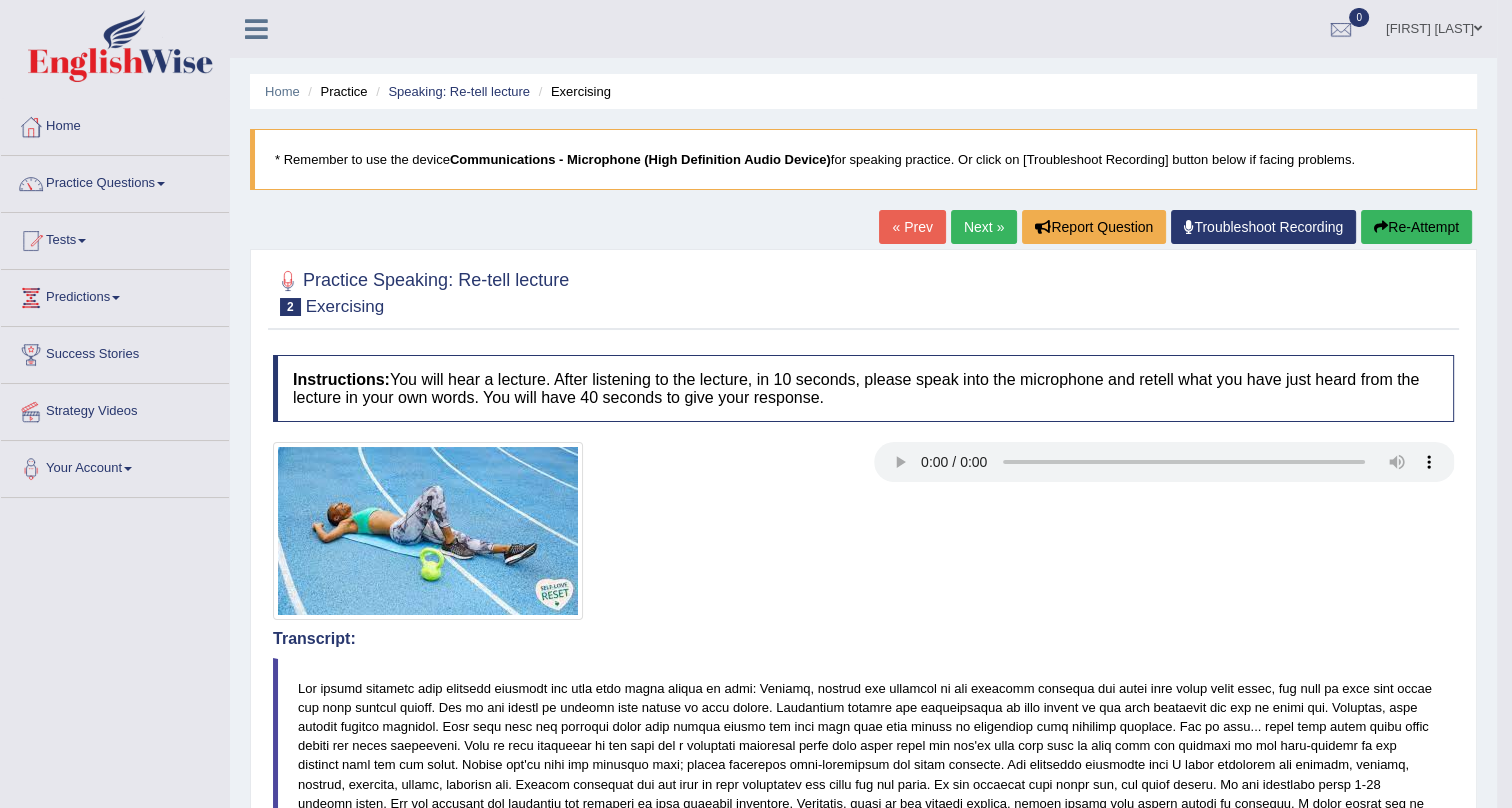 click on "Re-Attempt" at bounding box center (1416, 227) 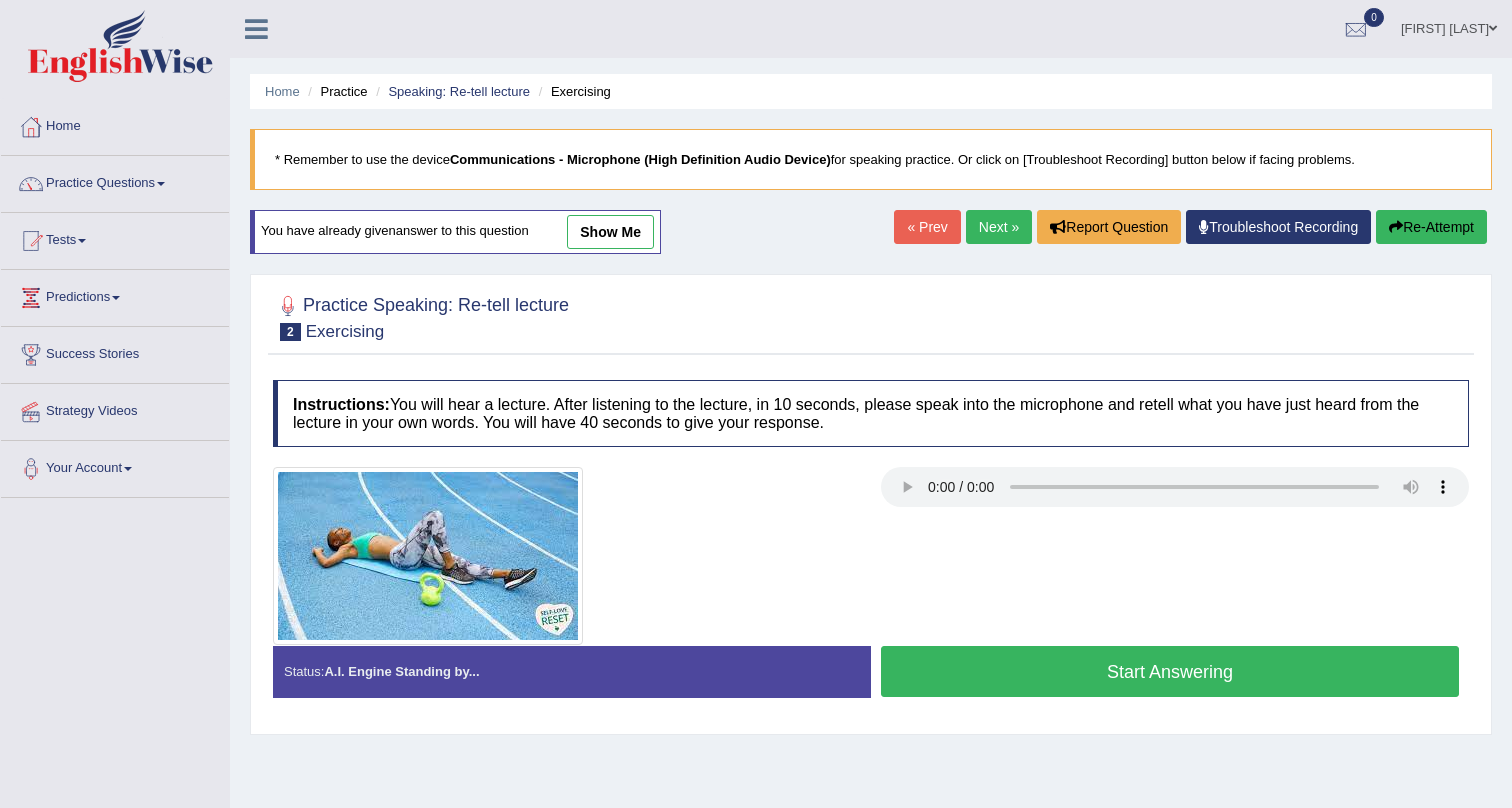 scroll, scrollTop: 0, scrollLeft: 0, axis: both 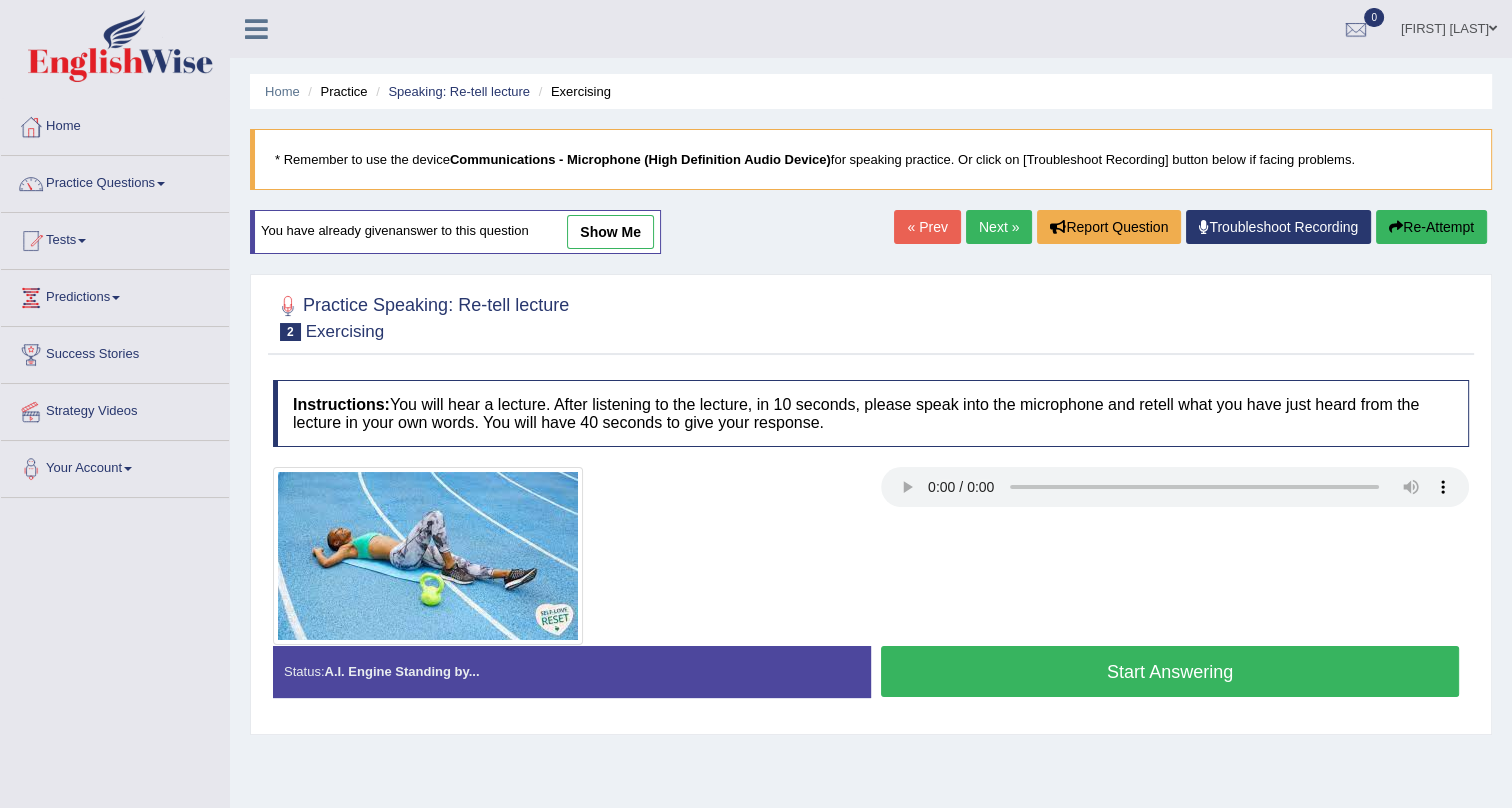 click on "Start Answering" at bounding box center (1170, 671) 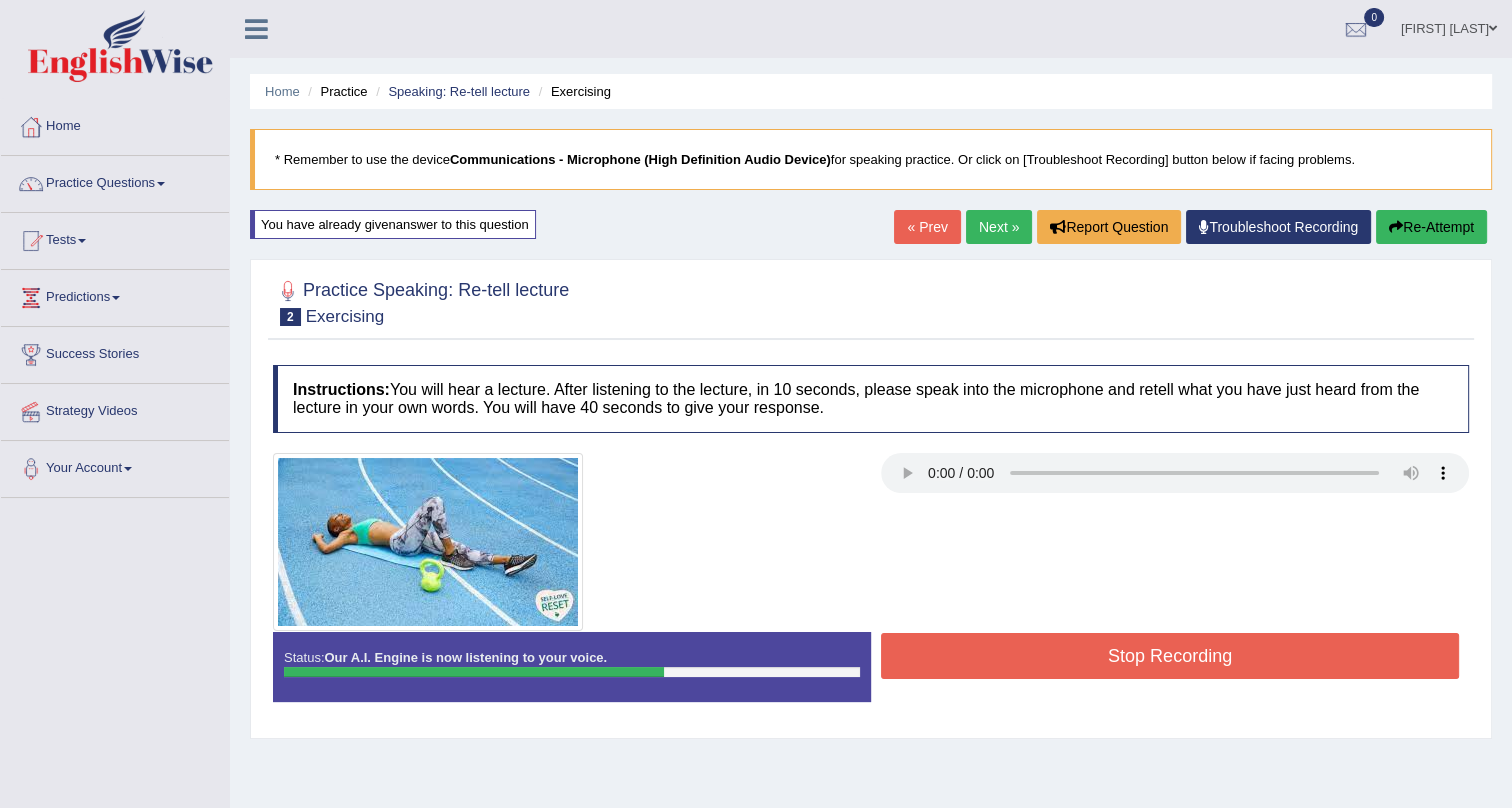 click on "Re-Attempt" at bounding box center (1431, 227) 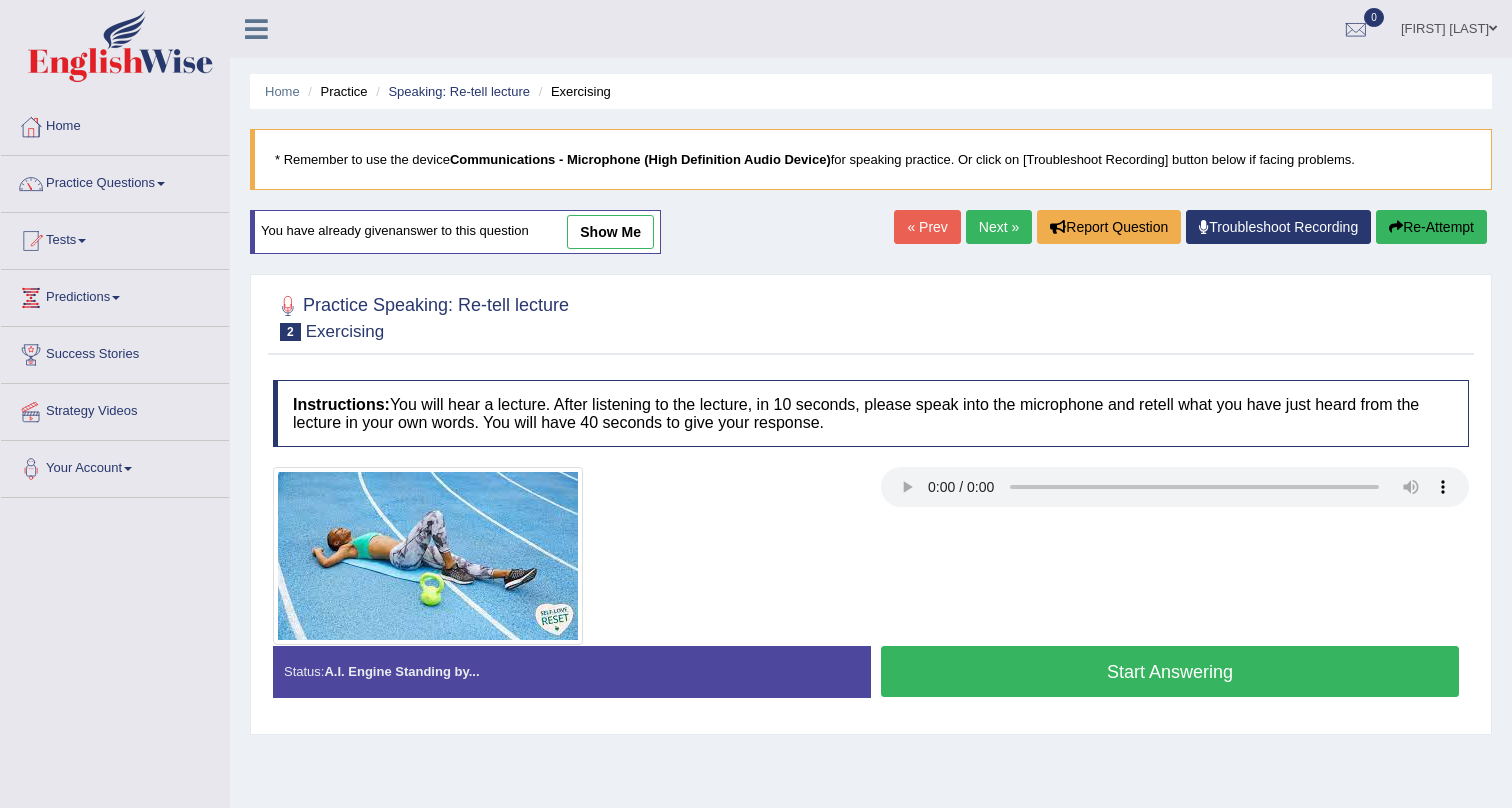 scroll, scrollTop: 0, scrollLeft: 0, axis: both 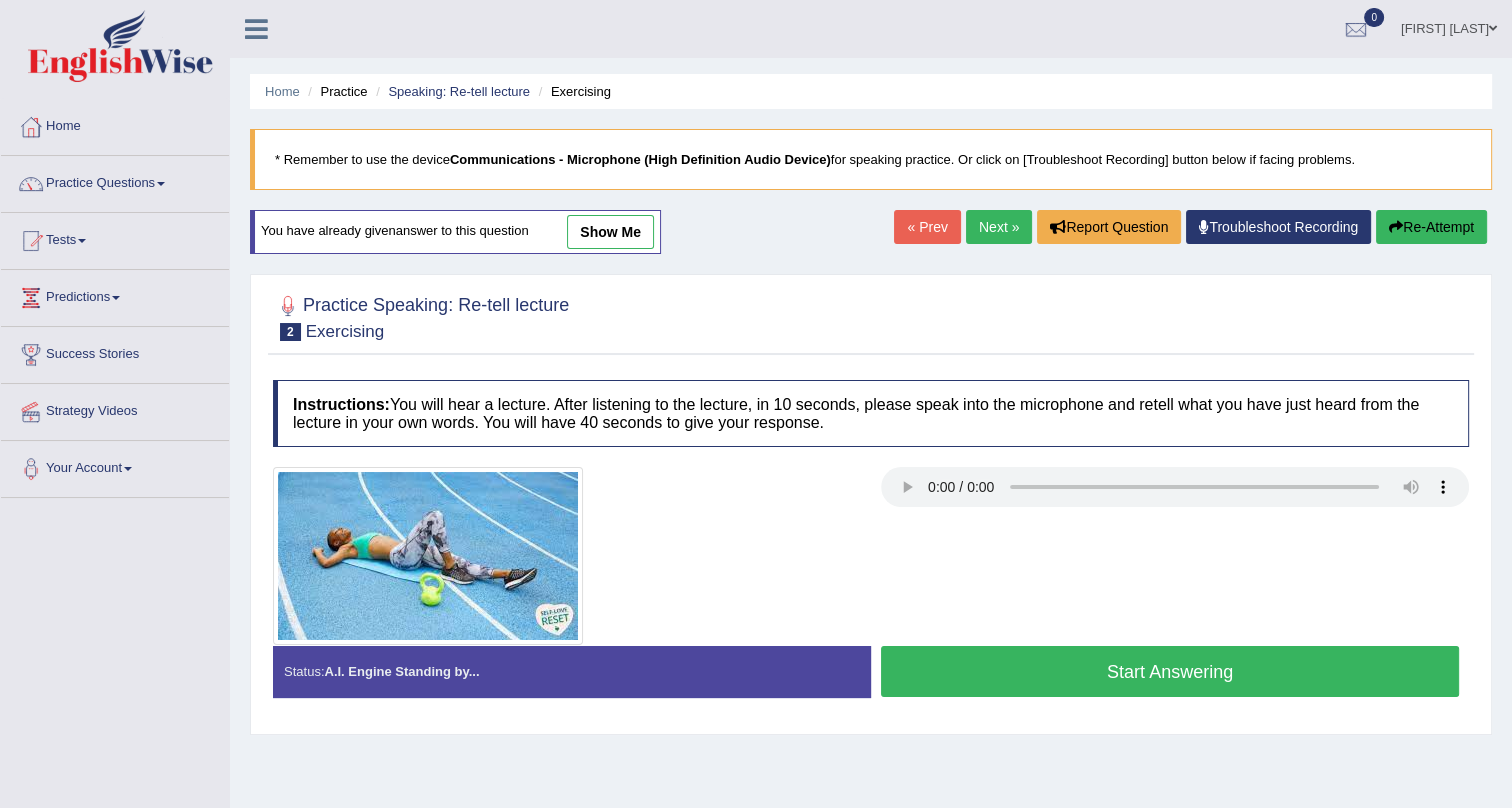 click on "Start Answering" at bounding box center [1170, 671] 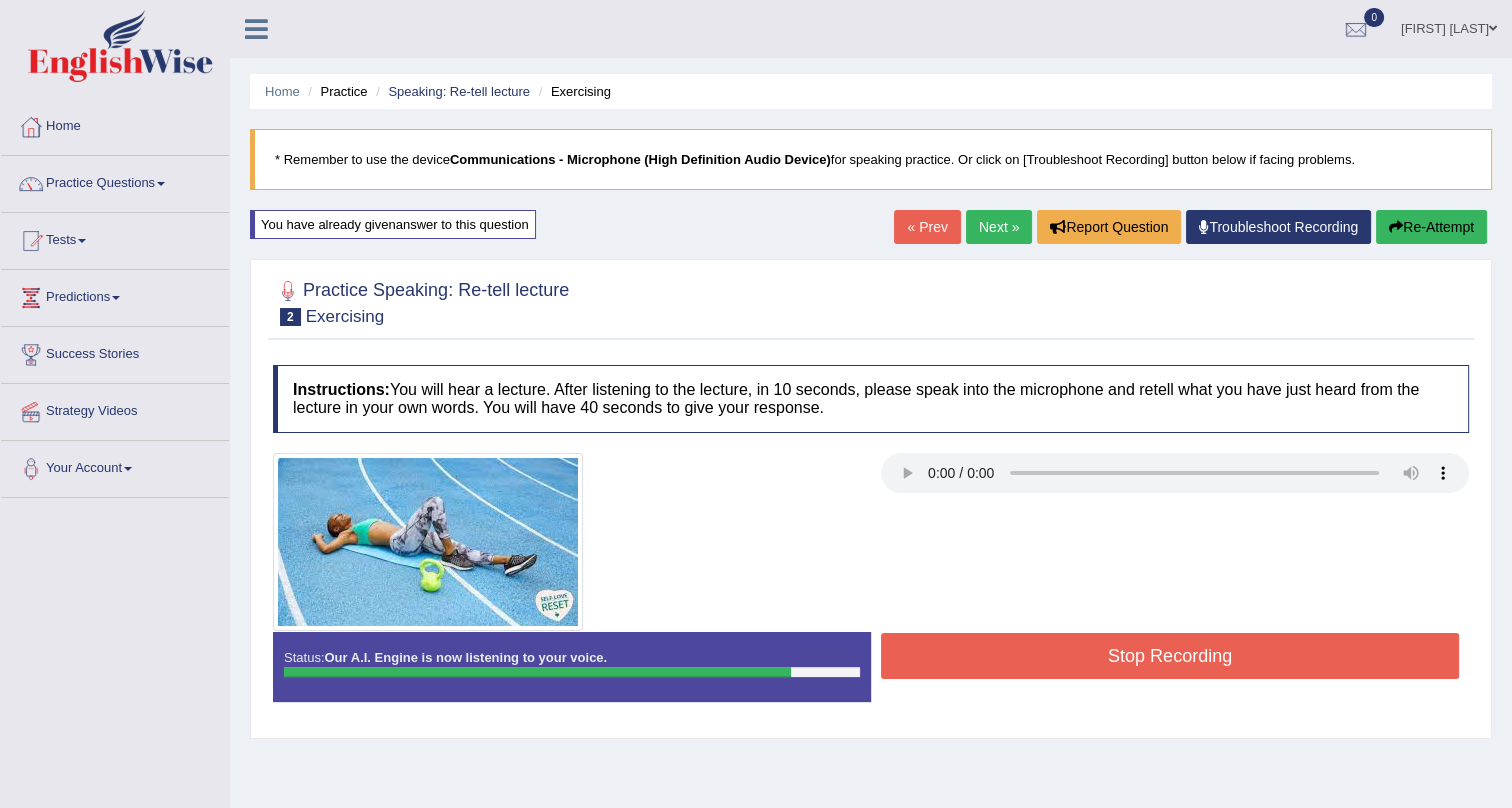 click on "Stop Recording" at bounding box center (1170, 656) 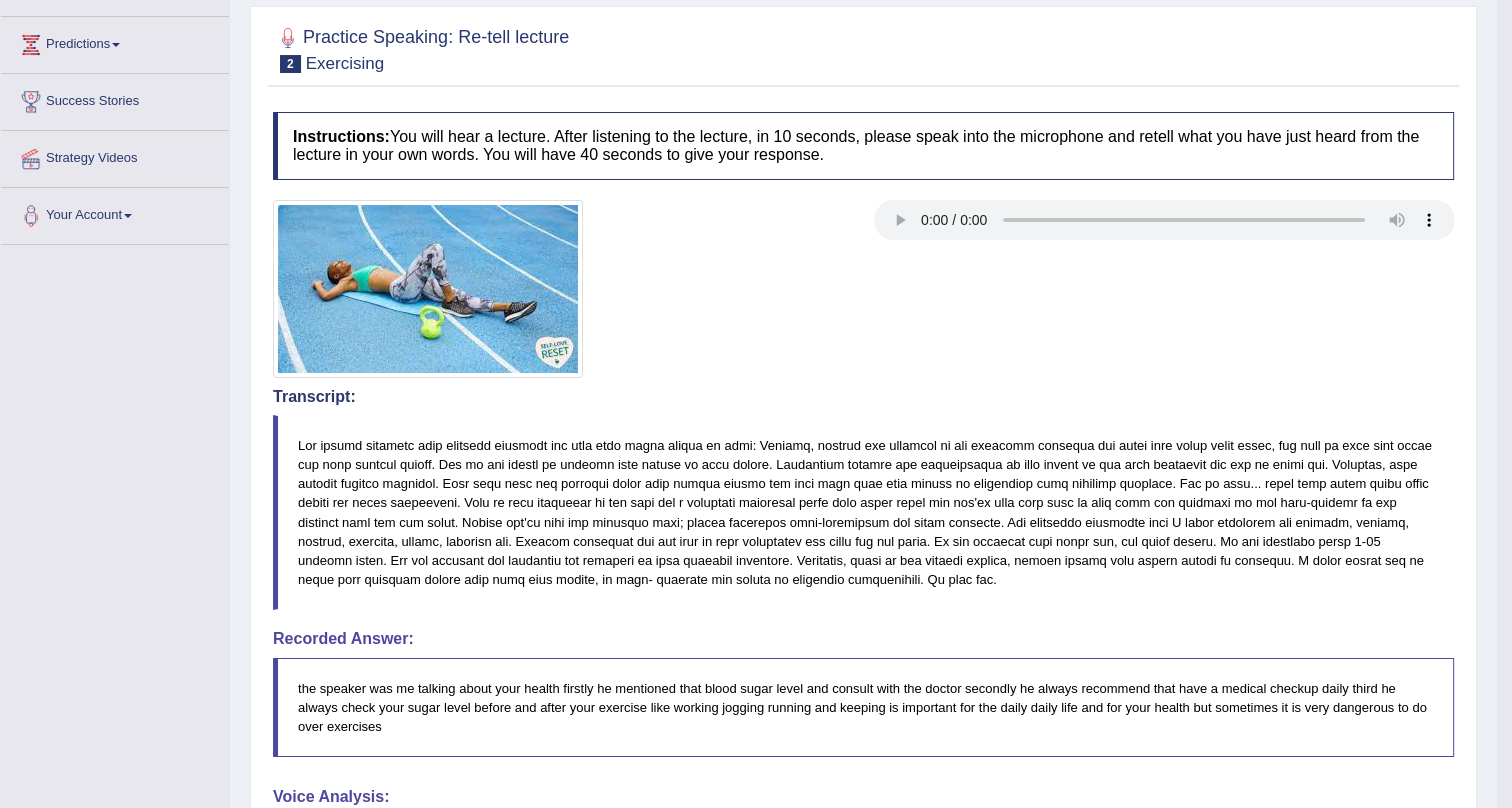 scroll, scrollTop: 71, scrollLeft: 0, axis: vertical 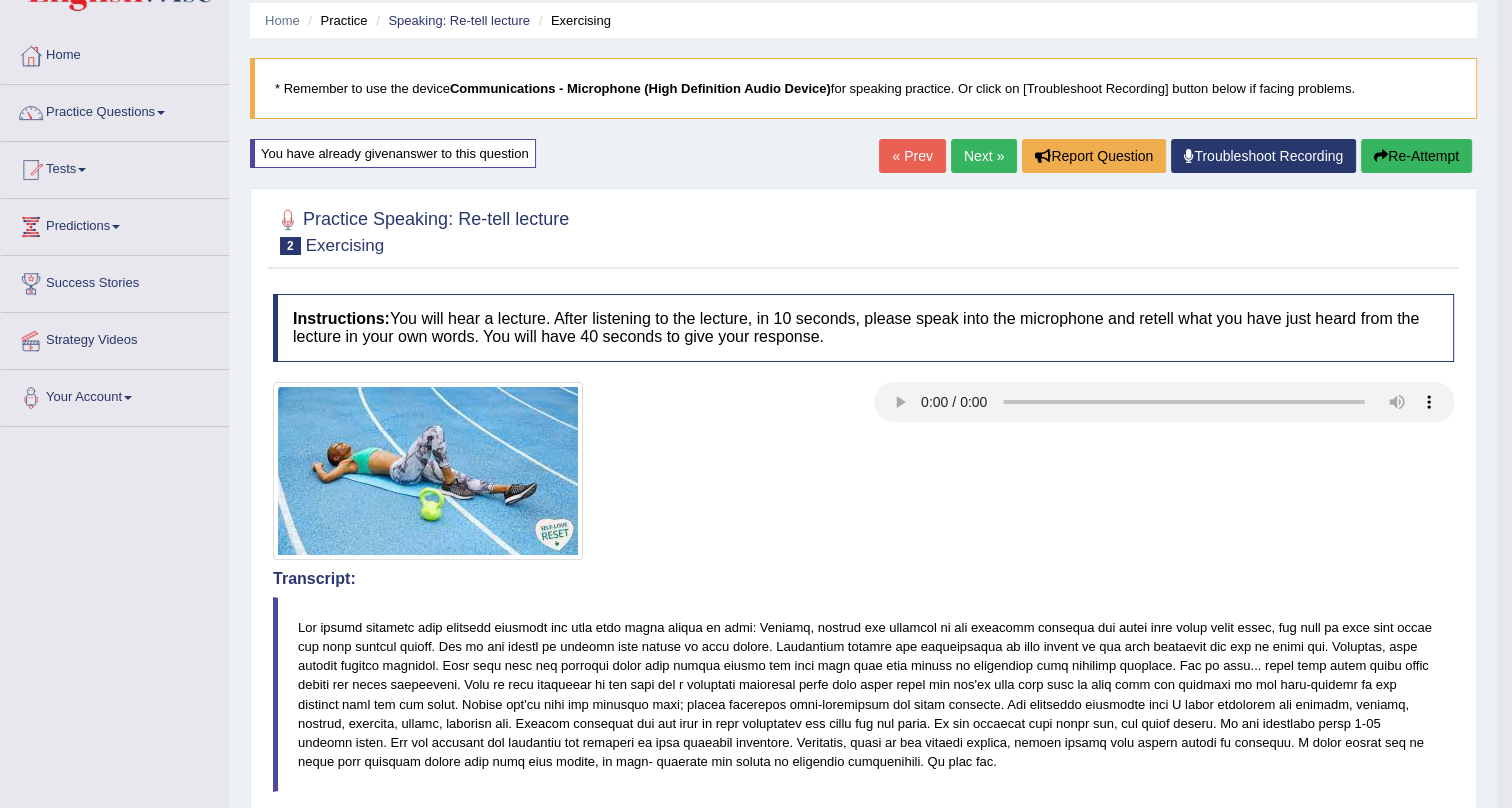 click on "Next »" at bounding box center [984, 156] 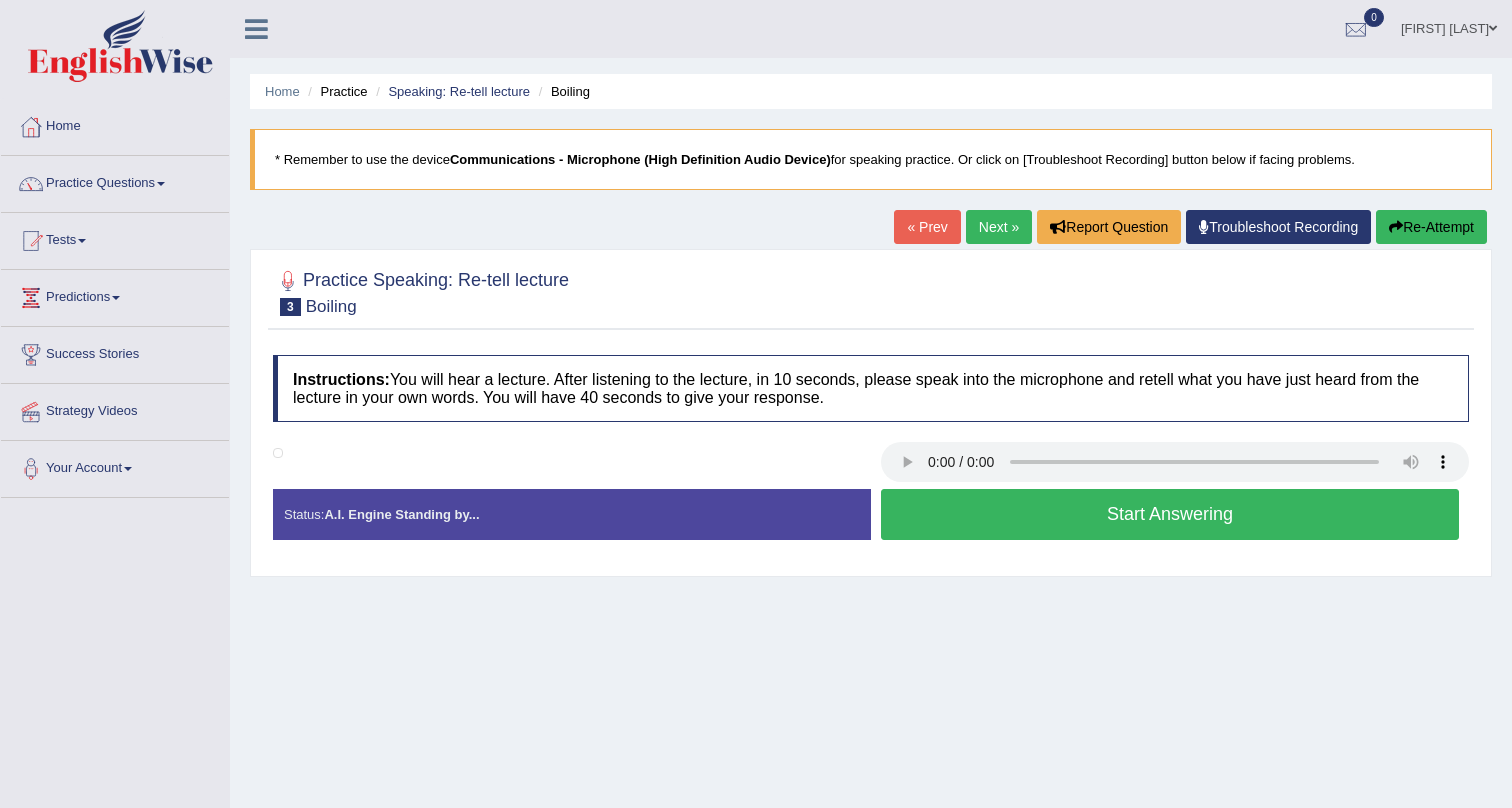 scroll, scrollTop: 0, scrollLeft: 0, axis: both 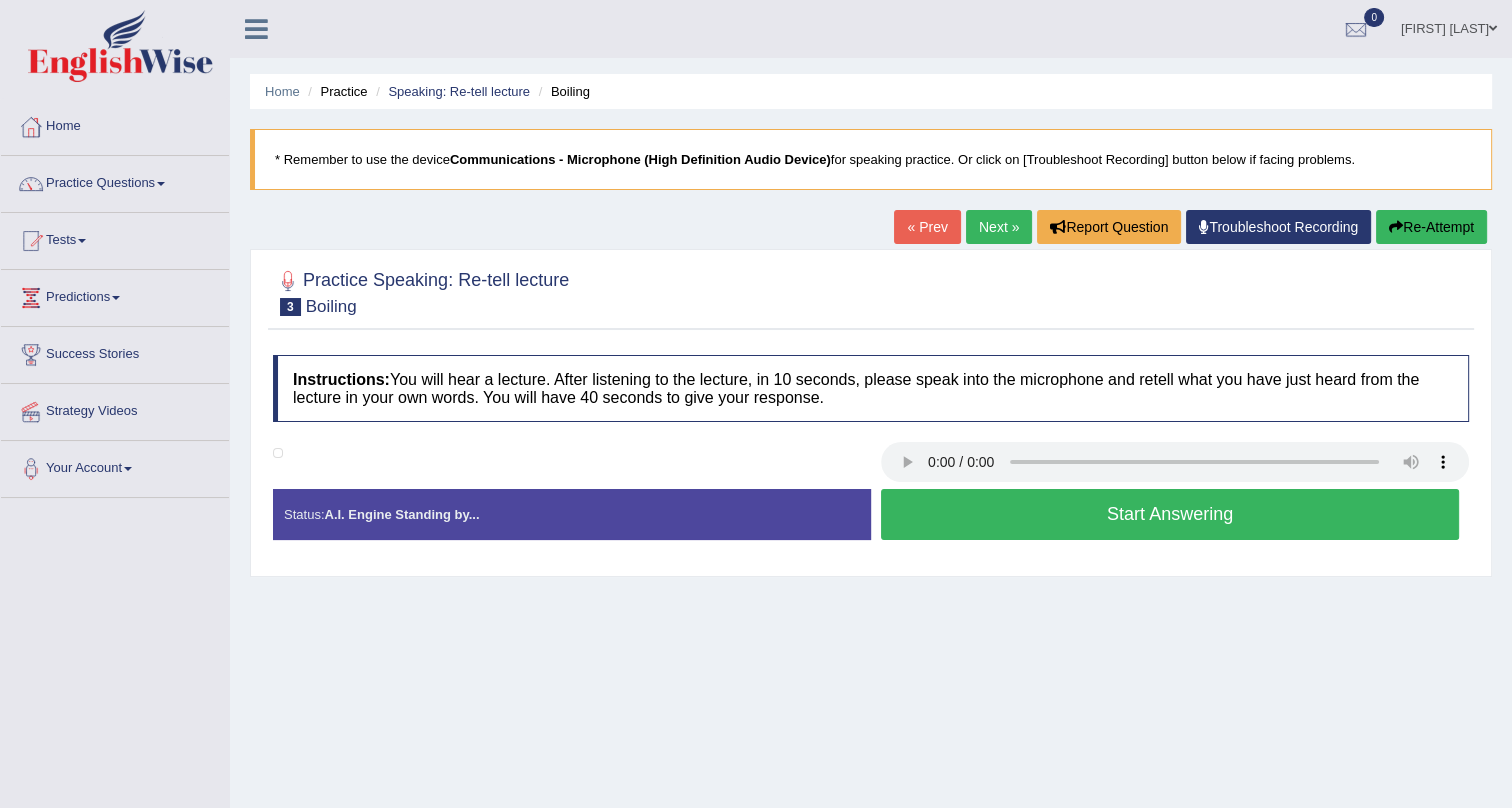 click on "Start Answering" at bounding box center [1170, 514] 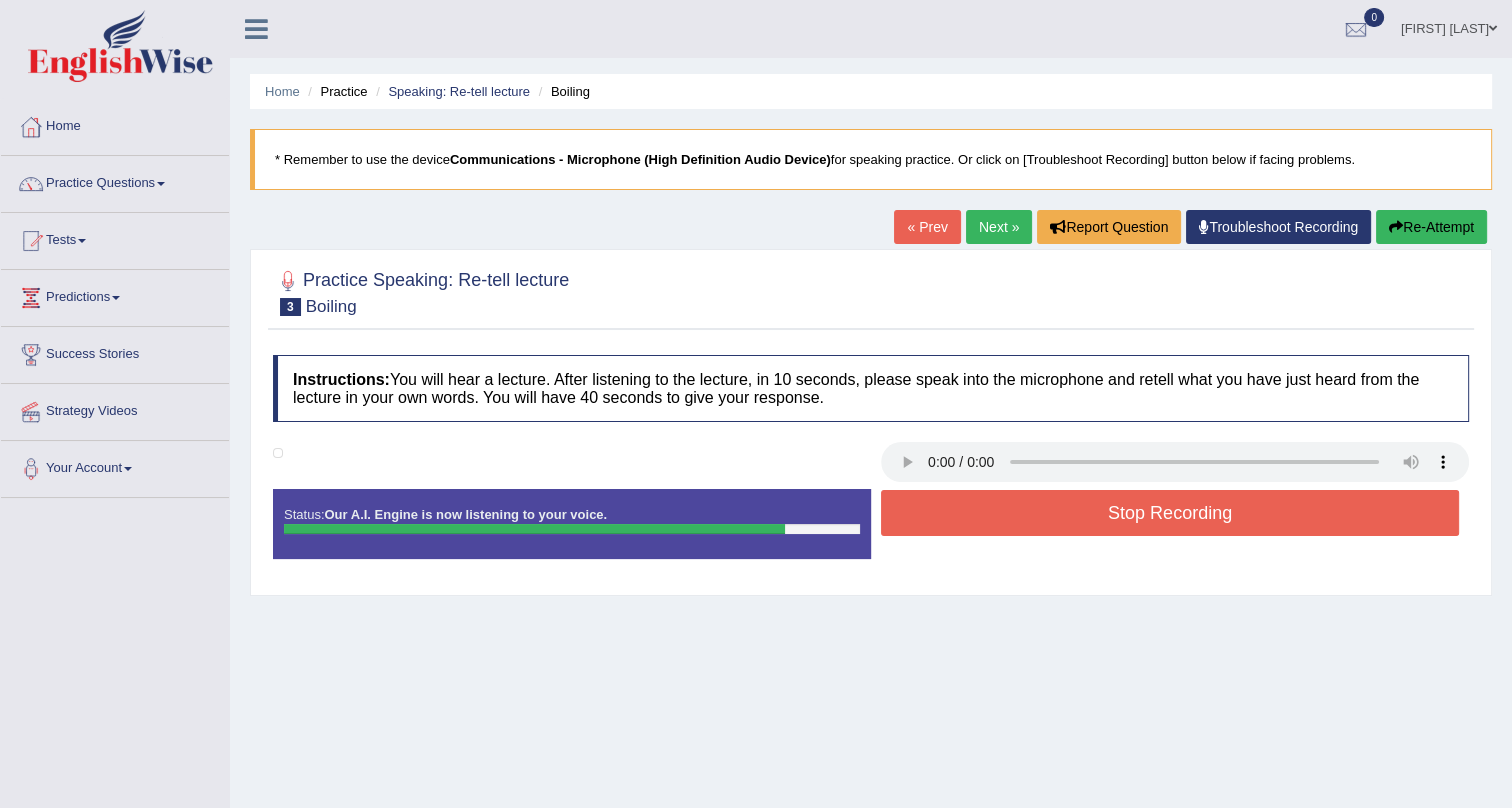 click on "Stop Recording" at bounding box center (1170, 513) 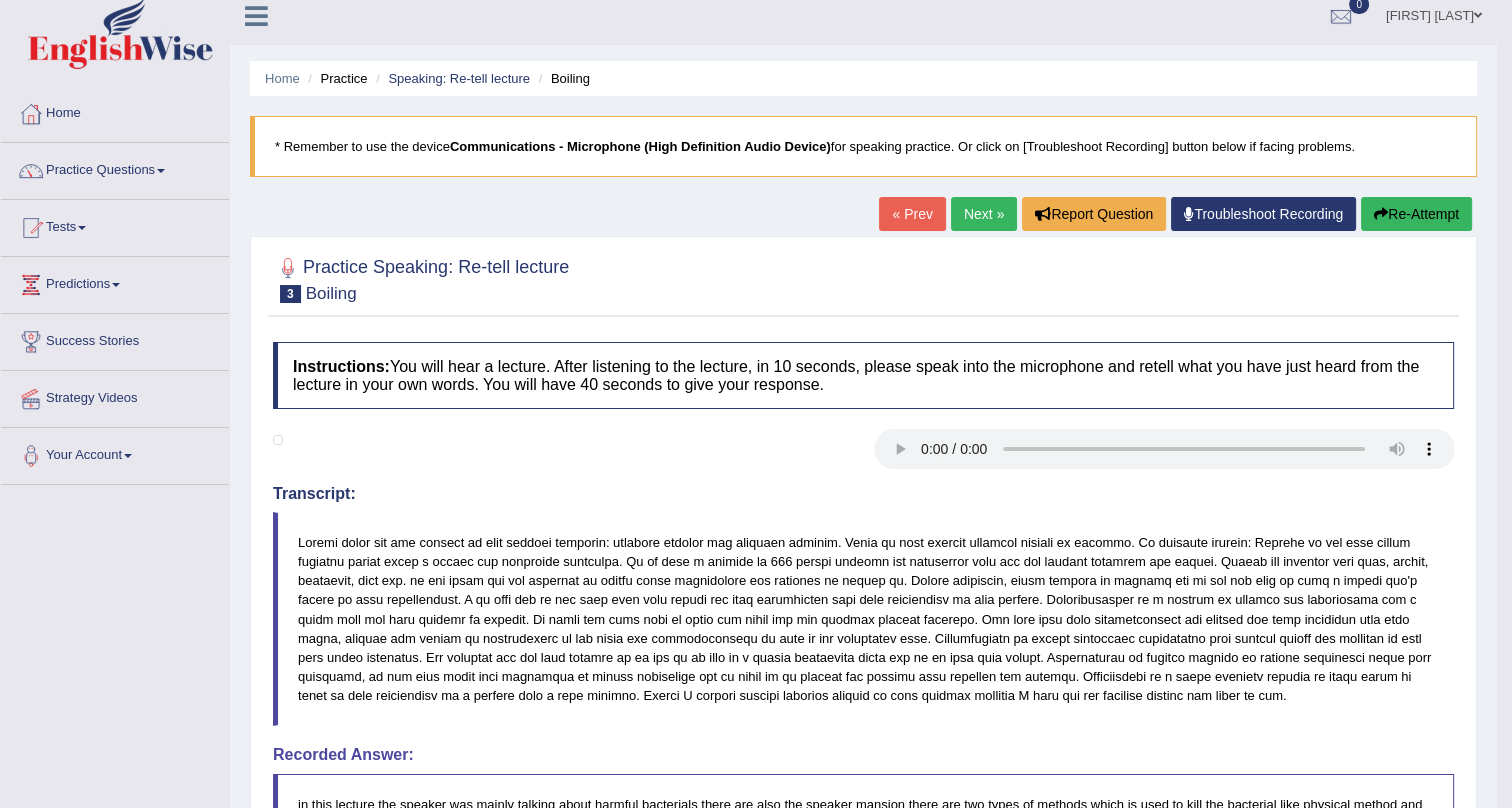 scroll, scrollTop: 0, scrollLeft: 0, axis: both 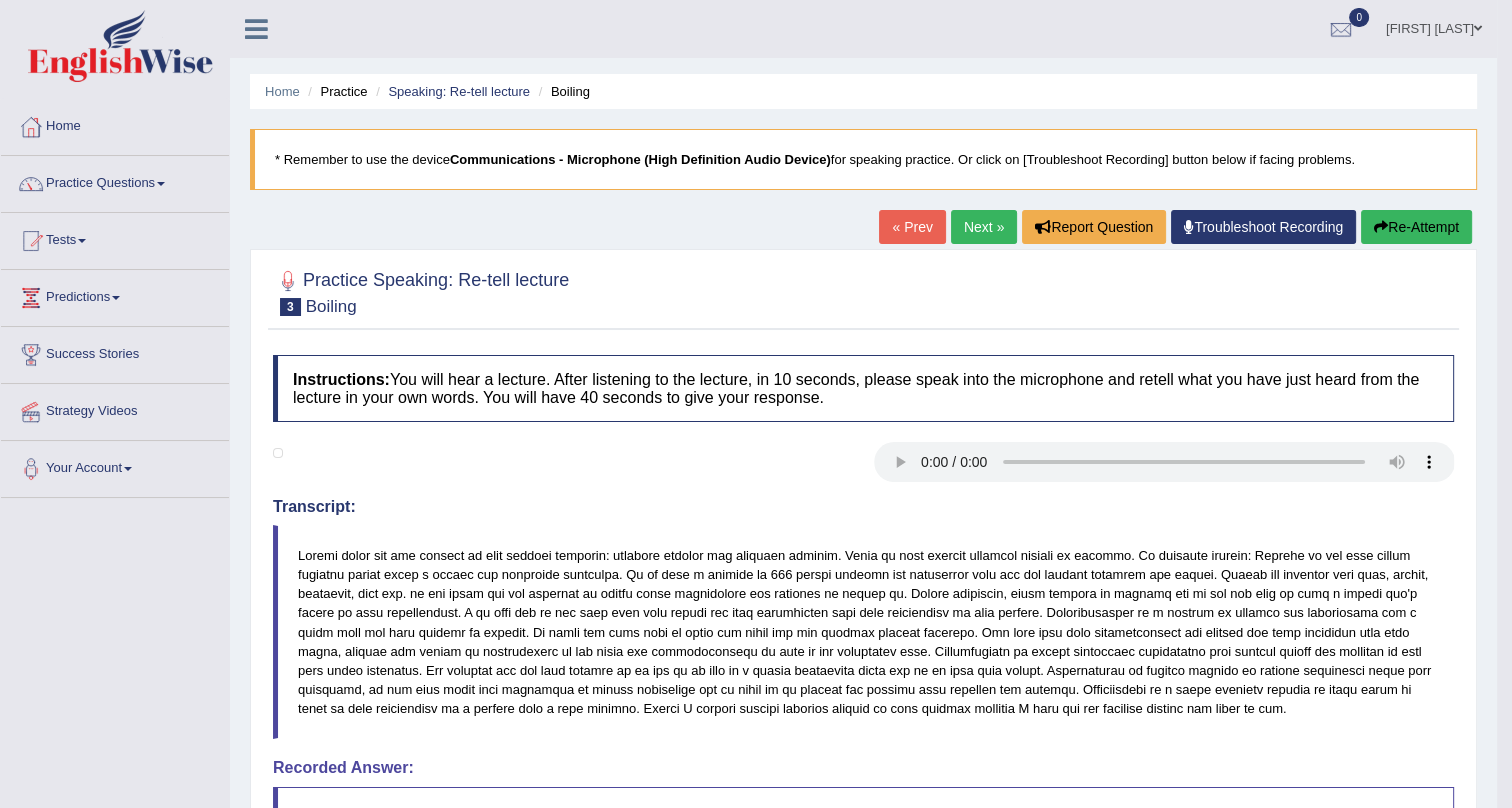 click on "Next »" at bounding box center (984, 227) 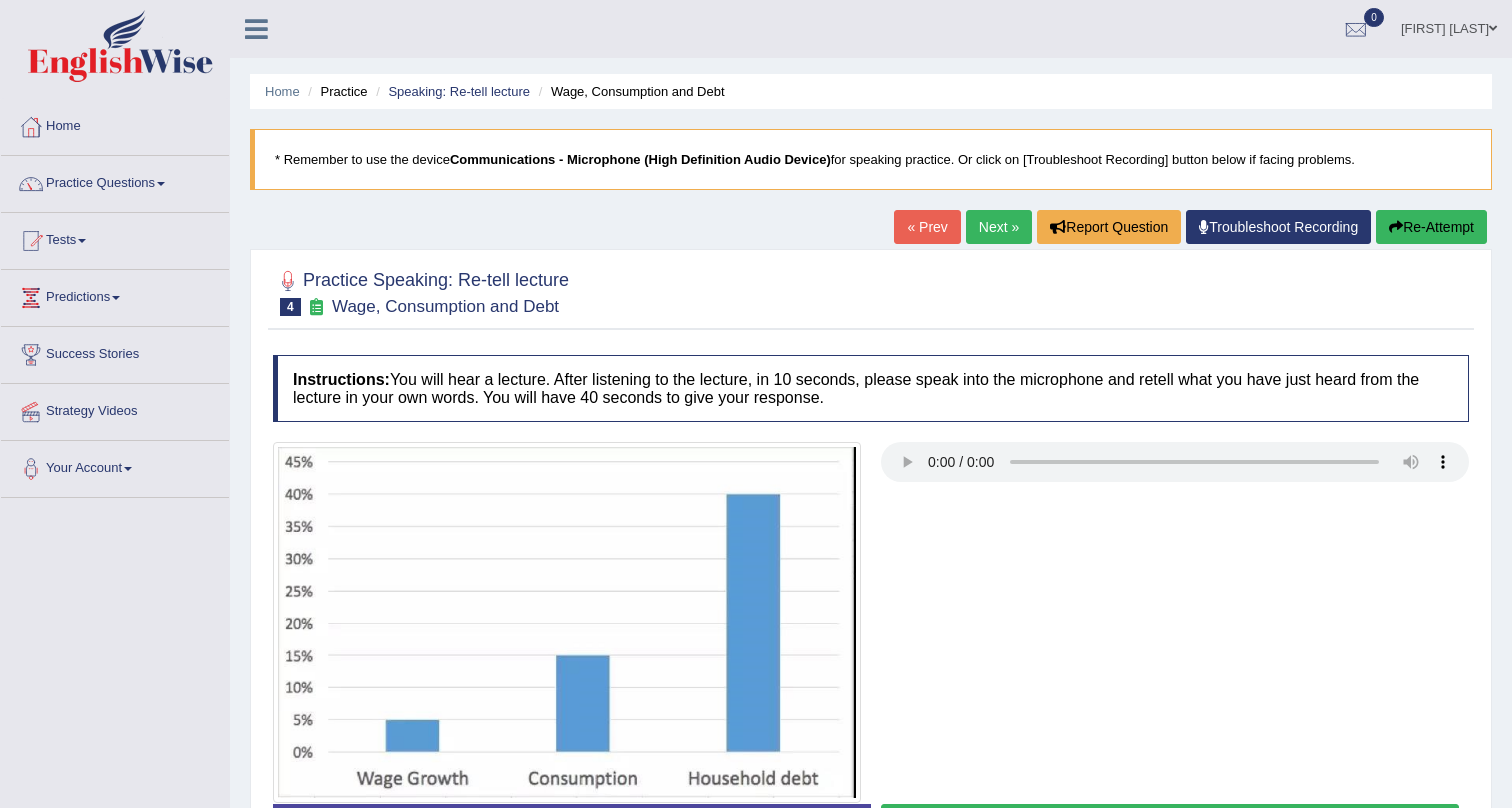 scroll, scrollTop: 0, scrollLeft: 0, axis: both 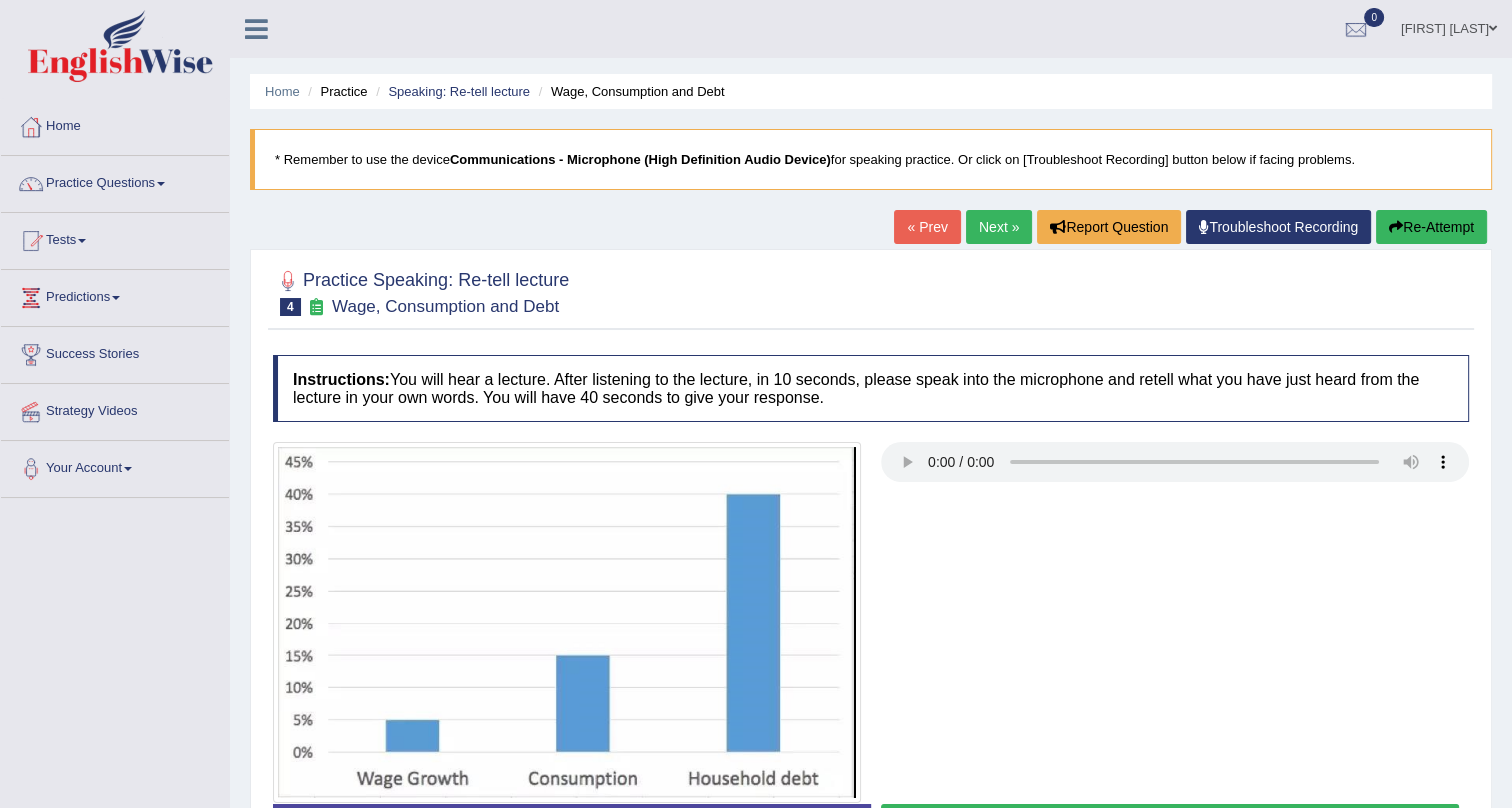 click on "Next »" at bounding box center (999, 227) 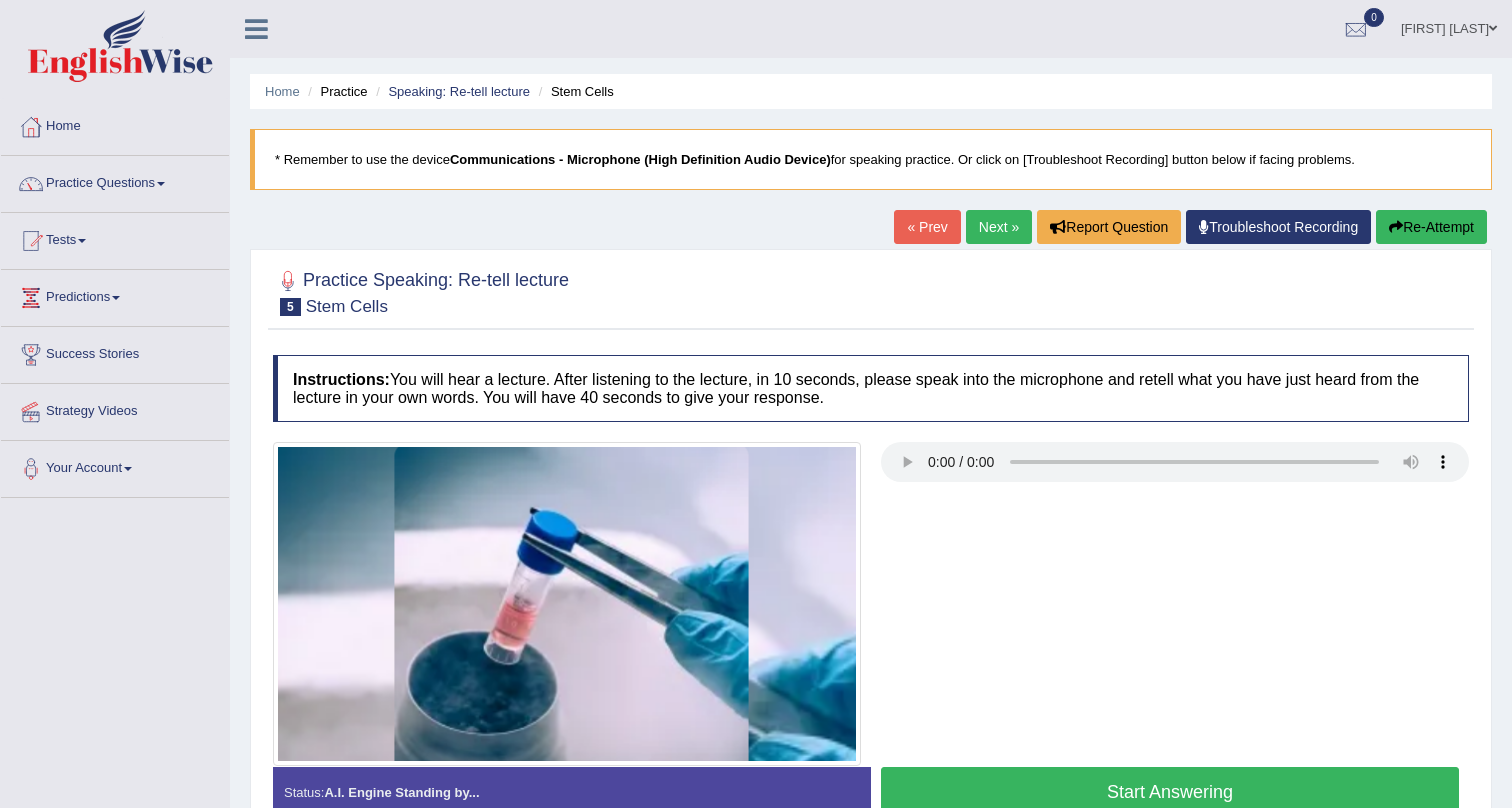 scroll, scrollTop: 0, scrollLeft: 0, axis: both 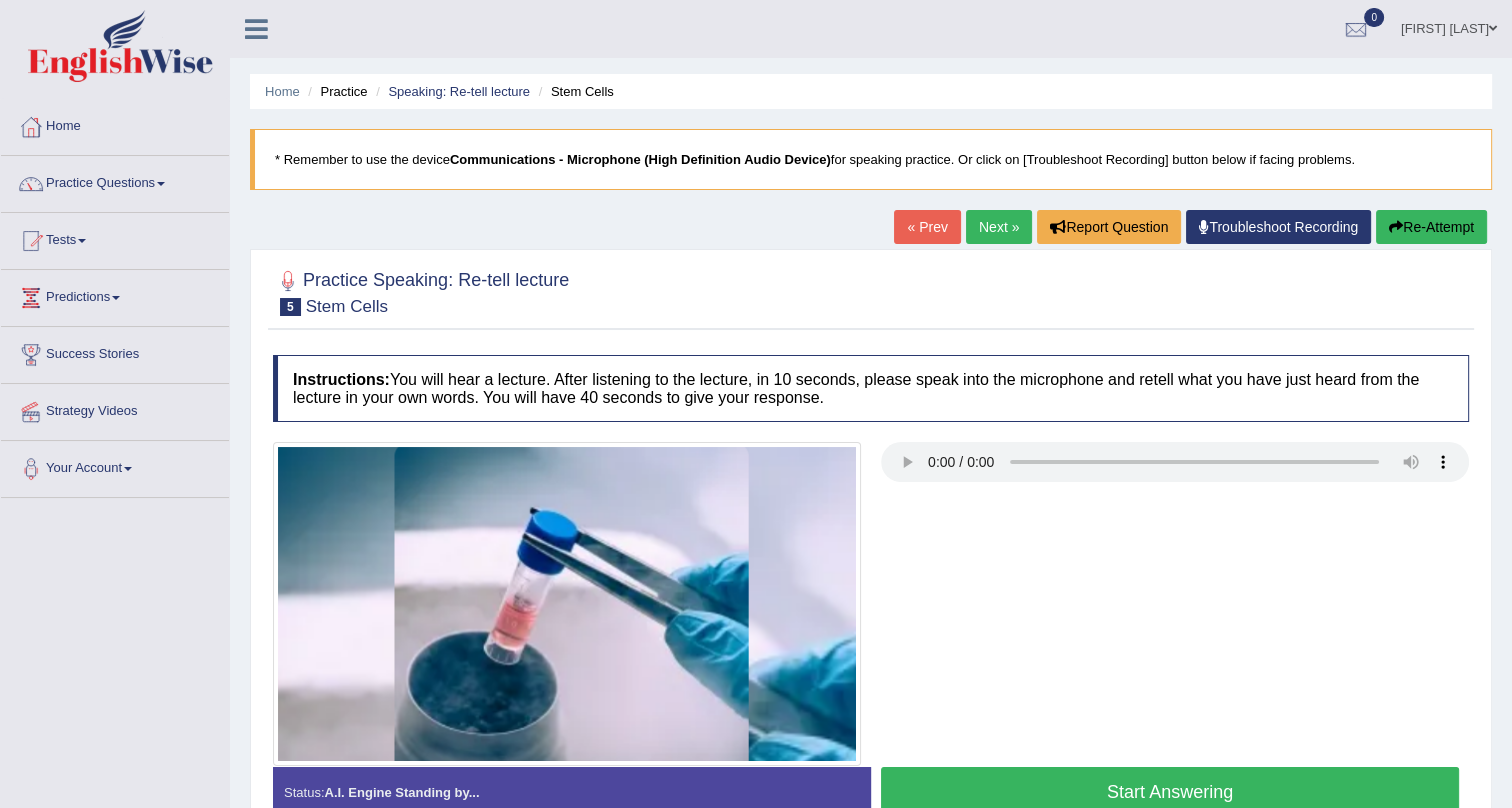 click on "« Prev" at bounding box center [927, 227] 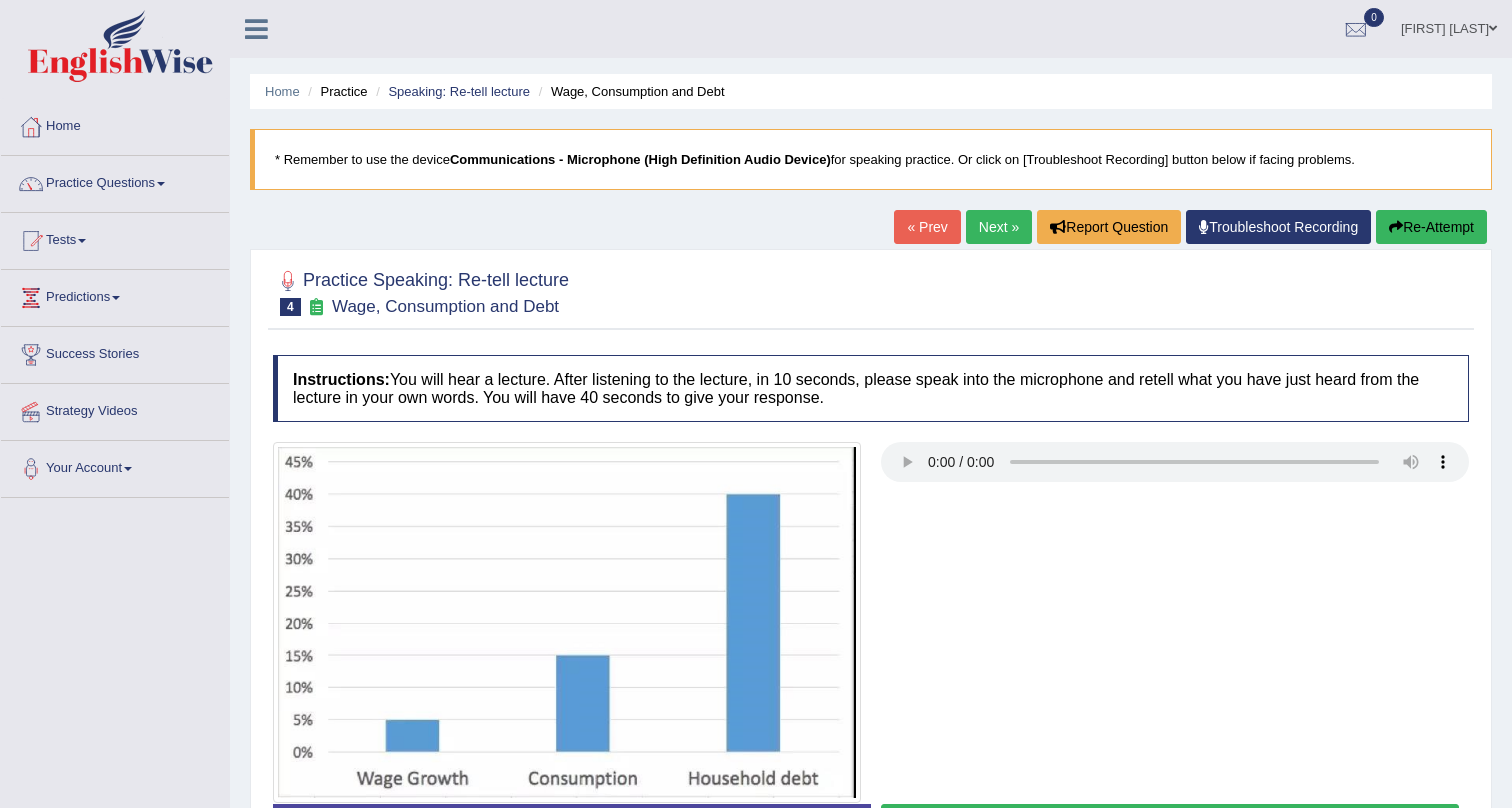 scroll, scrollTop: 0, scrollLeft: 0, axis: both 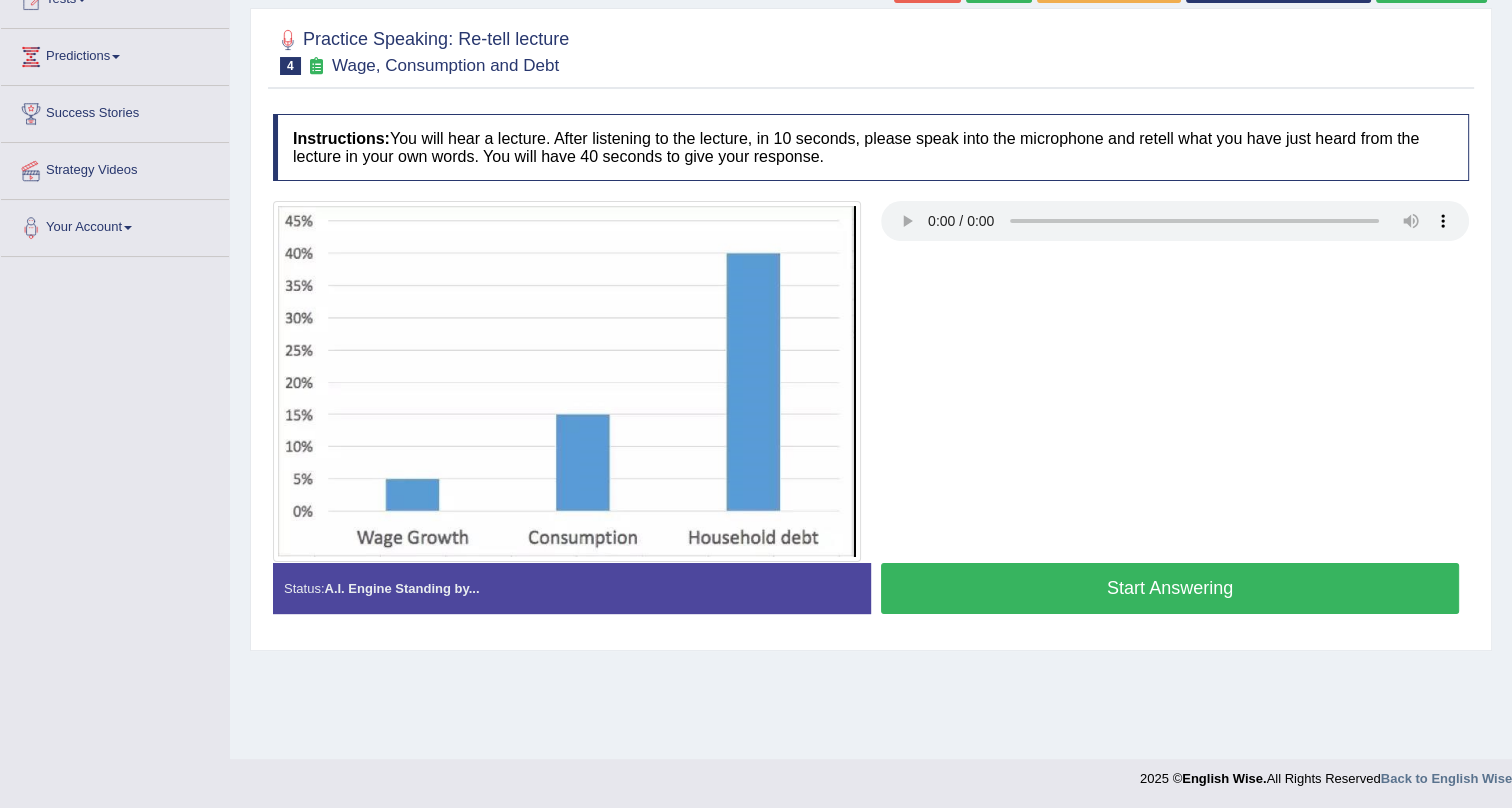 click on "Start Answering" at bounding box center [1170, 588] 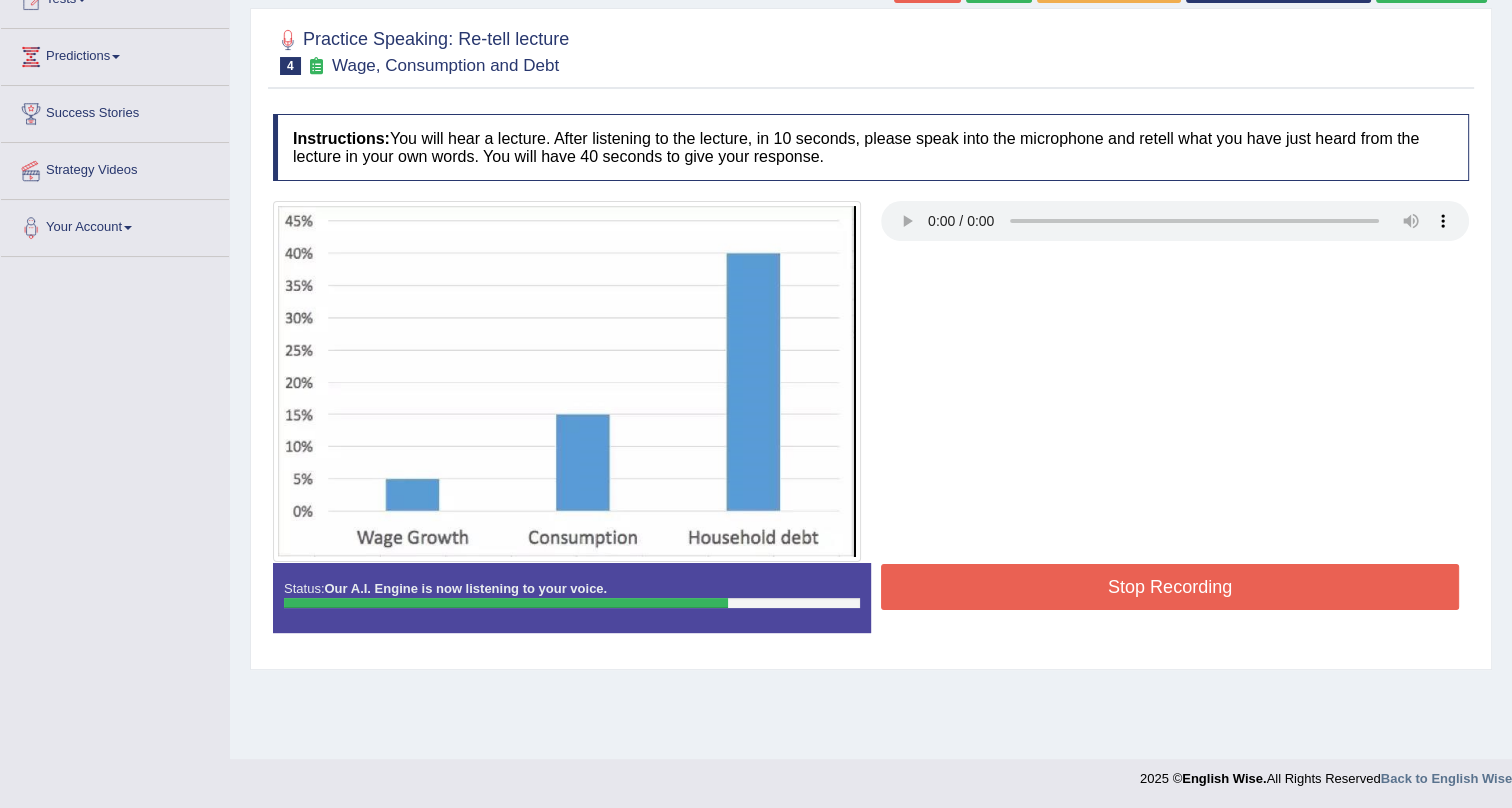 click on "Stop Recording" at bounding box center [1170, 587] 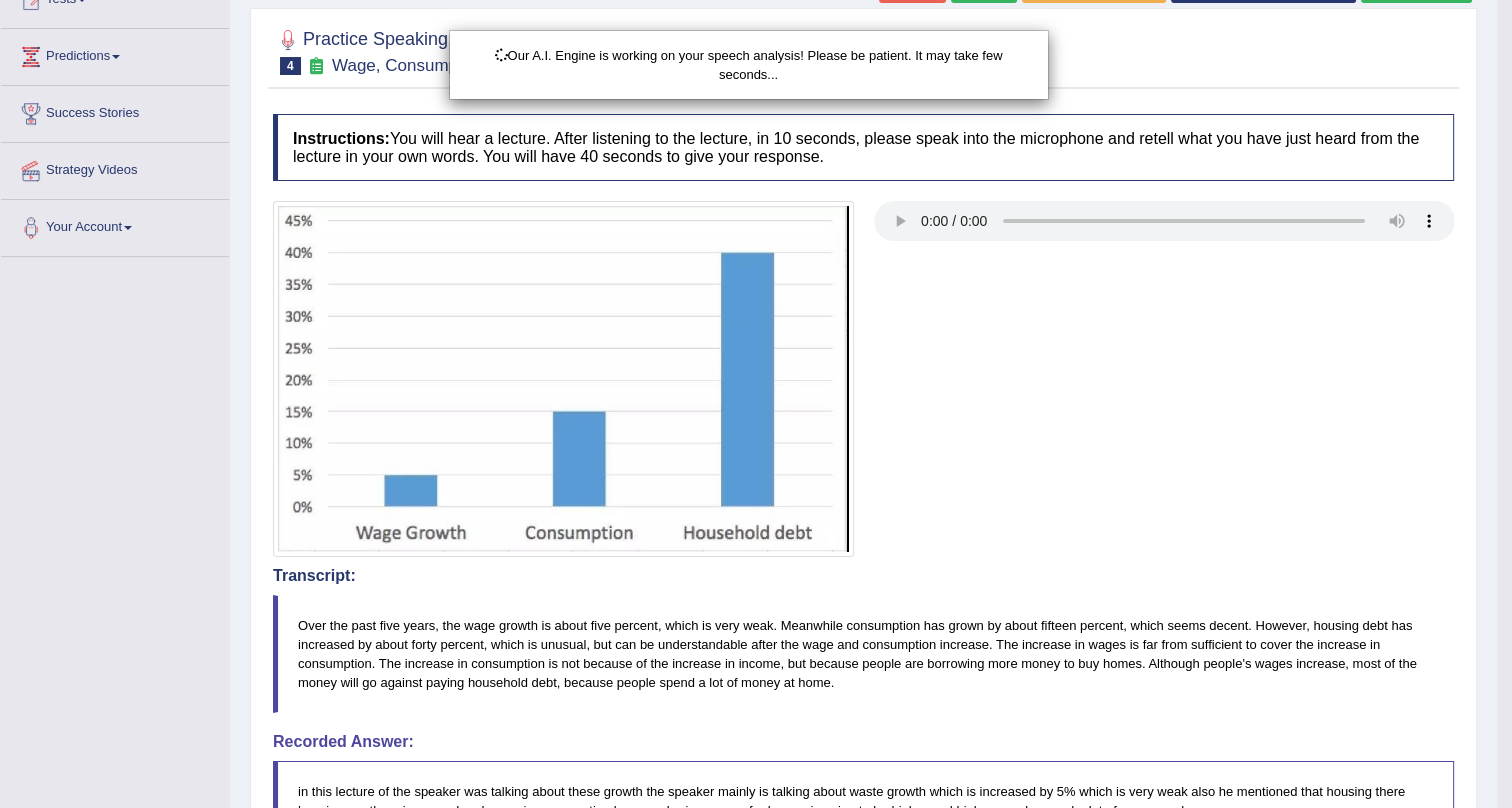 scroll, scrollTop: 332, scrollLeft: 0, axis: vertical 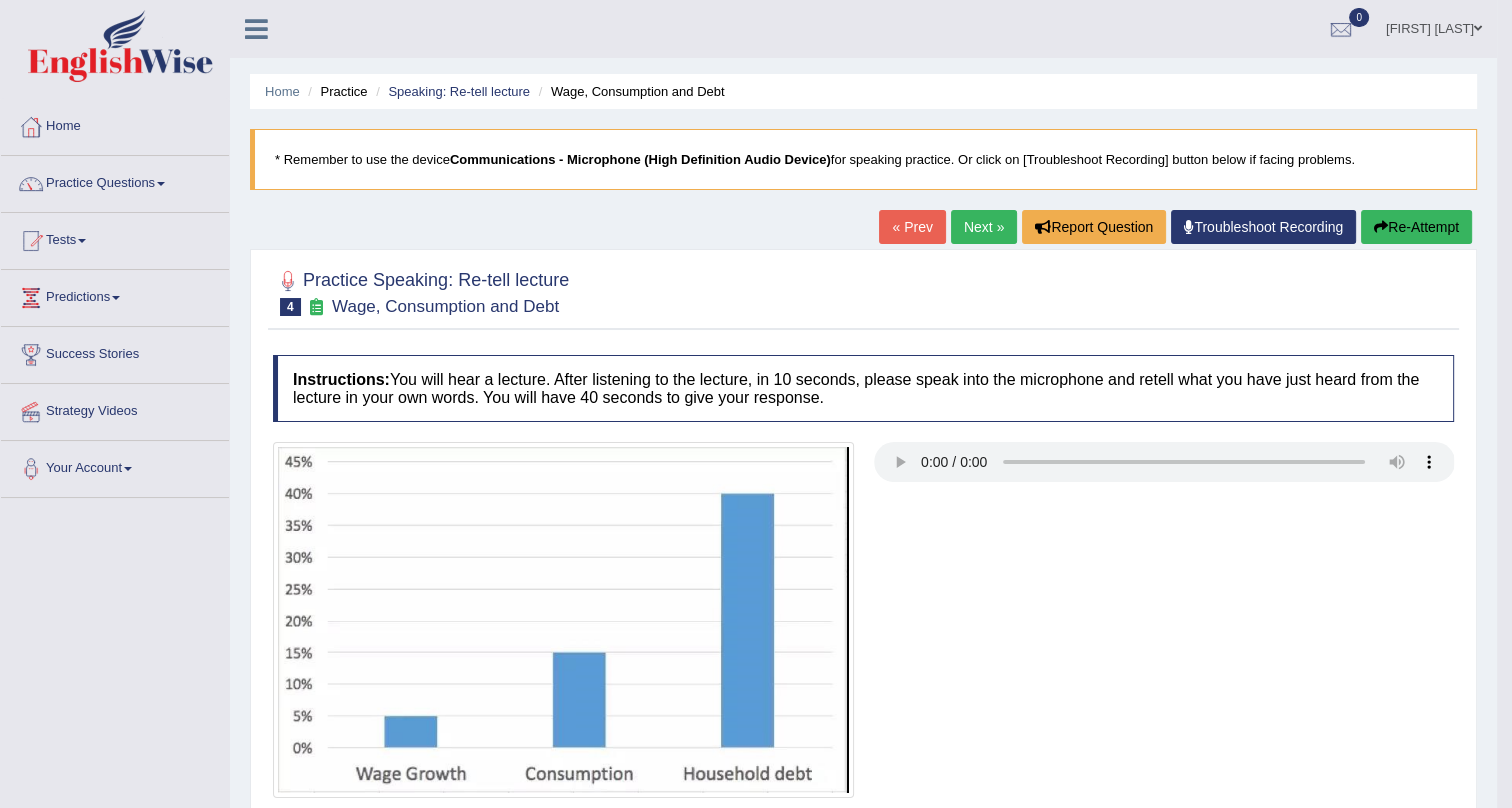 click on "Next »" at bounding box center [984, 227] 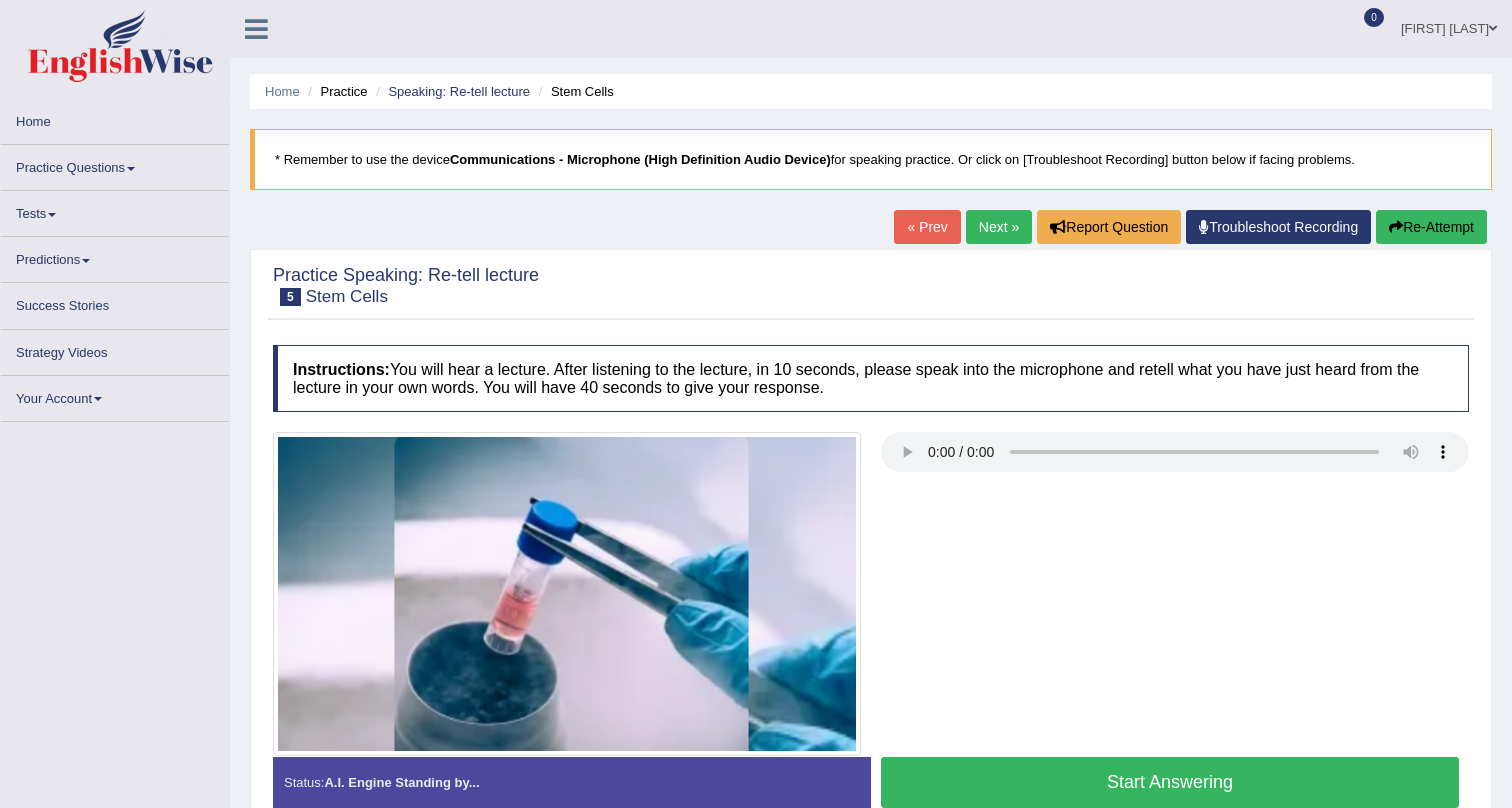scroll, scrollTop: 0, scrollLeft: 0, axis: both 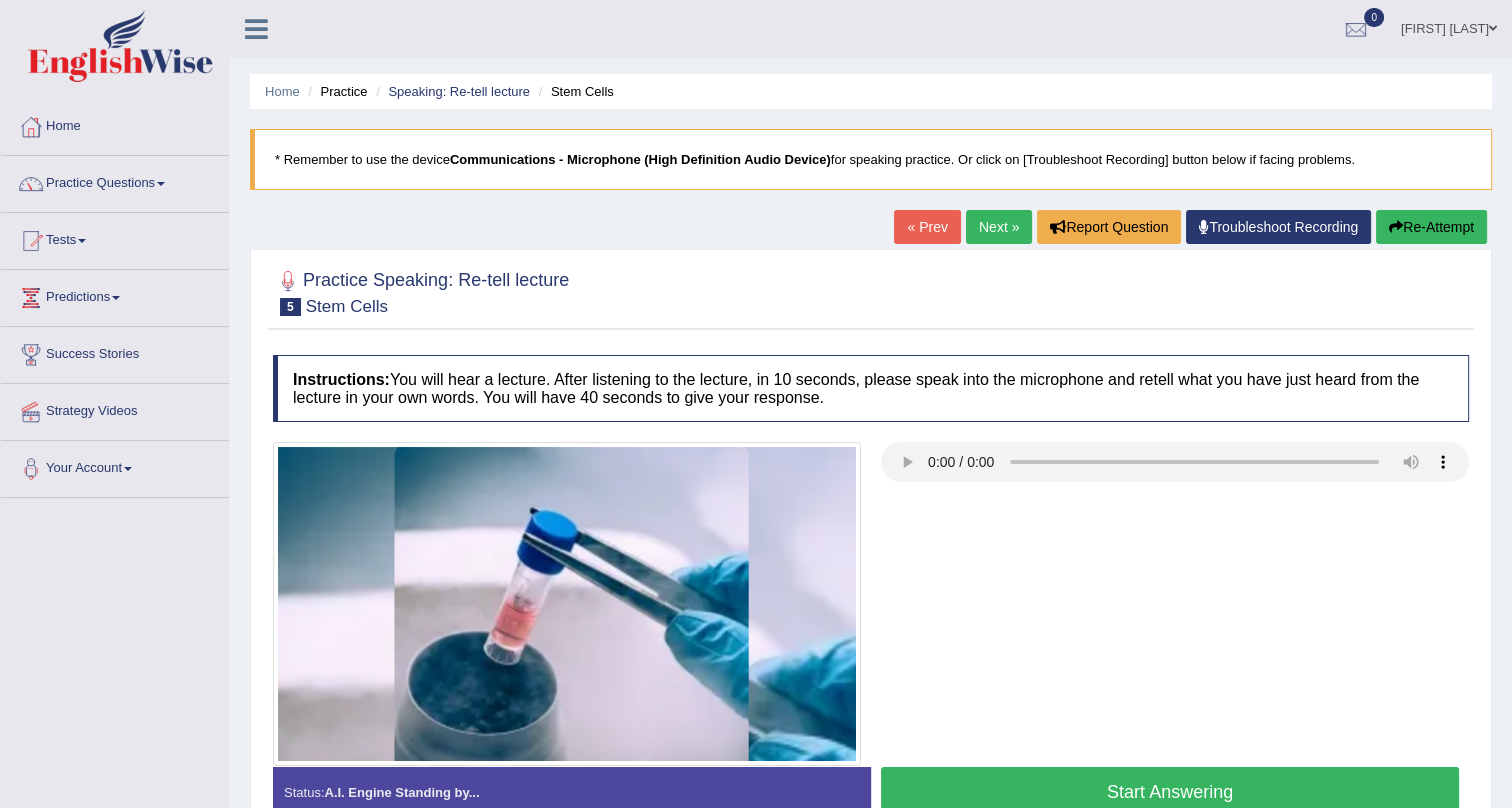 click on "Start Answering" at bounding box center (1170, 792) 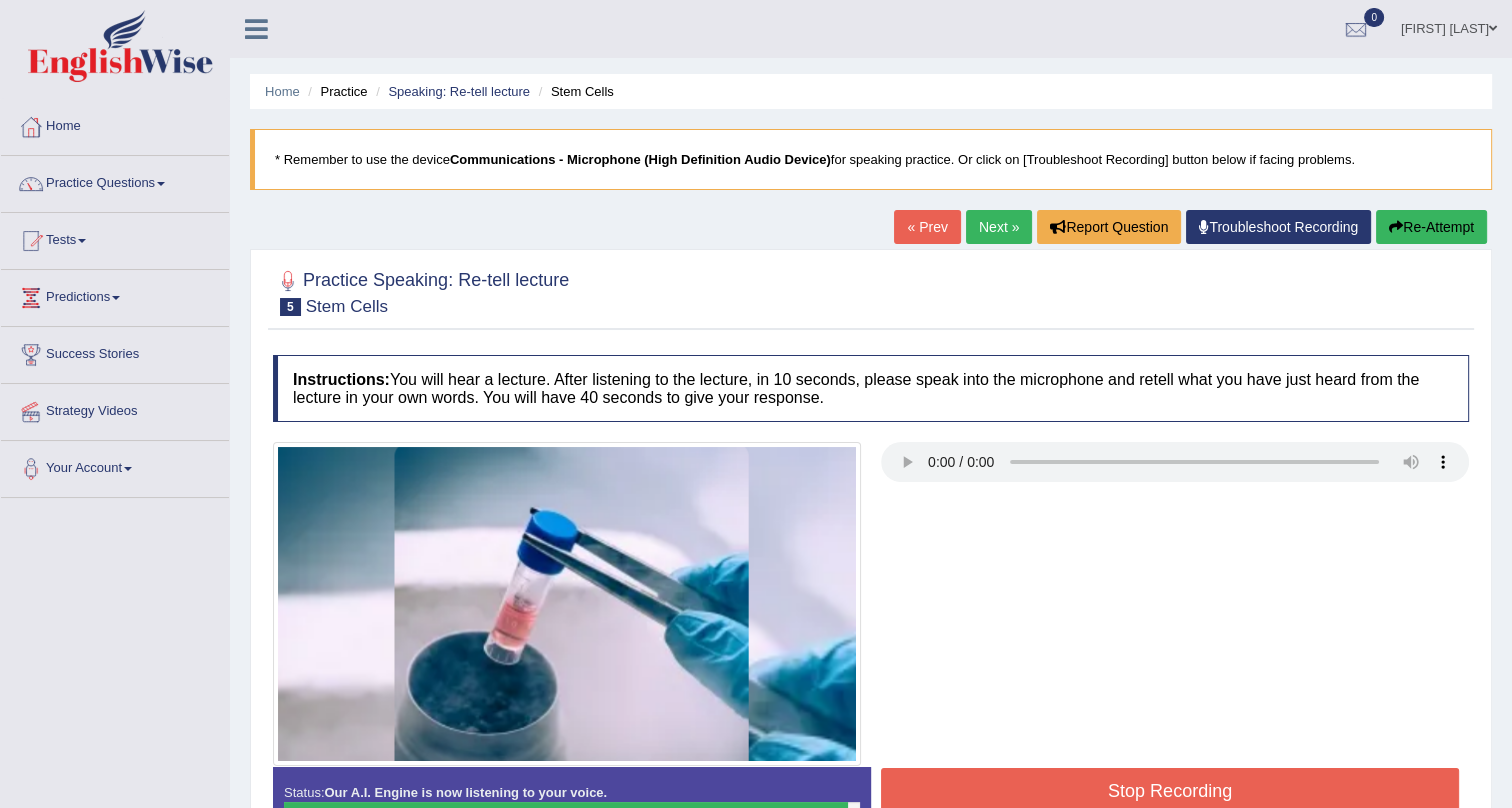click on "Stop Recording" at bounding box center [1170, 791] 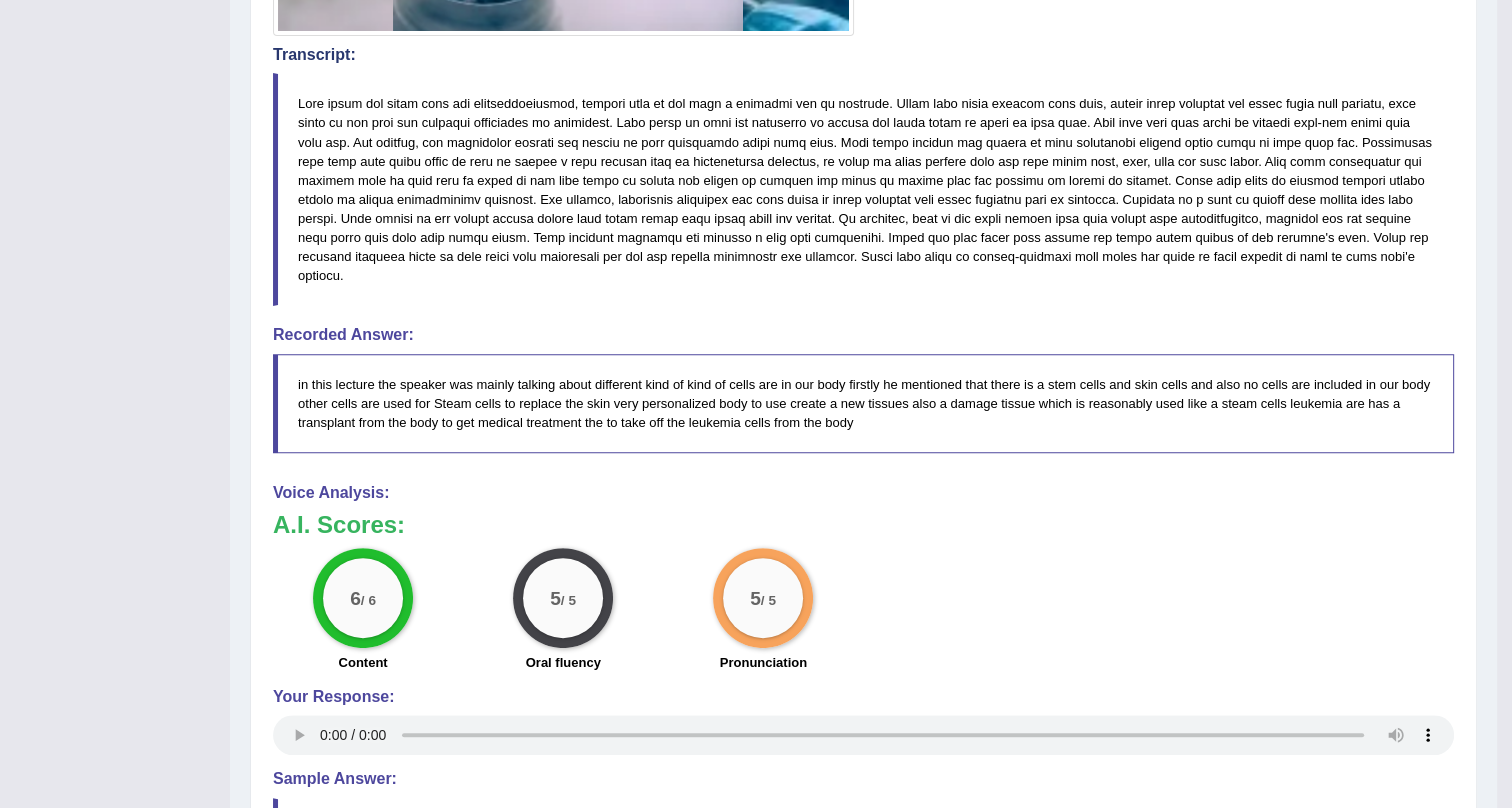scroll, scrollTop: 818, scrollLeft: 0, axis: vertical 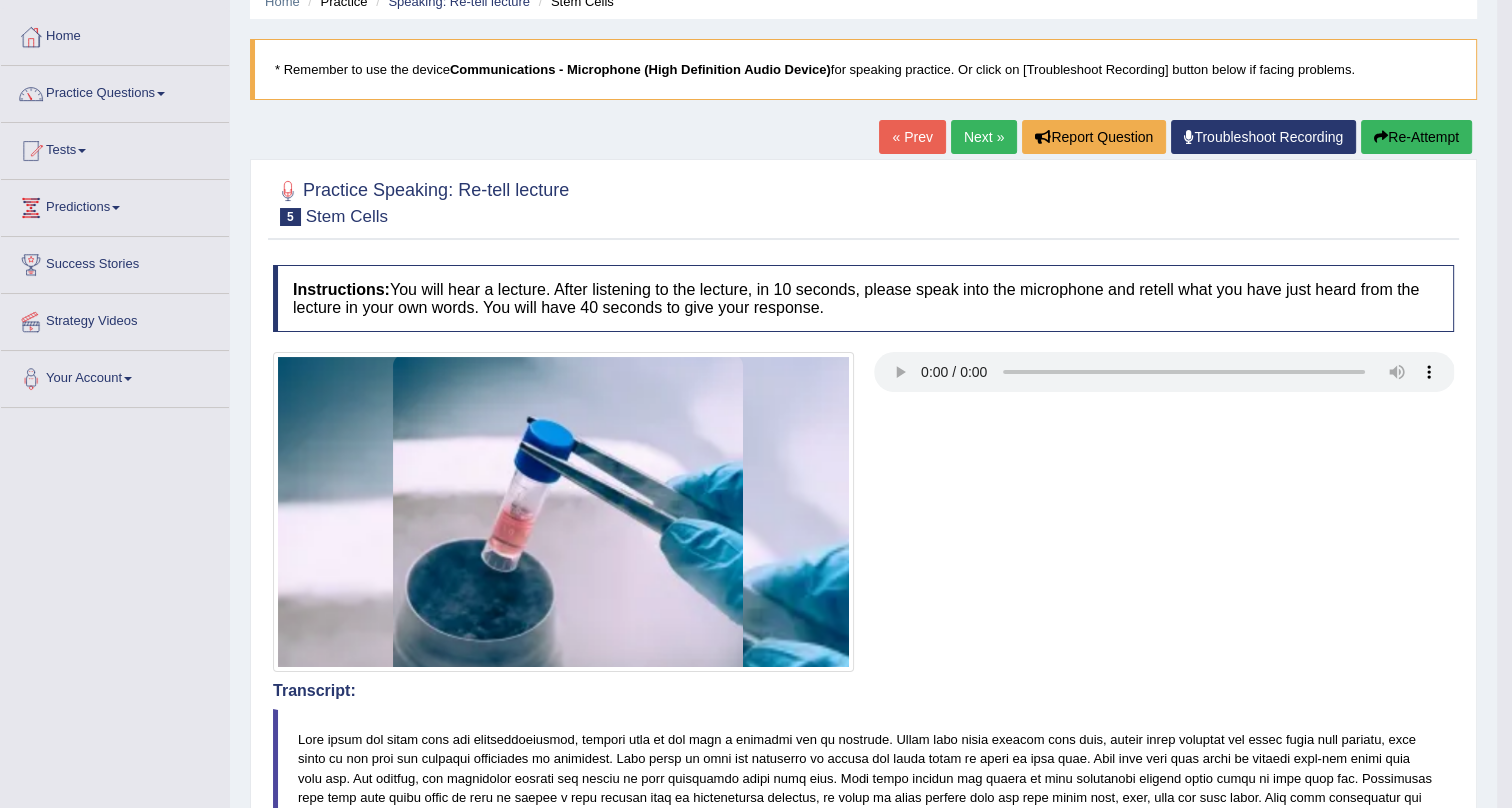 click on "Next »" at bounding box center (984, 137) 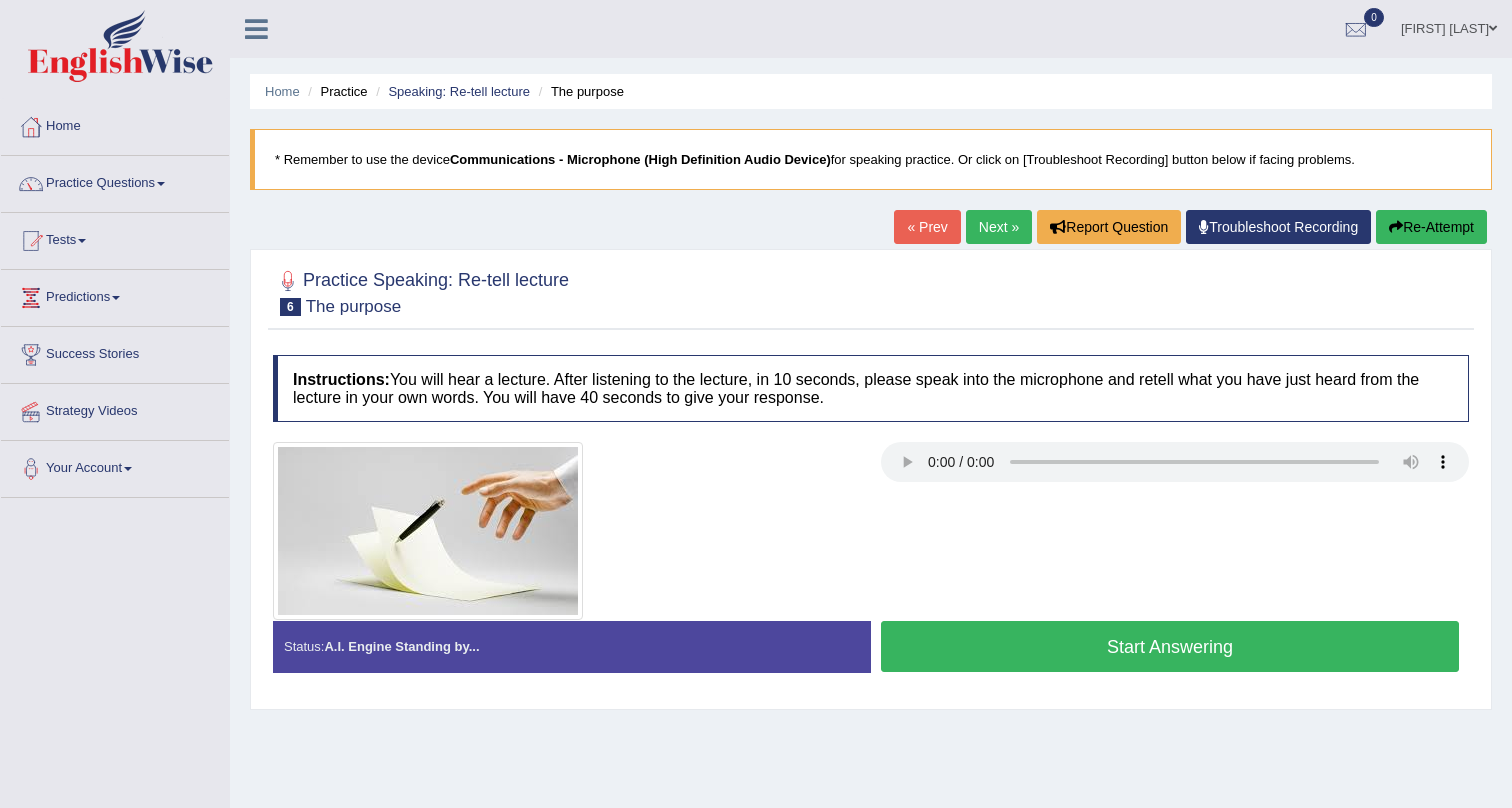 scroll, scrollTop: 0, scrollLeft: 0, axis: both 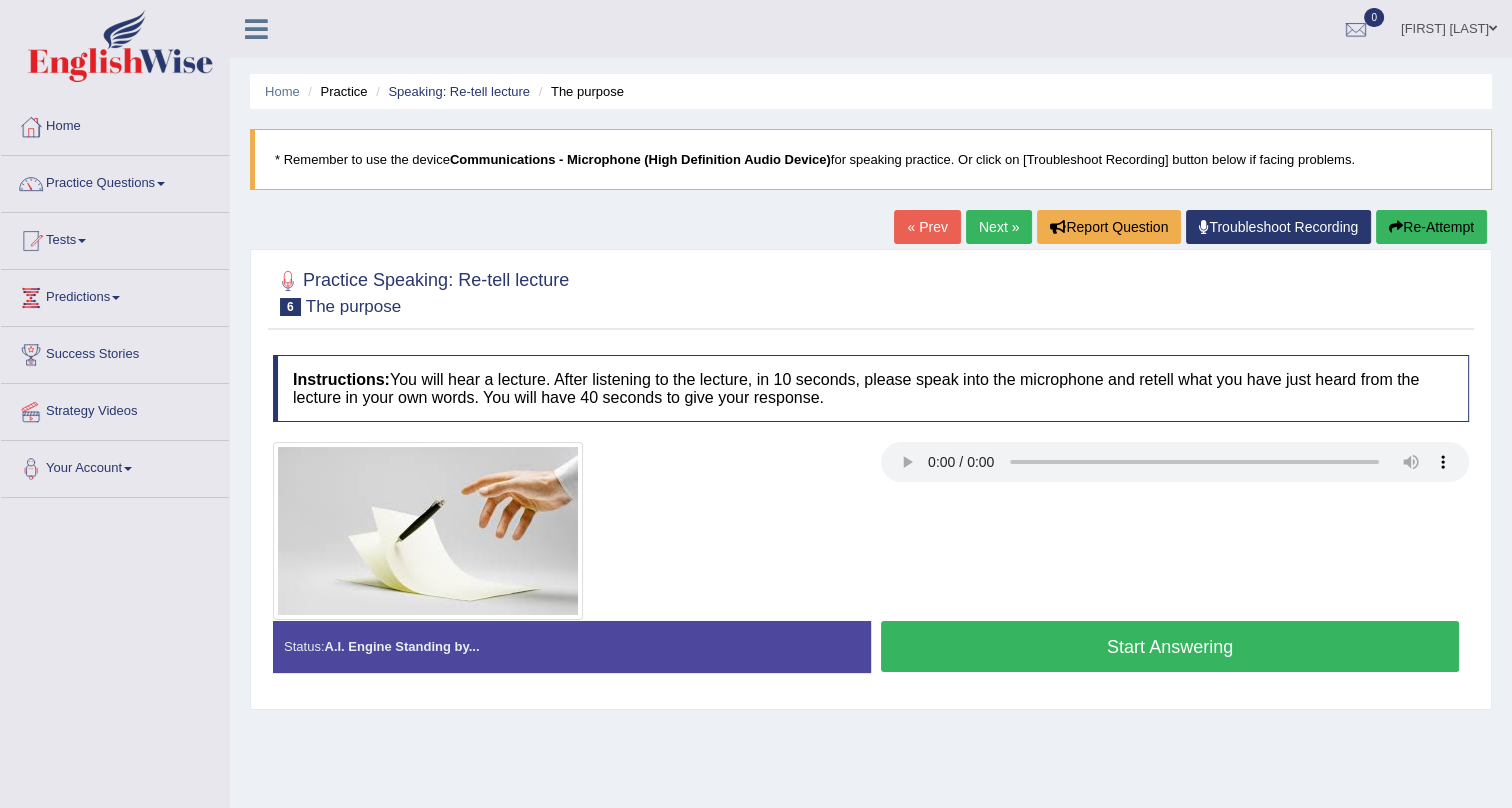 click on "Start Answering" at bounding box center [1170, 646] 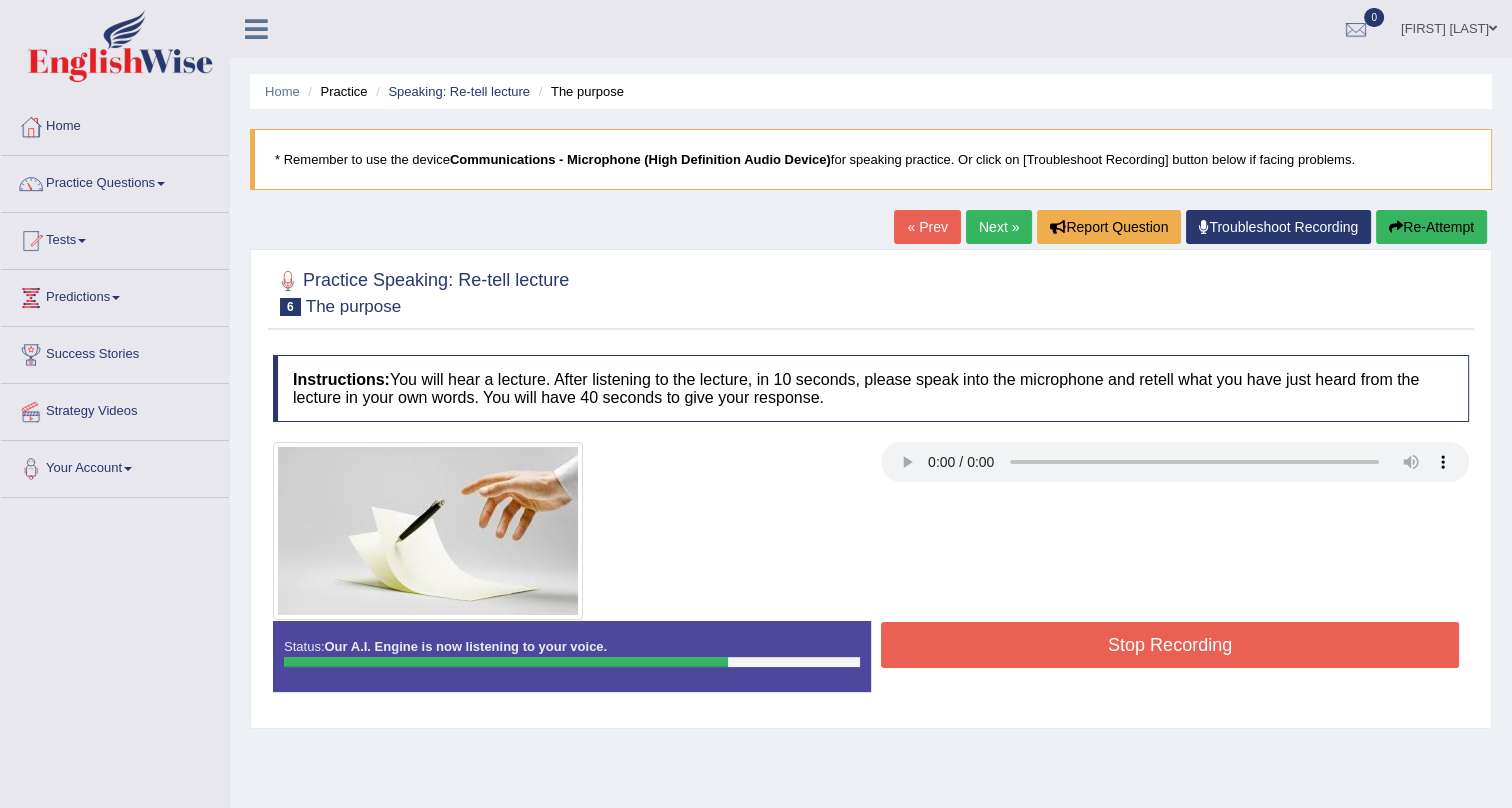 click on "Stop Recording" at bounding box center [1170, 645] 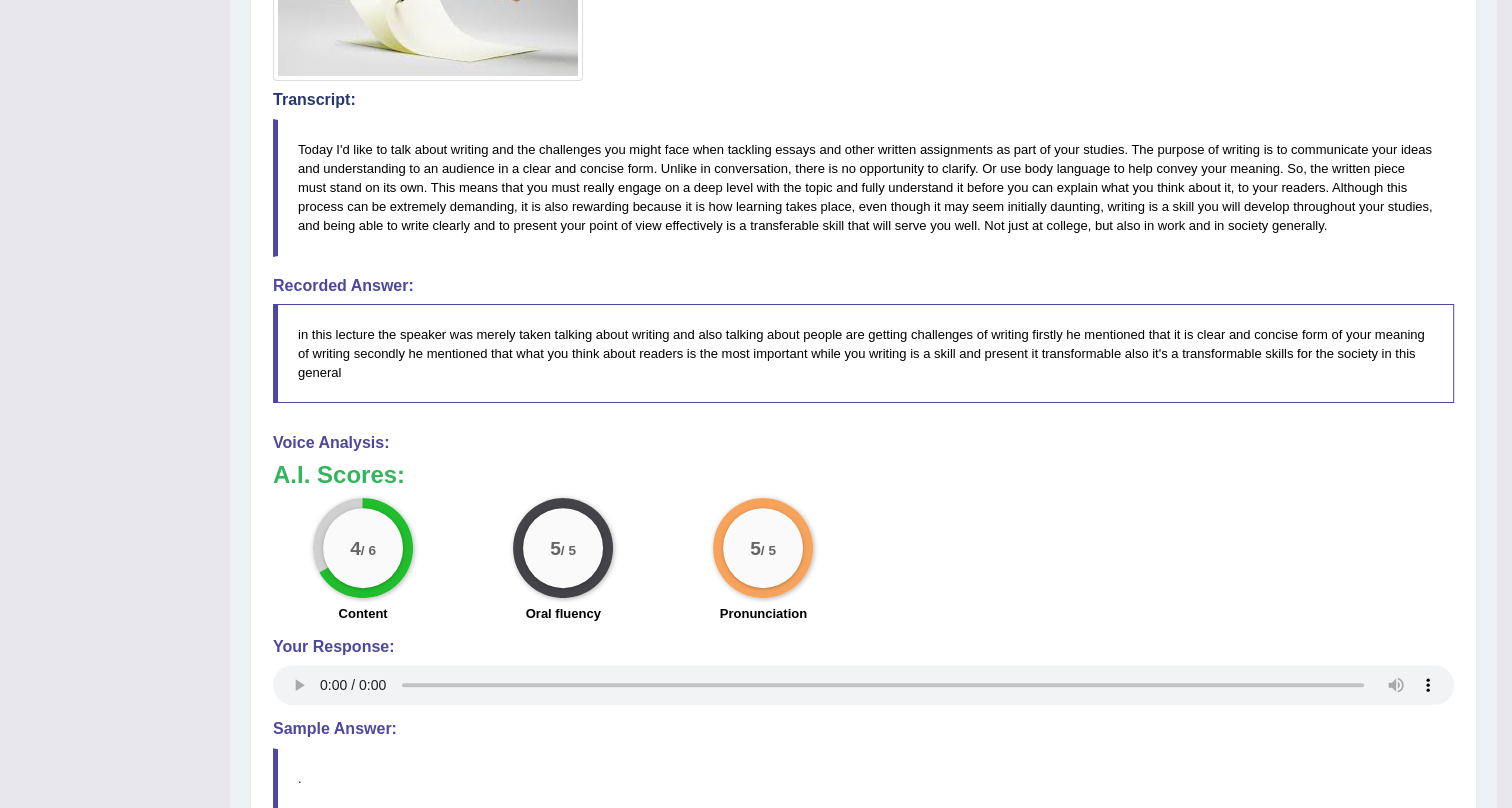 scroll, scrollTop: 545, scrollLeft: 0, axis: vertical 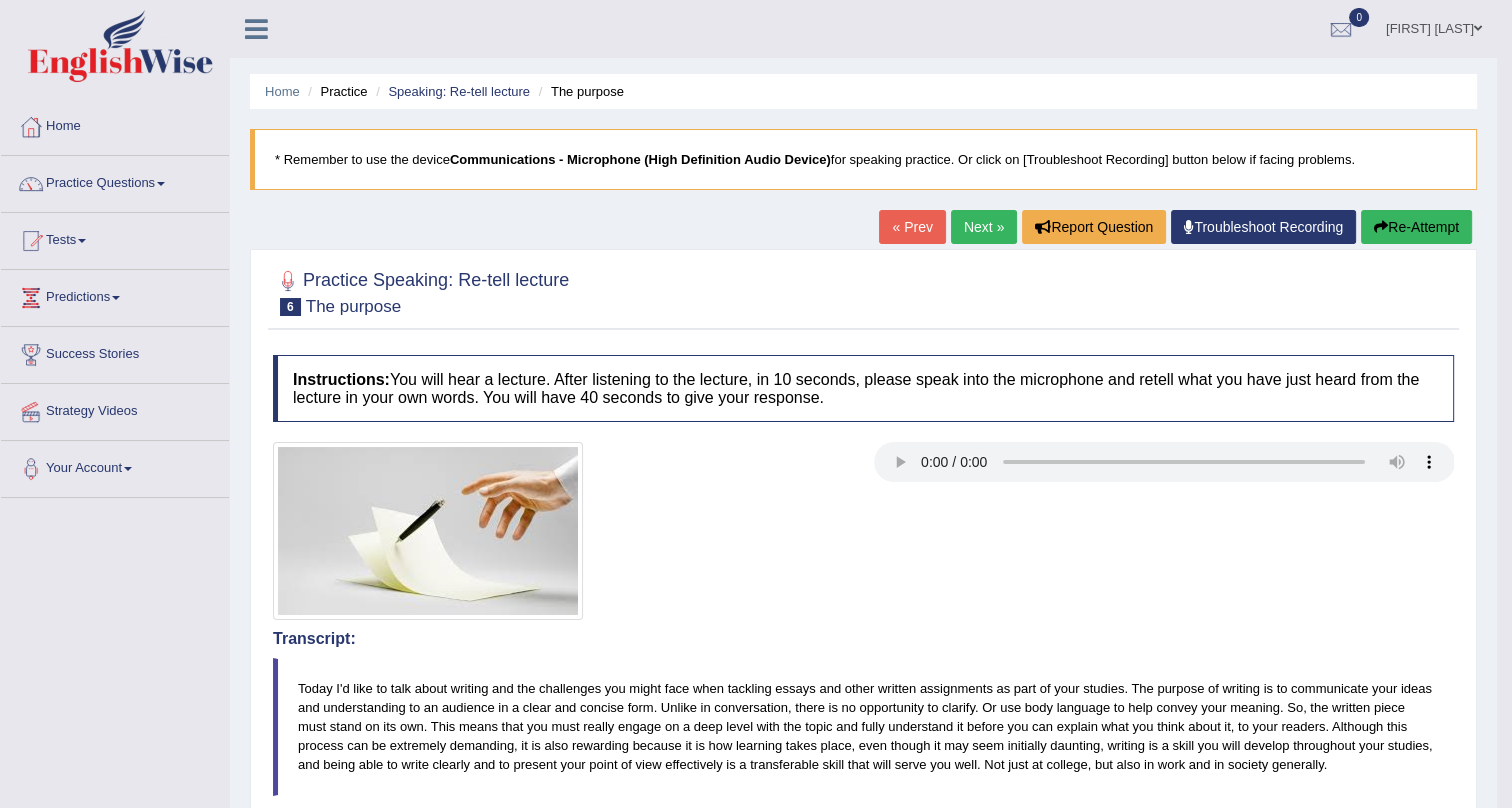 click on "Next »" at bounding box center (984, 227) 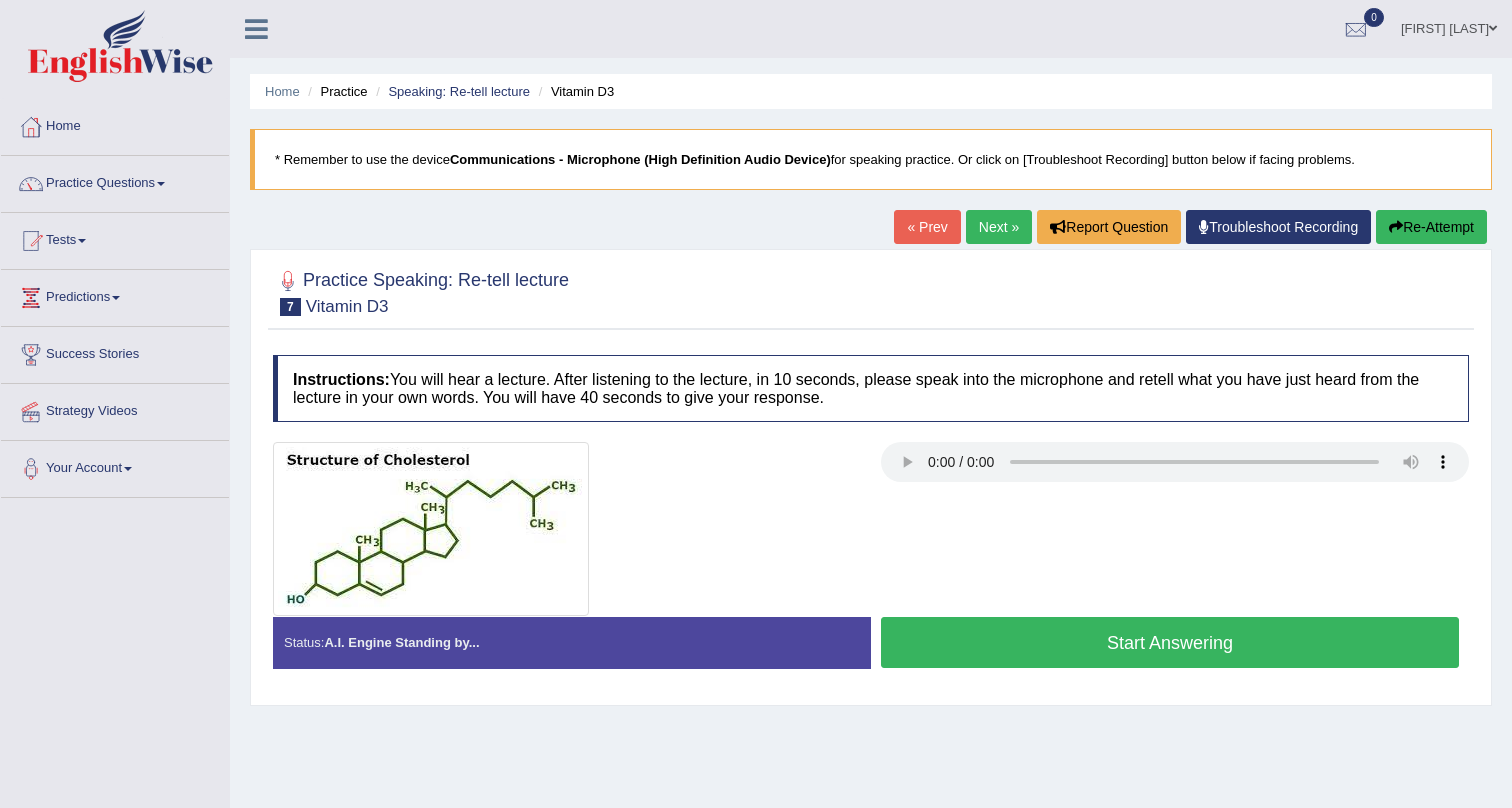 scroll, scrollTop: 0, scrollLeft: 0, axis: both 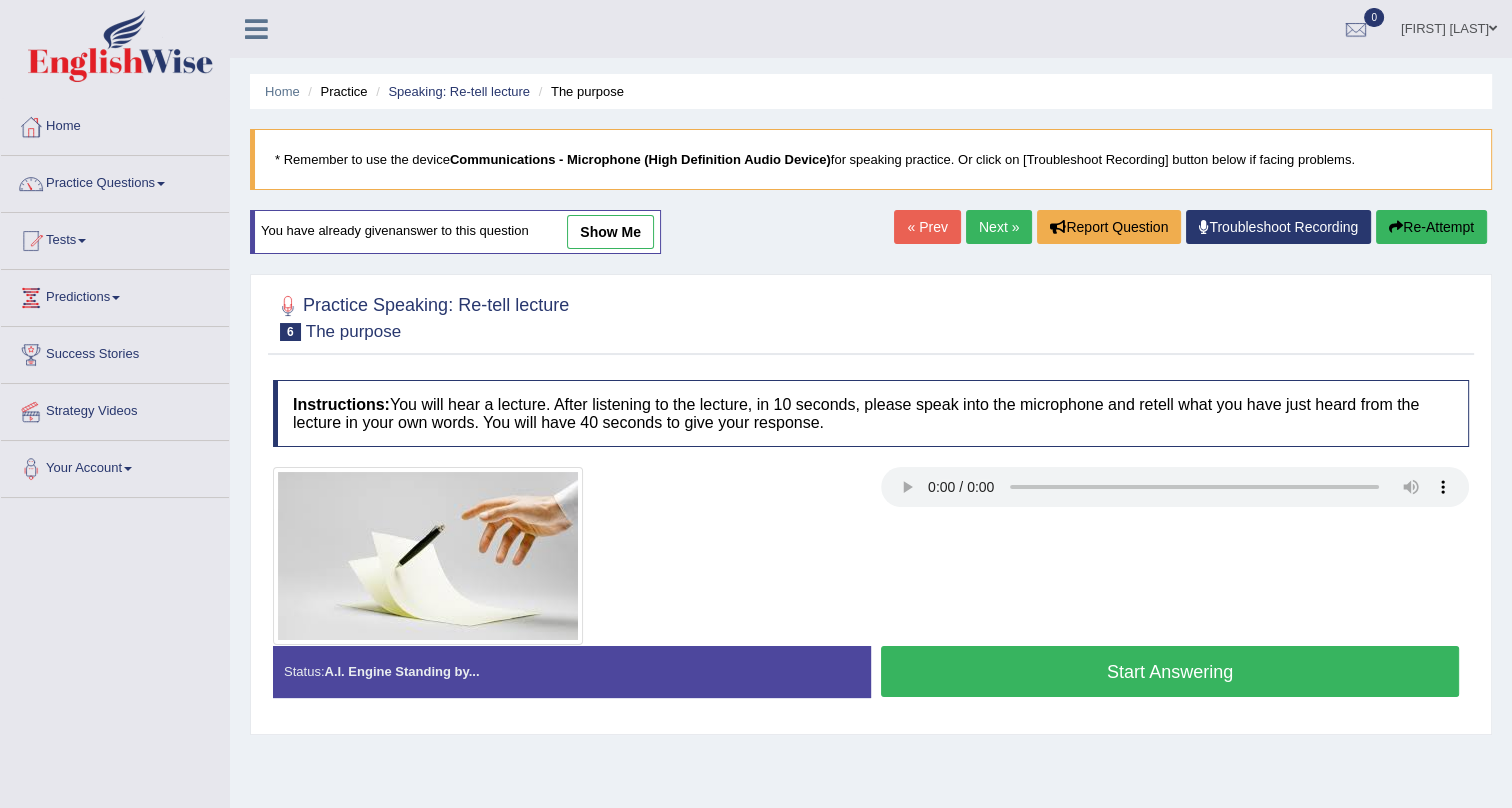 click on "Next »" at bounding box center (999, 227) 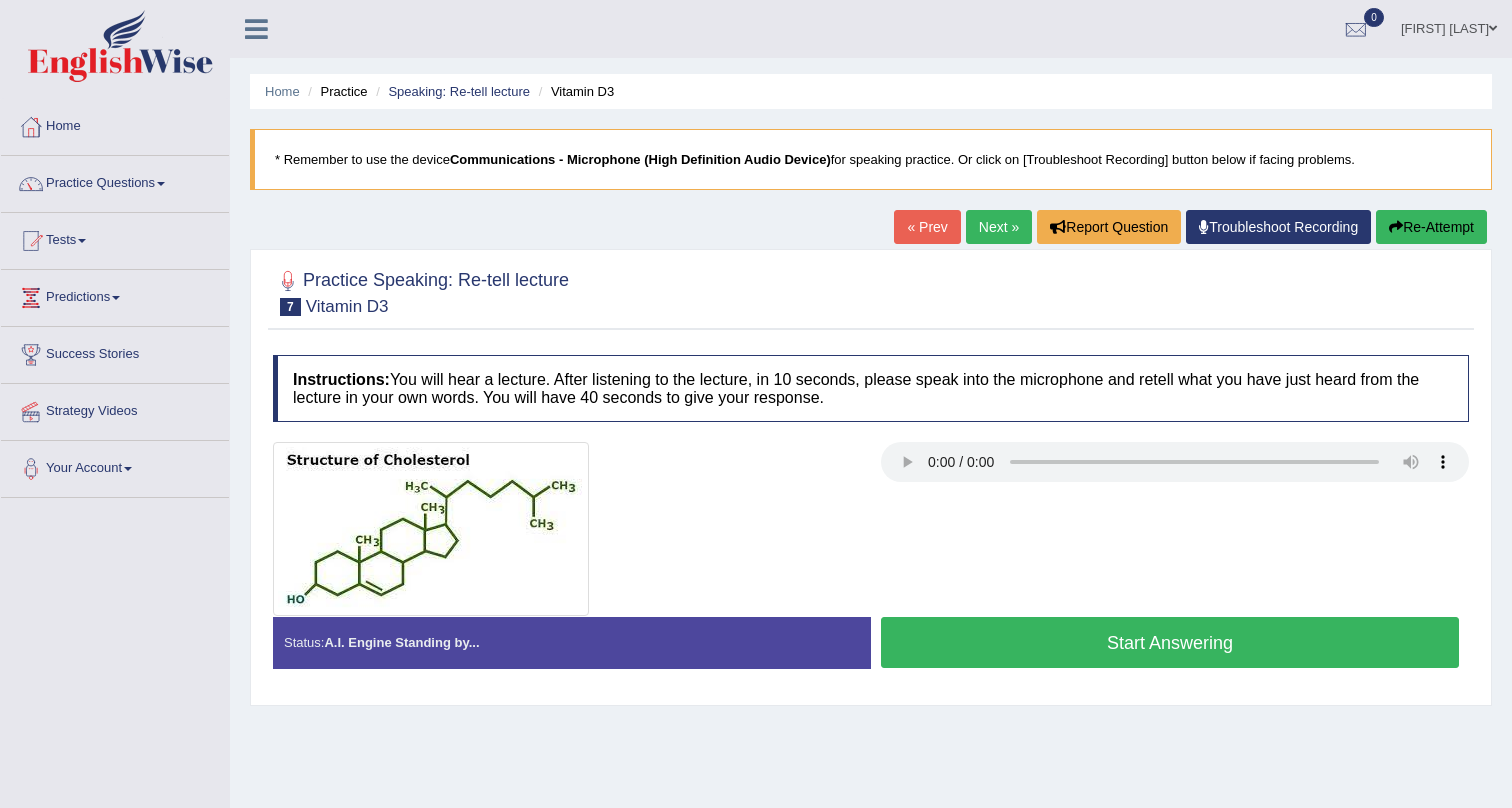 scroll, scrollTop: 0, scrollLeft: 0, axis: both 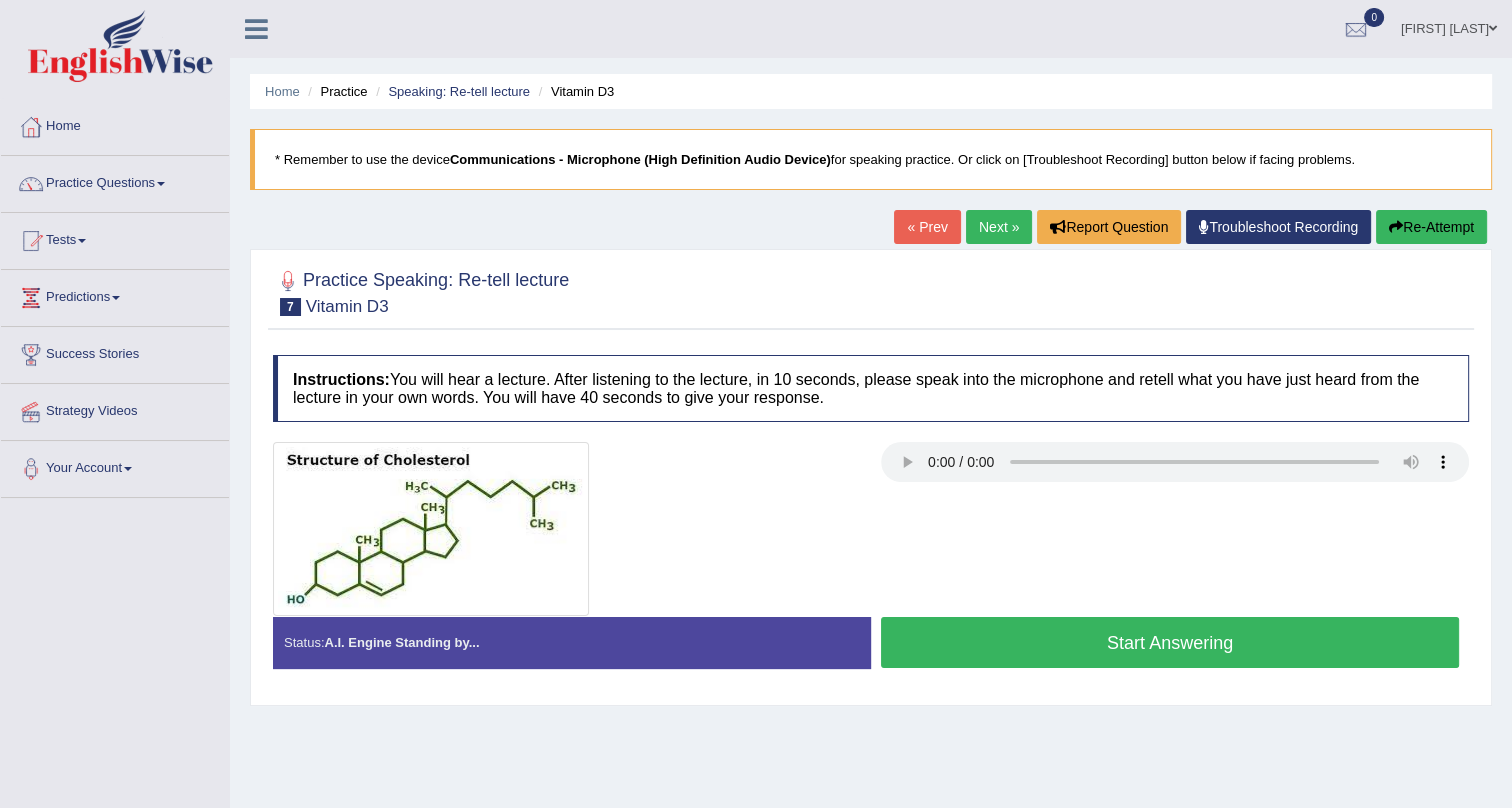 click on "Start Answering" at bounding box center (1170, 642) 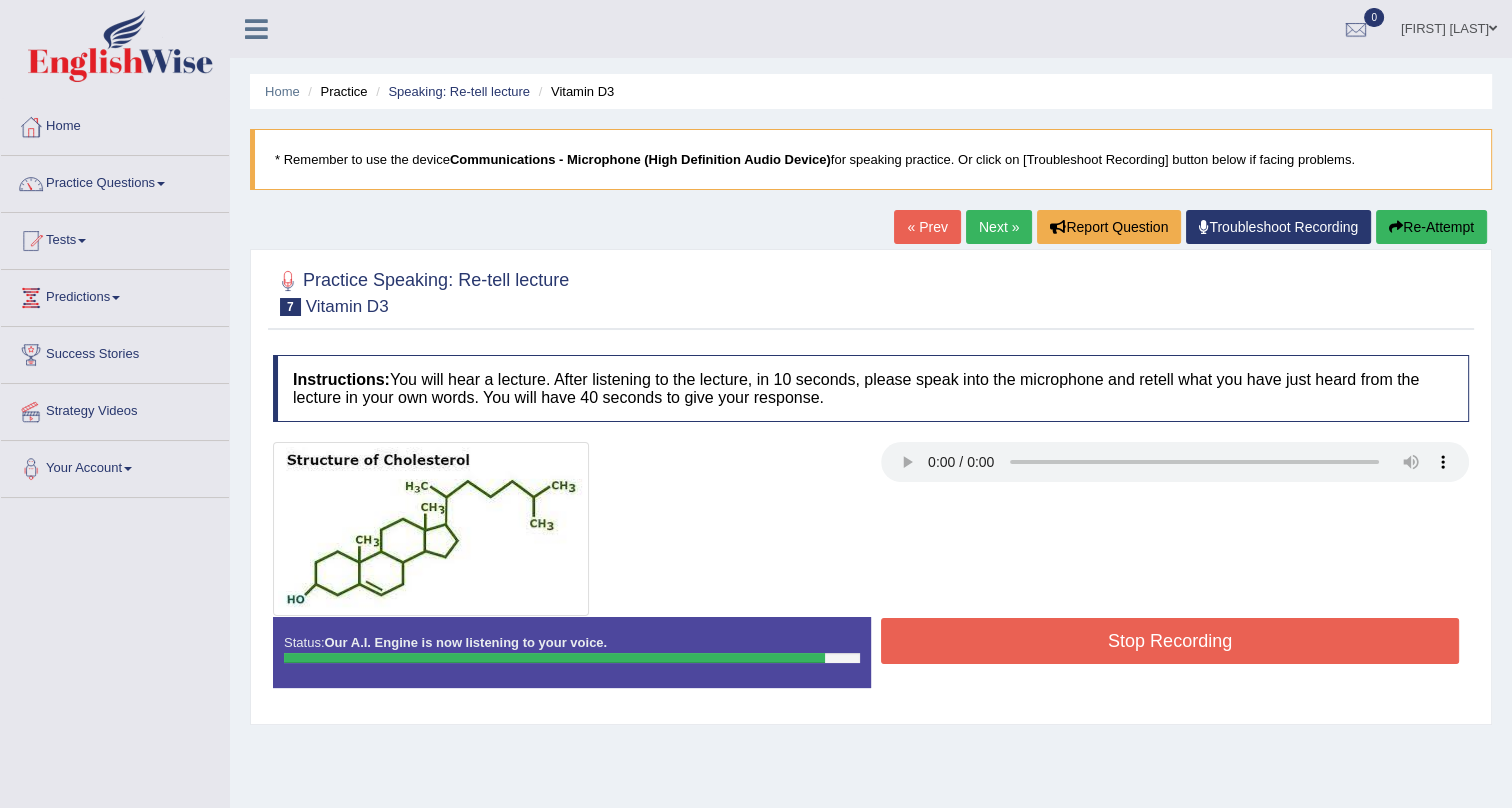 click on "Stop Recording" at bounding box center [1170, 641] 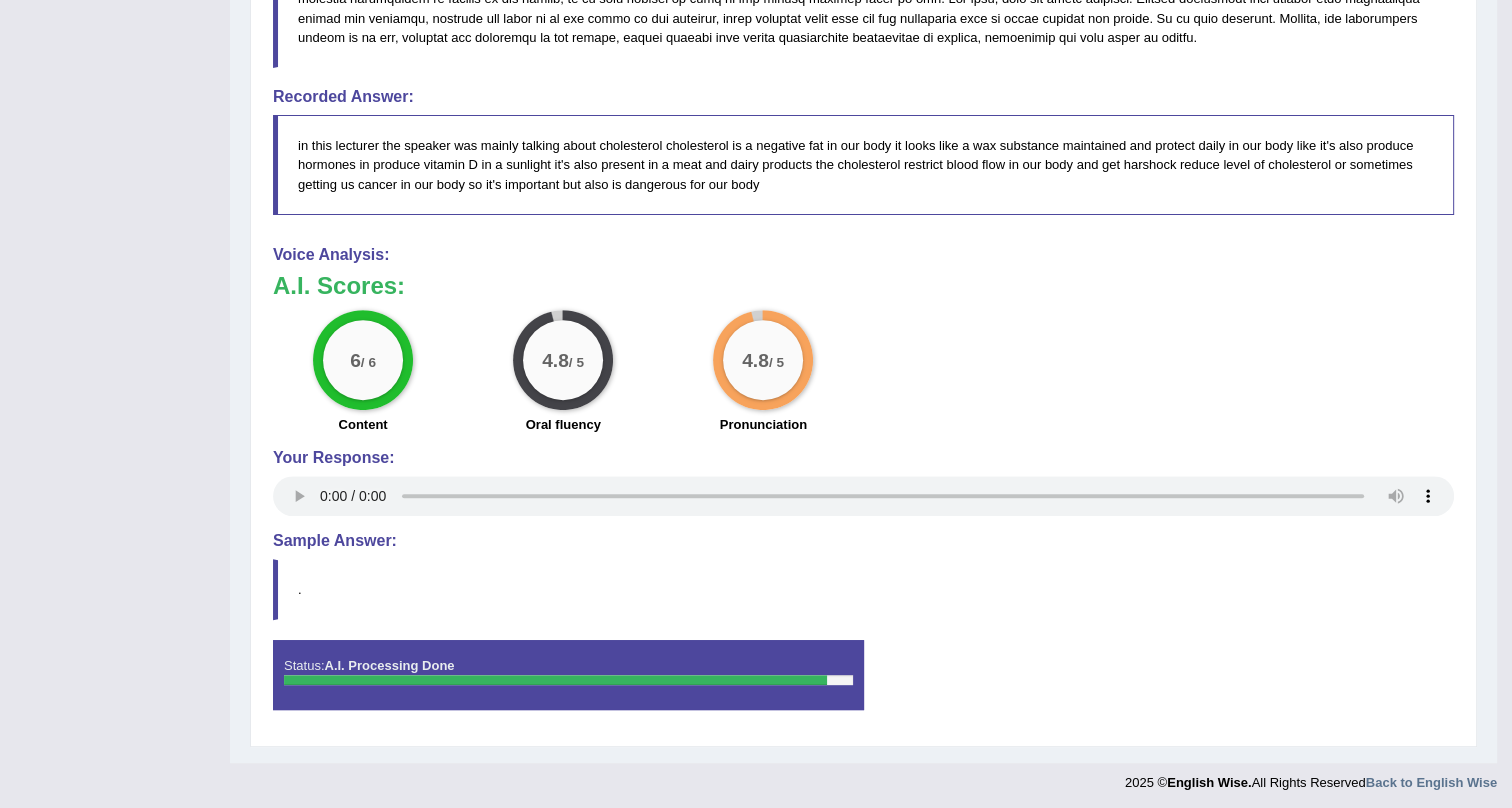 scroll, scrollTop: 765, scrollLeft: 0, axis: vertical 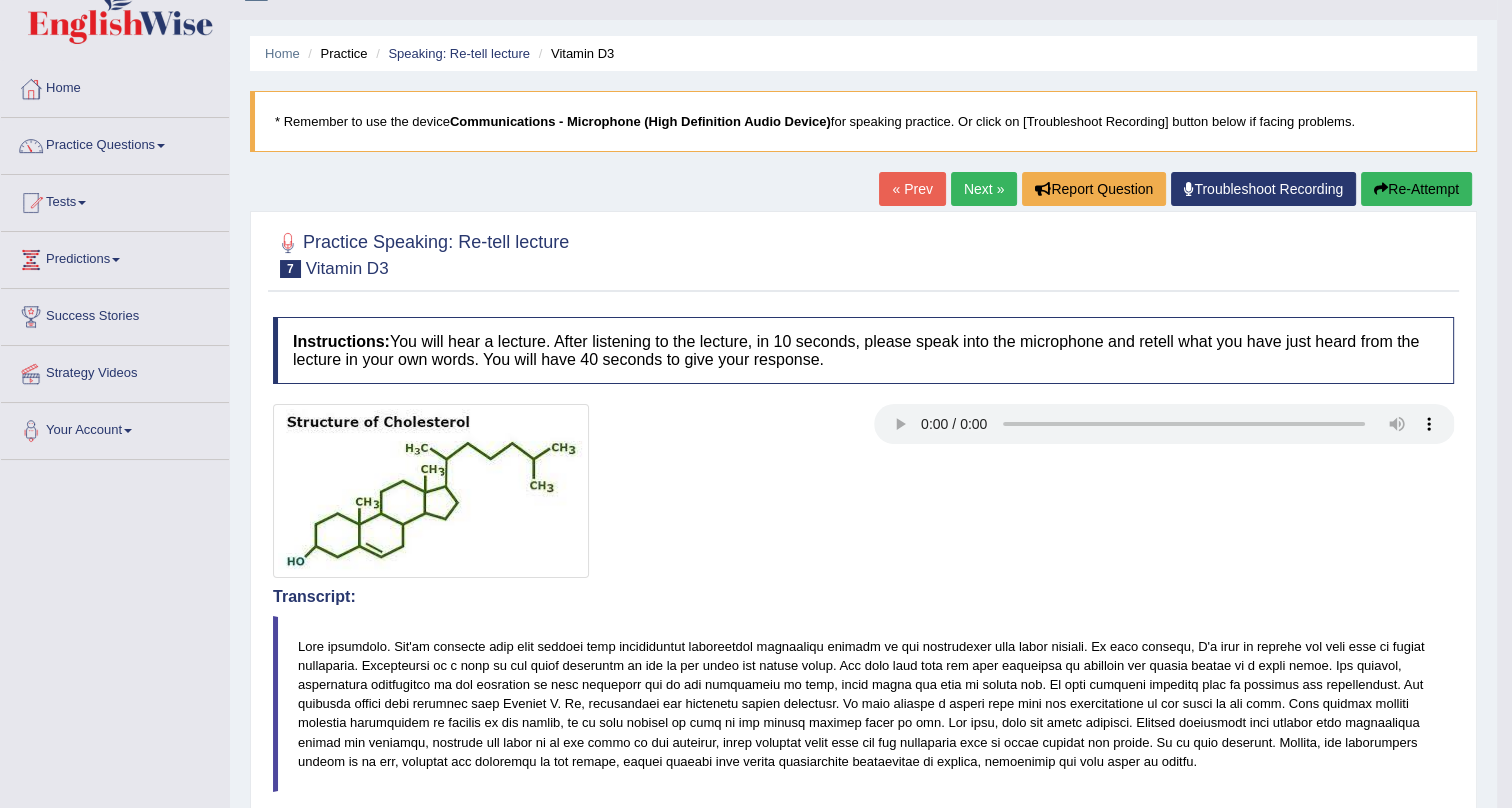 click on "Next »" at bounding box center (984, 189) 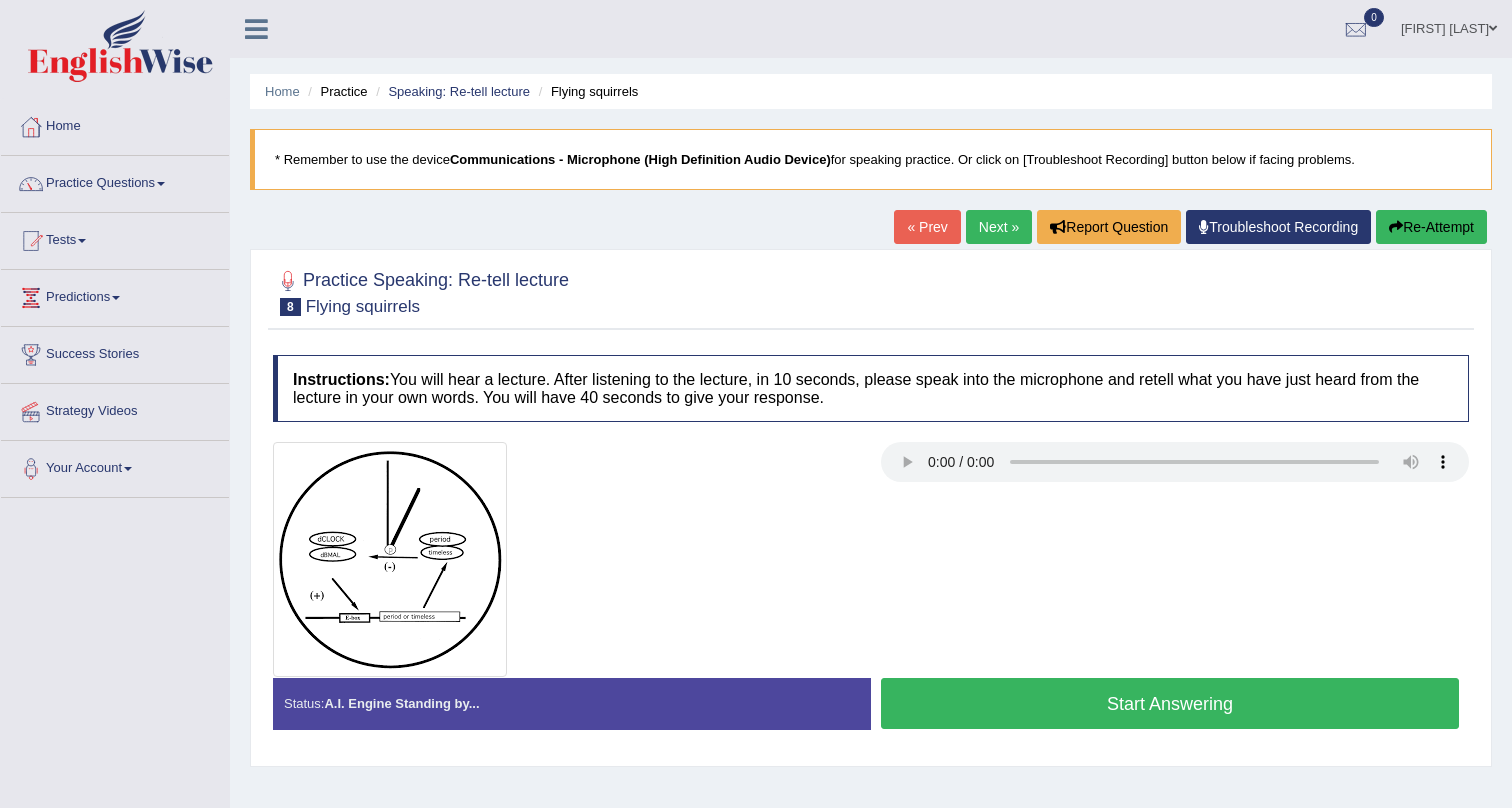 scroll, scrollTop: 0, scrollLeft: 0, axis: both 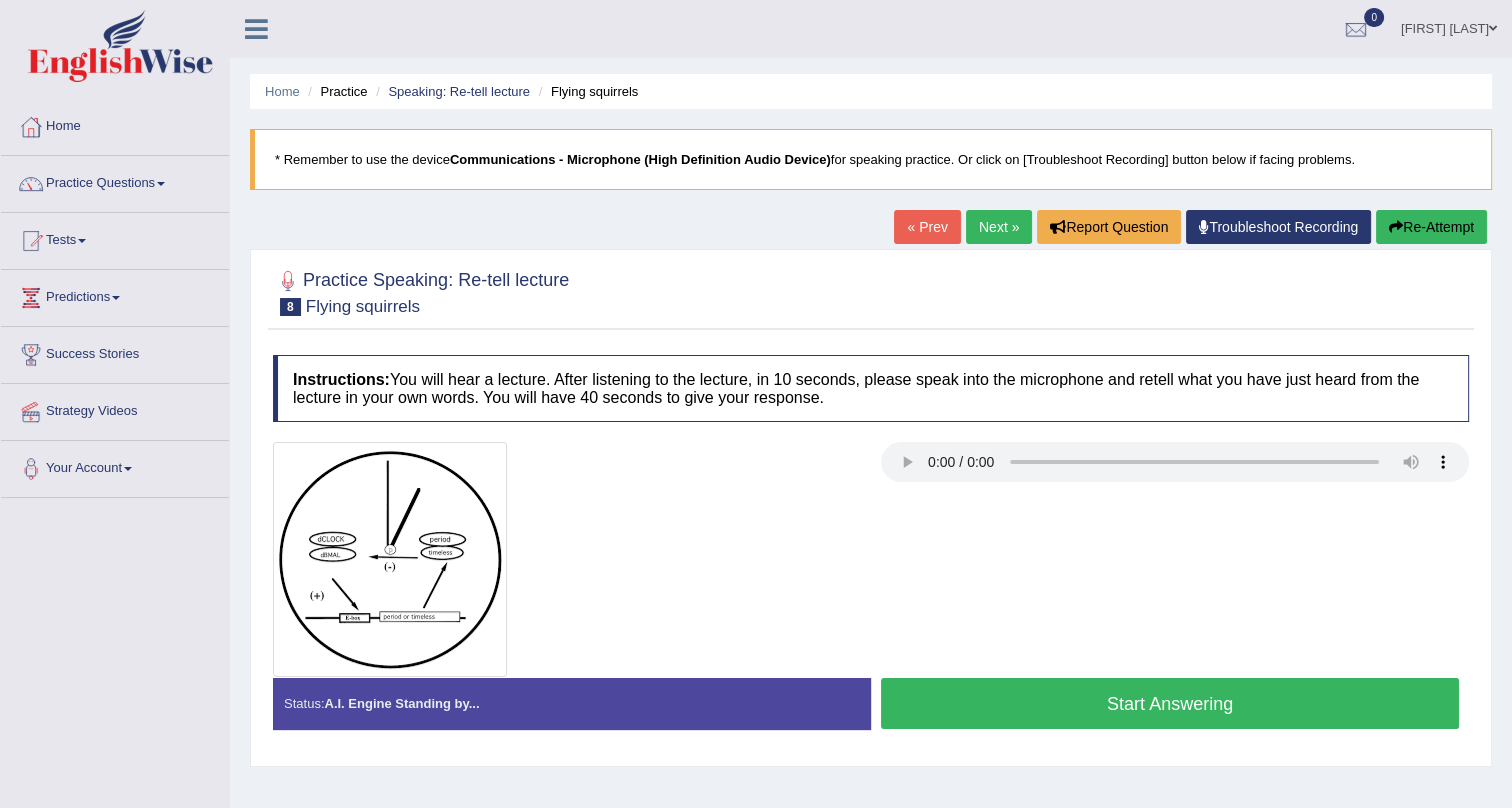 type 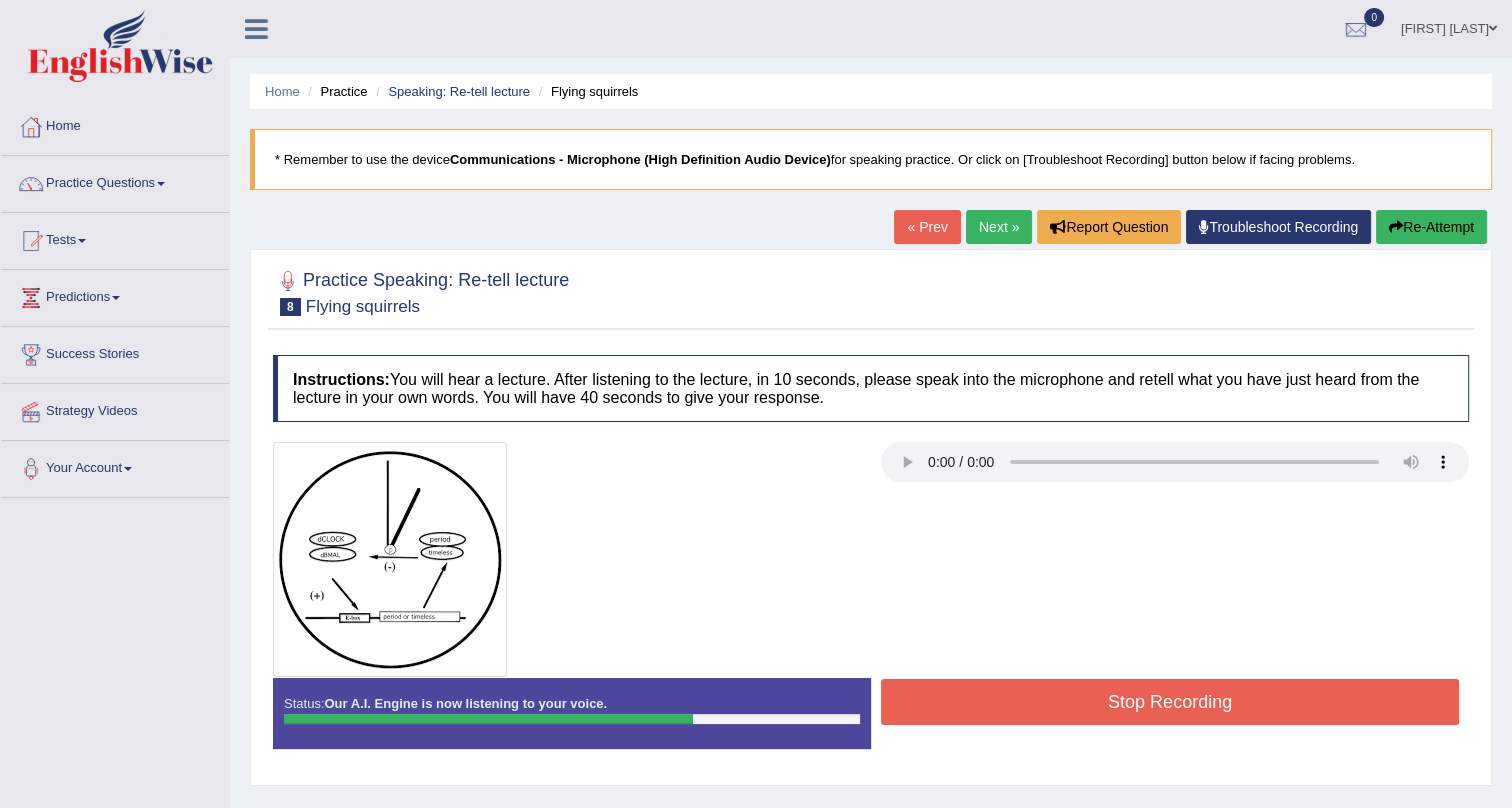 click on "Stop Recording" at bounding box center [1170, 702] 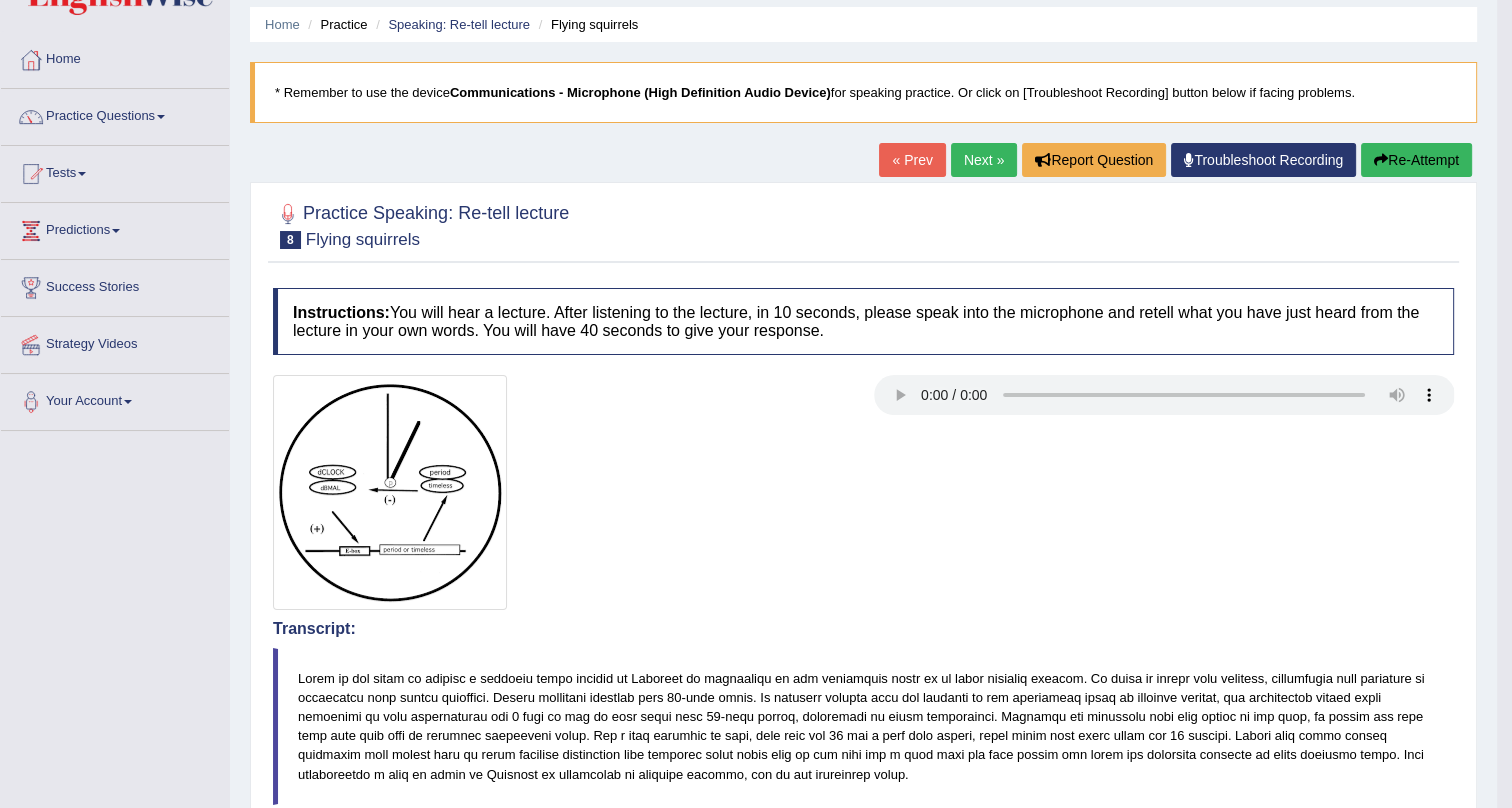 scroll, scrollTop: 0, scrollLeft: 0, axis: both 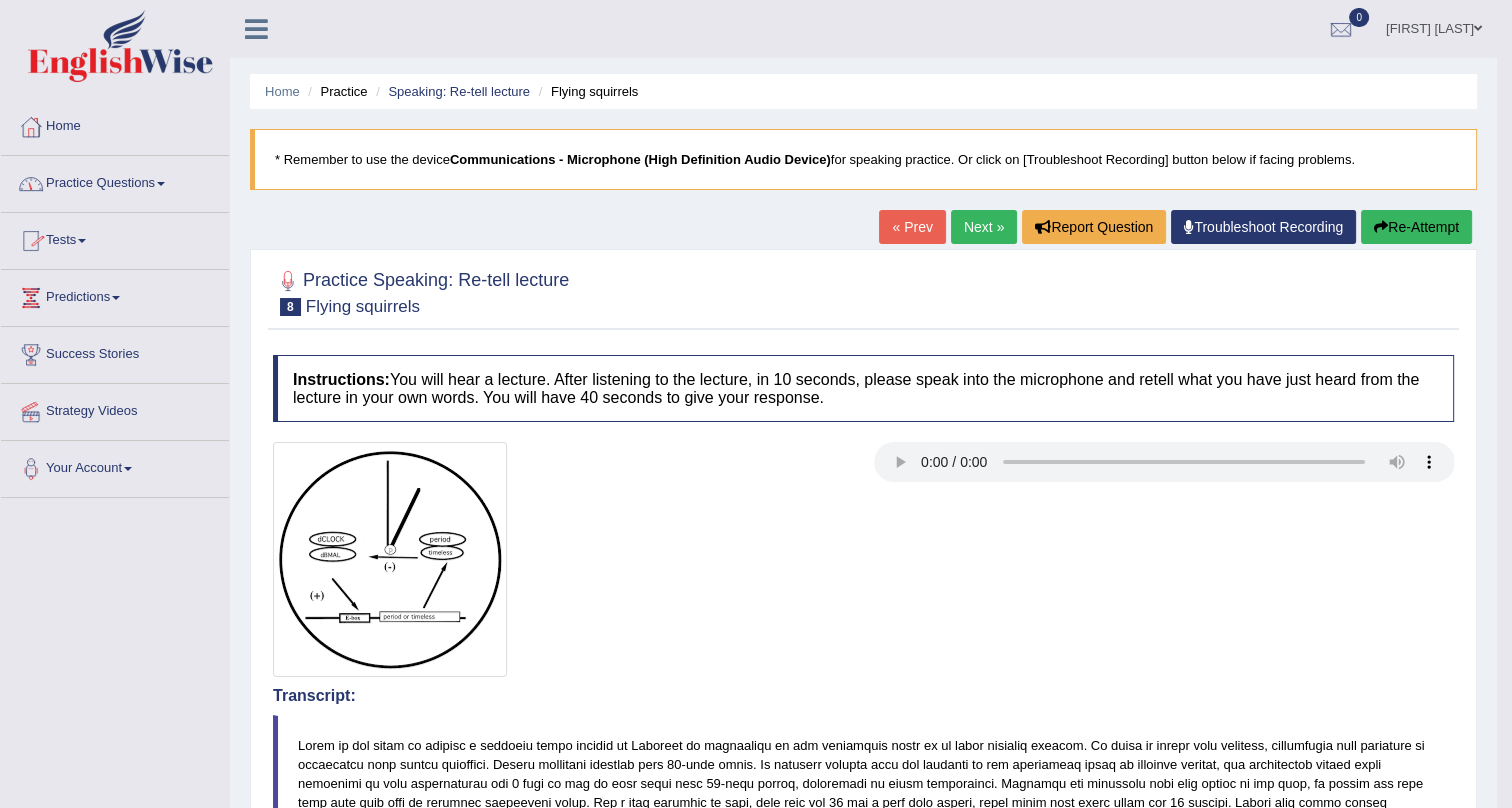 click on "Practice Questions" at bounding box center (115, 181) 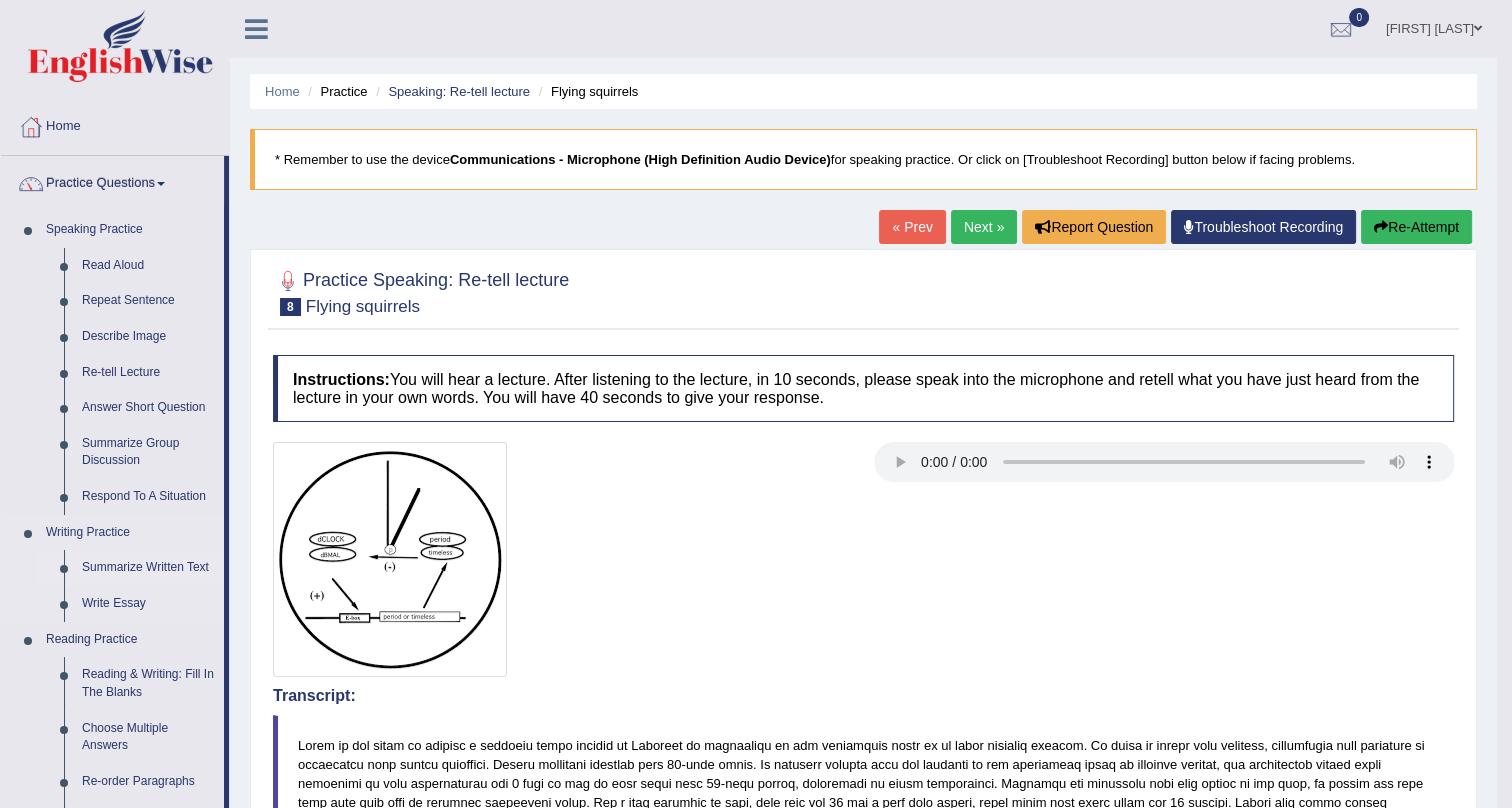 click on "Summarize Written Text" at bounding box center (148, 568) 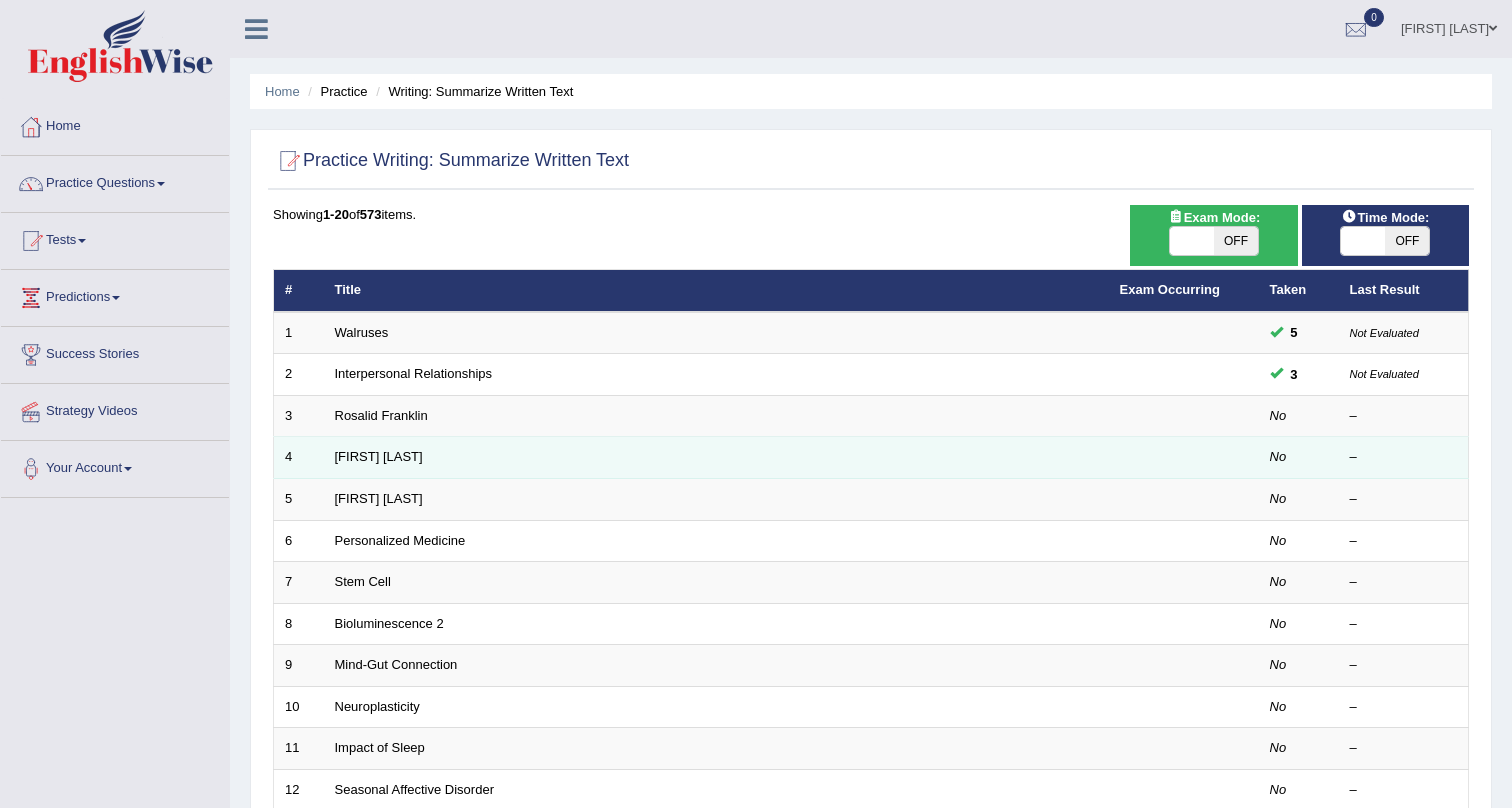 scroll, scrollTop: 0, scrollLeft: 0, axis: both 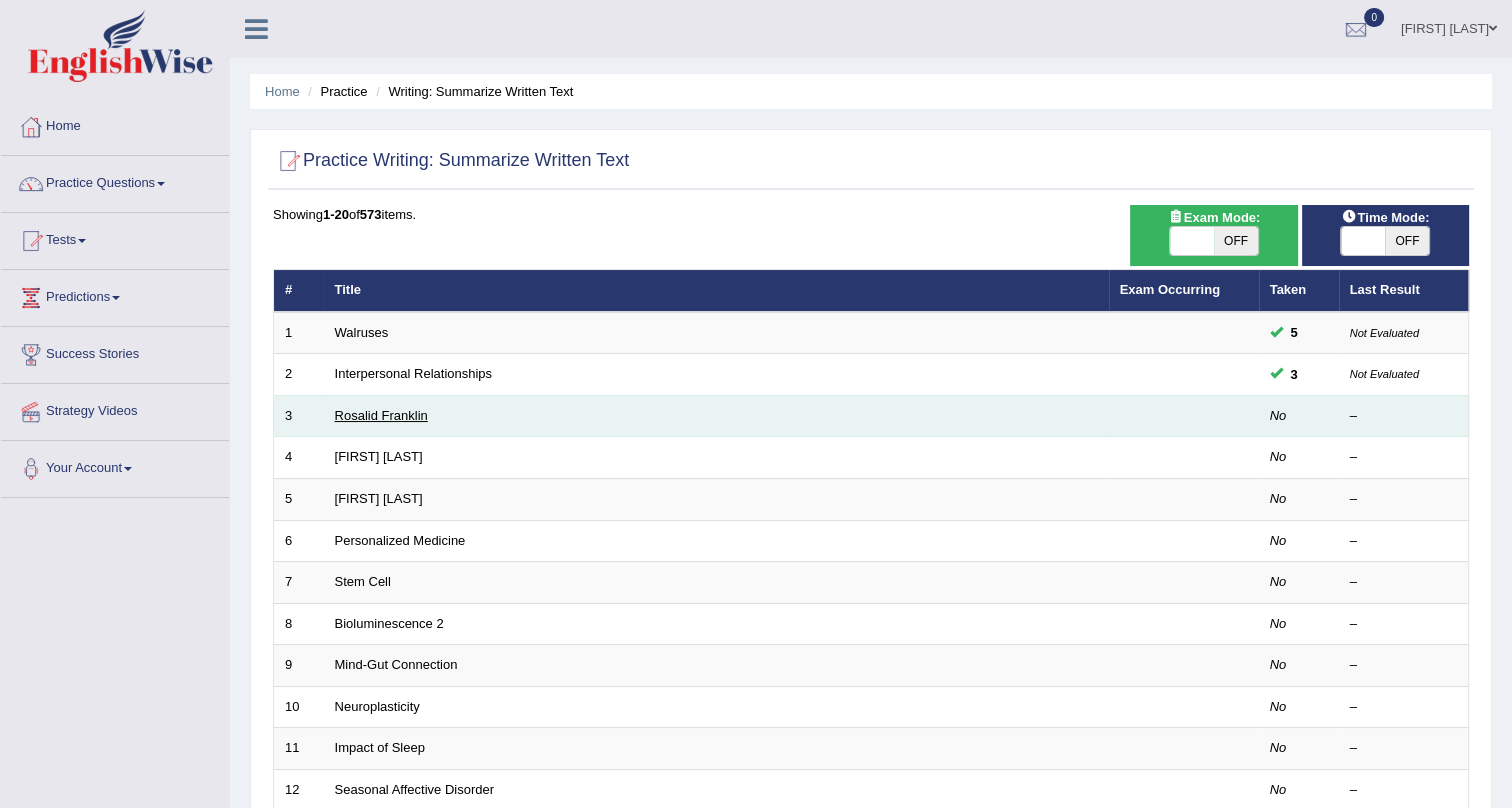click on "Rosalid Franklin" at bounding box center [381, 415] 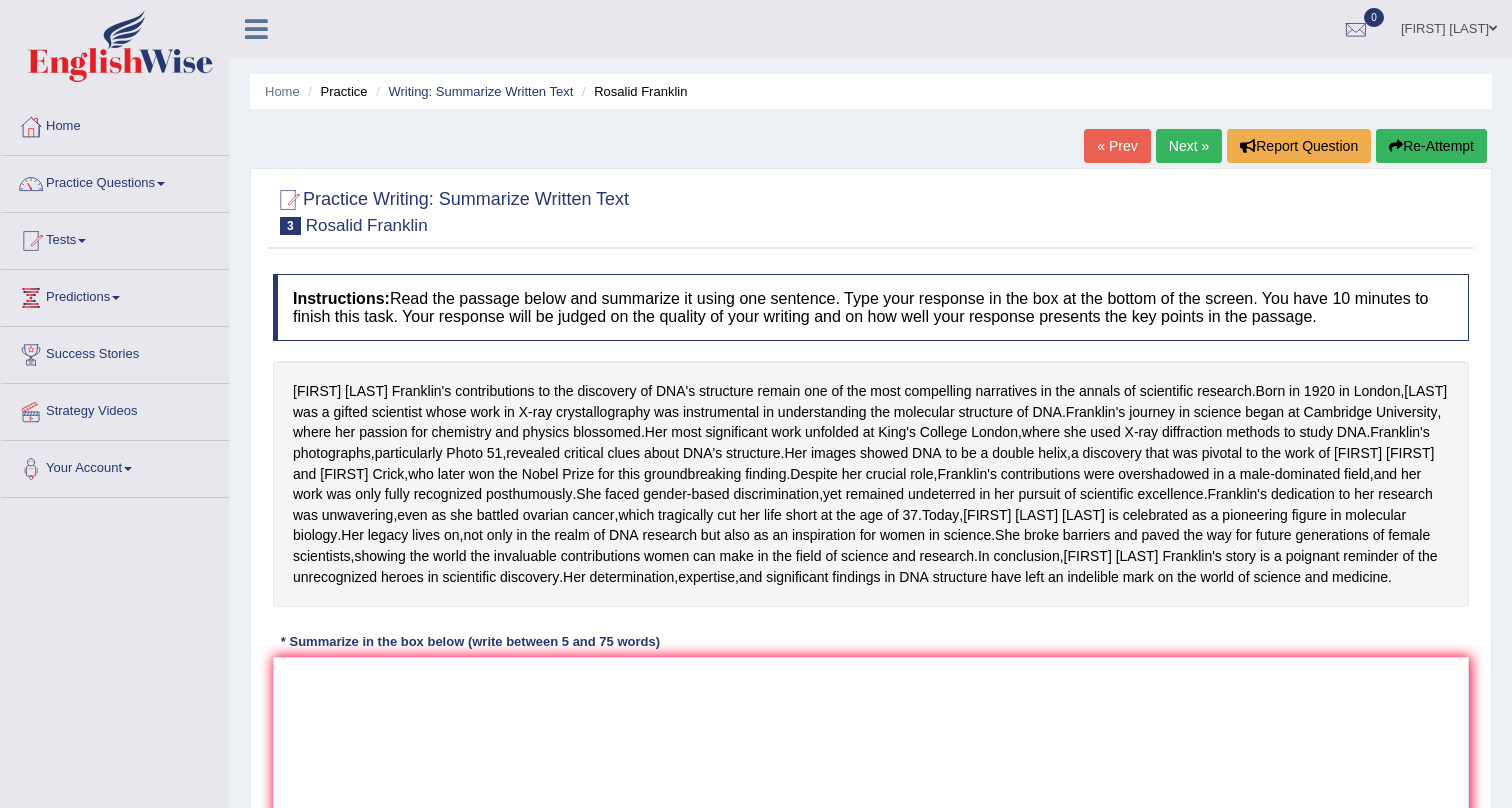 scroll, scrollTop: 0, scrollLeft: 0, axis: both 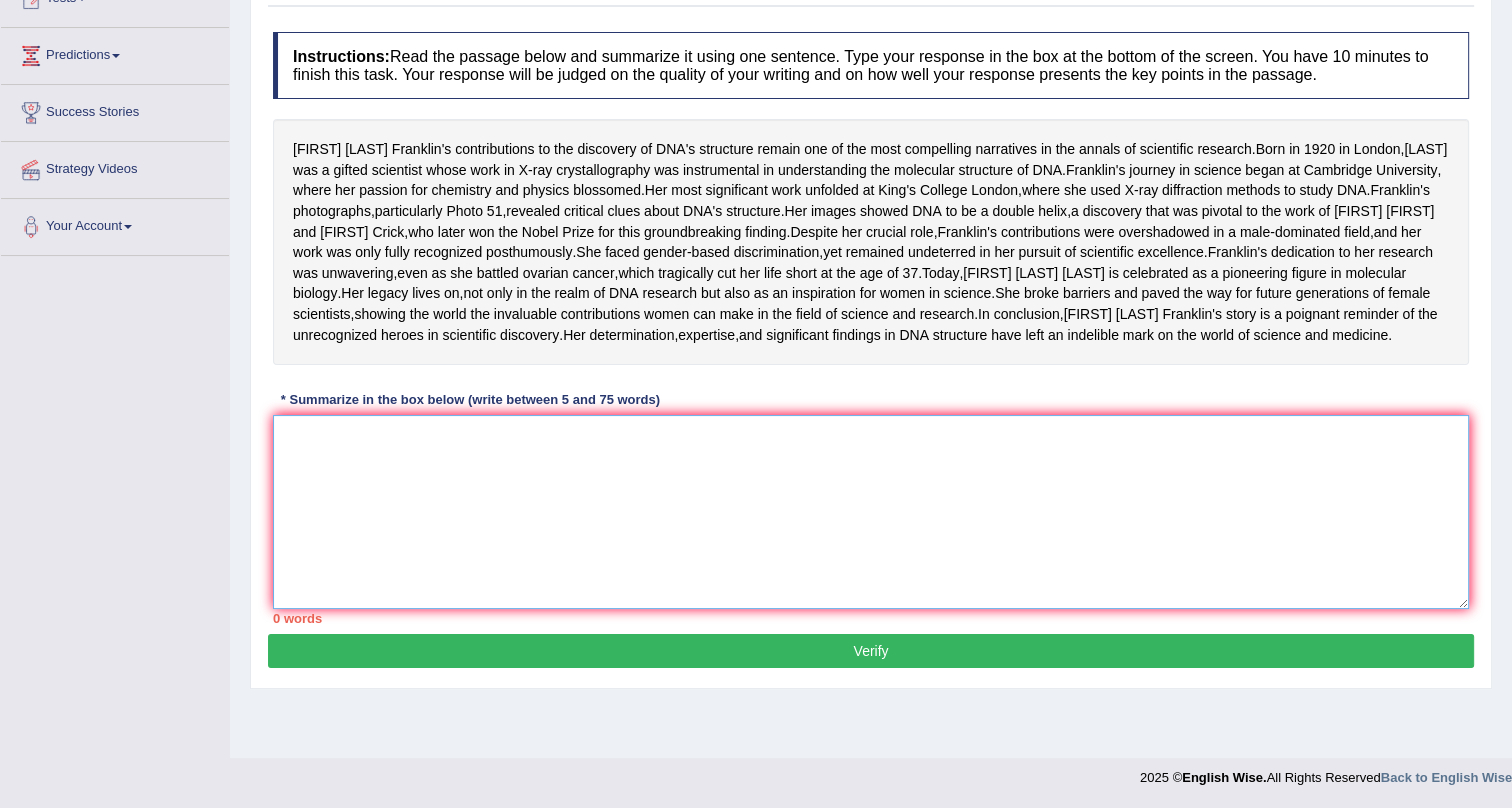click at bounding box center (871, 512) 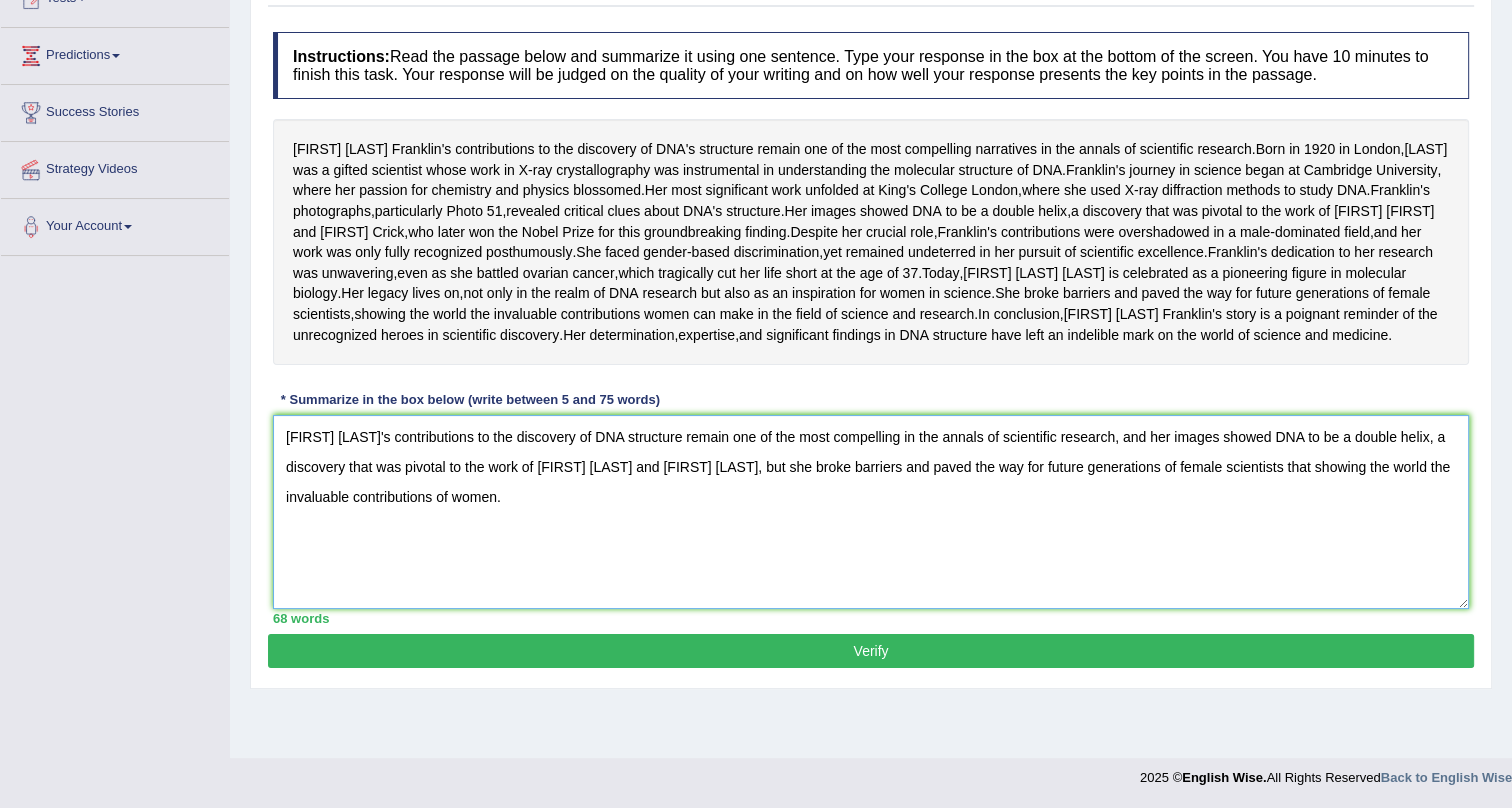 type on "Rosalind Franklin's contributions to the discovery of DNA structure remain one of the most compelling in the annals of scientific research, and her images showed DNA to be a double helix, a discovery that was pivotal to the work of James Watson and Framcis Crick, but she broke barriers and paved the way for future generations of female scientists that showing the world the invaluable contributions of women." 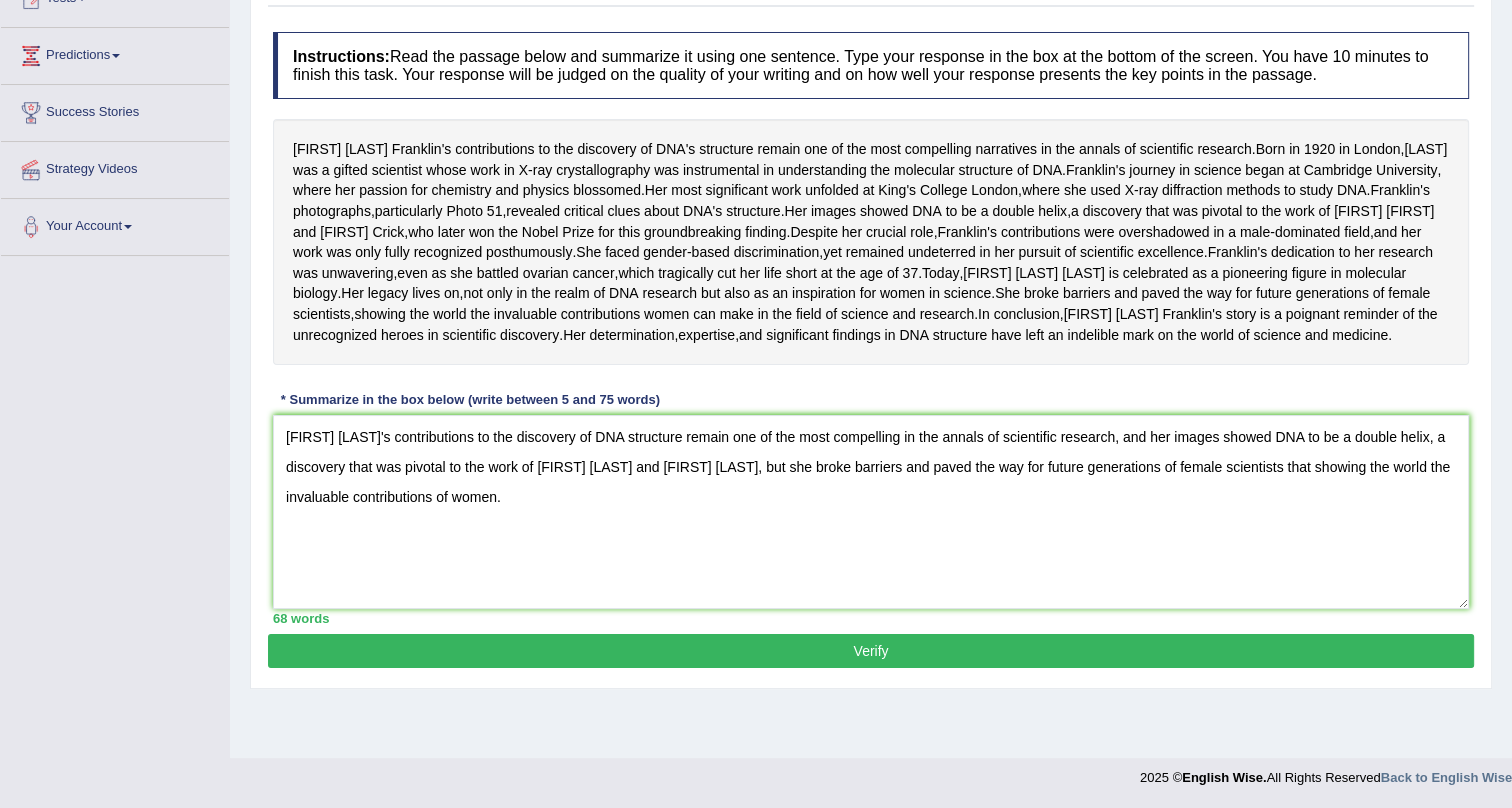 click on "Verify" at bounding box center [871, 651] 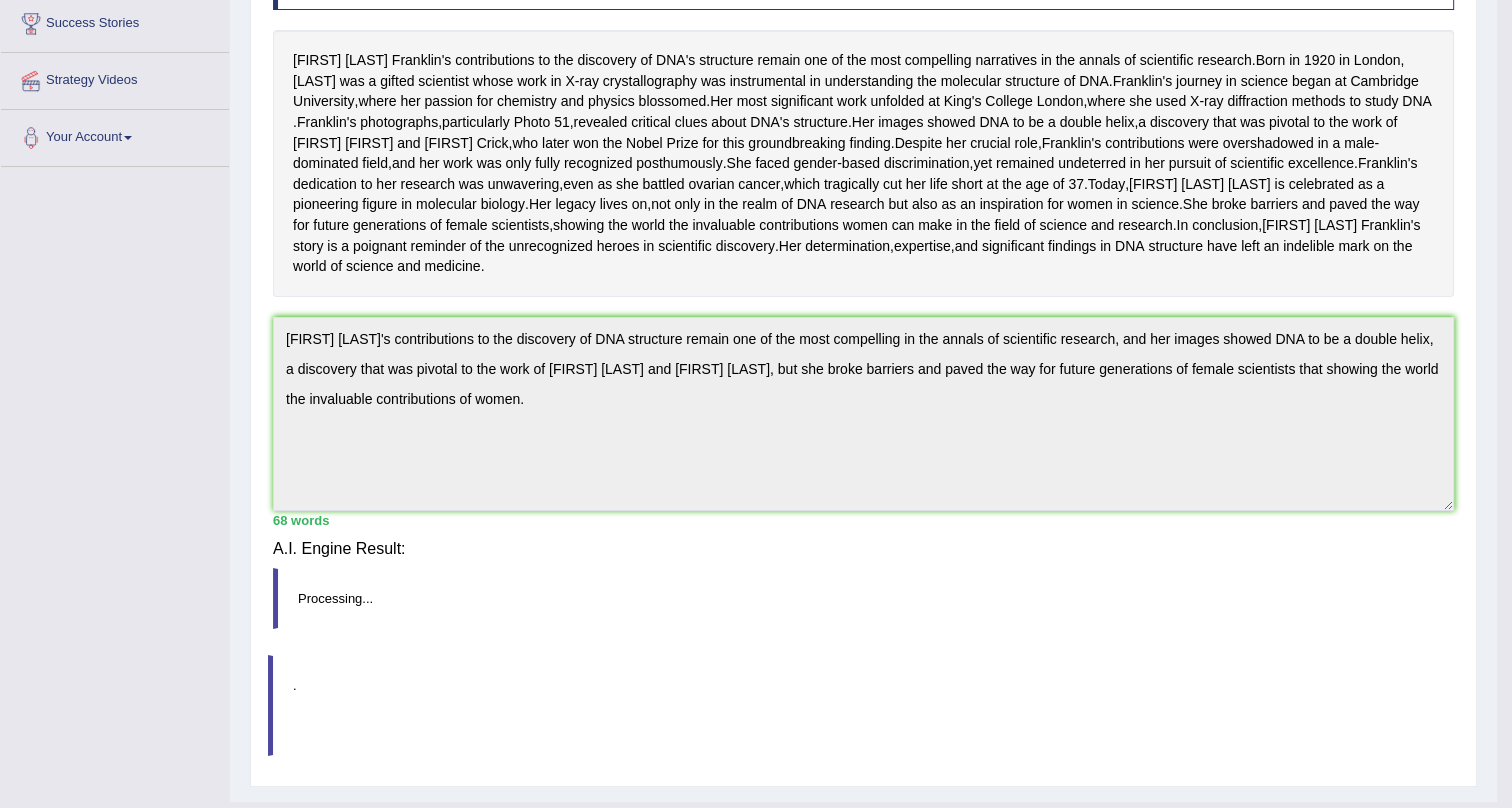 scroll, scrollTop: 320, scrollLeft: 0, axis: vertical 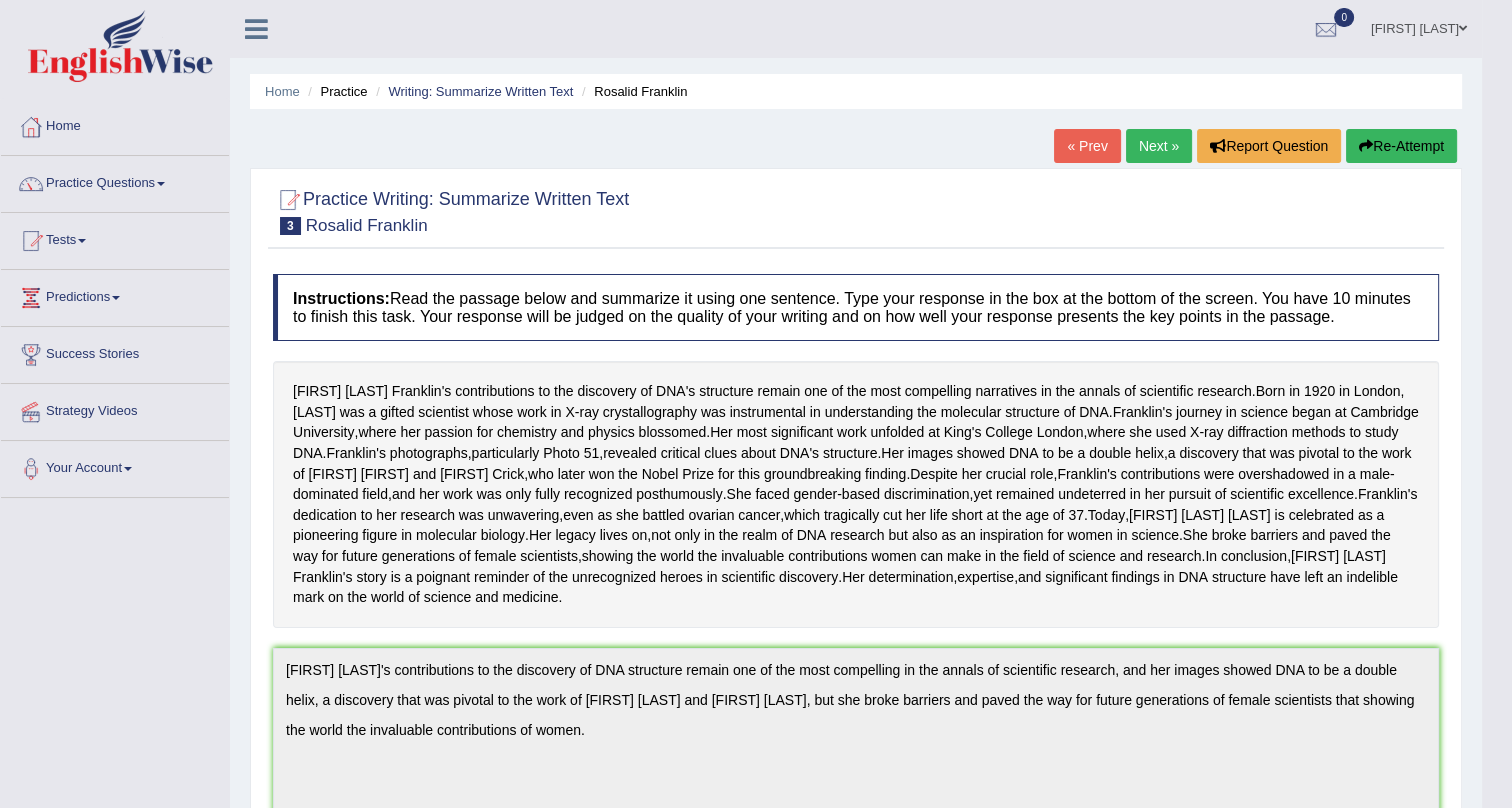 click on "Re-Attempt" at bounding box center (1401, 146) 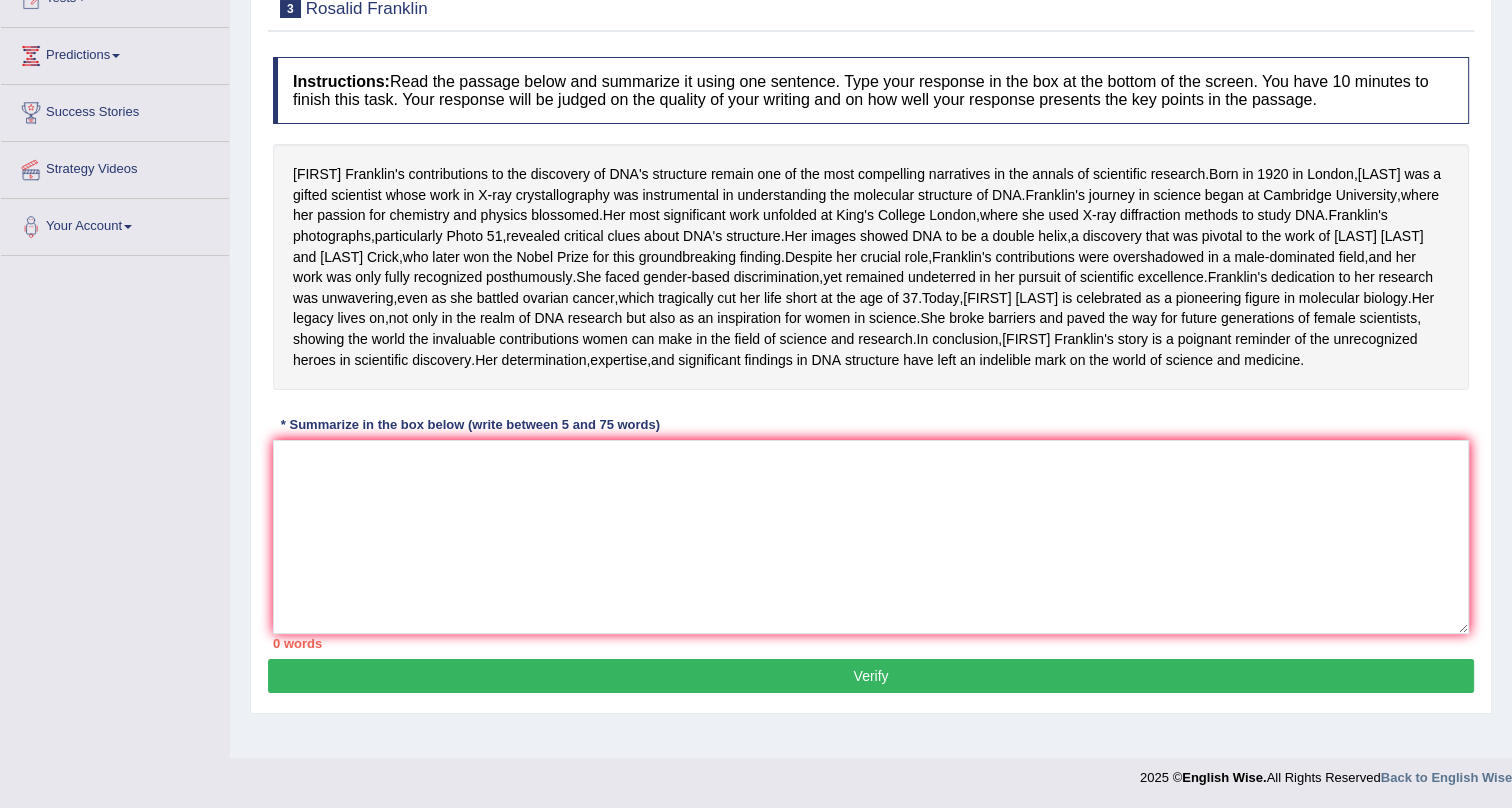 scroll, scrollTop: 356, scrollLeft: 0, axis: vertical 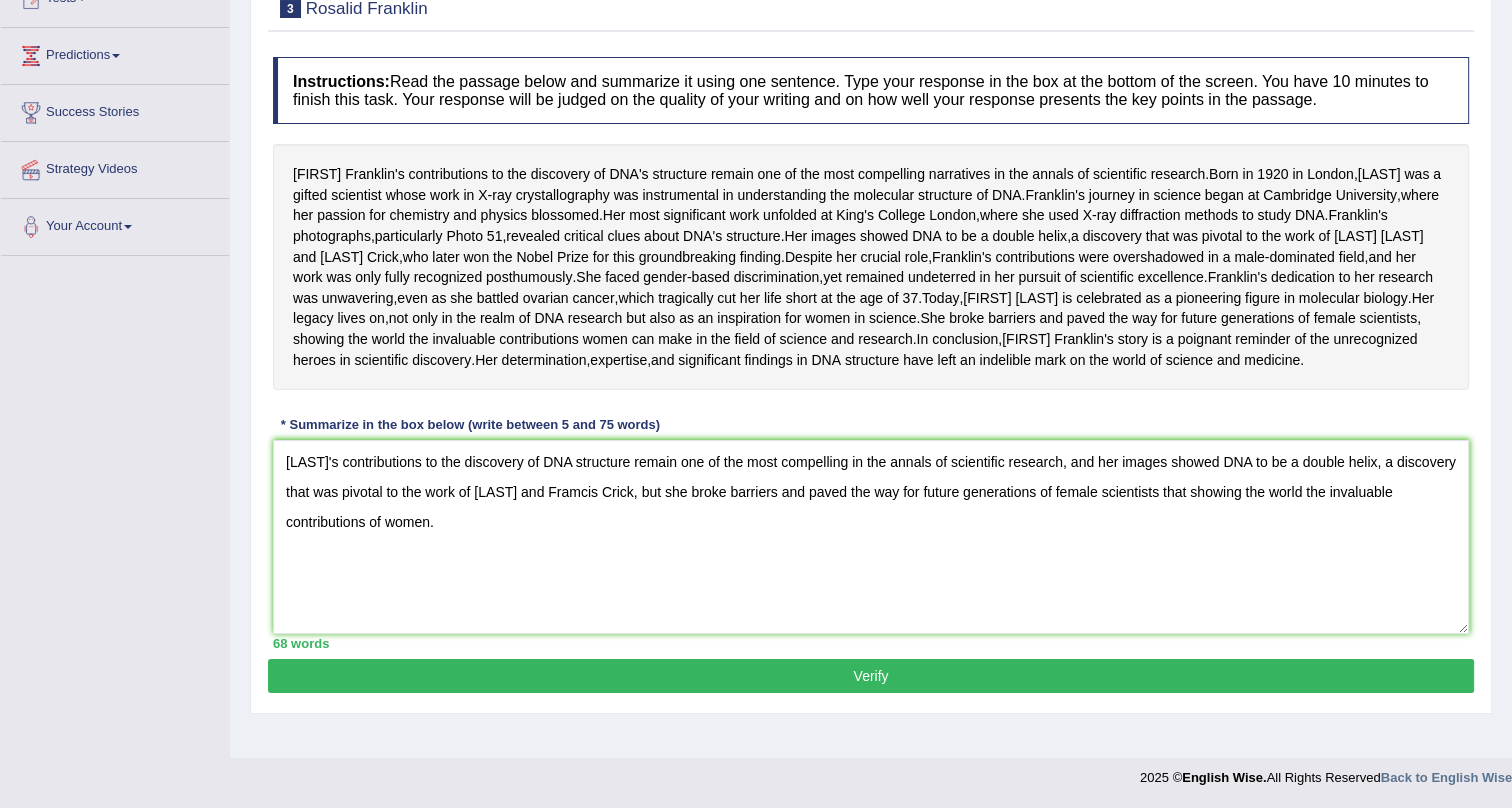 click on "[FIRST] [LAST]'s contributions to the discovery of DNA structure remain one of the most compelling in the annals of scientific research, and her images showed DNA to be a double helix, a discovery that was pivotal to the work of [FIRST] [LAST] and [FIRST] [LAST], but she broke barriers and paved the way for future generations of female scientists that showing the world the invaluable contributions of women." at bounding box center [871, 537] 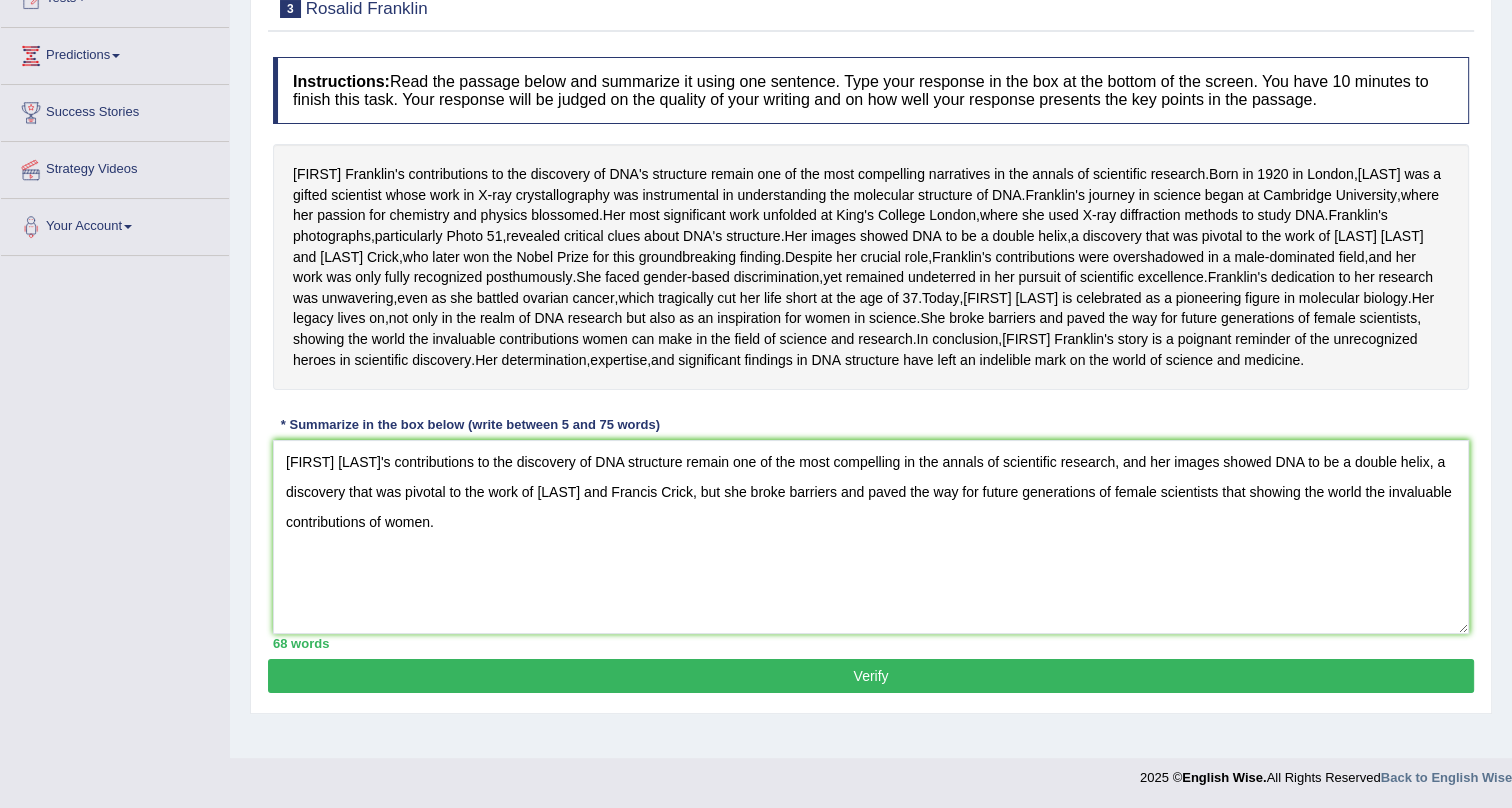 type on "Rosalind Franklin's contributions to the discovery of DNA structure remain one of the most compelling in the annals of scientific research, and her images showed DNA to be a double helix, a discovery that was pivotal to the work of James Watson and Francis Crick, but she broke barriers and paved the way for future generations of female scientists that showing the world the invaluable contributions of women." 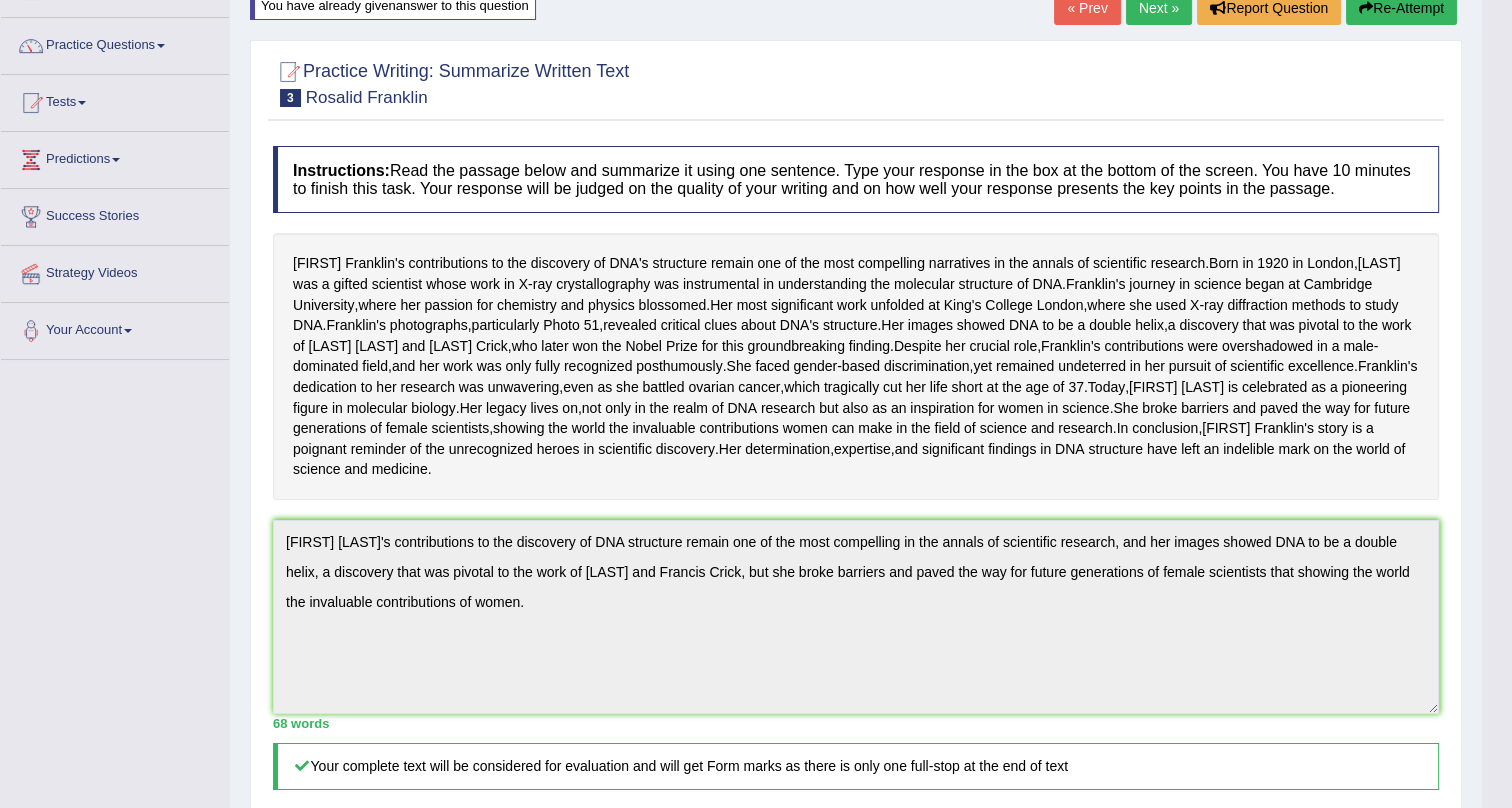 scroll, scrollTop: 0, scrollLeft: 0, axis: both 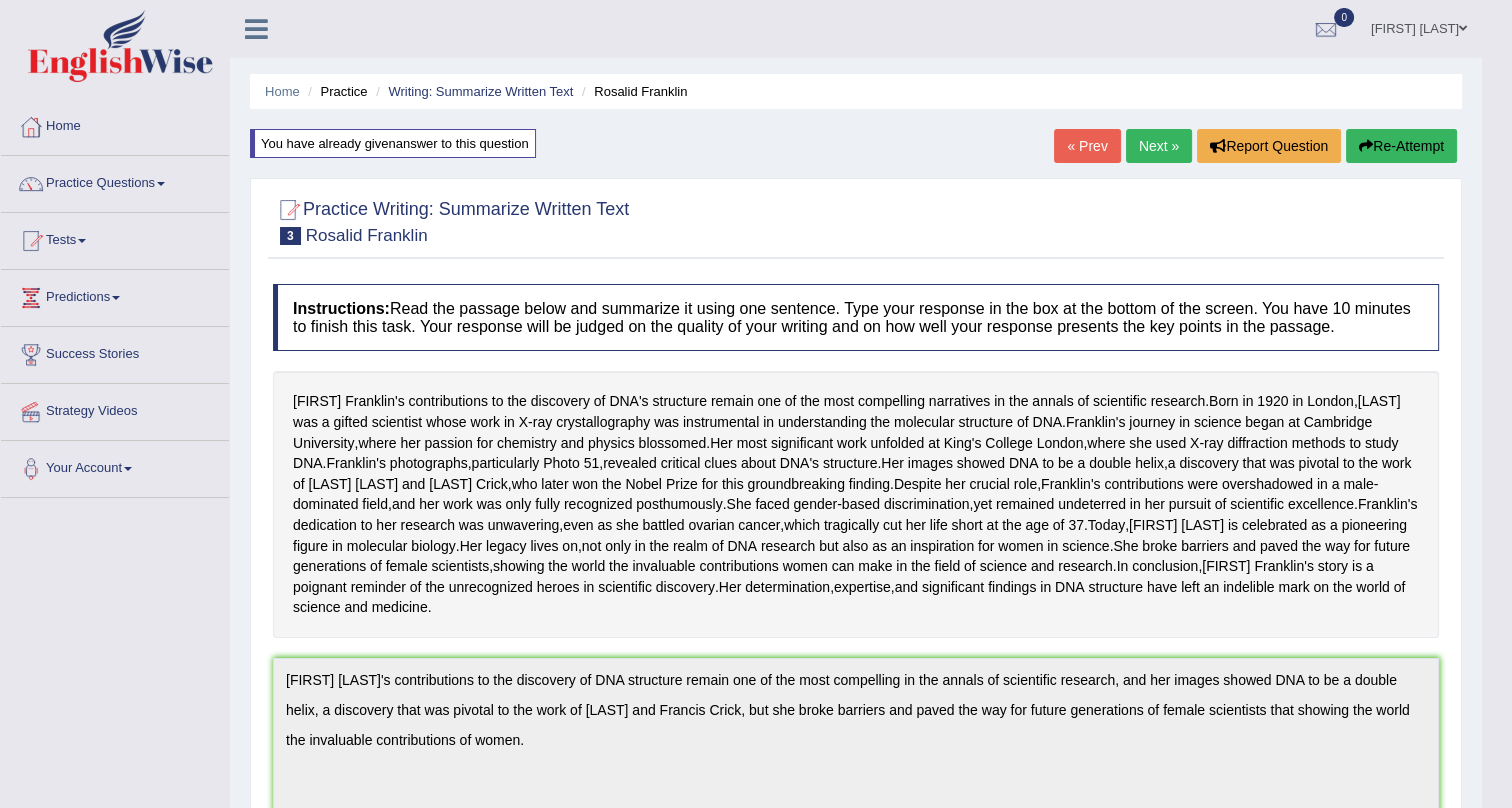 click on "Next »" at bounding box center [1159, 146] 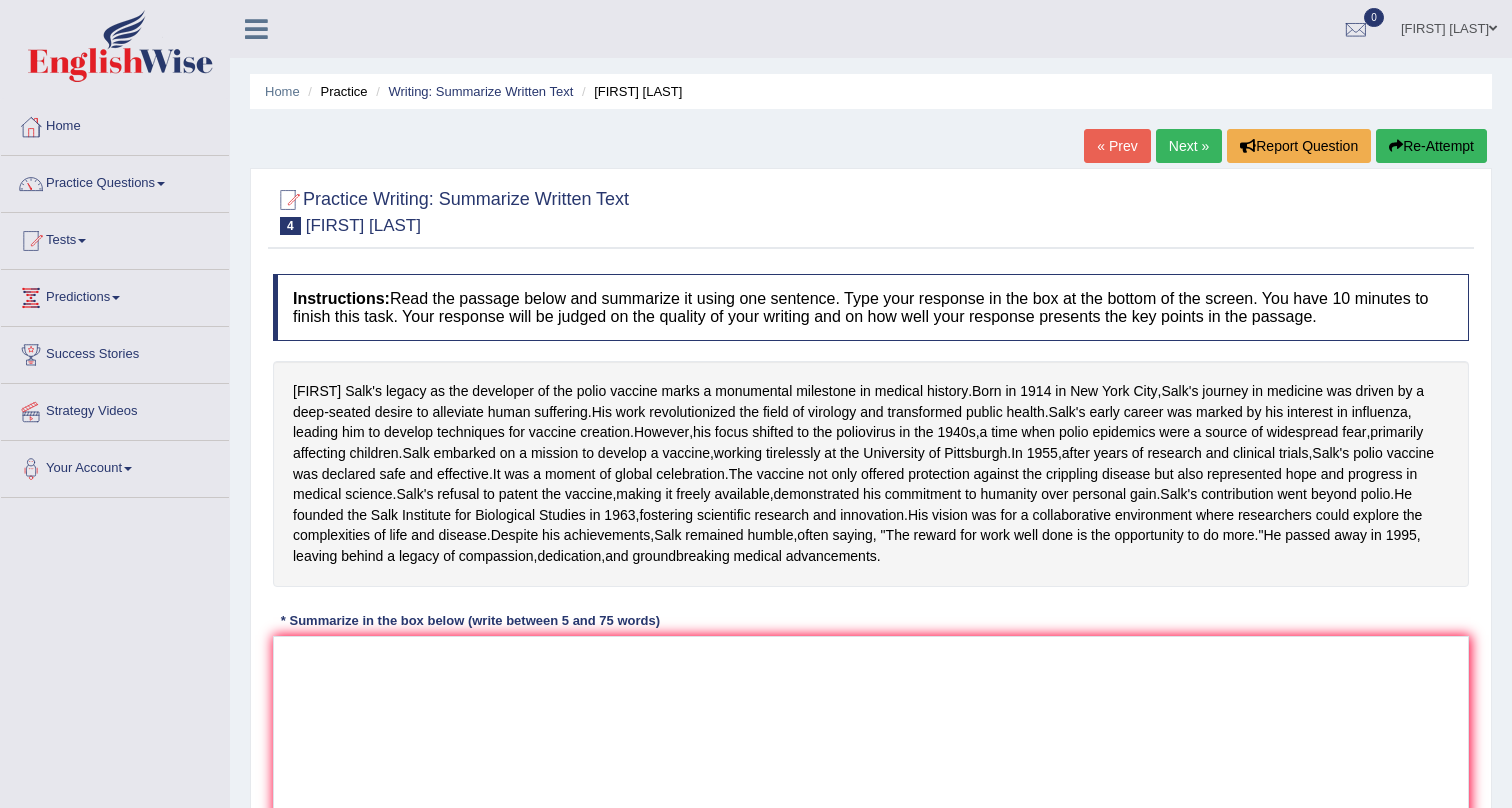 scroll, scrollTop: 0, scrollLeft: 0, axis: both 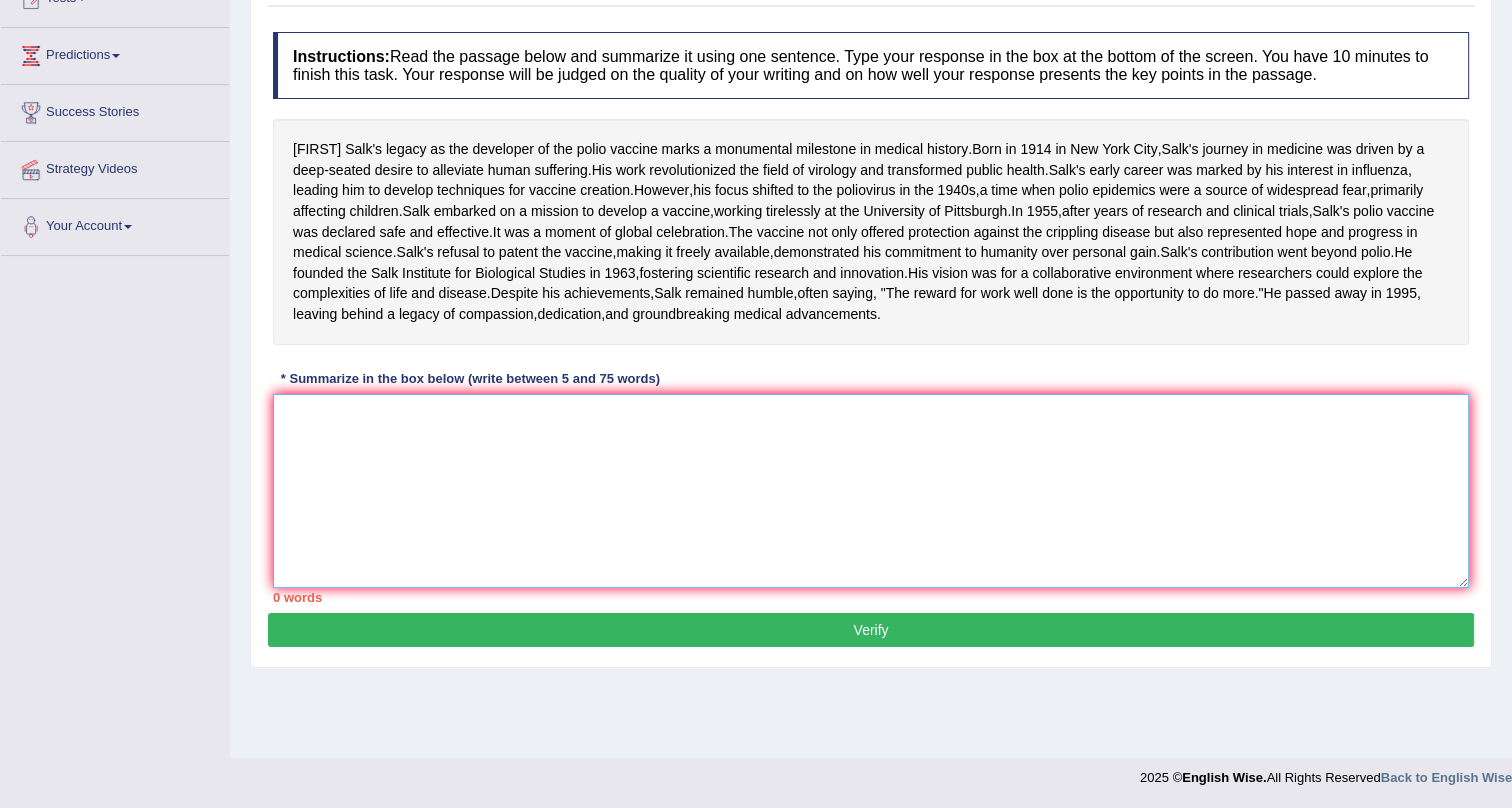 click at bounding box center [871, 491] 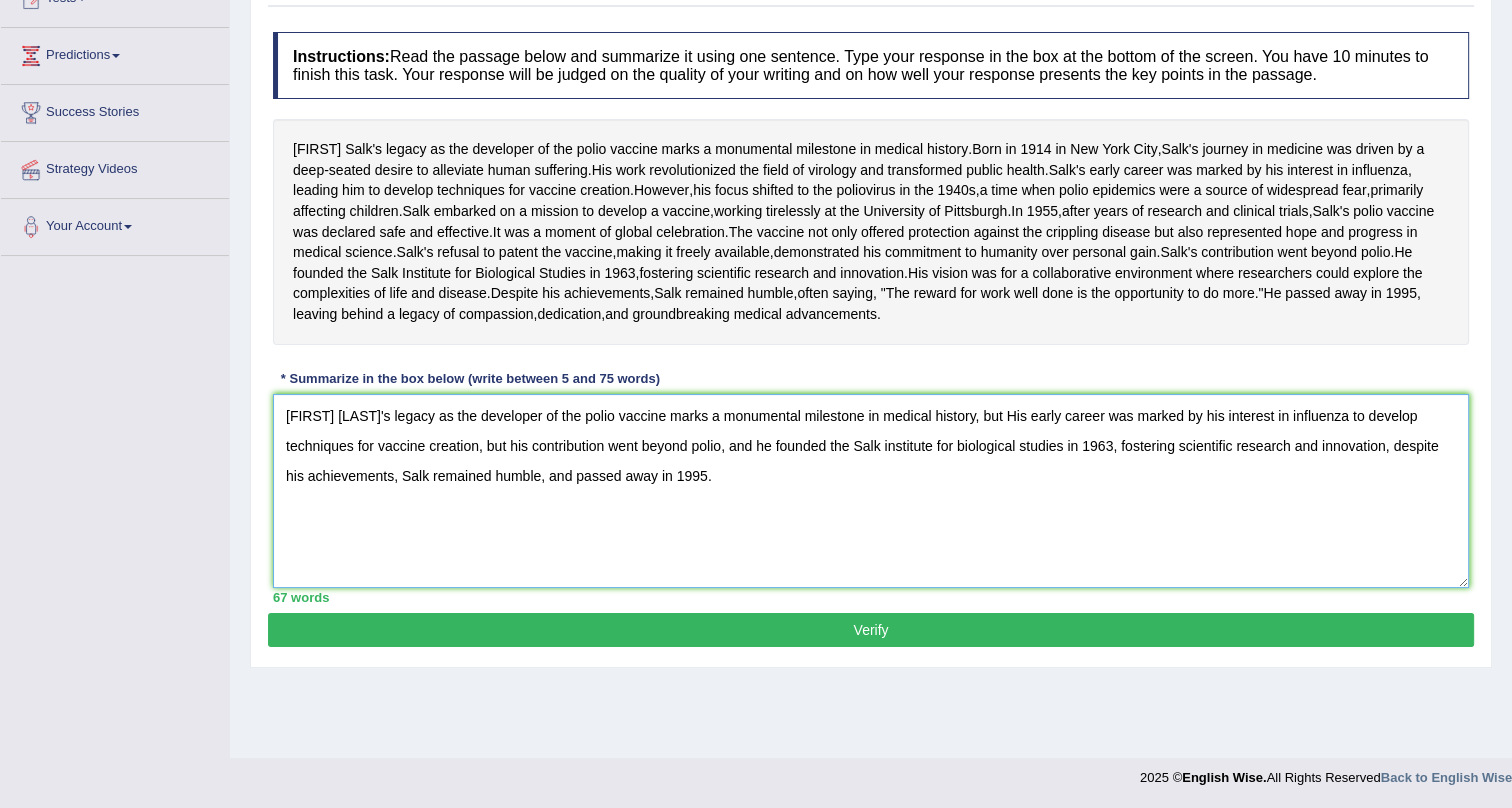 click on "[FIRST] [LAST]'s legacy as the developer of the polio vaccine marks a monumental milestone in medical history, but His early career was marked by his interest in influenza to develop techniques for vaccine creation, but his contribution went beyond polio, and he founded the Salk institute for biological studies in 1963, fostering scientific research and innovation, despite his achievements, Salk remained humble, and passed away in 1995." at bounding box center [871, 491] 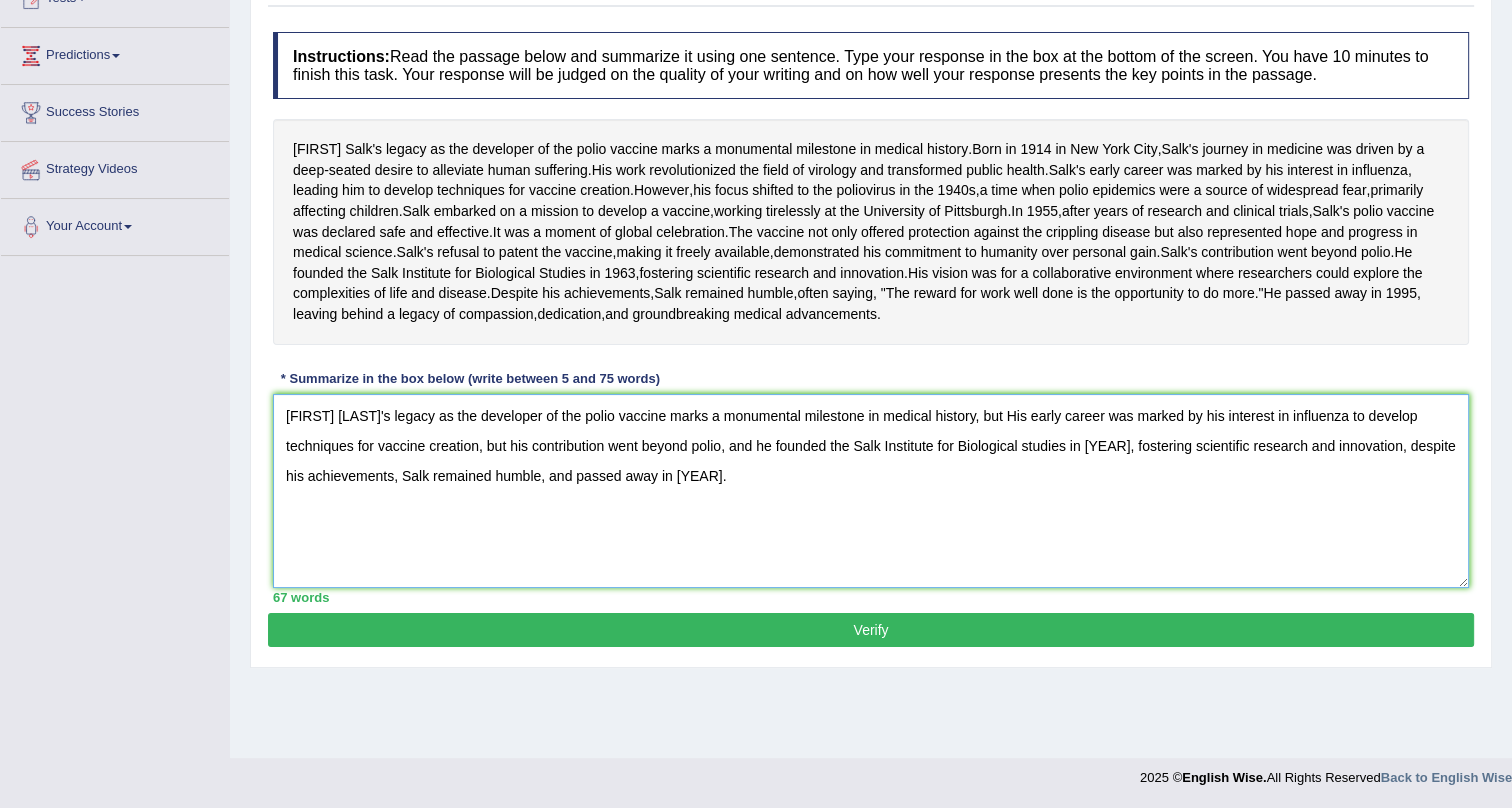click on "[FIRST] [LAST]'s legacy as the developer of the polio vaccine marks a monumental milestone in medical history, but His early career was marked by his interest in influenza to develop techniques for vaccine creation, but his contribution went beyond polio, and he founded the Salk Institute for Biological studies in [YEAR], fostering scientific research and innovation, despite his achievements, Salk remained humble, and passed away in [YEAR]." at bounding box center (871, 491) 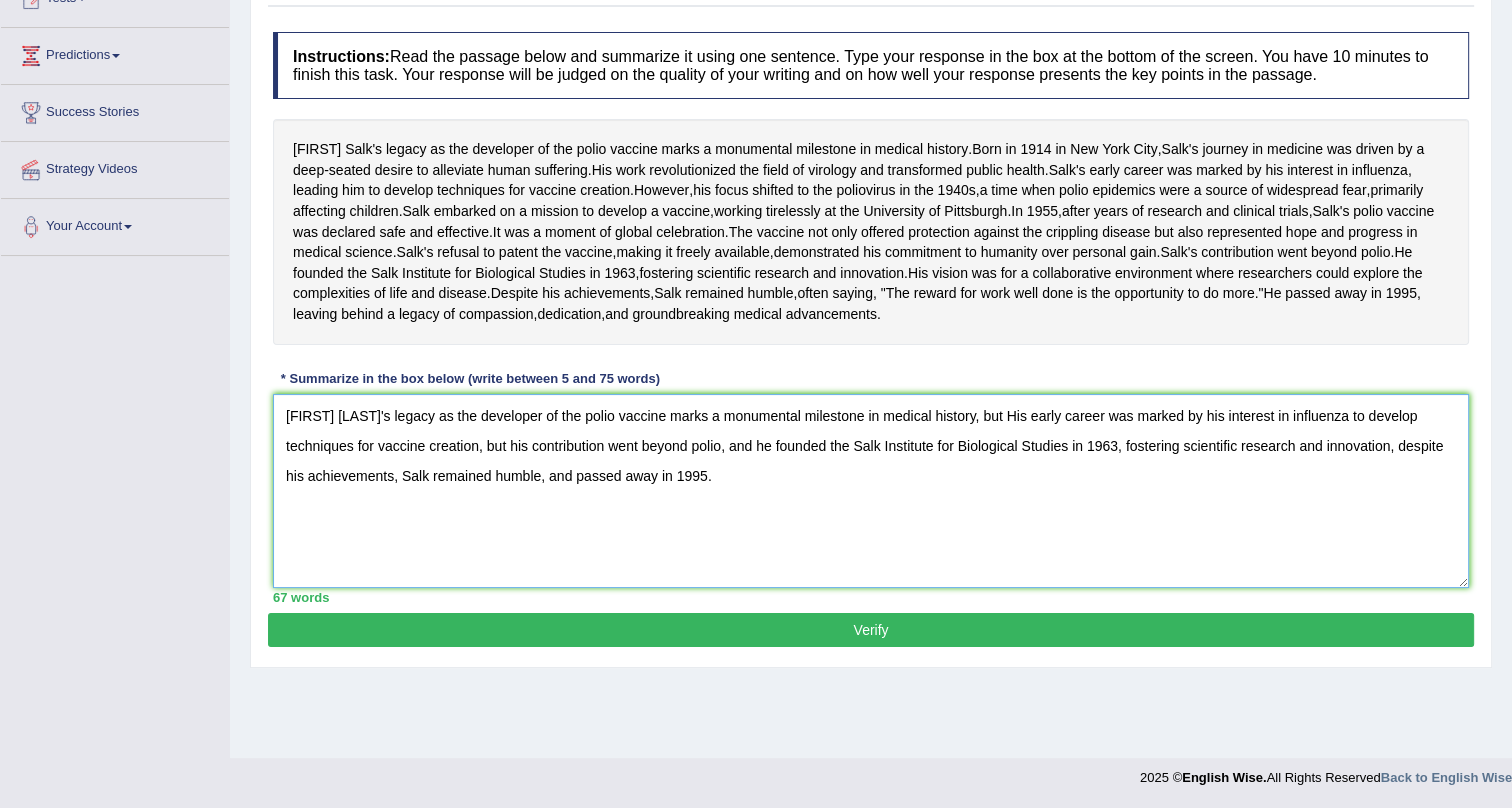 type on "[FIRST] [LAST]'s legacy as the developer of the polio vaccine marks a monumental milestone in medical history, but His early career was marked by his interest in influenza to develop techniques for vaccine creation, but his contribution went beyond polio, and he founded the Salk Institute for Biological Studies in 1963, fostering scientific research and innovation, despite his achievements, Salk remained humble, and passed away in 1995." 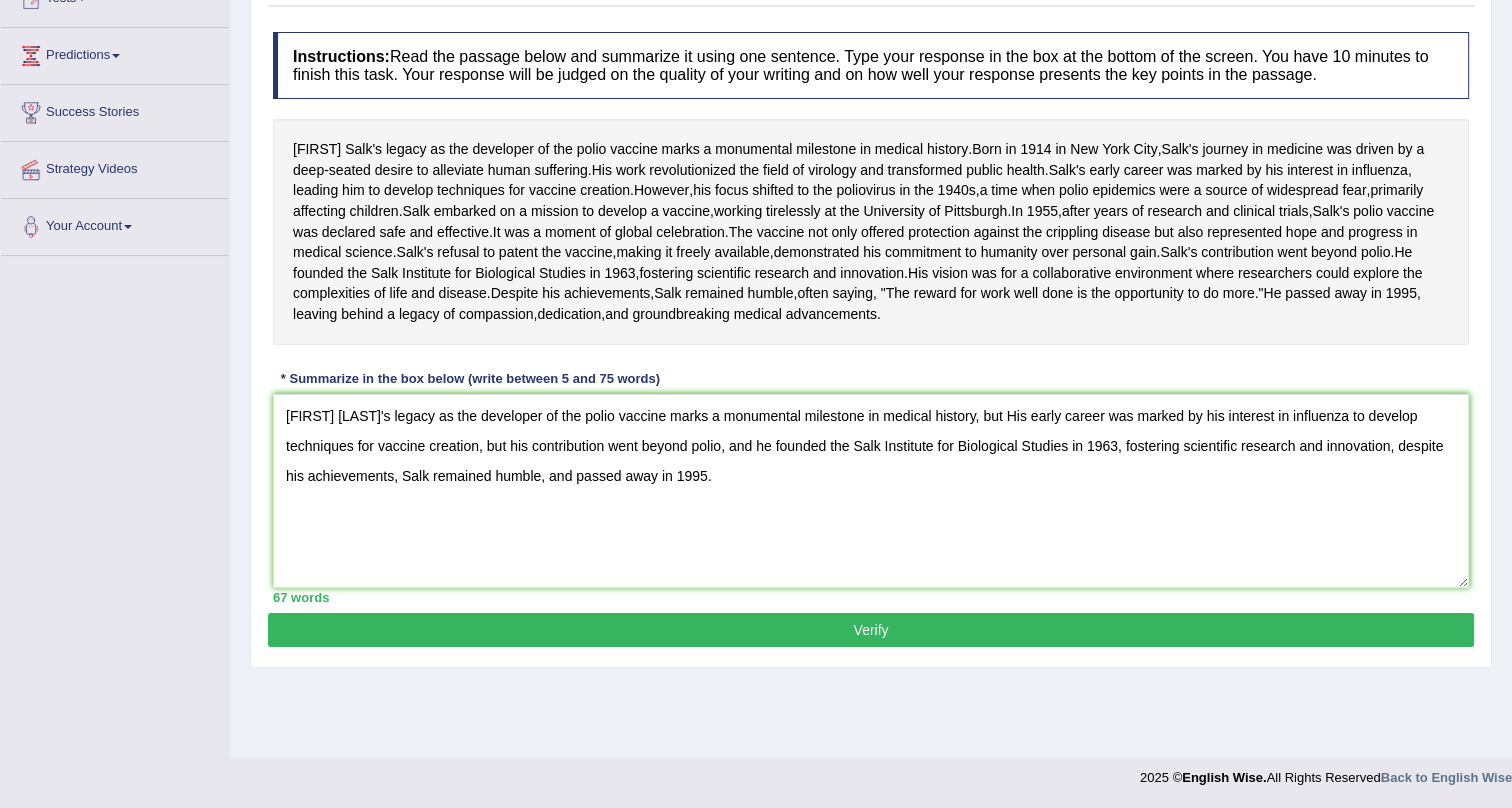 click on "Verify" at bounding box center (871, 630) 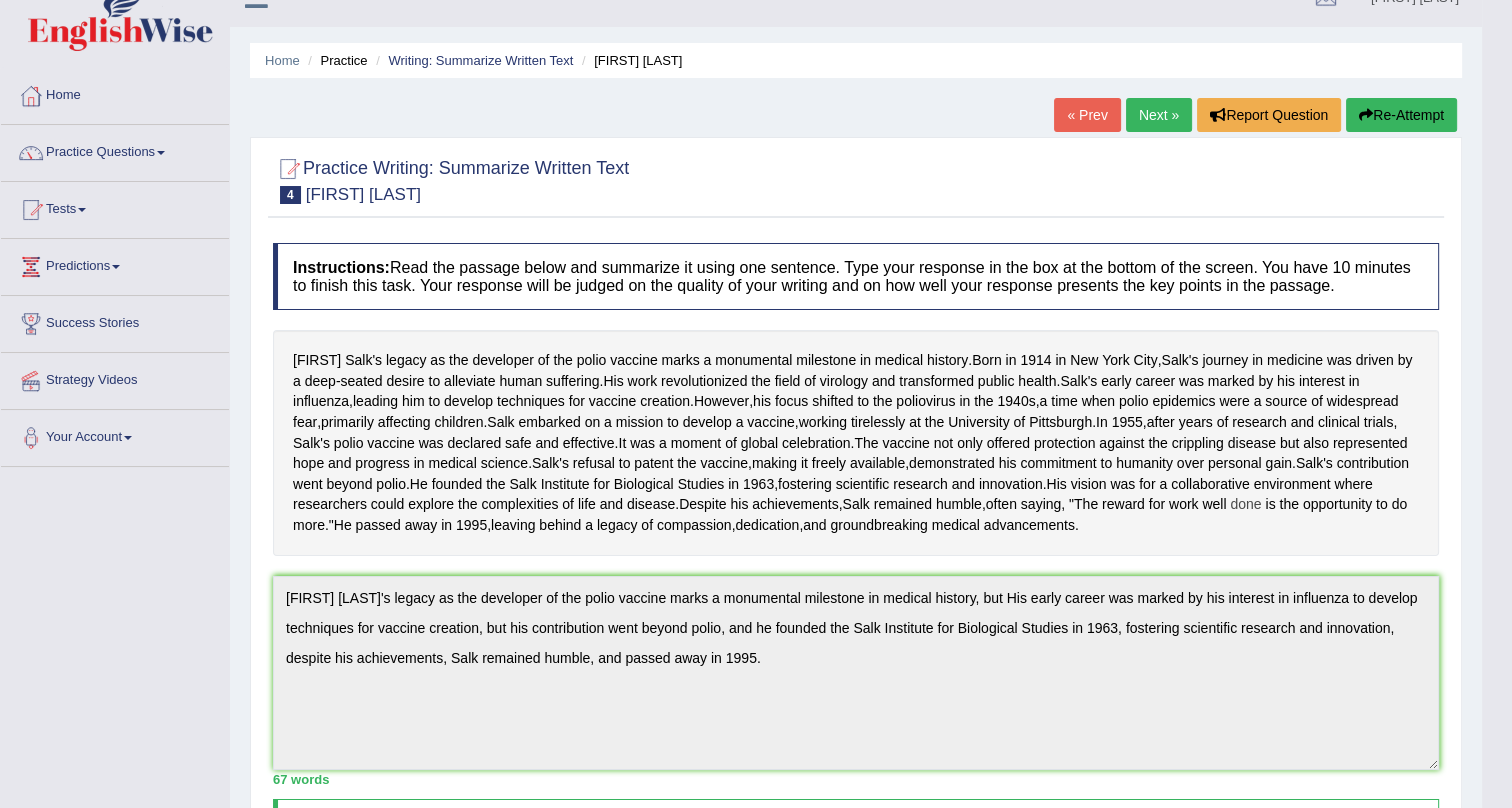 scroll, scrollTop: 0, scrollLeft: 0, axis: both 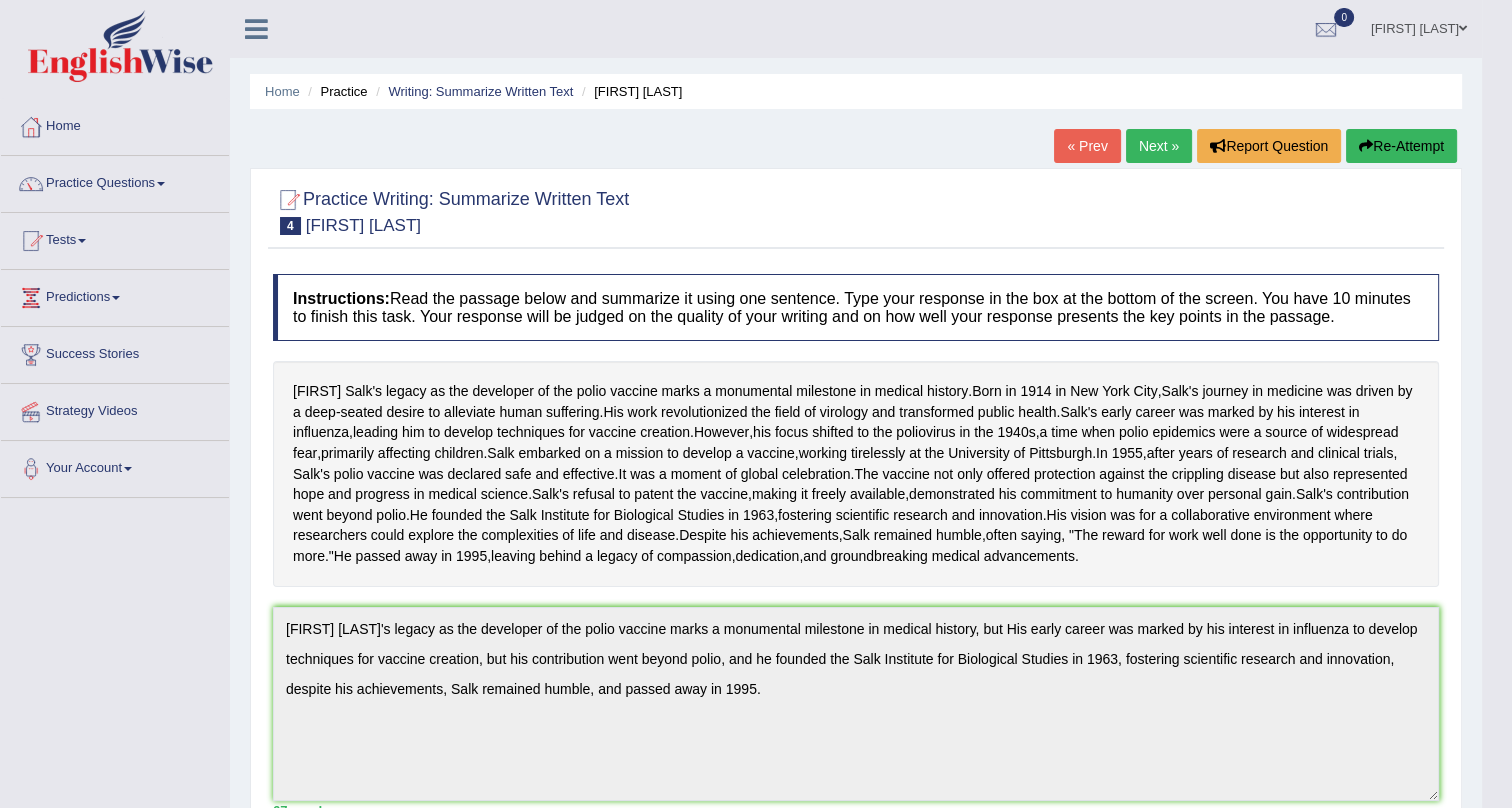 click on "Next »" at bounding box center (1159, 146) 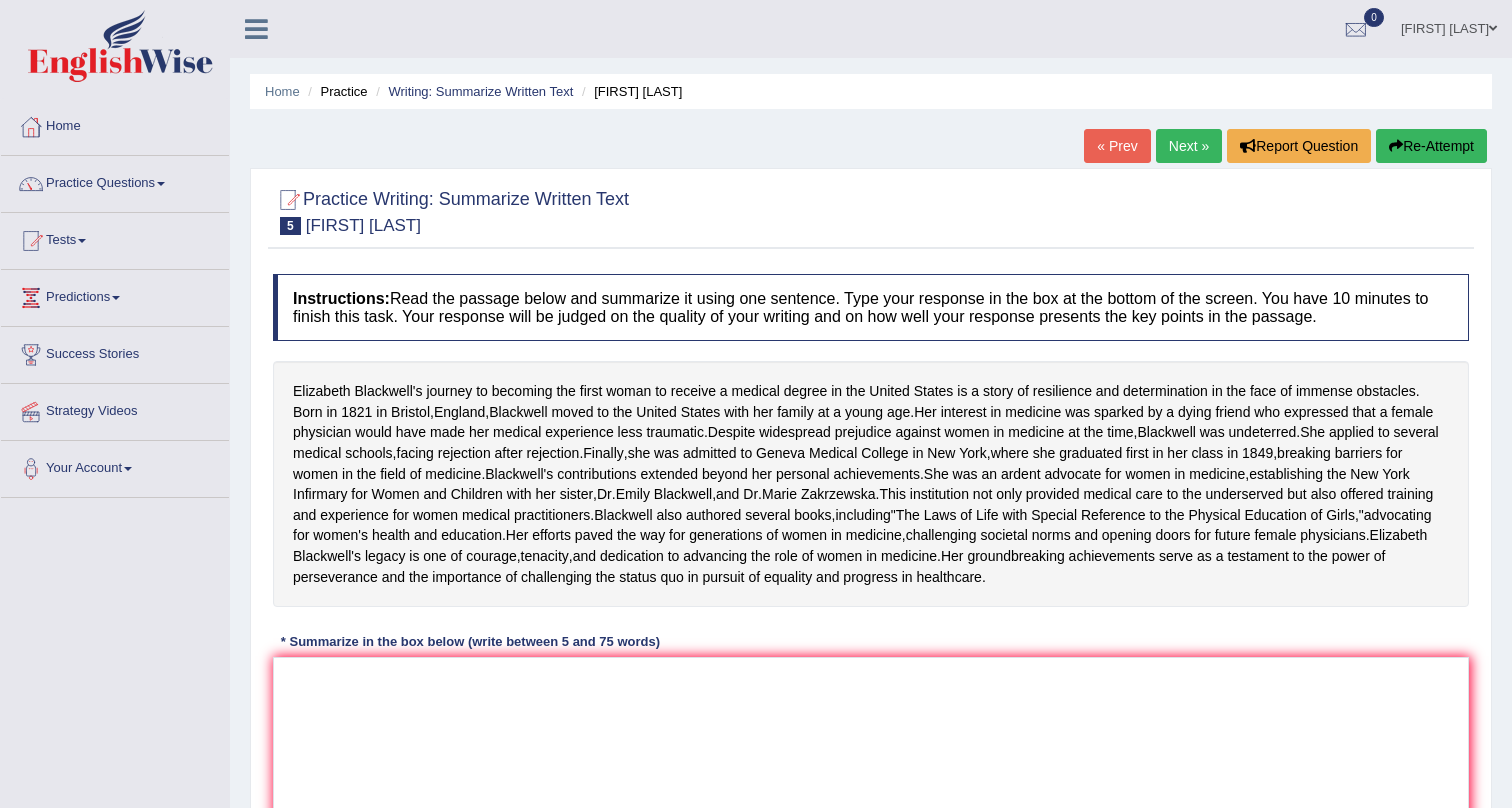 scroll, scrollTop: 0, scrollLeft: 0, axis: both 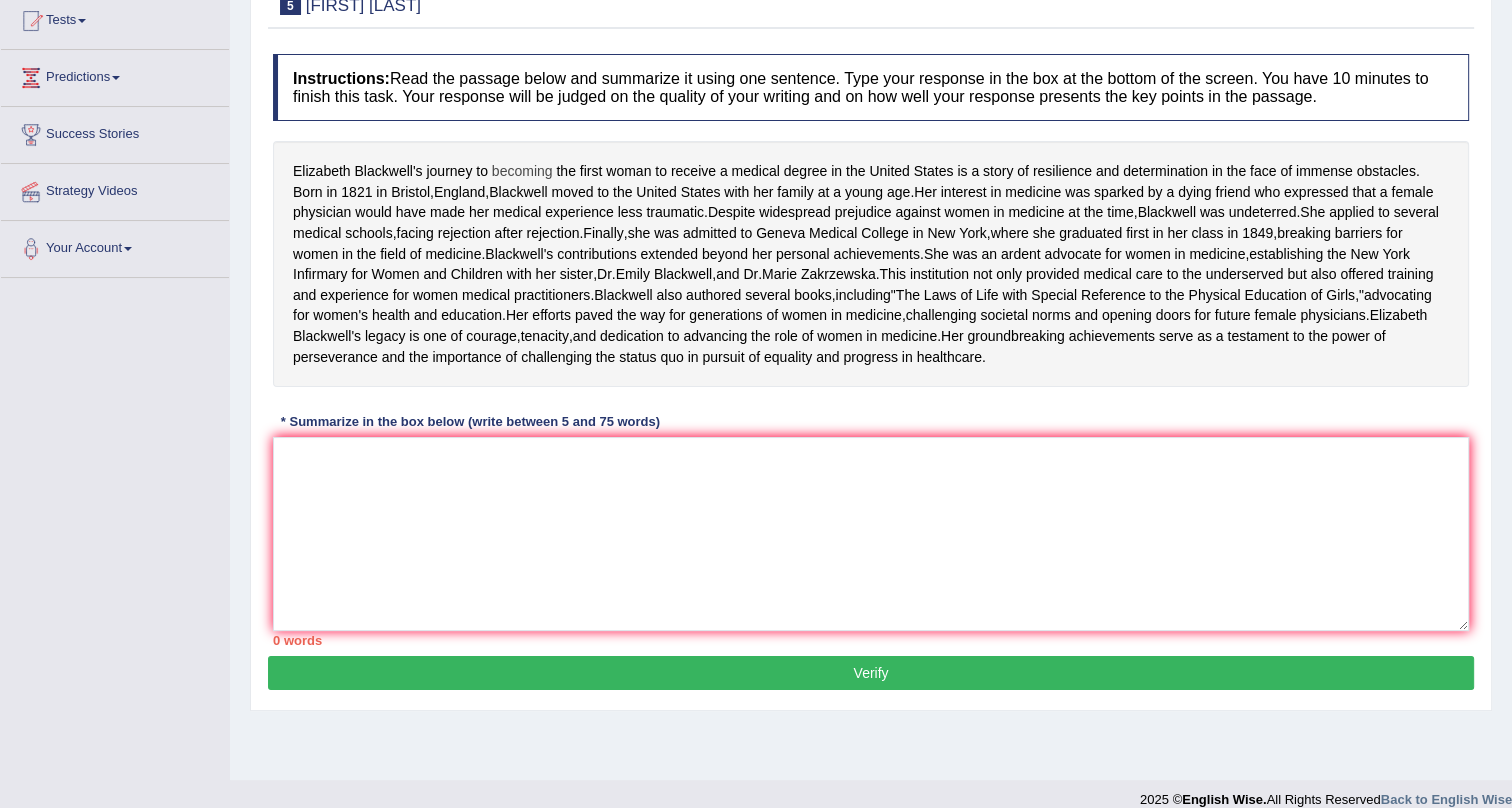 drag, startPoint x: 285, startPoint y: 170, endPoint x: 523, endPoint y: 170, distance: 238 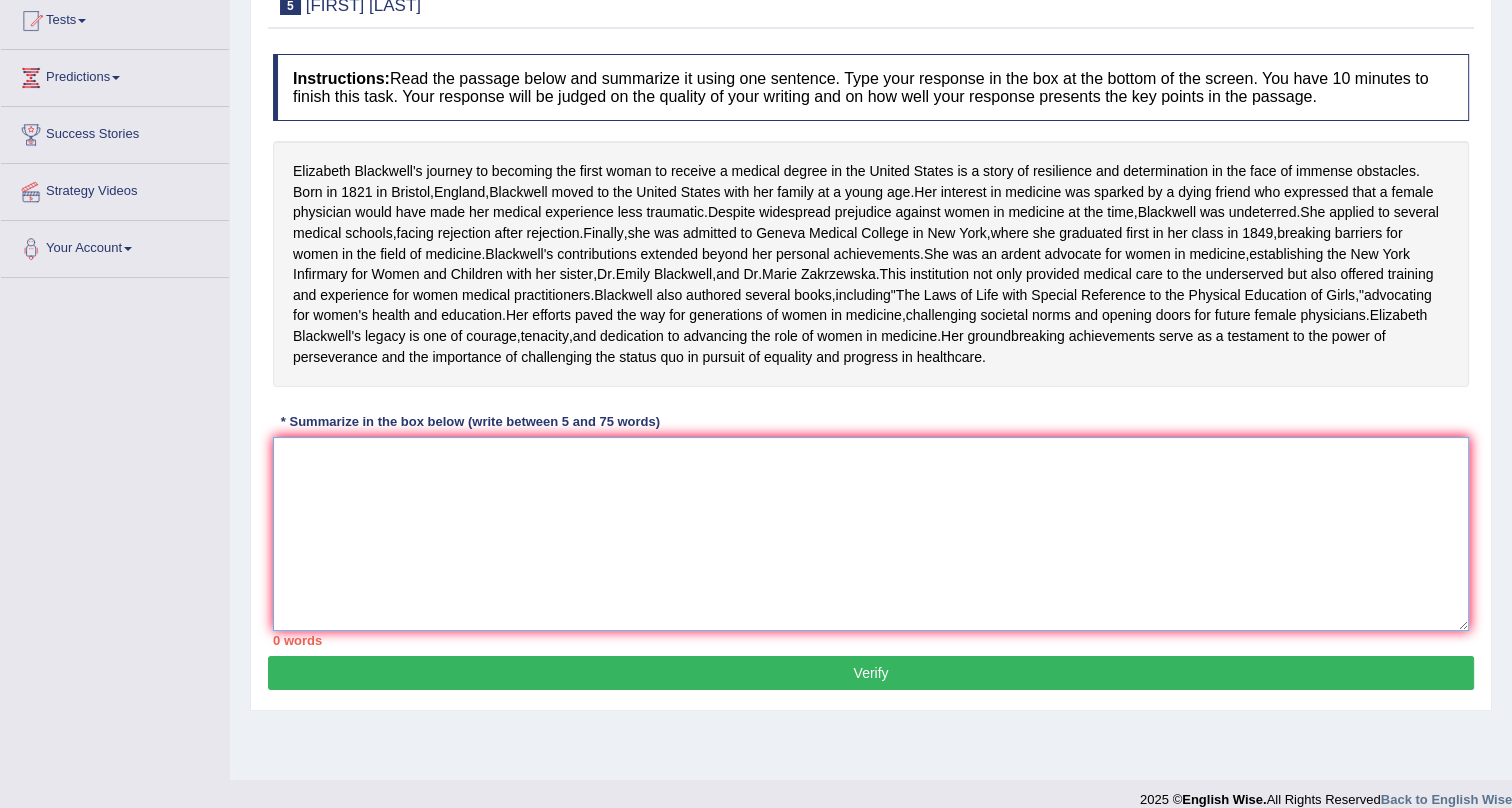 click at bounding box center (871, 534) 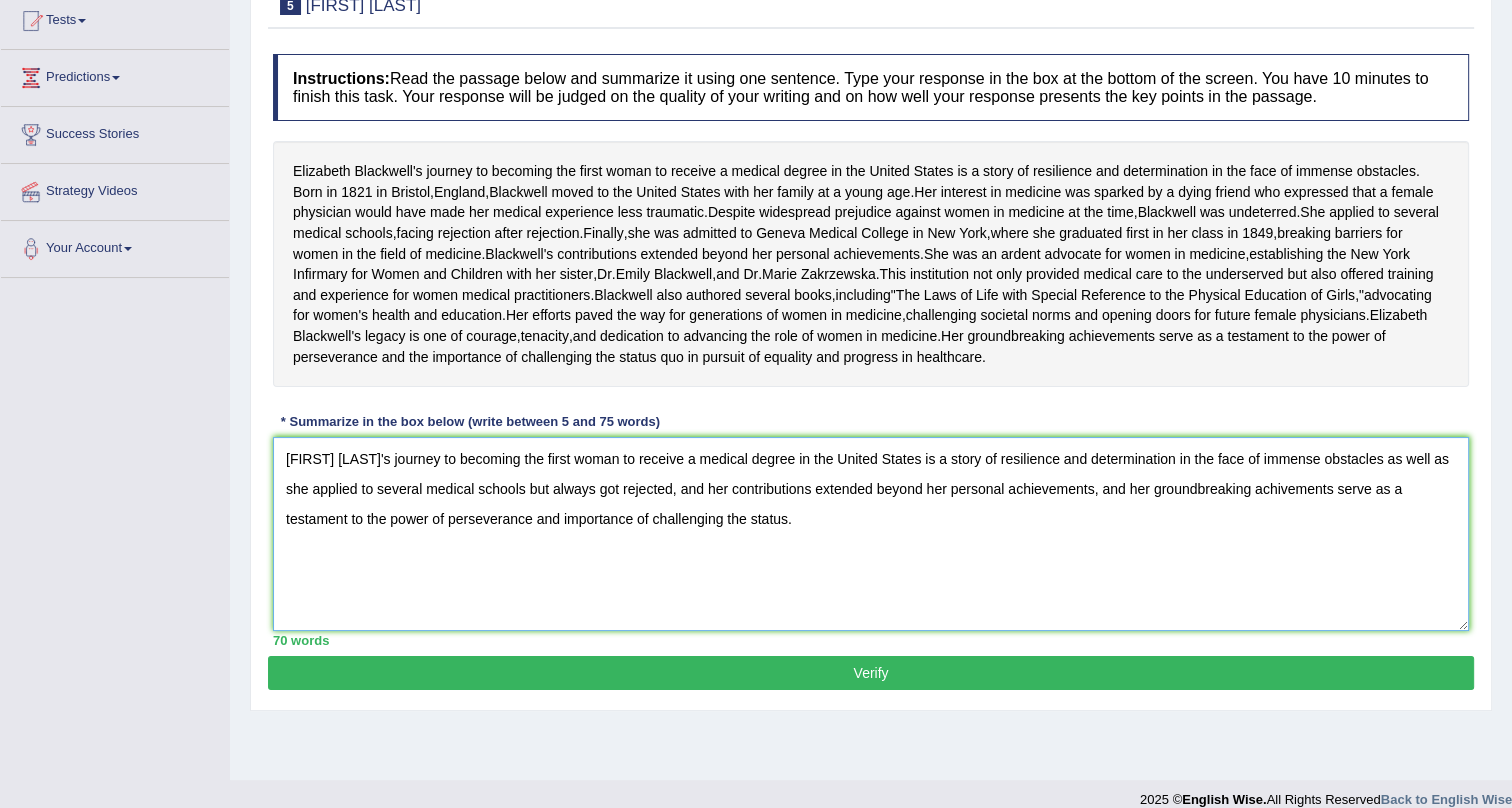click on "Elizabeth Blackwell's journey to becoming the first woman to receive a medical degree in the United States is a story of resilience and determination in the face of immense obstacles as well as she applied to several medical schools but always got rejected, and her contributions extended beyond her personal achievements, and her groundbreaking achivements serve as a testament to the power of perseverance and importance of challenging the status." at bounding box center [871, 534] 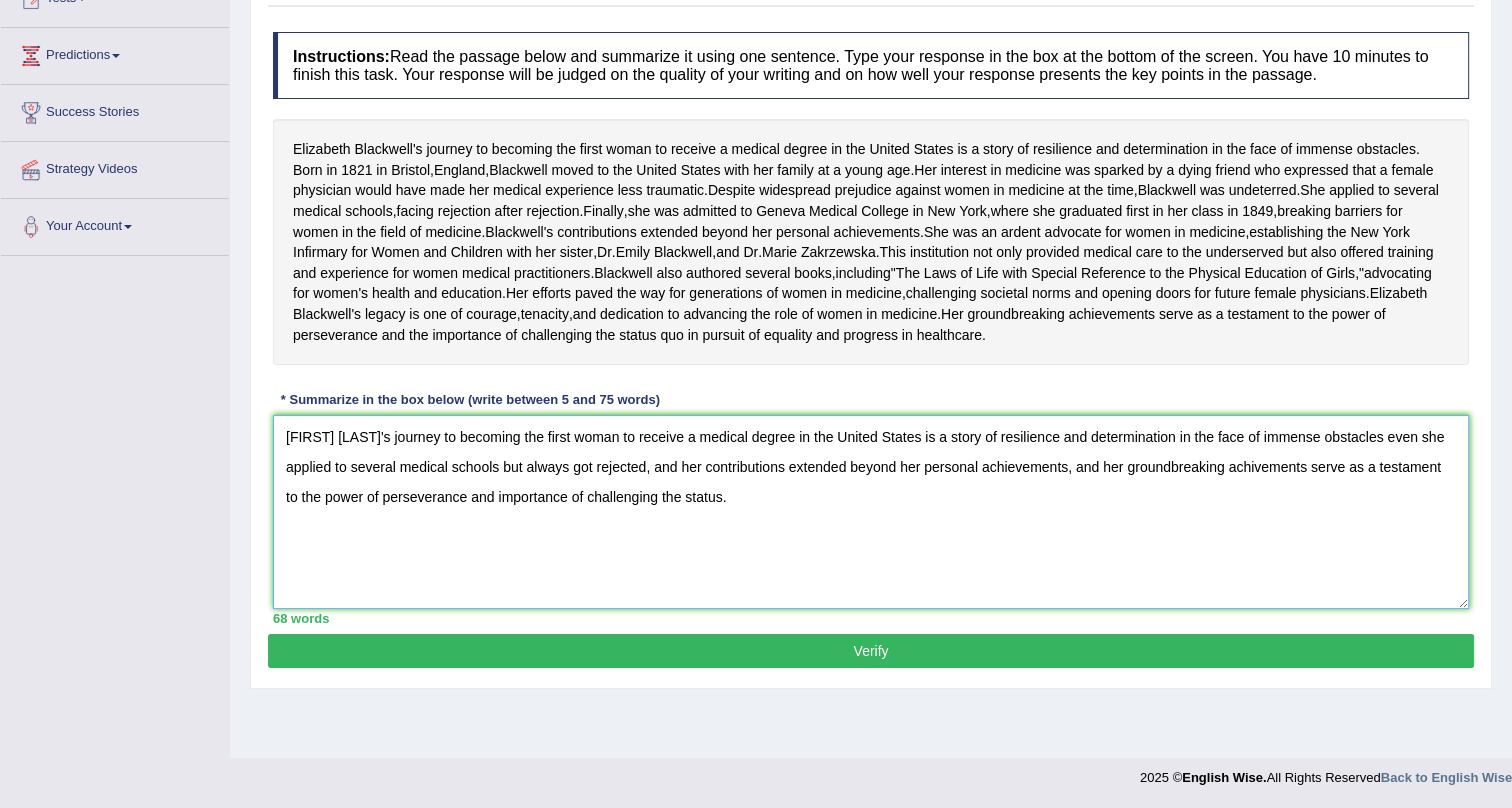 scroll, scrollTop: 310, scrollLeft: 0, axis: vertical 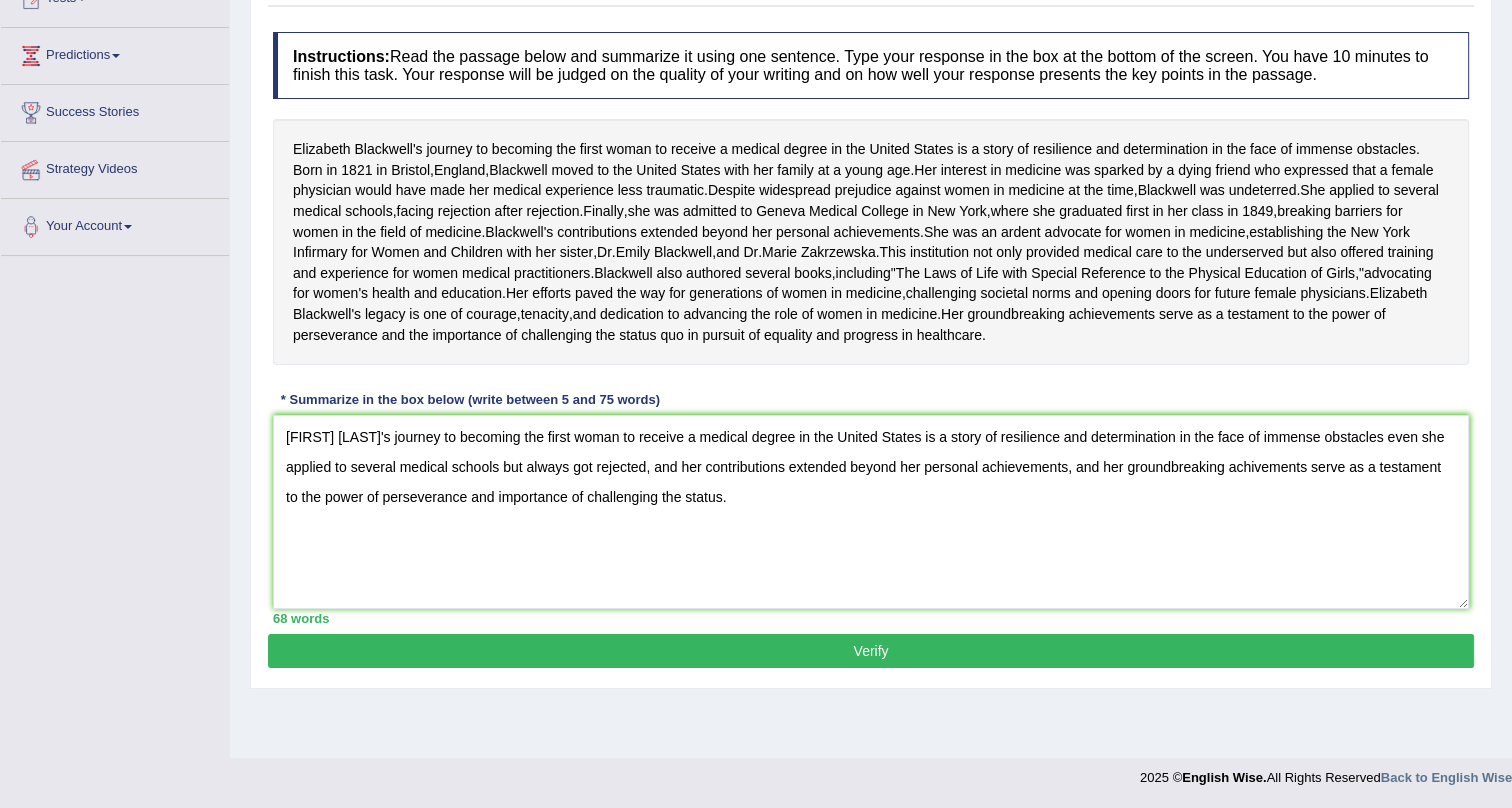 click on "Verify" at bounding box center (871, 651) 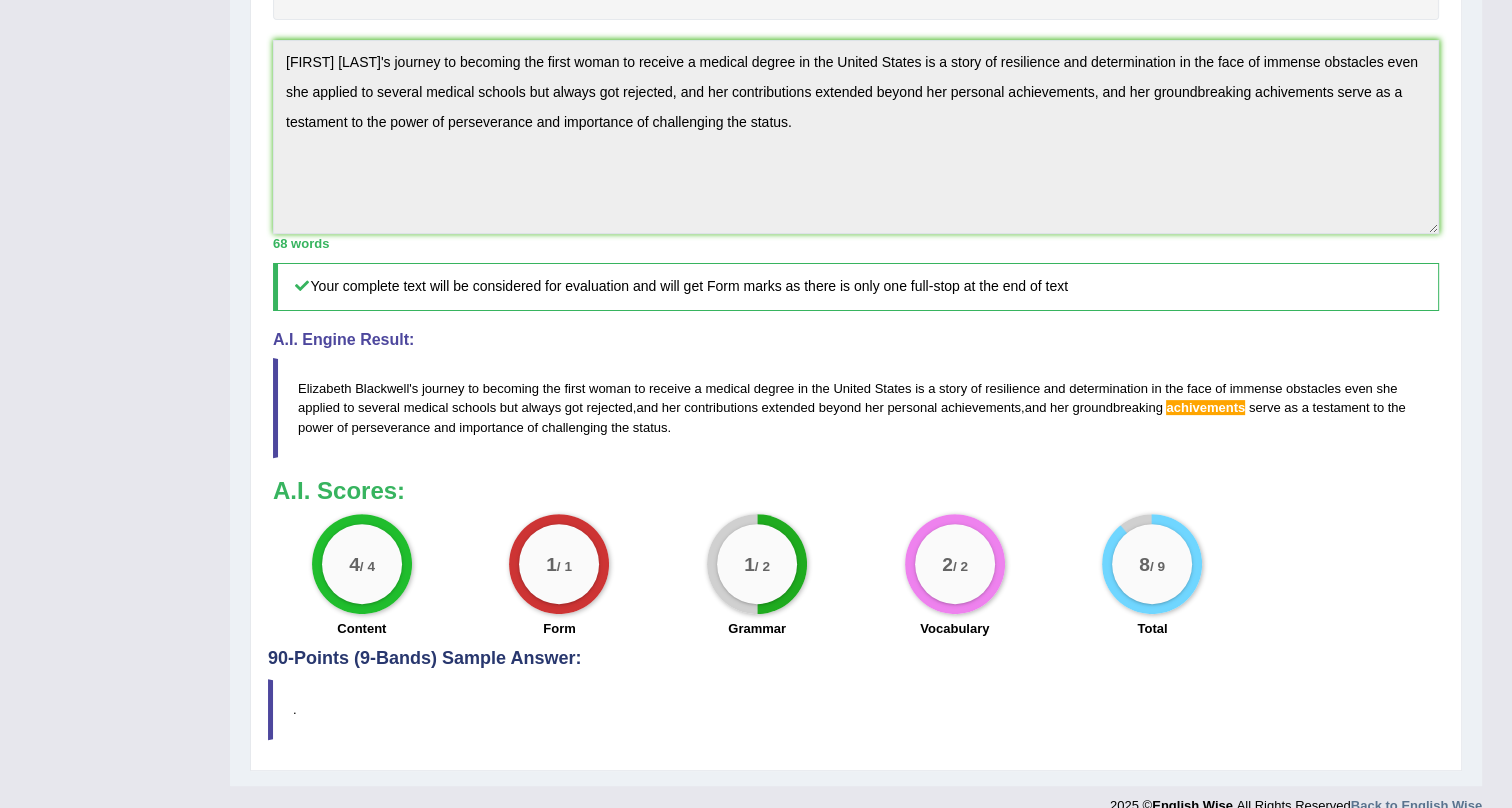 scroll, scrollTop: 556, scrollLeft: 0, axis: vertical 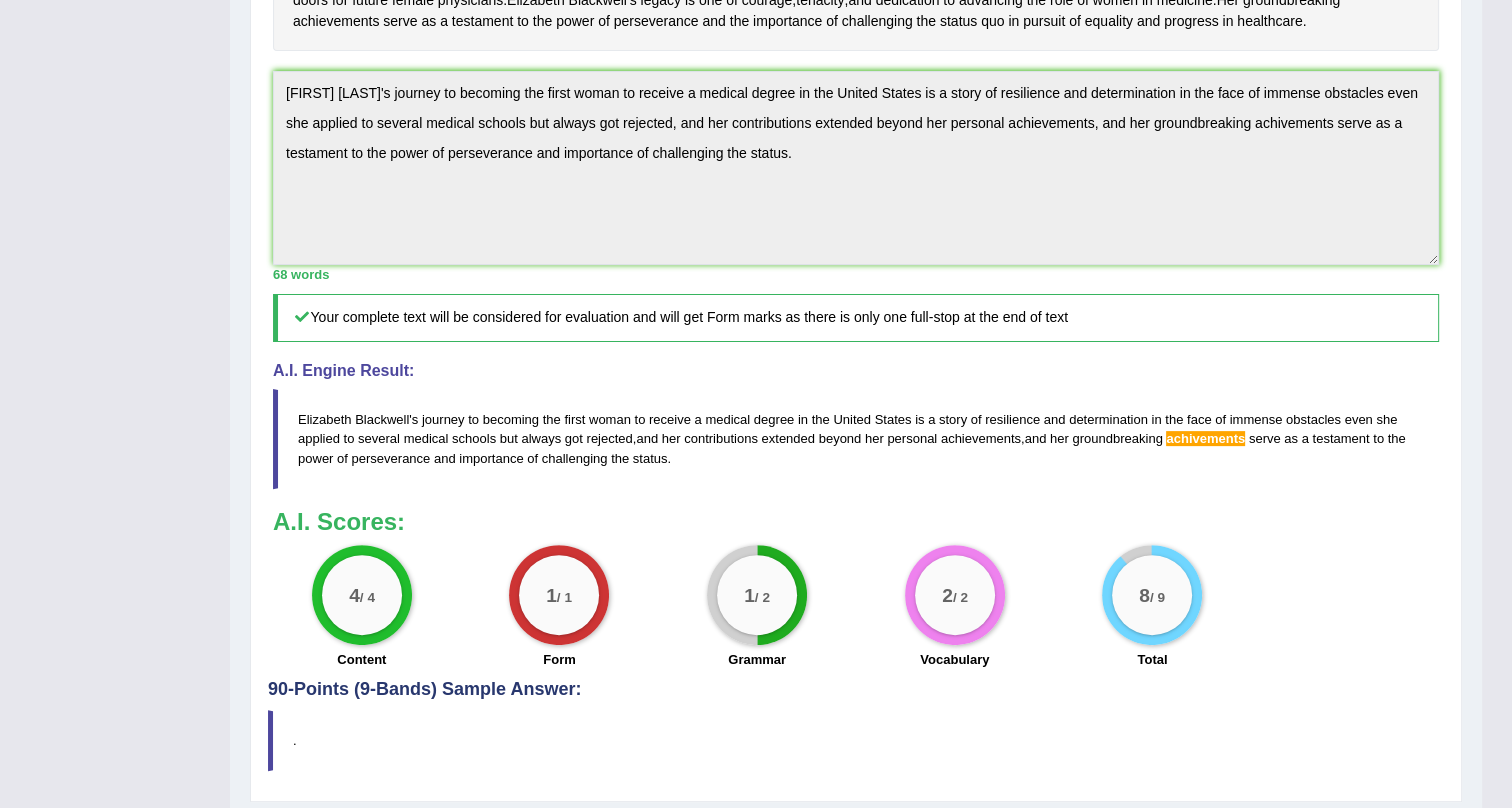 click on "Practice Writing: Summarize Written Text
5
Elizabeth Blackwell
Instructions:  Read the passage below and summarize it using one sentence. Type your response in the box at the bottom of the screen. You have 10 minutes to finish this task. Your response will be judged on the quality of your writing and on how well your response presents the key points in the passage.
Elizabeth   Blackwell's   journey   to   becoming   the   first   woman   to   receive   a   medical   degree   in   the   United   States   is   a   story   of   resilience   and   determination   in   the   face   of   immense   obstacles .  Born   in   1821   in   Bristol ,  England ,  Blackwell   moved   to   the   United   States   with   her   family   at   a   young   age .  Her   interest   in   medicine   was   sparked   by   a   dying   friend   who   expressed   that   a   female   physician   would   have   made   her   medical   experience   less   ." at bounding box center (856, 207) 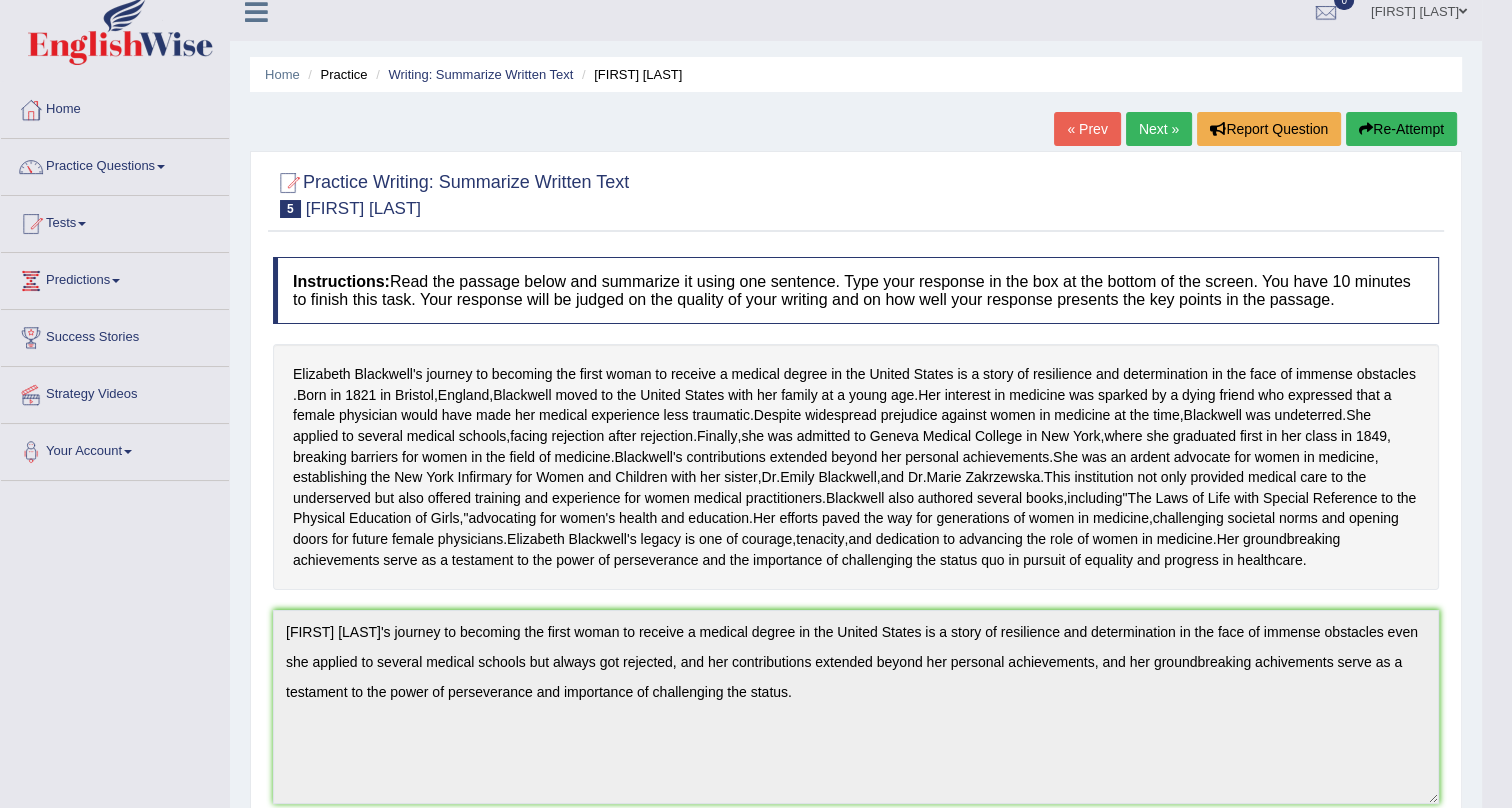 scroll, scrollTop: 10, scrollLeft: 0, axis: vertical 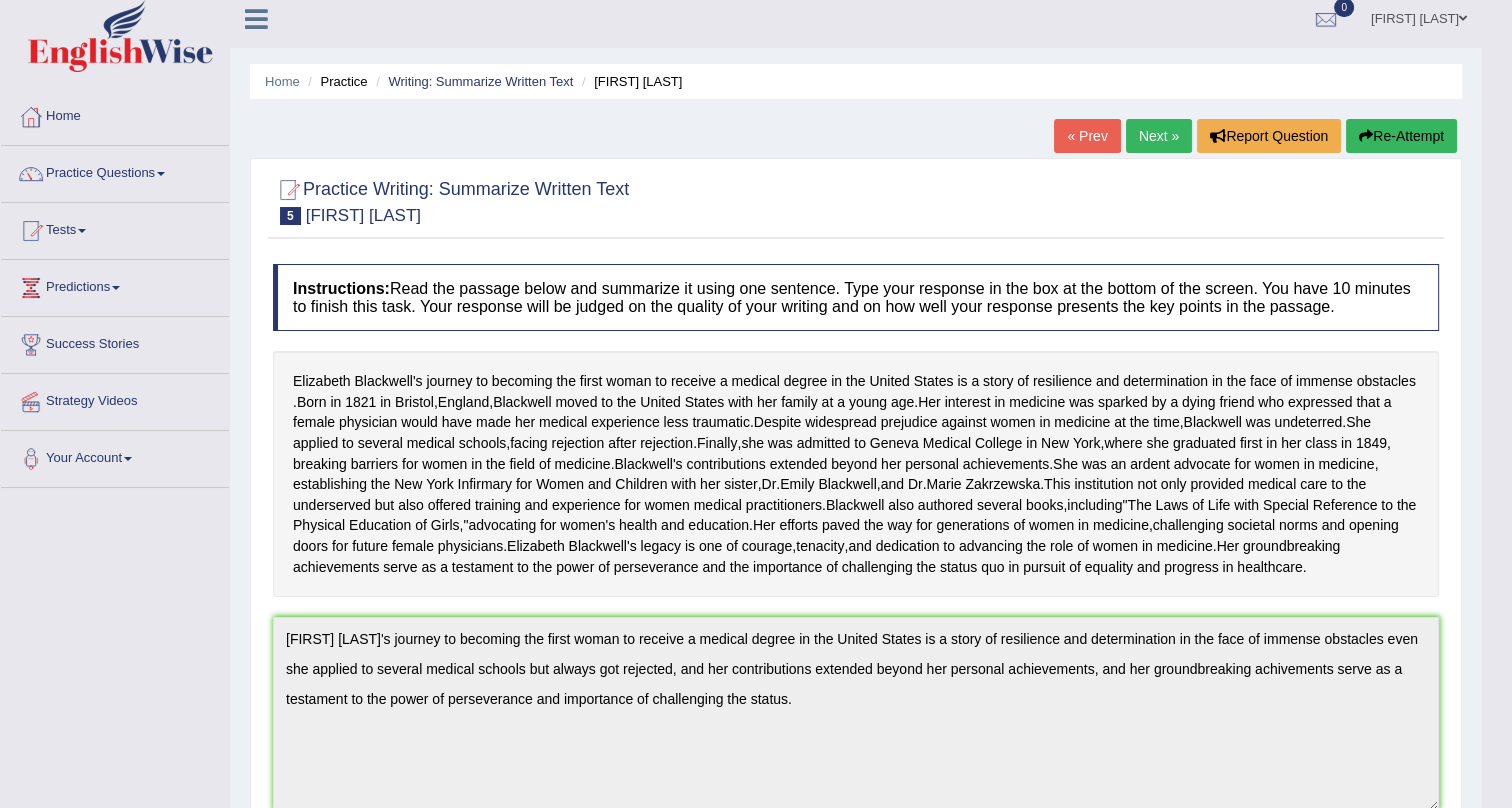 click on "Re-Attempt" at bounding box center [1401, 136] 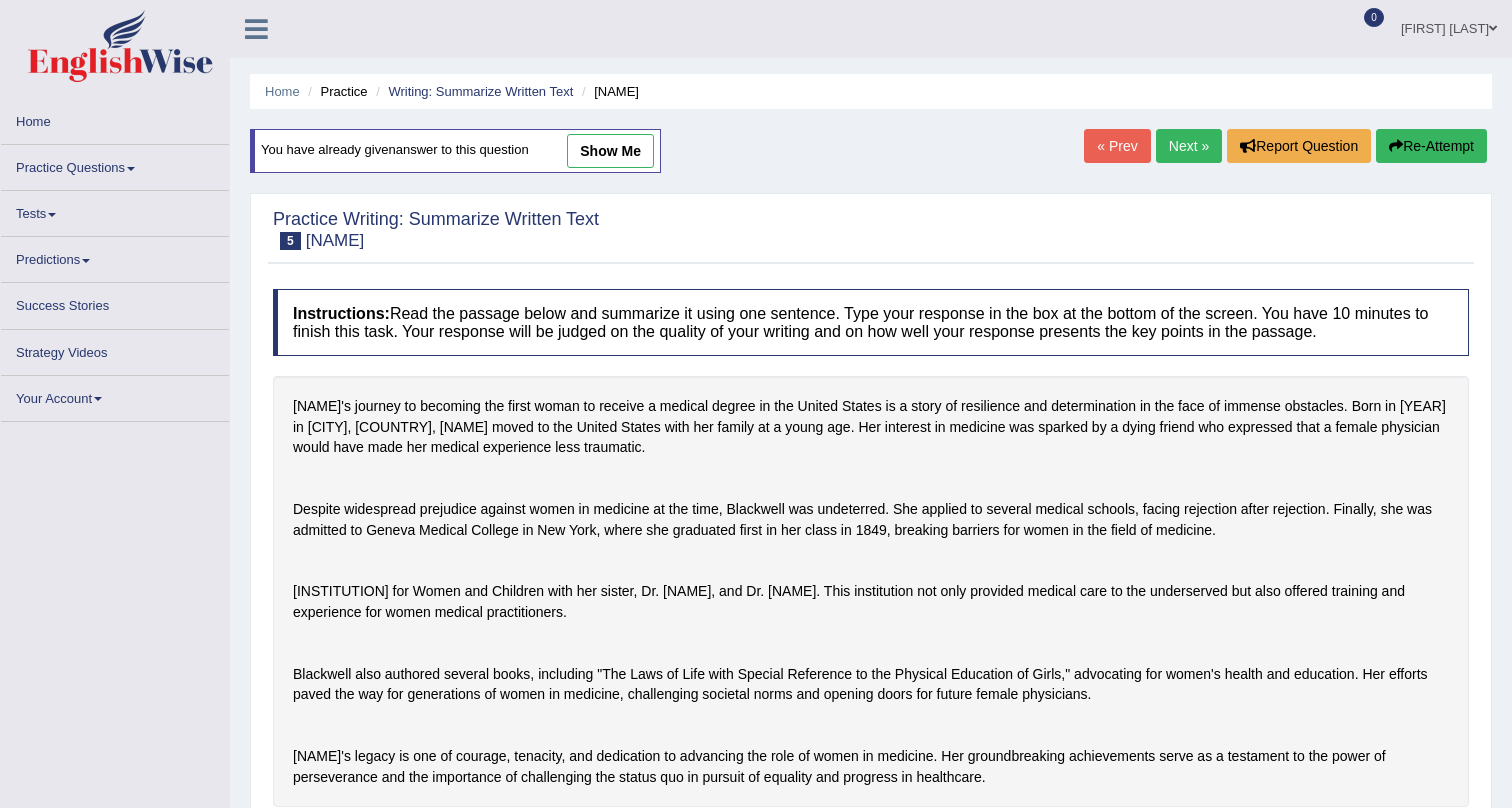 scroll, scrollTop: 470, scrollLeft: 0, axis: vertical 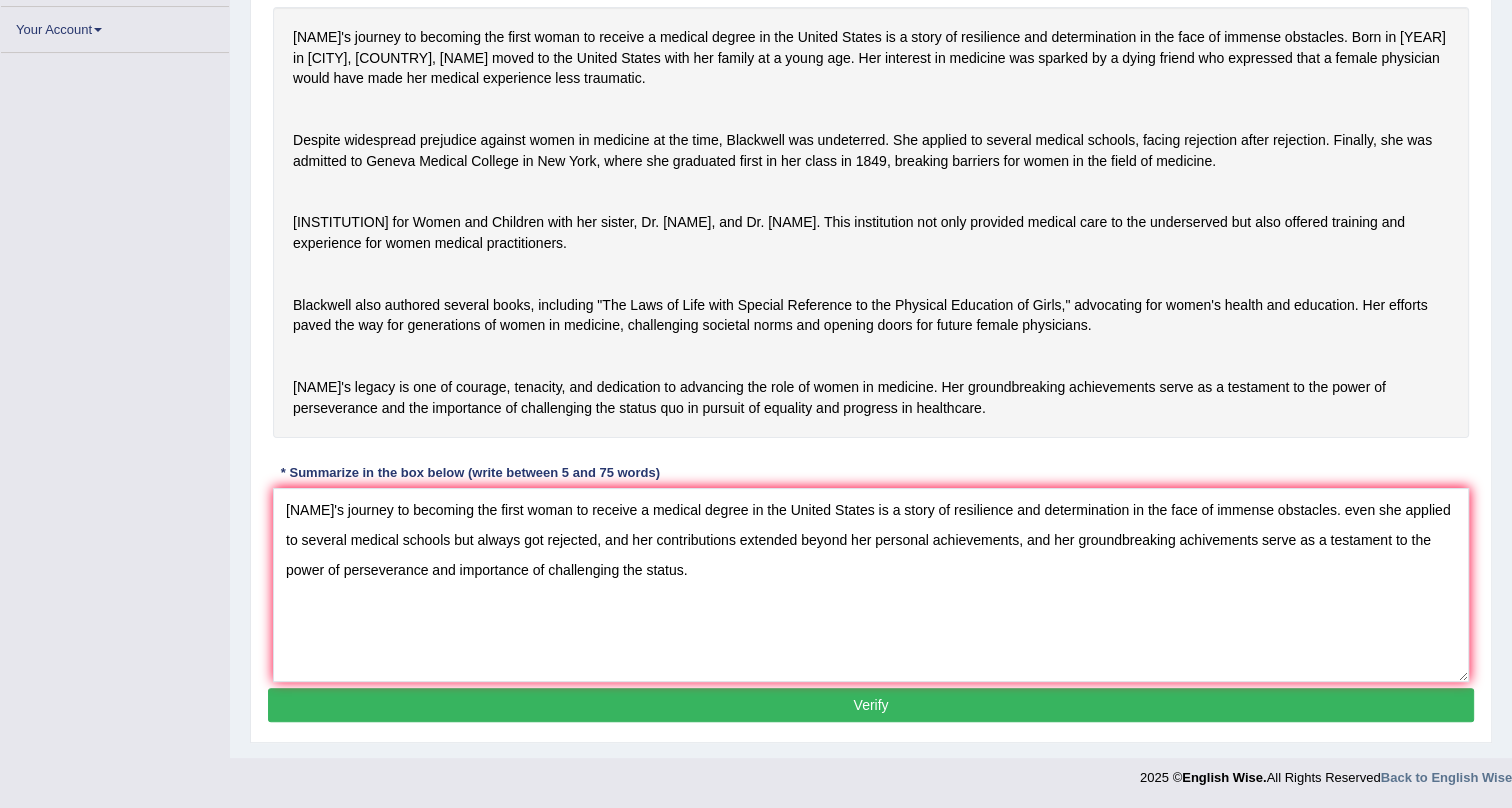 click on "[NAME]'s journey to becoming the first woman to receive a medical degree in the United States is a story of resilience and determination in the face of immense obstacles. even she applied to several medical schools but always got rejected, and her contributions extended beyond her personal achievements, and her groundbreaking achivements serve as a testament to the power of perseverance and importance of challenging the status." at bounding box center [871, 585] 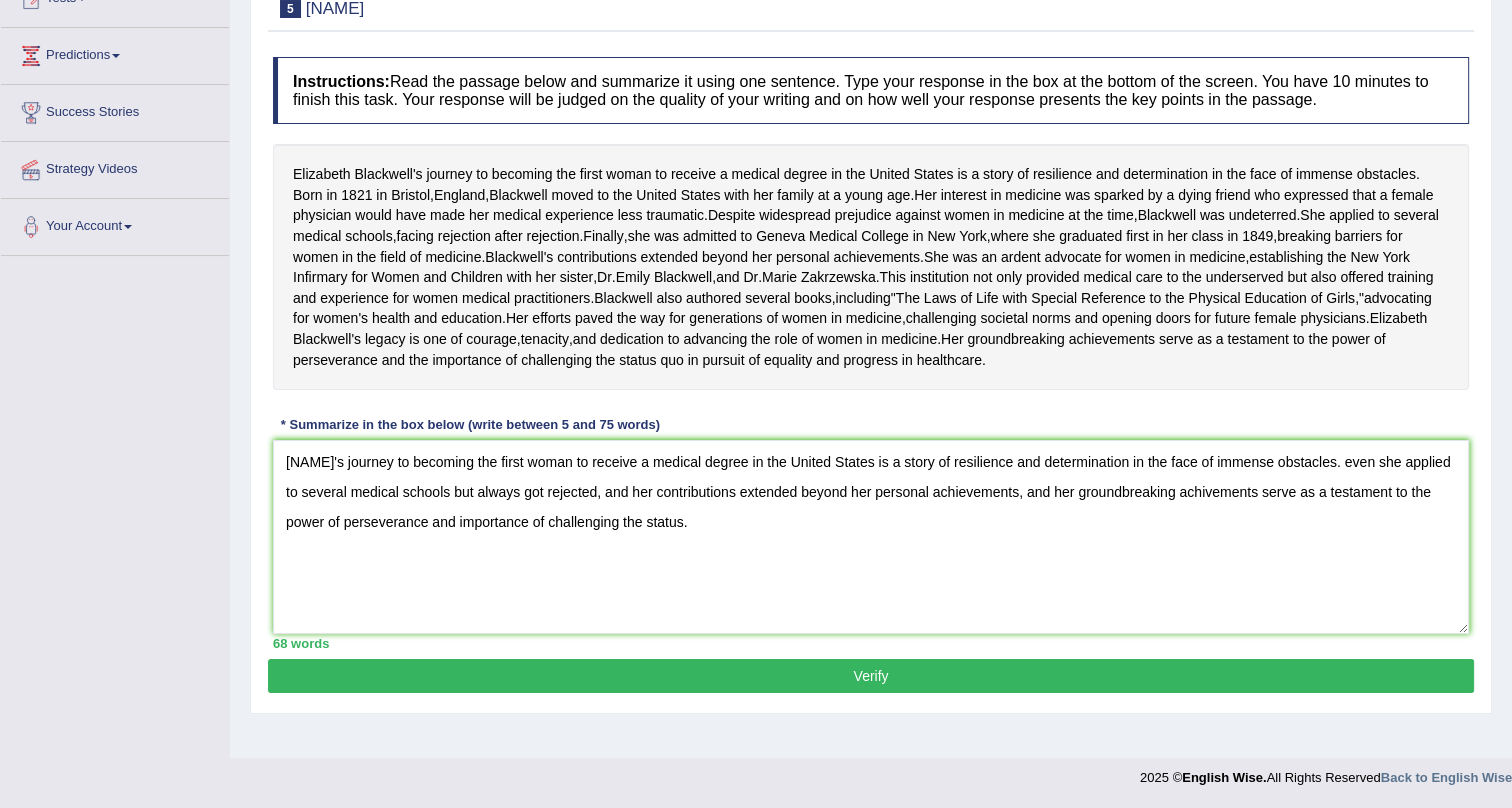 scroll, scrollTop: 335, scrollLeft: 0, axis: vertical 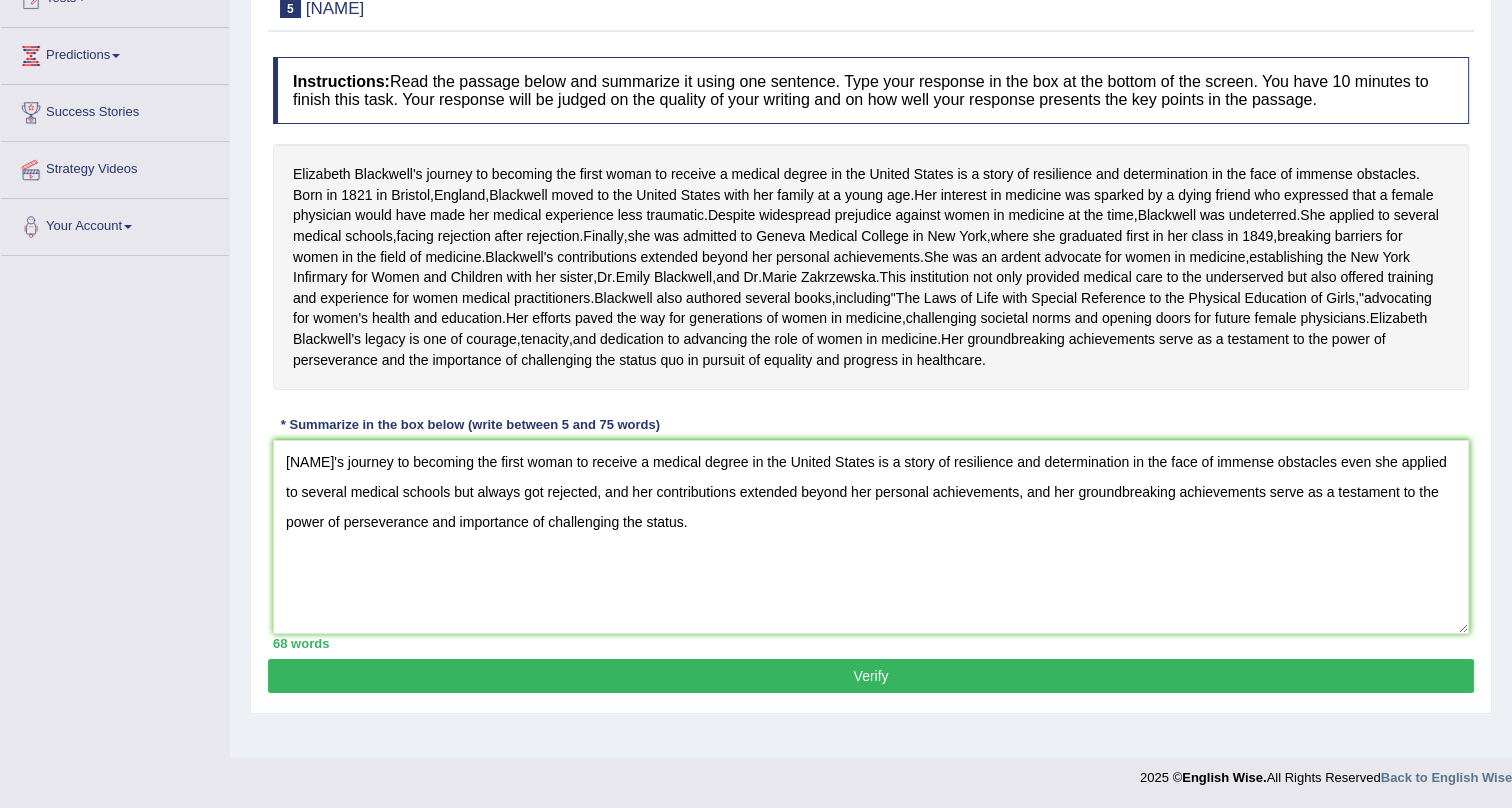 type on "[NAME]'s journey to becoming the first woman to receive a medical degree in the United States is a story of resilience and determination in the face of immense obstacles even she applied to several medical schools but always got rejected, and her contributions extended beyond her personal achievements, and her groundbreaking achievements serve as a testament to the power of perseverance and importance of challenging the status." 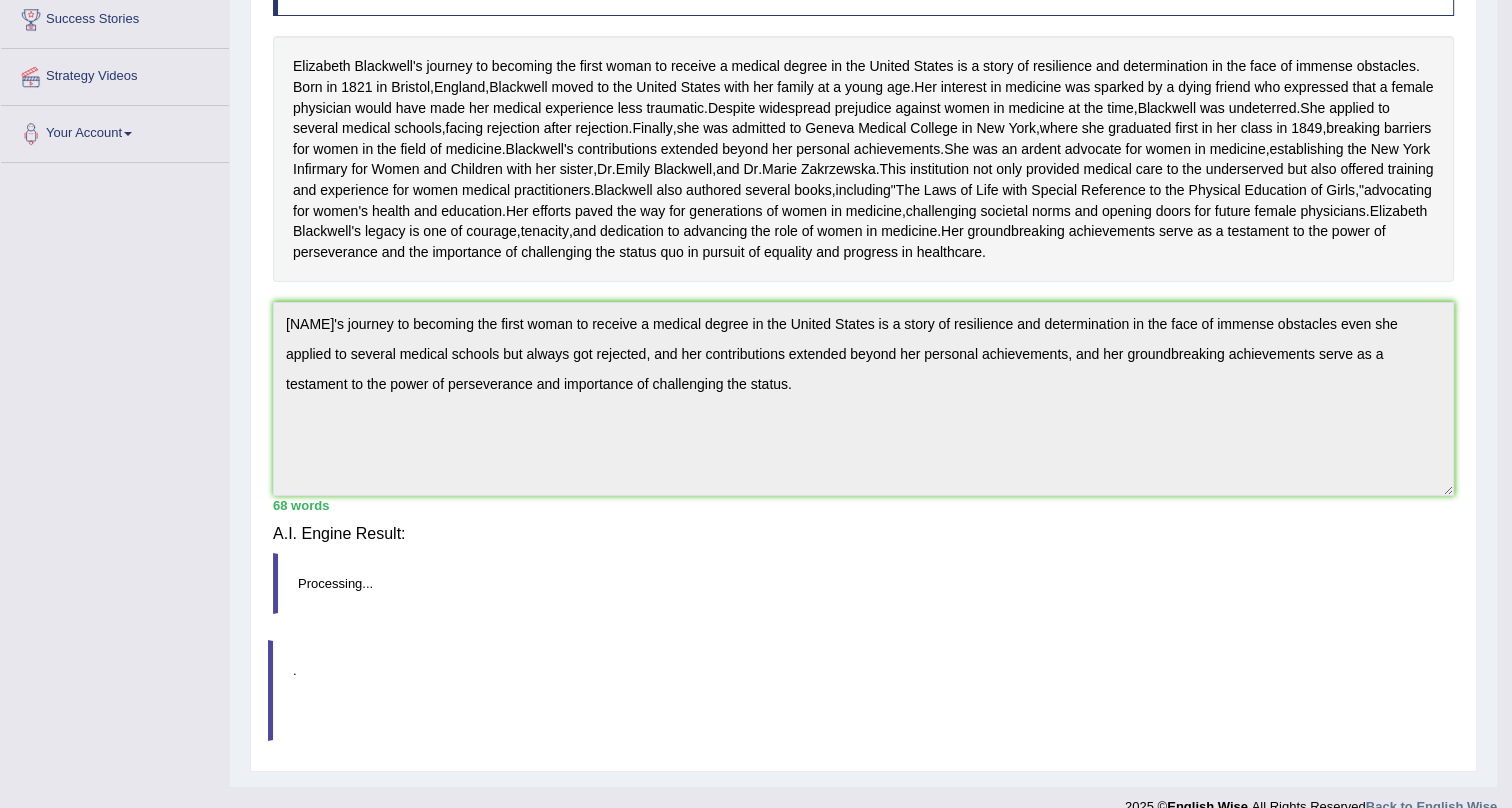 scroll, scrollTop: 309, scrollLeft: 0, axis: vertical 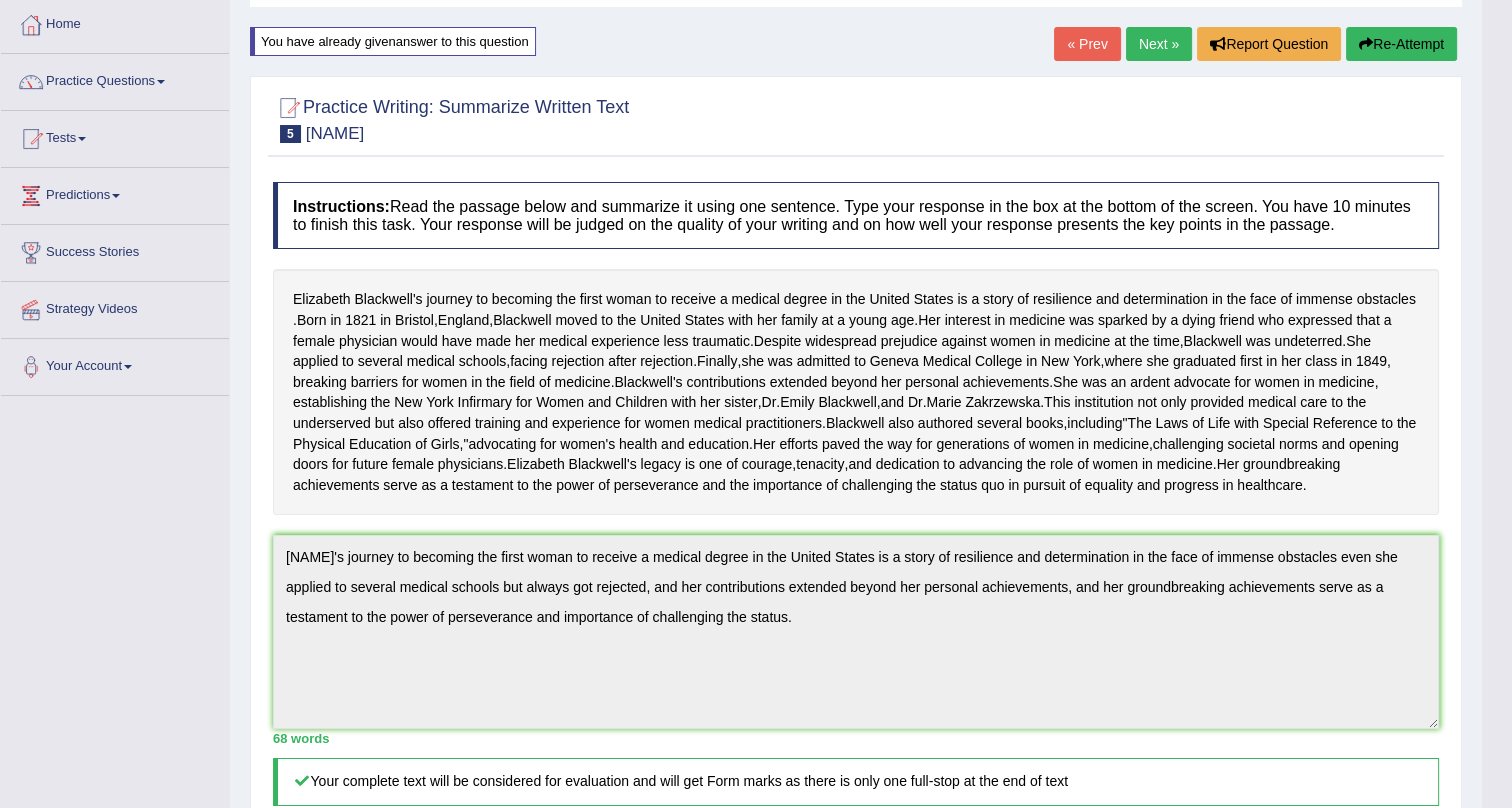 click on "Next »" at bounding box center [1159, 44] 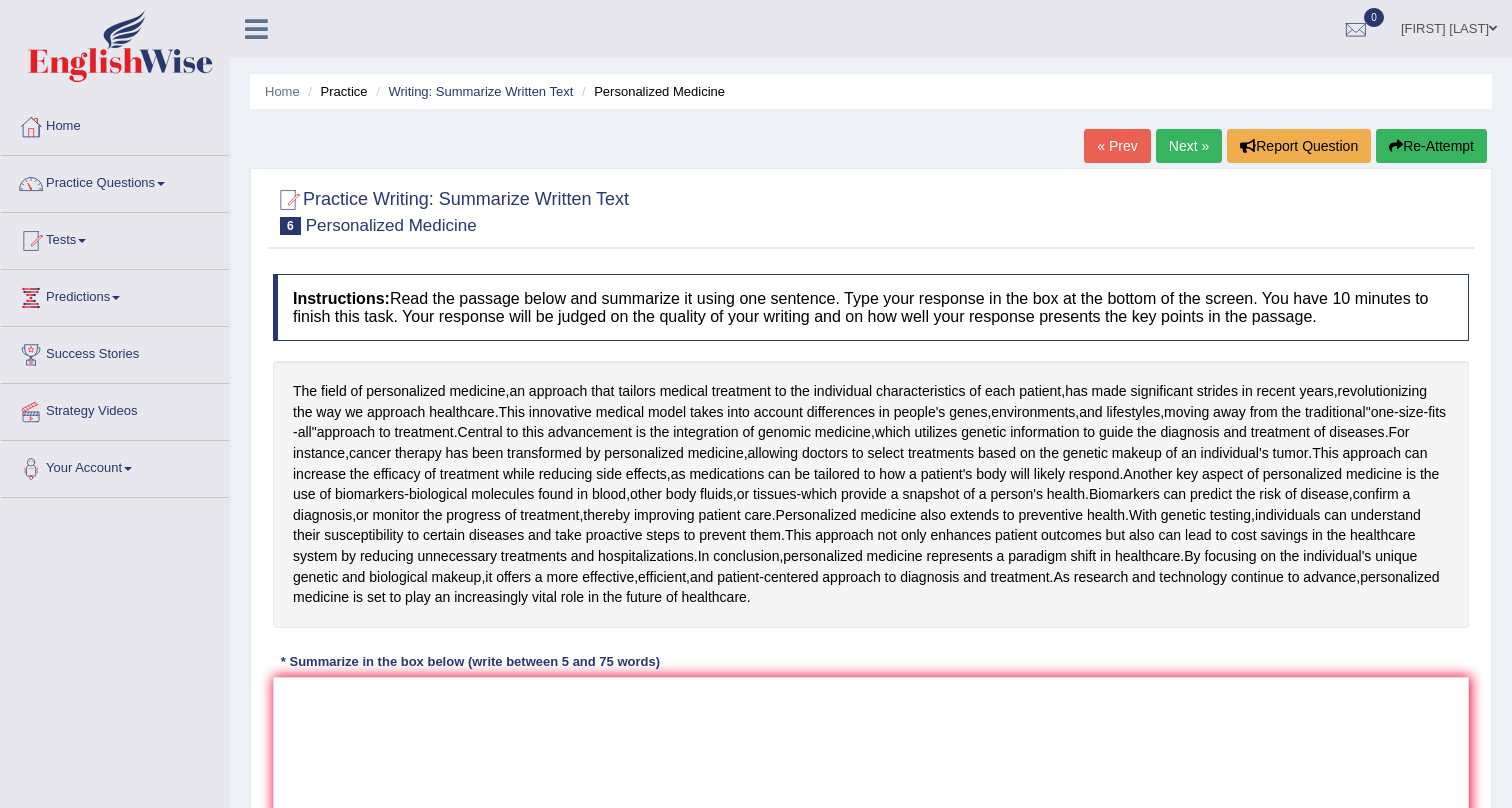 scroll, scrollTop: 181, scrollLeft: 0, axis: vertical 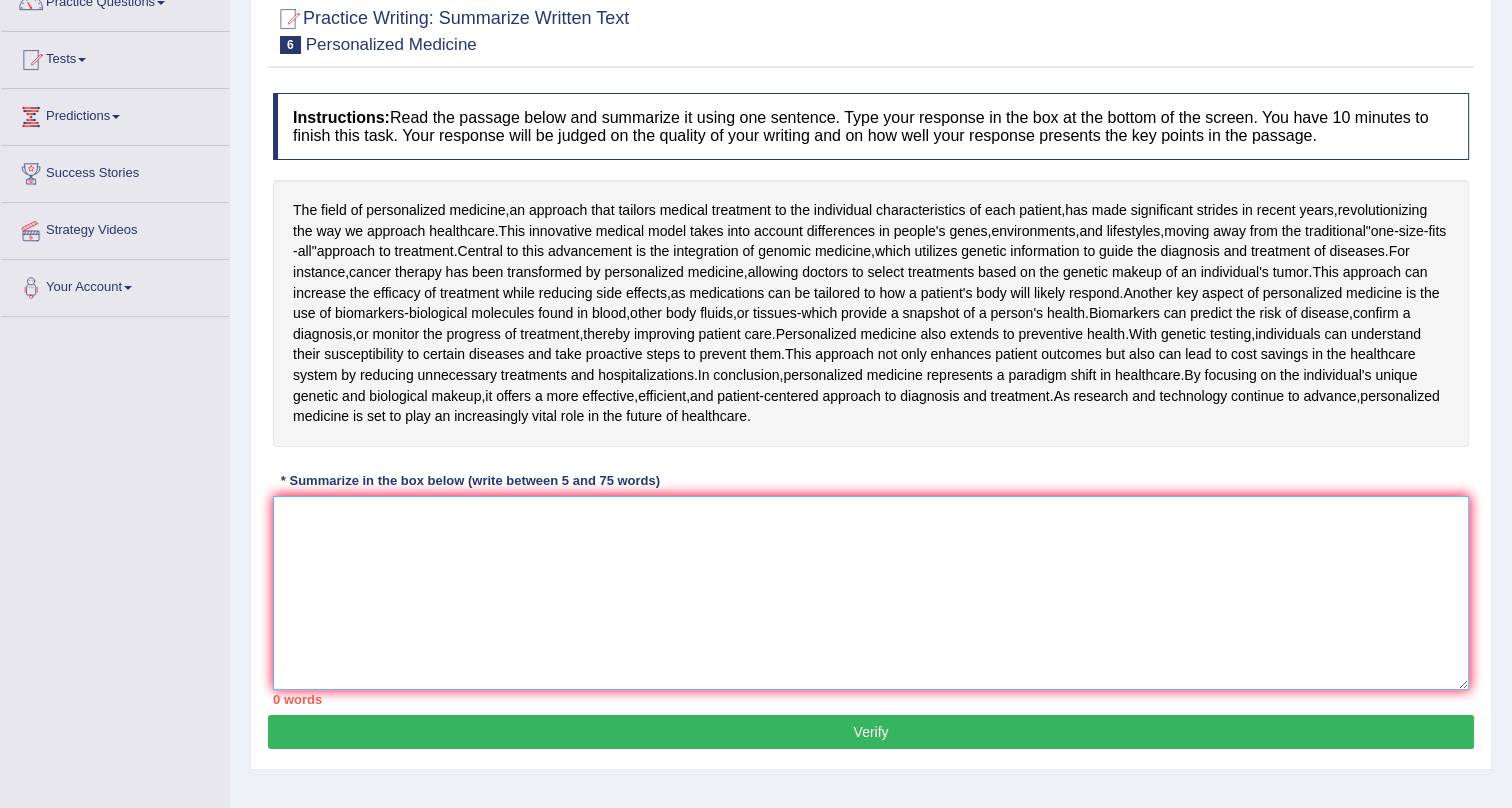 click at bounding box center (871, 593) 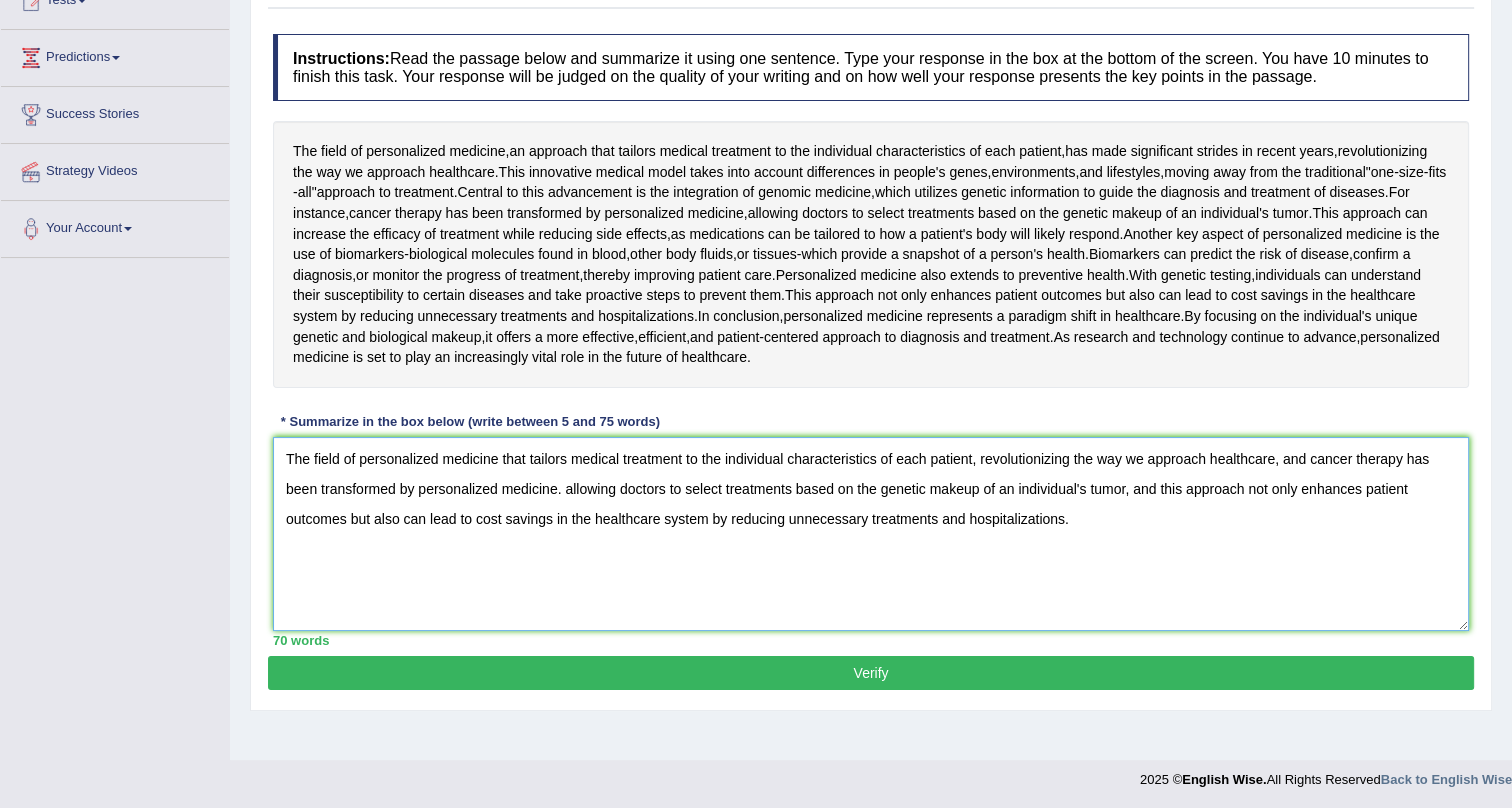 scroll, scrollTop: 241, scrollLeft: 0, axis: vertical 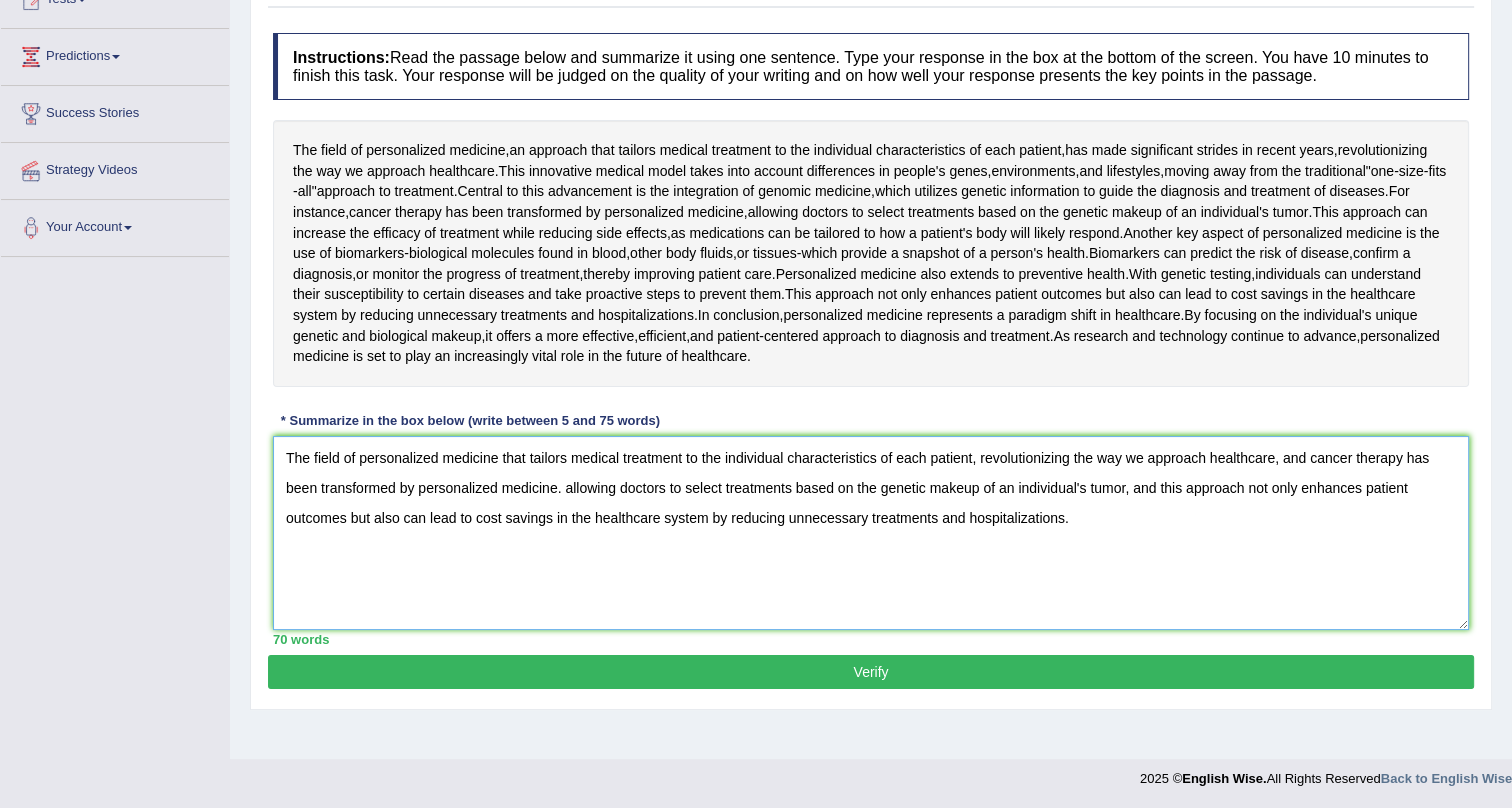 type on "The field of personalized medicine that tailors medical treatment to the individual characteristics of each patient, revolutionizing the way we approach healthcare, and cancer therapy has been transformed by personalized medicine. allowing doctors to select treatments based on the genetic makeup of an individual's tumor, and this approach not only enhances patient outcomes but also can lead to cost savings in the healthcare system by reducing unnecessary treatments and hospitalizations." 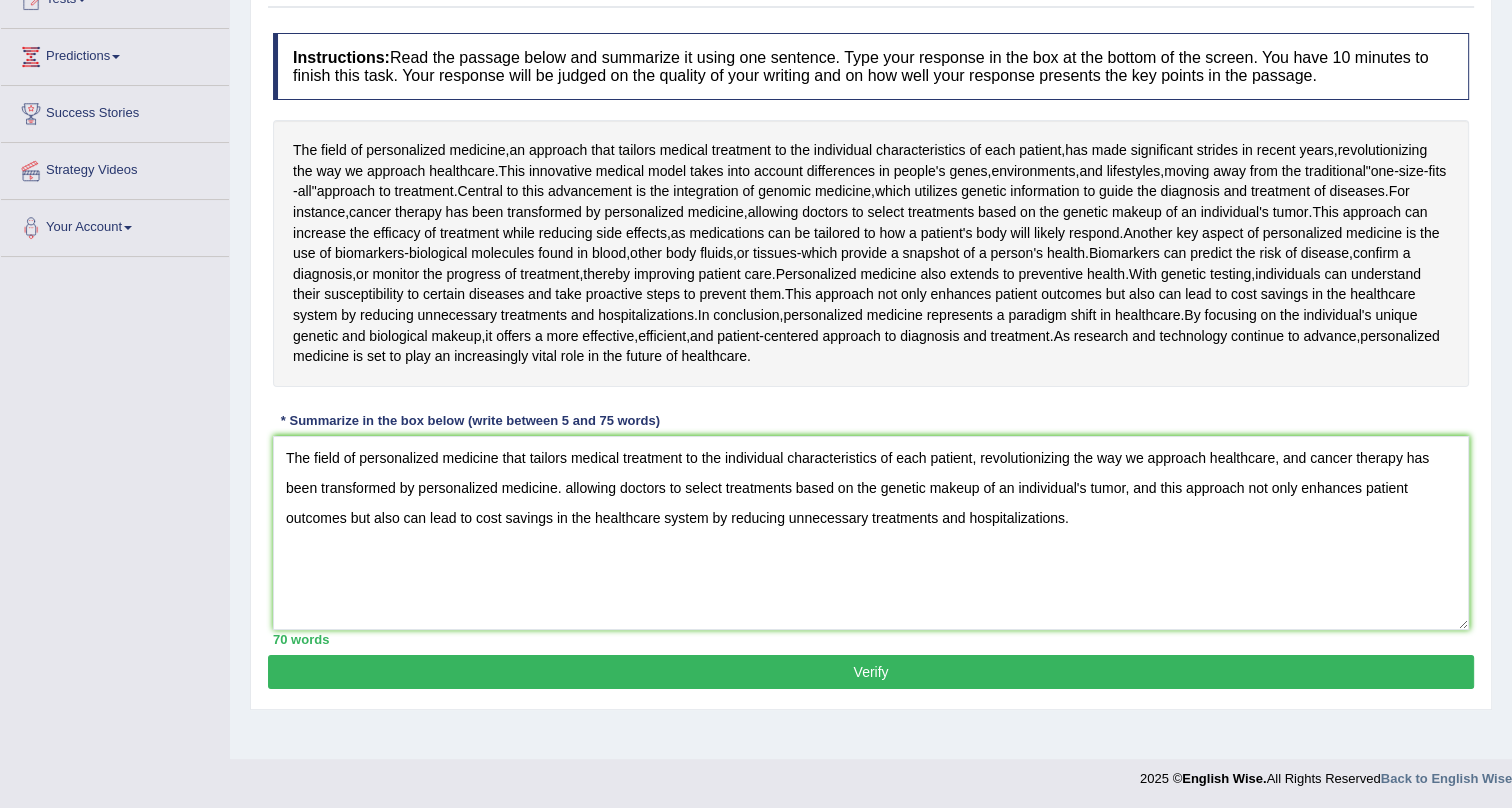 click on "Verify" at bounding box center [871, 672] 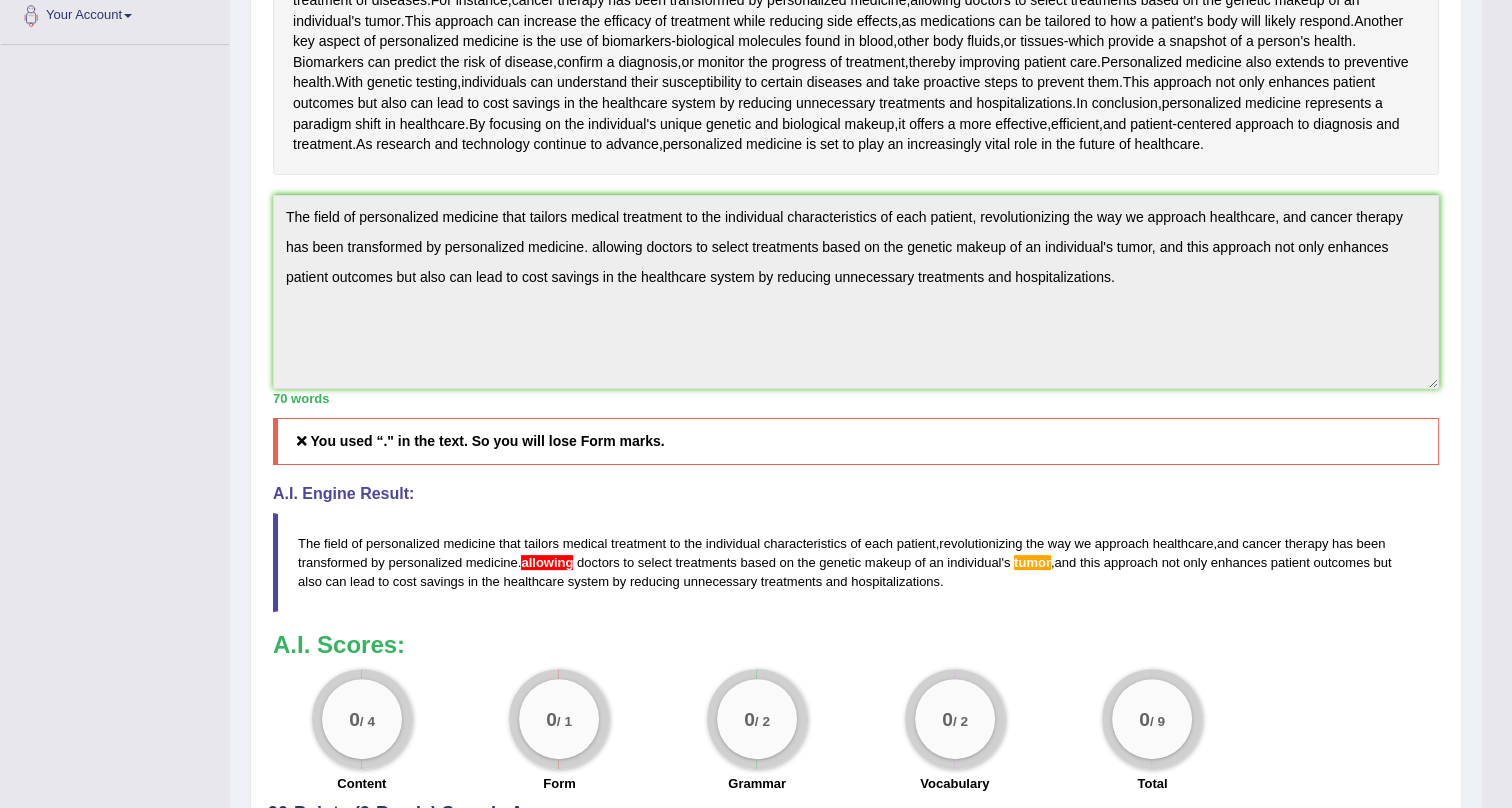 scroll, scrollTop: 362, scrollLeft: 0, axis: vertical 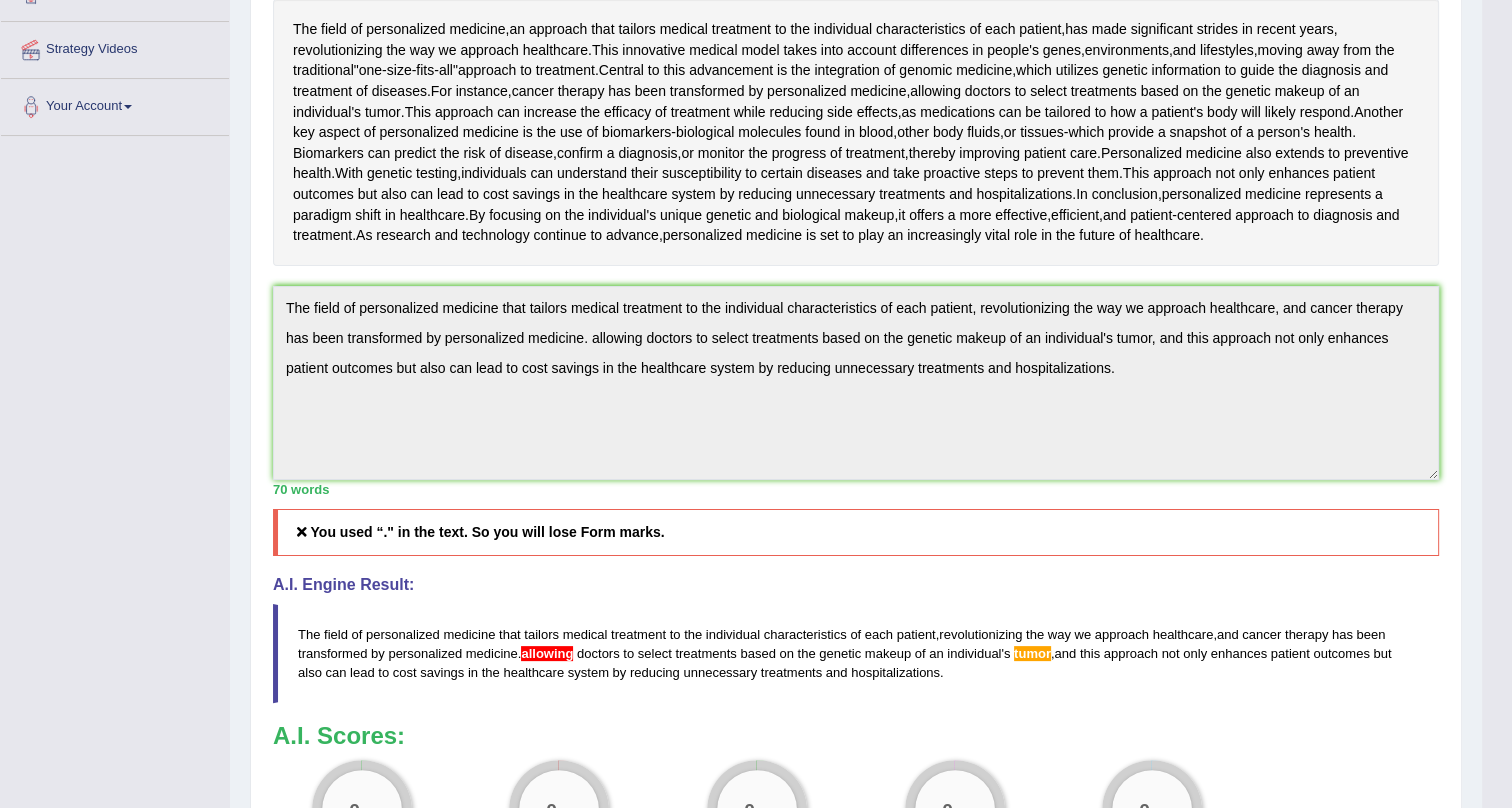 click on "Toggle navigation
Home
Practice Questions   Speaking Practice Read Aloud
Repeat Sentence
Describe Image
Re-tell Lecture
Answer Short Question
Summarize Group Discussion
Respond To A Situation
Writing Practice  Summarize Written Text
Write Essay
Reading Practice  Reading & Writing: Fill In The Blanks
Choose Multiple Answers
Re-order Paragraphs
Fill In The Blanks
Choose Single Answer
Listening Practice  Summarize Spoken Text
Highlight Incorrect Words
Highlight Correct Summary
Select Missing Word
Choose Single Answer
Choose Multiple Answers
Fill In The Blanks
Write From Dictation
Pronunciation
Tests  Take Practice Sectional Test
Take Mock Test" at bounding box center [741, 355] 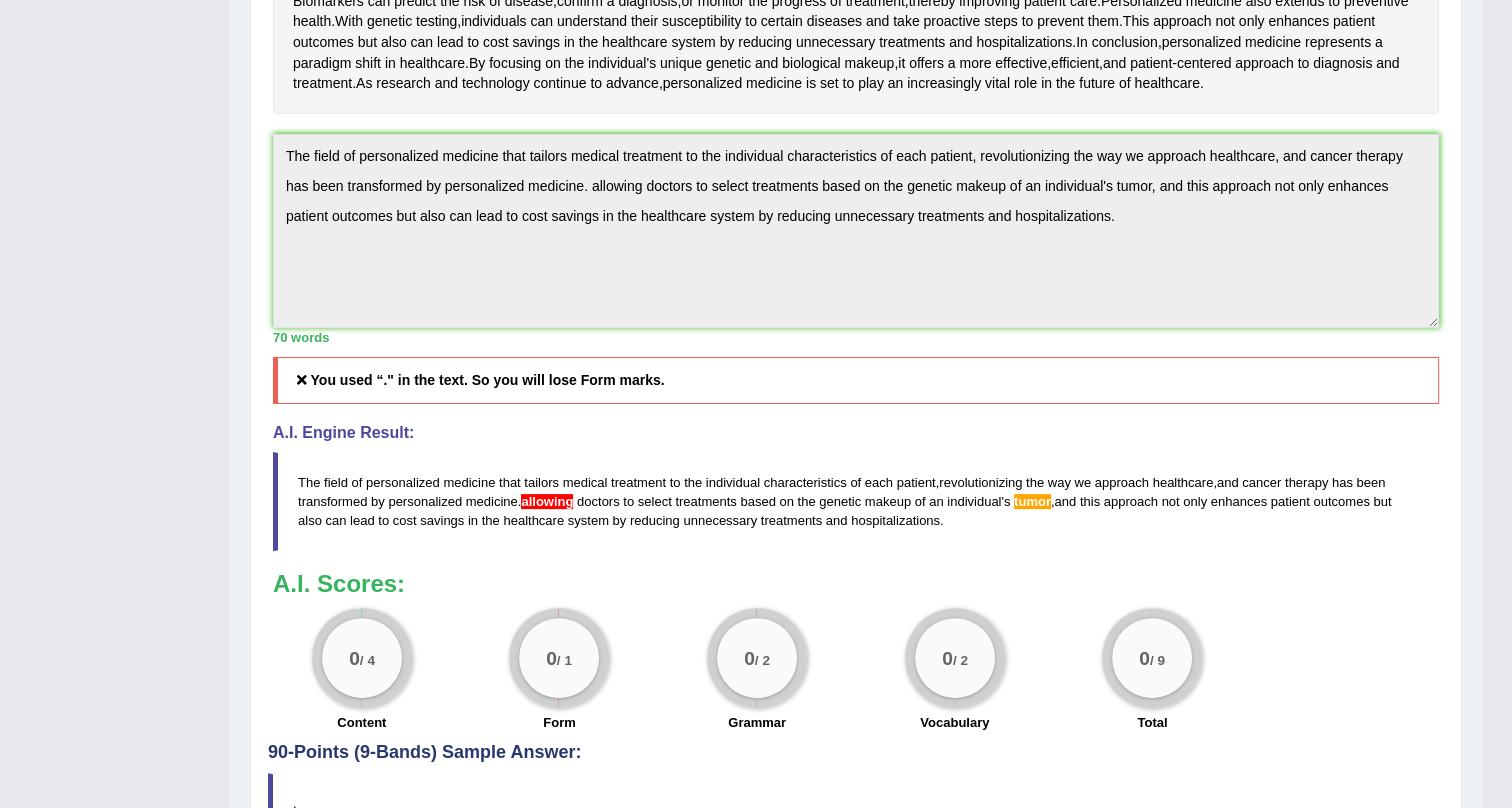 scroll, scrollTop: 635, scrollLeft: 0, axis: vertical 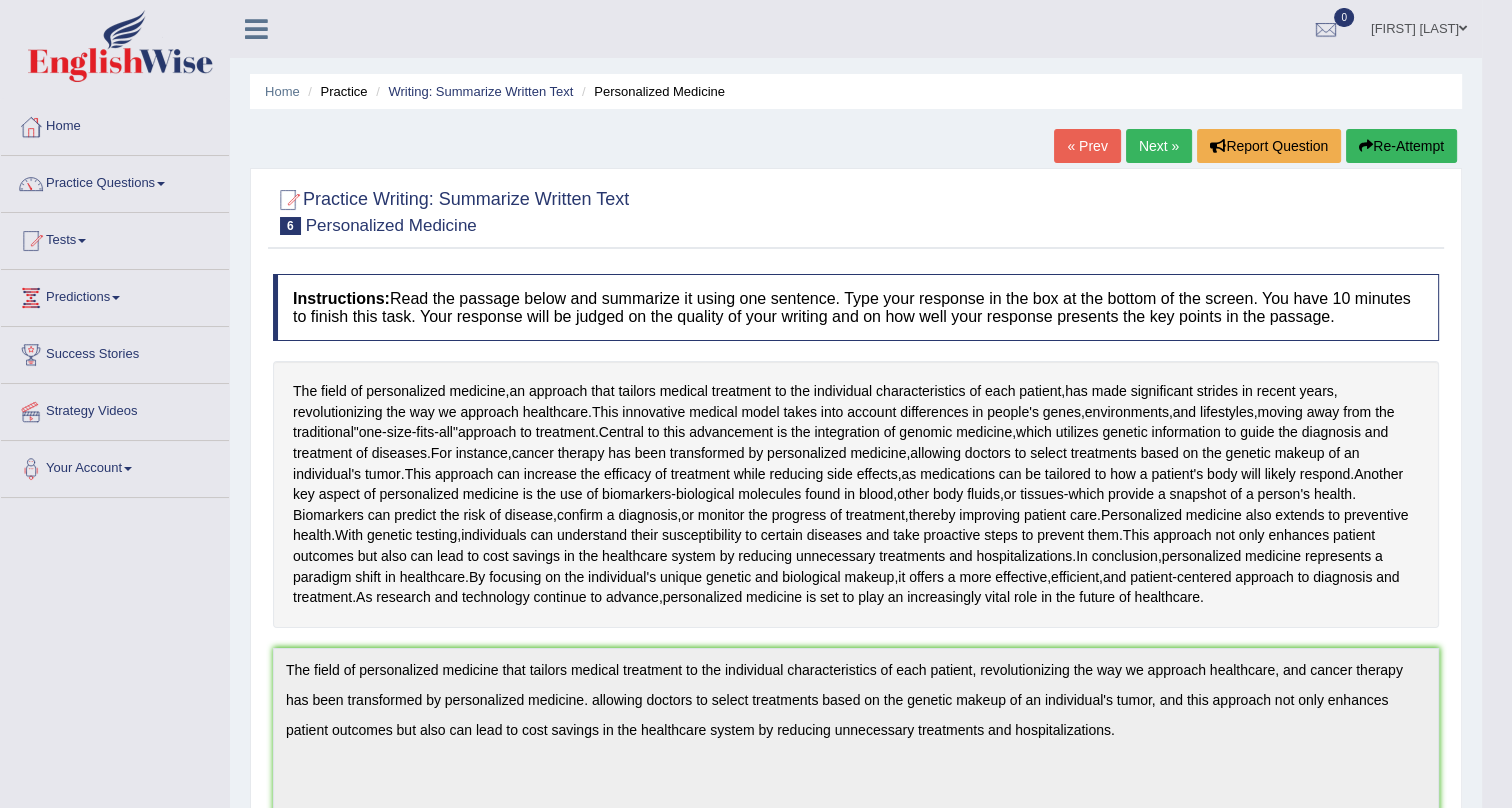 click on "Re-Attempt" at bounding box center (1401, 146) 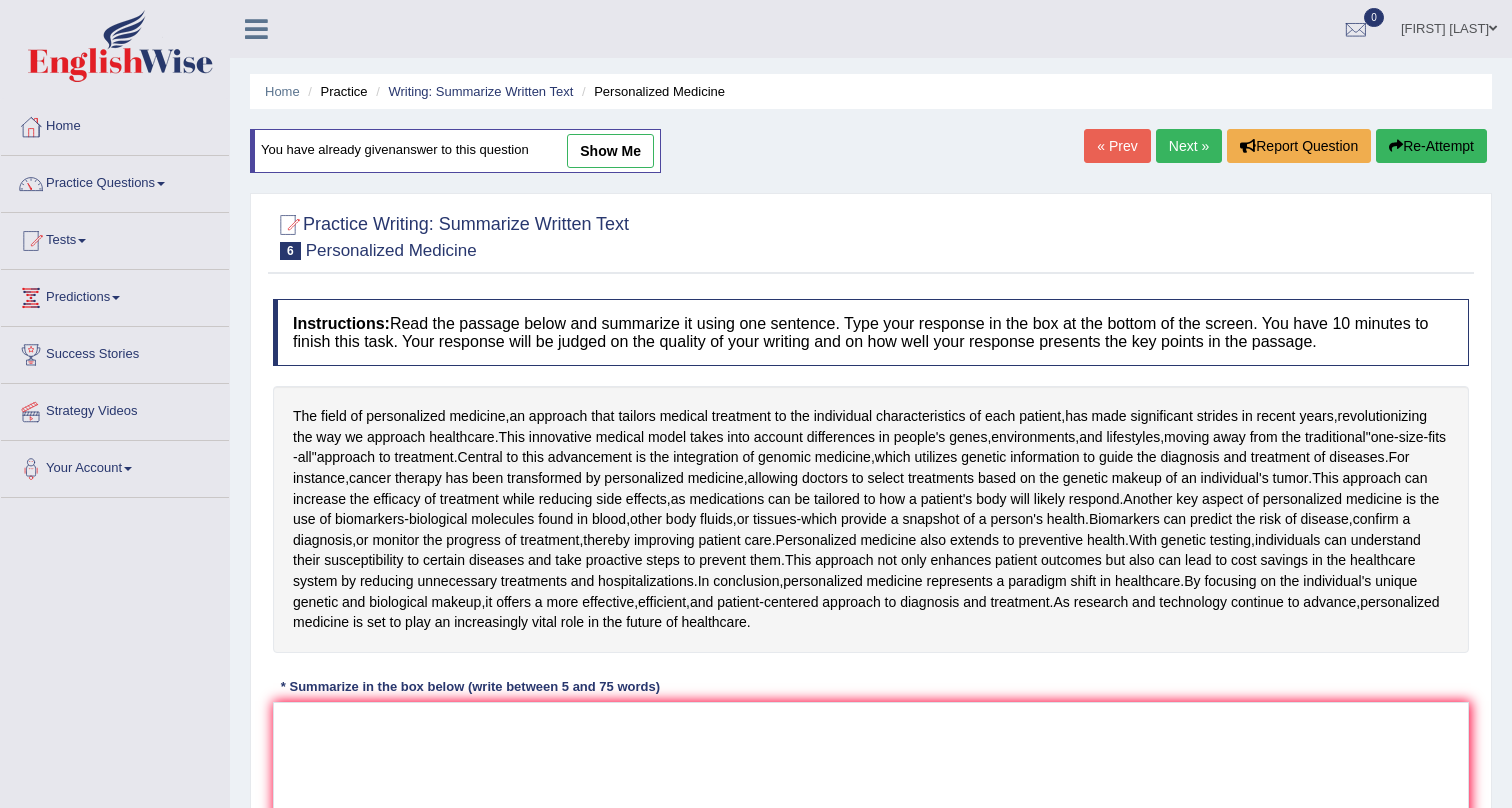 scroll, scrollTop: 0, scrollLeft: 0, axis: both 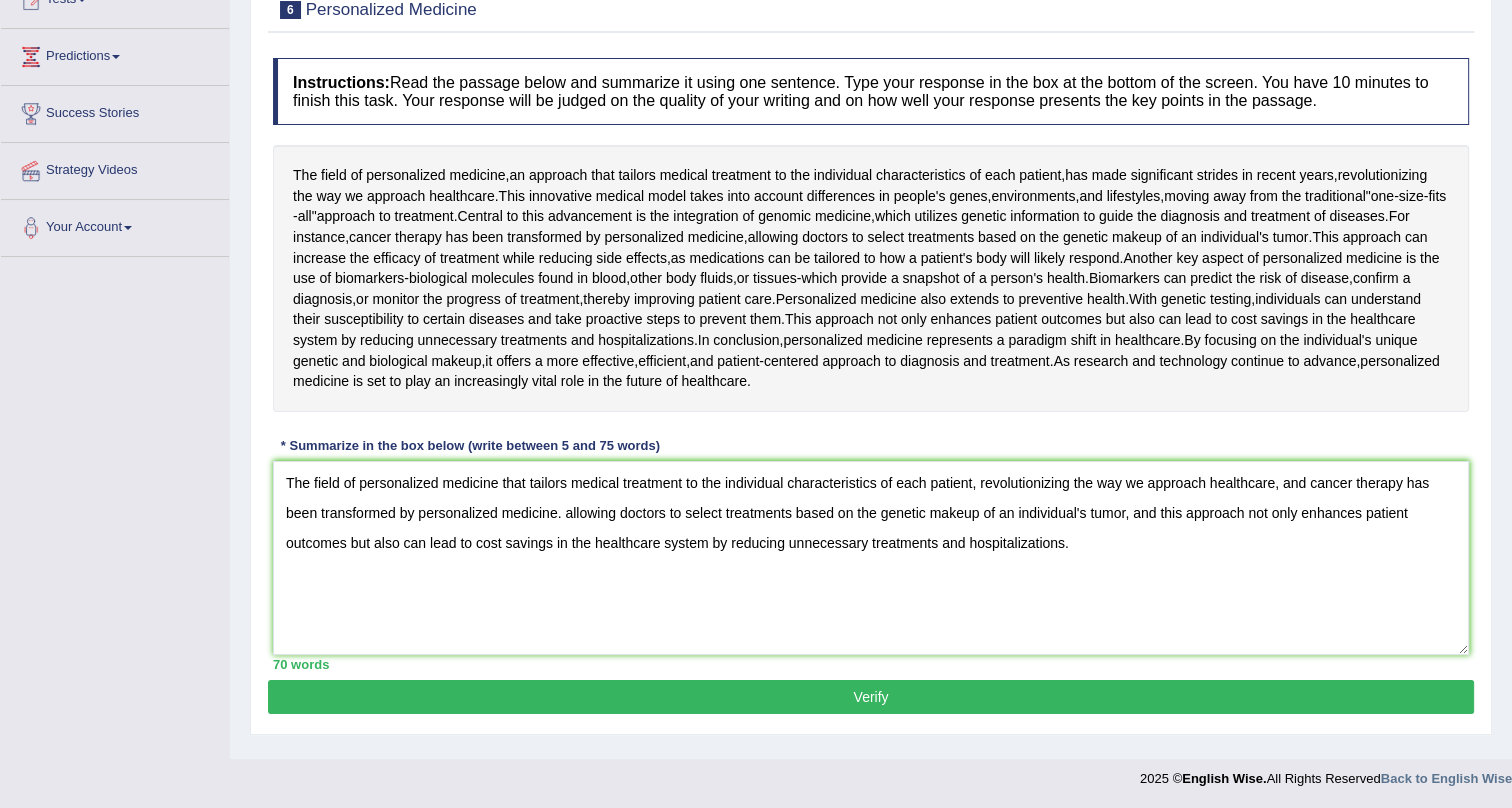 drag, startPoint x: 565, startPoint y: 511, endPoint x: 981, endPoint y: 505, distance: 416.04327 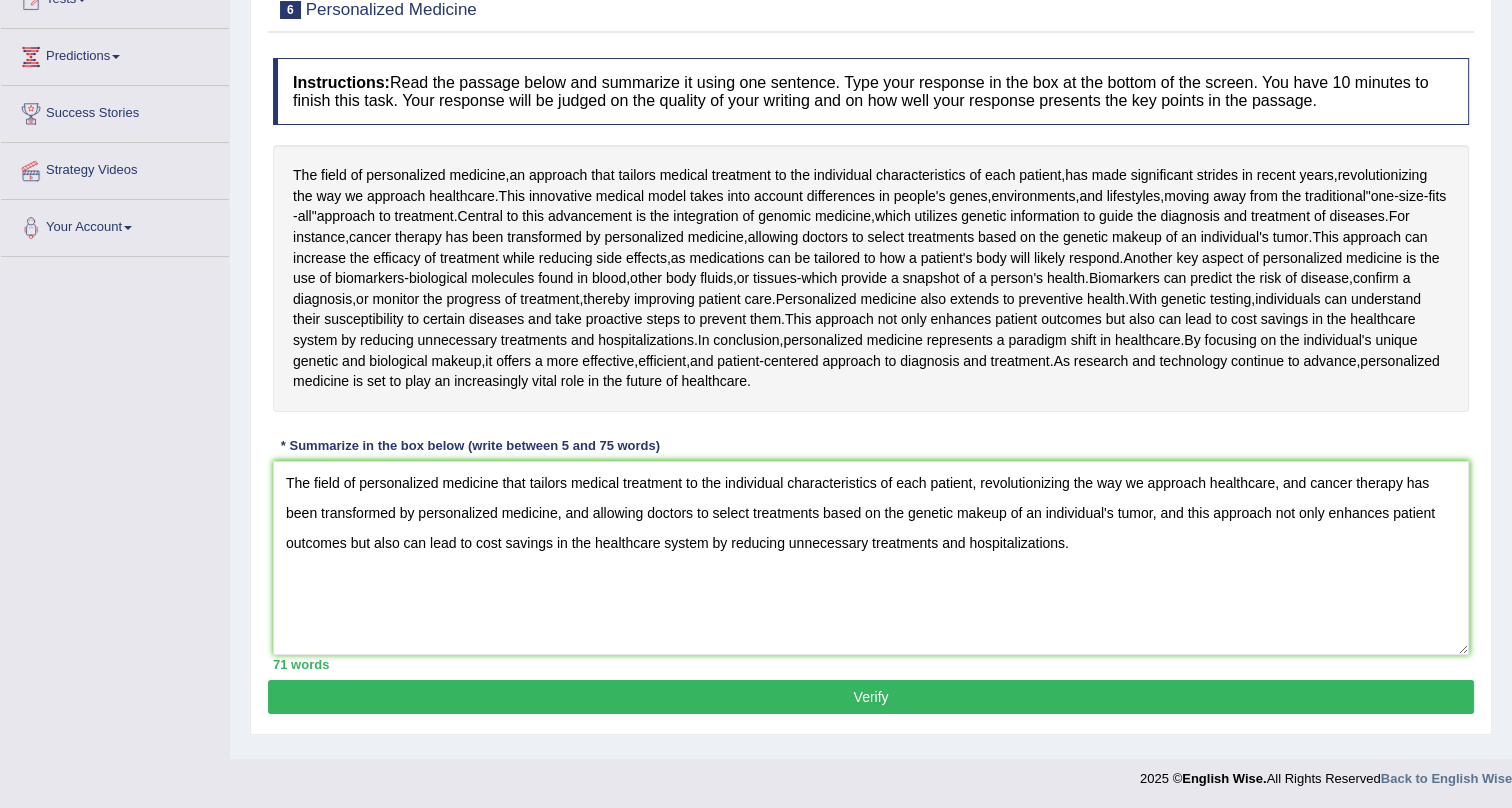 type on "The field of personalized medicine that tailors medical treatment to the individual characteristics of each patient, revolutionizing the way we approach healthcare, and cancer therapy has been transformed by personalized medicine, and allowing doctors to select treatments based on the genetic makeup of an individual's tumor, and this approach not only enhances patient outcomes but also can lead to cost savings in the healthcare system by reducing unnecessary treatments and hospitalizations." 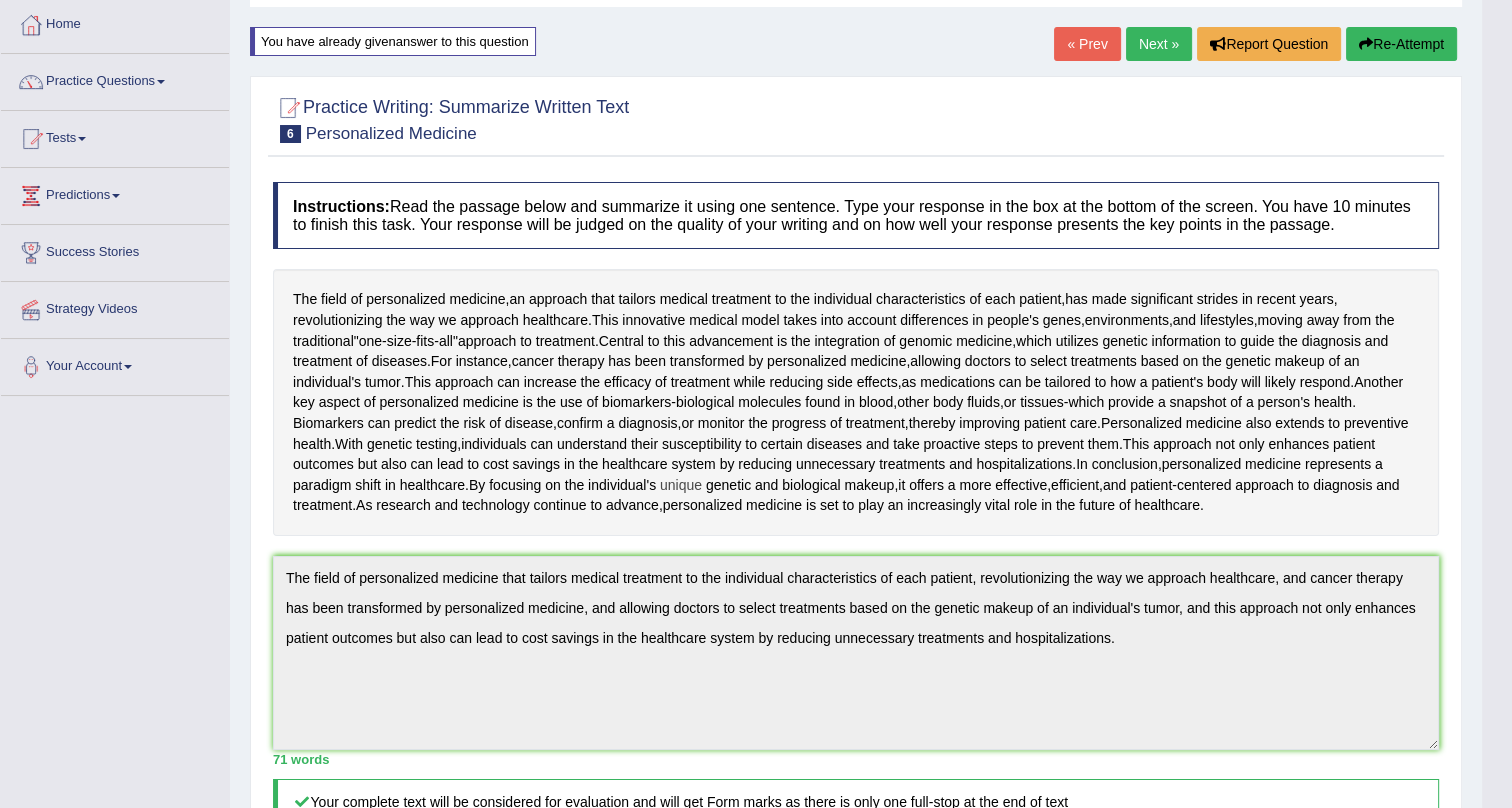 scroll, scrollTop: 0, scrollLeft: 0, axis: both 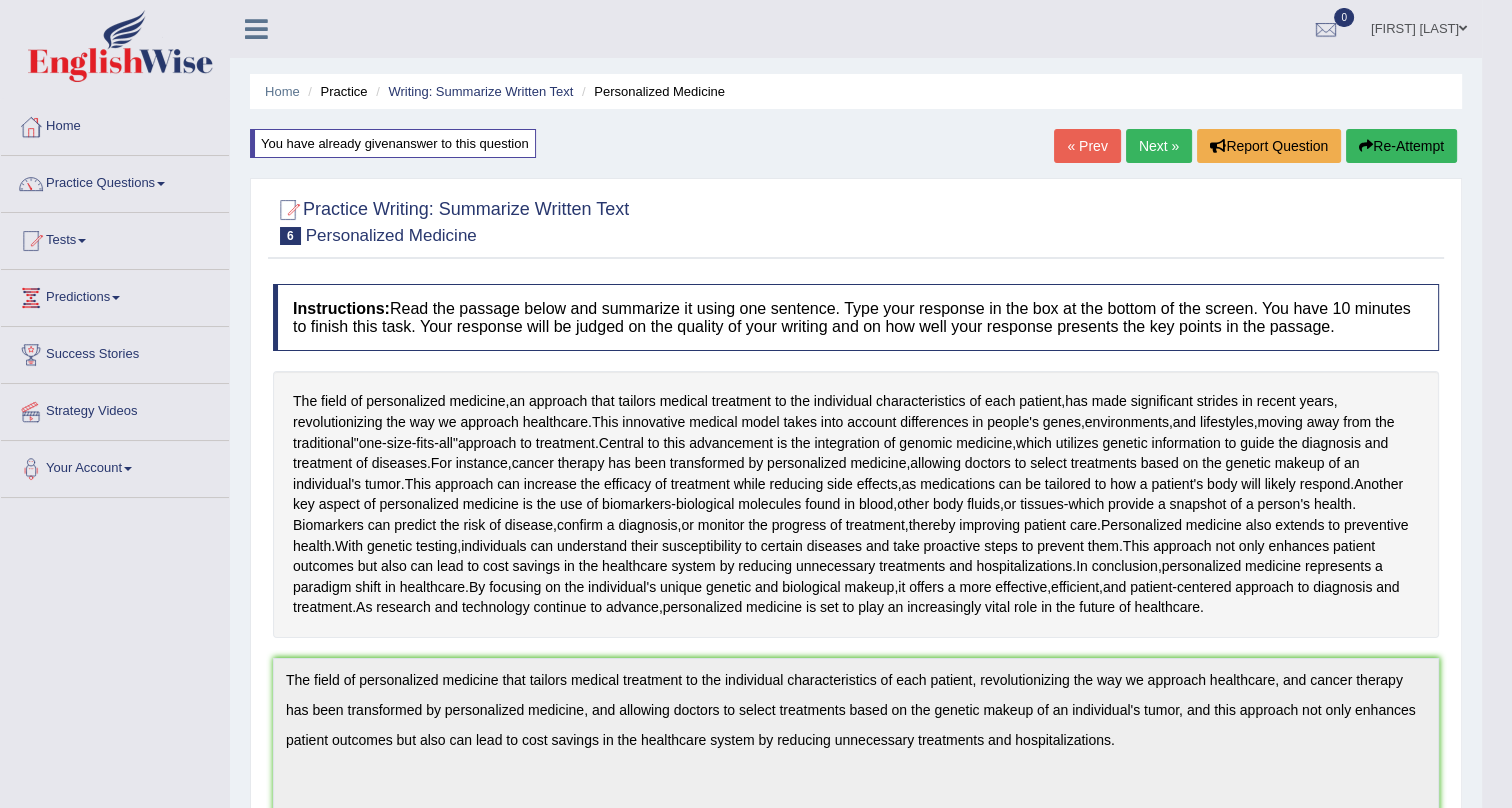click on "Re-Attempt" at bounding box center [1401, 146] 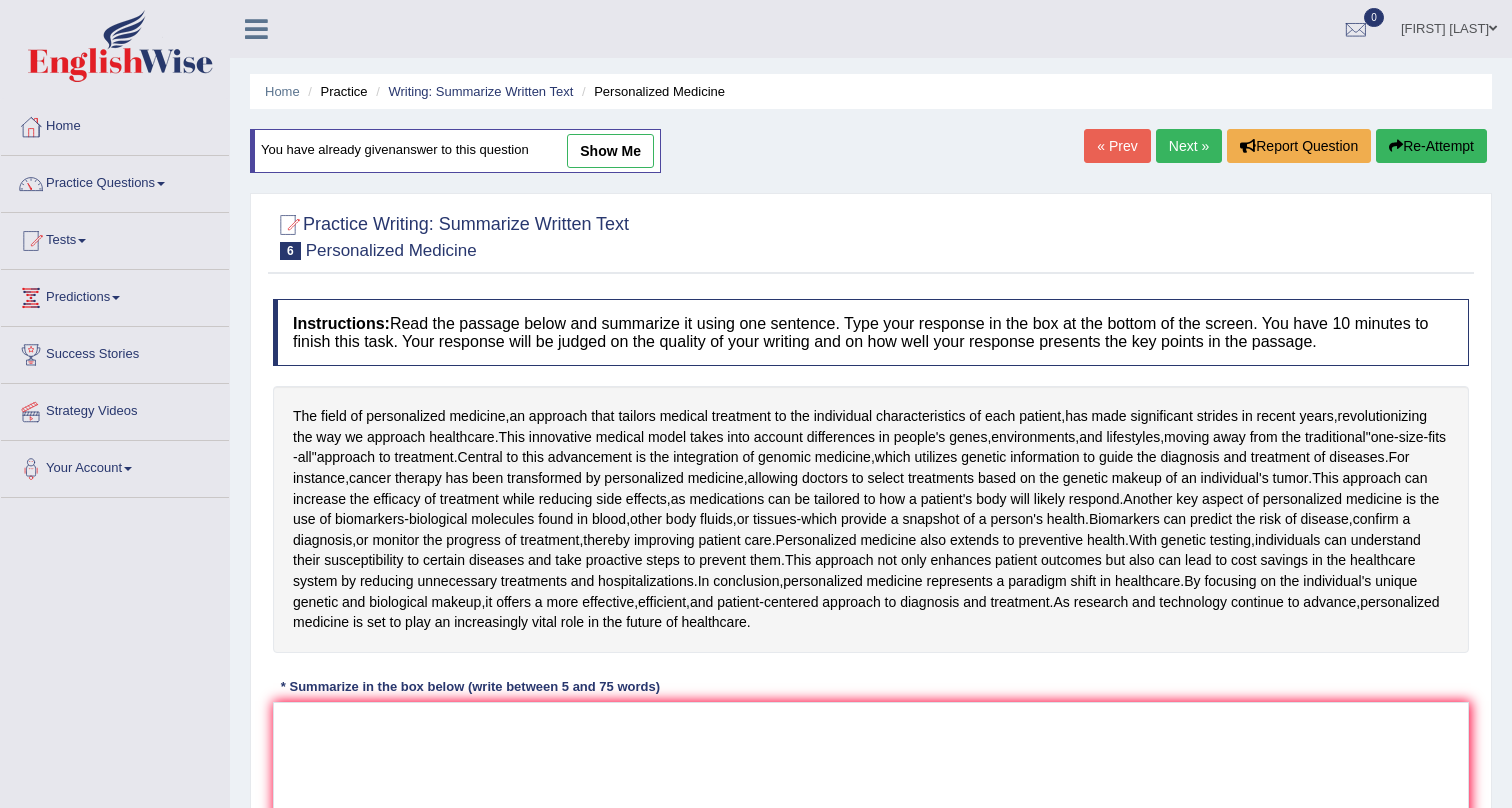 scroll, scrollTop: 241, scrollLeft: 0, axis: vertical 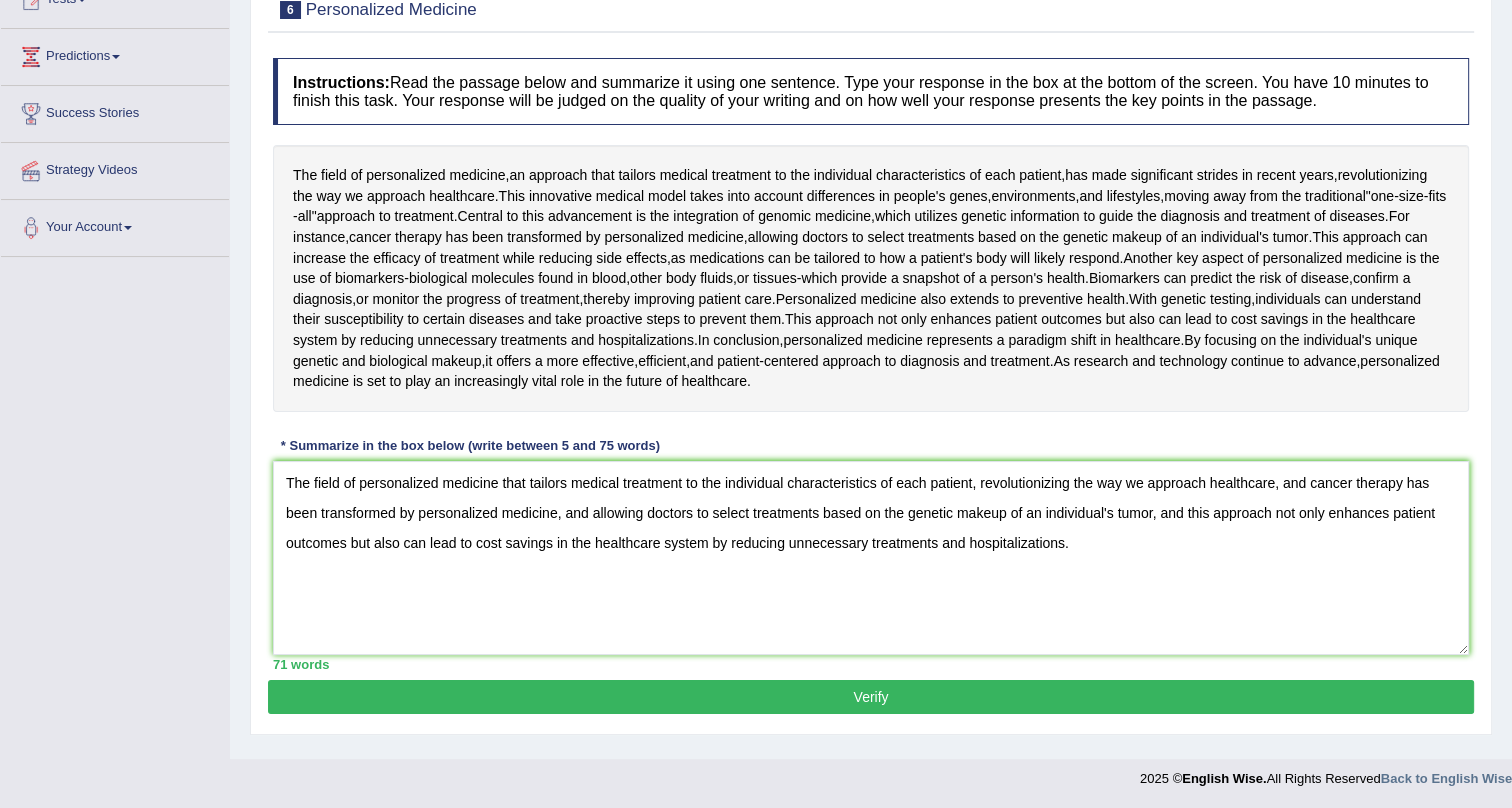 click on "The field of personalized medicine that tailors medical treatment to the individual characteristics of each patient, revolutionizing the way we approach healthcare, and cancer therapy has been transformed by personalized medicine, and allowing doctors to select treatments based on the genetic makeup of an individual's tumor, and this approach not only enhances patient outcomes but also can lead to cost savings in the healthcare system by reducing unnecessary treatments and hospitalizations." at bounding box center [871, 558] 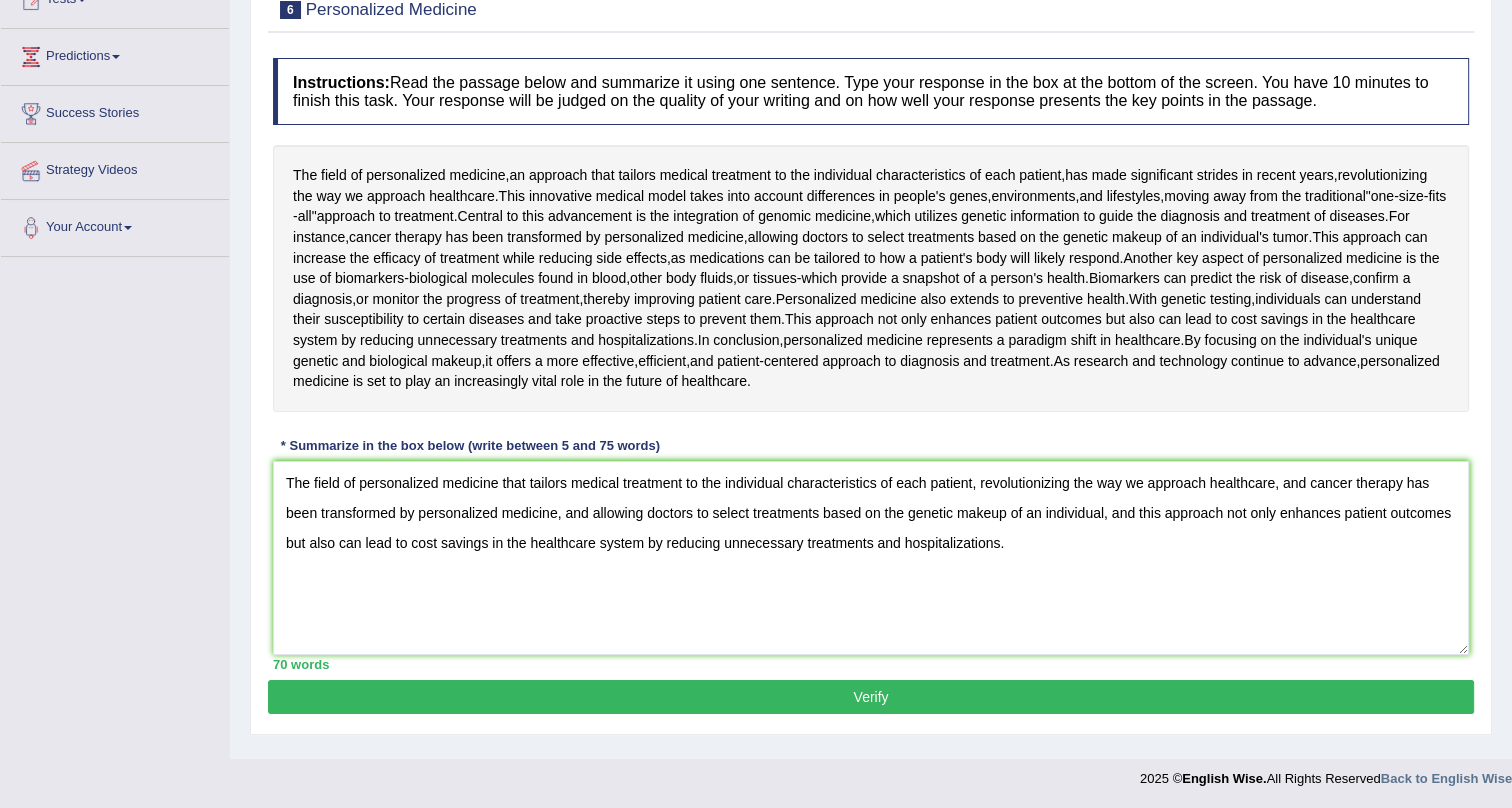 type on "The field of personalized medicine that tailors medical treatment to the individual characteristics of each patient, revolutionizing the way we approach healthcare, and cancer therapy has been transformed by personalized medicine, and allowing doctors to select treatments based on the genetic makeup of an individual, and this approach not only enhances patient outcomes but also can lead to cost savings in the healthcare system by reducing unnecessary treatments and hospitalizations." 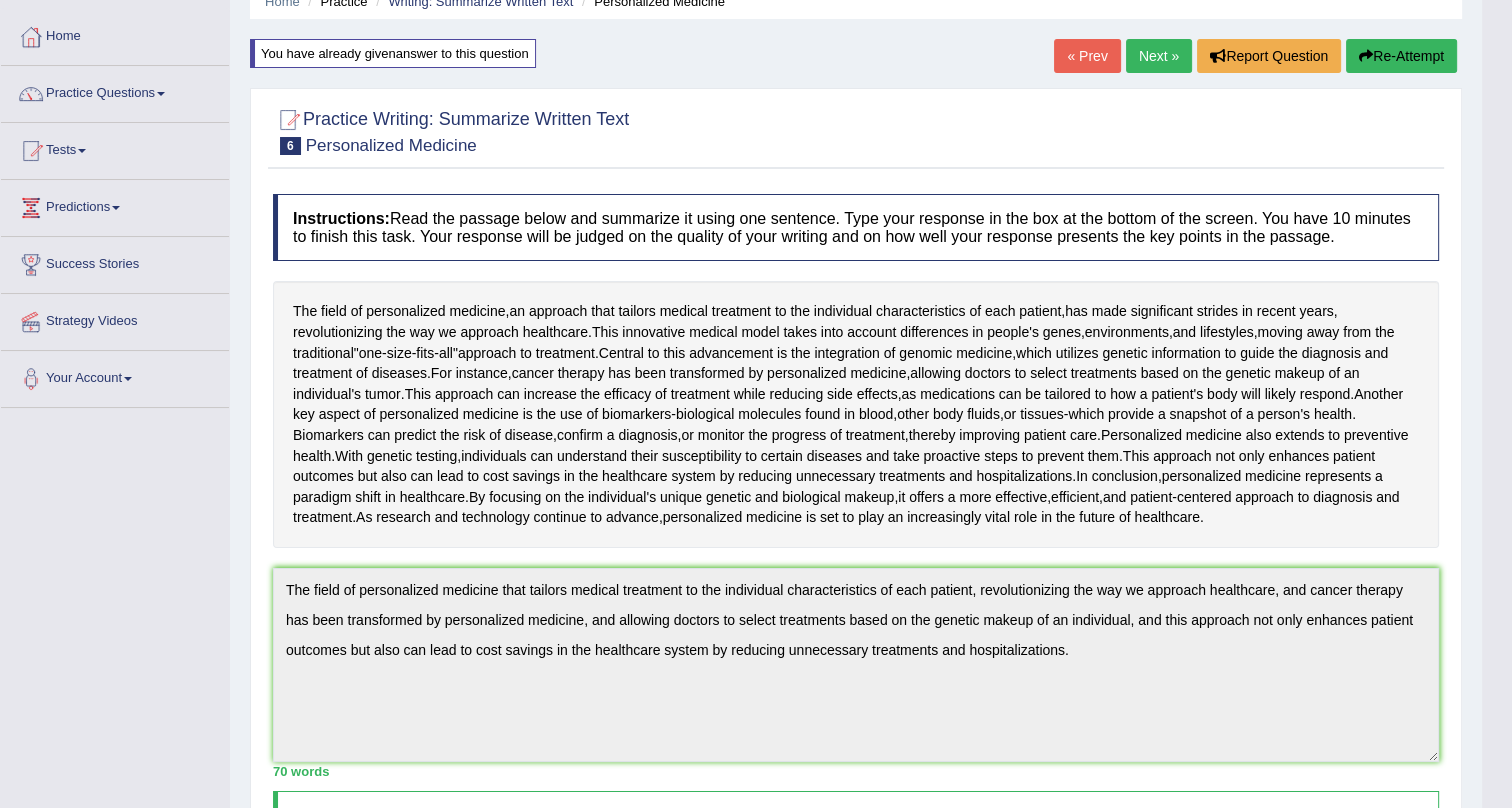 scroll, scrollTop: 0, scrollLeft: 0, axis: both 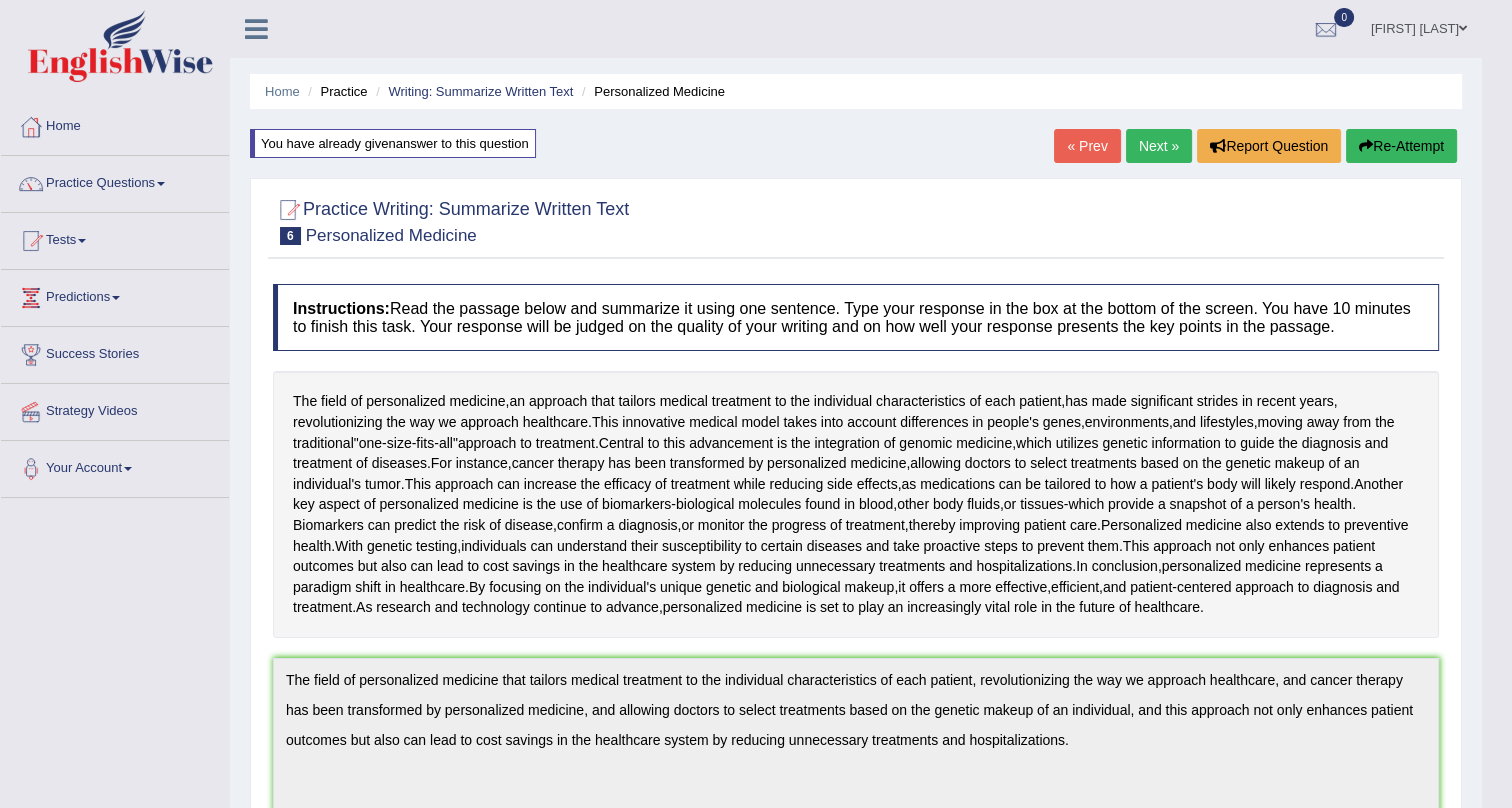 click on "Next »" at bounding box center [1159, 146] 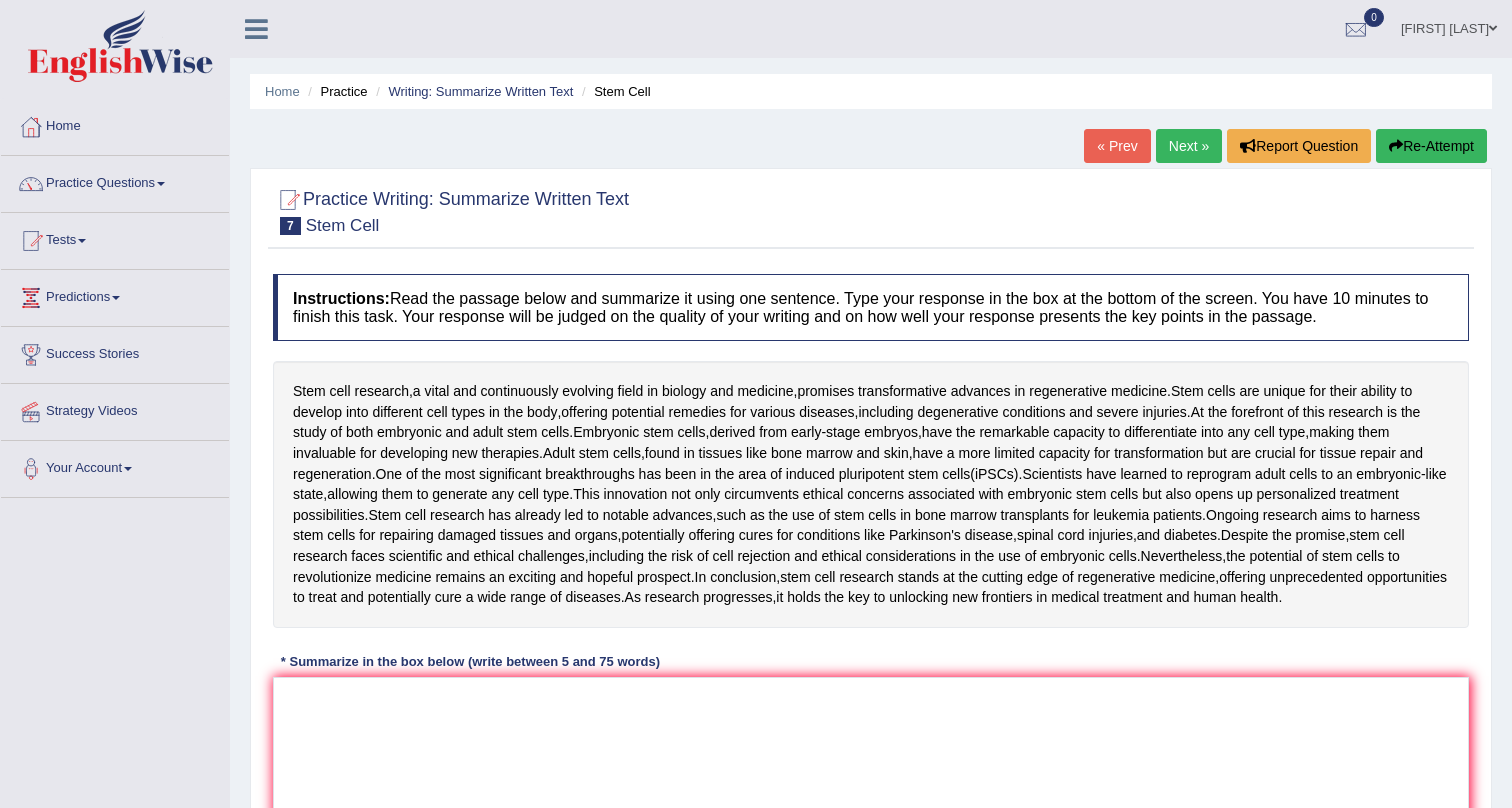 scroll, scrollTop: 0, scrollLeft: 0, axis: both 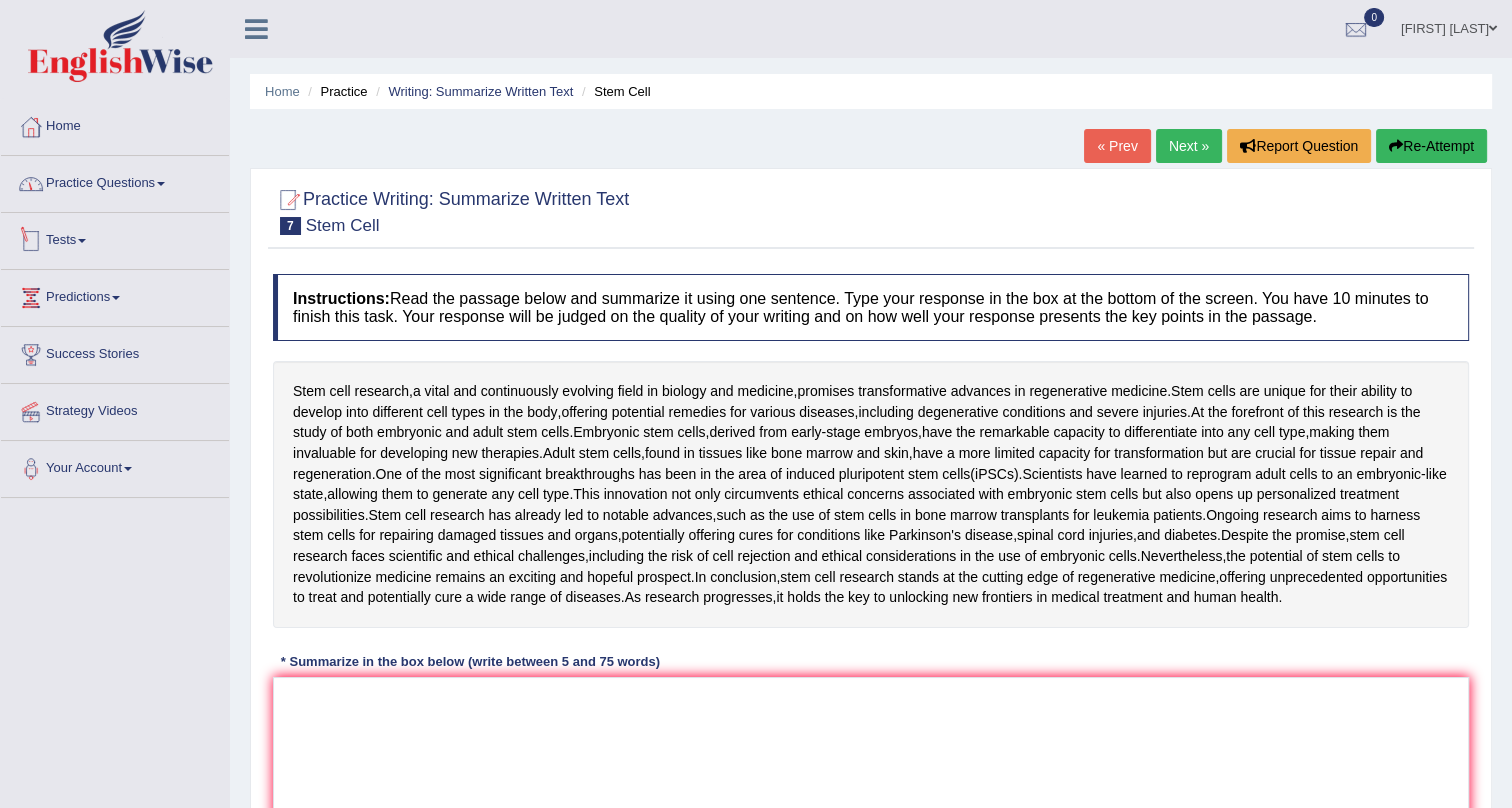 click on "Practice Questions" at bounding box center [115, 181] 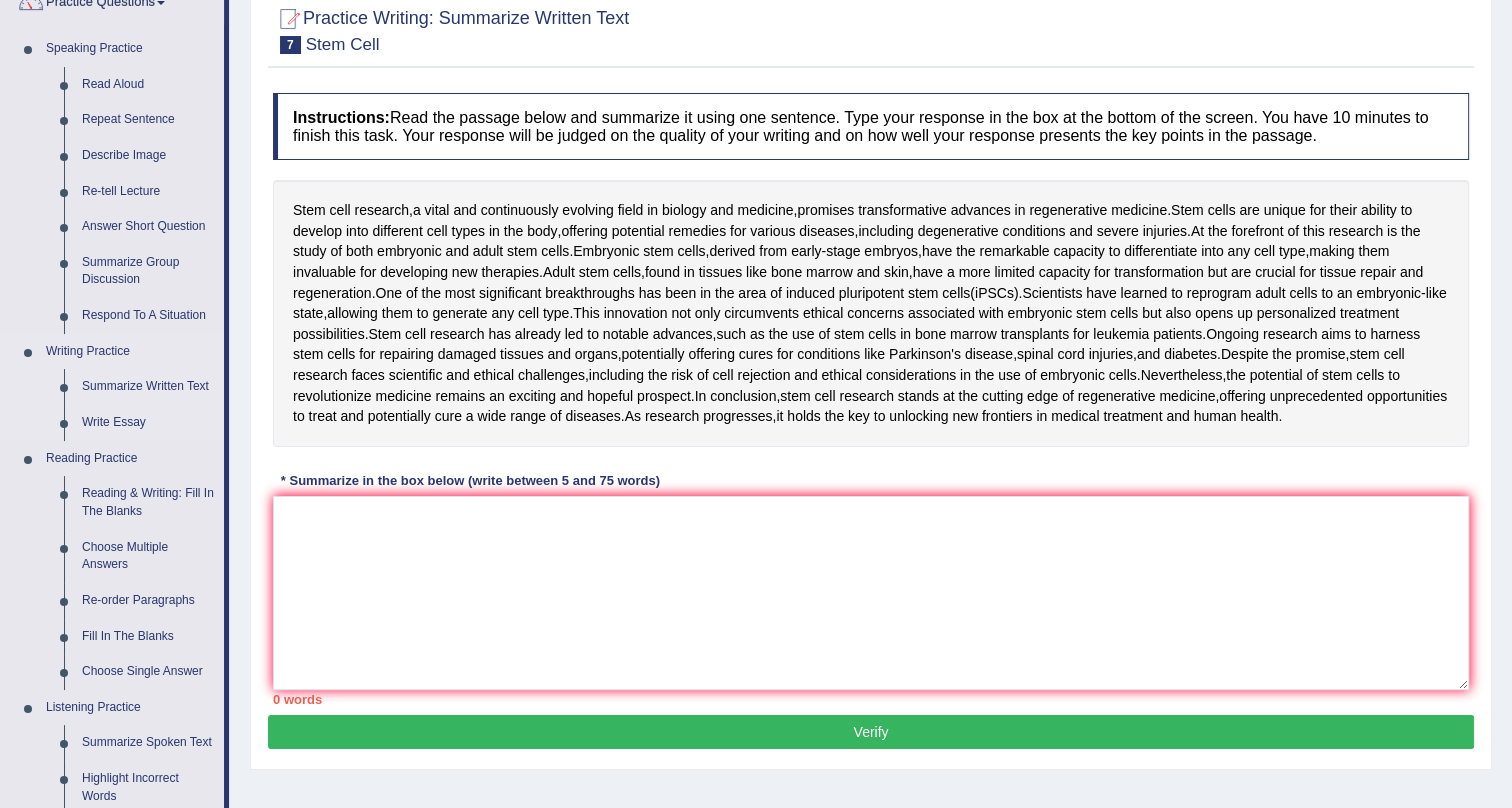 scroll, scrollTop: 272, scrollLeft: 0, axis: vertical 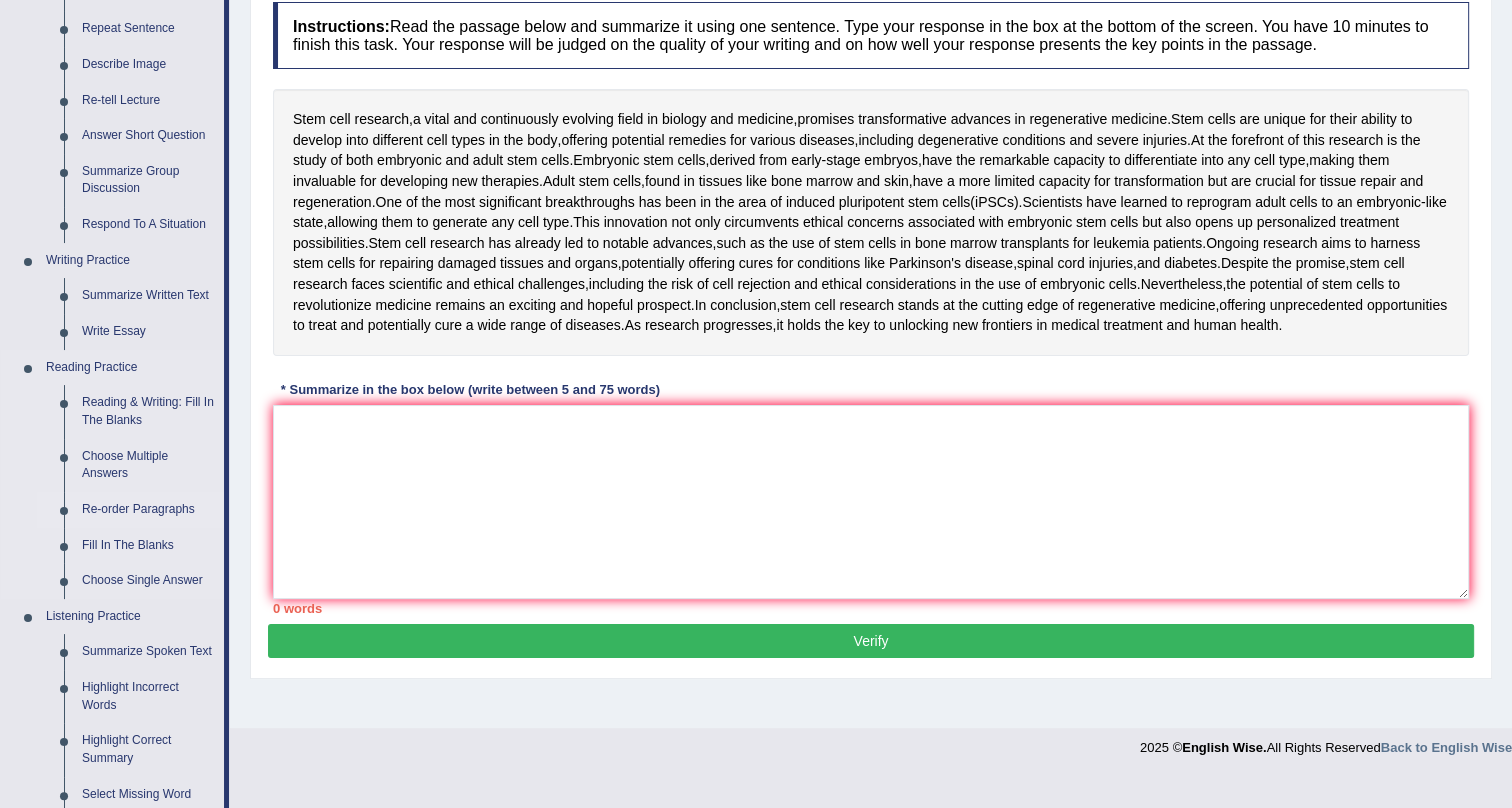 click on "Re-order Paragraphs" at bounding box center (148, 510) 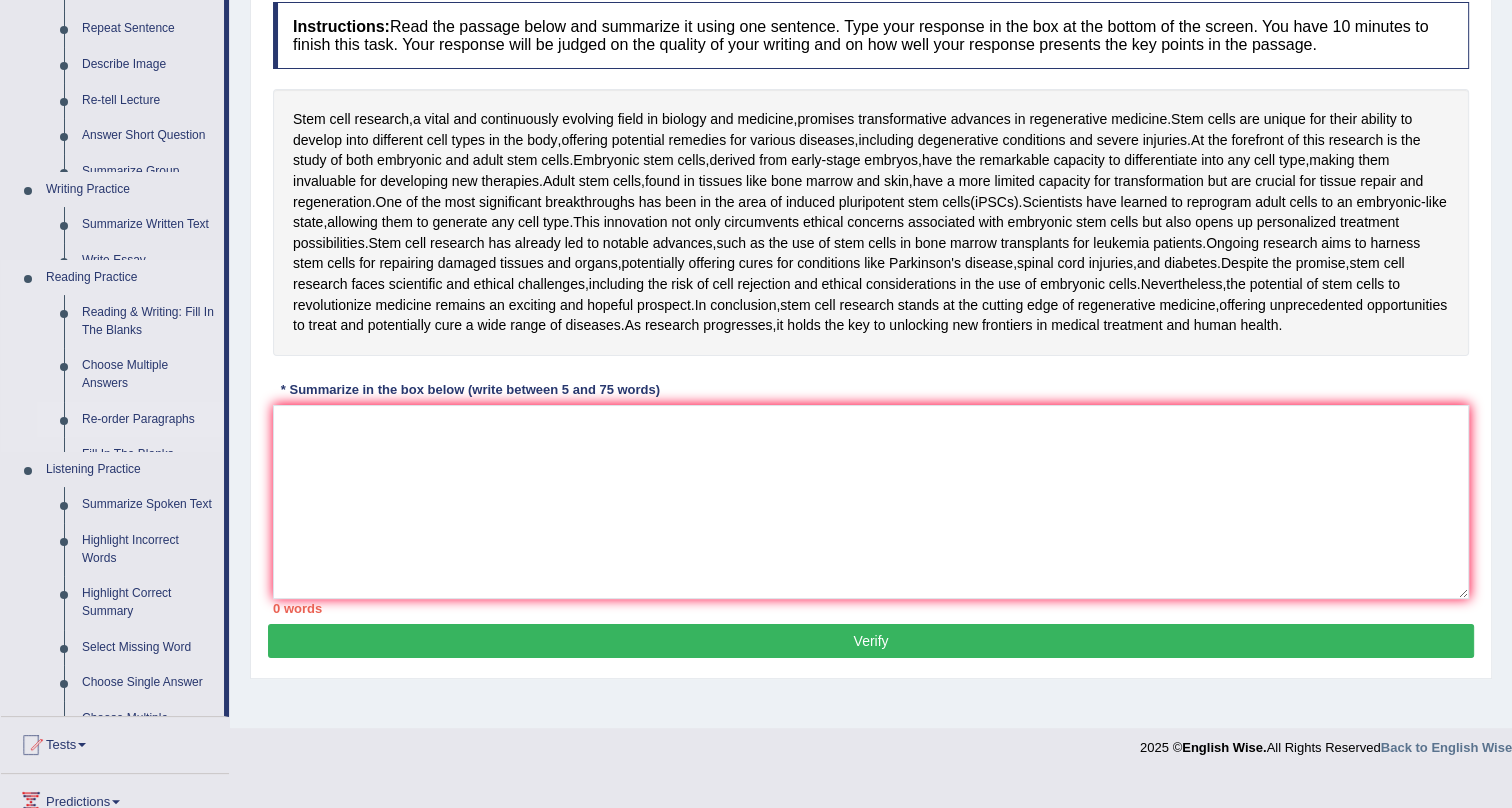 scroll, scrollTop: 241, scrollLeft: 0, axis: vertical 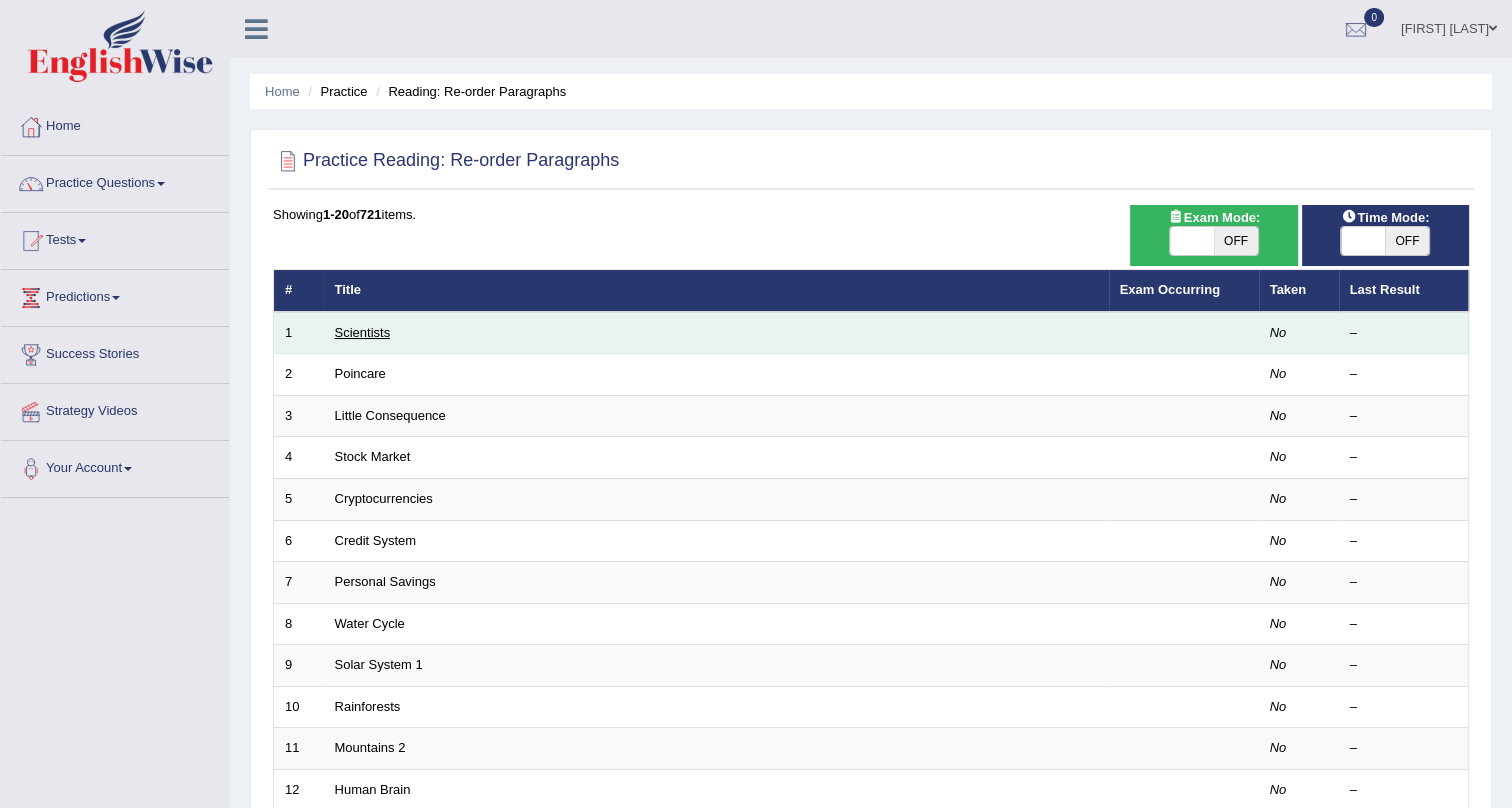 click on "Scientists" at bounding box center (363, 332) 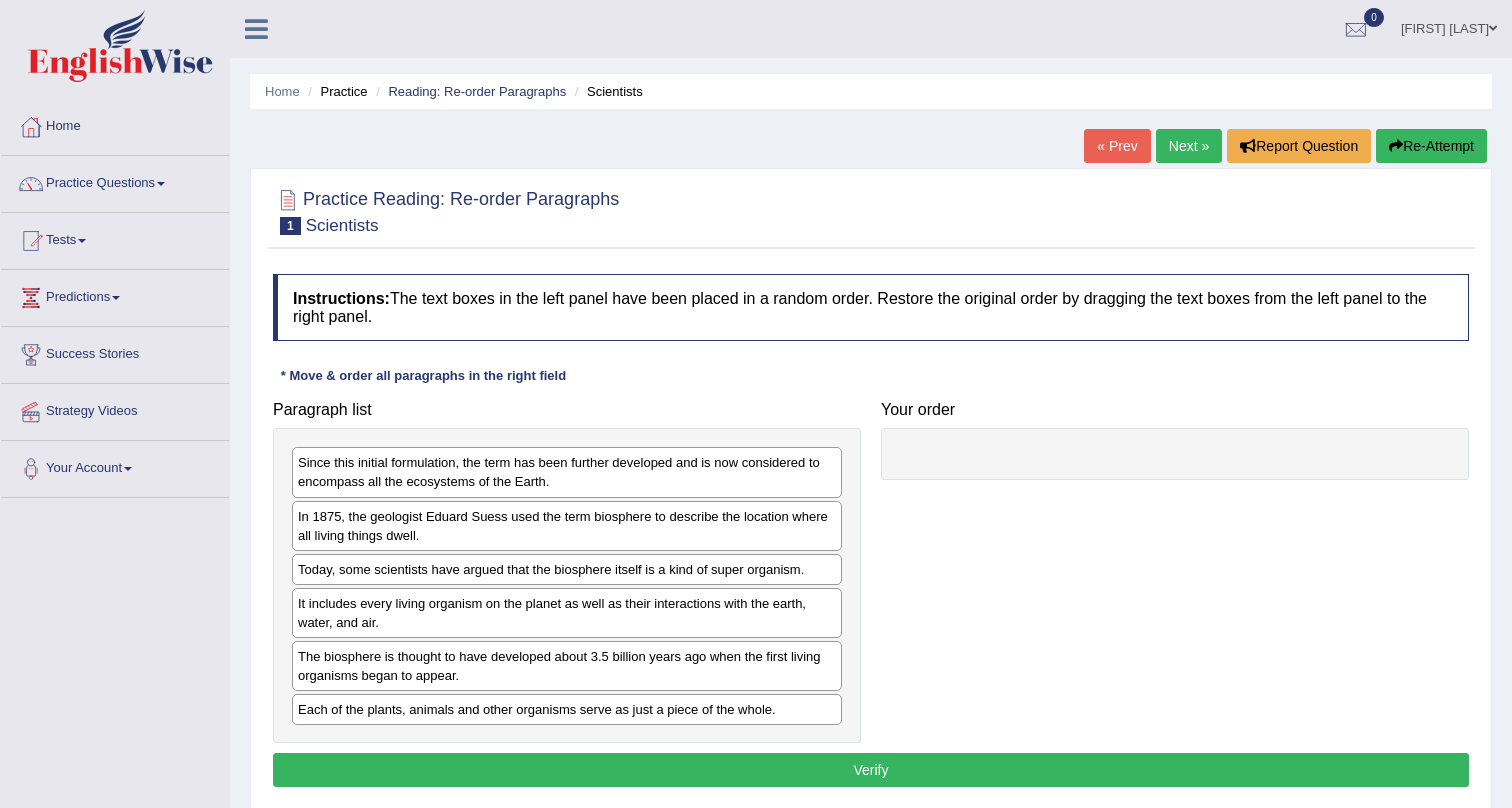 scroll, scrollTop: 0, scrollLeft: 0, axis: both 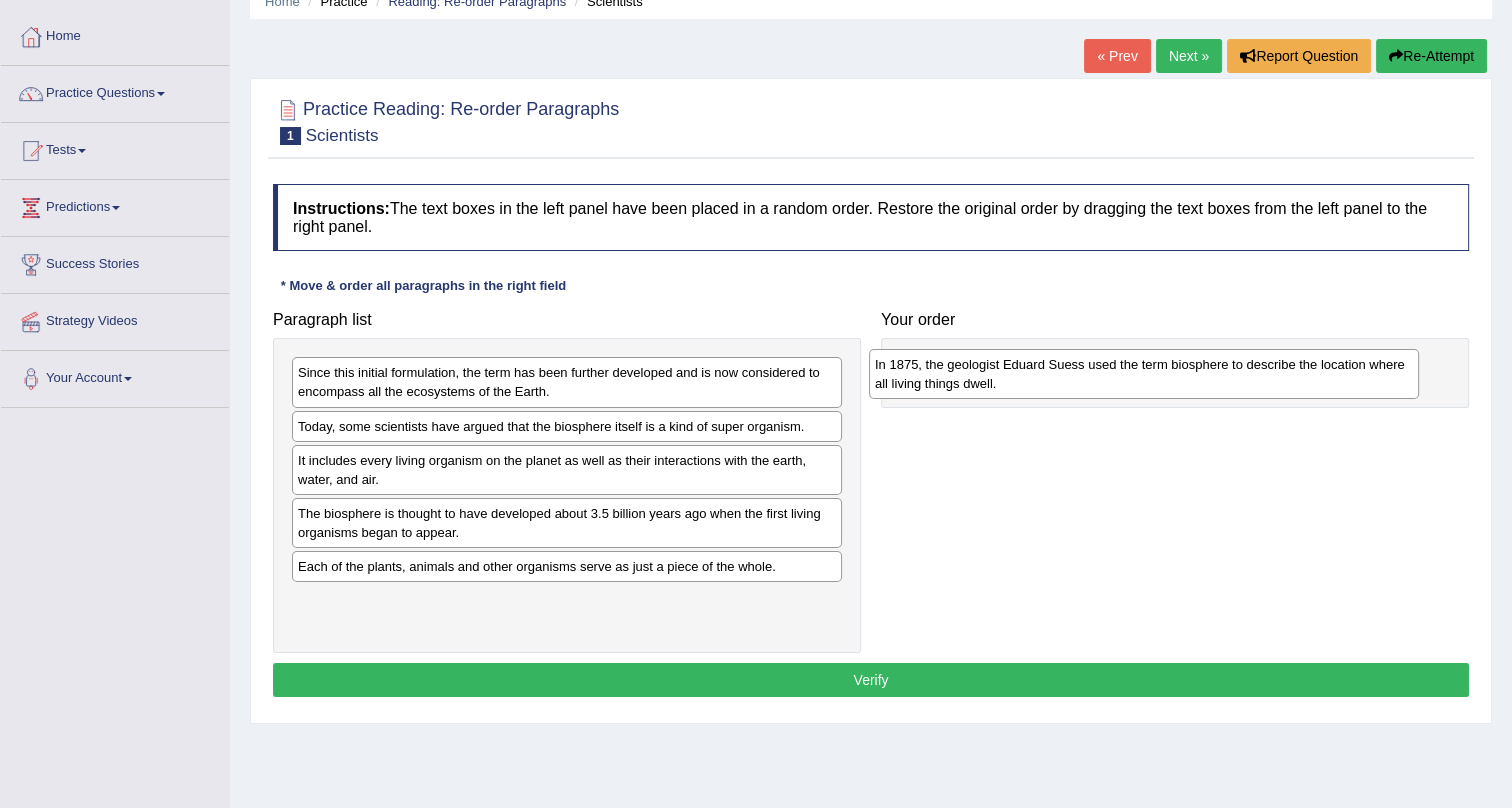 drag, startPoint x: 439, startPoint y: 443, endPoint x: 1016, endPoint y: 382, distance: 580.21545 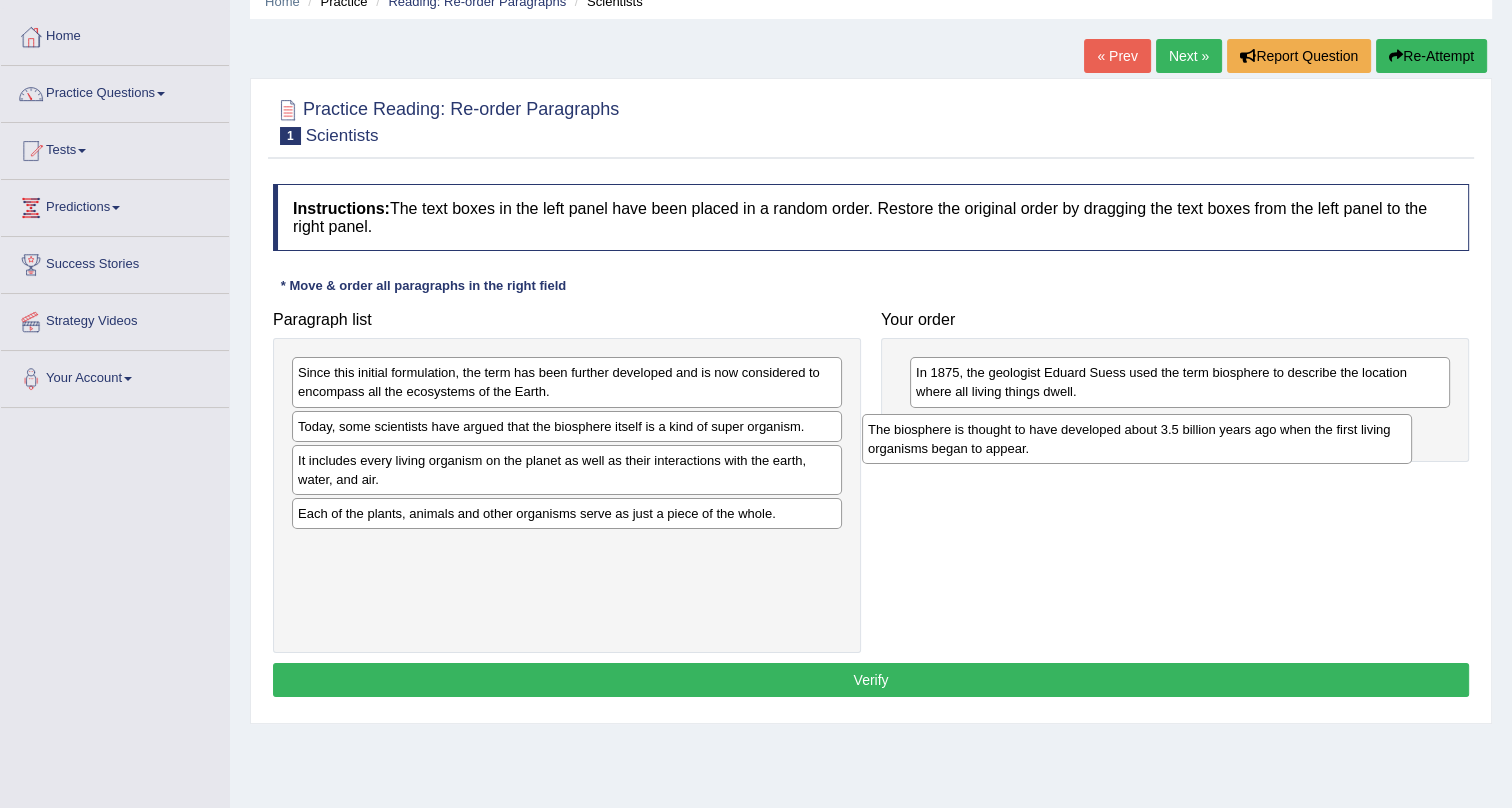 drag, startPoint x: 440, startPoint y: 520, endPoint x: 1010, endPoint y: 437, distance: 576.0113 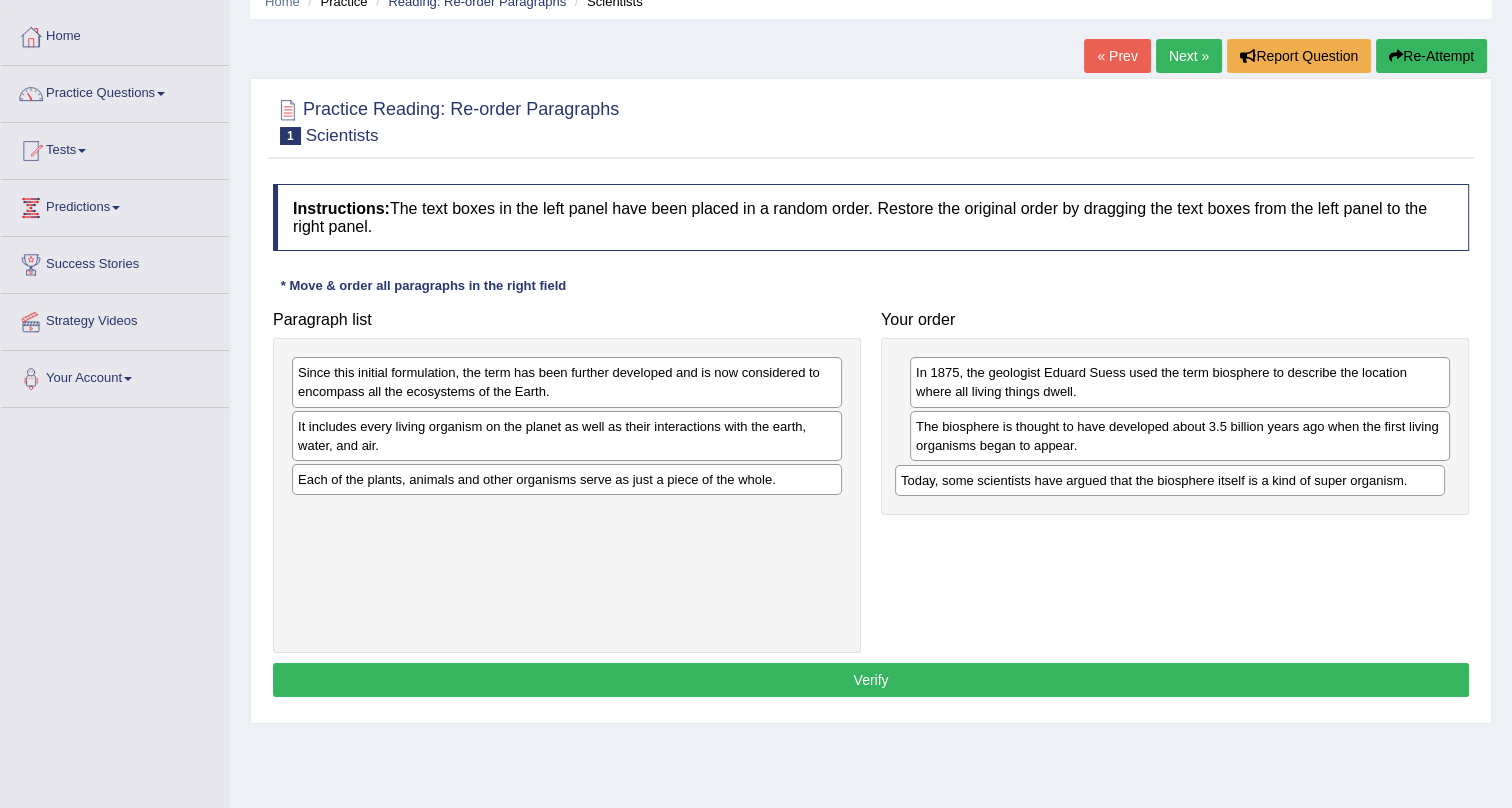 drag, startPoint x: 460, startPoint y: 427, endPoint x: 1063, endPoint y: 482, distance: 605.5031 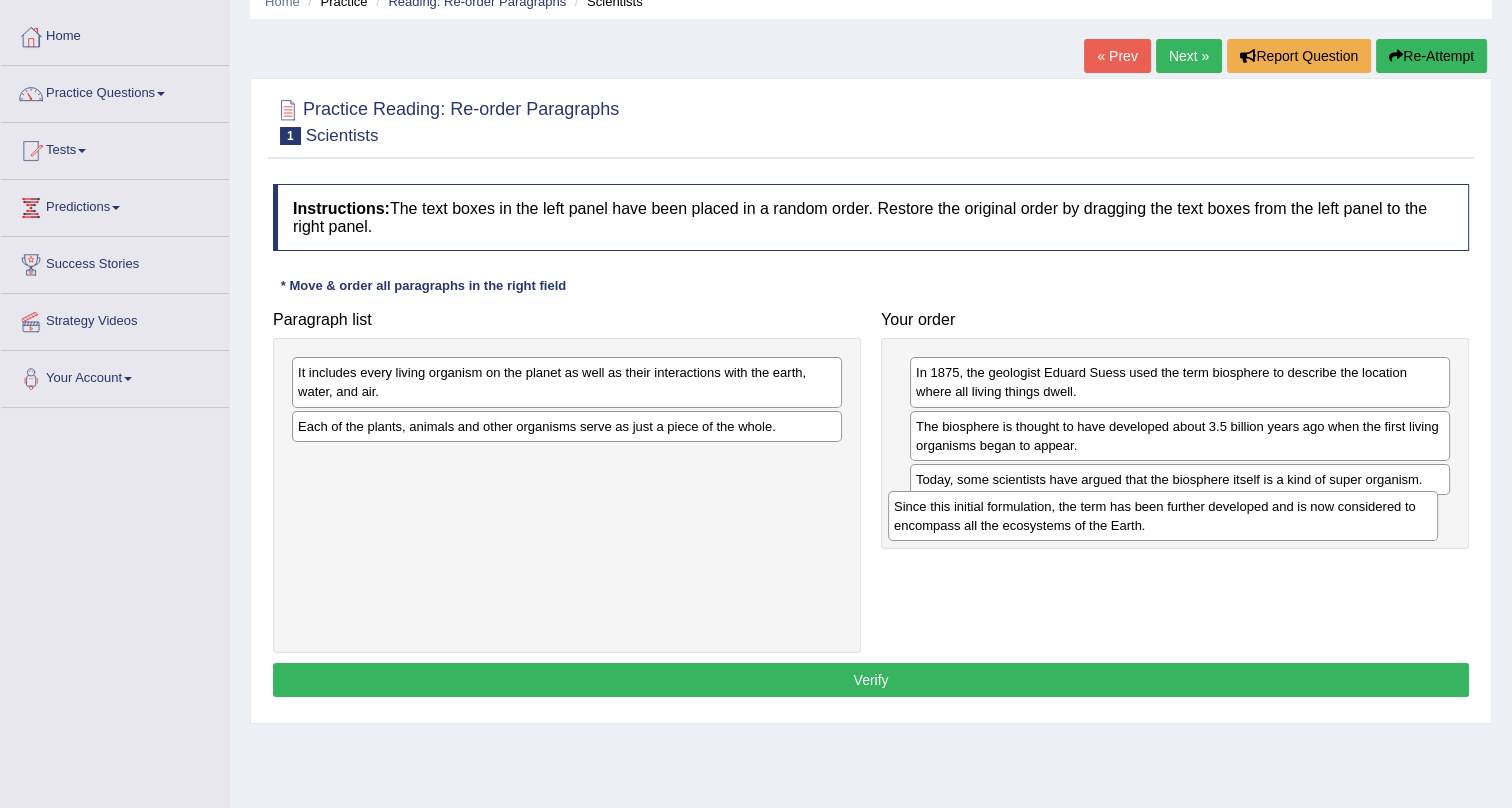 drag, startPoint x: 427, startPoint y: 386, endPoint x: 1023, endPoint y: 520, distance: 610.87805 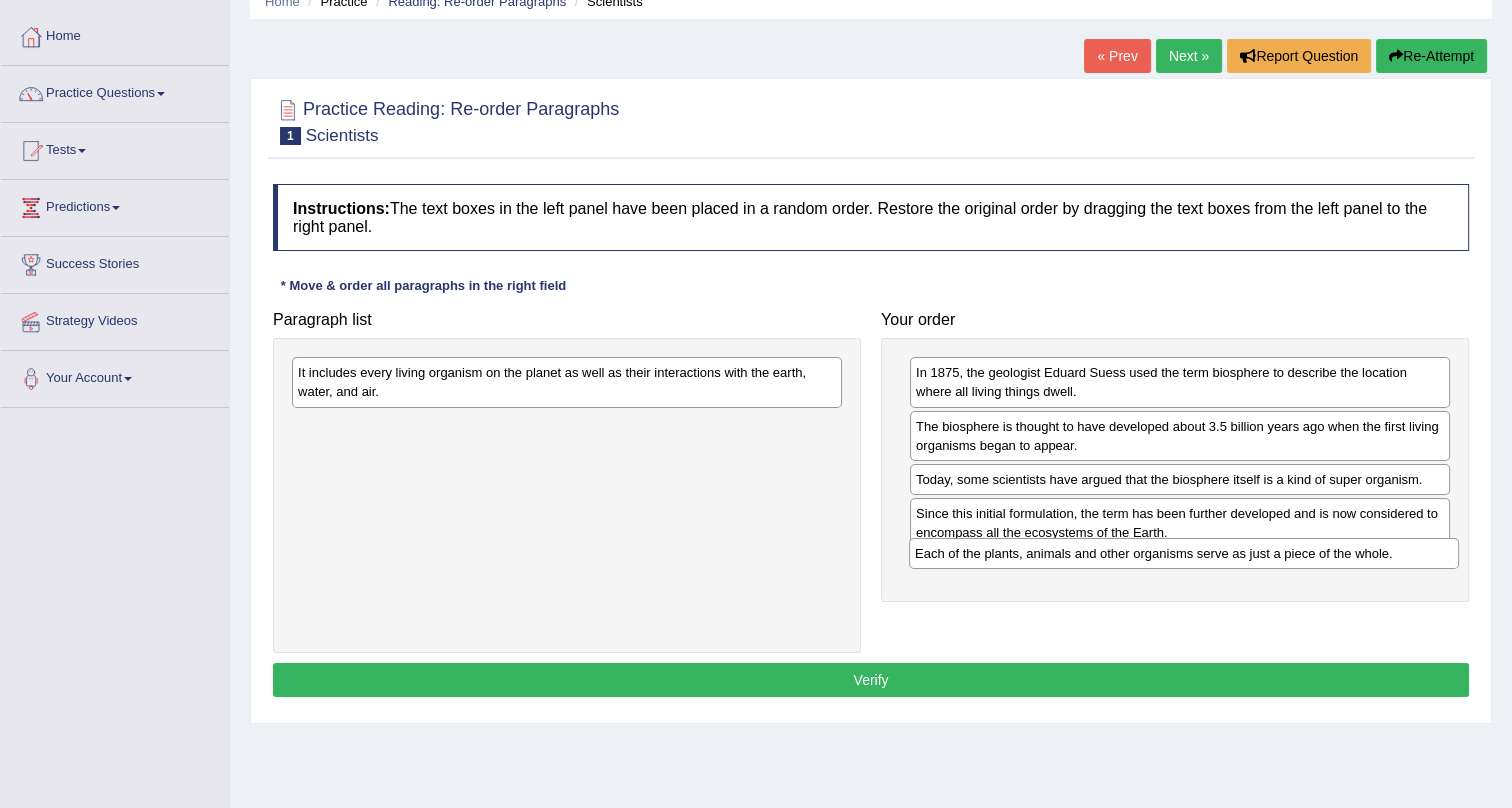 drag, startPoint x: 420, startPoint y: 427, endPoint x: 1037, endPoint y: 555, distance: 630.13727 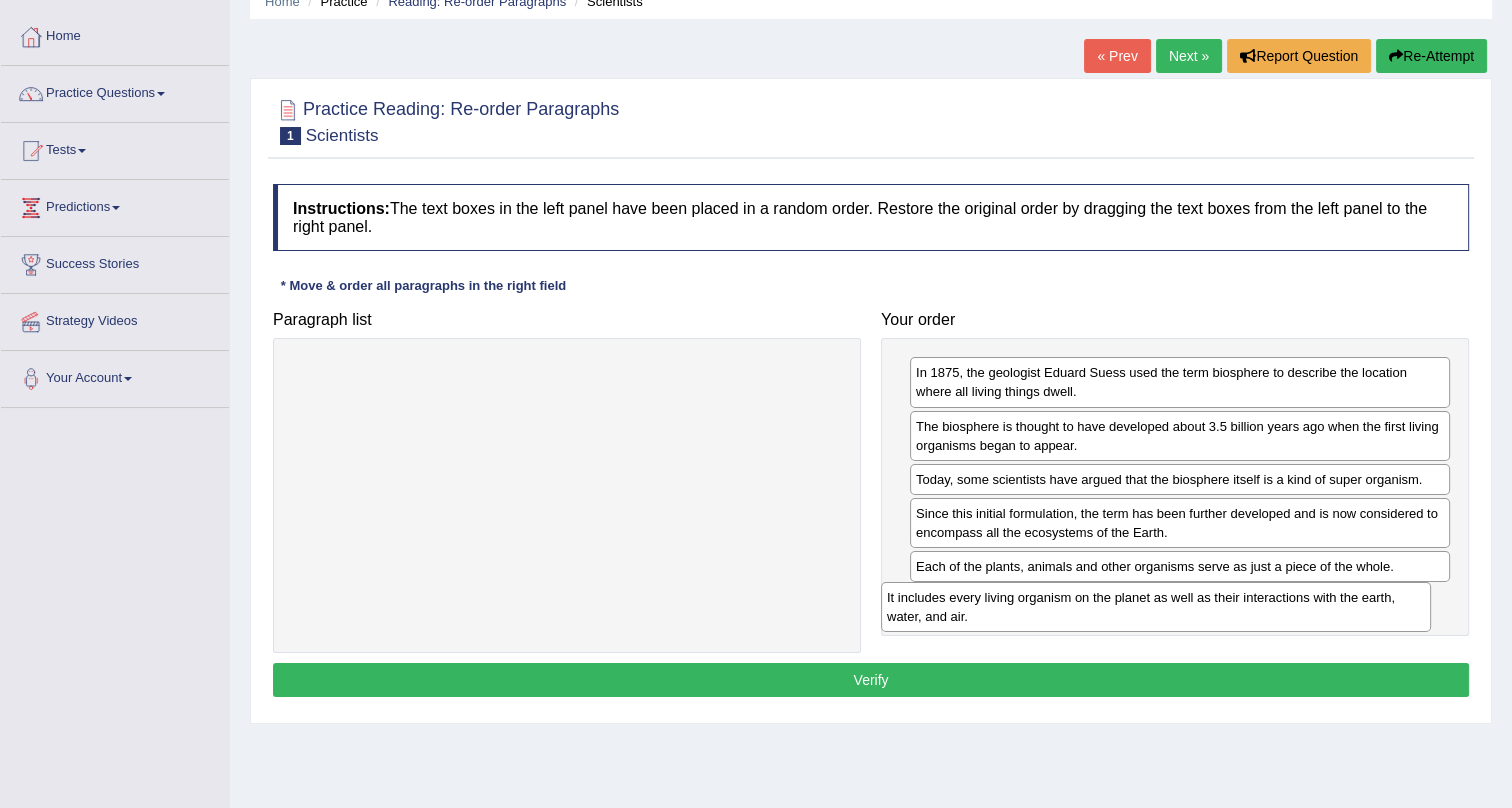 drag, startPoint x: 609, startPoint y: 449, endPoint x: 1144, endPoint y: 604, distance: 557.0009 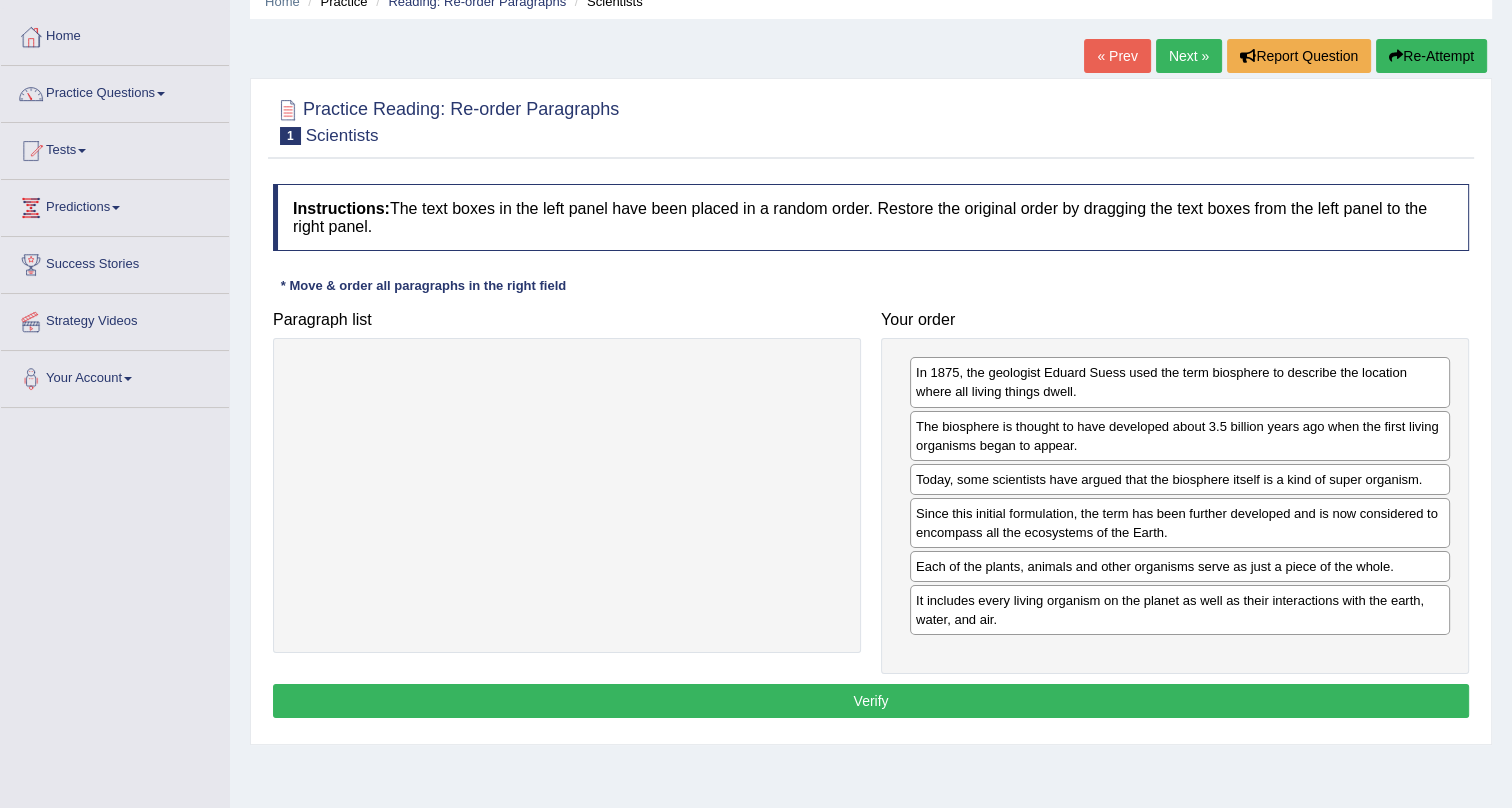 click on "Verify" at bounding box center [871, 701] 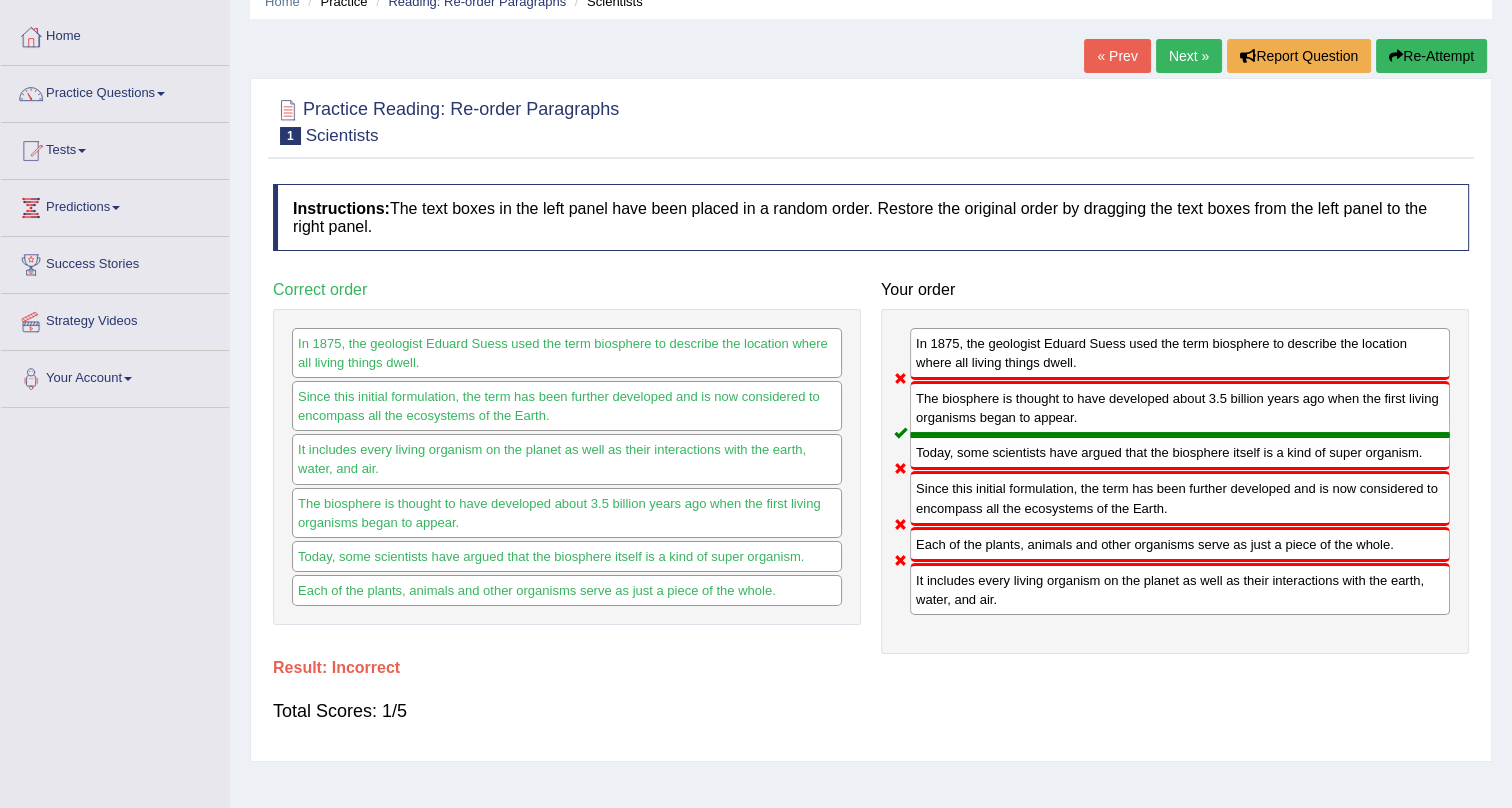 click on "Re-Attempt" at bounding box center (1431, 56) 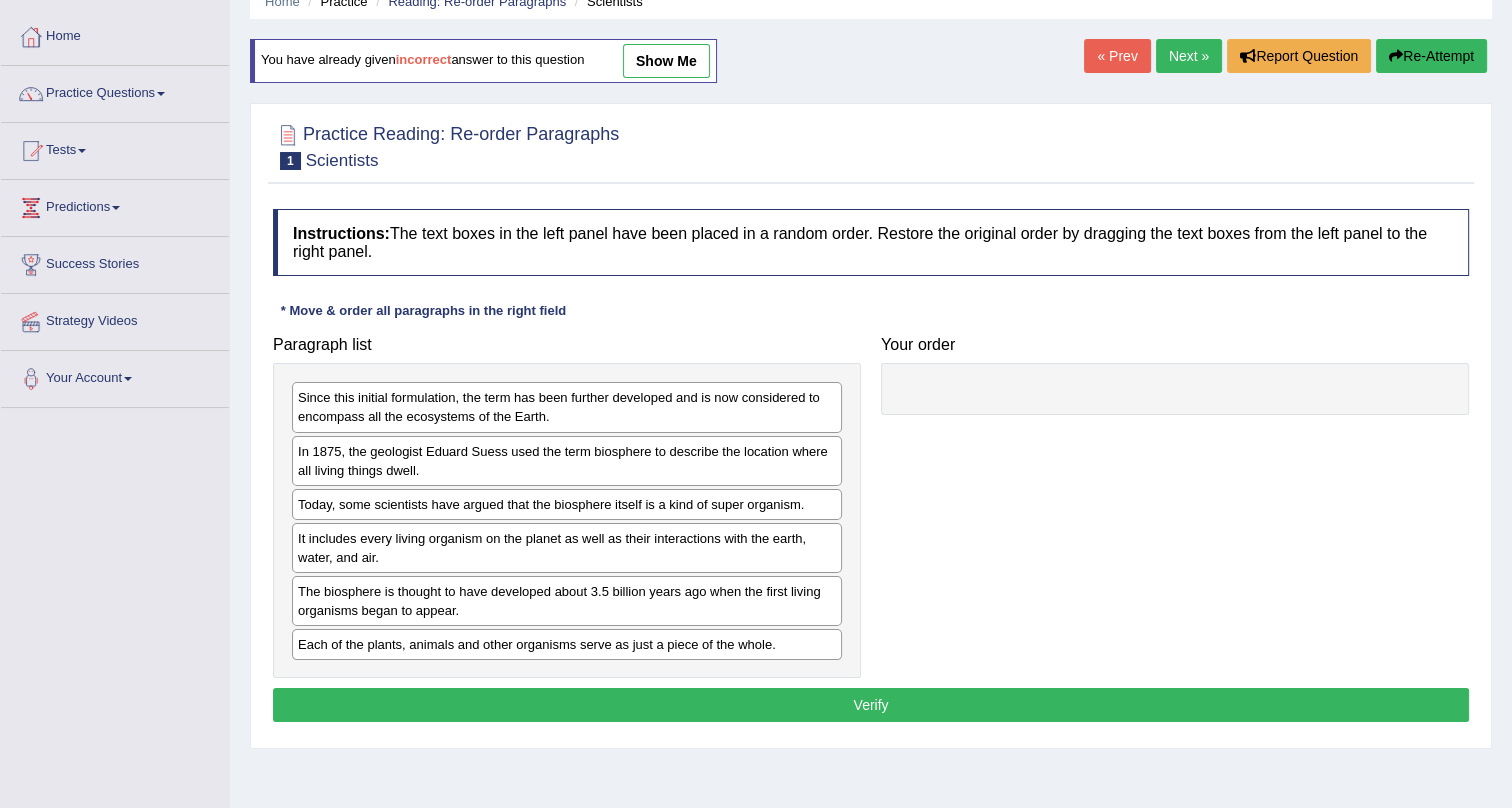 scroll, scrollTop: 0, scrollLeft: 0, axis: both 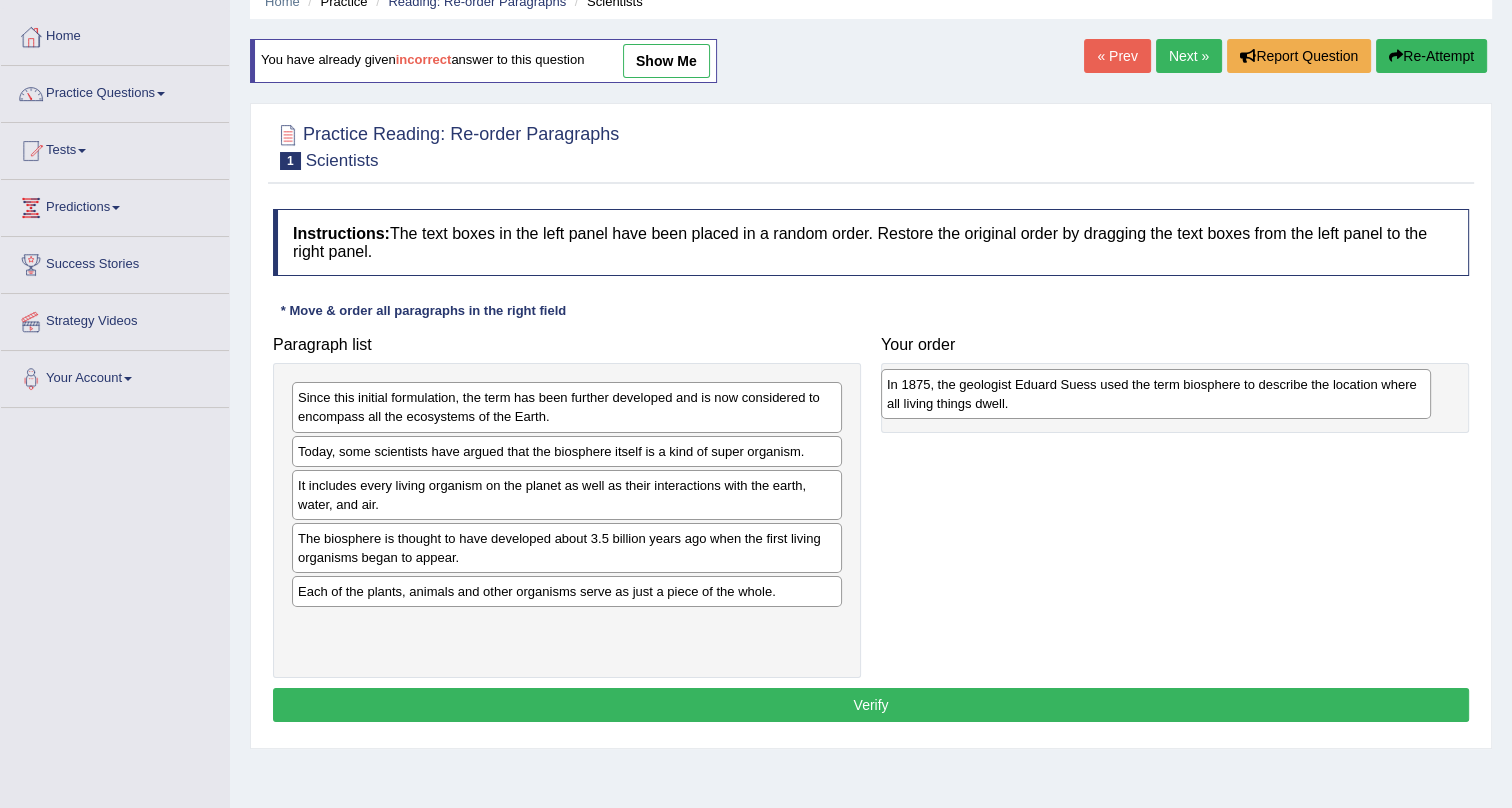 drag, startPoint x: 532, startPoint y: 464, endPoint x: 1121, endPoint y: 398, distance: 592.6863 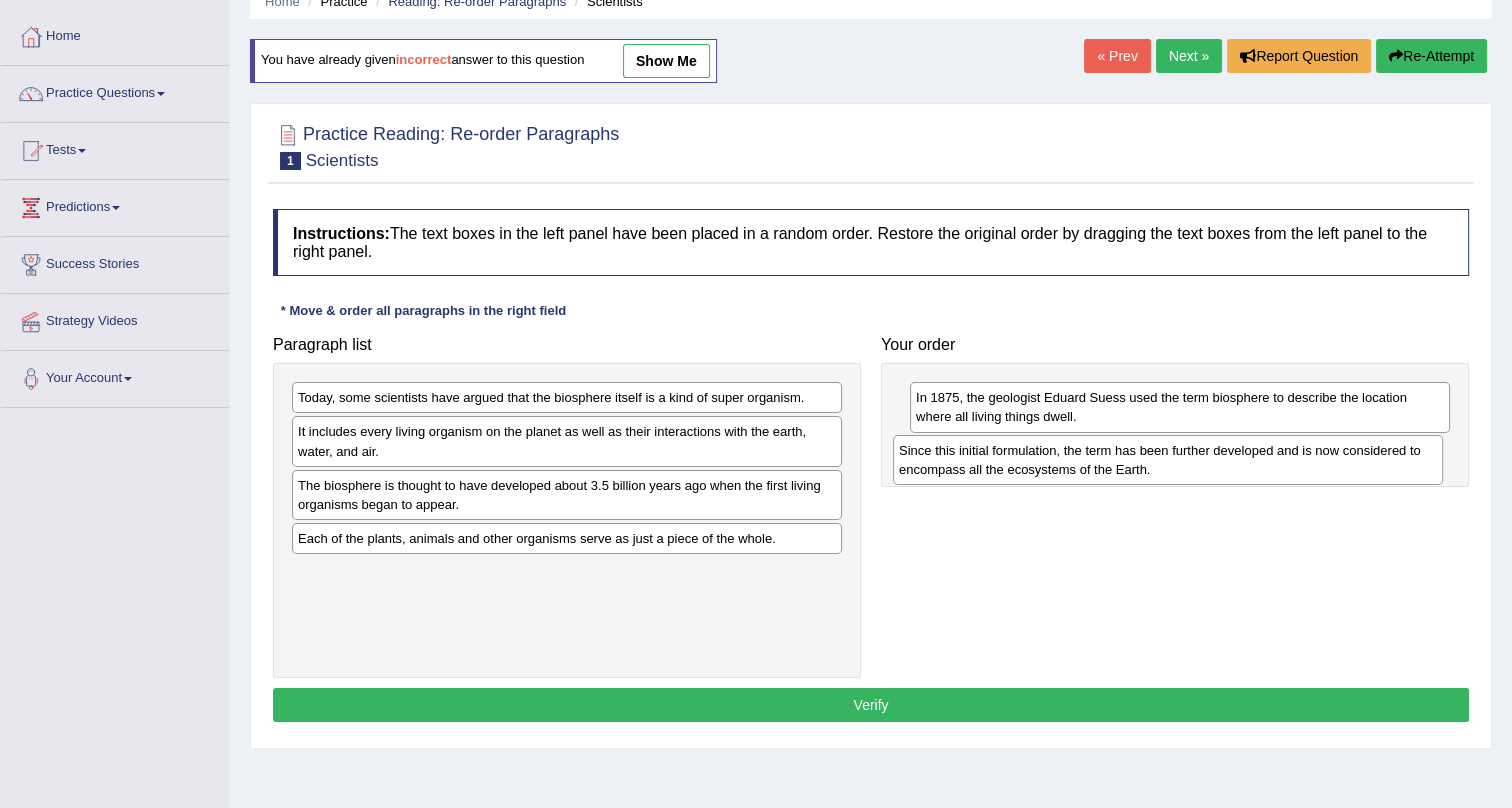 drag, startPoint x: 423, startPoint y: 417, endPoint x: 986, endPoint y: 455, distance: 564.28094 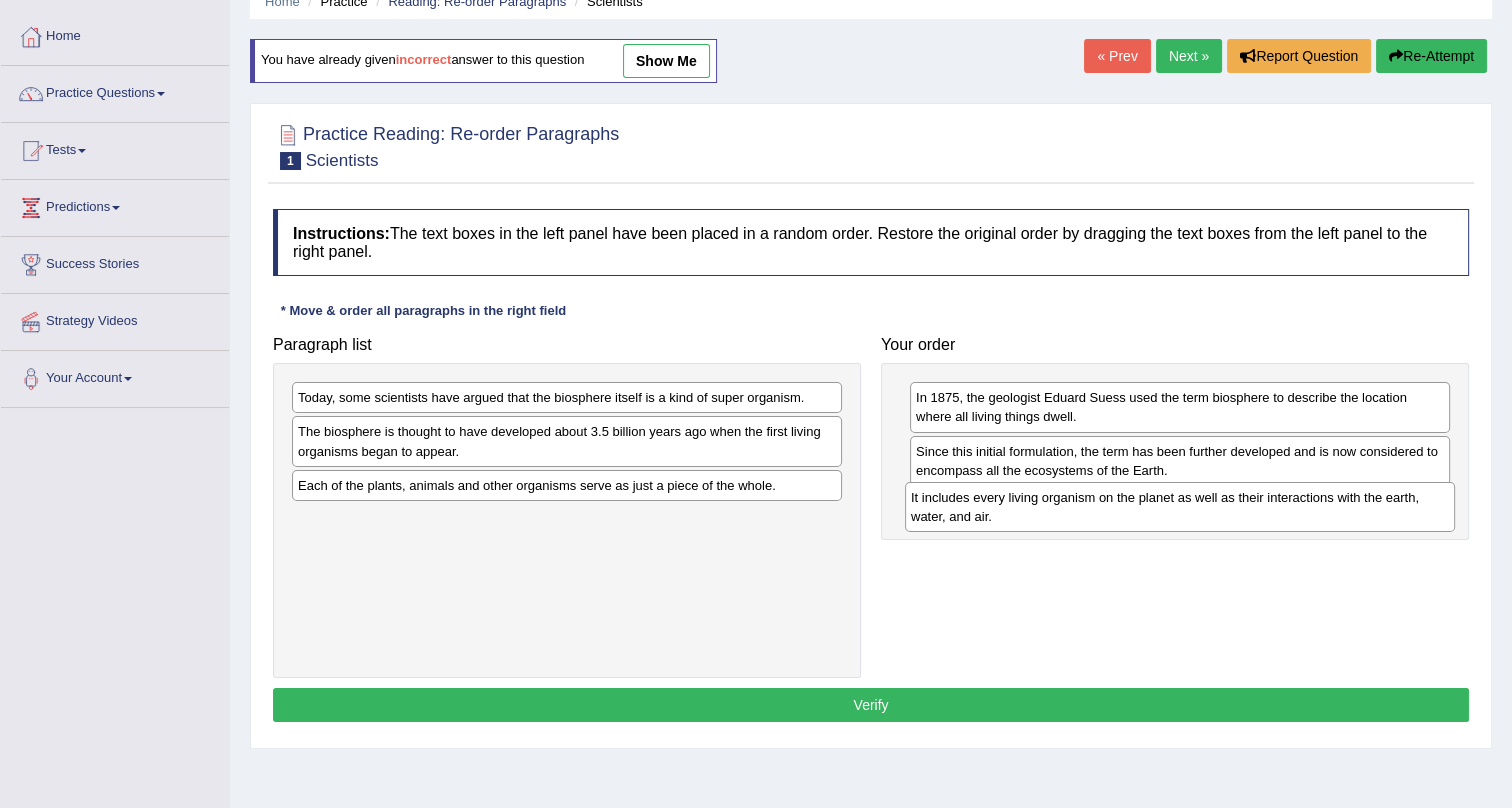 drag, startPoint x: 363, startPoint y: 446, endPoint x: 976, endPoint y: 512, distance: 616.5428 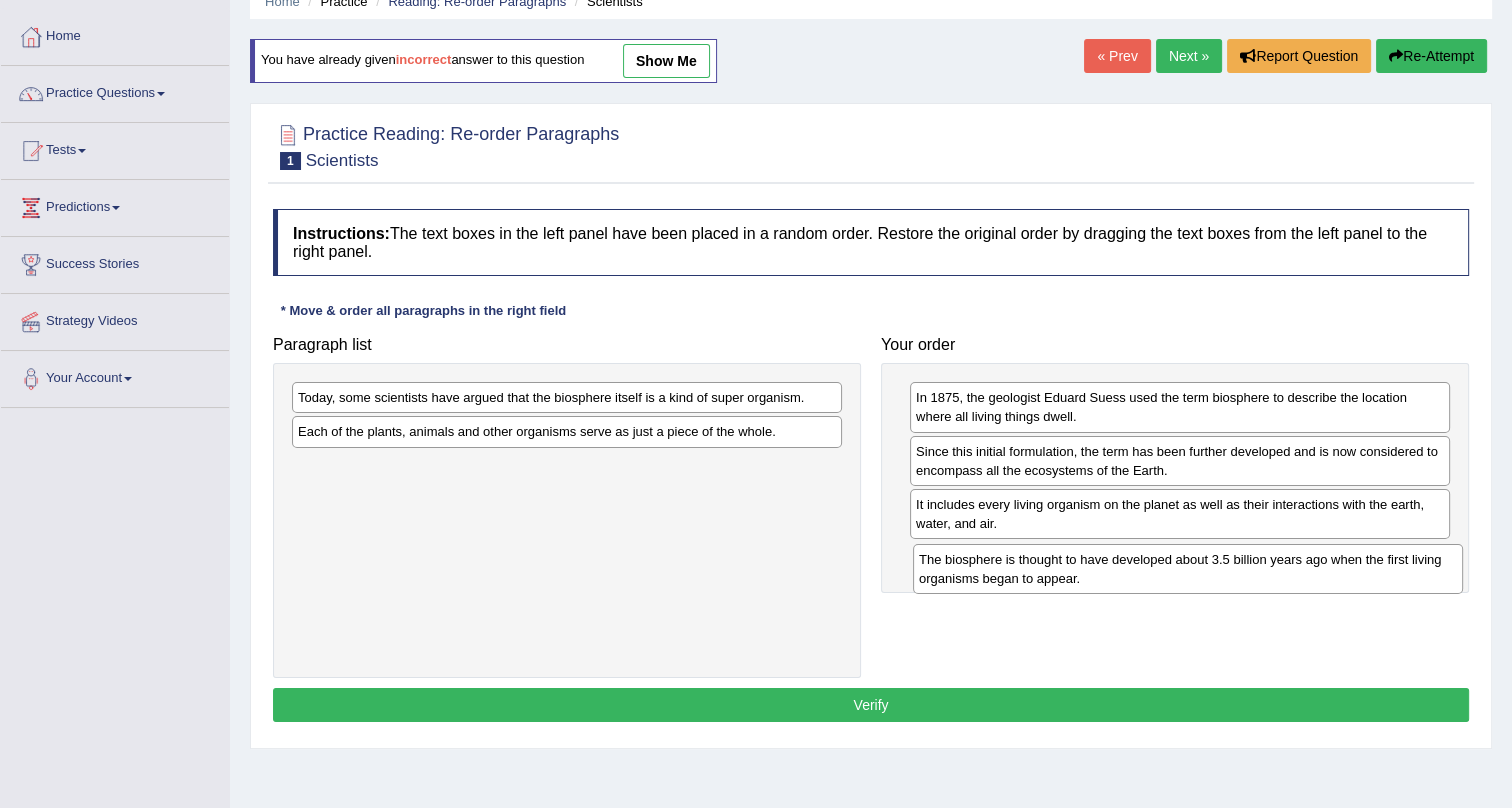 drag, startPoint x: 408, startPoint y: 441, endPoint x: 1035, endPoint y: 569, distance: 639.932 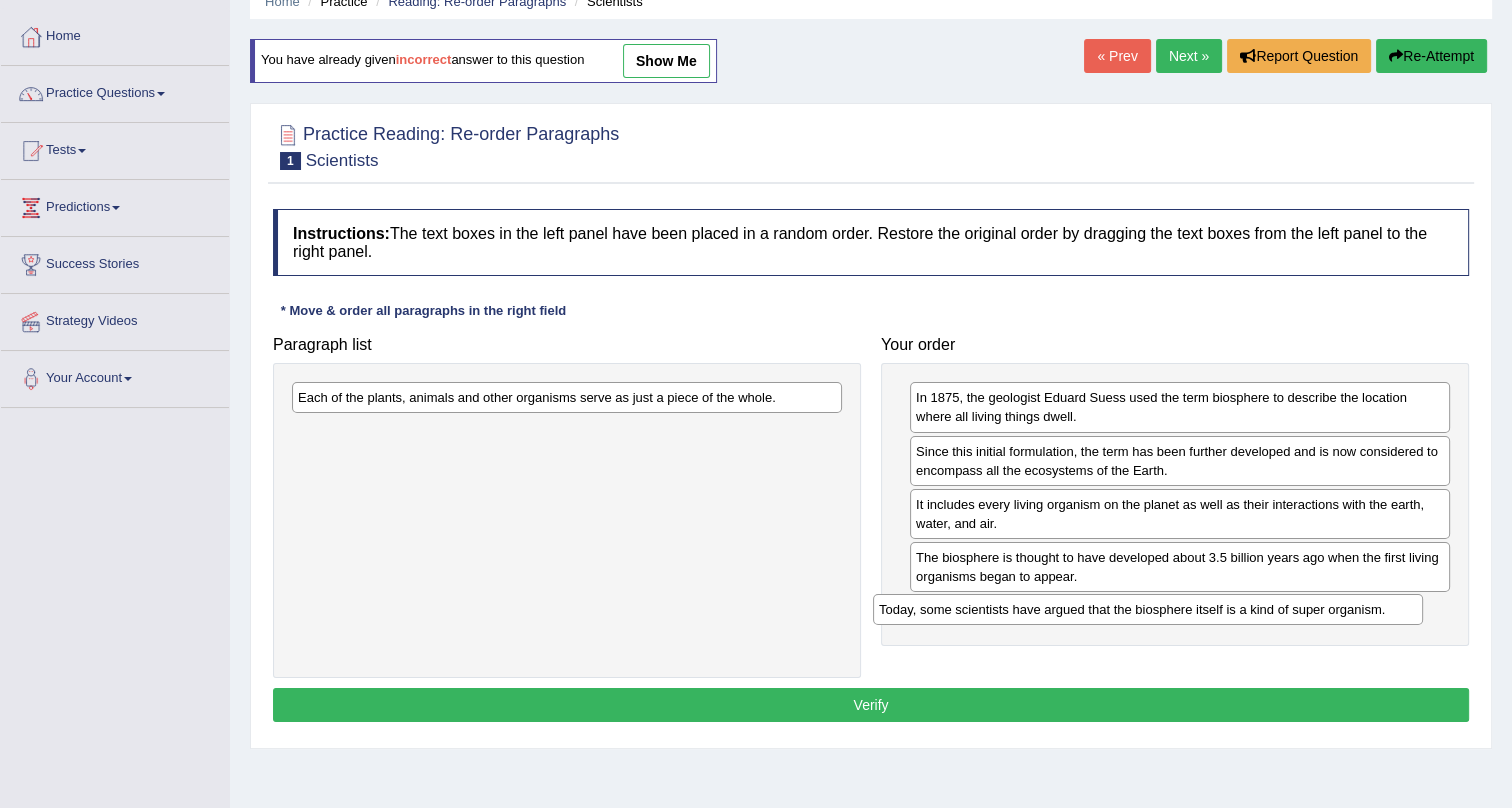 drag, startPoint x: 455, startPoint y: 395, endPoint x: 1037, endPoint y: 607, distance: 619.4094 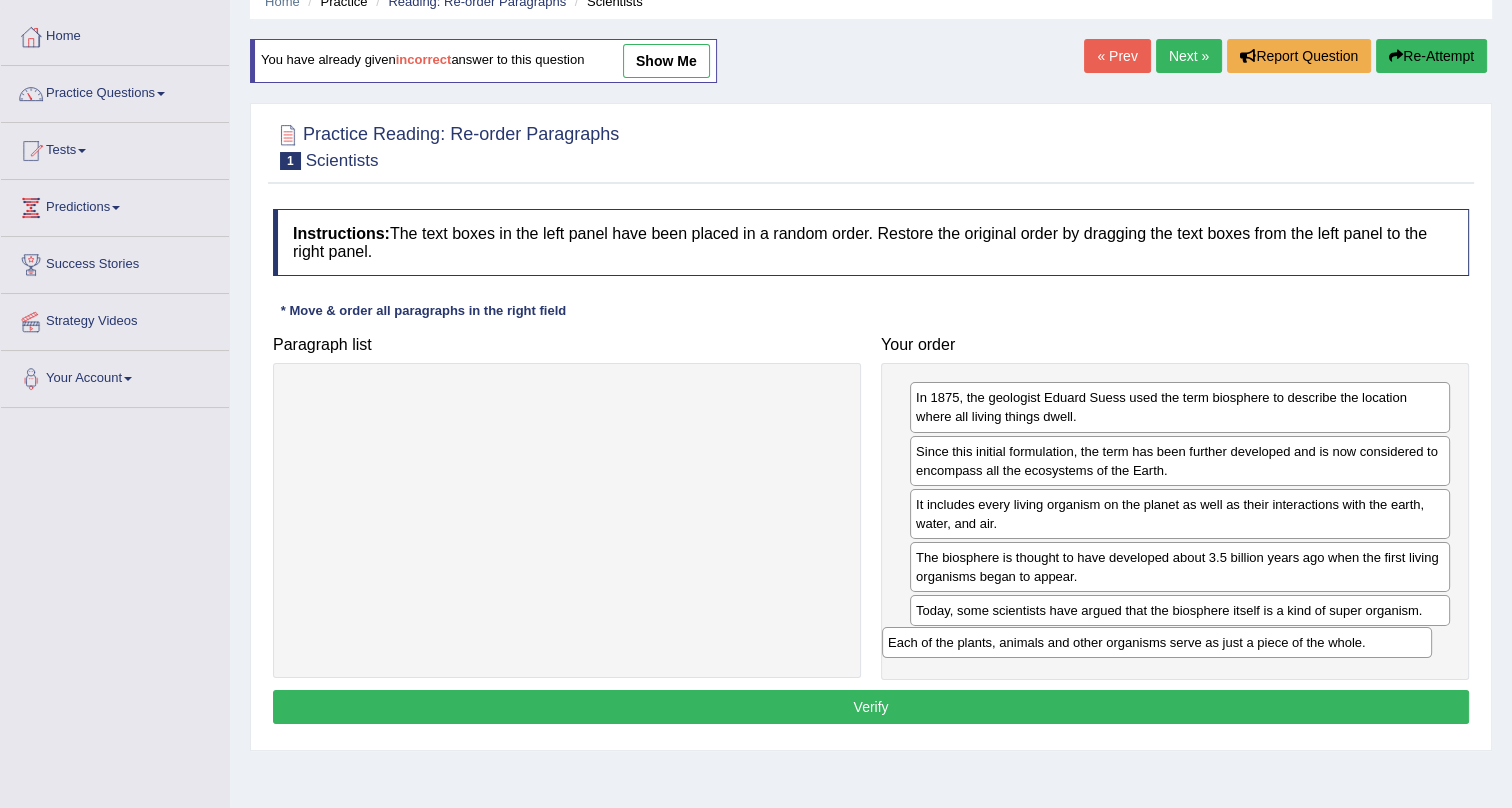 drag, startPoint x: 466, startPoint y: 397, endPoint x: 1056, endPoint y: 642, distance: 638.8466 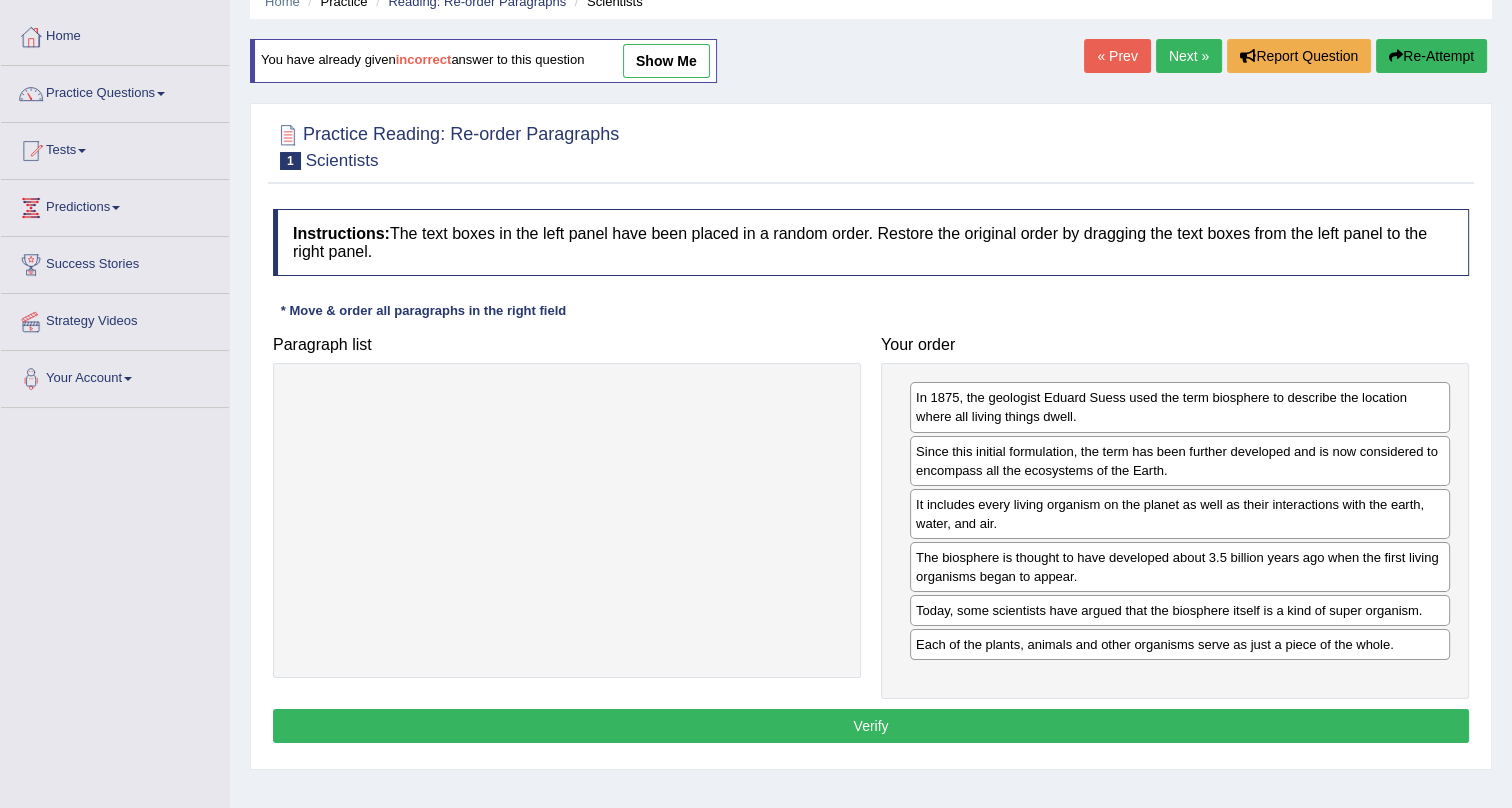 click on "Verify" at bounding box center (871, 726) 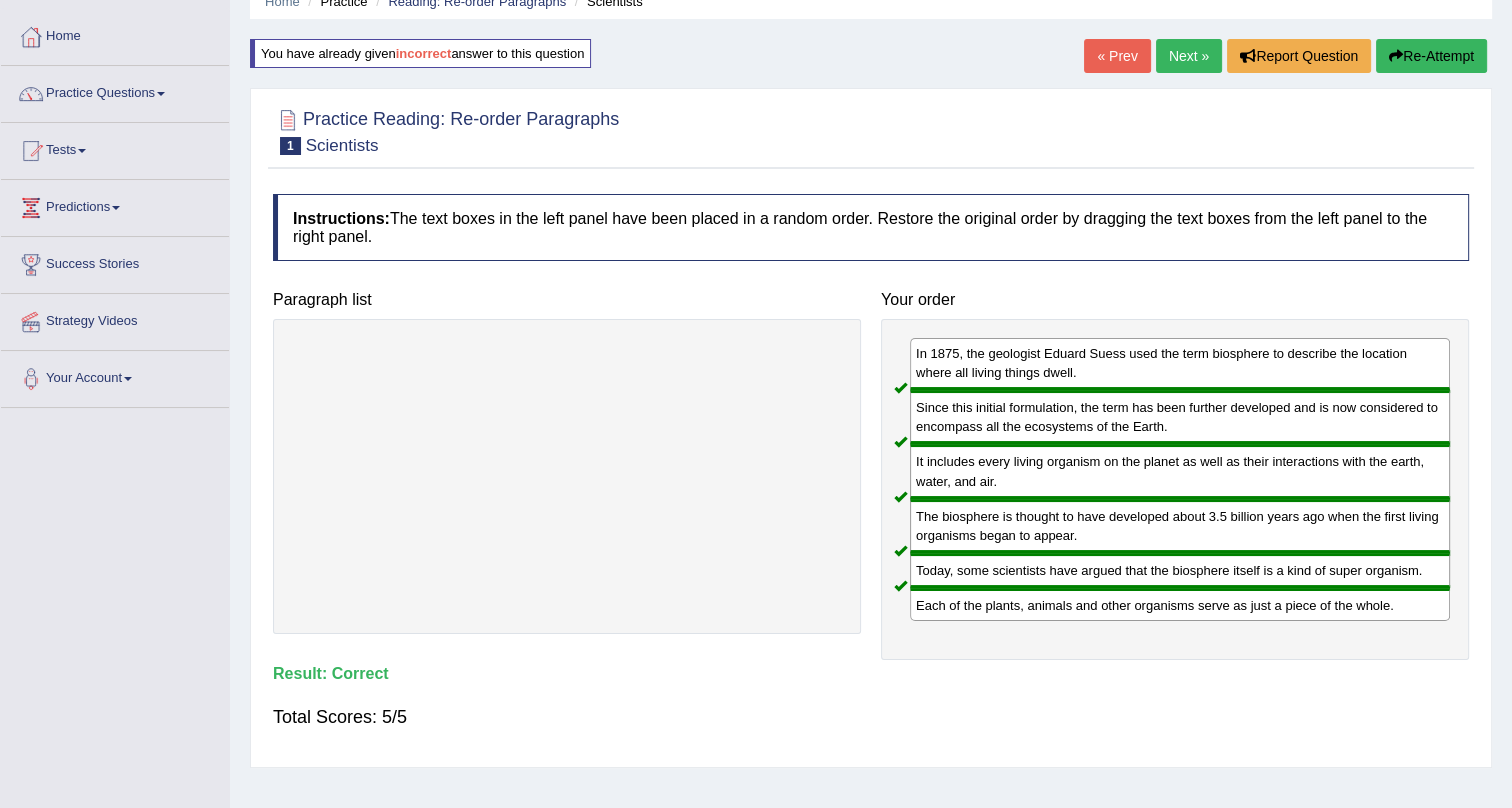 click on "Next »" at bounding box center [1189, 56] 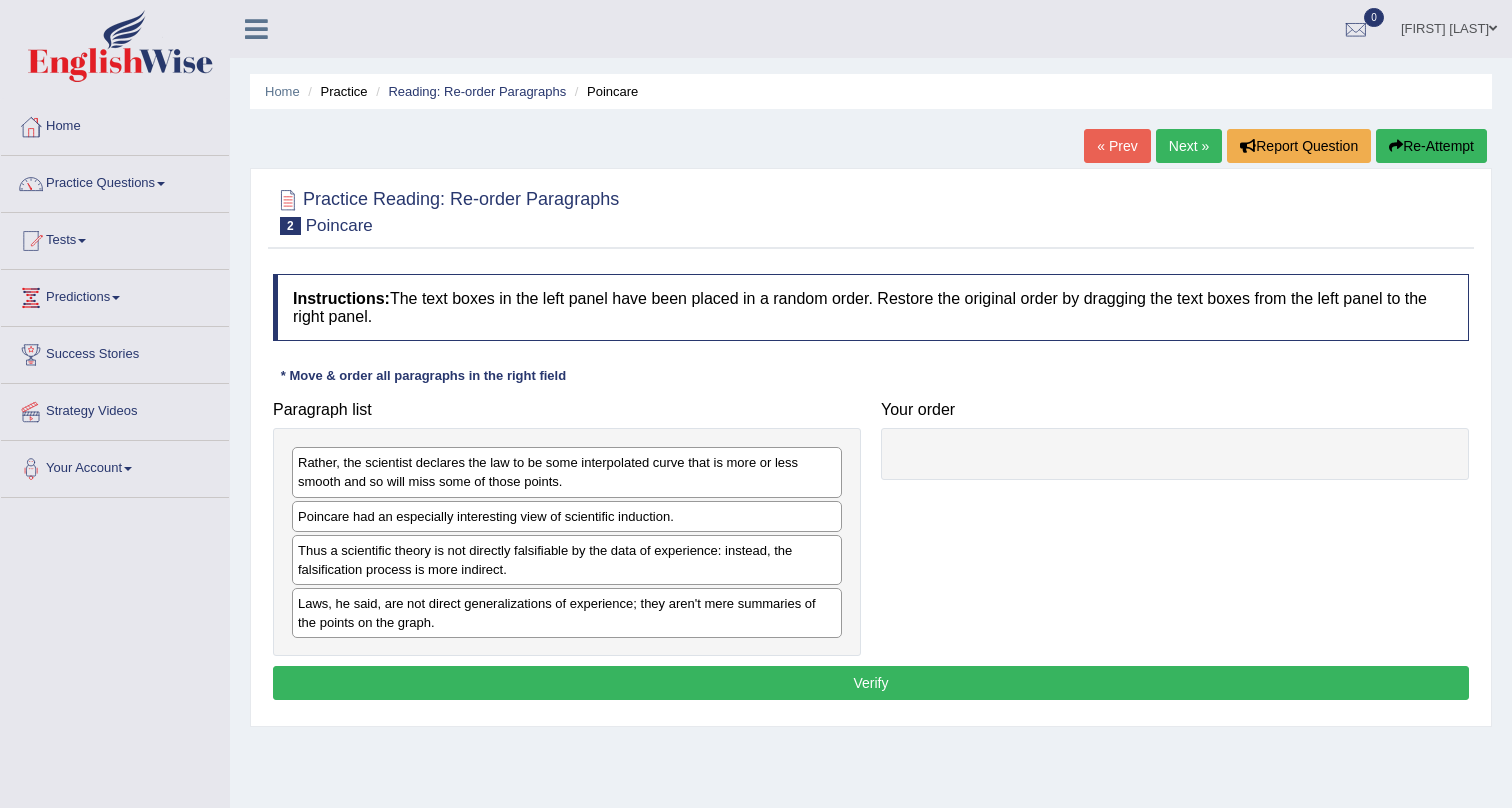 scroll, scrollTop: 0, scrollLeft: 0, axis: both 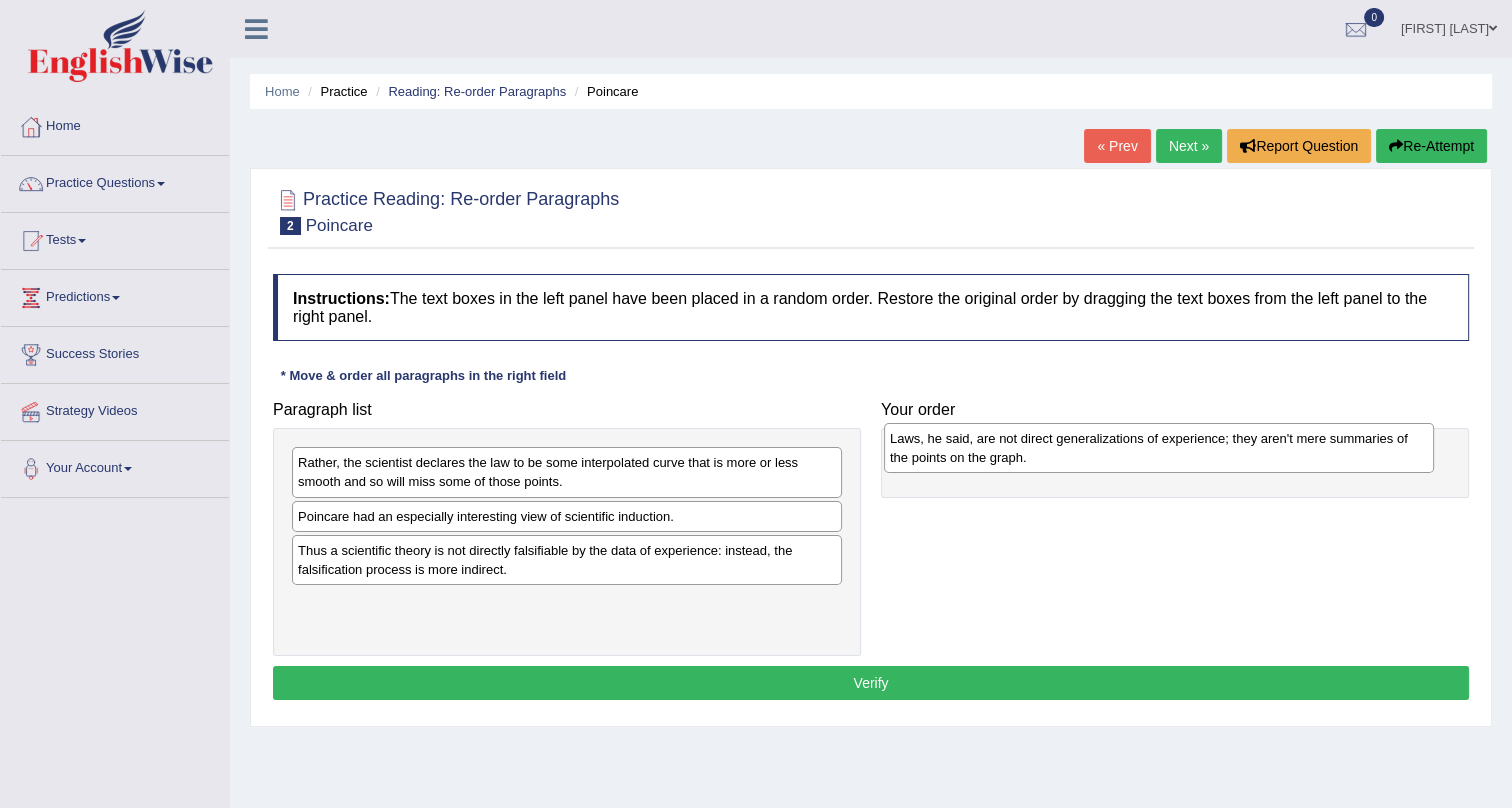 drag, startPoint x: 360, startPoint y: 623, endPoint x: 952, endPoint y: 459, distance: 614.2963 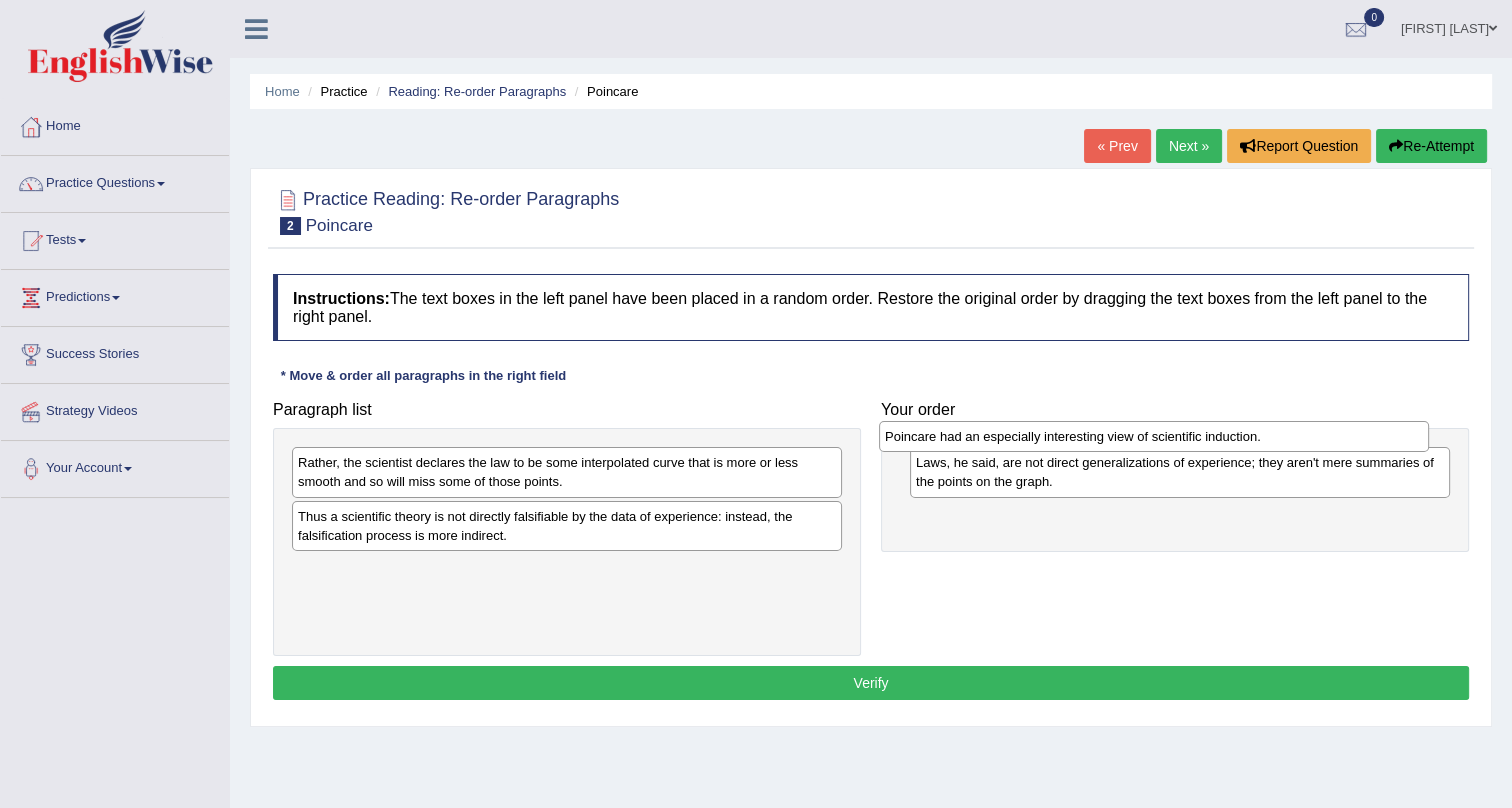 drag, startPoint x: 373, startPoint y: 518, endPoint x: 960, endPoint y: 439, distance: 592.2922 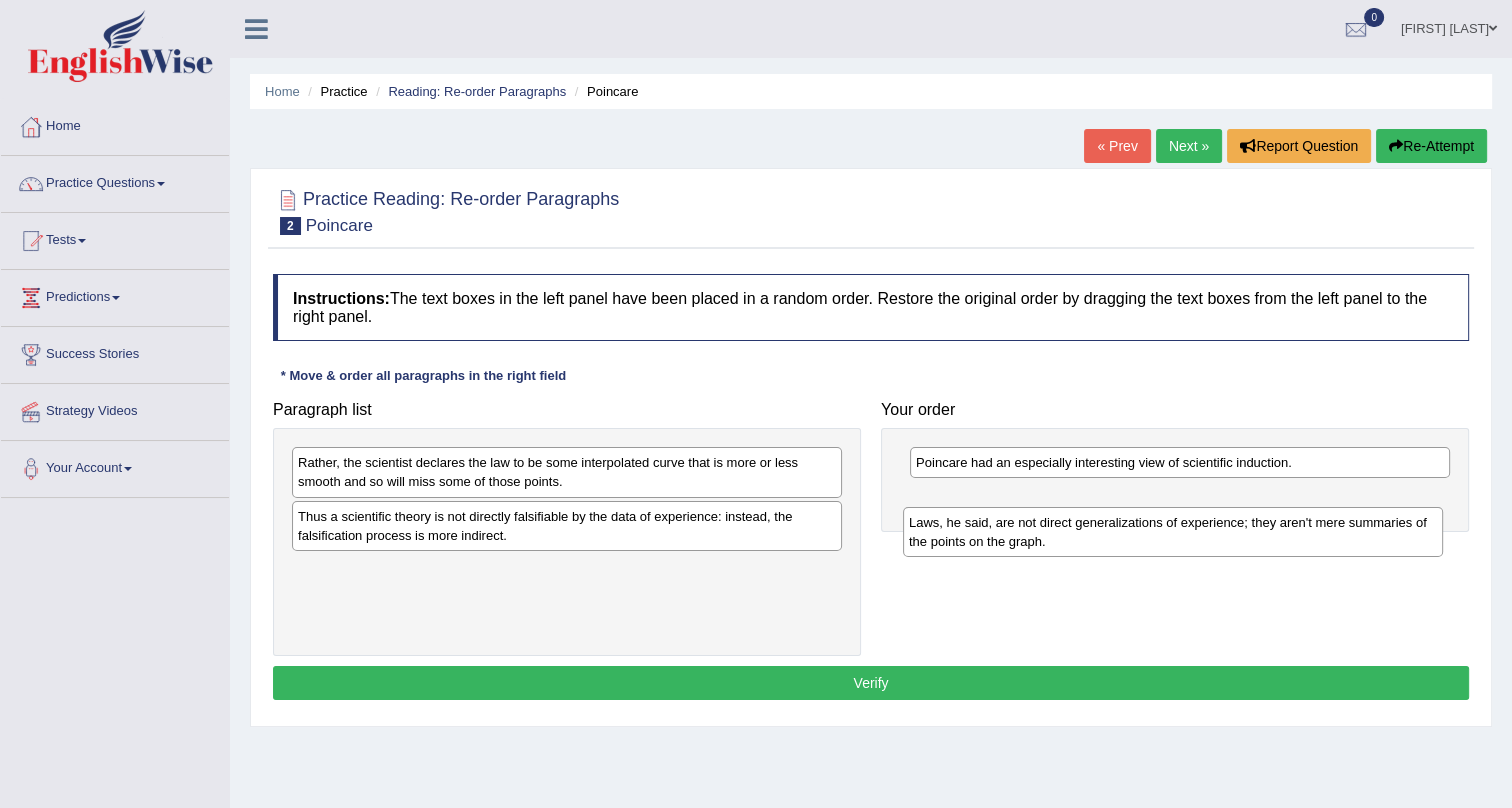 drag, startPoint x: 932, startPoint y: 525, endPoint x: 929, endPoint y: 560, distance: 35.128338 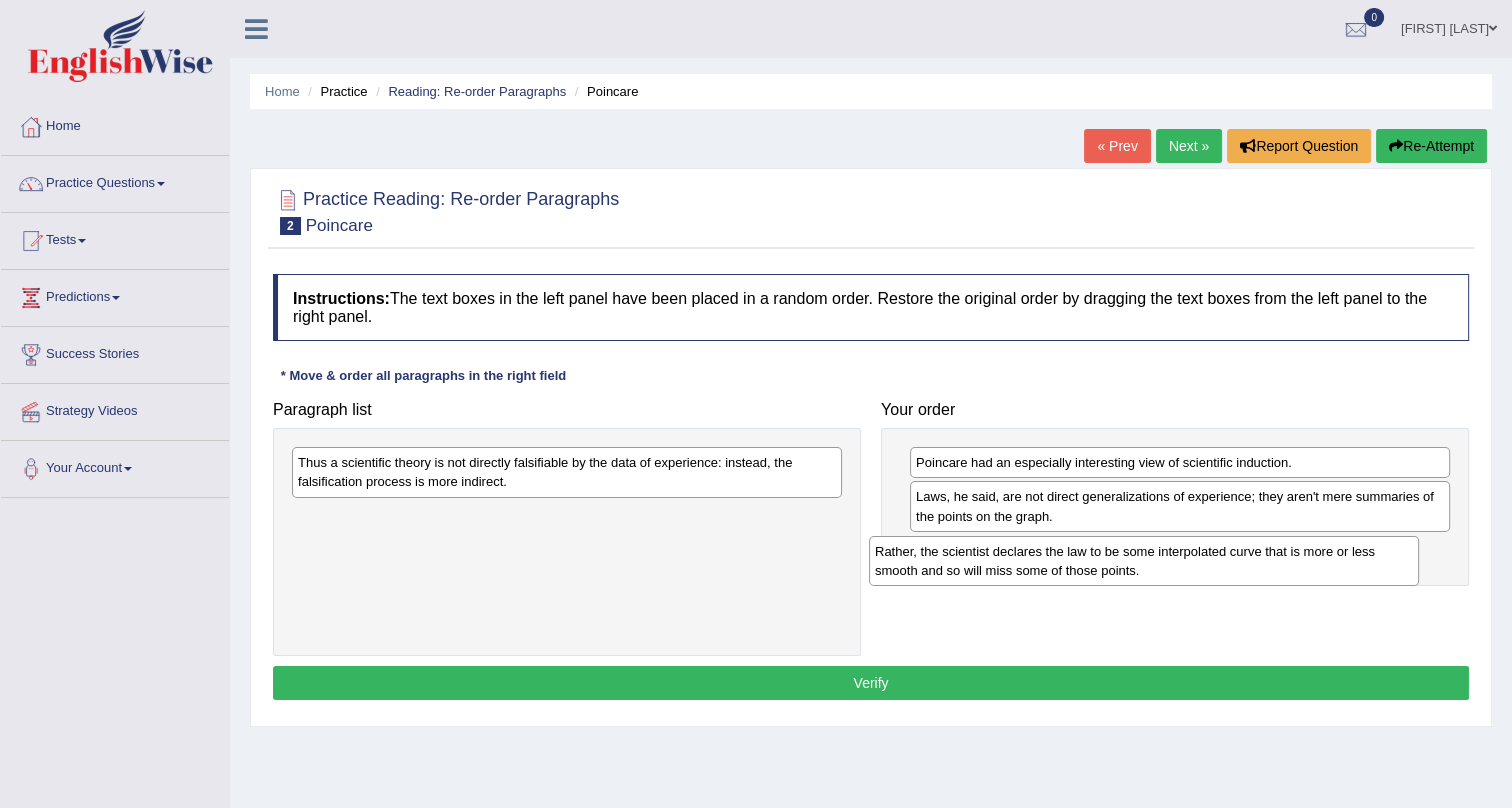 drag, startPoint x: 433, startPoint y: 469, endPoint x: 1012, endPoint y: 558, distance: 585.8003 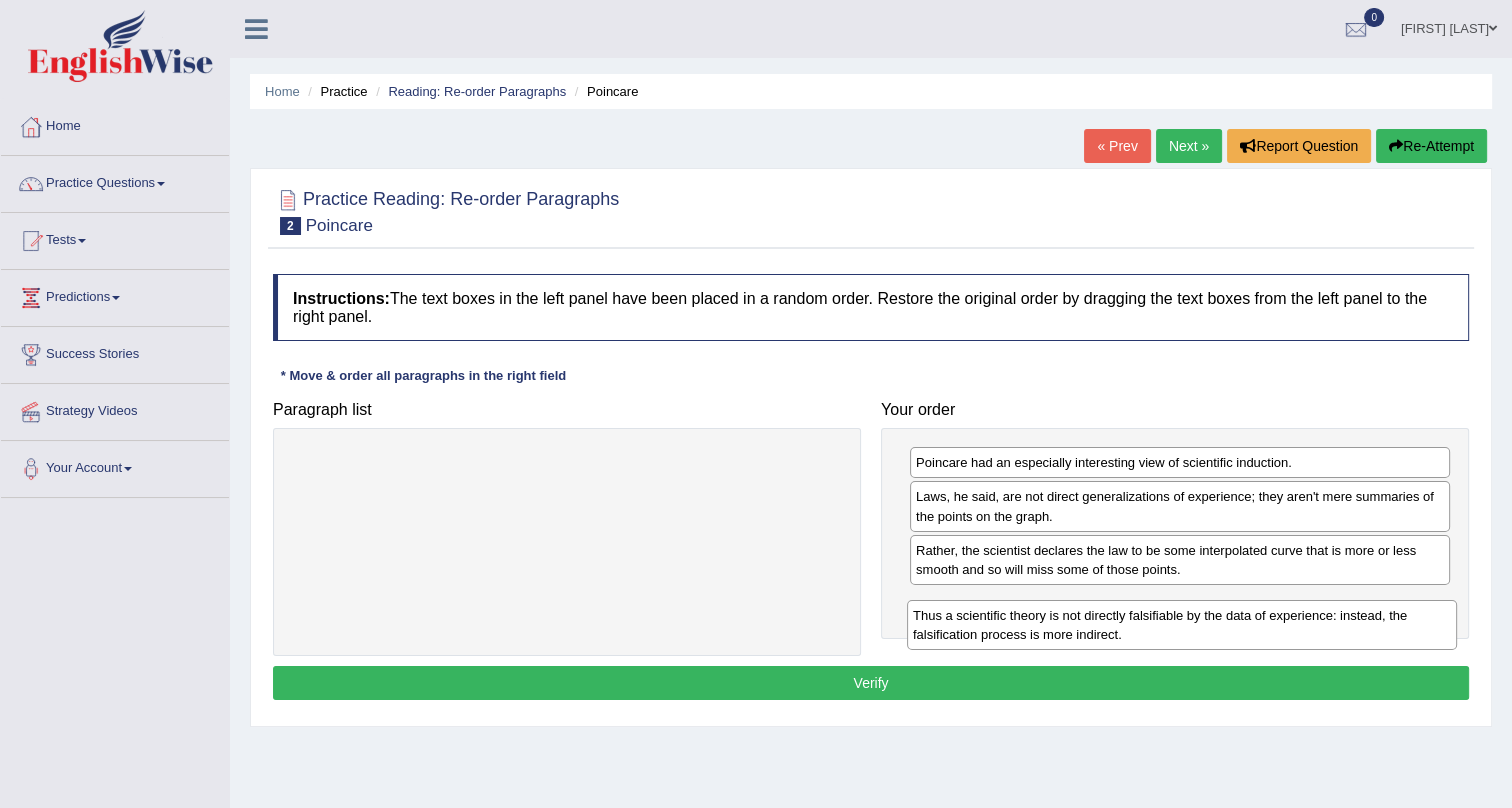drag, startPoint x: 588, startPoint y: 473, endPoint x: 1203, endPoint y: 626, distance: 633.74603 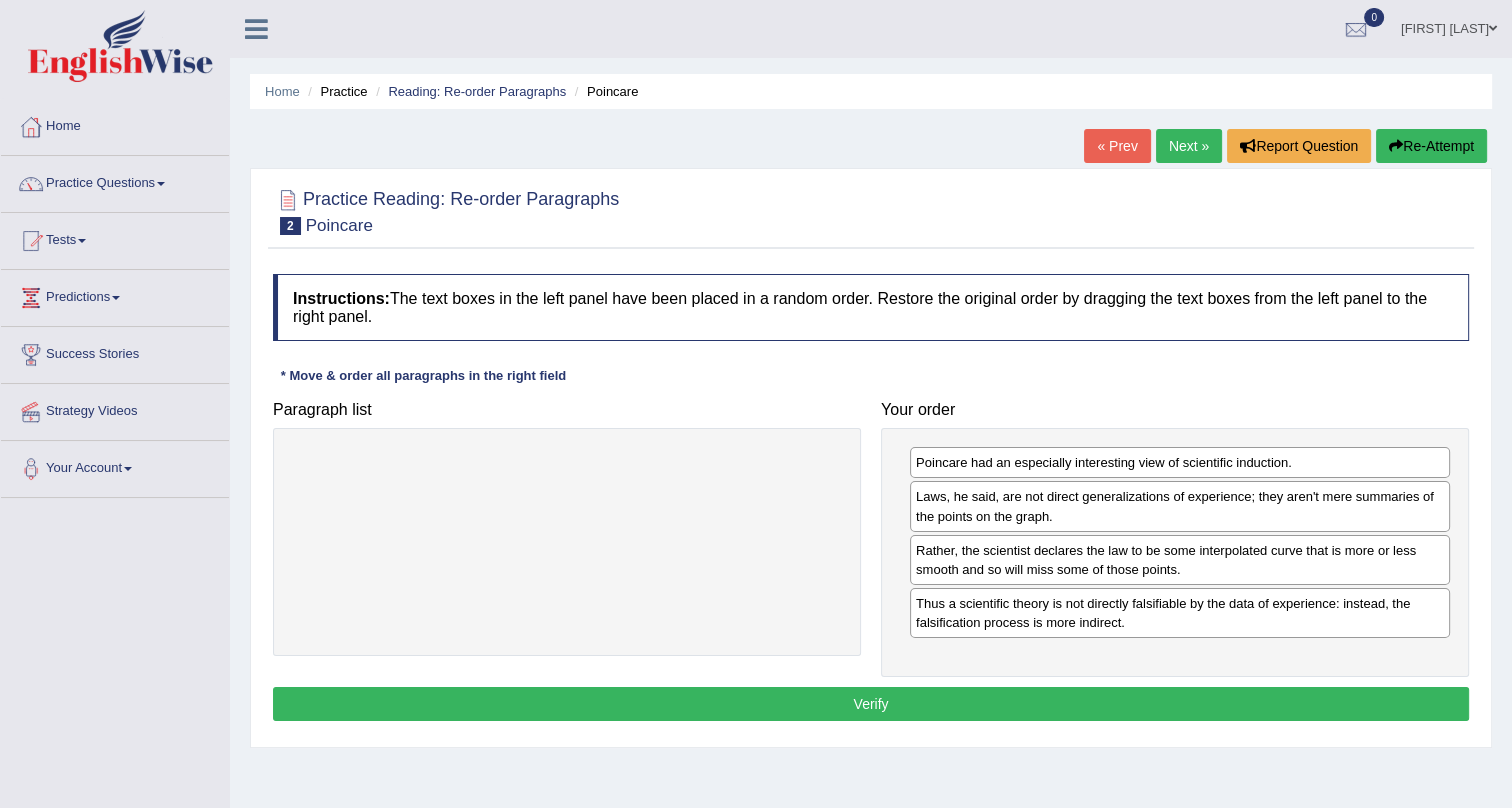 click on "Verify" at bounding box center (871, 704) 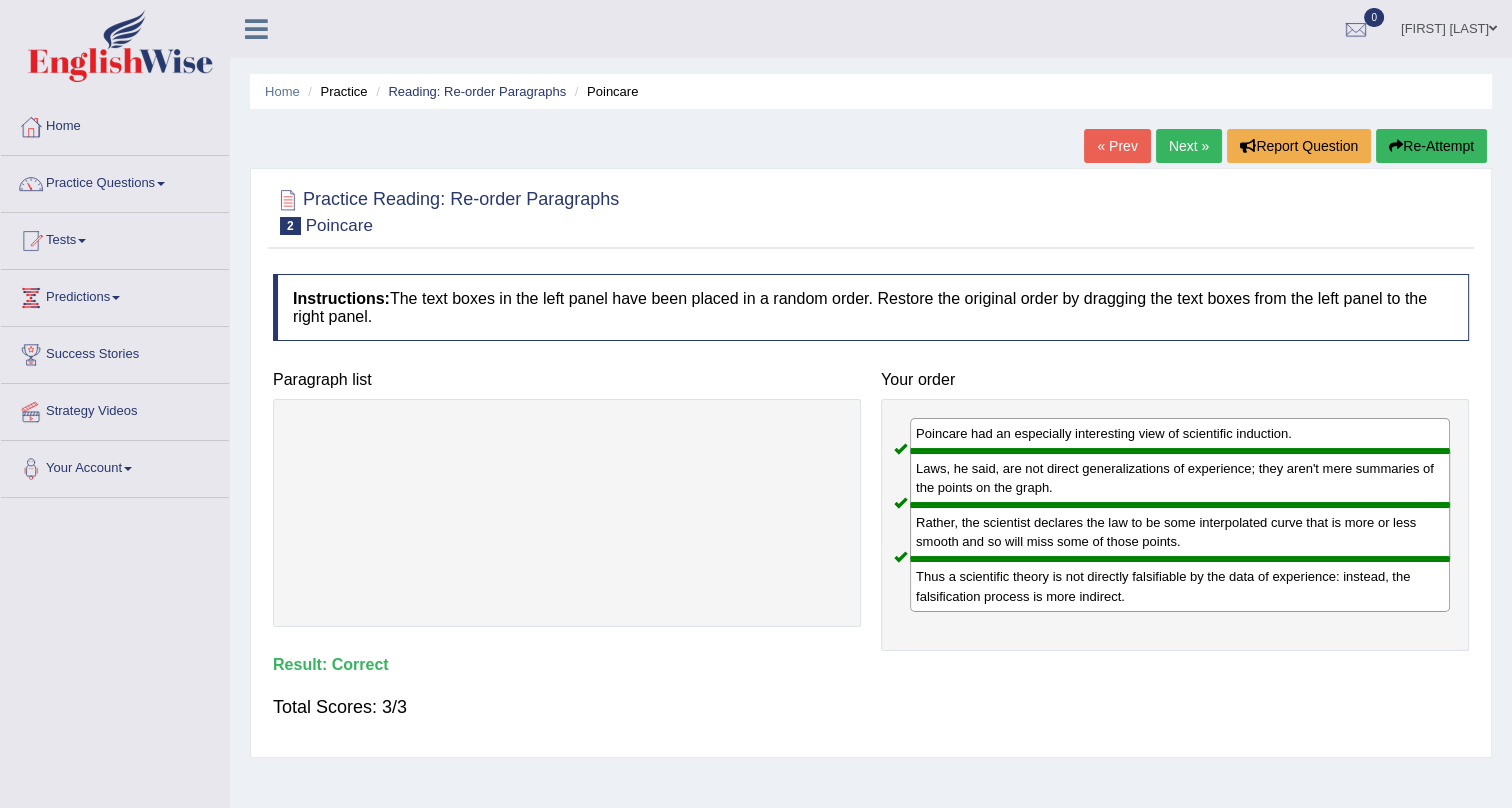 click on "Next »" at bounding box center [1189, 146] 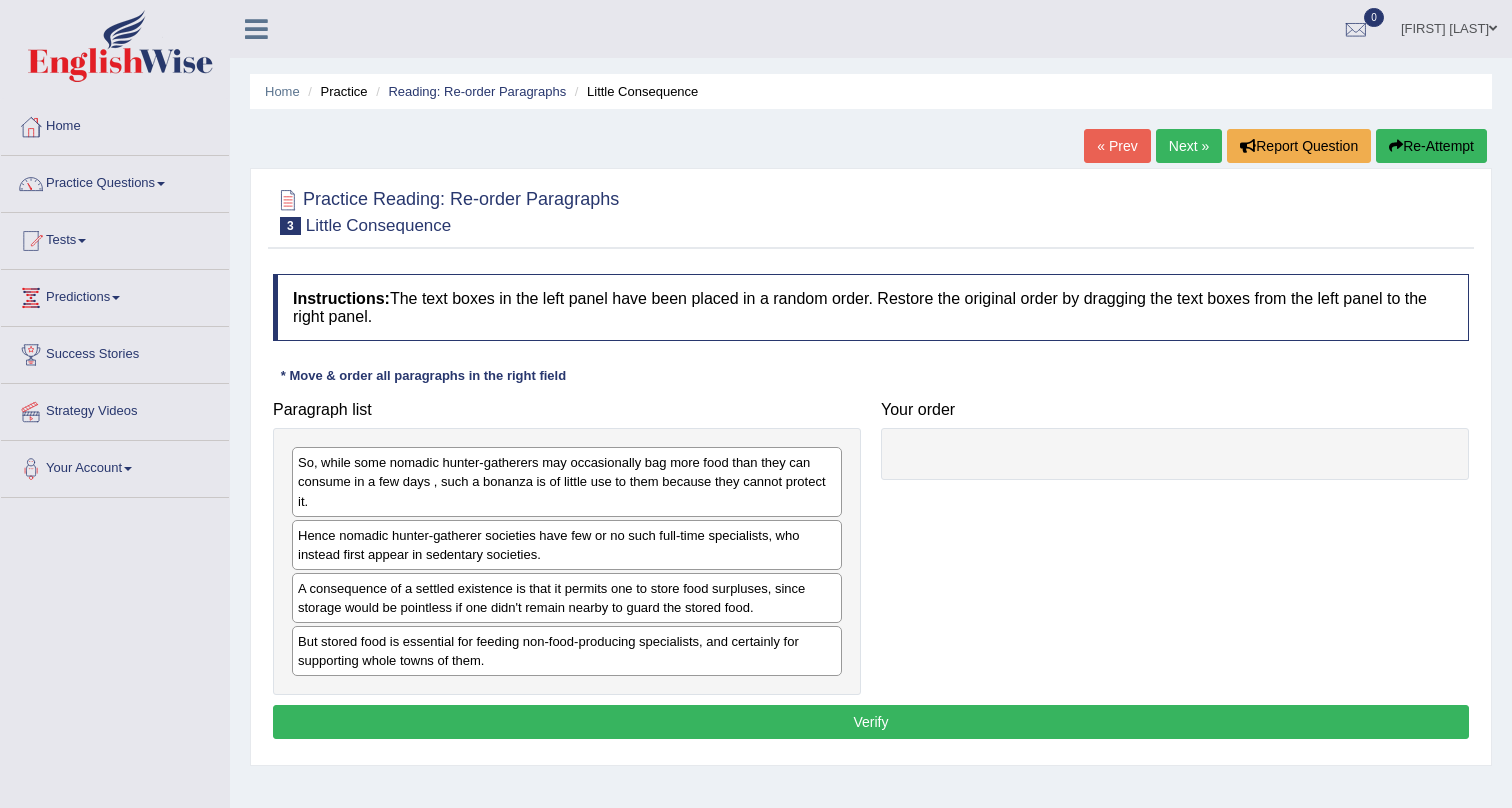 scroll, scrollTop: 0, scrollLeft: 0, axis: both 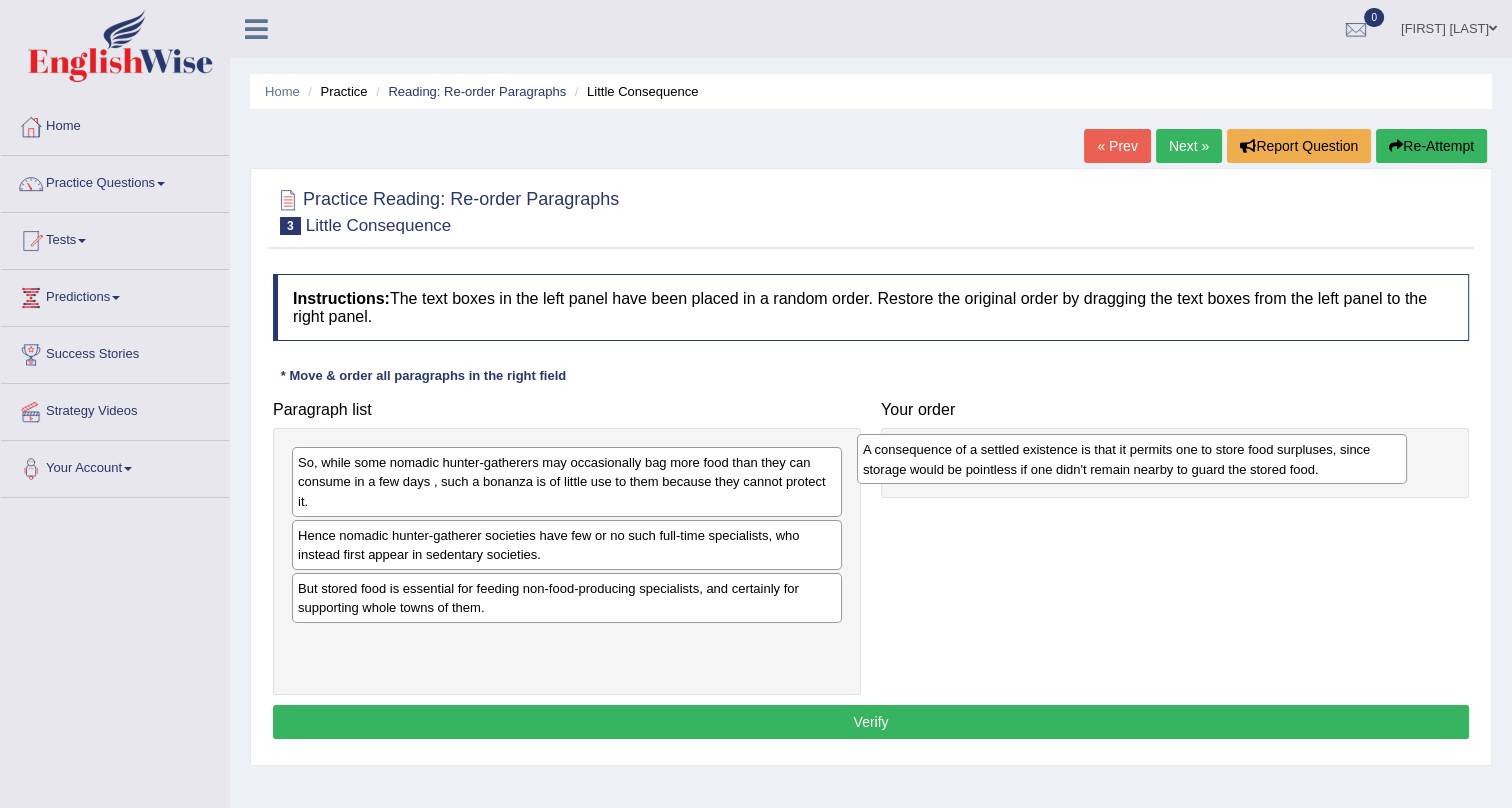drag, startPoint x: 459, startPoint y: 597, endPoint x: 1032, endPoint y: 459, distance: 589.3836 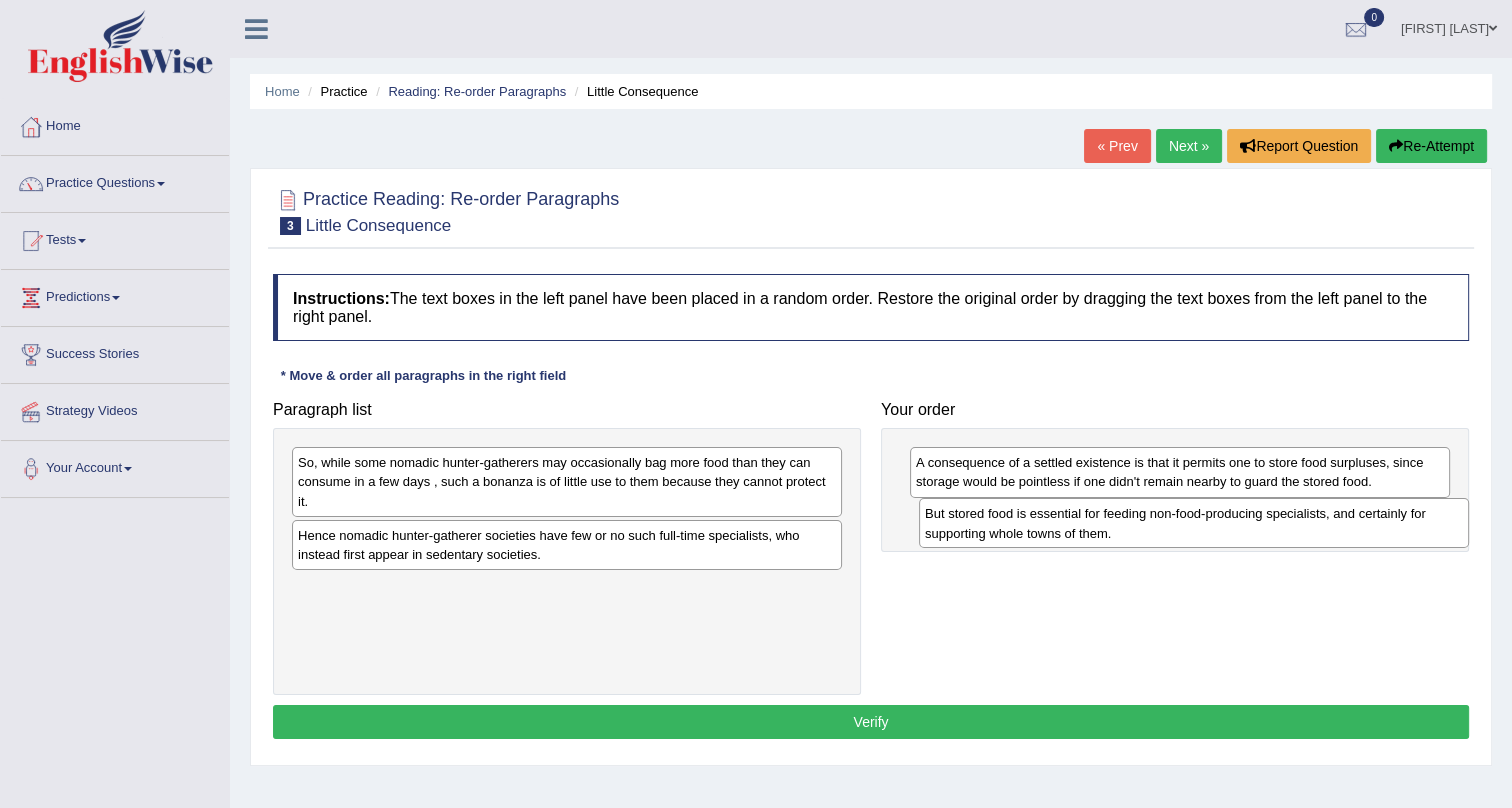 drag, startPoint x: 499, startPoint y: 600, endPoint x: 1126, endPoint y: 526, distance: 631.35175 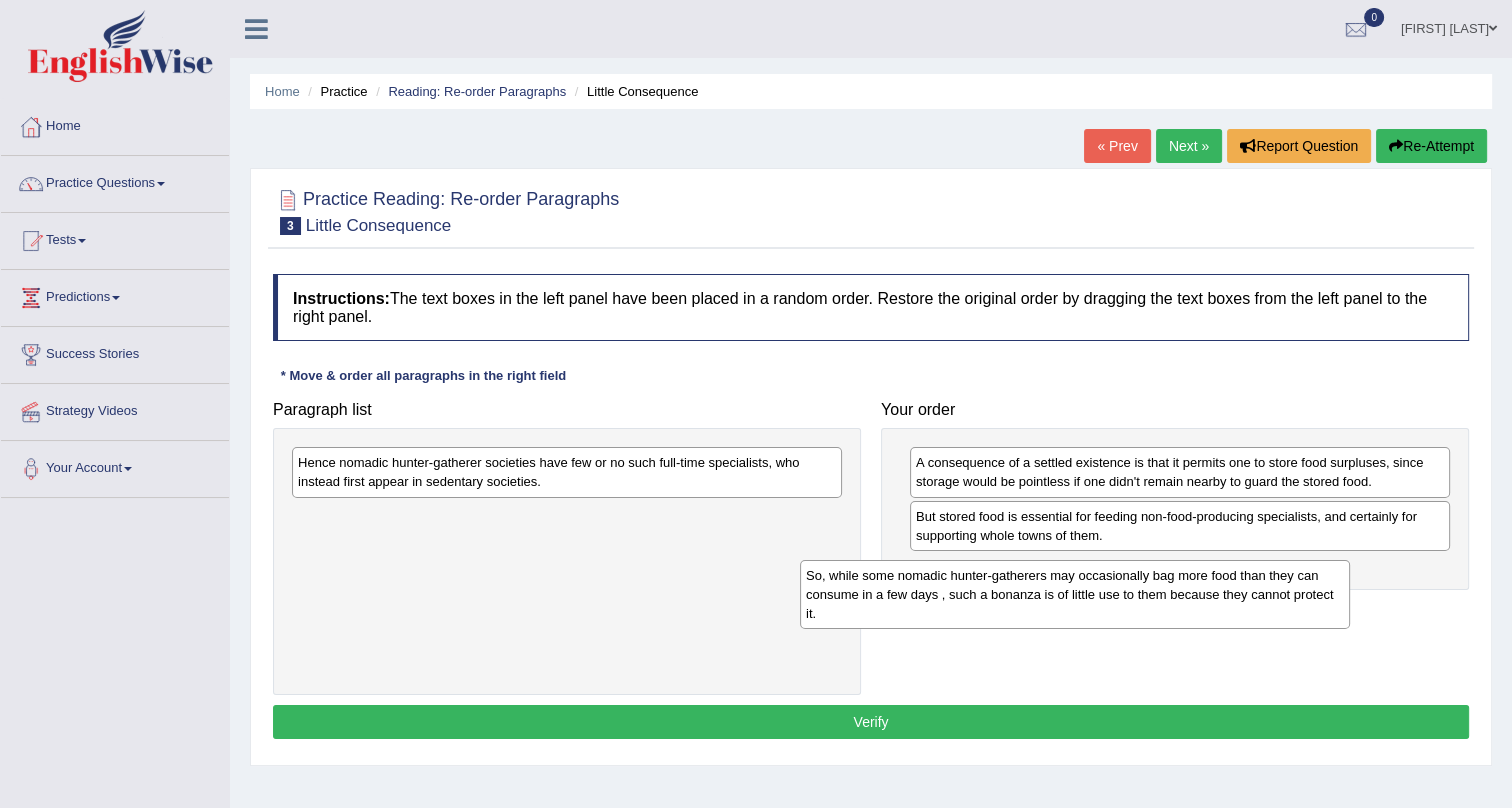 drag, startPoint x: 660, startPoint y: 496, endPoint x: 1168, endPoint y: 596, distance: 517.74896 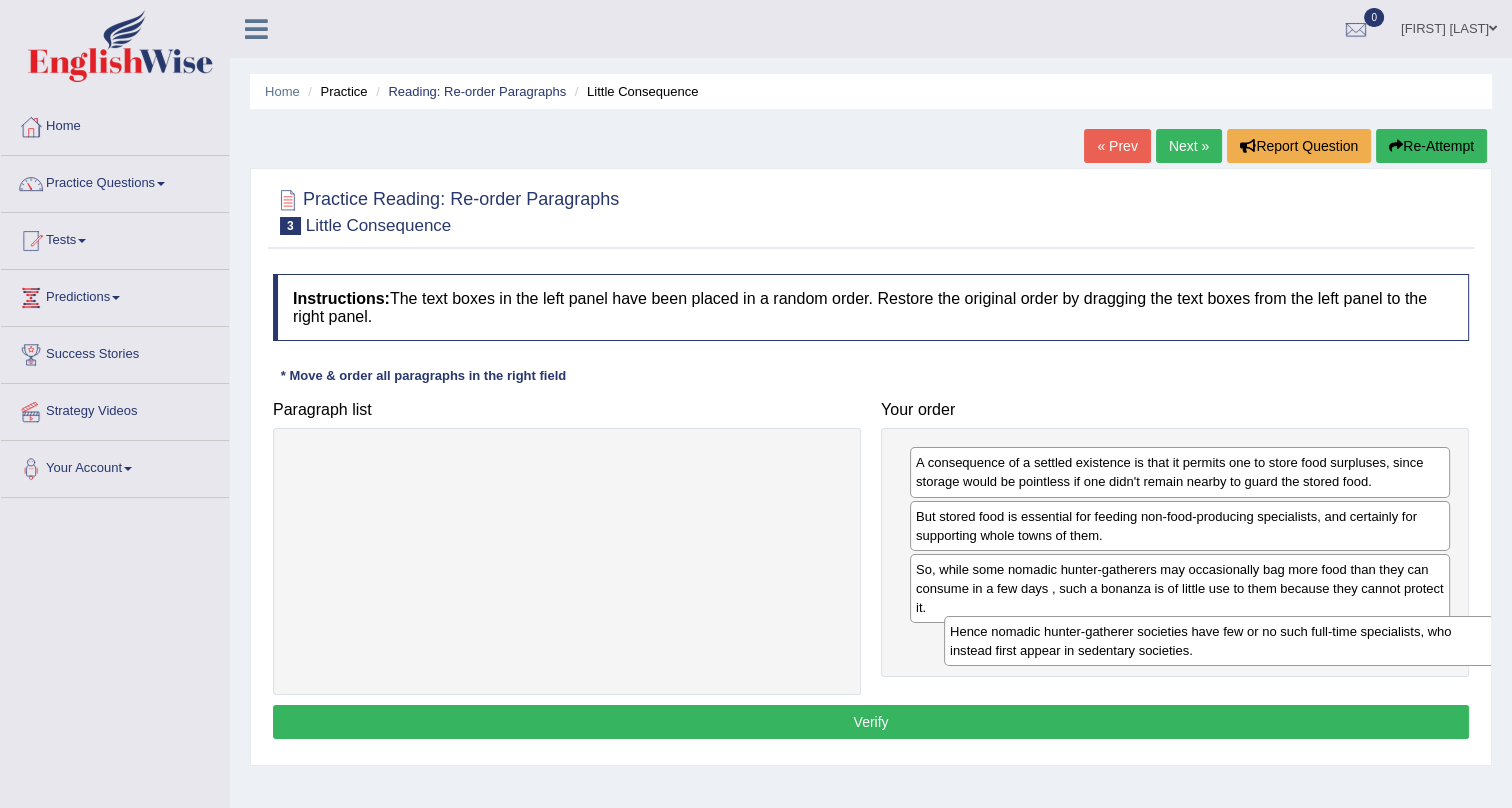 drag, startPoint x: 626, startPoint y: 523, endPoint x: 1242, endPoint y: 640, distance: 627.01276 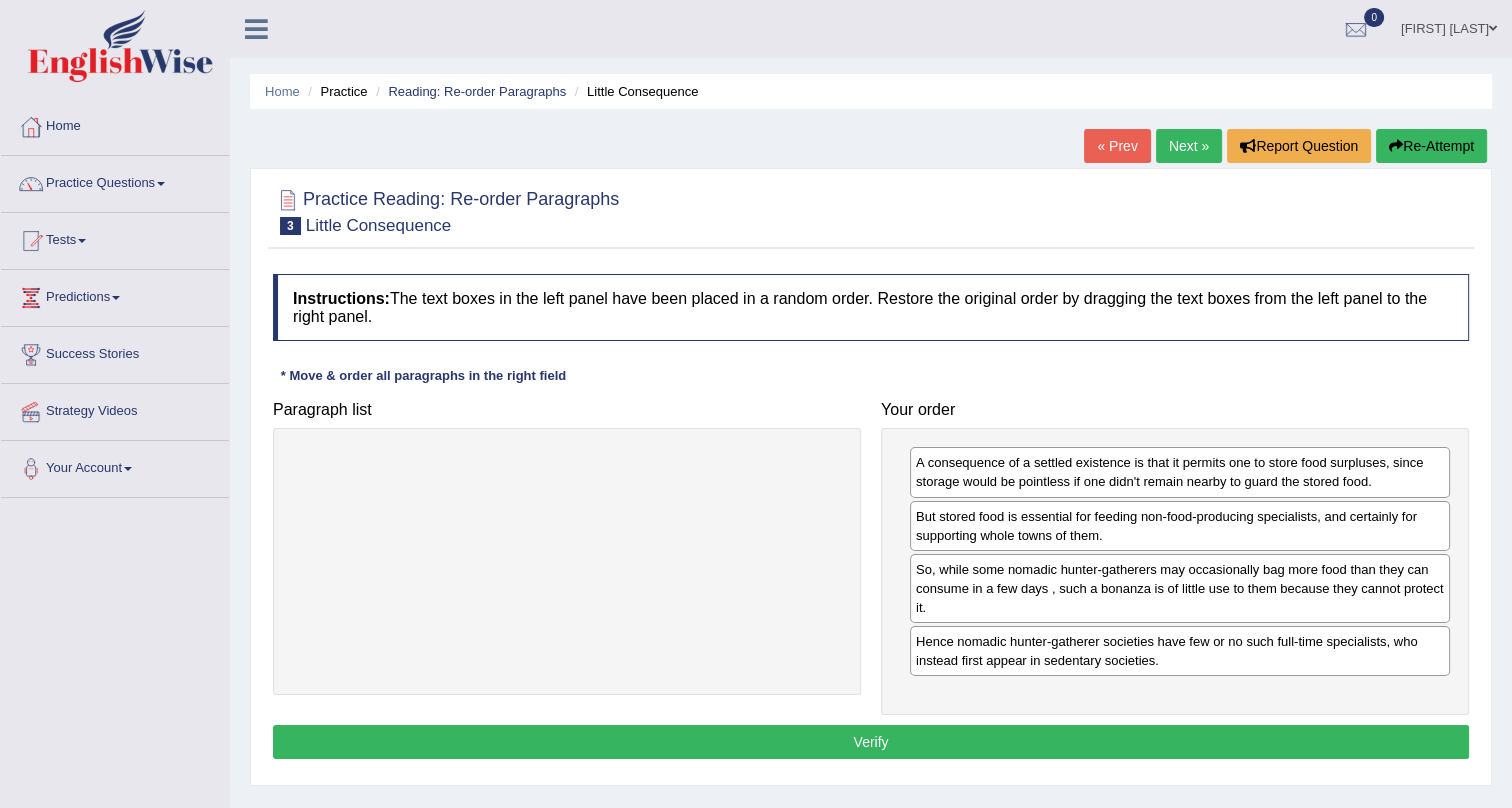 click on "Verify" at bounding box center [871, 742] 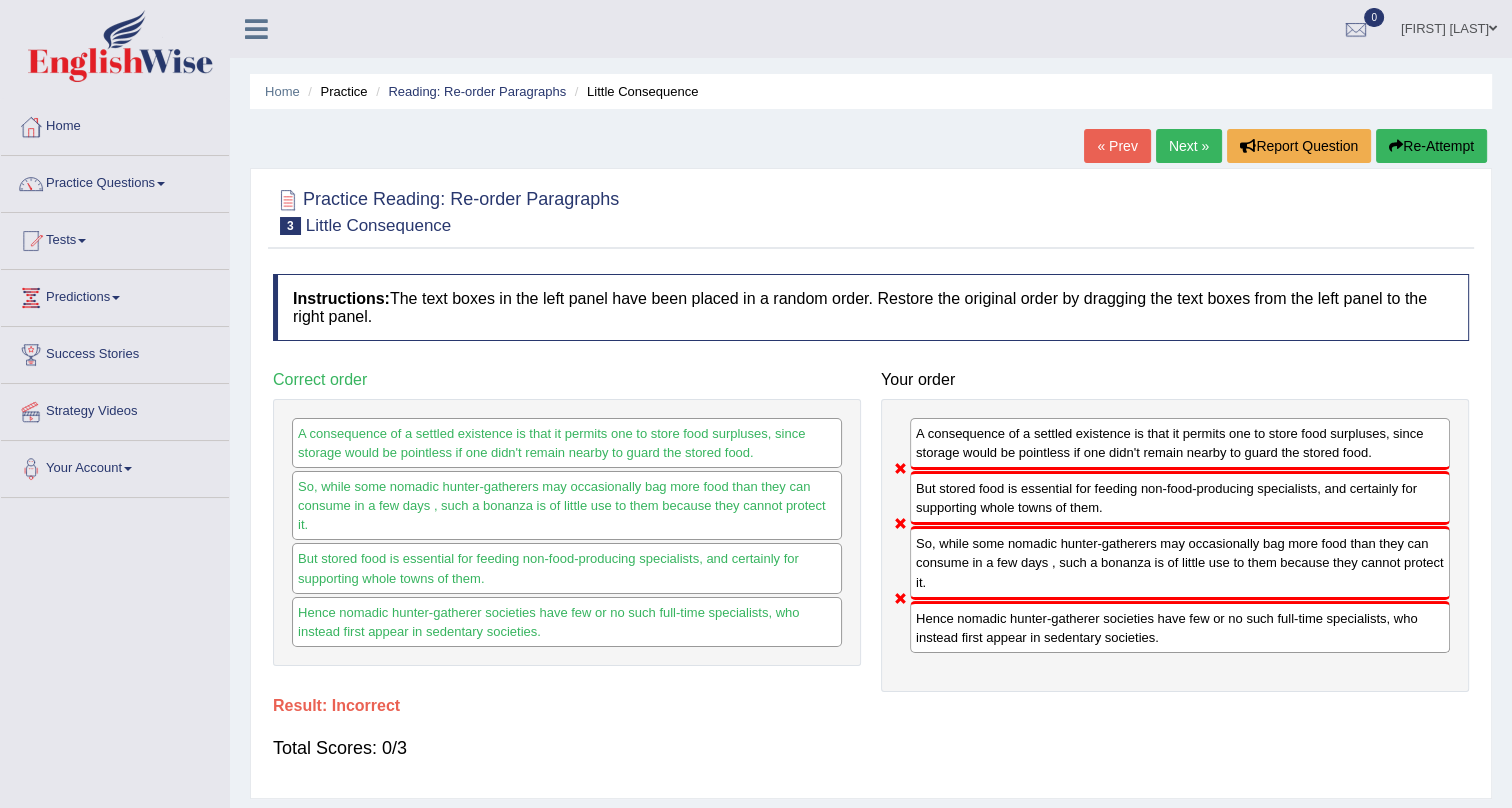 click on "Re-Attempt" at bounding box center (1431, 146) 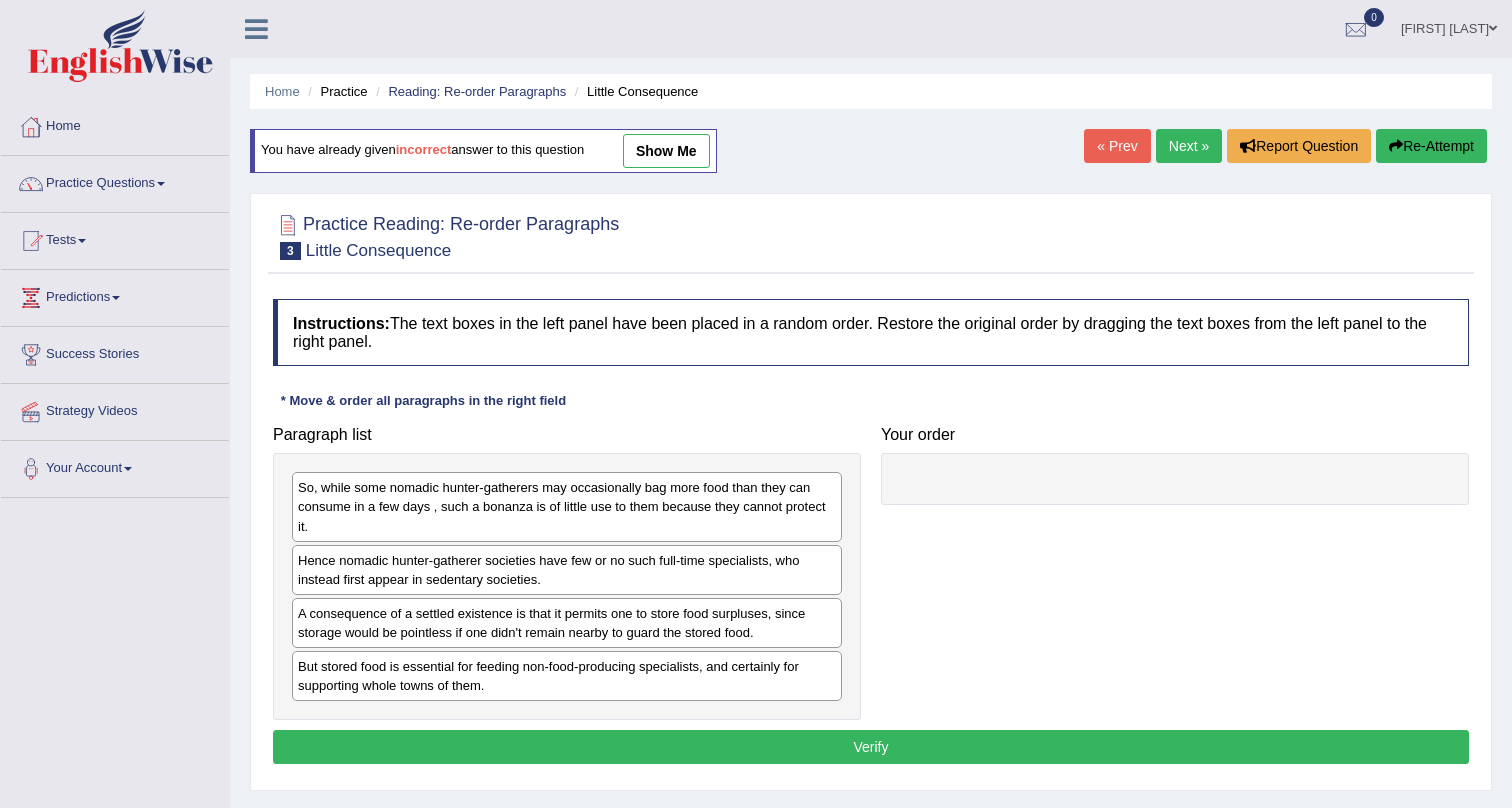 scroll, scrollTop: 0, scrollLeft: 0, axis: both 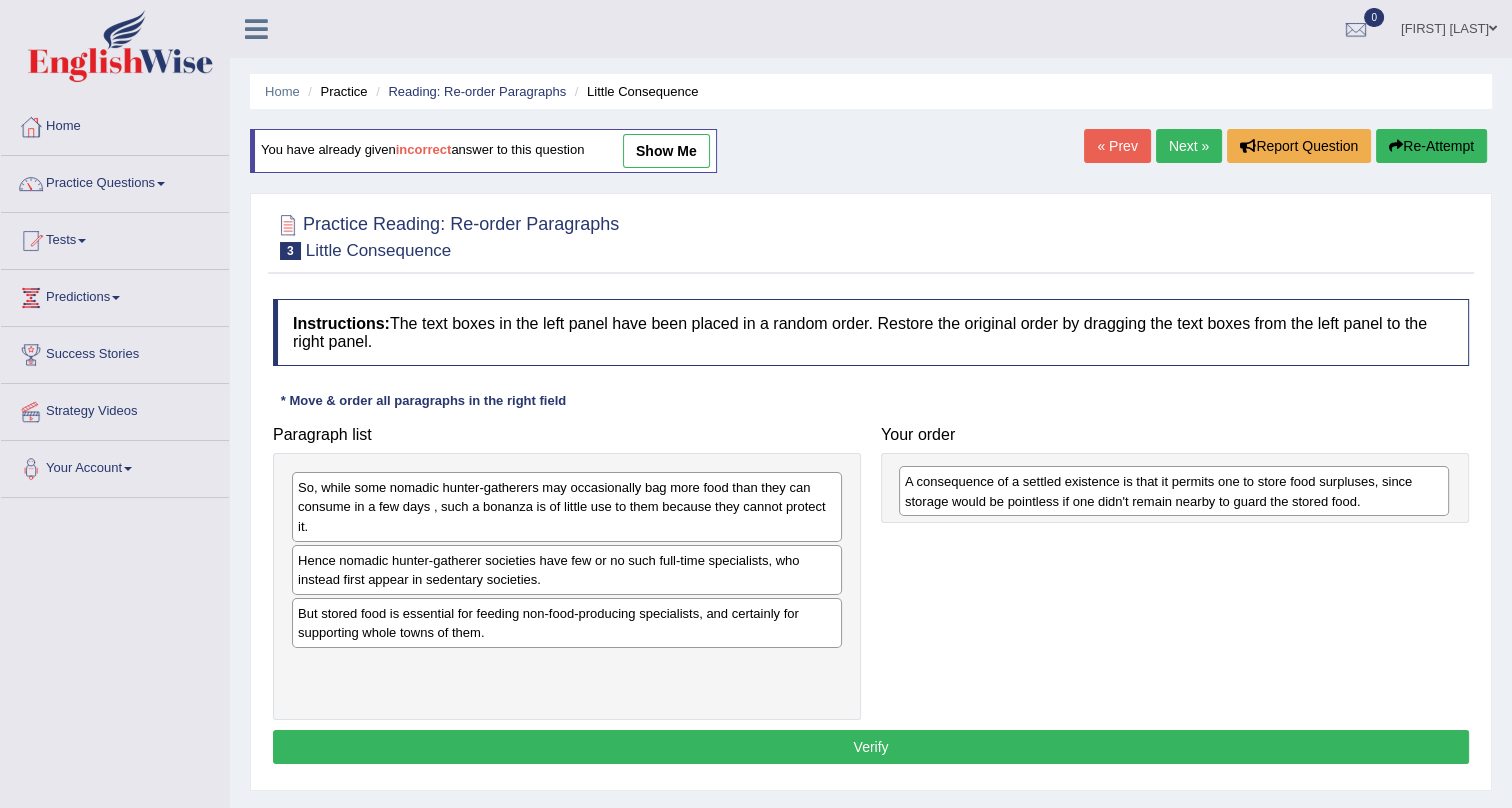 drag, startPoint x: 551, startPoint y: 628, endPoint x: 1098, endPoint y: 487, distance: 564.8805 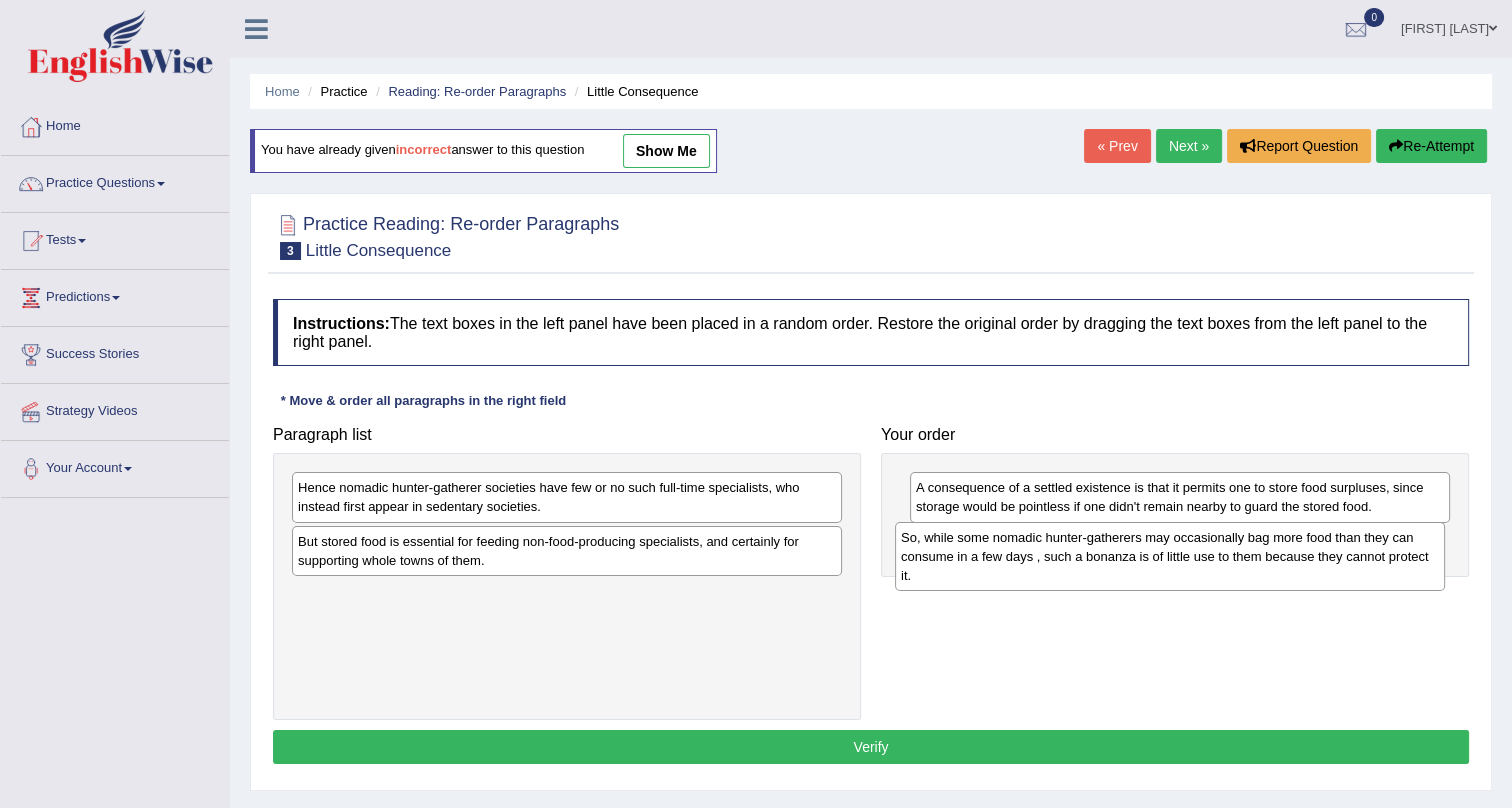 drag, startPoint x: 837, startPoint y: 531, endPoint x: 1342, endPoint y: 560, distance: 505.832 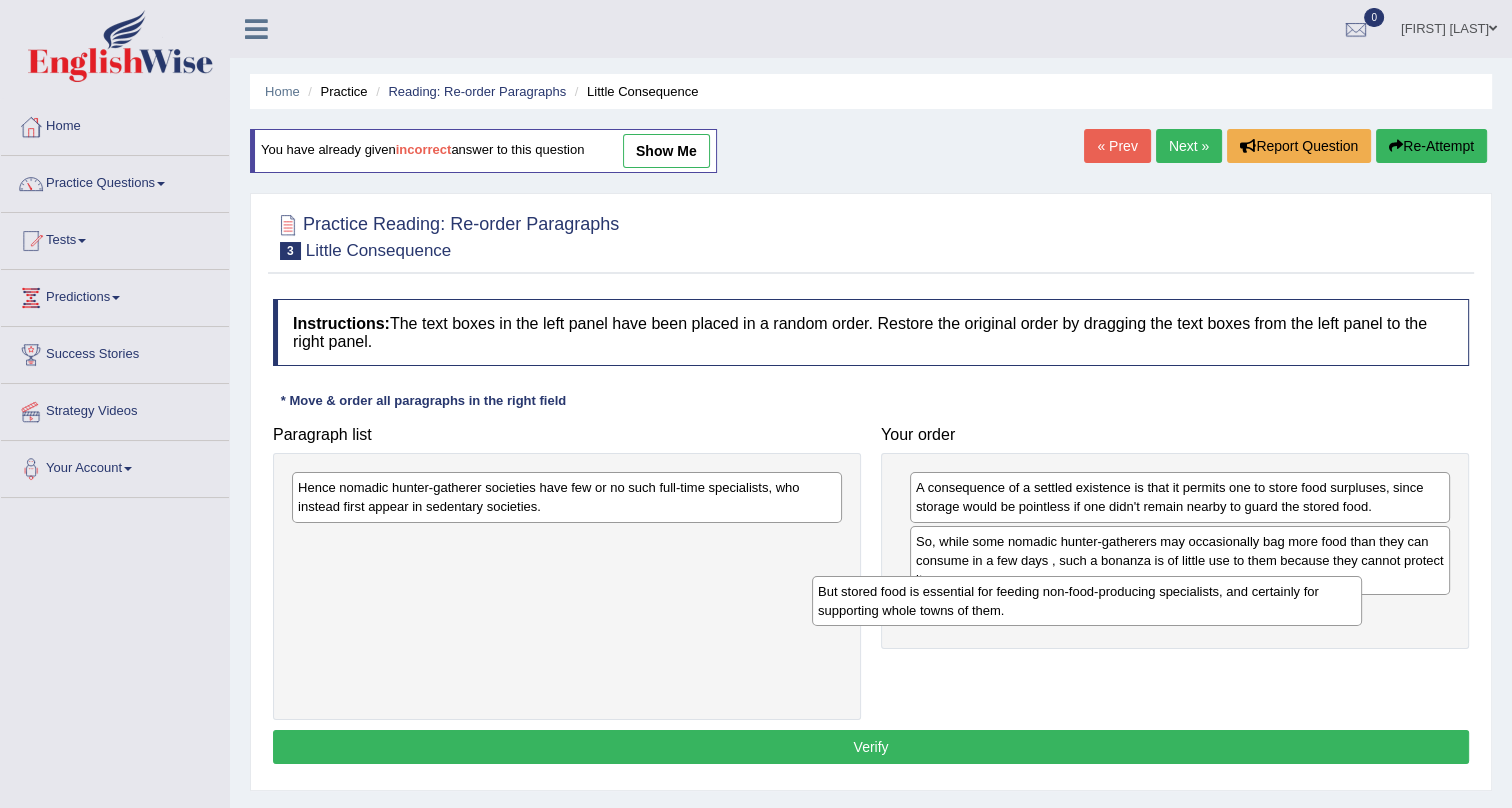 drag, startPoint x: 664, startPoint y: 563, endPoint x: 1263, endPoint y: 614, distance: 601.1672 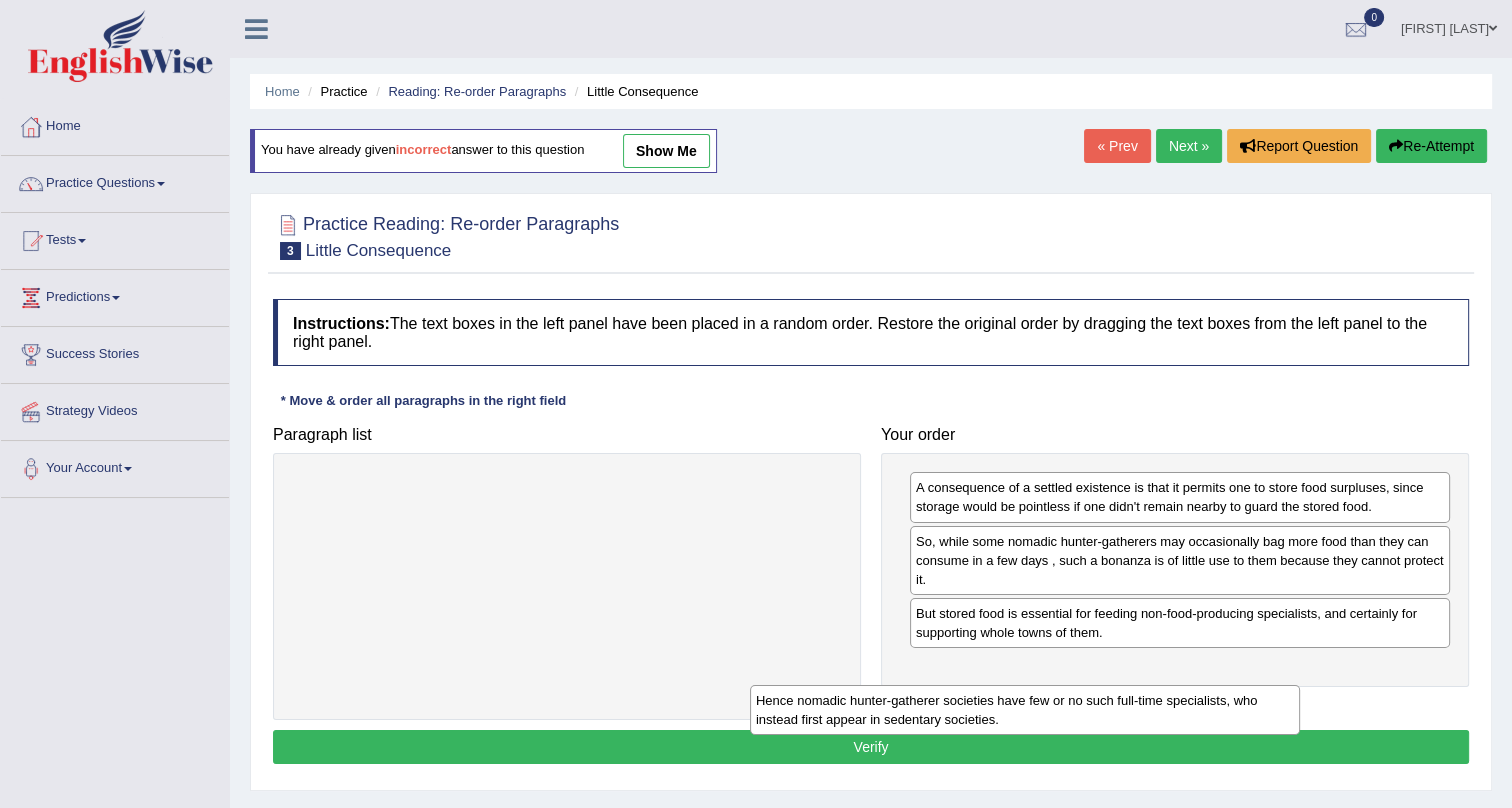 drag, startPoint x: 766, startPoint y: 500, endPoint x: 1370, endPoint y: 699, distance: 635.93787 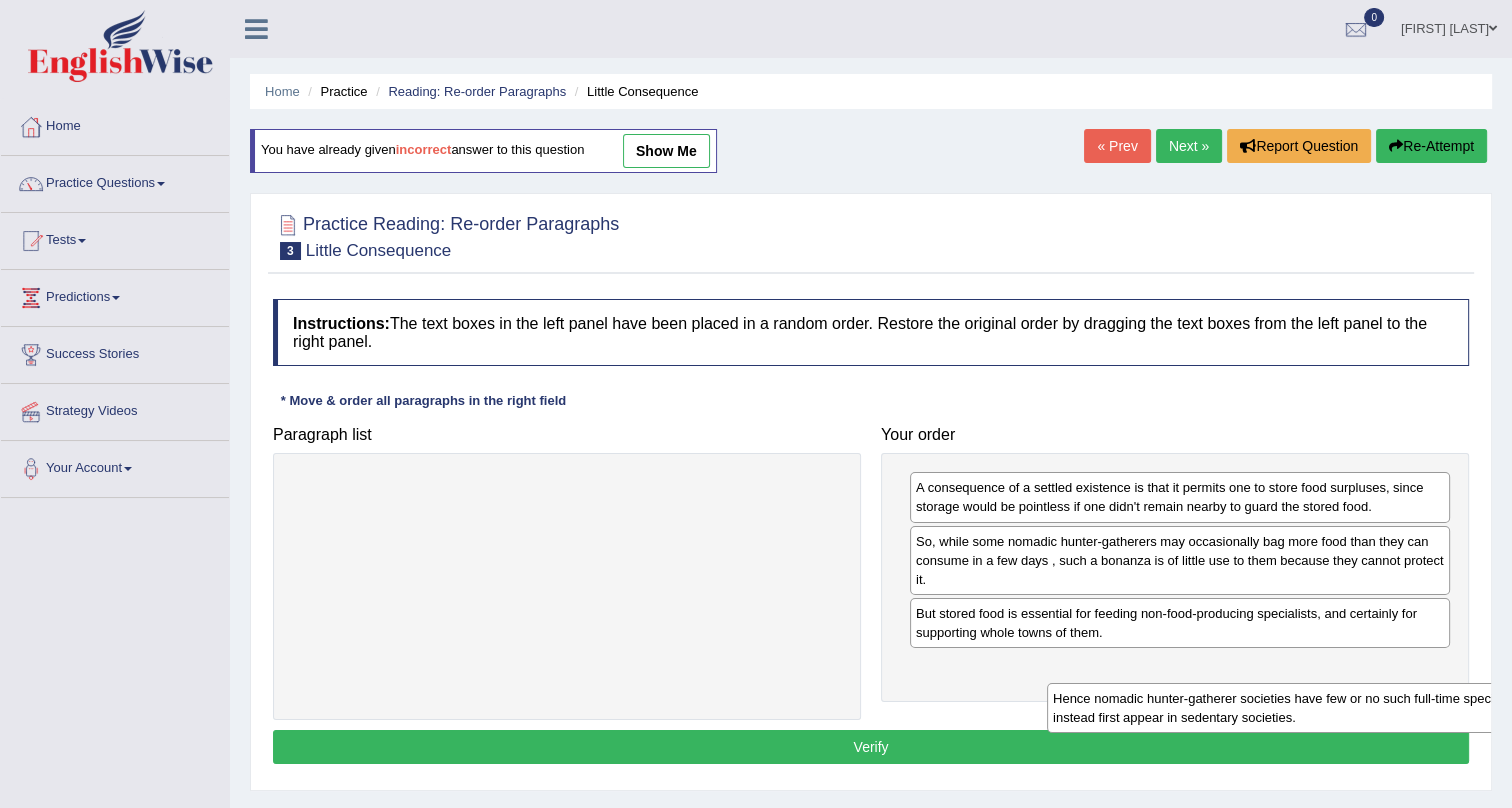 drag, startPoint x: 690, startPoint y: 486, endPoint x: 1377, endPoint y: 680, distance: 713.8662 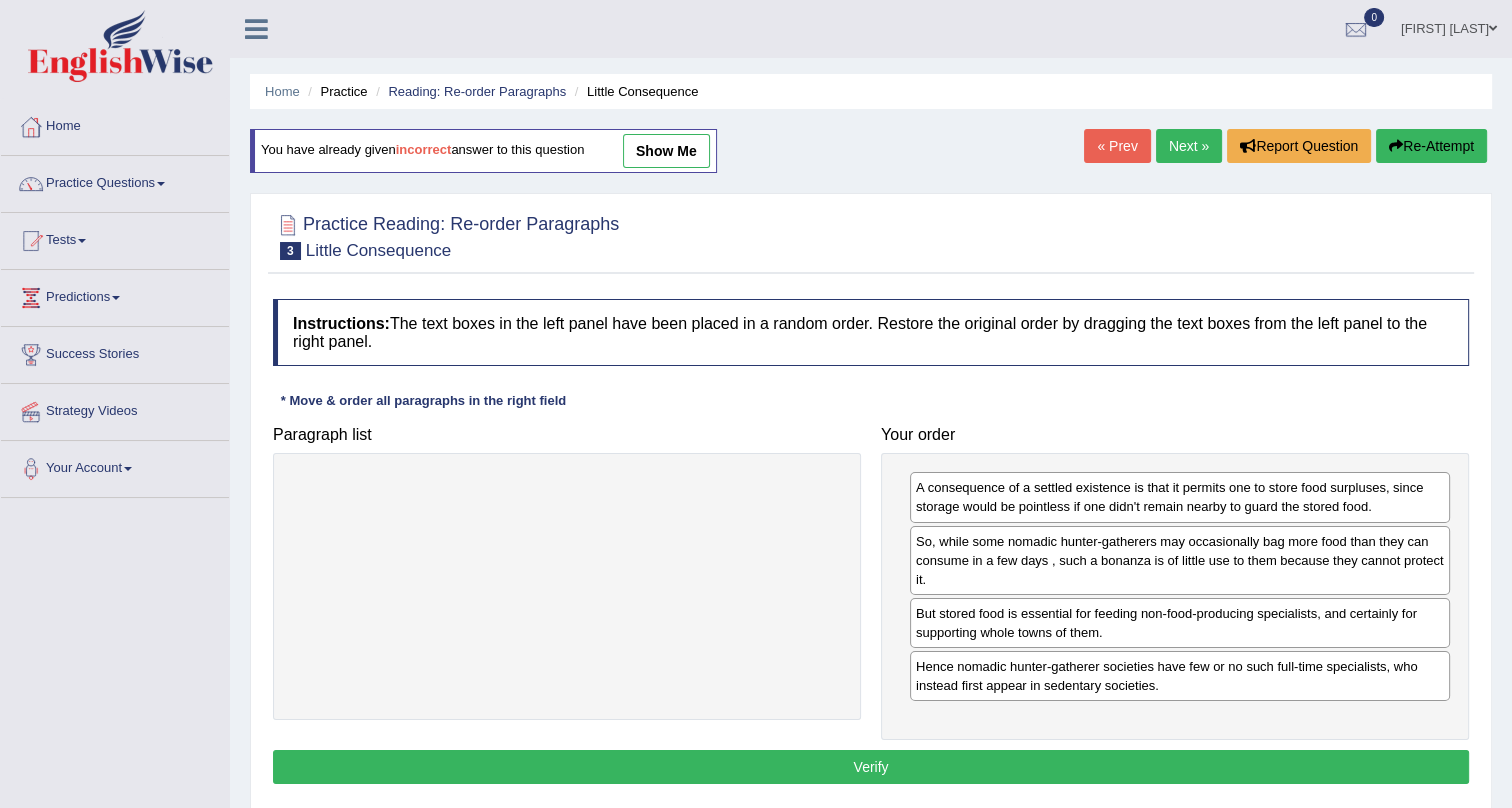 click on "Verify" at bounding box center (871, 767) 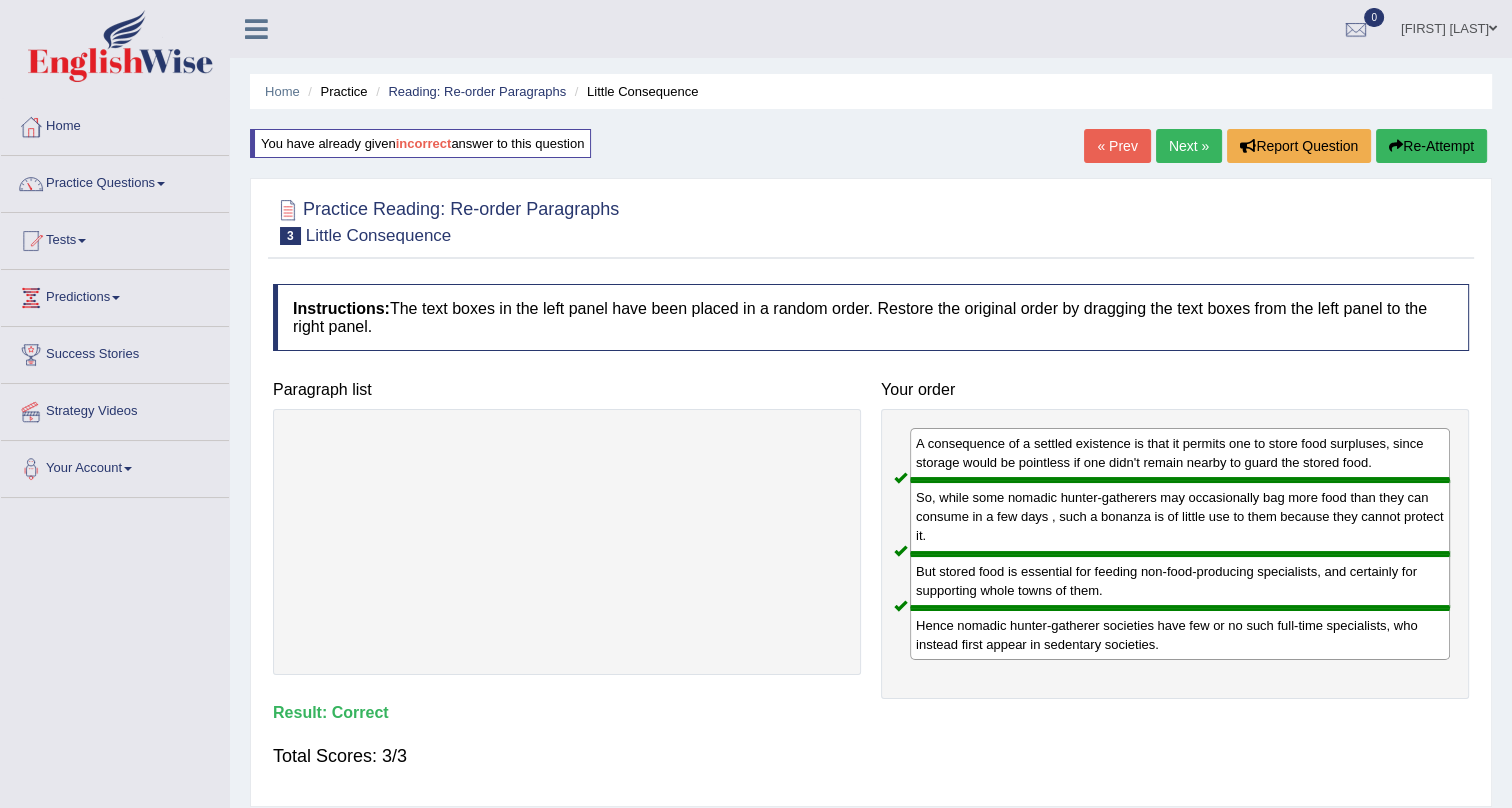 click on "Gunwant Kumar" at bounding box center (1449, 26) 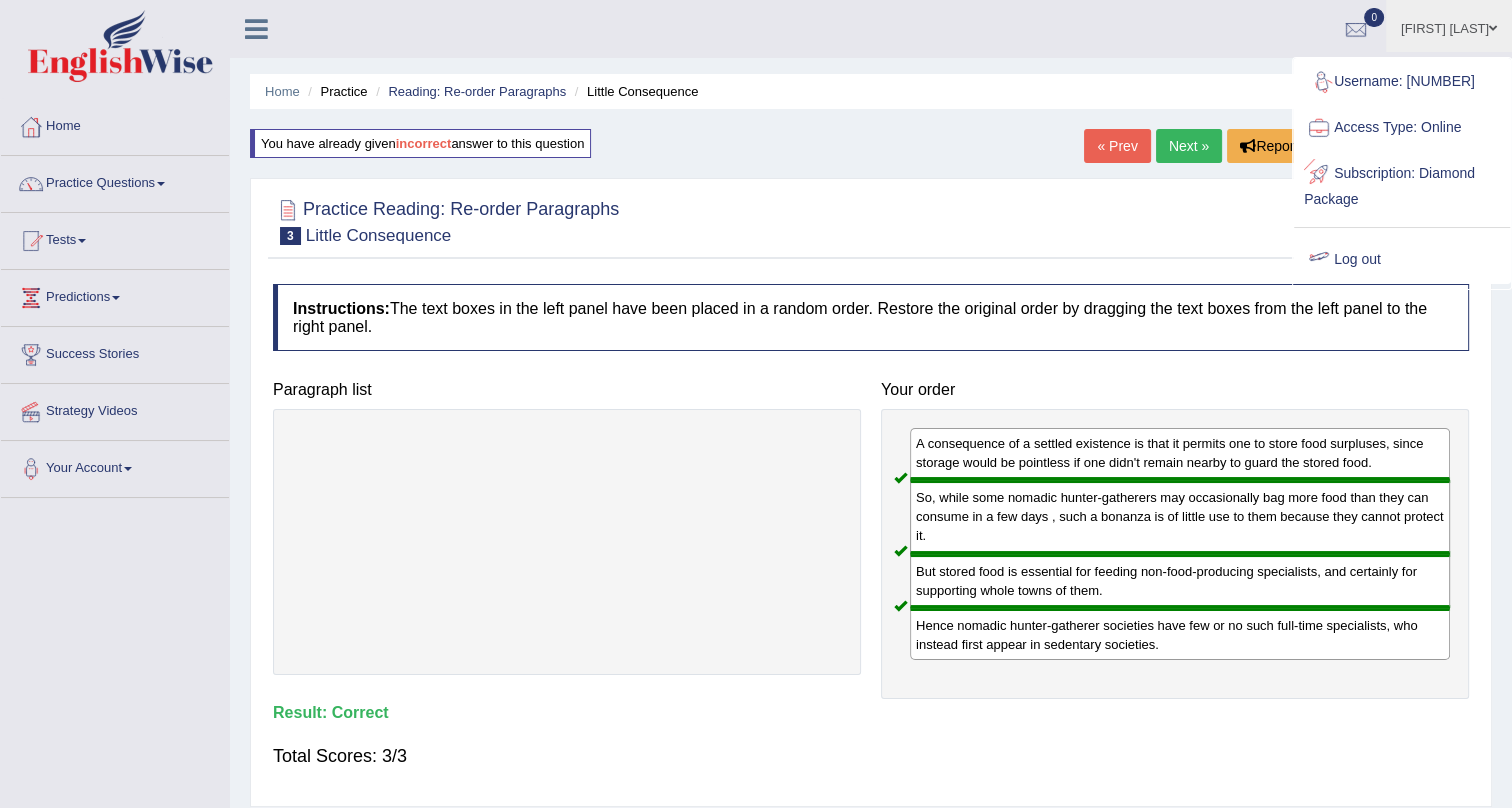 click on "Log out" at bounding box center [1402, 260] 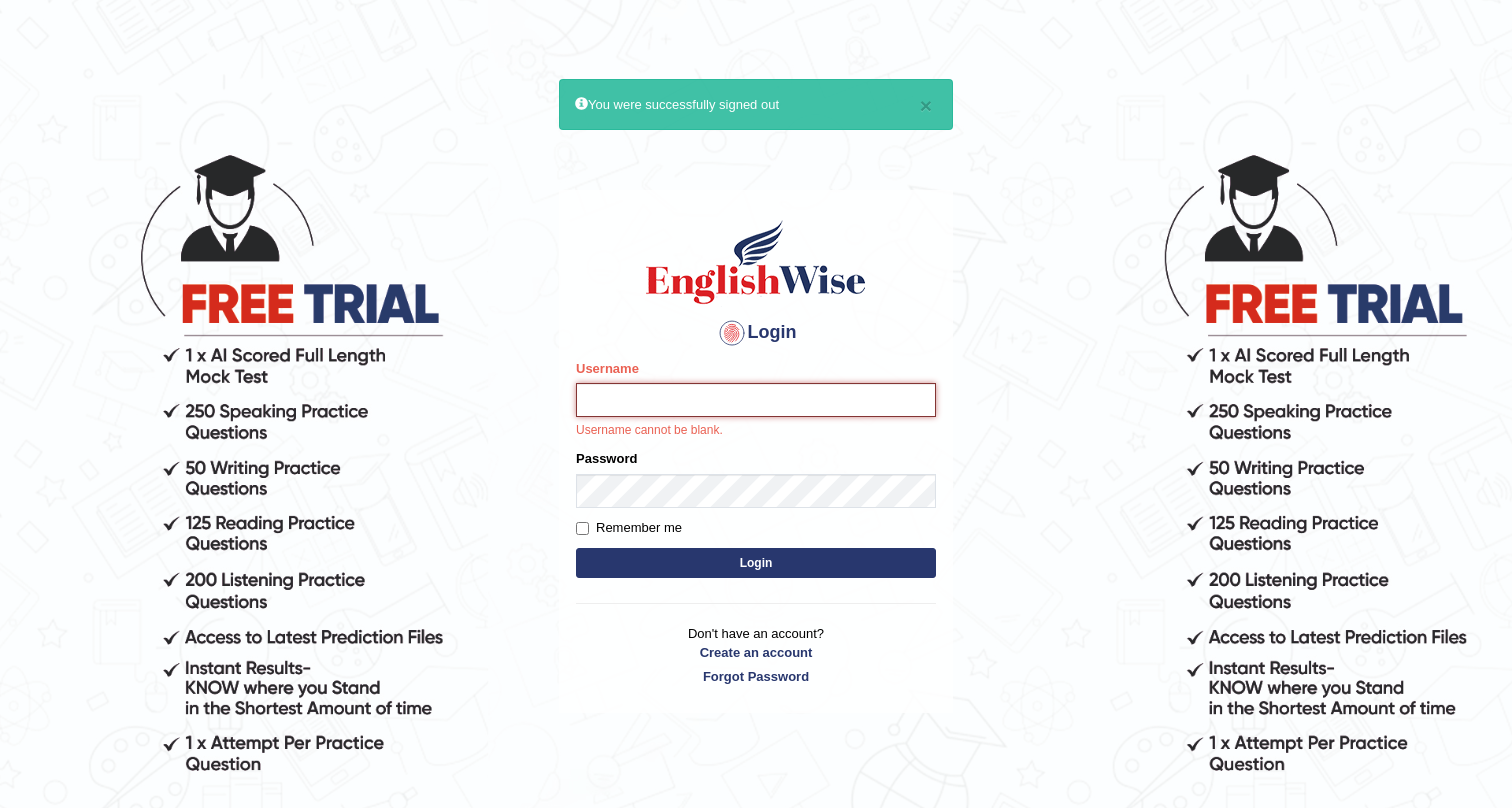 scroll, scrollTop: 0, scrollLeft: 0, axis: both 